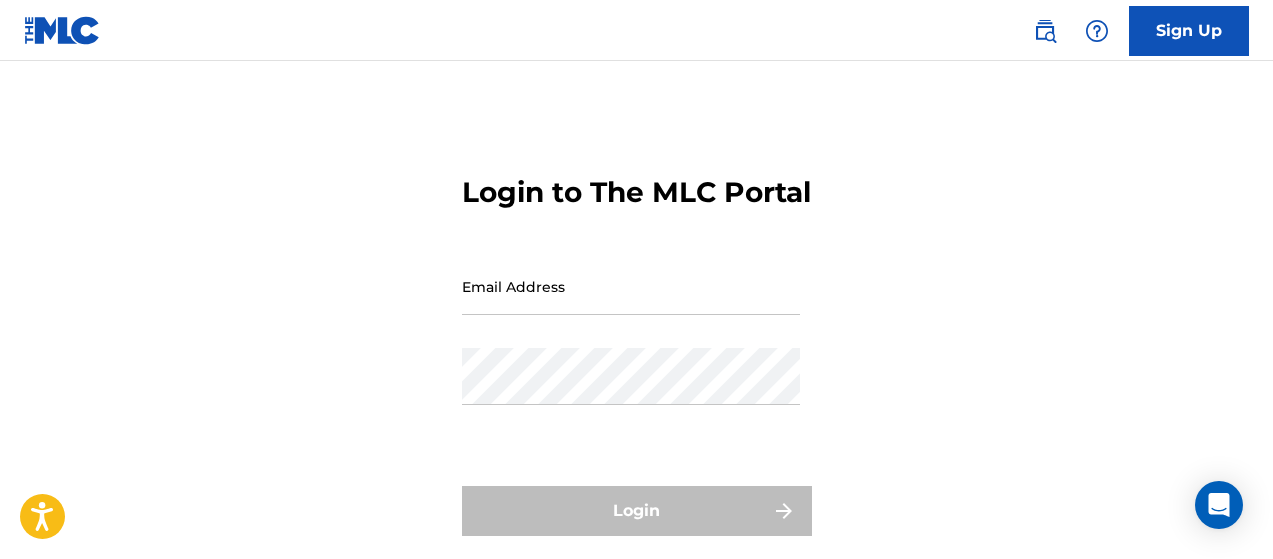 scroll, scrollTop: 0, scrollLeft: 0, axis: both 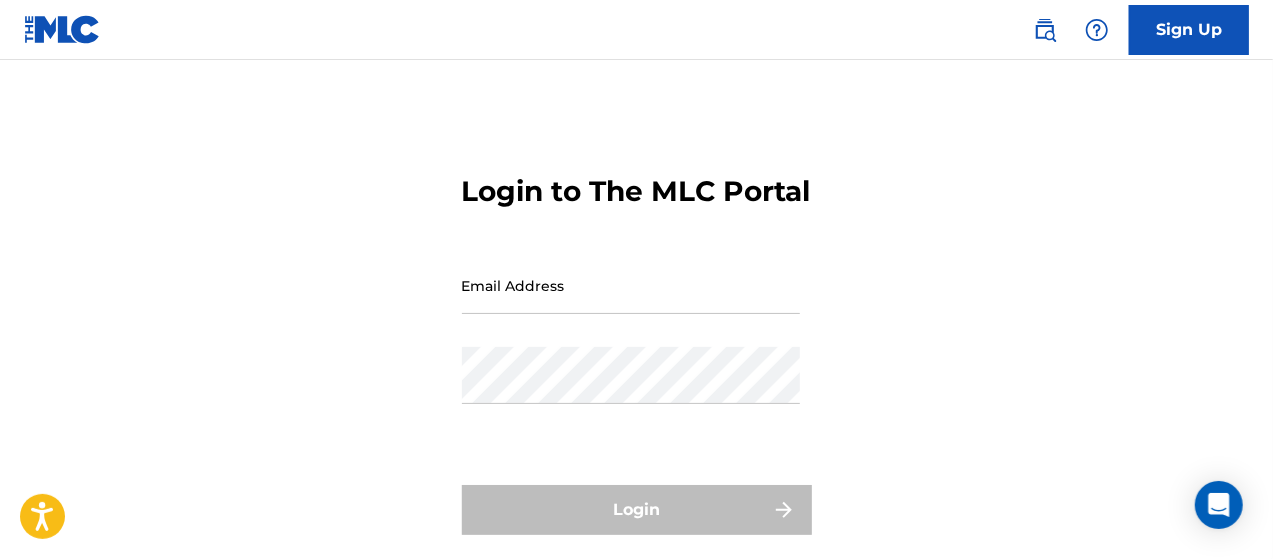 click on "Email Address" at bounding box center [631, 285] 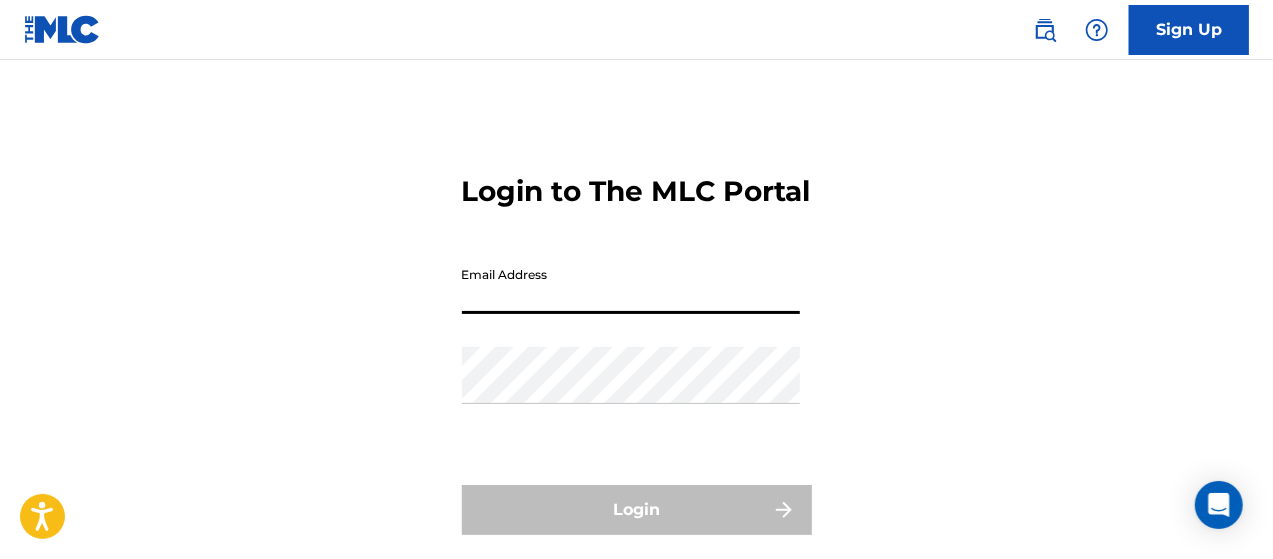 type on "[EMAIL_ADDRESS][DOMAIN_NAME]" 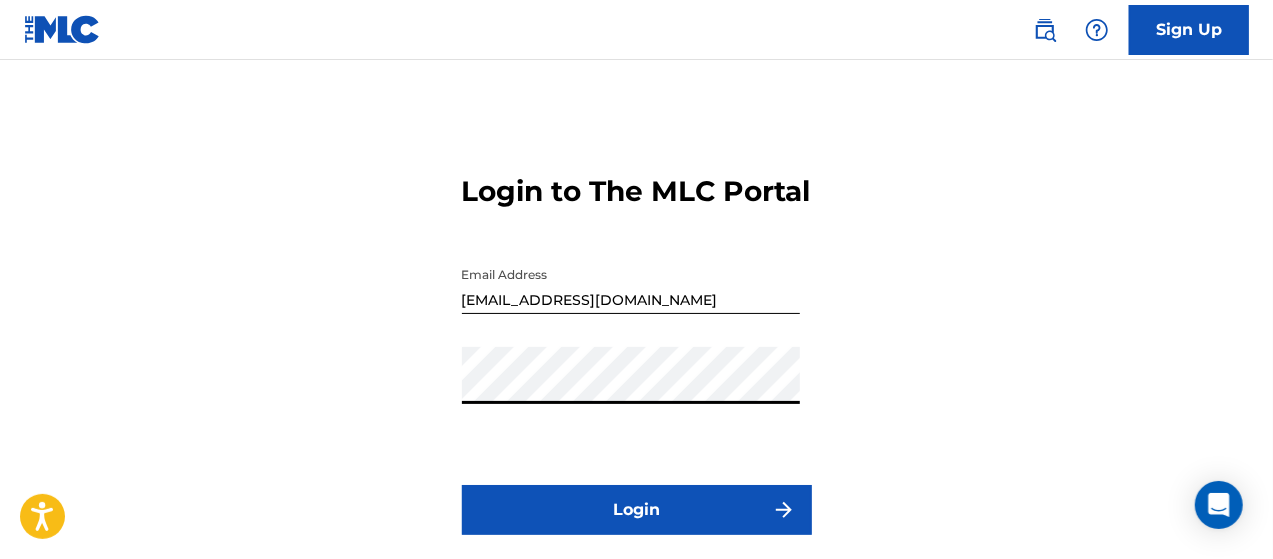 click on "Login" at bounding box center (637, 510) 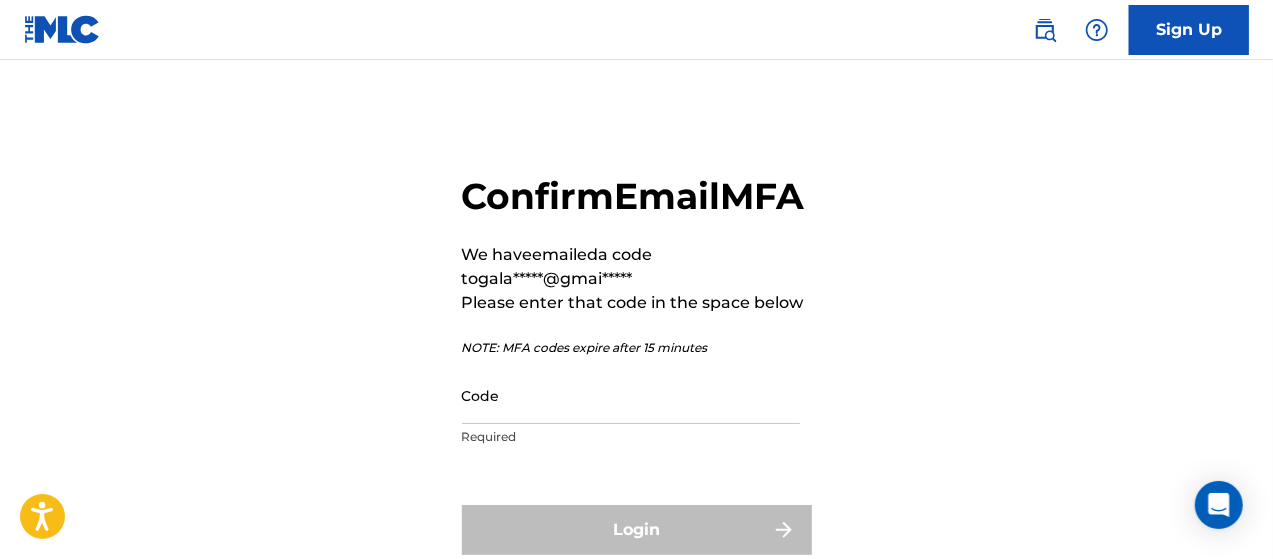 click on "Code" at bounding box center [631, 395] 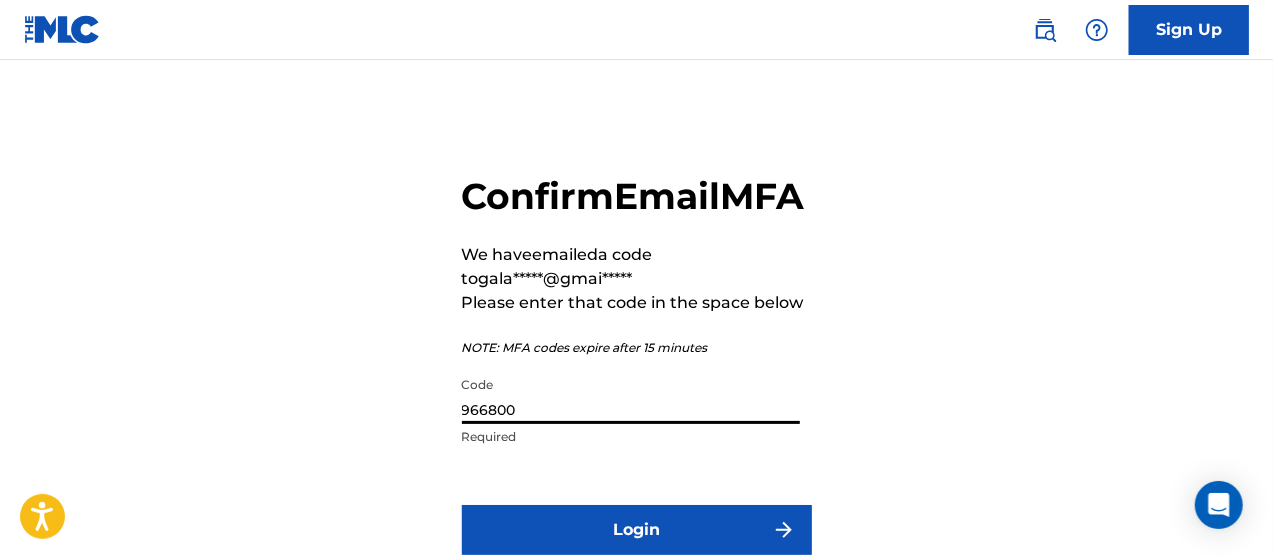 scroll, scrollTop: 210, scrollLeft: 0, axis: vertical 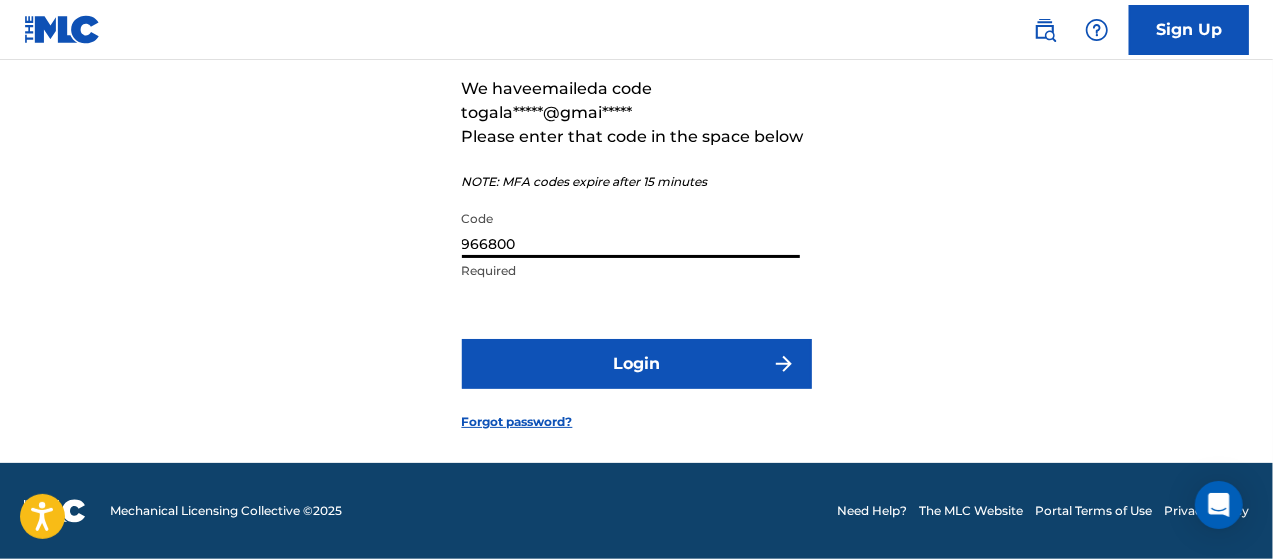 type on "966800" 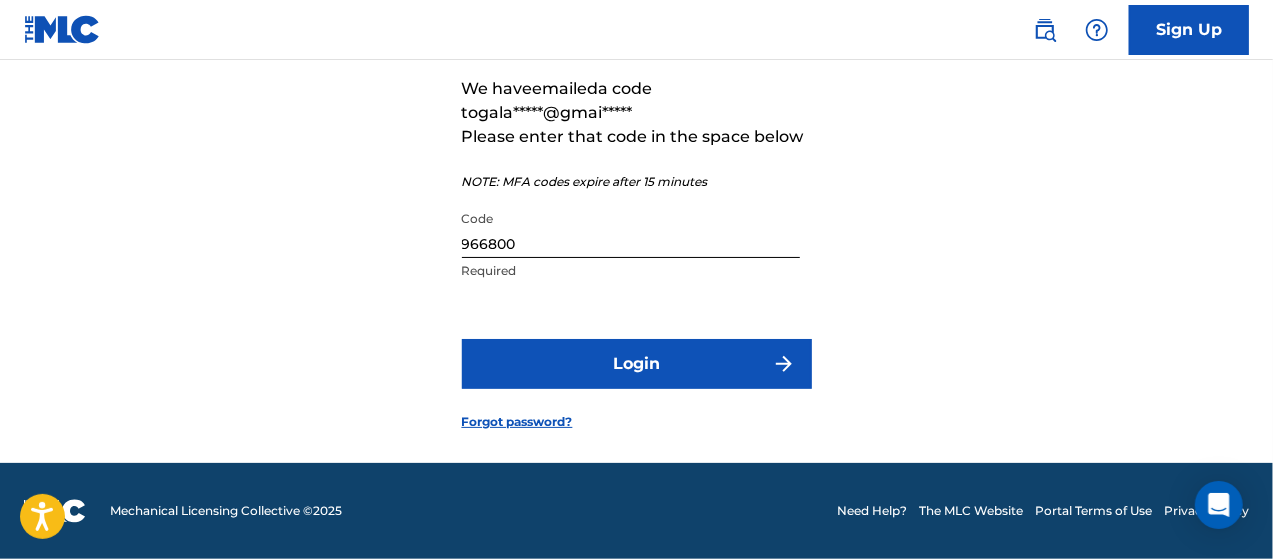 click on "Login" at bounding box center [637, 364] 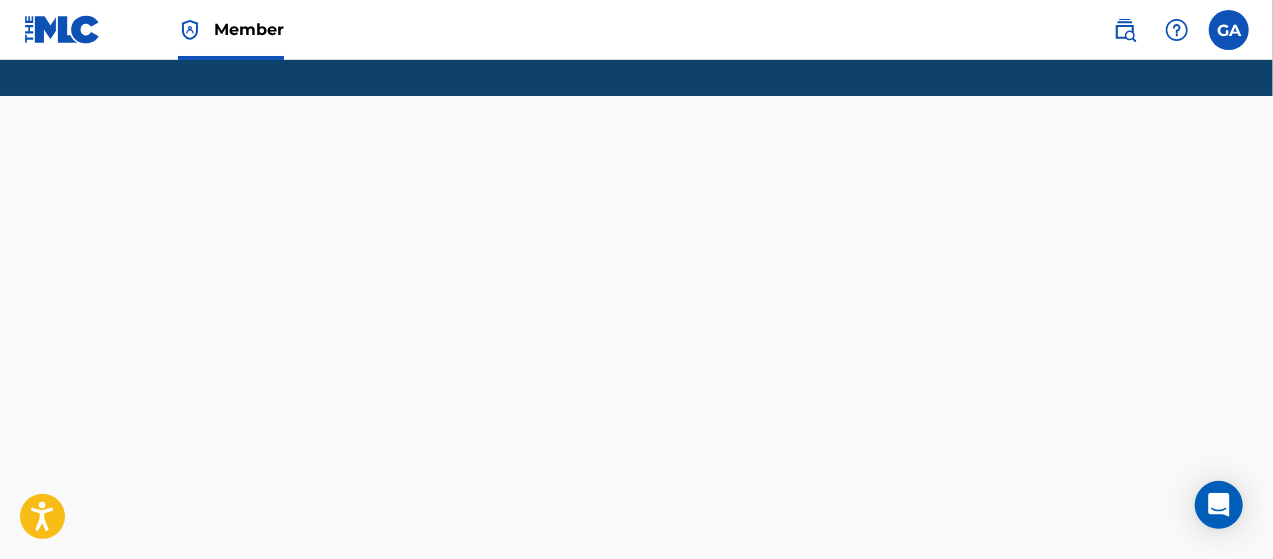 scroll, scrollTop: 0, scrollLeft: 0, axis: both 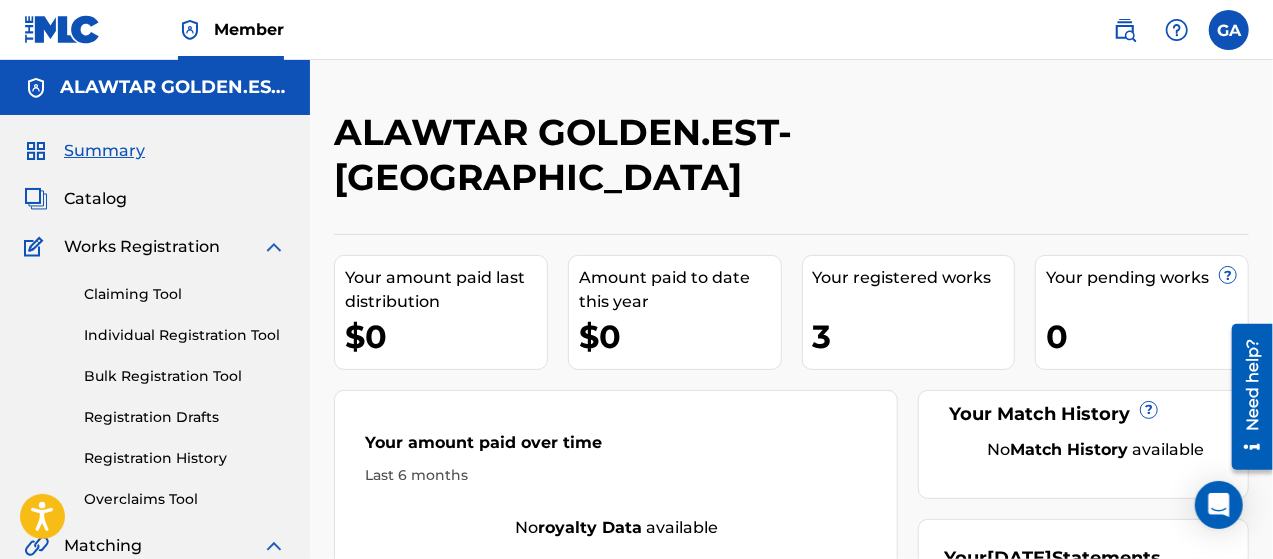 click on "Your registered works" at bounding box center (914, 278) 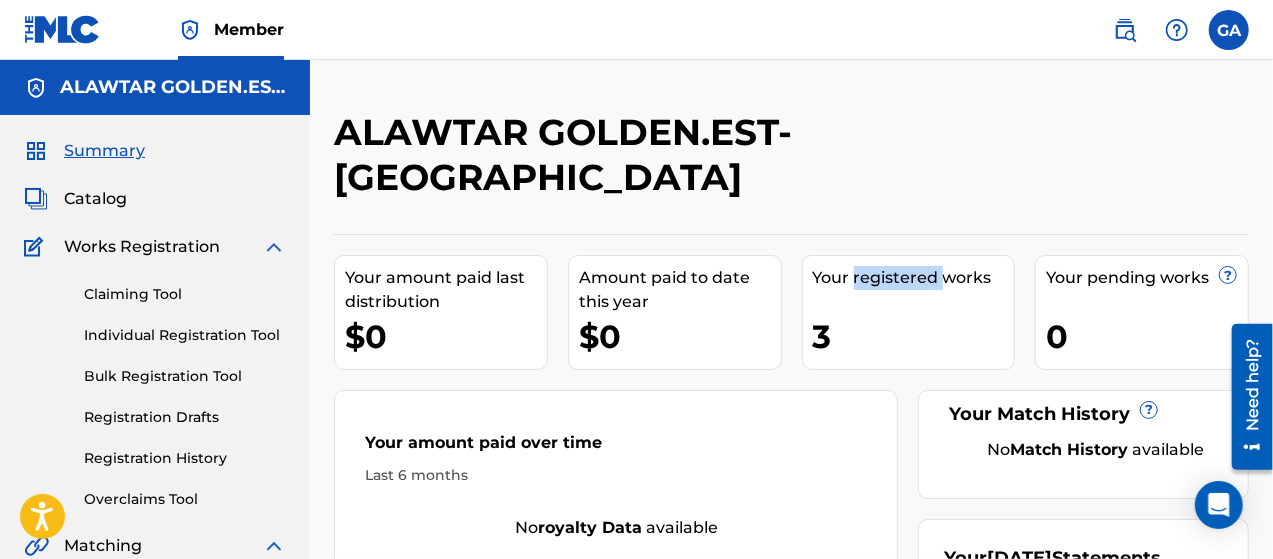 click on "Your registered works" at bounding box center [914, 278] 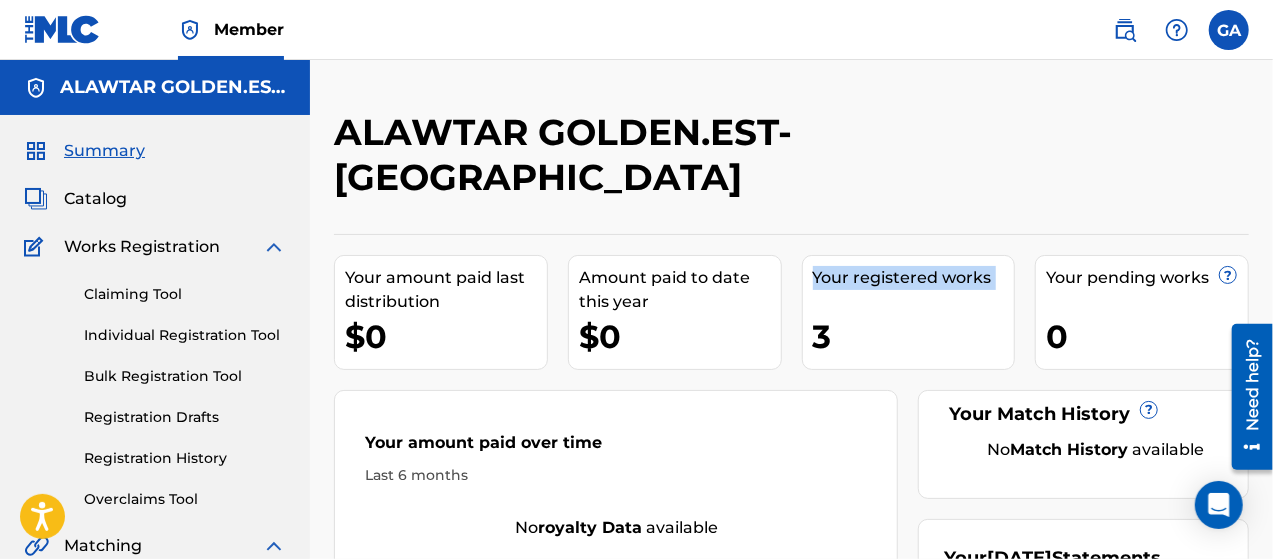 click on "Your registered works" at bounding box center [914, 278] 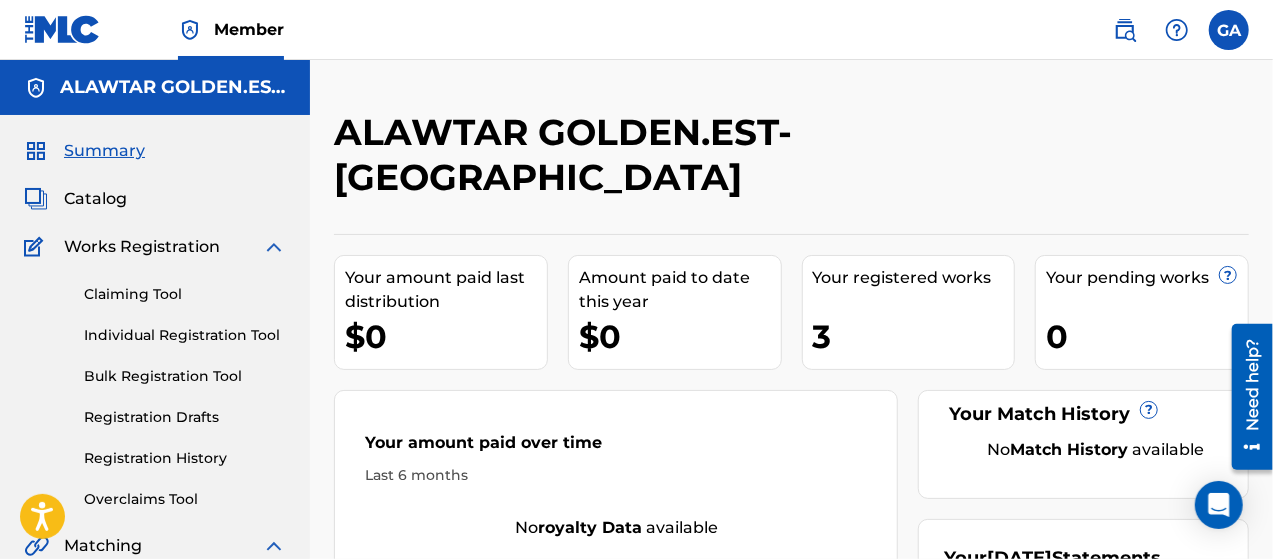 click on "Registration History" at bounding box center [185, 458] 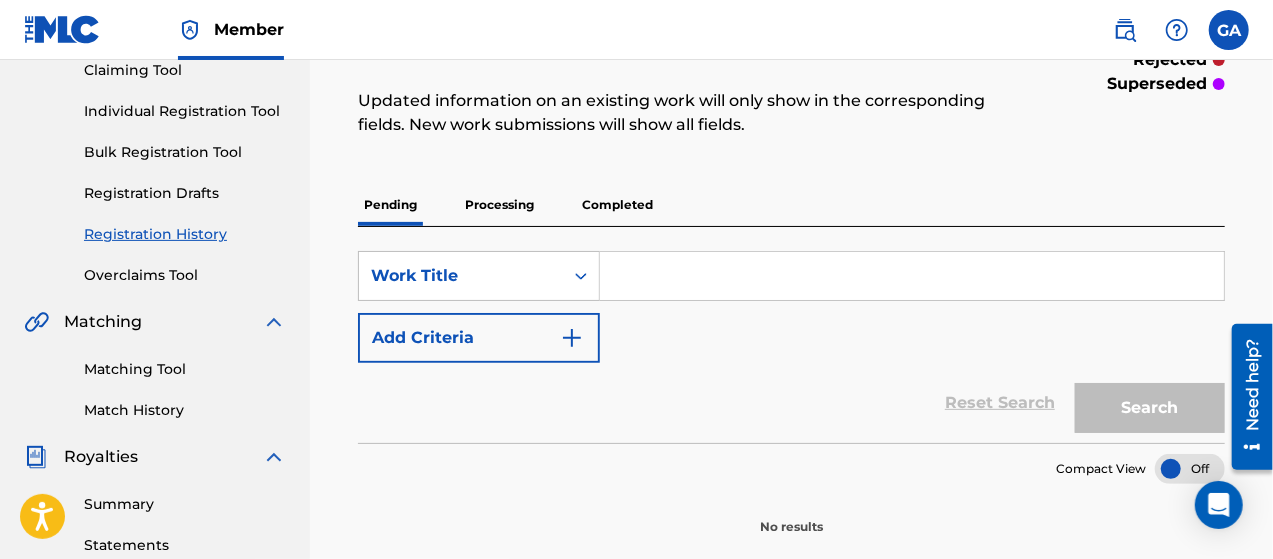 scroll, scrollTop: 100, scrollLeft: 0, axis: vertical 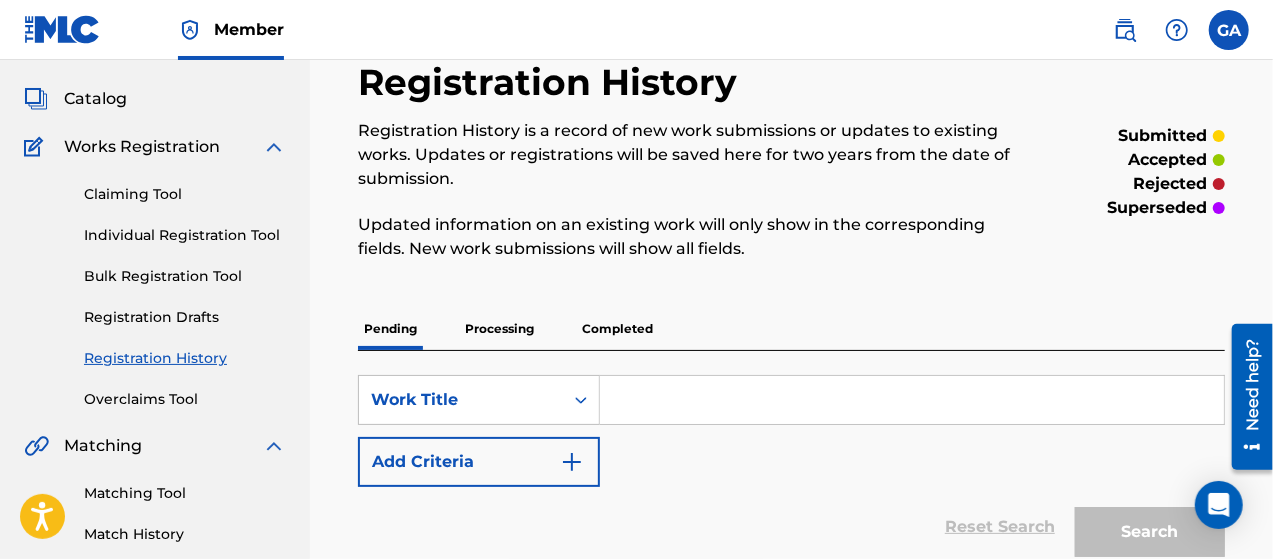click on "Processing" at bounding box center (499, 329) 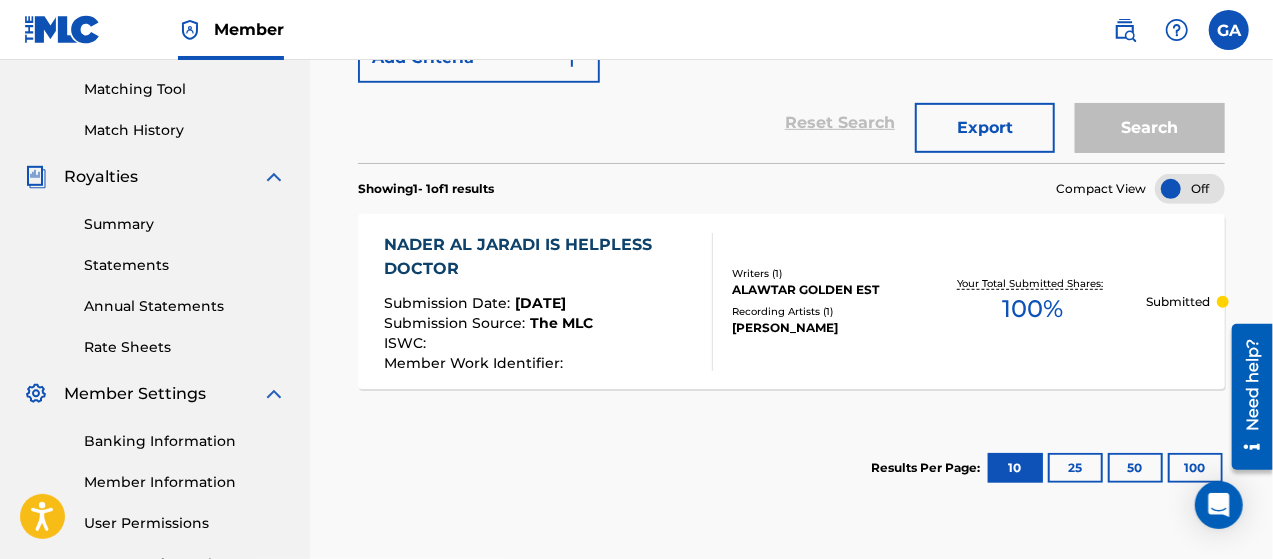 scroll, scrollTop: 300, scrollLeft: 0, axis: vertical 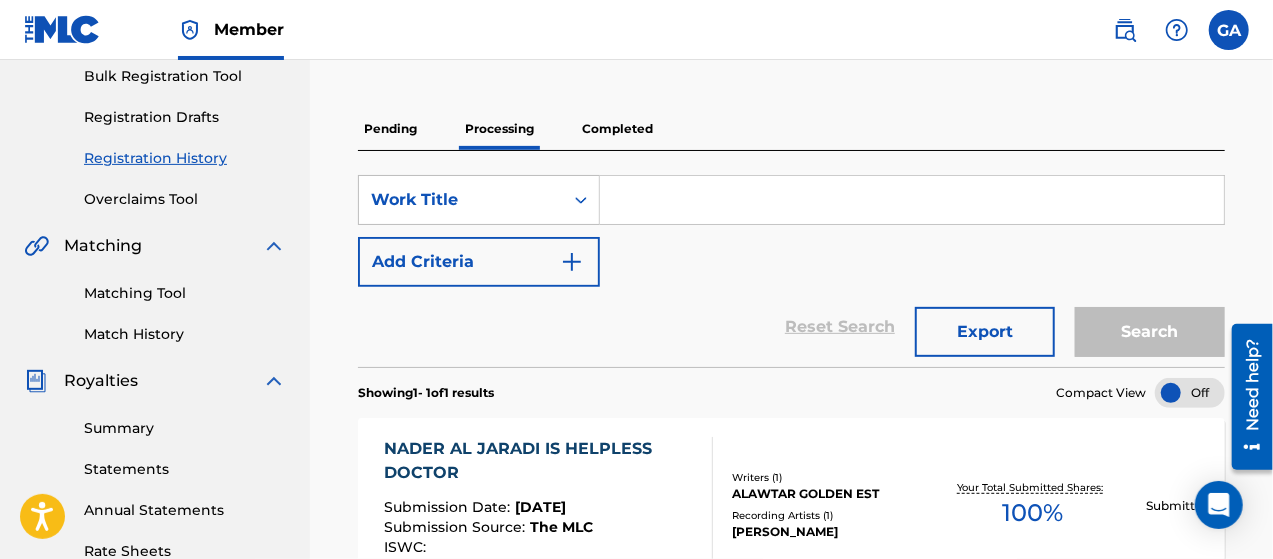 click on "Completed" at bounding box center [617, 129] 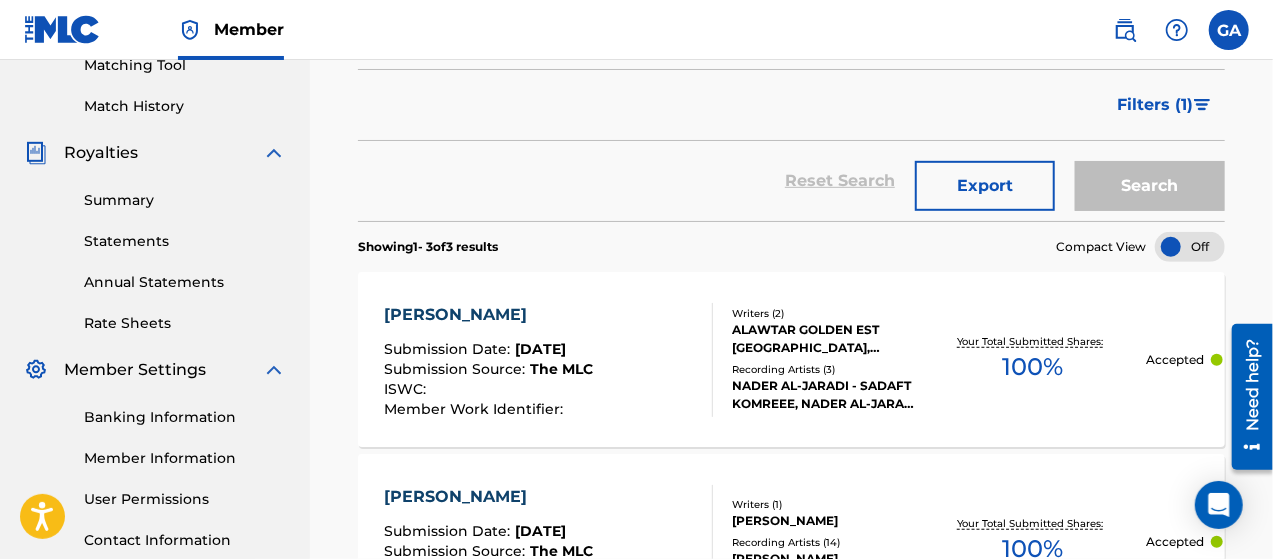 scroll, scrollTop: 300, scrollLeft: 0, axis: vertical 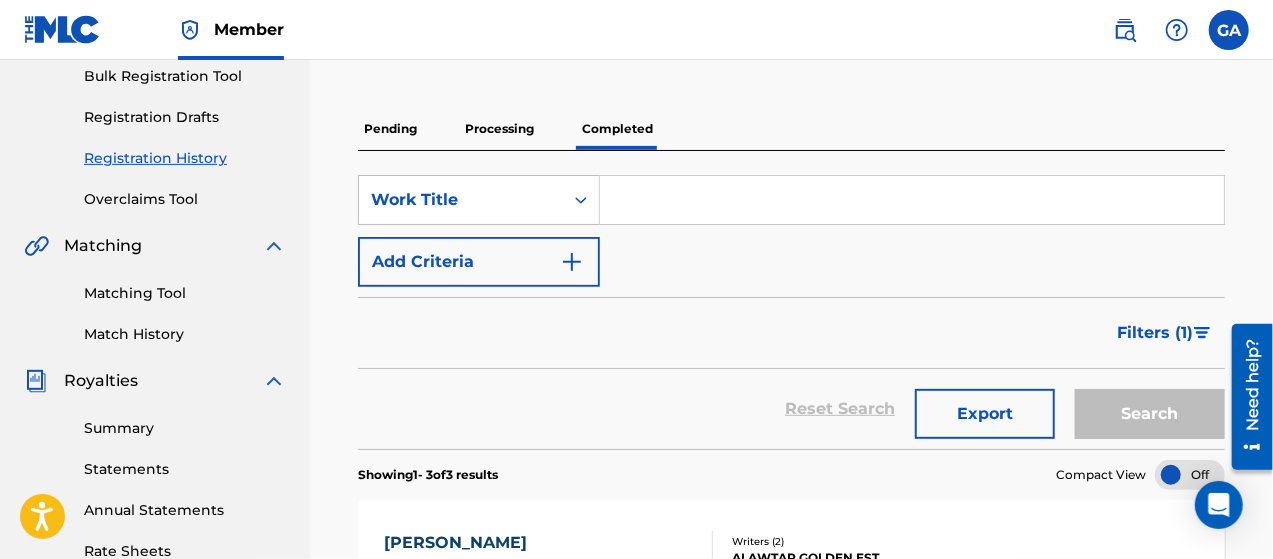 click on "Processing" at bounding box center (499, 129) 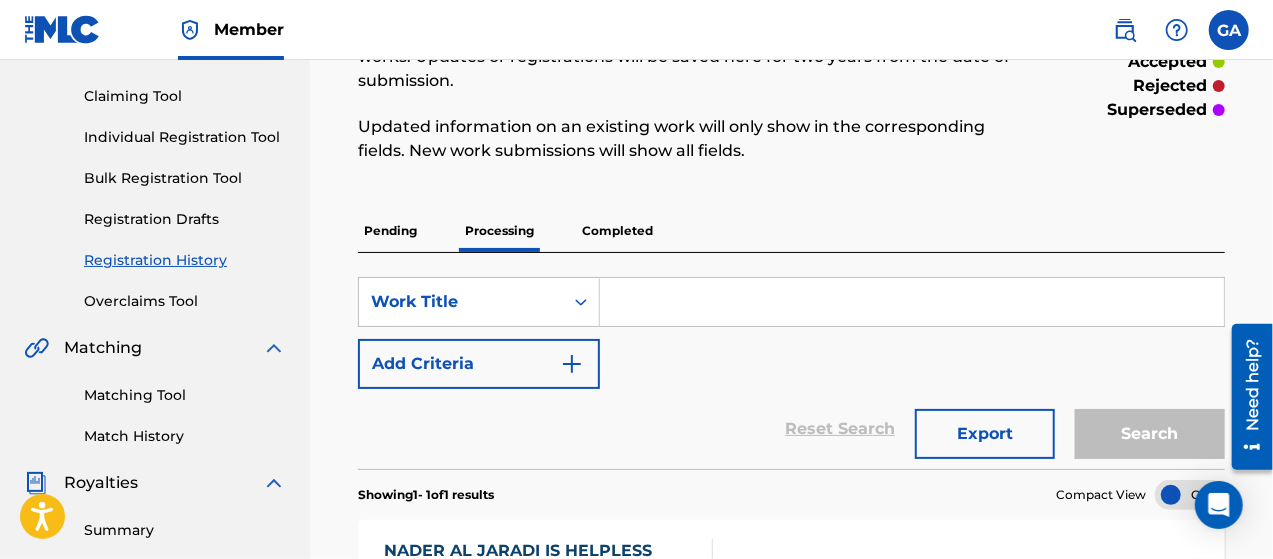 scroll, scrollTop: 100, scrollLeft: 0, axis: vertical 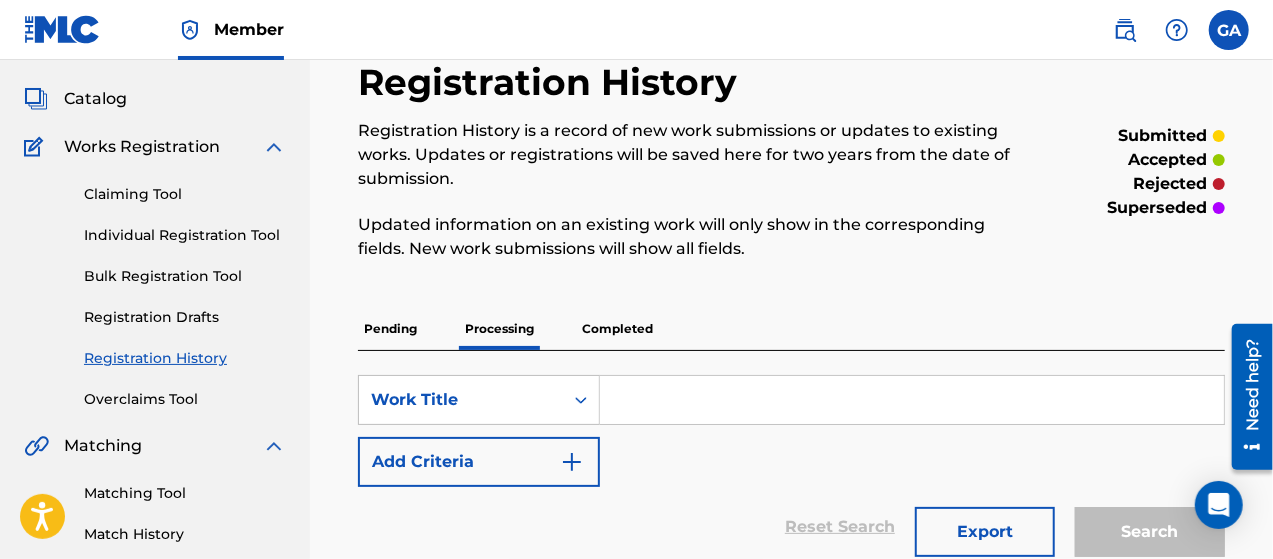 click on "Completed" at bounding box center (617, 329) 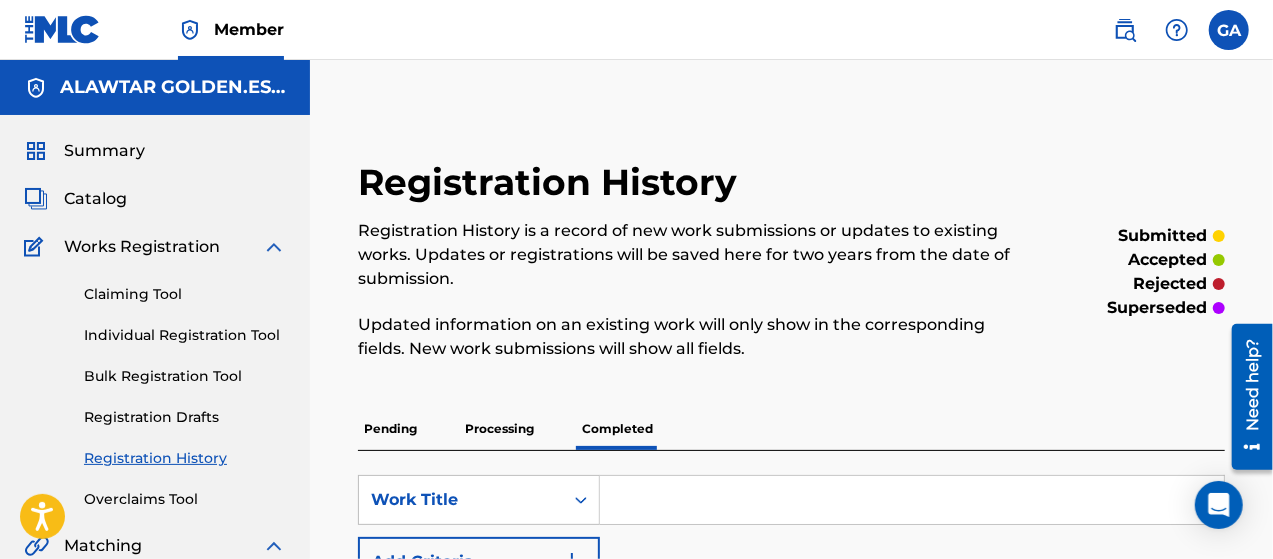 click on "Pending" at bounding box center [390, 429] 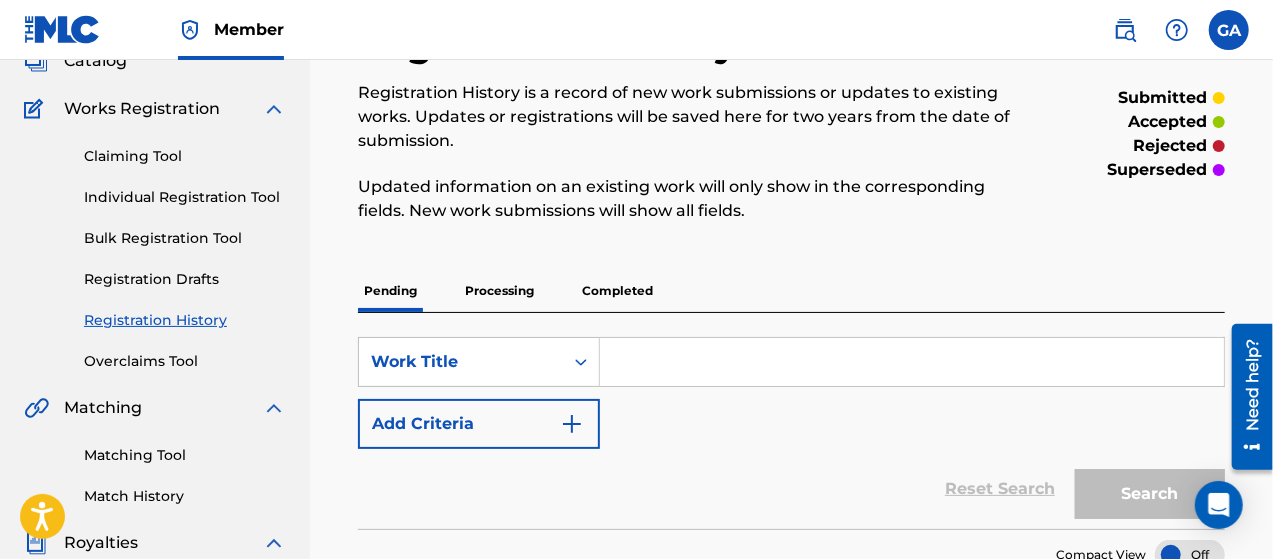 scroll, scrollTop: 100, scrollLeft: 0, axis: vertical 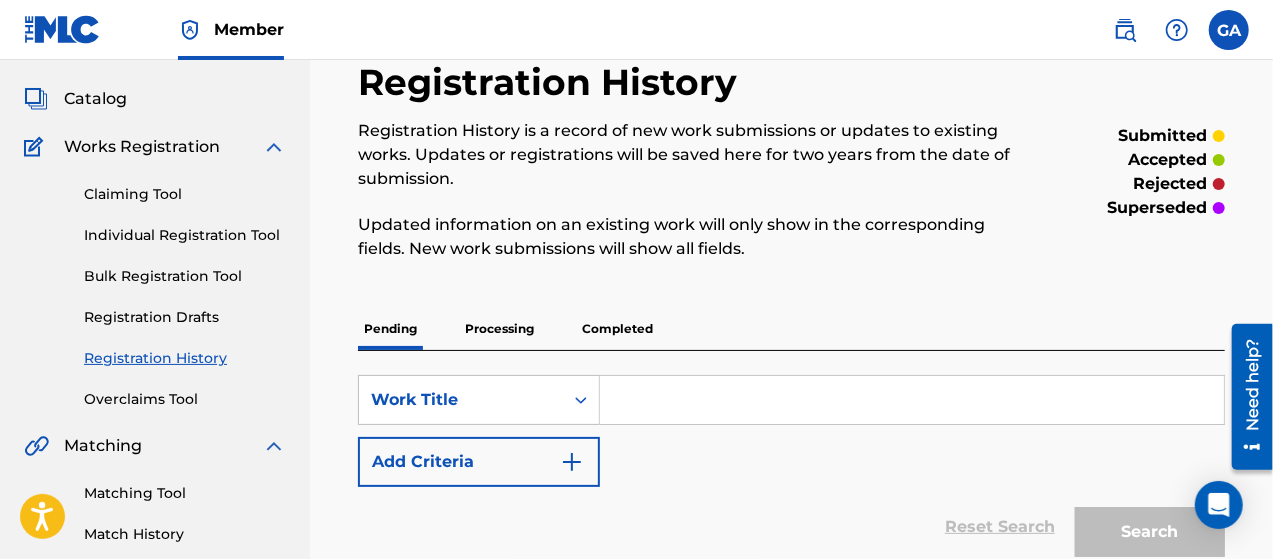 click on "Overclaims Tool" at bounding box center (185, 399) 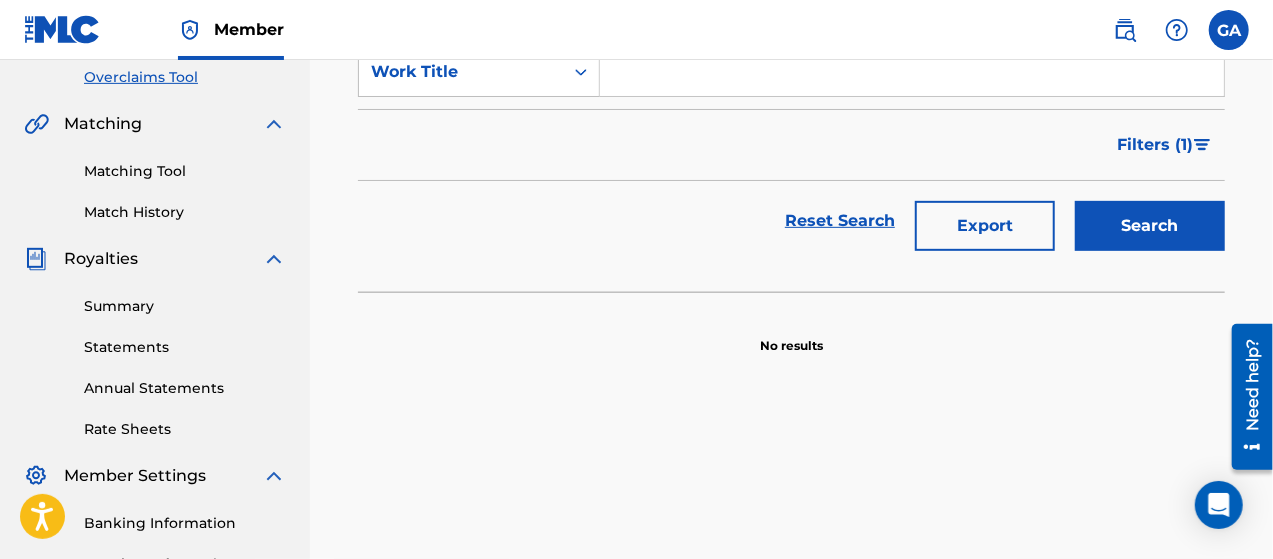scroll, scrollTop: 500, scrollLeft: 0, axis: vertical 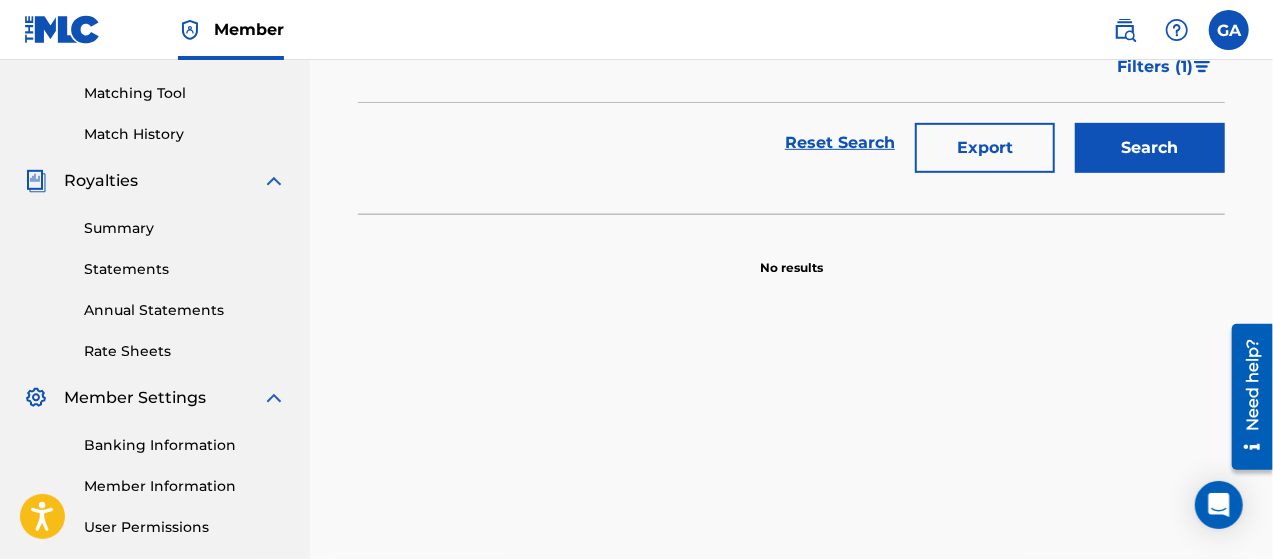 click on "Matching Tool" at bounding box center (185, 93) 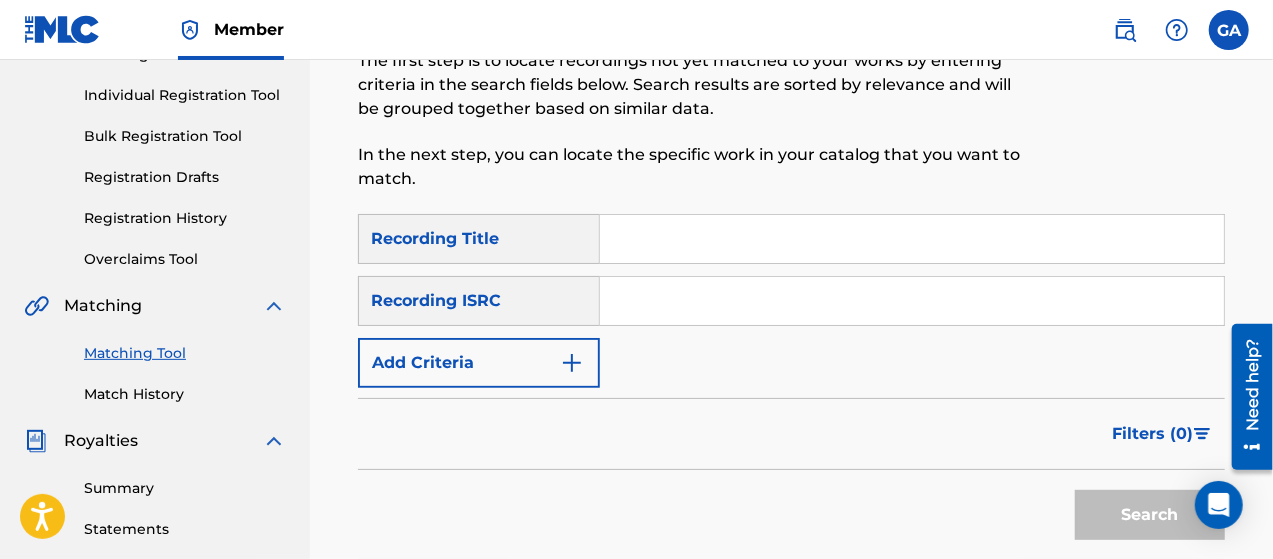 scroll, scrollTop: 300, scrollLeft: 0, axis: vertical 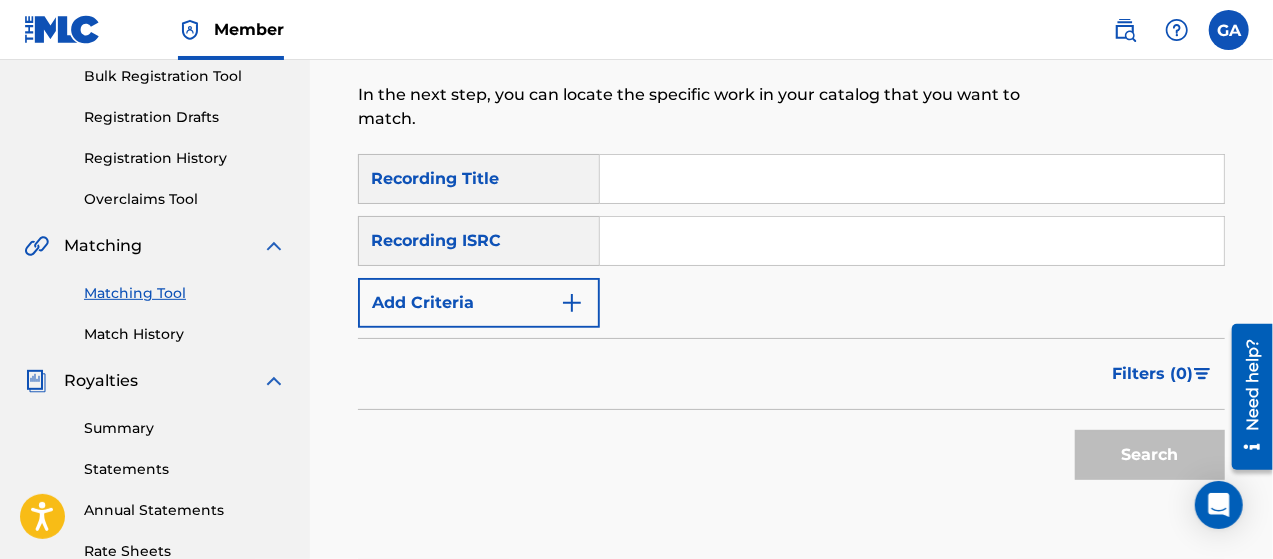 click at bounding box center (912, 179) 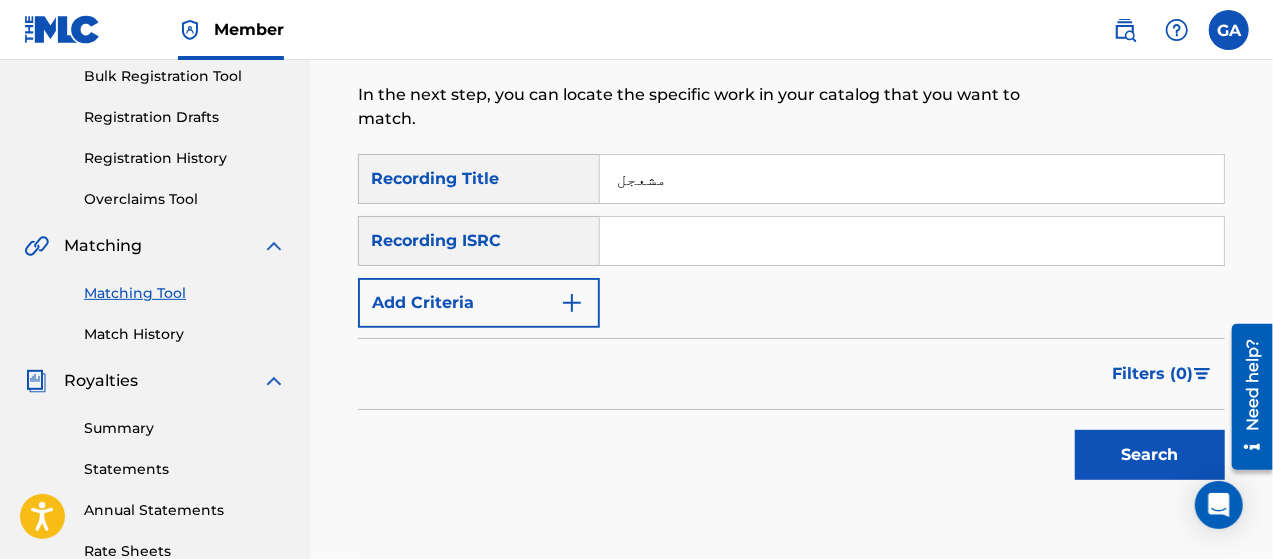 type on "مشعجل" 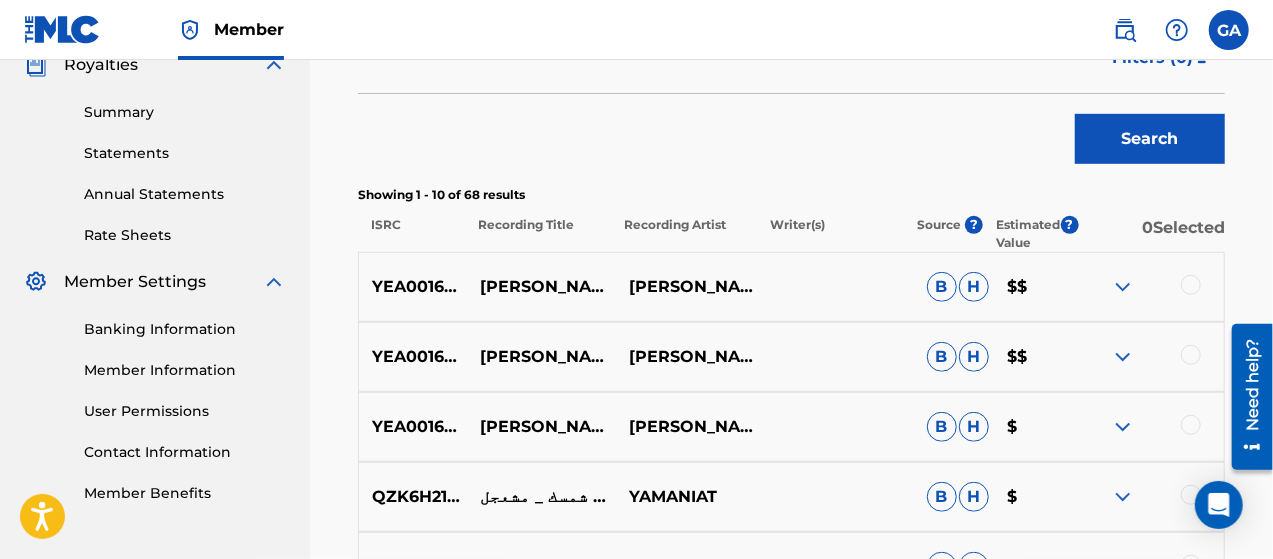 scroll, scrollTop: 600, scrollLeft: 0, axis: vertical 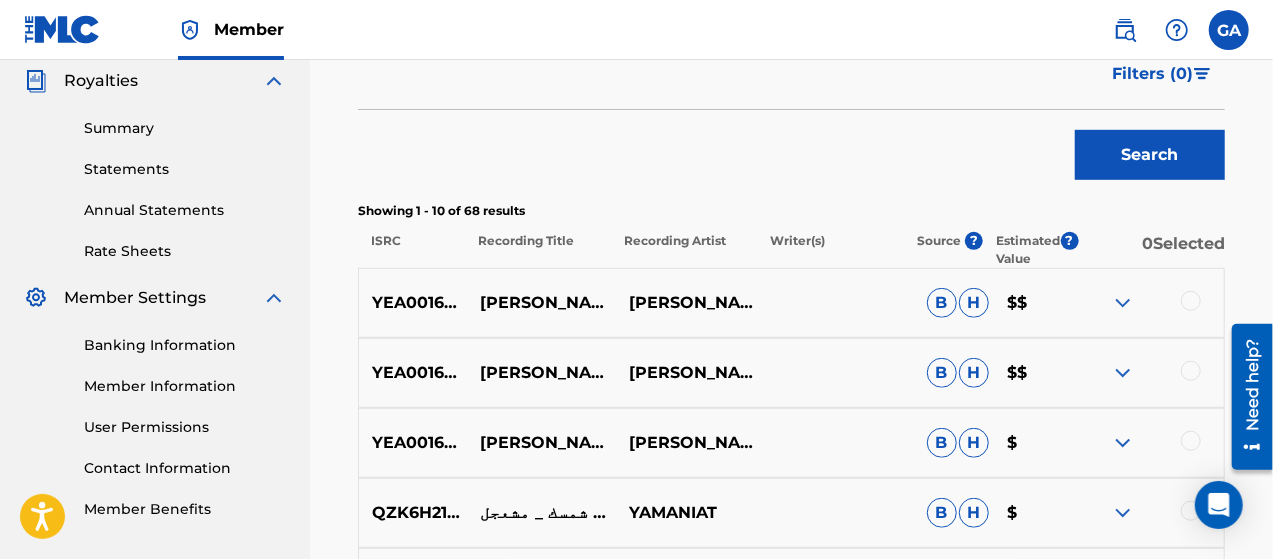 click on "YEA001601374" at bounding box center [413, 303] 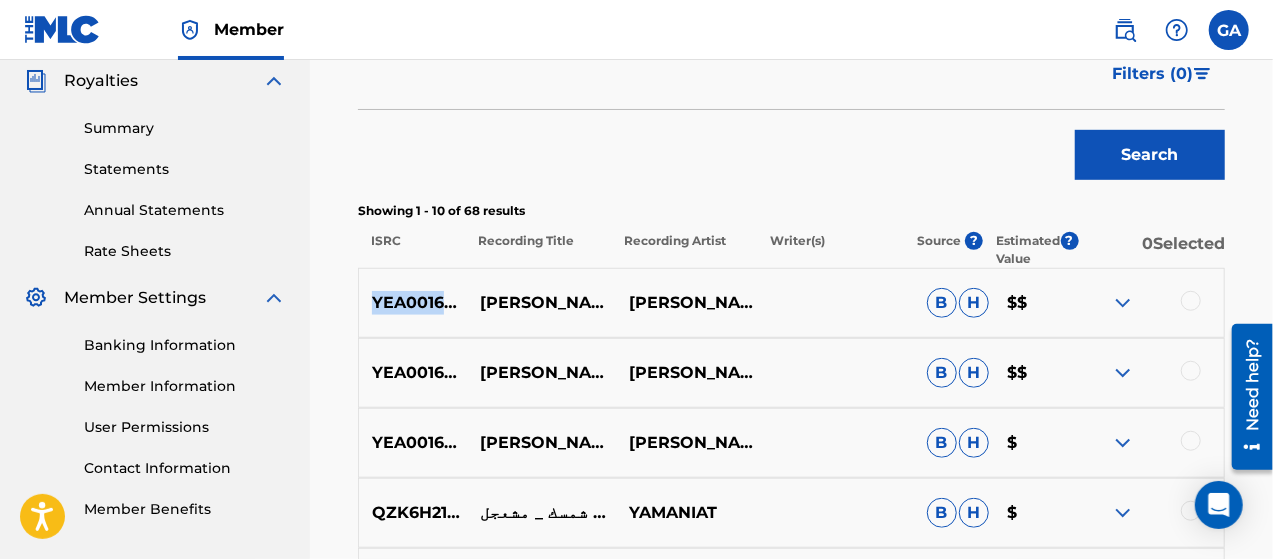click on "YEA001601374" at bounding box center [413, 303] 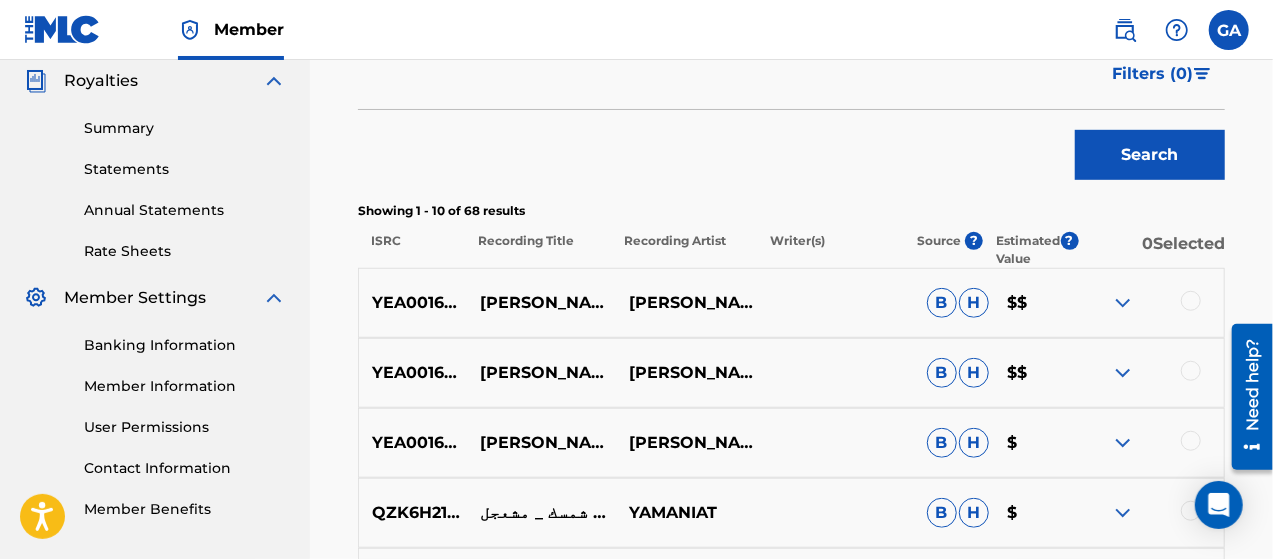 click on "[PERSON_NAME] - اودعك" at bounding box center (541, 303) 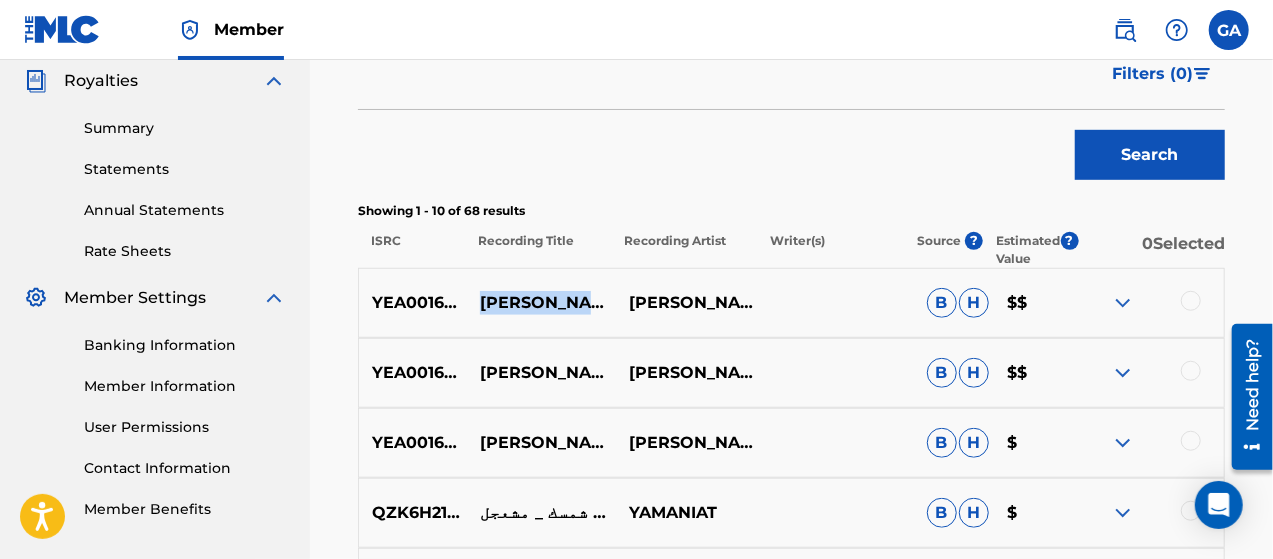 click on "[PERSON_NAME] - اودعك" at bounding box center [541, 303] 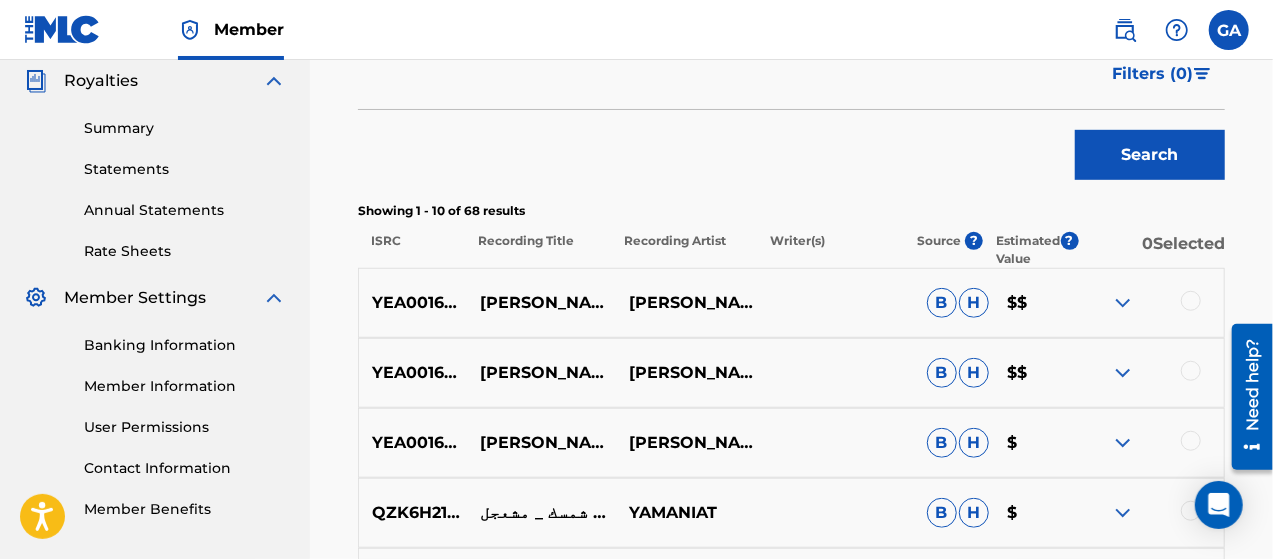 click on "[PERSON_NAME]" at bounding box center (690, 303) 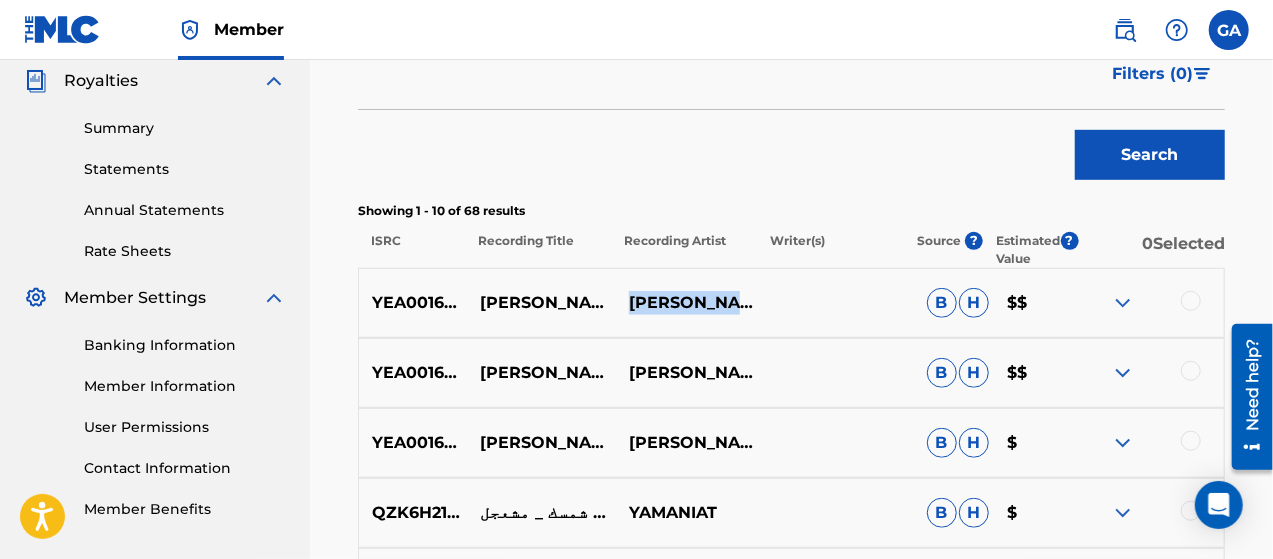 click on "[PERSON_NAME]" at bounding box center (690, 303) 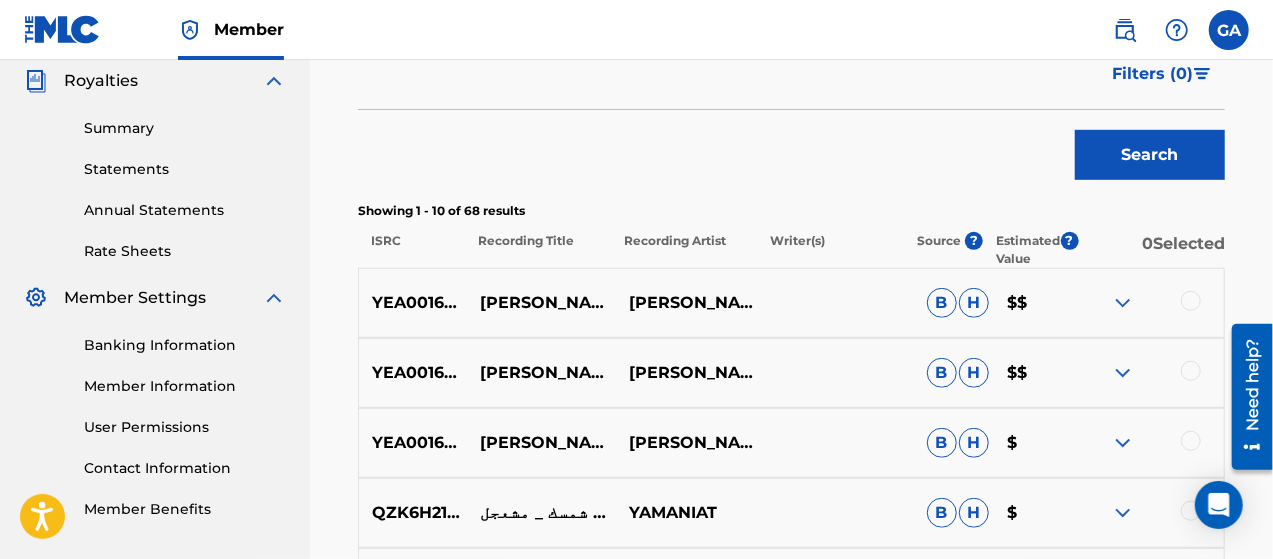 click on "YEA001601363" at bounding box center (413, 373) 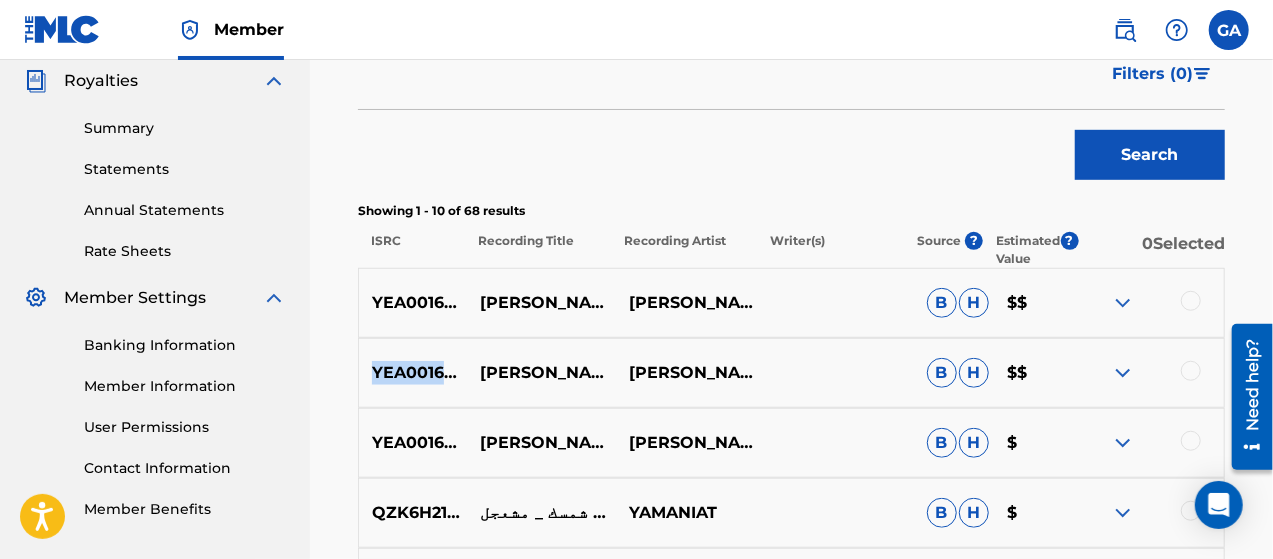 click on "YEA001601363" at bounding box center (413, 373) 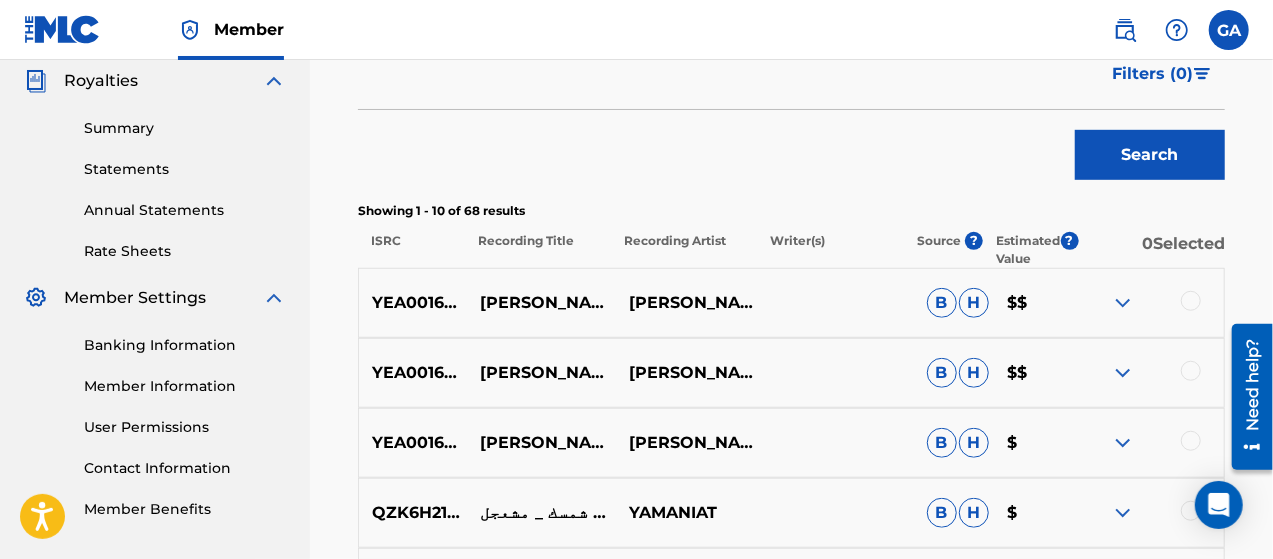 click on "[PERSON_NAME] - جرحني" at bounding box center [541, 373] 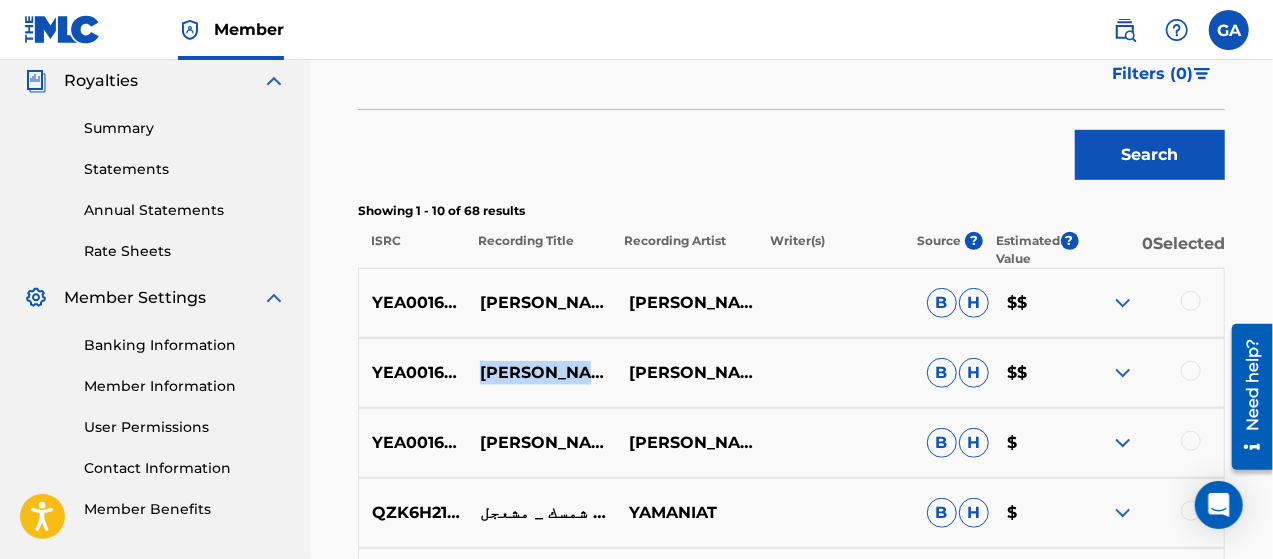 click on "[PERSON_NAME] - جرحني" at bounding box center [541, 373] 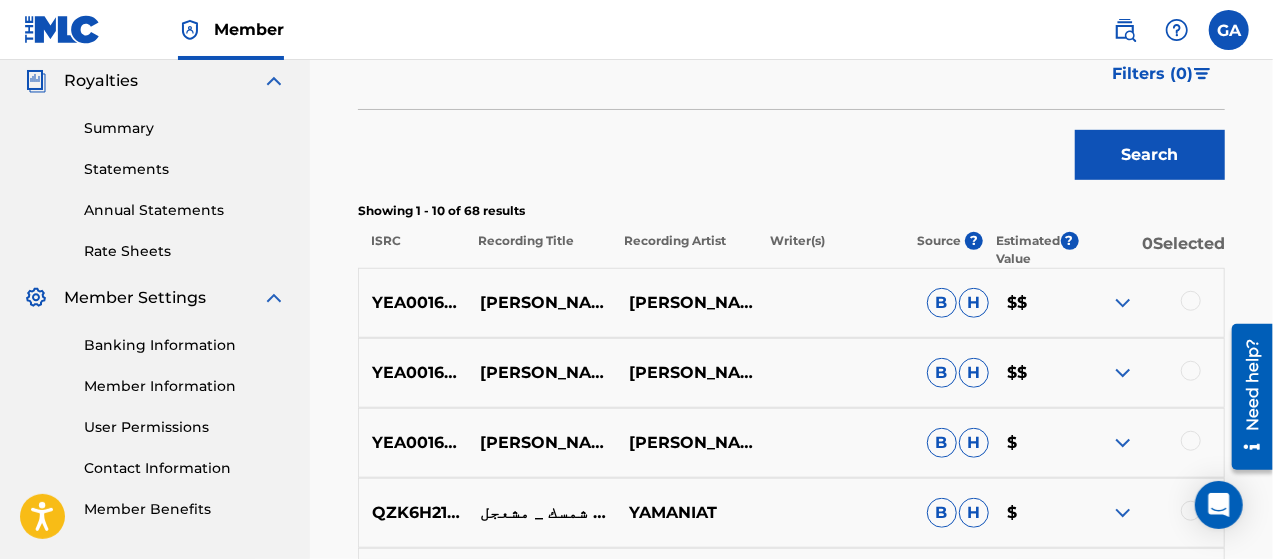 click on "[PERSON_NAME]" at bounding box center (690, 373) 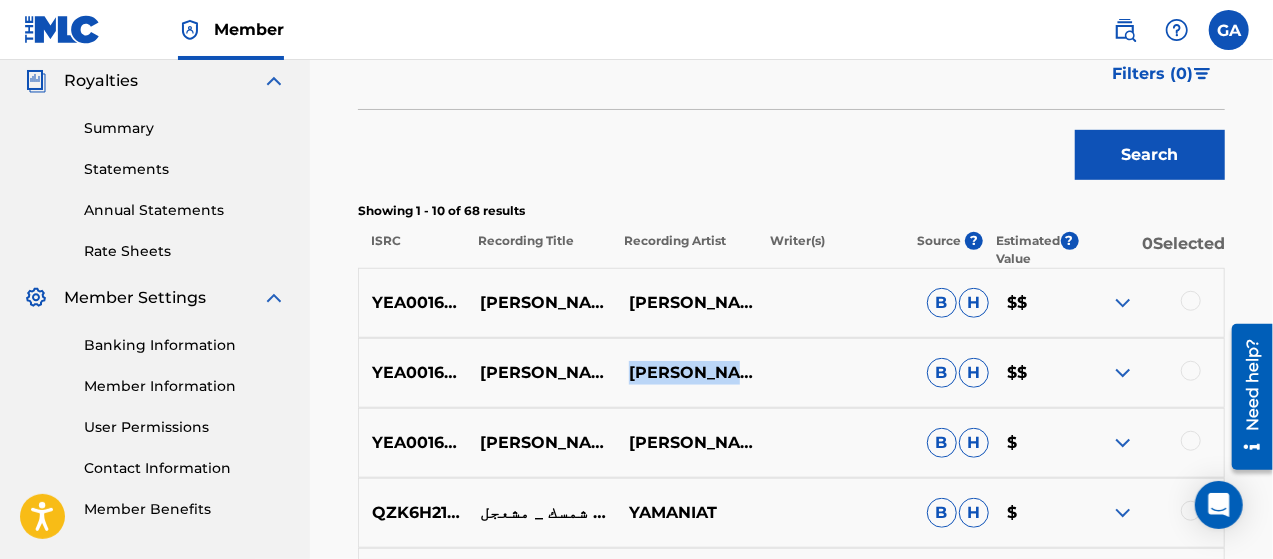 click on "[PERSON_NAME]" at bounding box center [690, 373] 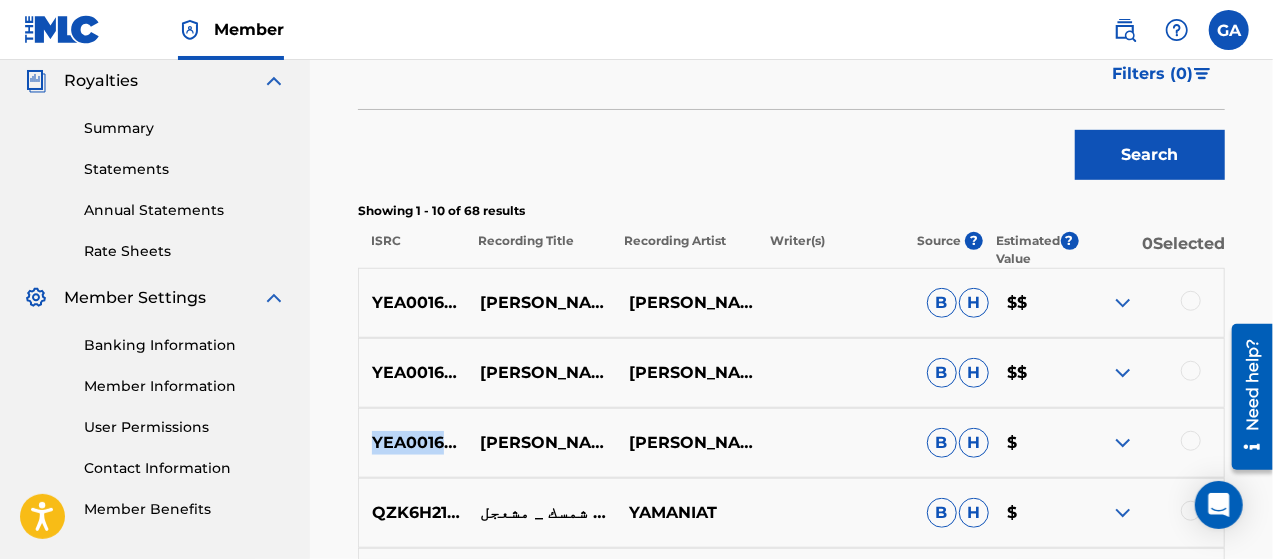 click on "YEA001601376" at bounding box center (413, 443) 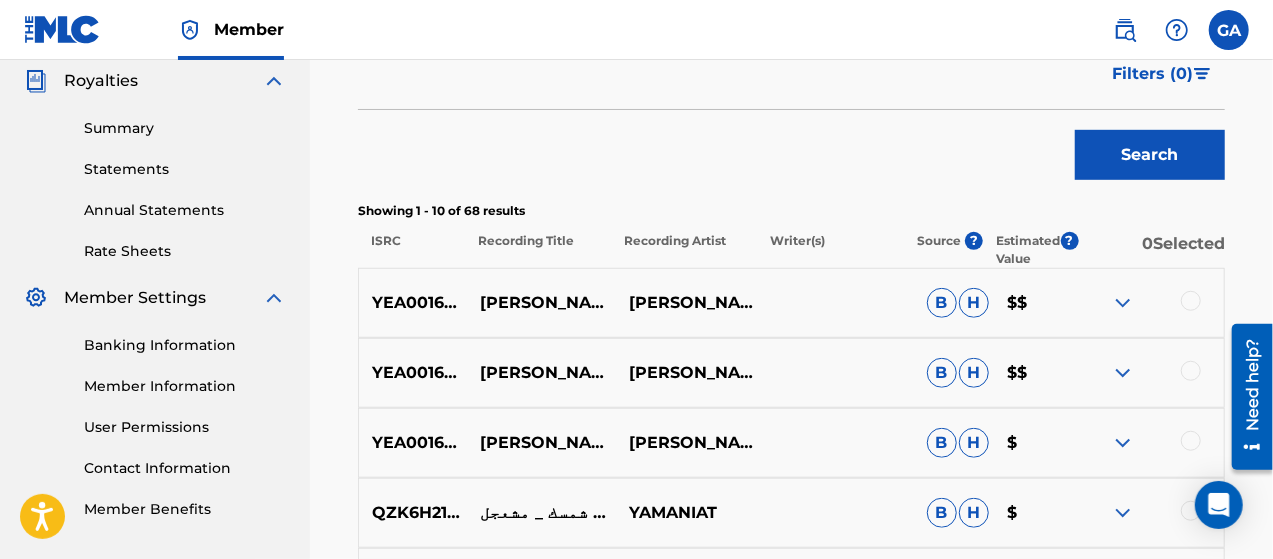 click on "[PERSON_NAME] - خسارة" at bounding box center [541, 443] 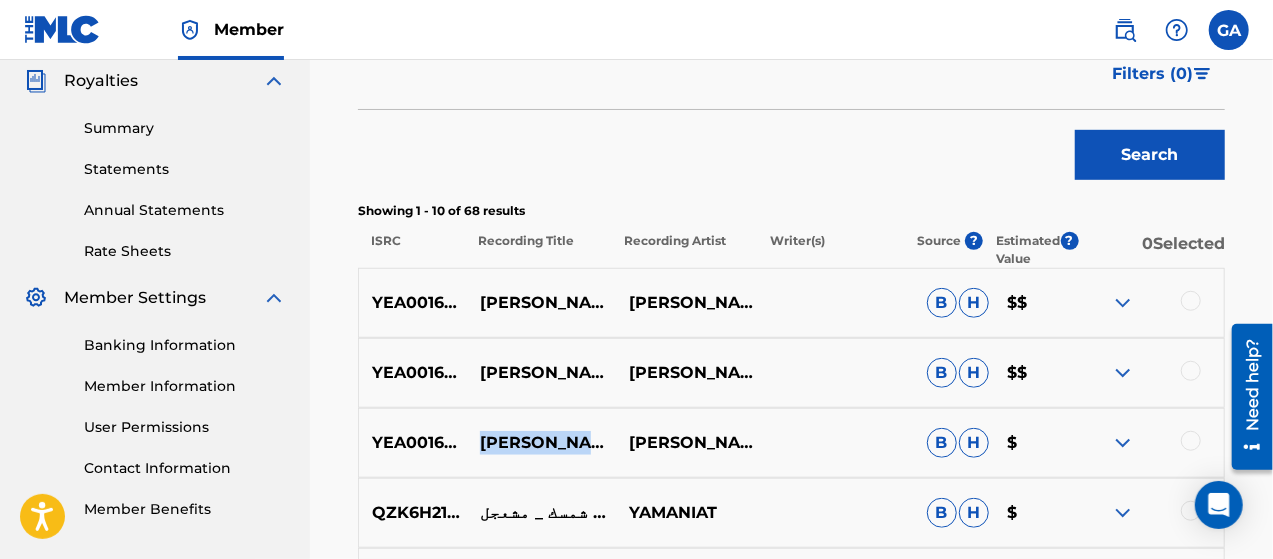 click on "[PERSON_NAME] - خسارة" at bounding box center (541, 443) 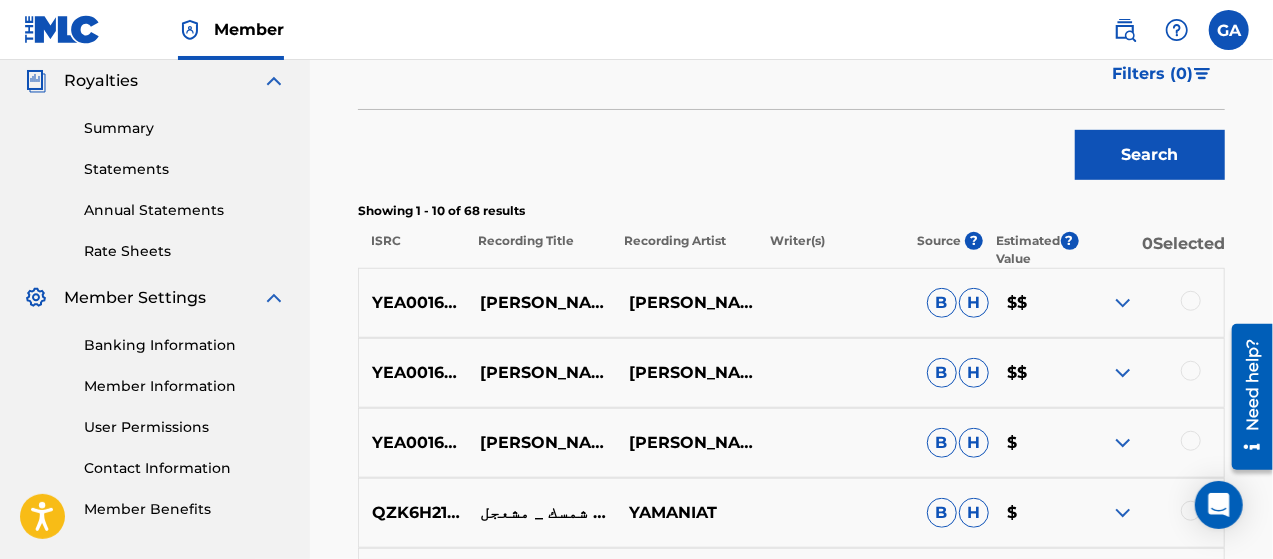 click on "YEA001601363 [PERSON_NAME] - [PERSON_NAME]" at bounding box center [791, 373] 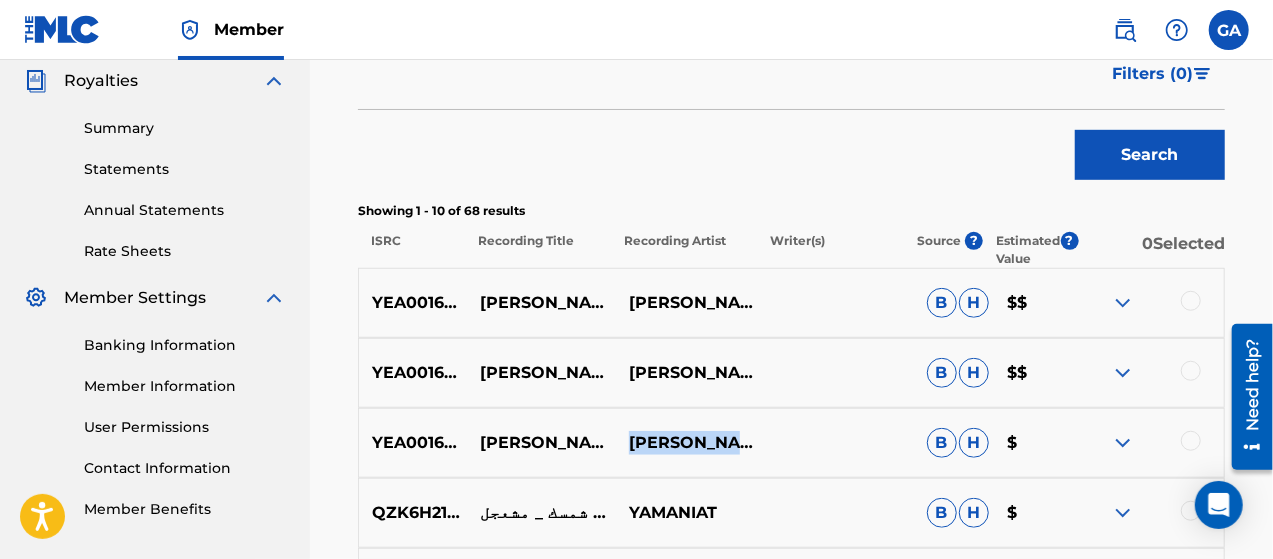 click on "[PERSON_NAME]" at bounding box center [690, 443] 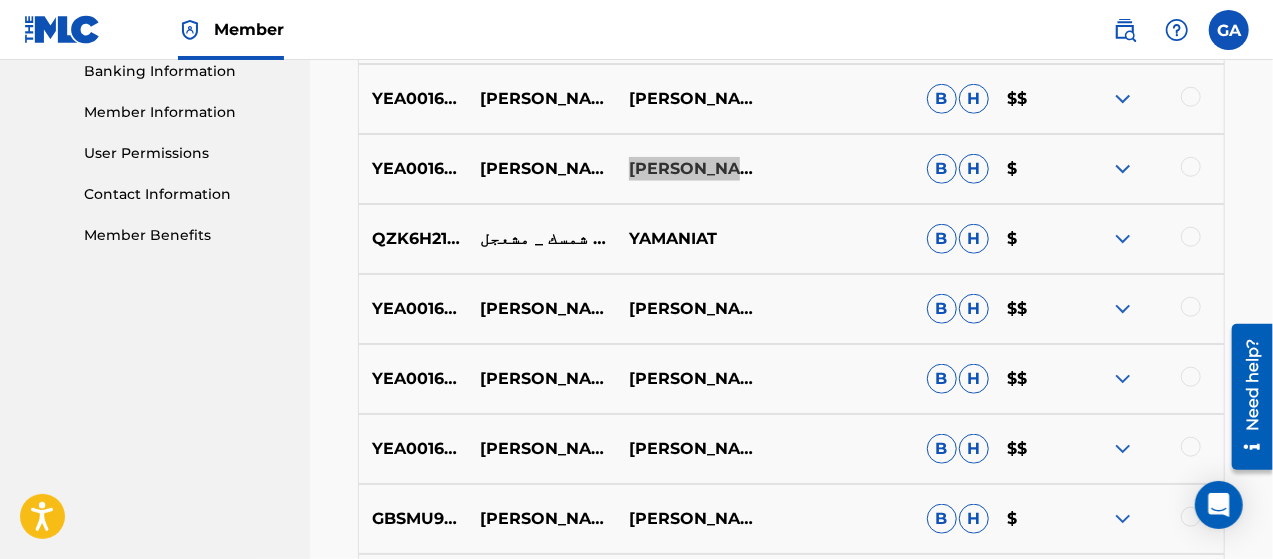 scroll, scrollTop: 900, scrollLeft: 0, axis: vertical 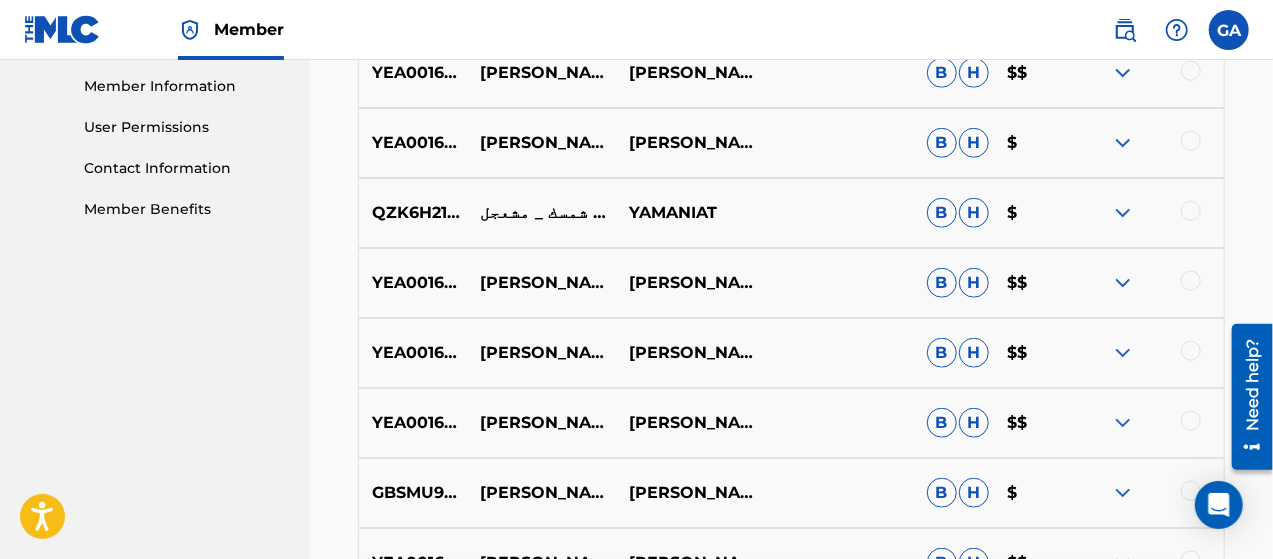 click on "YEA001601365" at bounding box center (413, 283) 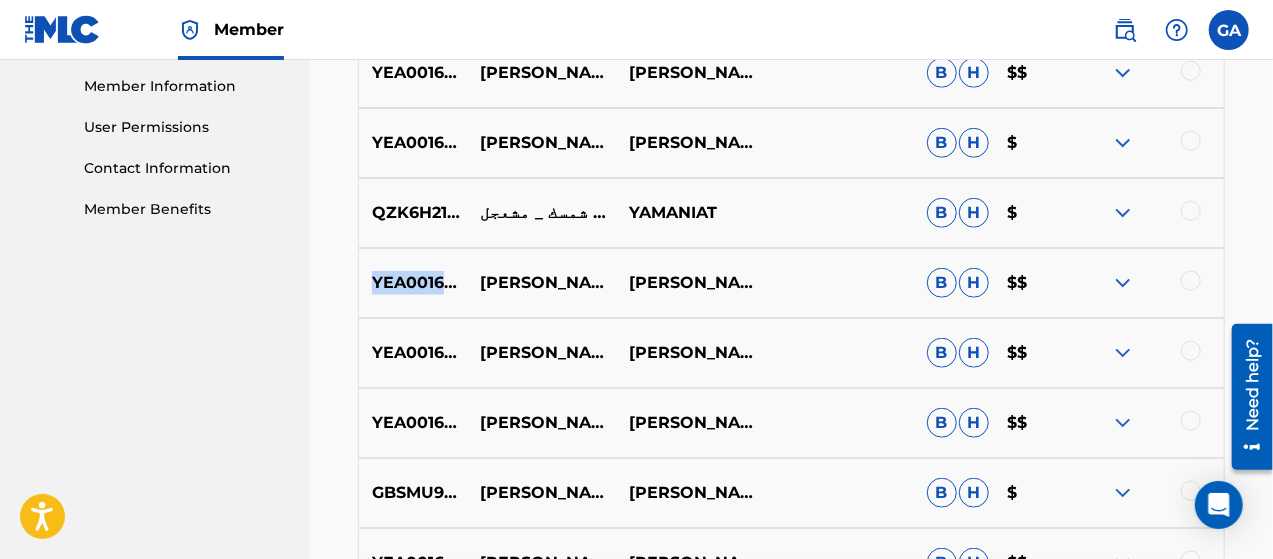 click on "YEA001601365" at bounding box center (413, 283) 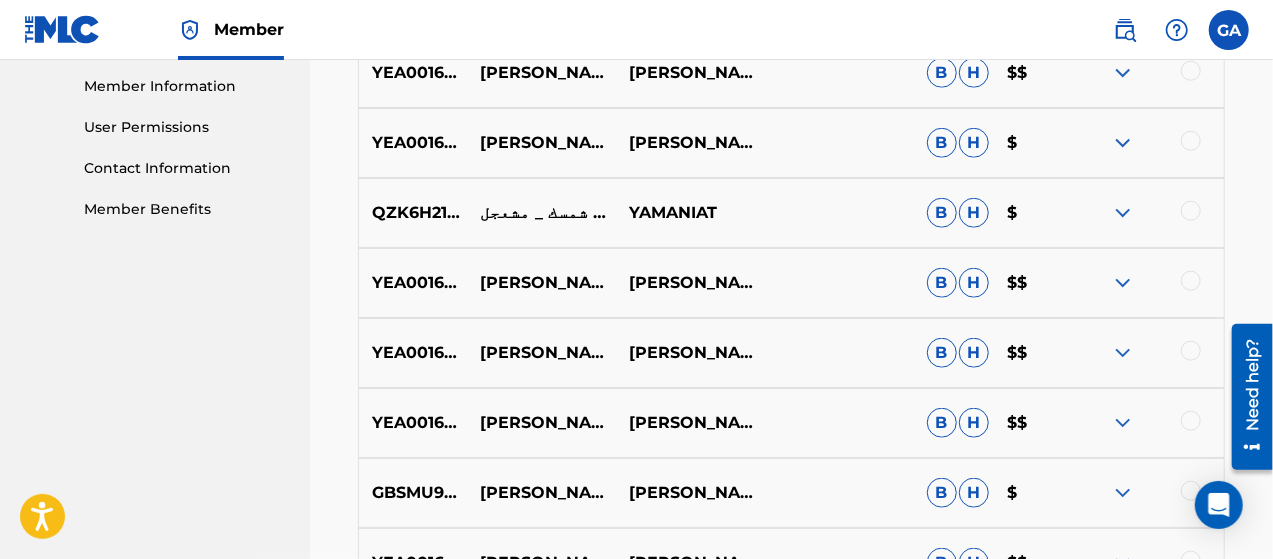 click on "QZK6H2159558 اشرقت شمسك _ مشعجل YAMANIAT B H $" at bounding box center (791, 213) 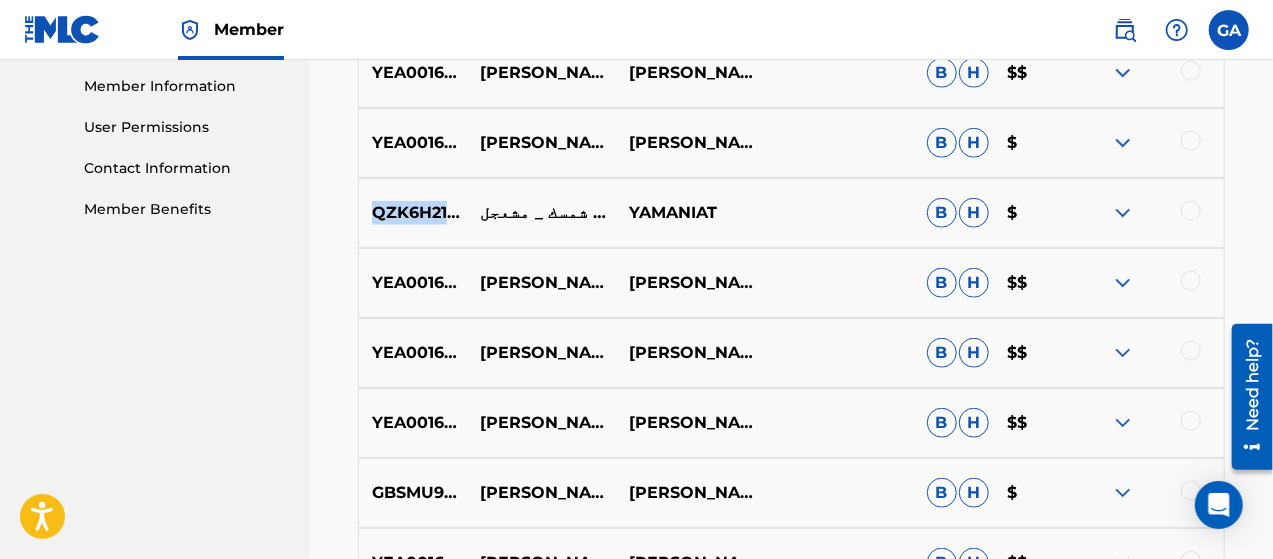 click on "QZK6H2159558 اشرقت شمسك _ مشعجل YAMANIAT B H $" at bounding box center [791, 213] 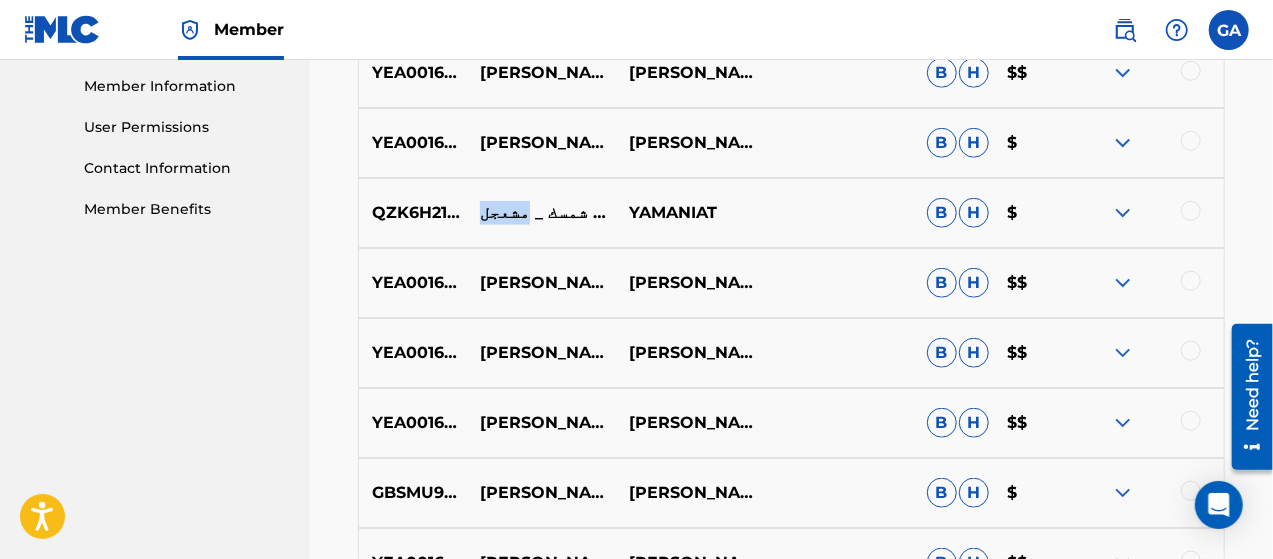 click on "اشرقت شمسك _ مشعجل" at bounding box center (541, 213) 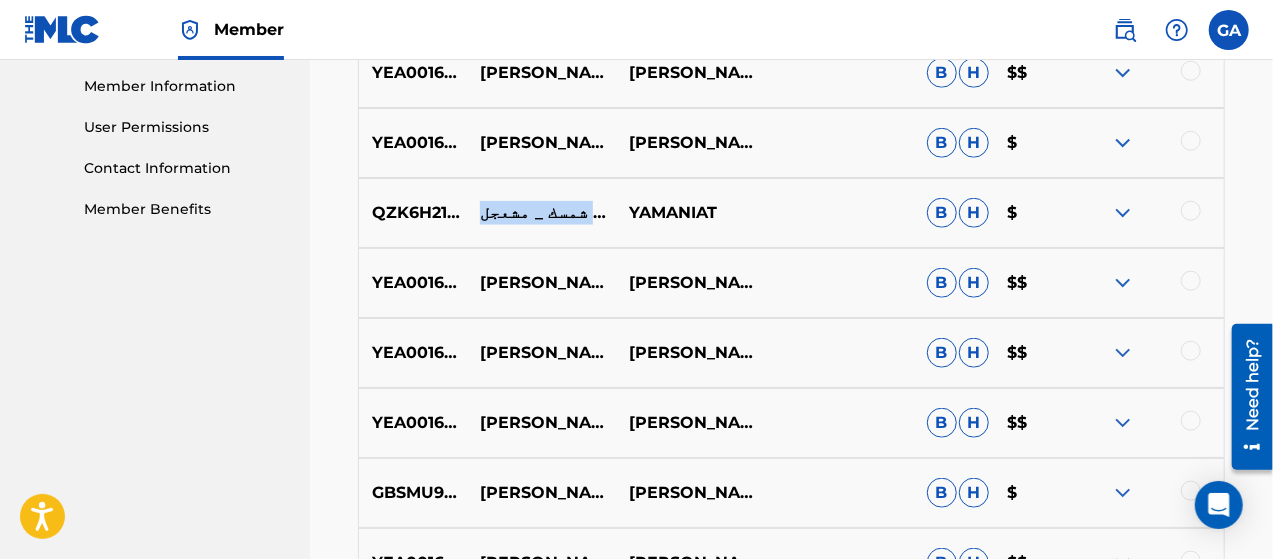 click on "اشرقت شمسك _ مشعجل" at bounding box center (541, 213) 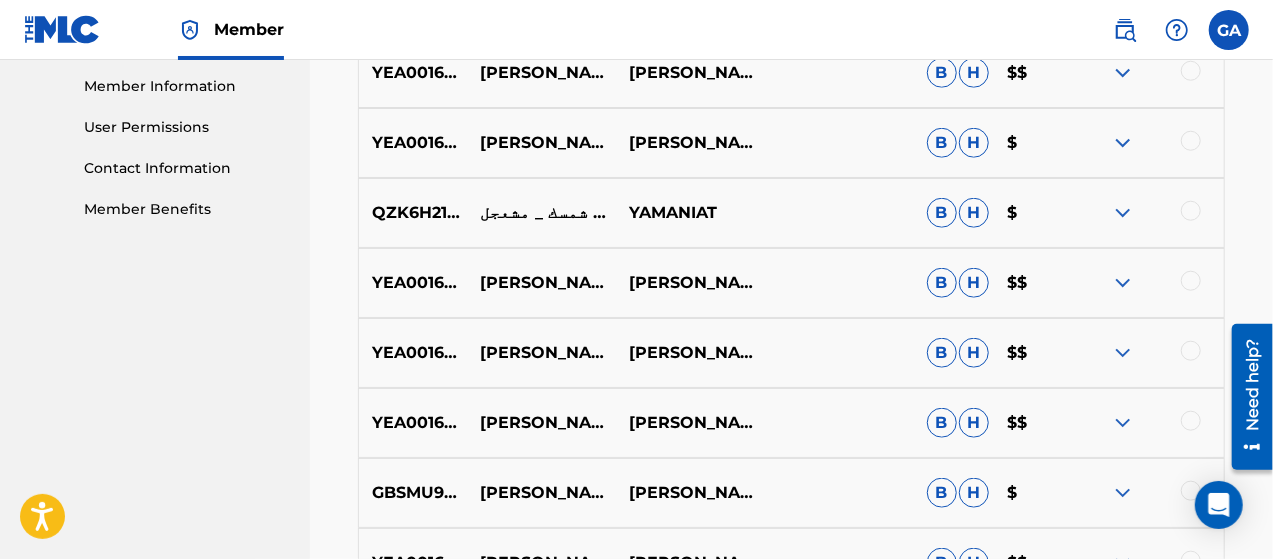 click on "YAMANIAT" at bounding box center (690, 213) 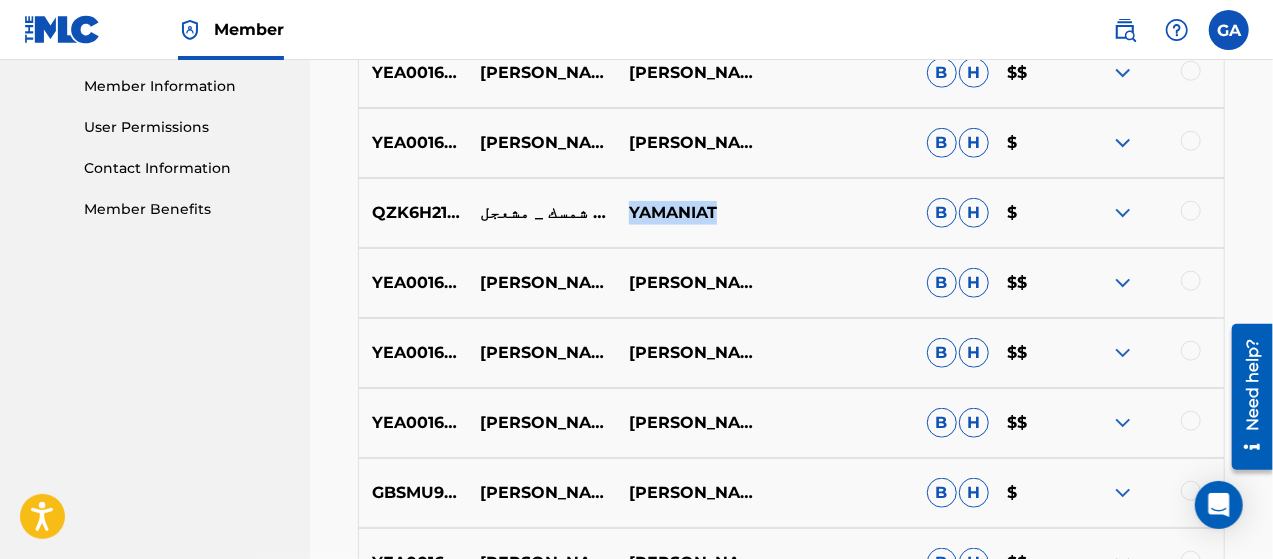 click on "YAMANIAT" at bounding box center [690, 213] 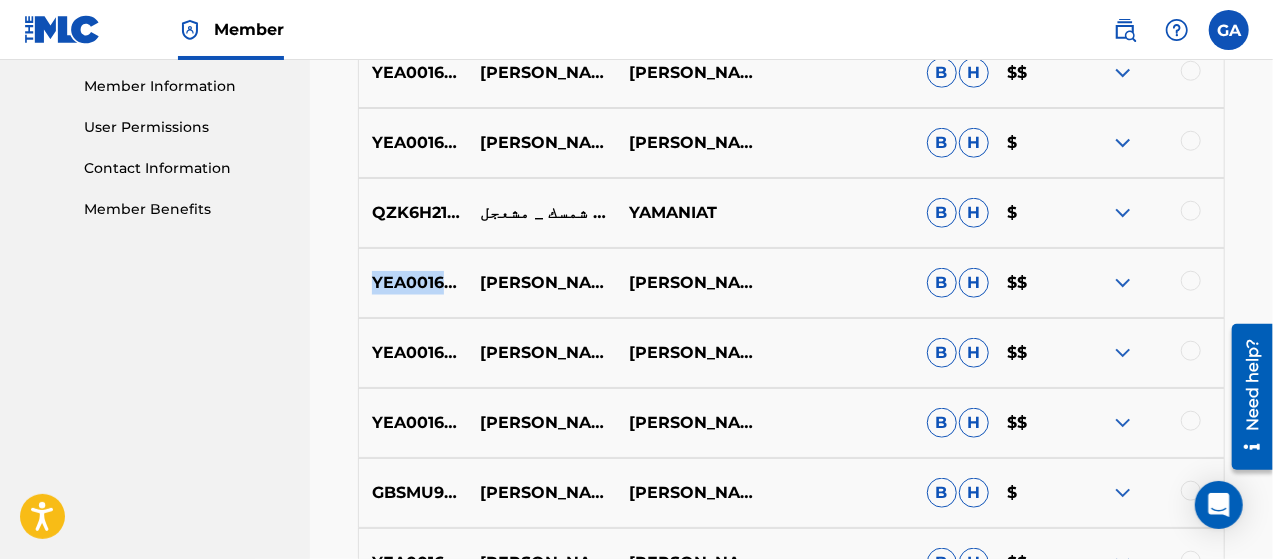 click on "YEA001601365" at bounding box center (413, 283) 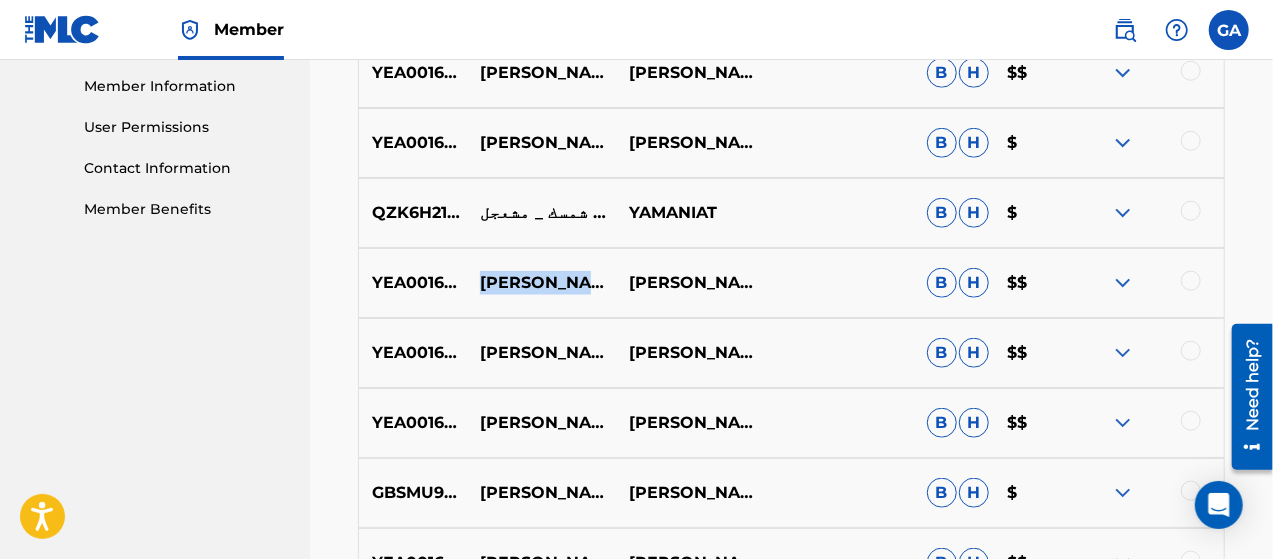 click on "[PERSON_NAME] - غالي" at bounding box center (541, 283) 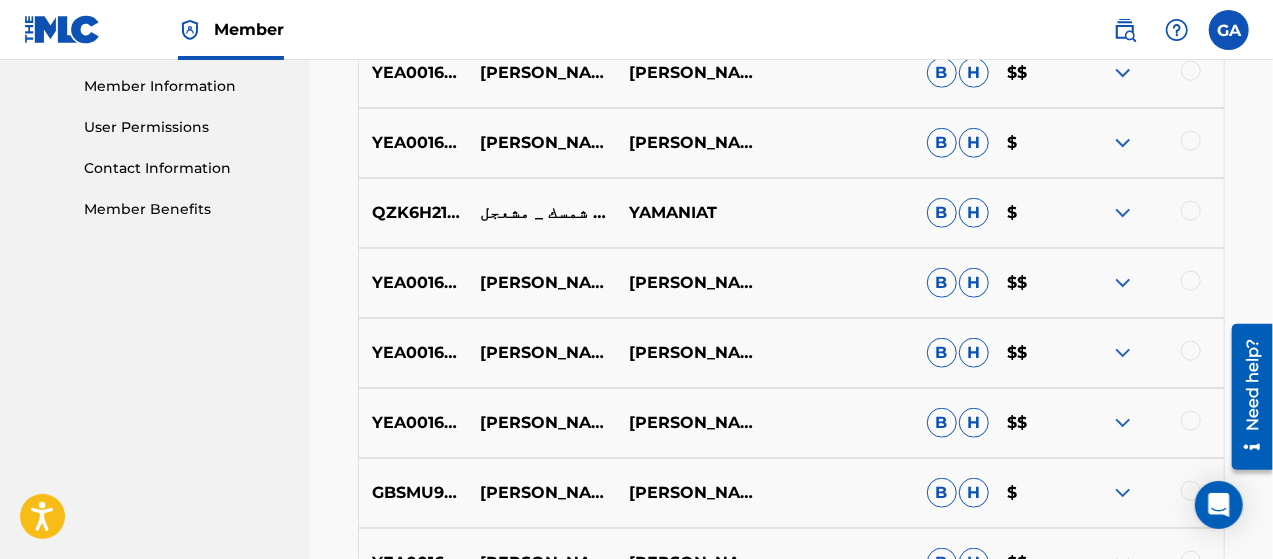 click on "[PERSON_NAME] - غالي" at bounding box center (541, 283) 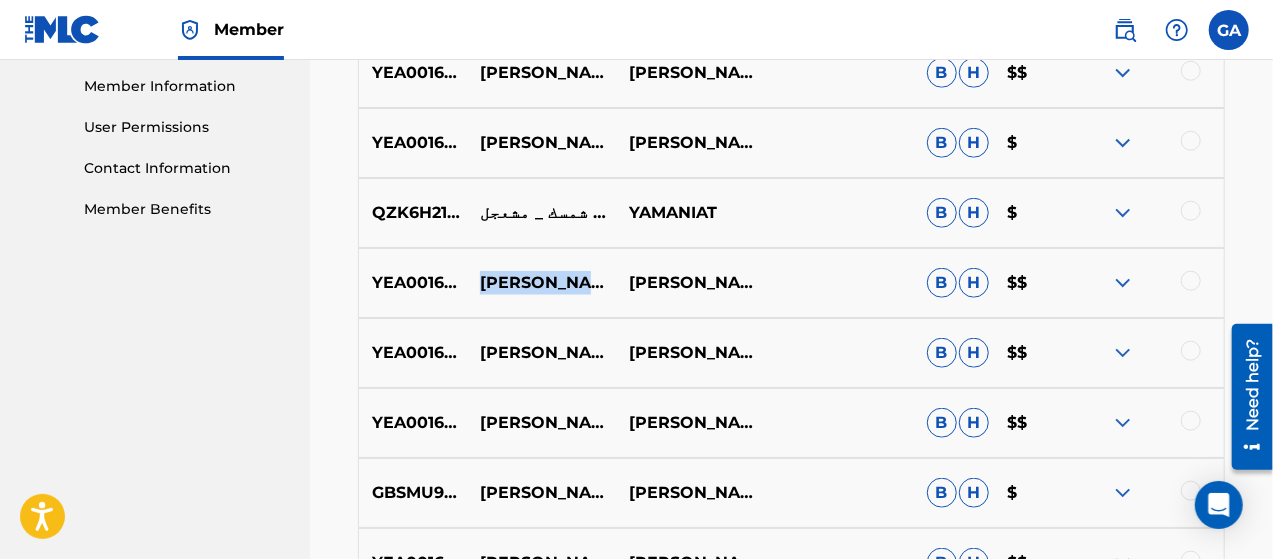 click on "[PERSON_NAME] - غالي" at bounding box center [541, 283] 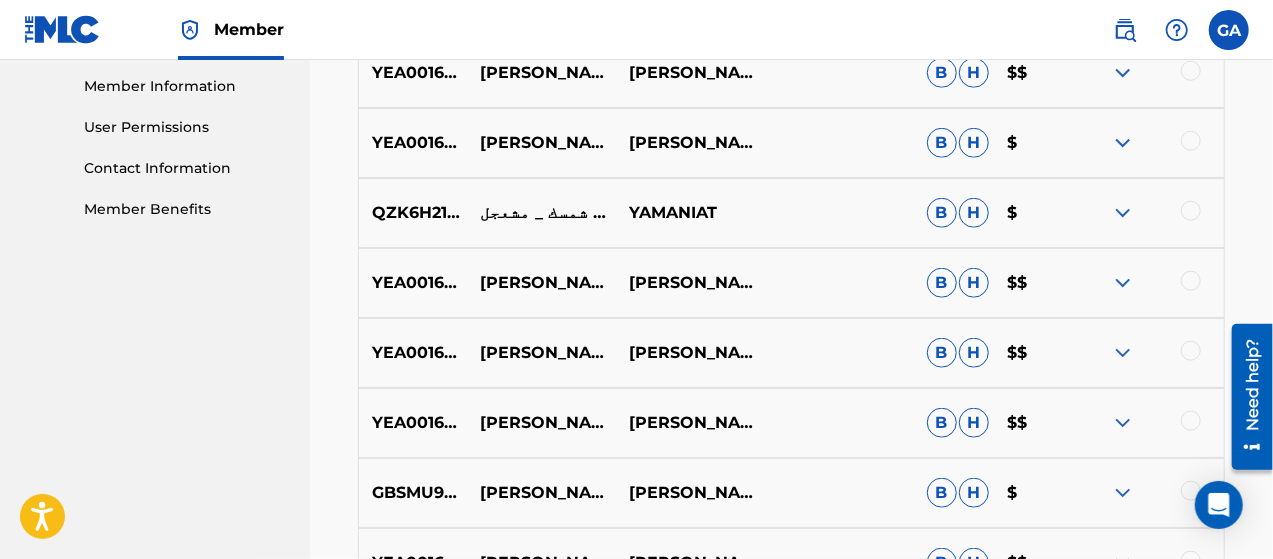 click on "[PERSON_NAME]" at bounding box center [690, 283] 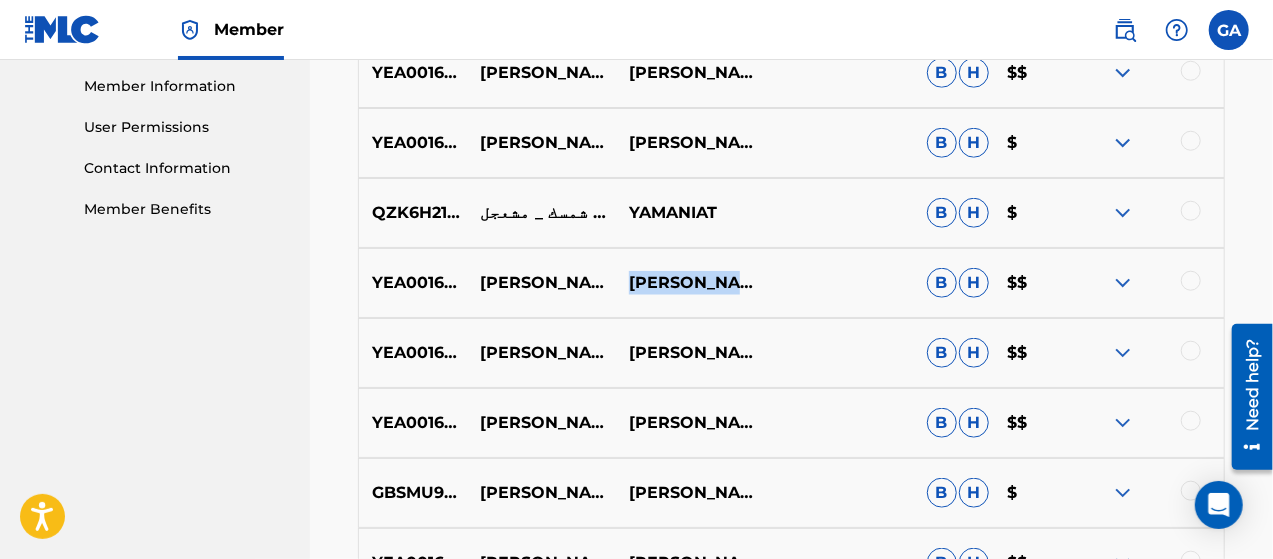 click on "[PERSON_NAME]" at bounding box center [690, 283] 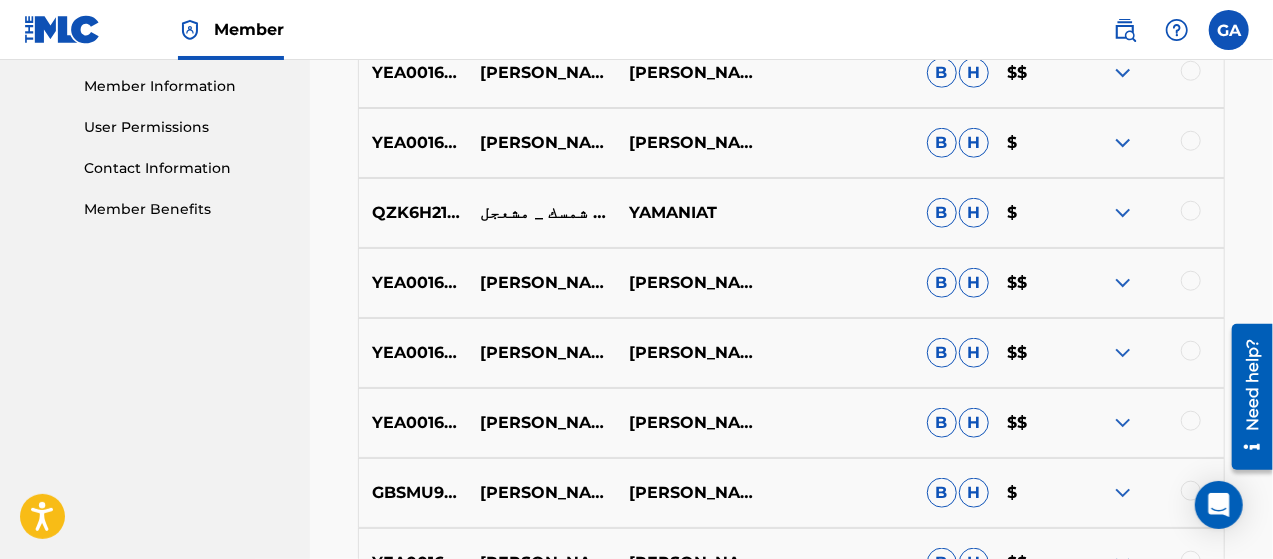 drag, startPoint x: 480, startPoint y: 358, endPoint x: 436, endPoint y: 350, distance: 44.72136 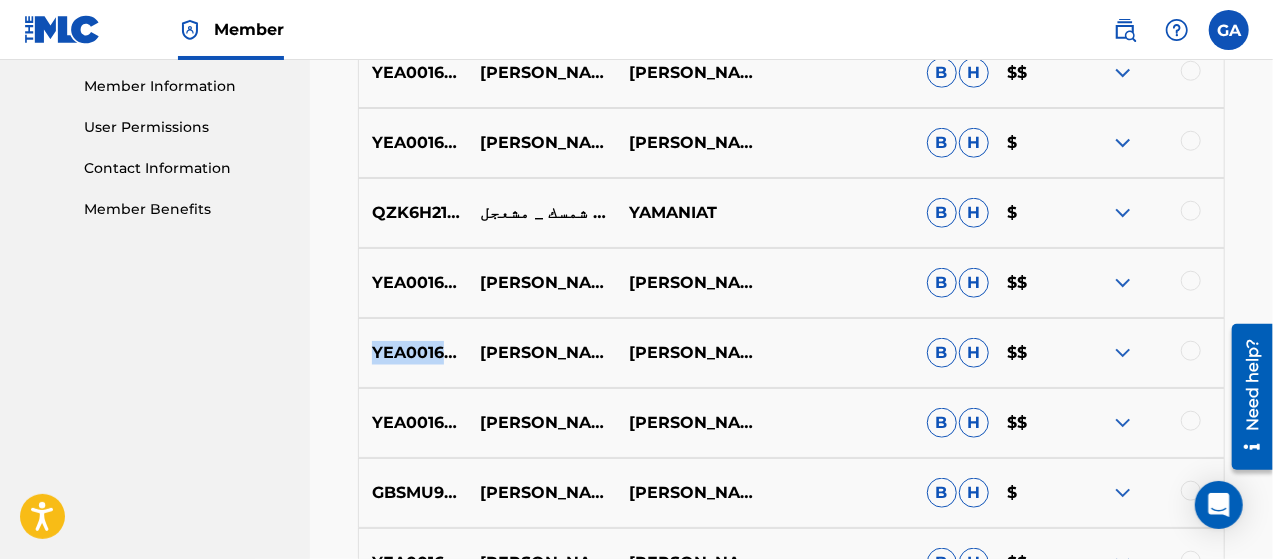 click on "YEA001601359" at bounding box center [413, 353] 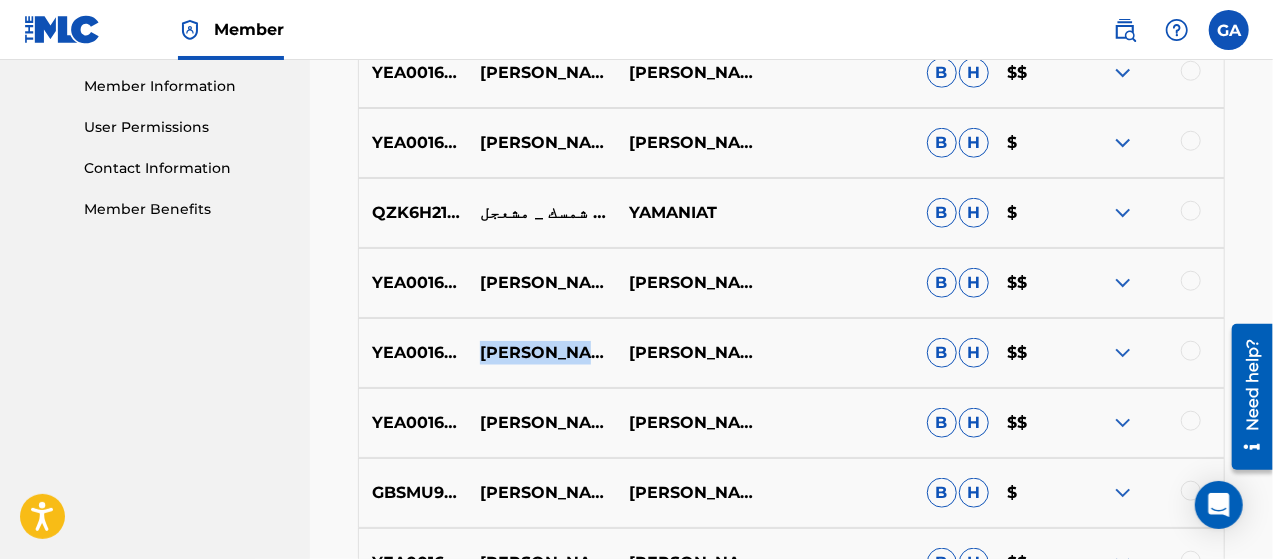 click on "[PERSON_NAME]" at bounding box center (541, 353) 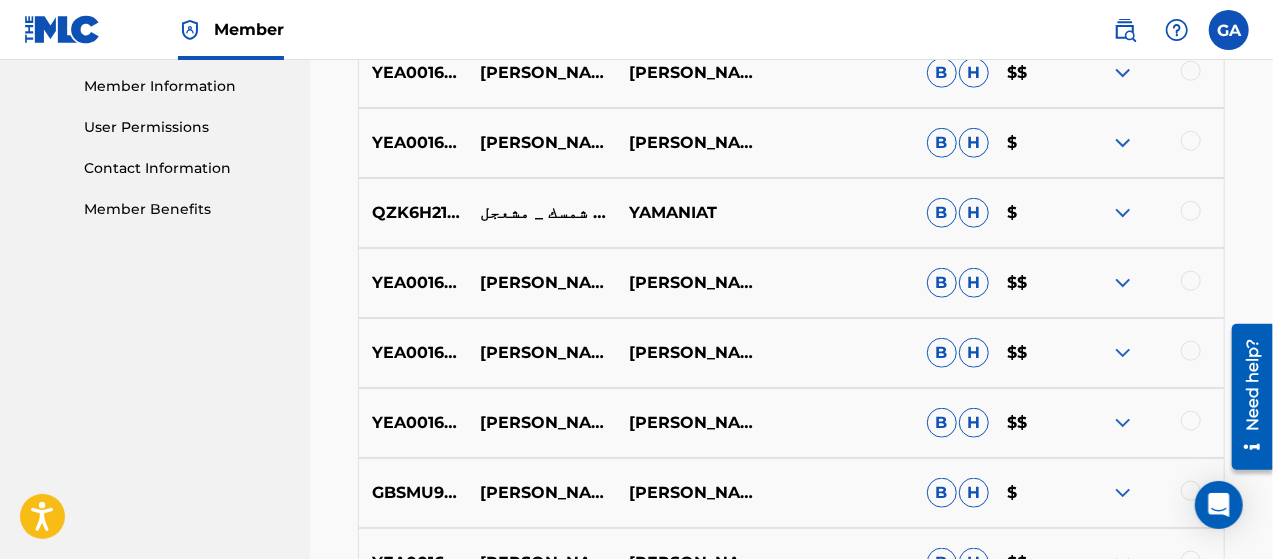 click on "[PERSON_NAME]" at bounding box center [690, 353] 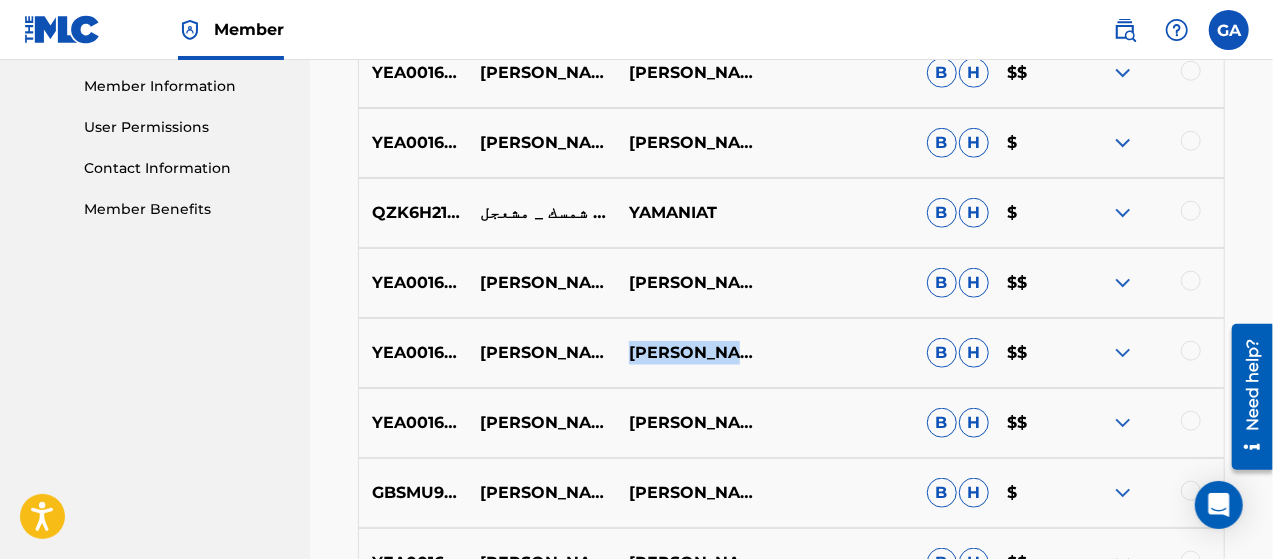 click on "[PERSON_NAME]" at bounding box center [690, 353] 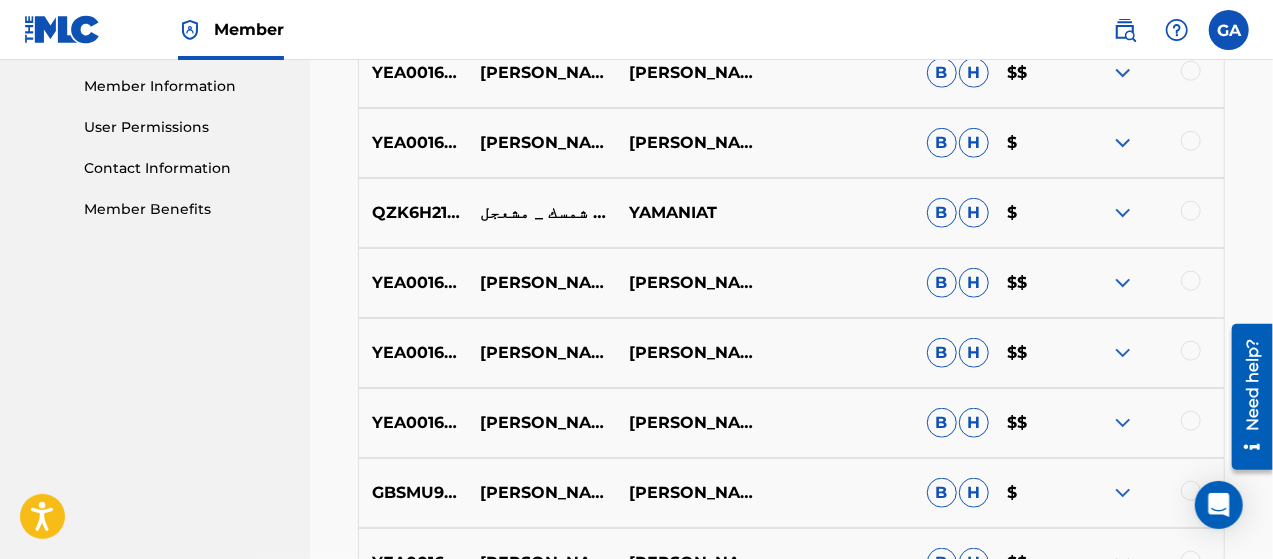 click on "YEA001601351" at bounding box center (413, 423) 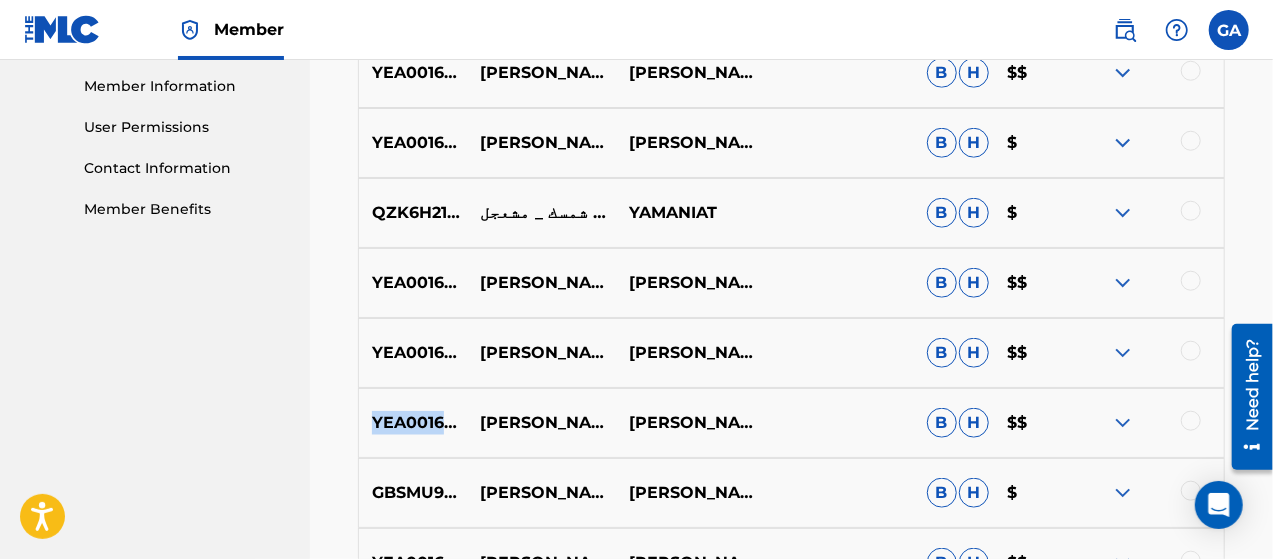 click on "YEA001601351" at bounding box center [413, 423] 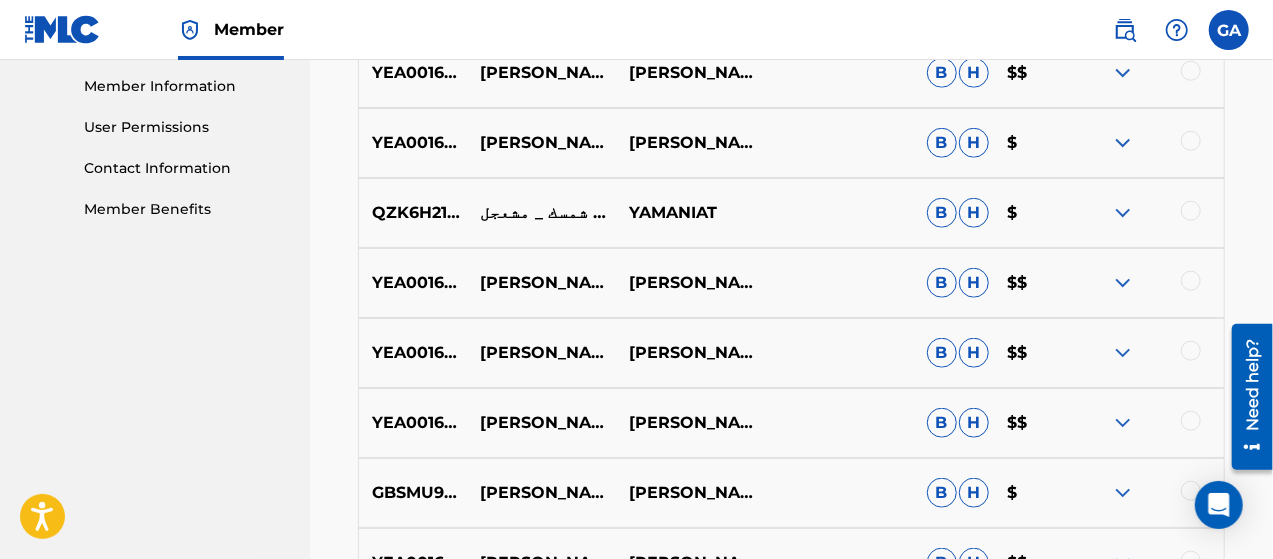 click on "[PERSON_NAME] - مهري" at bounding box center (541, 423) 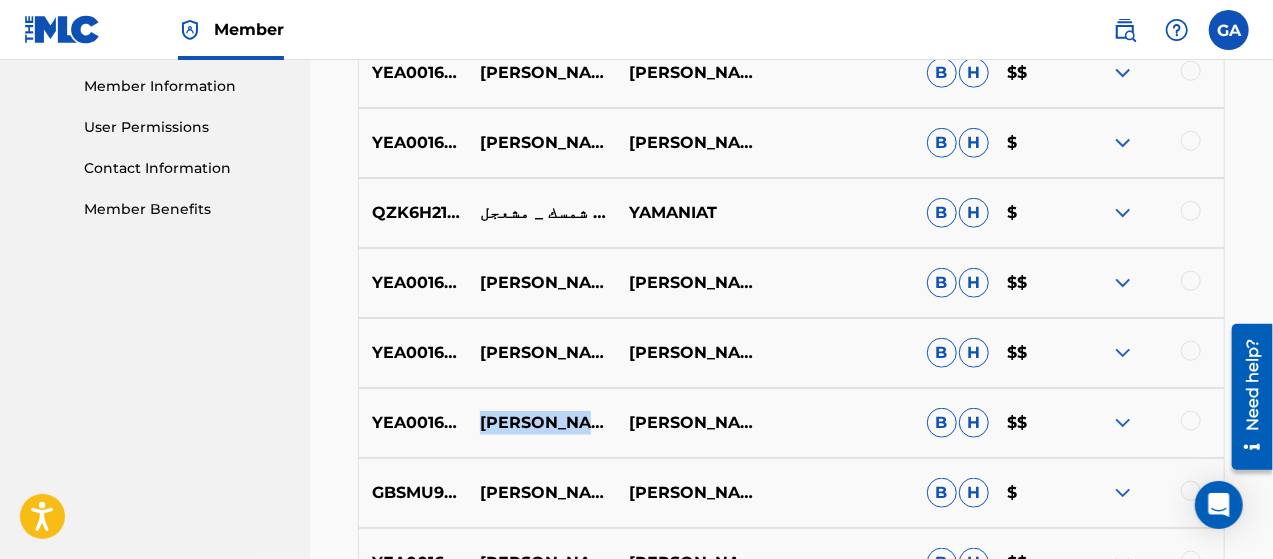 click on "[PERSON_NAME] - مهري" at bounding box center (541, 423) 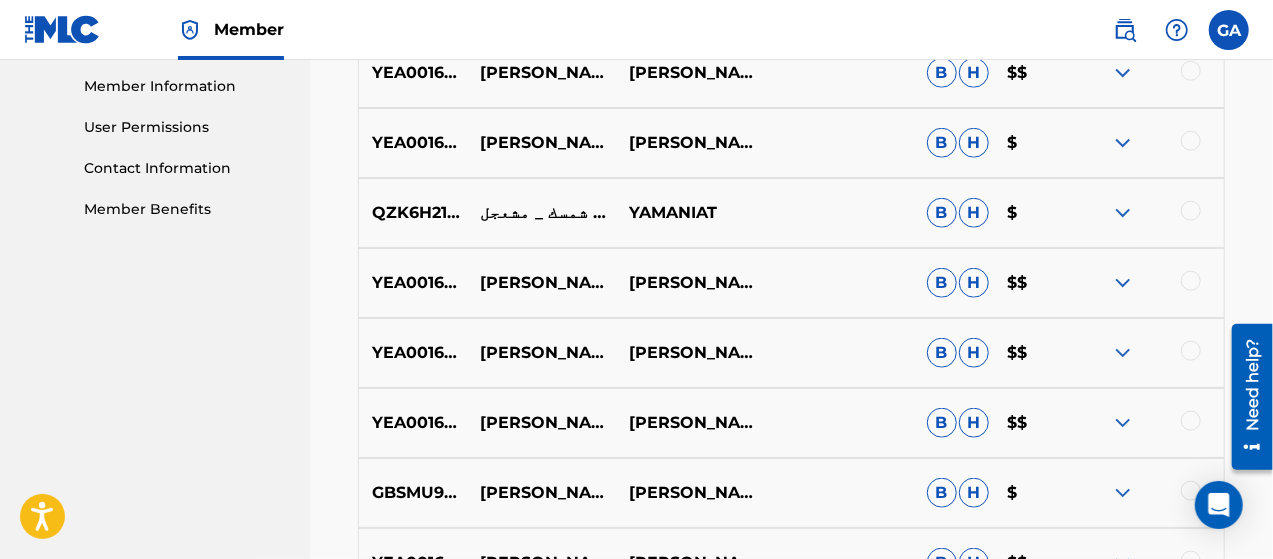 click on "[PERSON_NAME]" at bounding box center [690, 423] 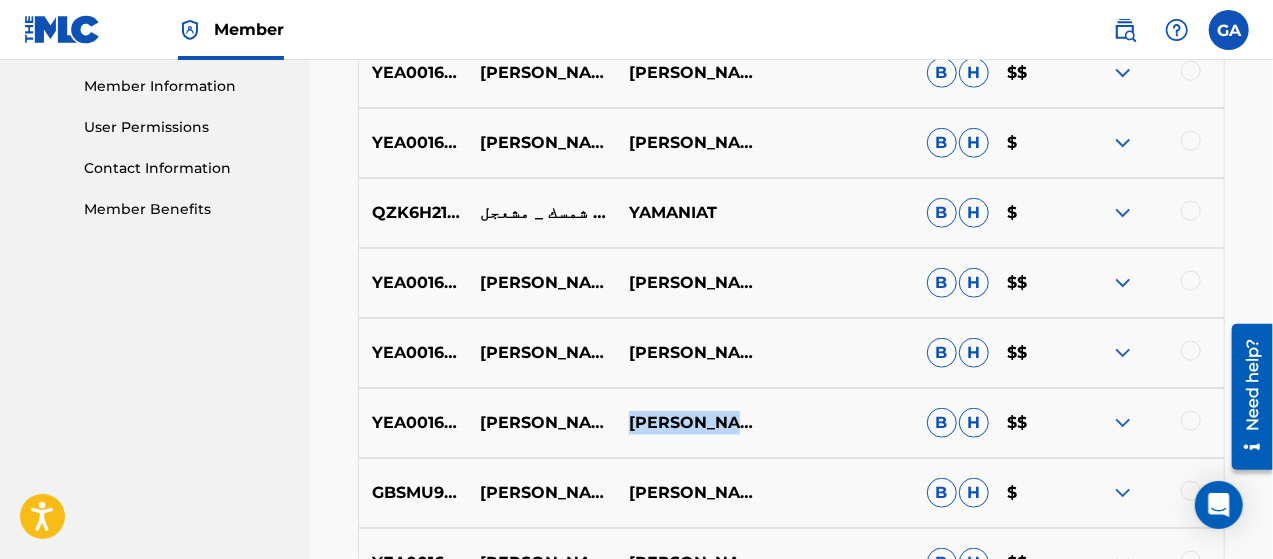 click on "[PERSON_NAME]" at bounding box center (690, 423) 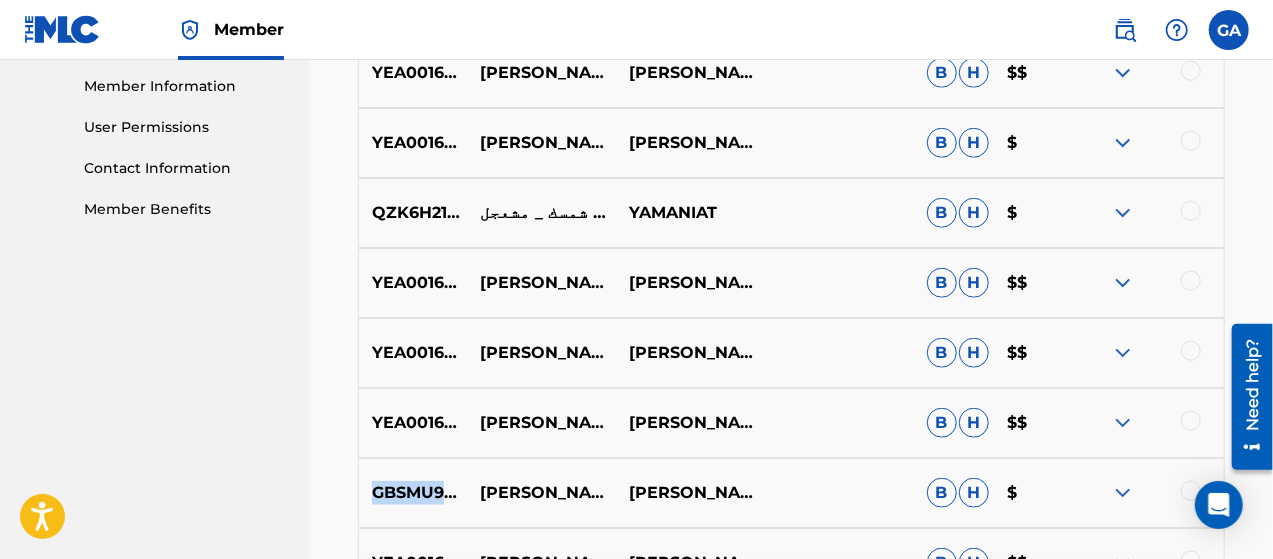 click on "GBSMU9537876 [PERSON_NAME] ديرة المهرية [PERSON_NAME]'IL B H $" at bounding box center [791, 493] 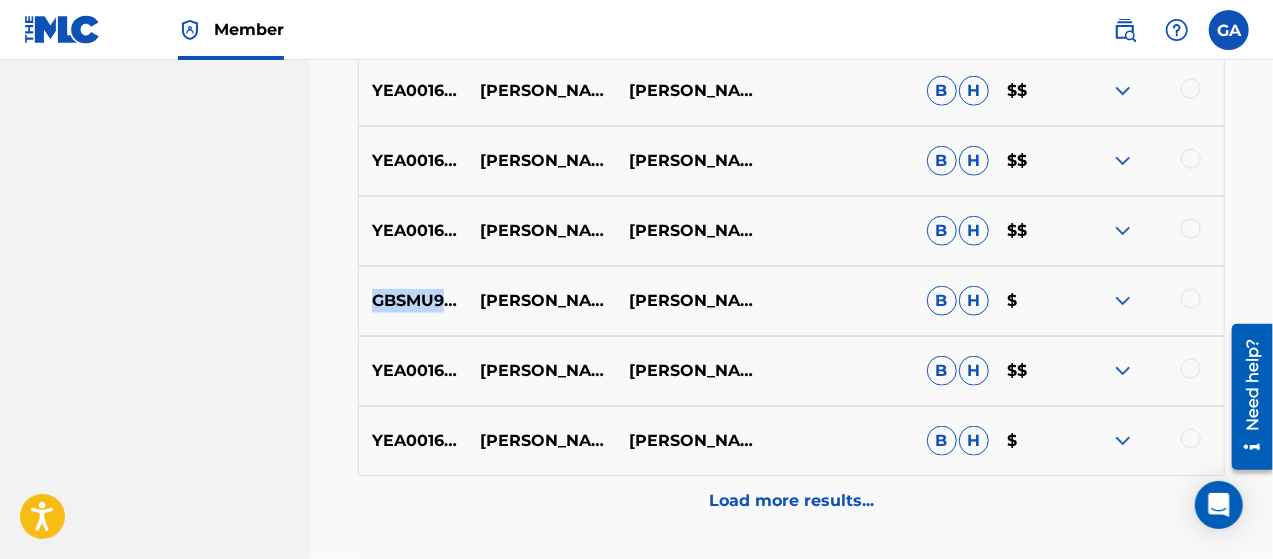 scroll, scrollTop: 1100, scrollLeft: 0, axis: vertical 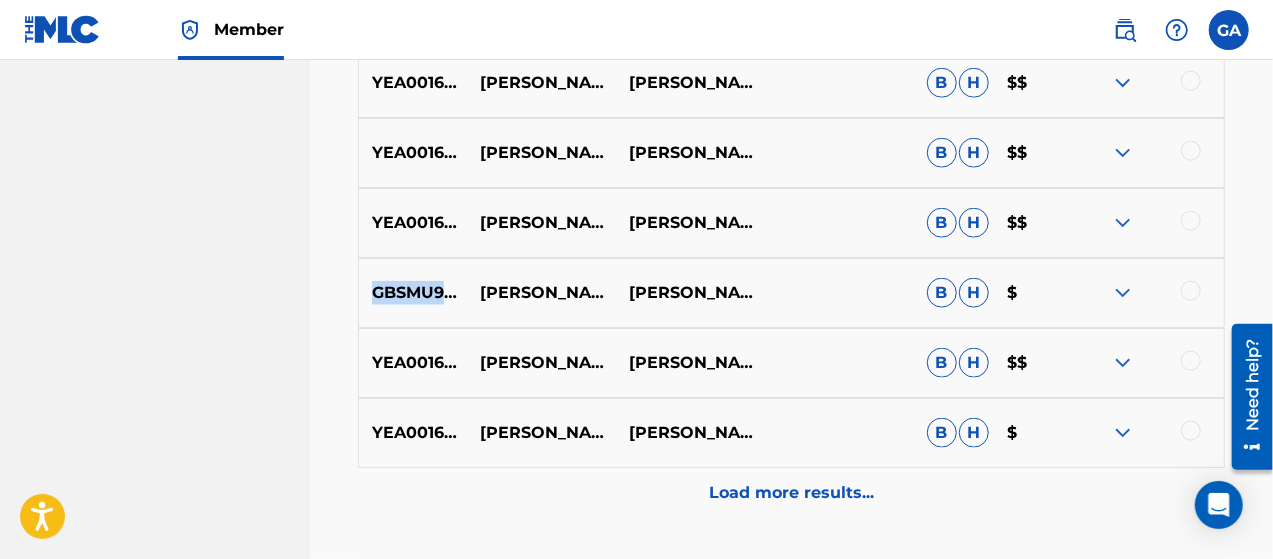 click at bounding box center (1123, 293) 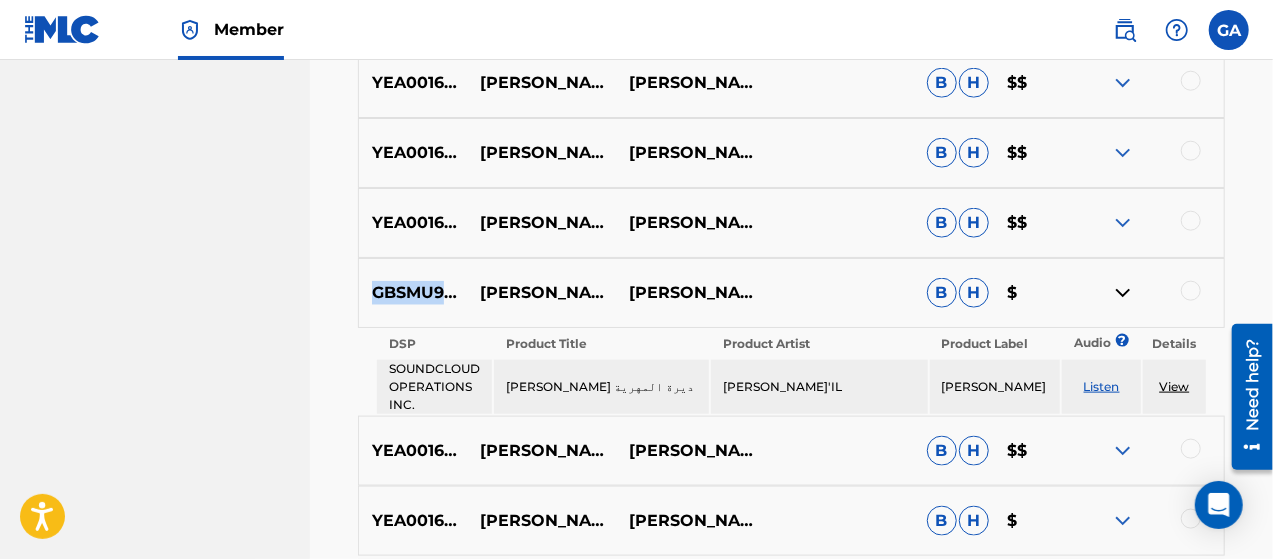 click on "Listen" at bounding box center (1102, 386) 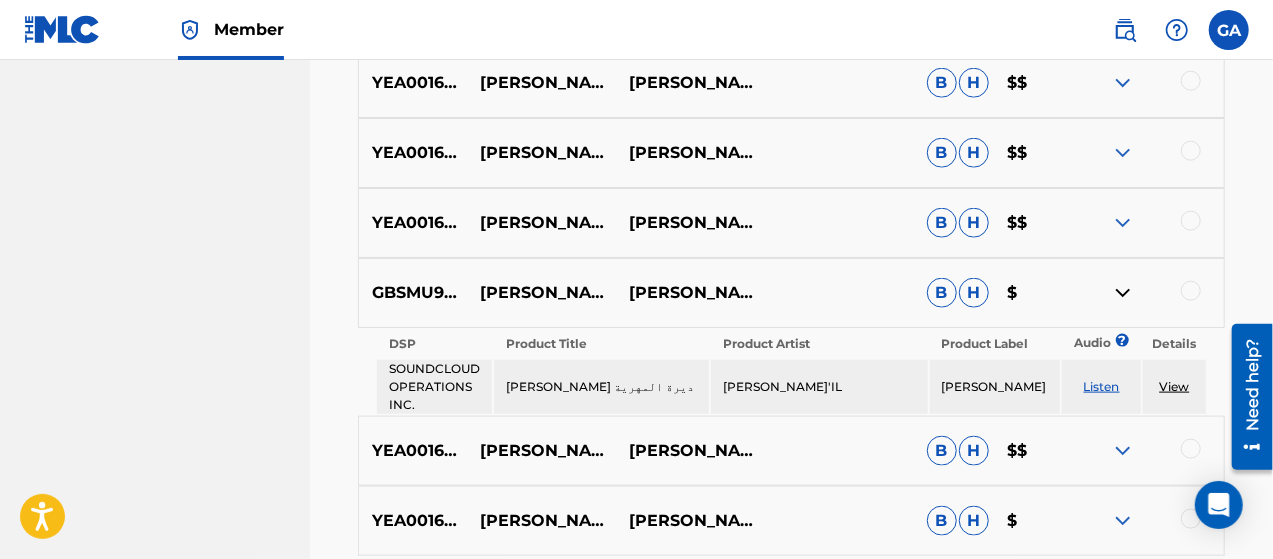 click on "[PERSON_NAME] ديرة المهرية" at bounding box center (541, 293) 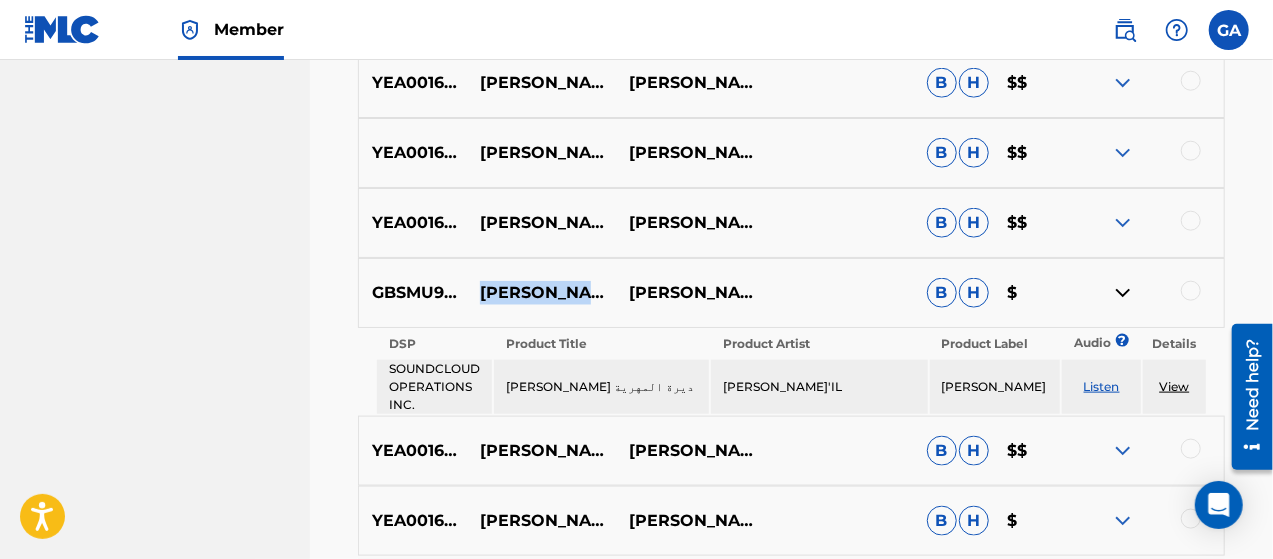 click on "[PERSON_NAME] ديرة المهرية" at bounding box center [541, 293] 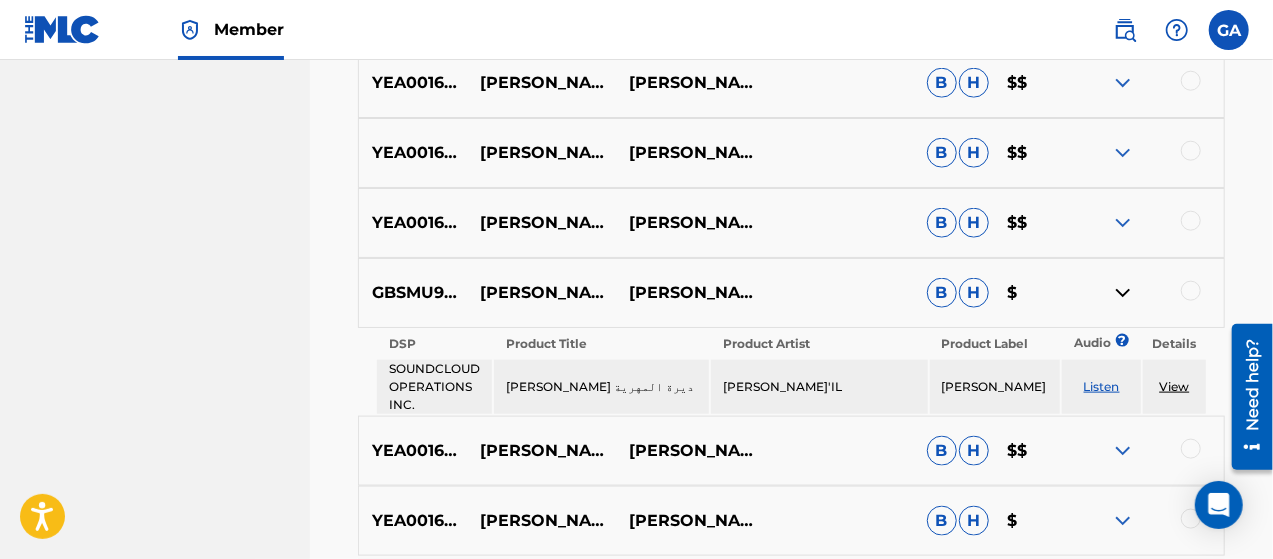 click on "GBSMU9537876 [PERSON_NAME] ديرة المهرية [PERSON_NAME]'IL B H $" at bounding box center [791, 293] 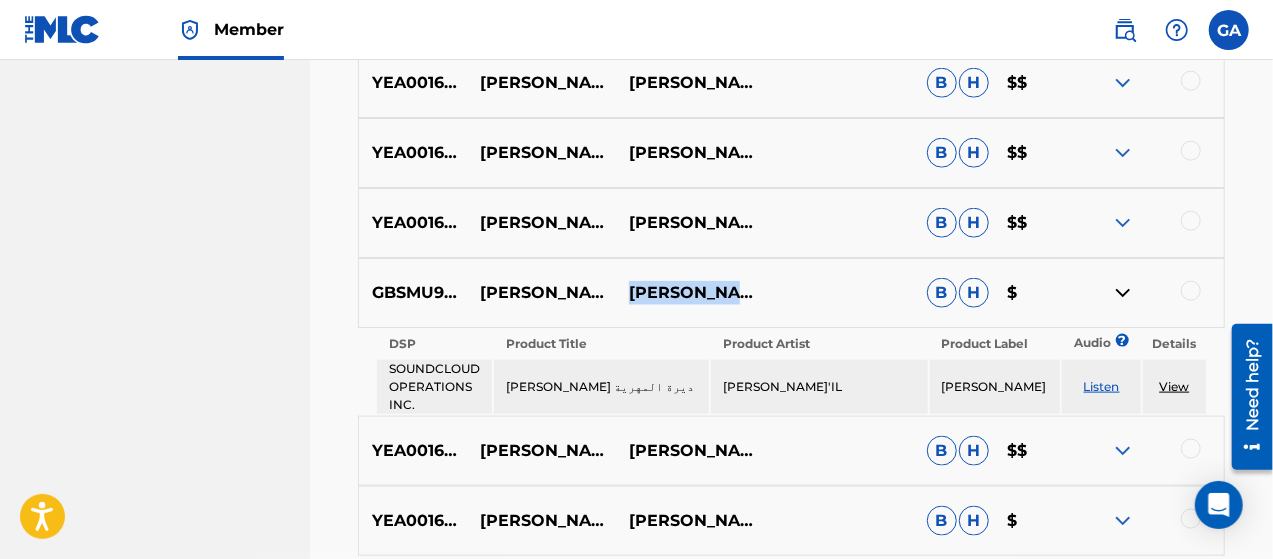 click on "[PERSON_NAME]'IL" at bounding box center [690, 293] 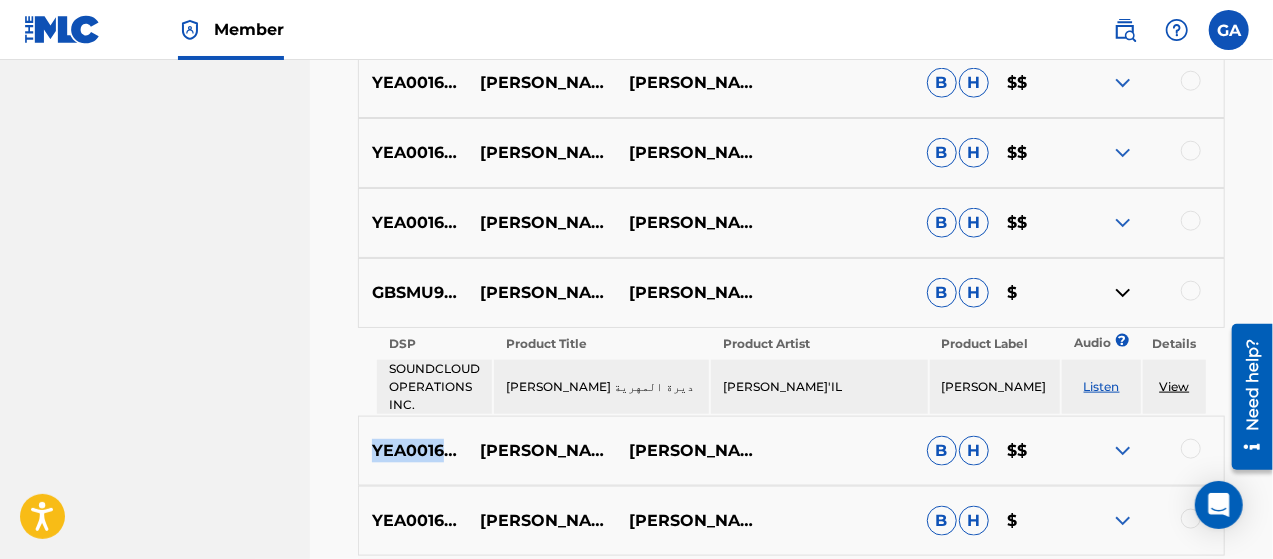 click on "YEA001601360" at bounding box center (413, 451) 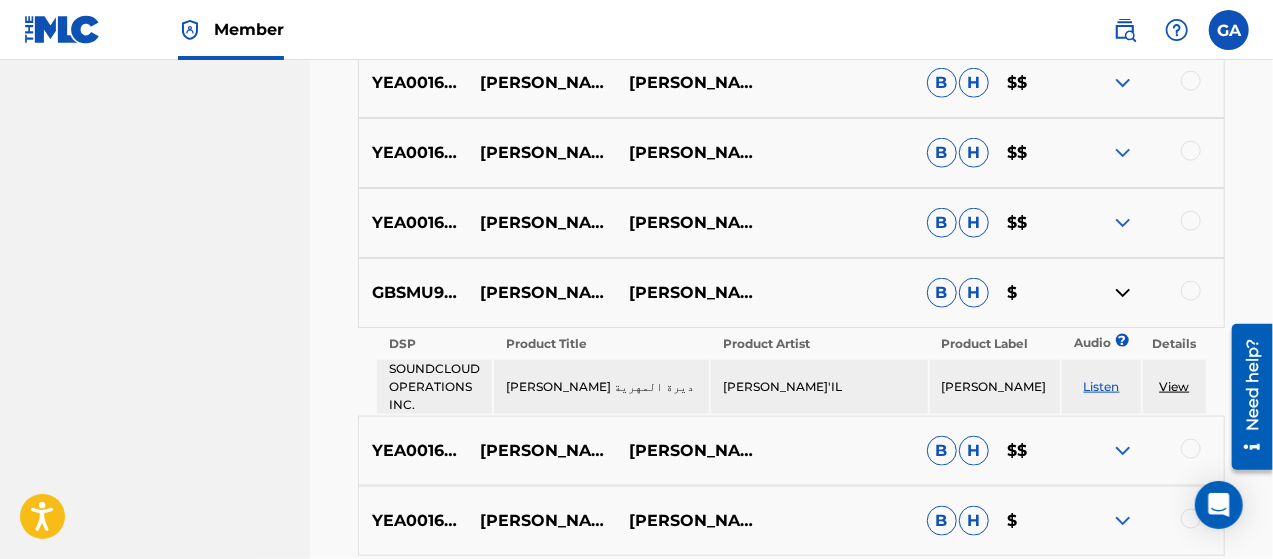 click on "[PERSON_NAME] - خذني معك" at bounding box center [541, 451] 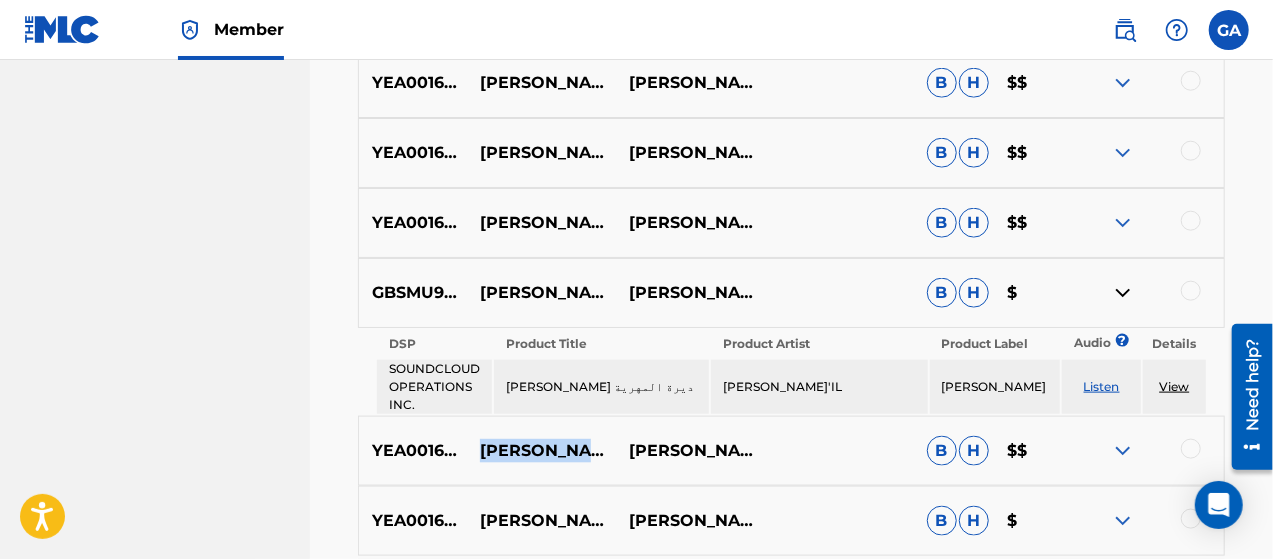 click on "[PERSON_NAME] - خذني معك" at bounding box center (541, 451) 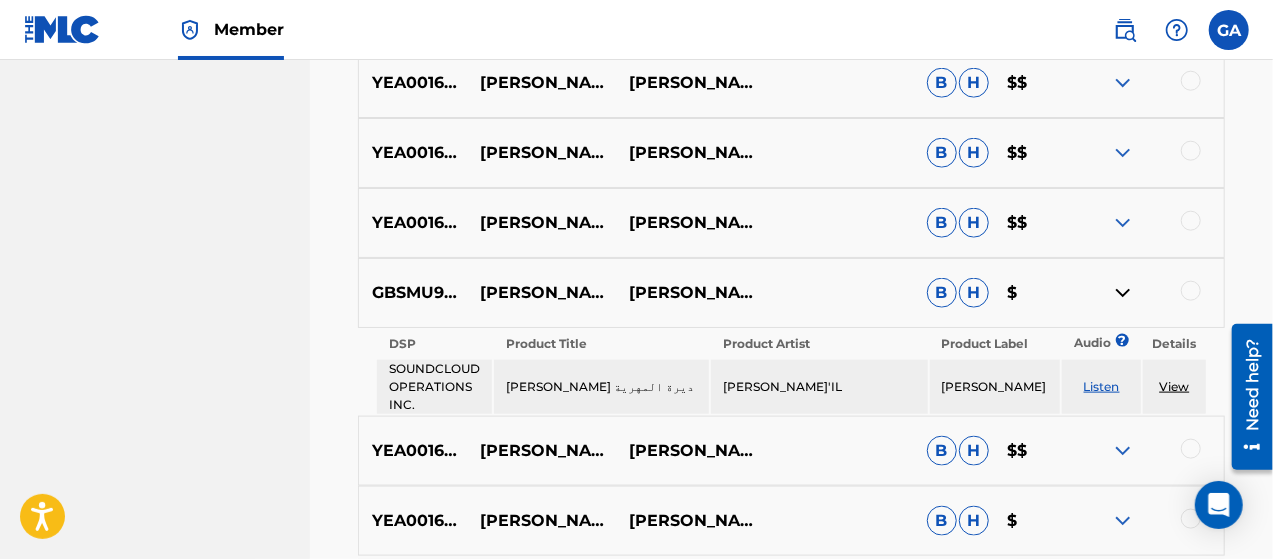 click on "[PERSON_NAME]" at bounding box center [690, 451] 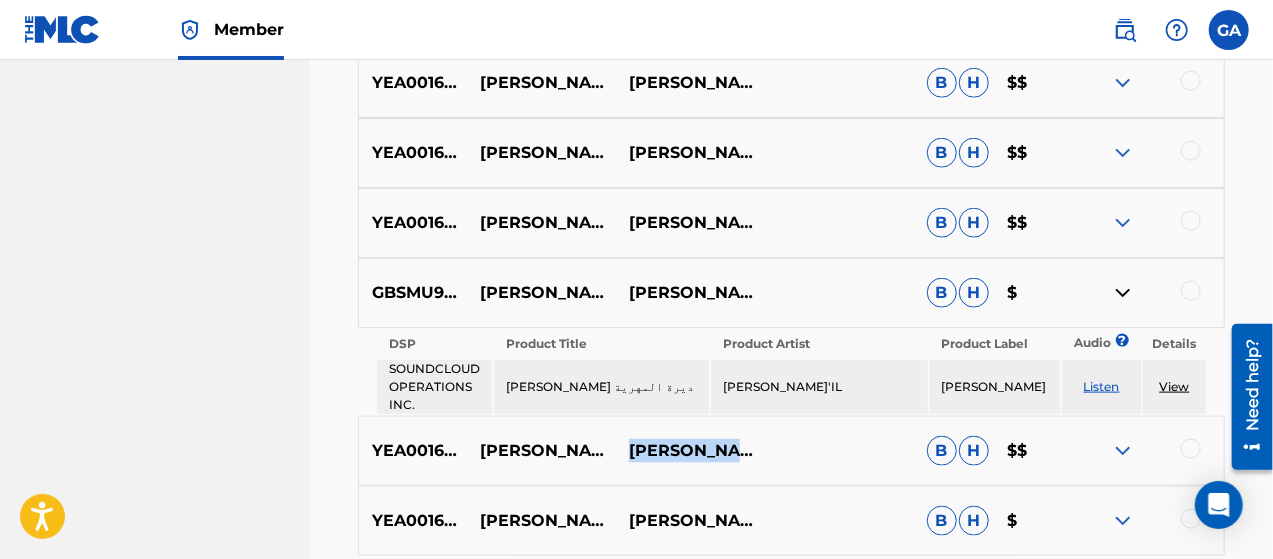 click on "[PERSON_NAME]" at bounding box center (690, 451) 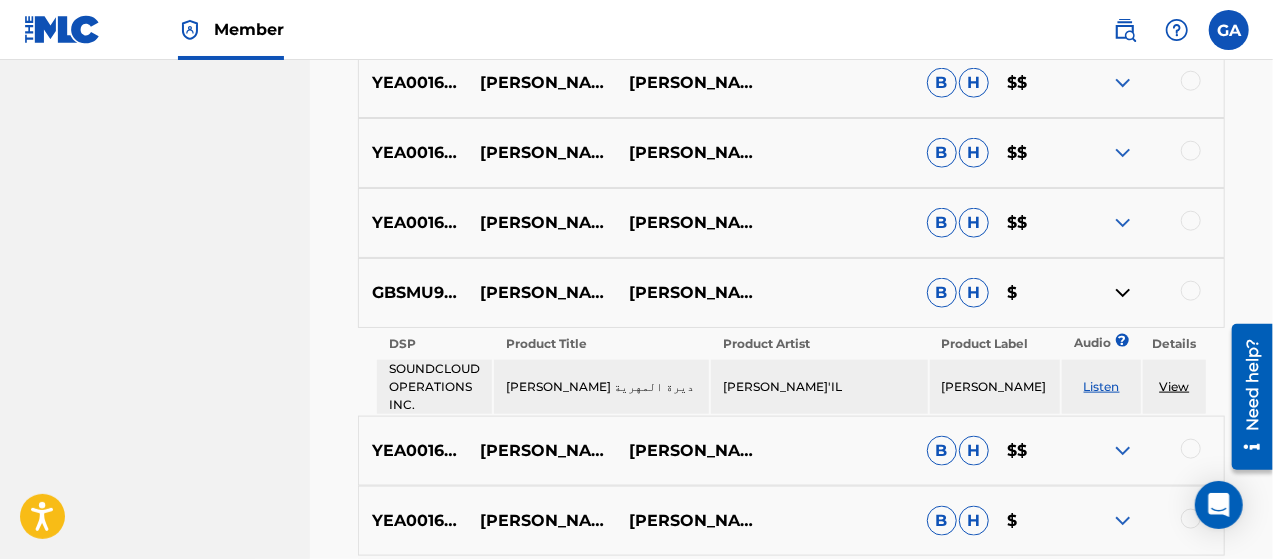 click on "YEA001601350" at bounding box center [413, 521] 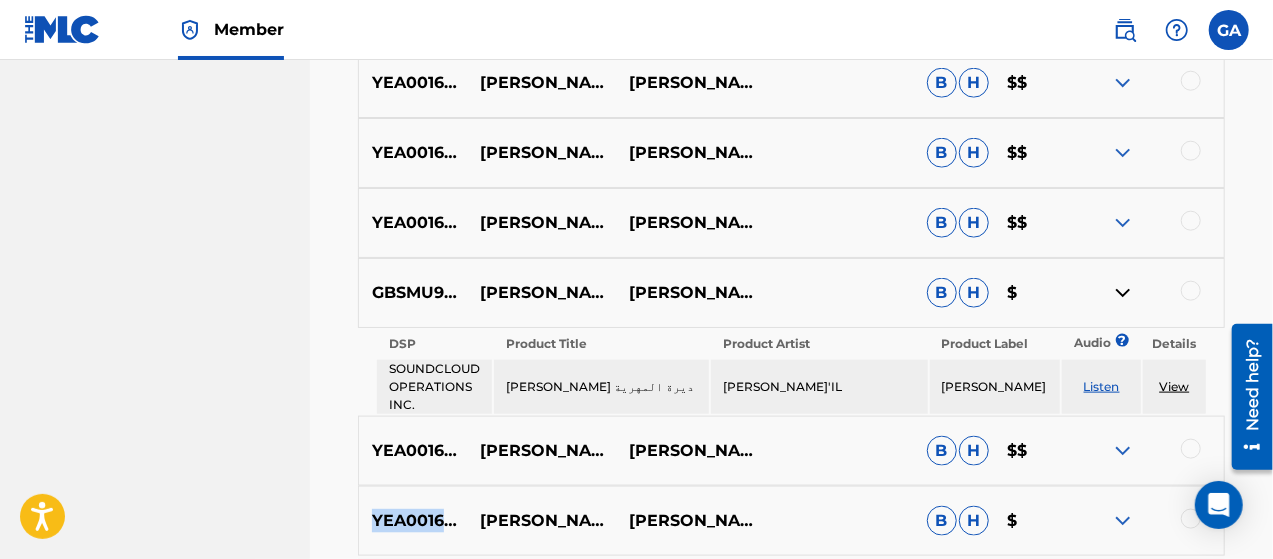 click on "YEA001601350" at bounding box center [413, 521] 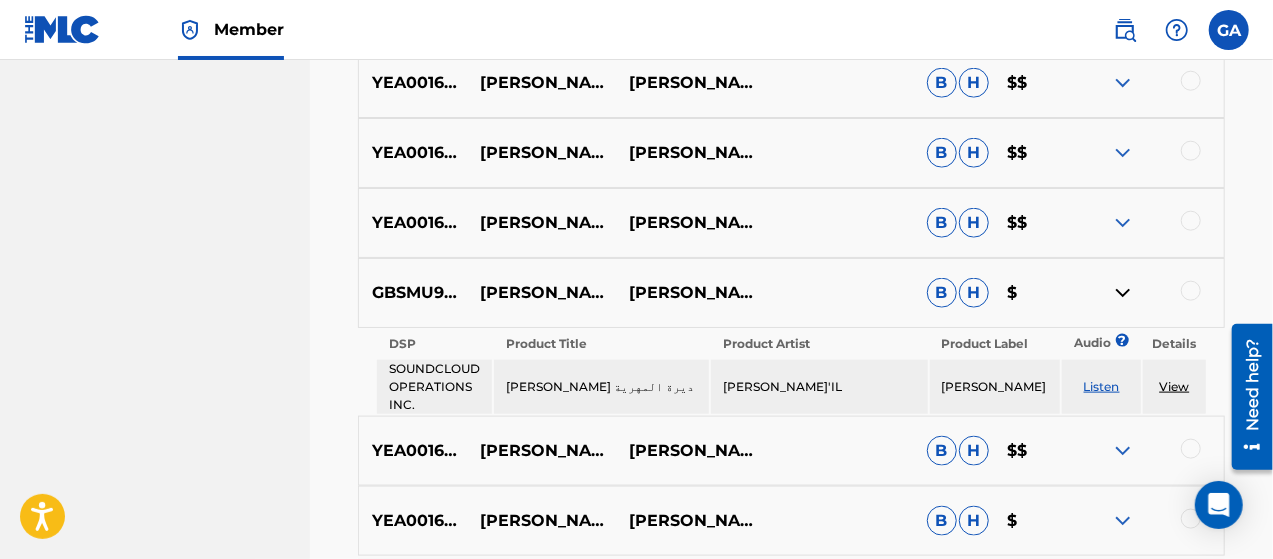 click on "[PERSON_NAME] - خذني معك" at bounding box center (541, 451) 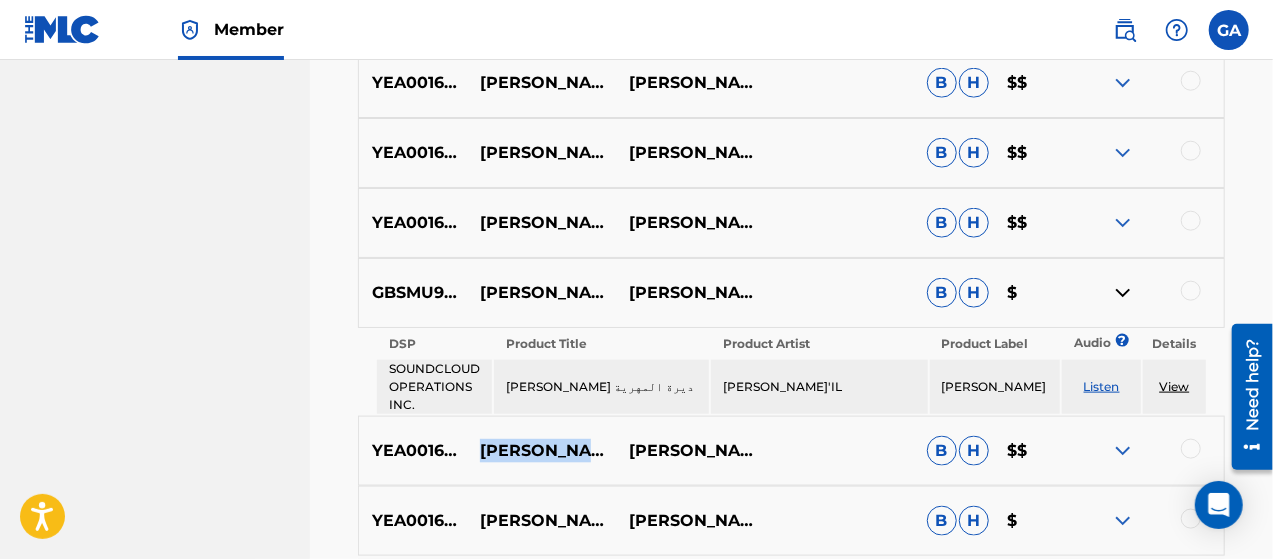 click on "[PERSON_NAME] - خذني معك" at bounding box center [541, 451] 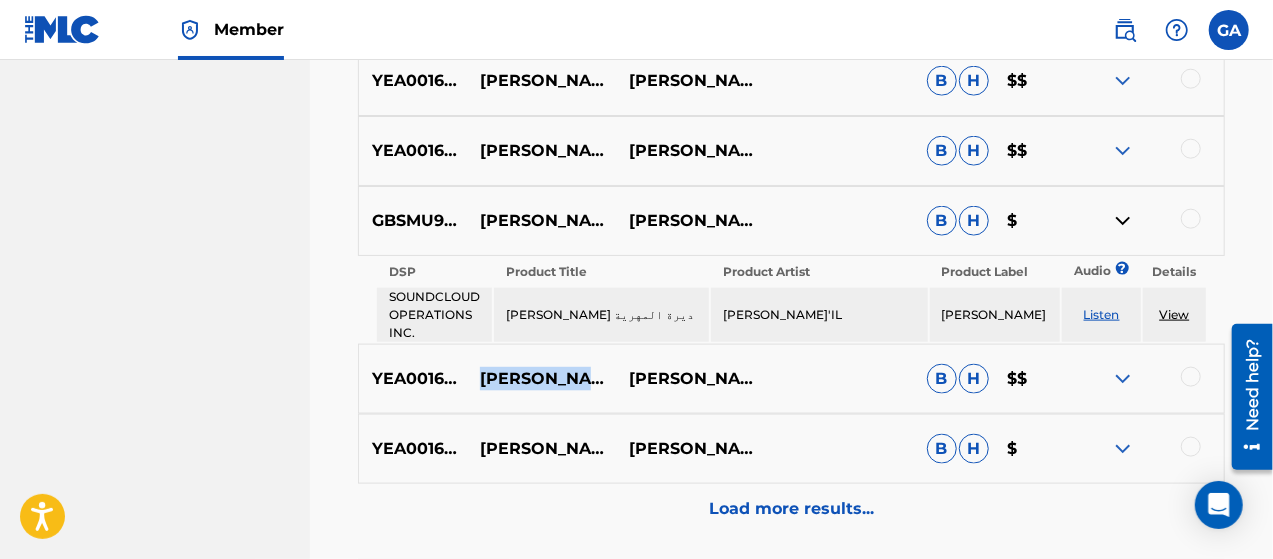 scroll, scrollTop: 1200, scrollLeft: 0, axis: vertical 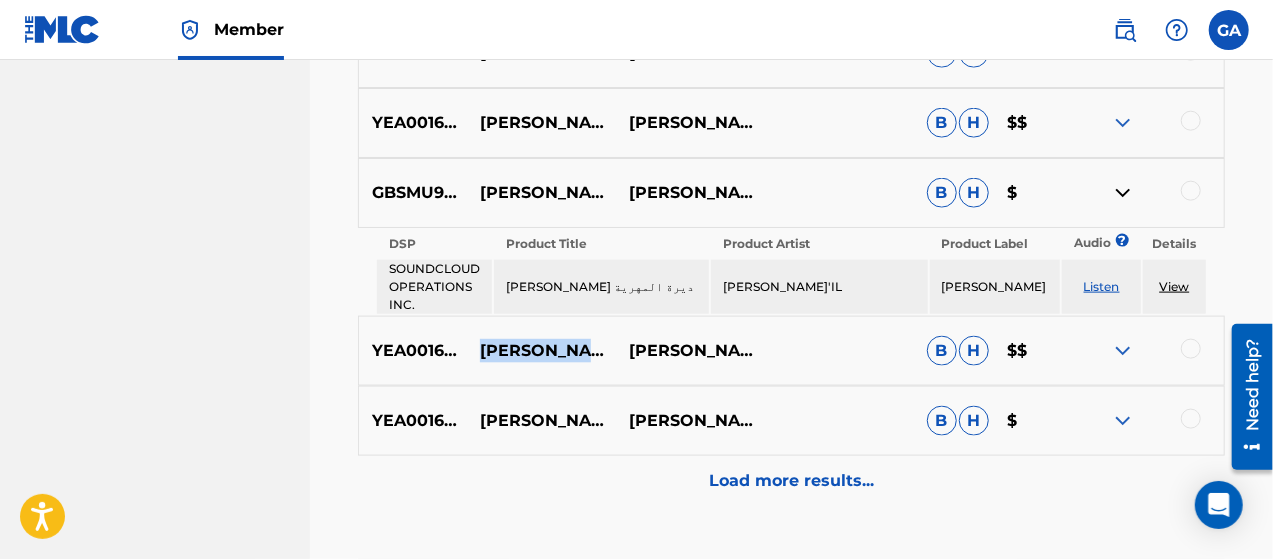 click on "[PERSON_NAME] - طاب لقيانا" at bounding box center (541, 421) 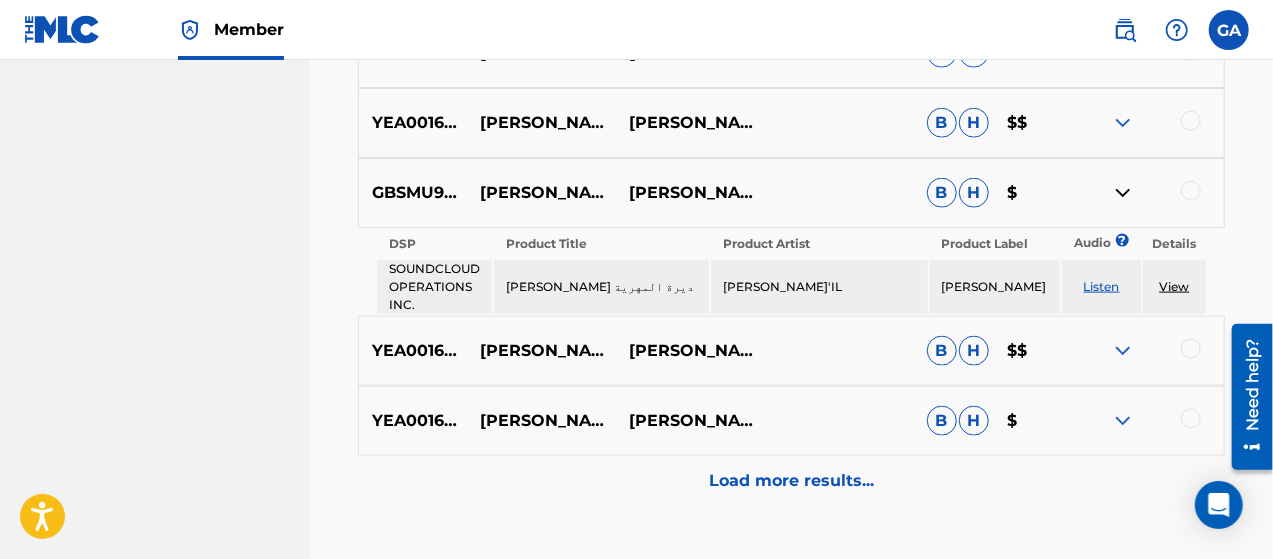 click on "YEA001601350" at bounding box center (413, 421) 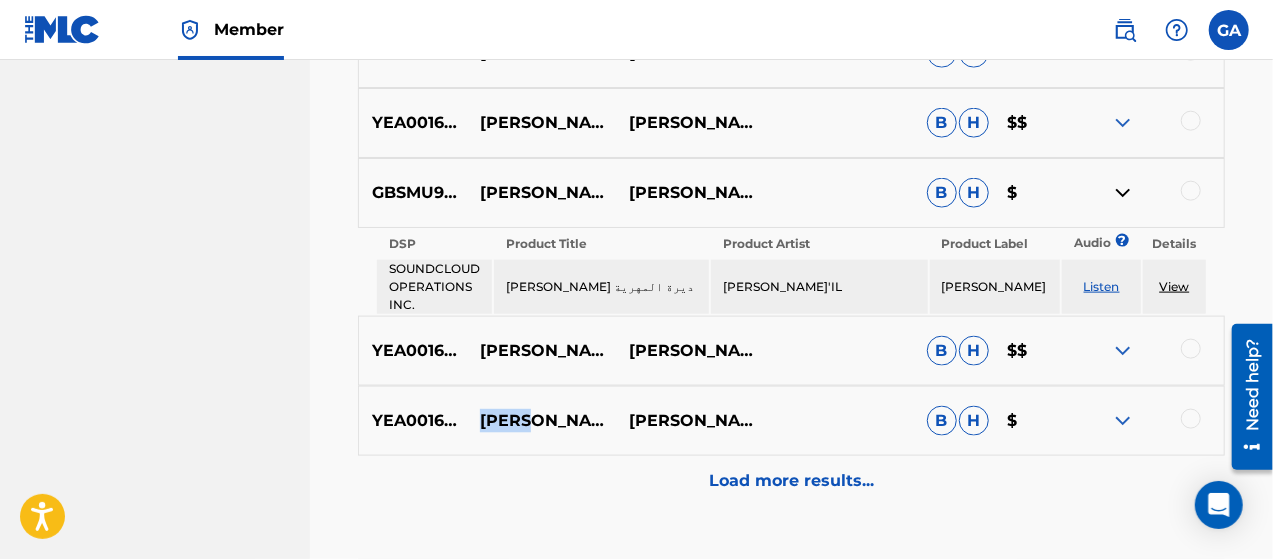 click on "[PERSON_NAME] - طاب لقيانا" at bounding box center [541, 421] 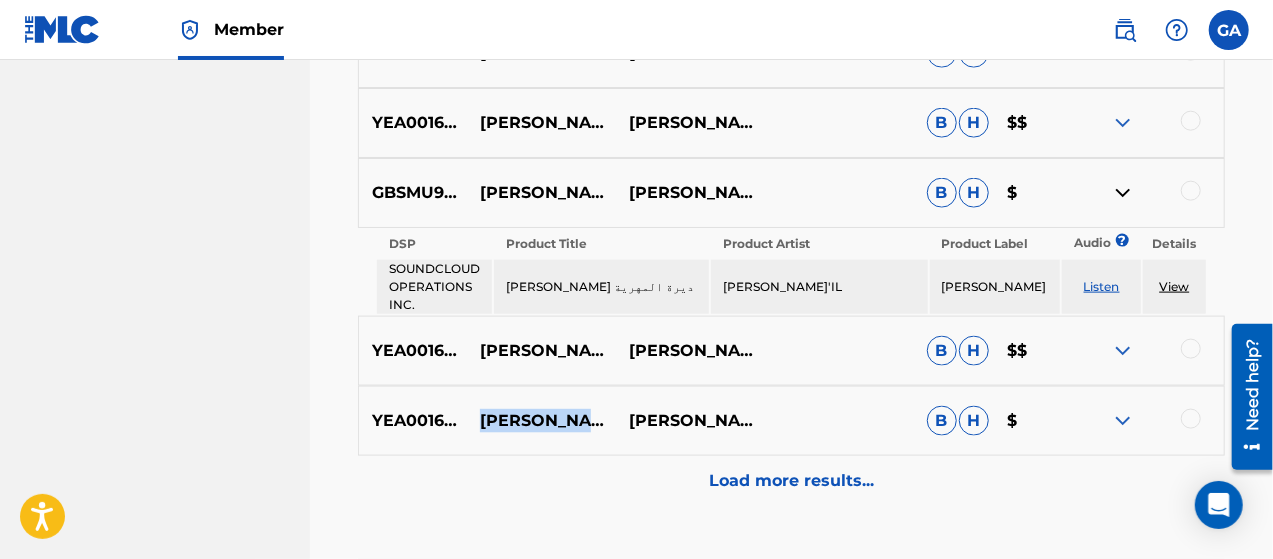 click on "[PERSON_NAME] - طاب لقيانا" at bounding box center (541, 421) 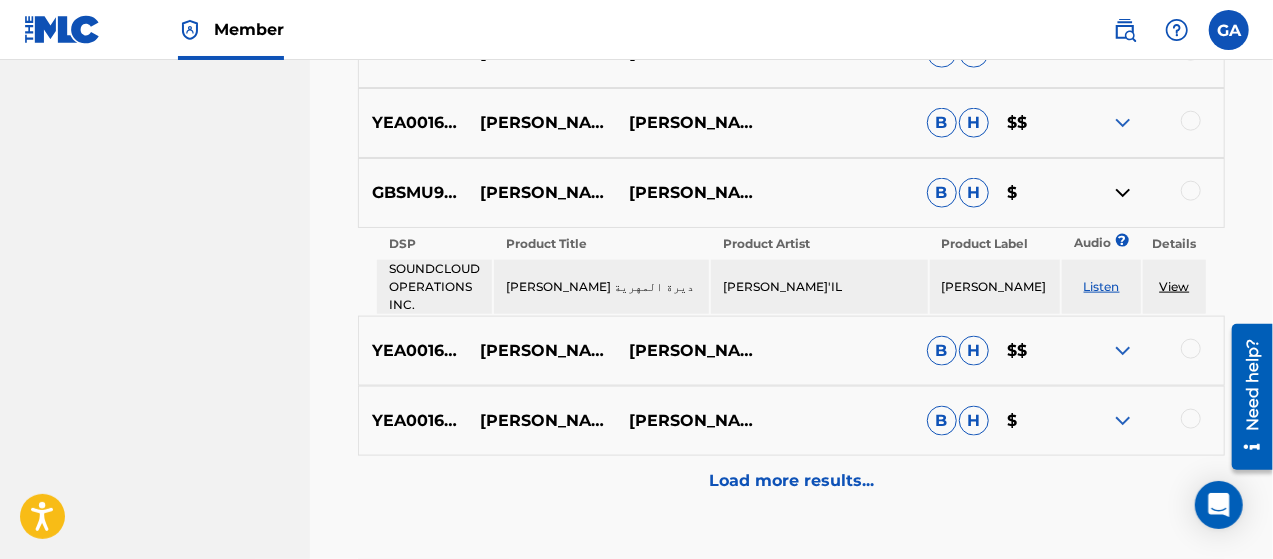 drag, startPoint x: 457, startPoint y: 415, endPoint x: 474, endPoint y: 415, distance: 17 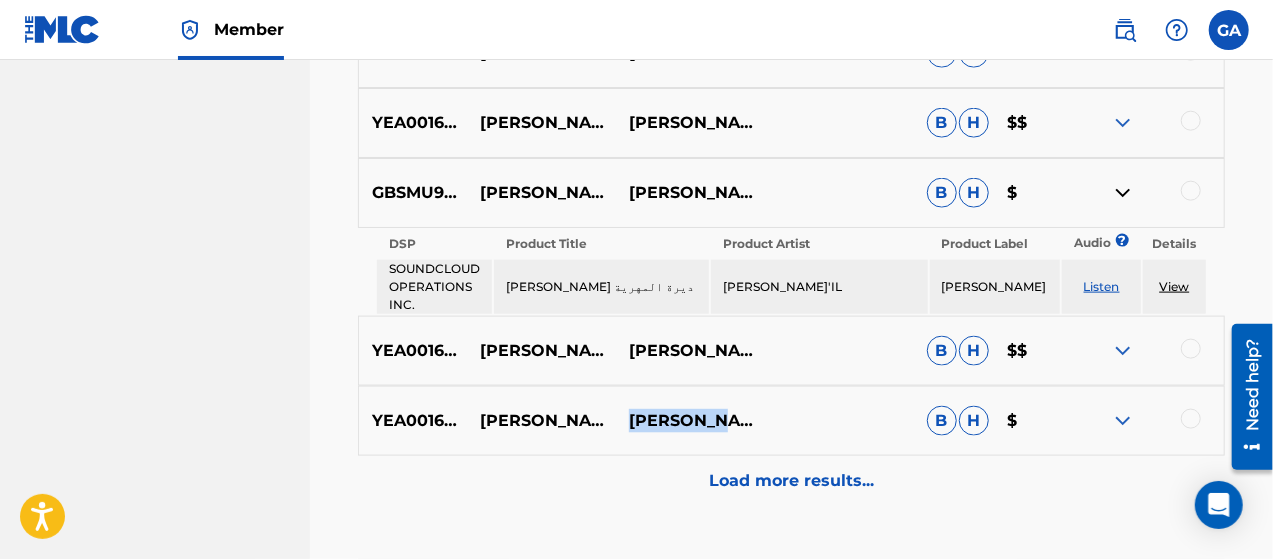 click on "[PERSON_NAME]" at bounding box center [690, 421] 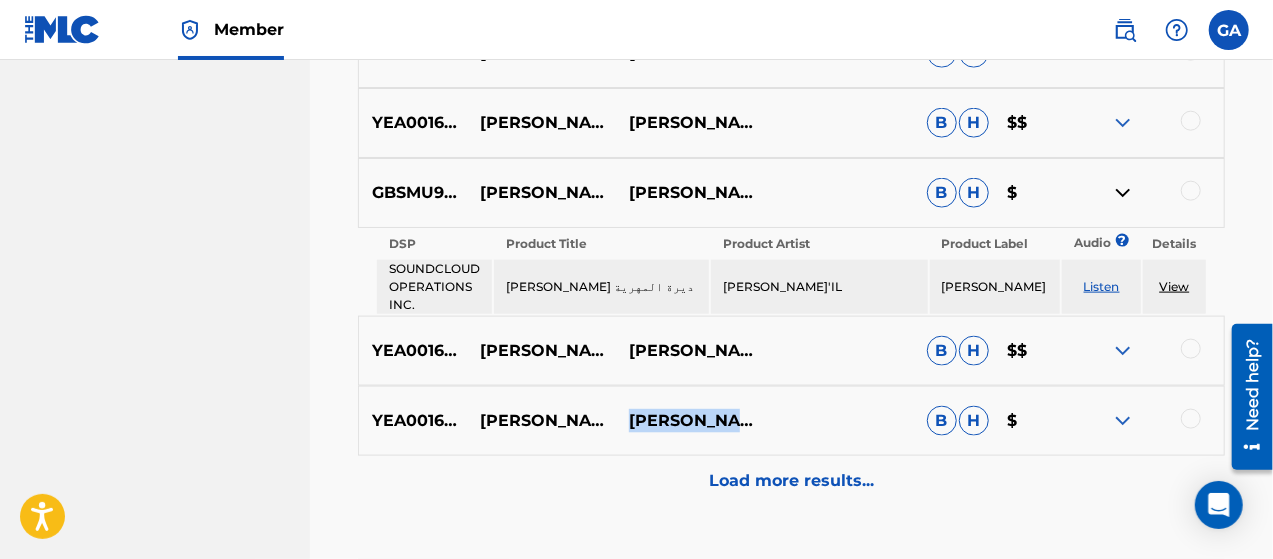 click on "[PERSON_NAME]" at bounding box center [690, 421] 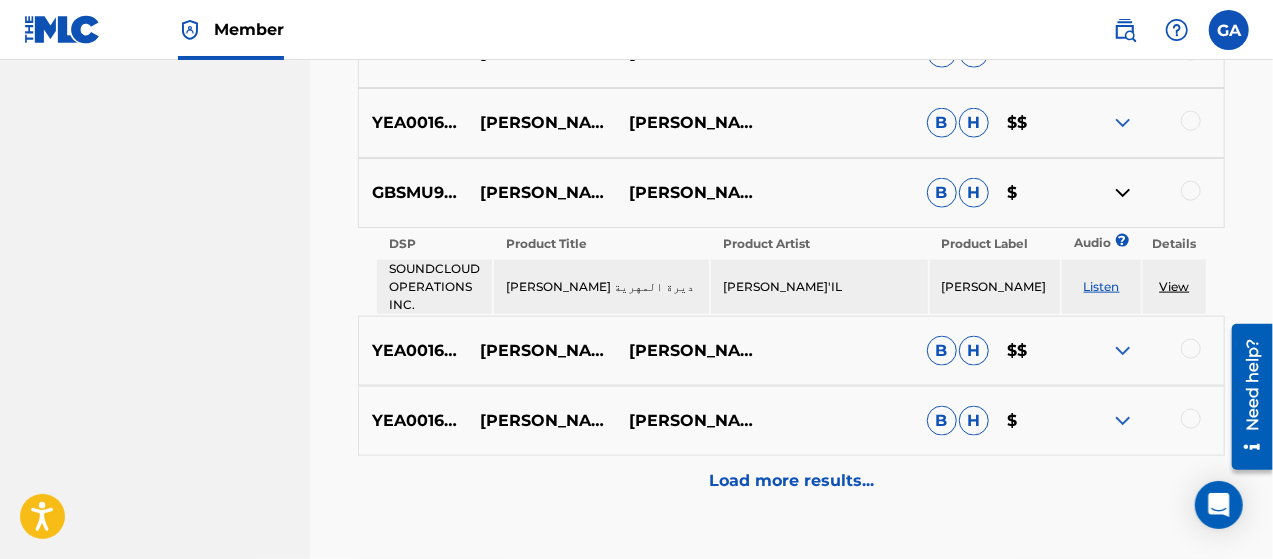 click on "Load more results..." at bounding box center [791, 481] 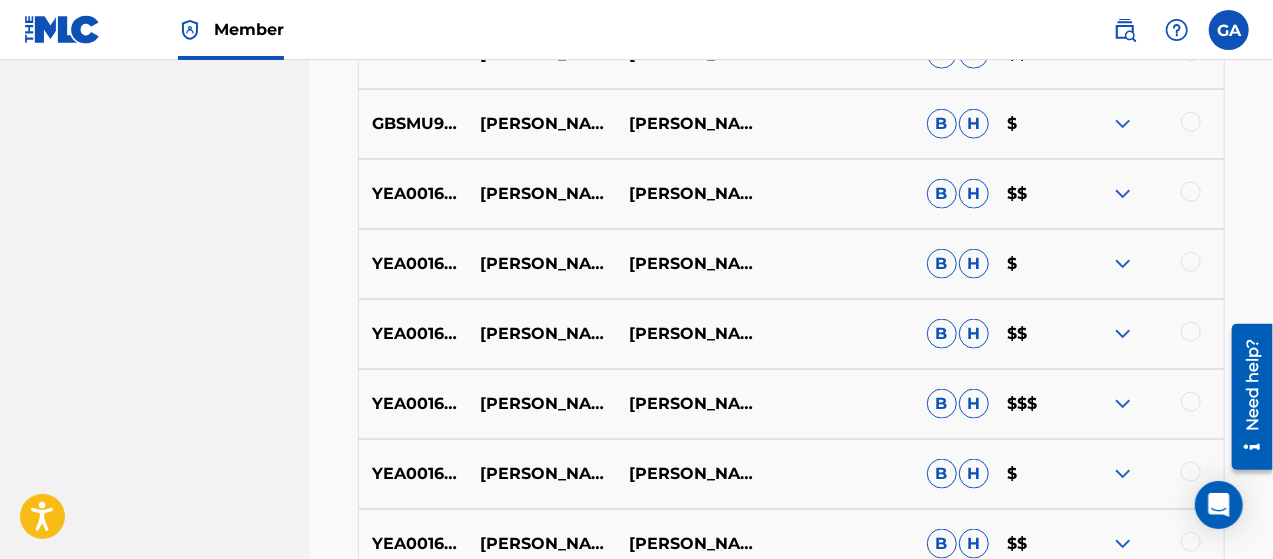 scroll, scrollTop: 1300, scrollLeft: 0, axis: vertical 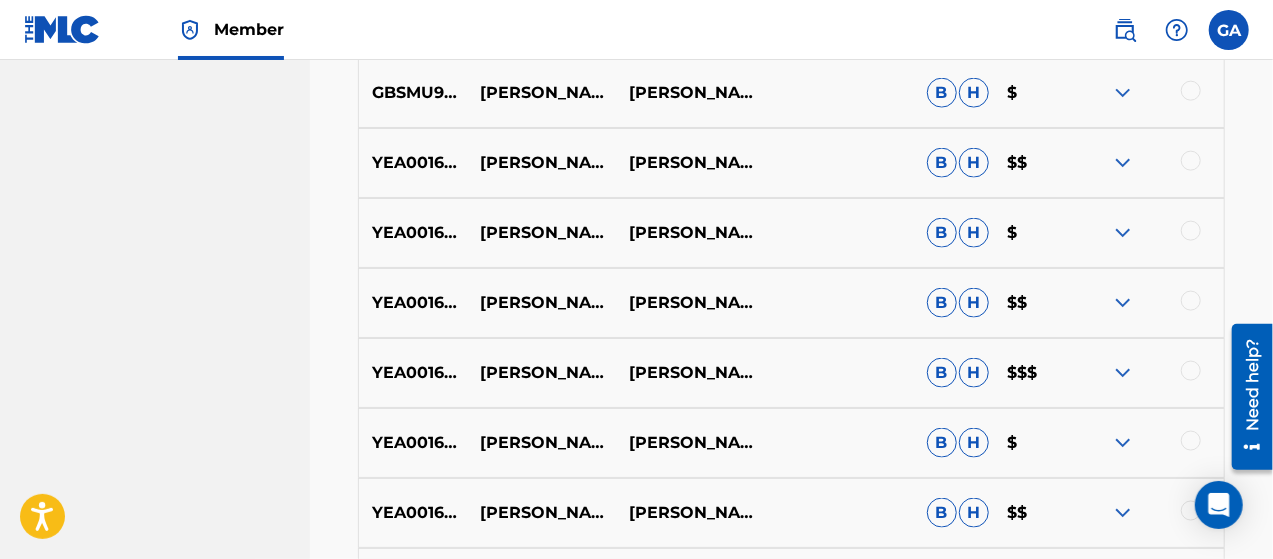 click on "YEA001601357 [PERSON_NAME] - مهما الزمن [PERSON_NAME] B H $$" at bounding box center [791, 303] 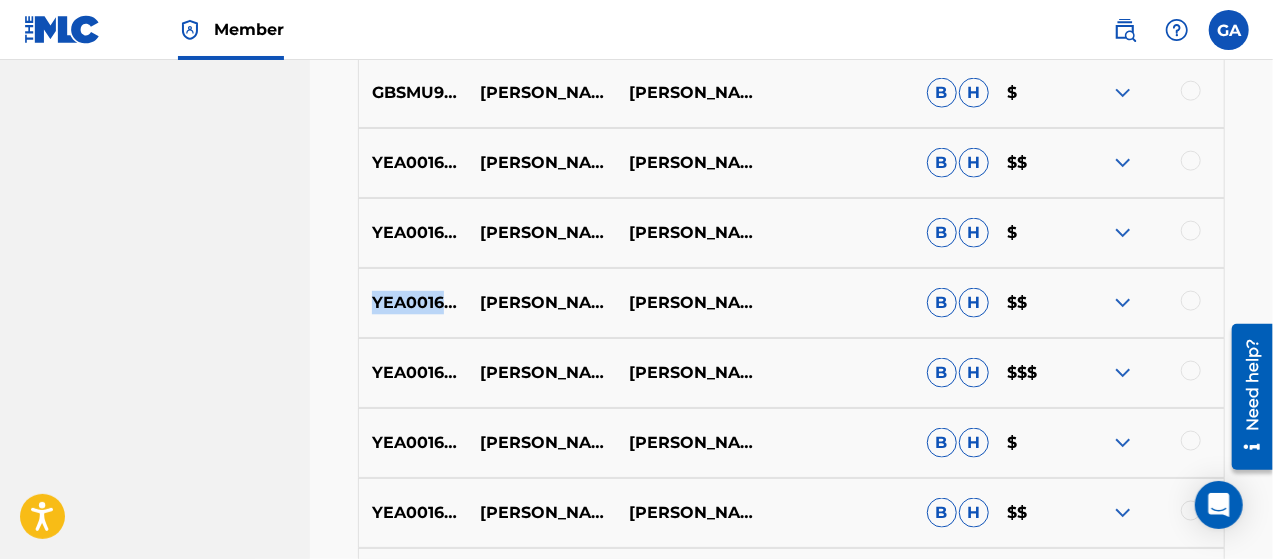 click on "YEA001601357 [PERSON_NAME] - مهما الزمن [PERSON_NAME] B H $$" at bounding box center [791, 303] 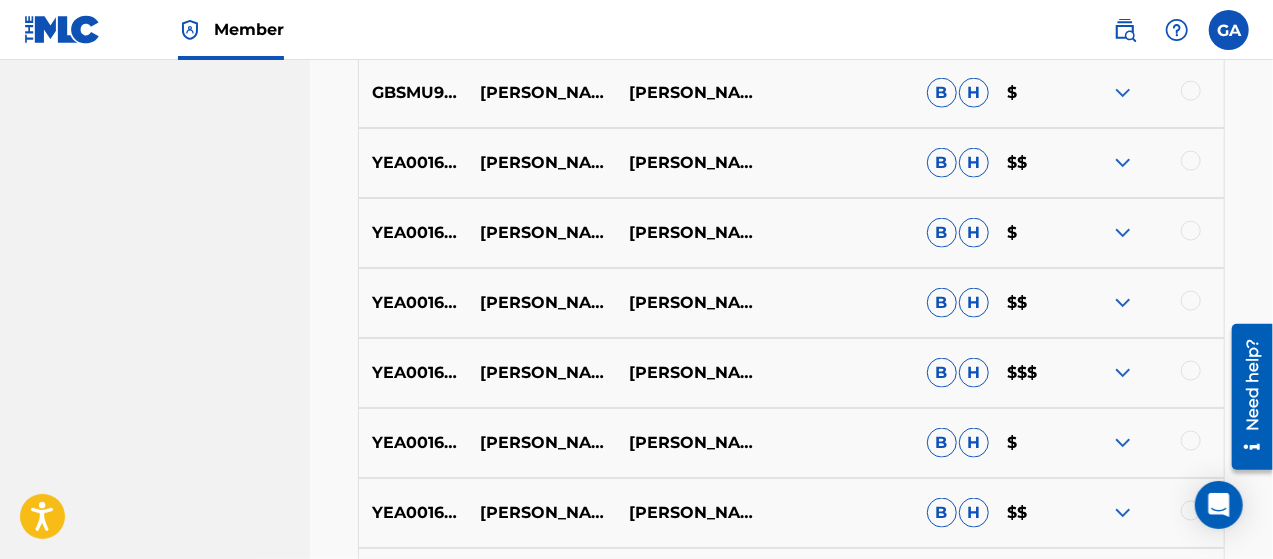 click on "[PERSON_NAME] - مهما الزمن" at bounding box center [541, 303] 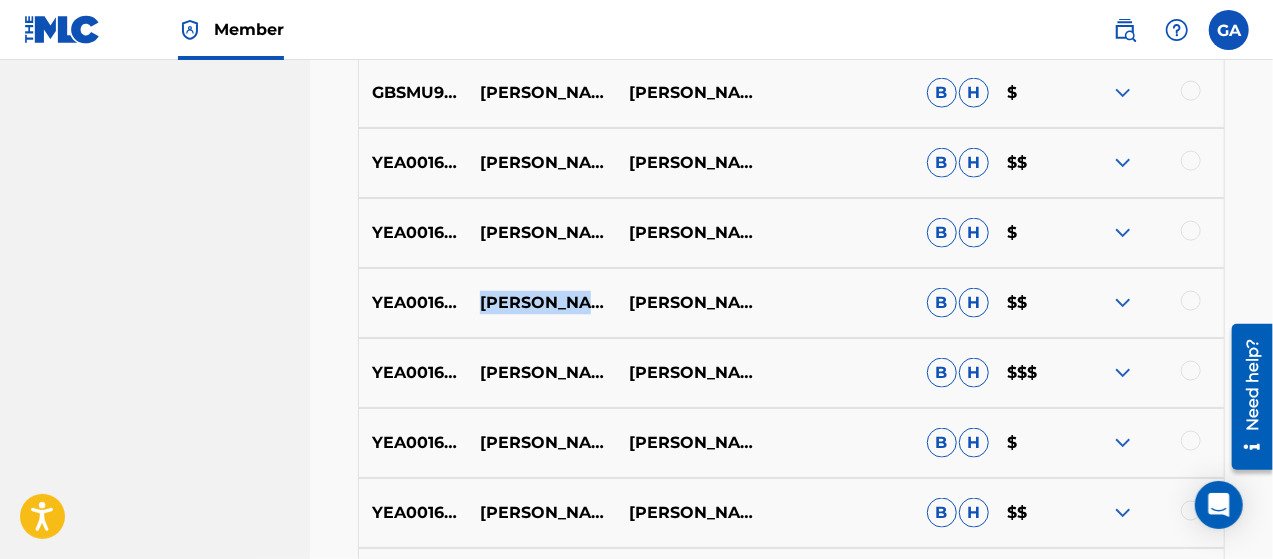 click on "[PERSON_NAME] - مهما الزمن" at bounding box center (541, 303) 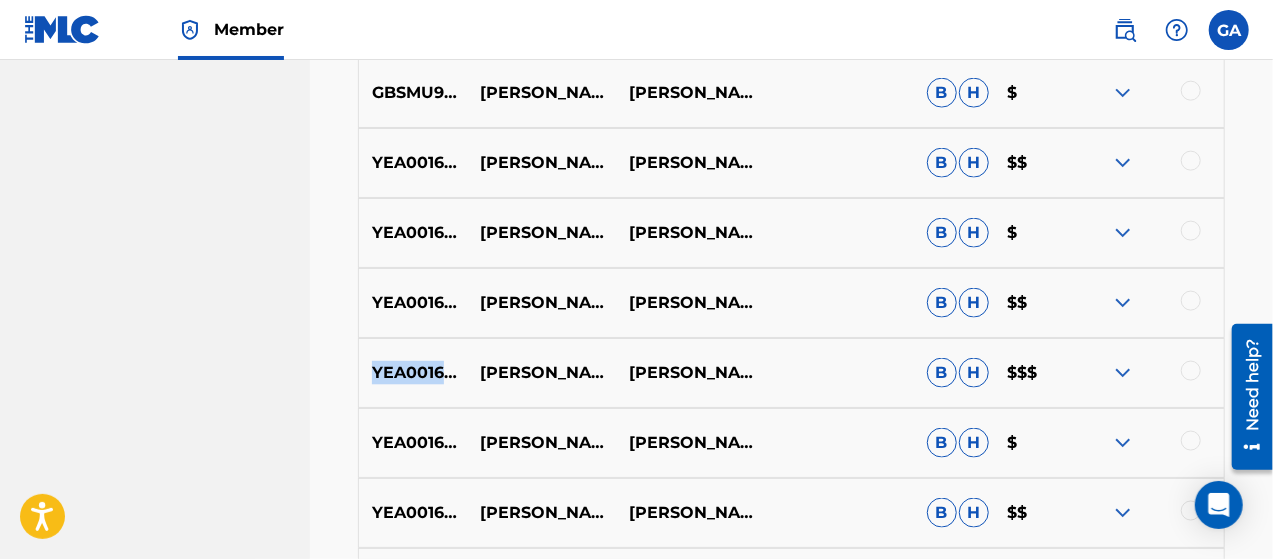 click on "YEA001601352" at bounding box center (413, 373) 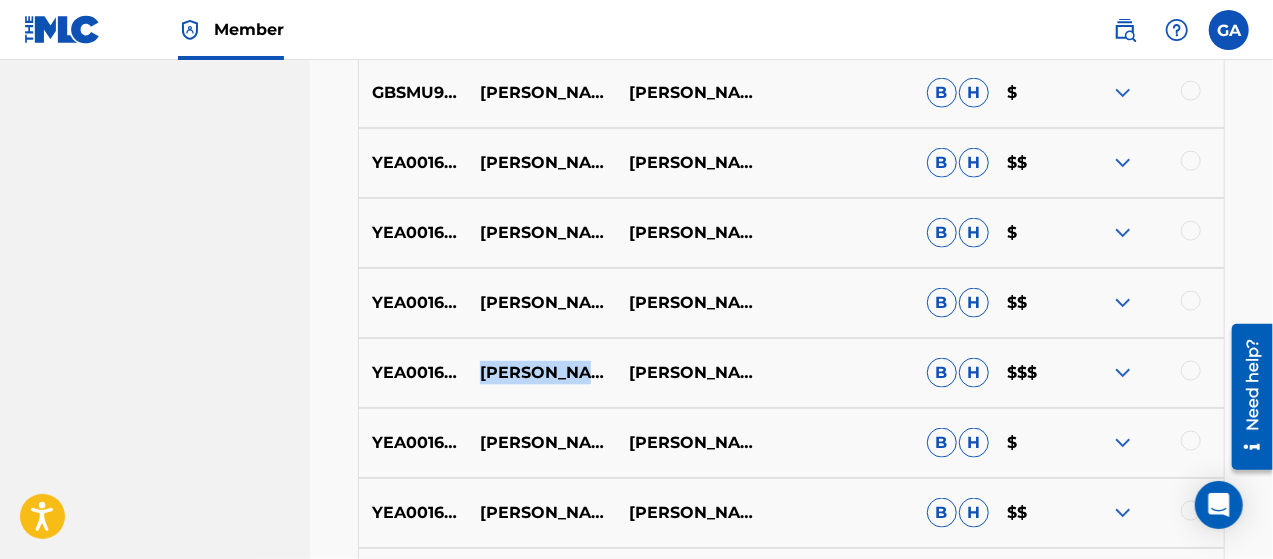 click on "[PERSON_NAME] - انسان يعجبني" at bounding box center (541, 373) 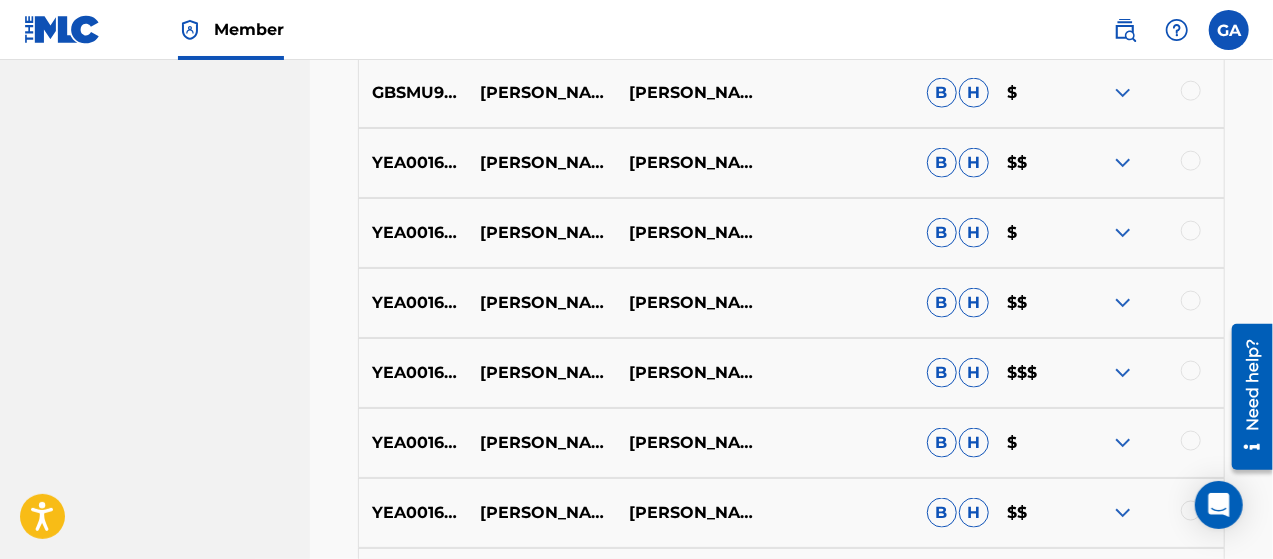 click on "YEA001601352 [PERSON_NAME] - انسان يعجبني [PERSON_NAME] B H $$$" at bounding box center (791, 373) 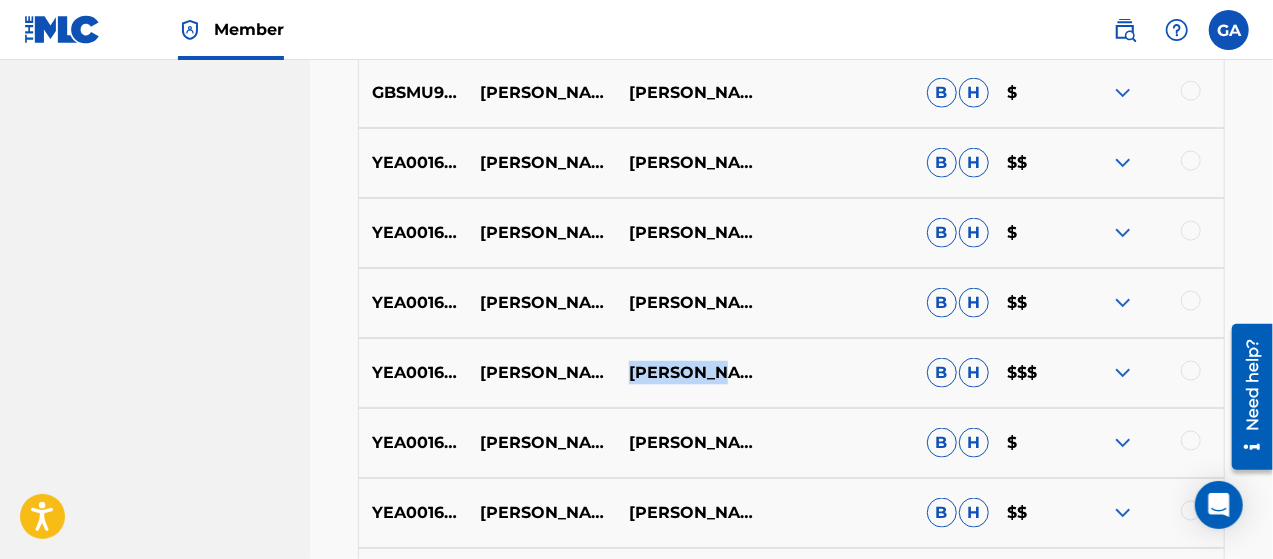 click on "YEA001601352 [PERSON_NAME] - انسان يعجبني [PERSON_NAME] B H $$$" at bounding box center [791, 373] 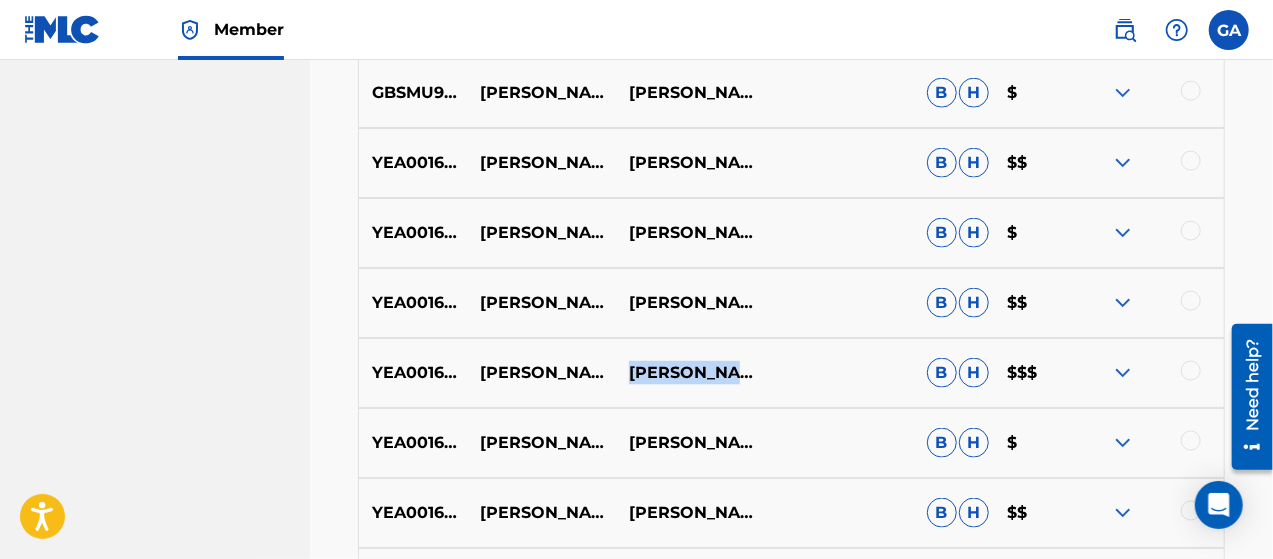 click on "YEA001601352 [PERSON_NAME] - انسان يعجبني [PERSON_NAME] B H $$$" at bounding box center [791, 373] 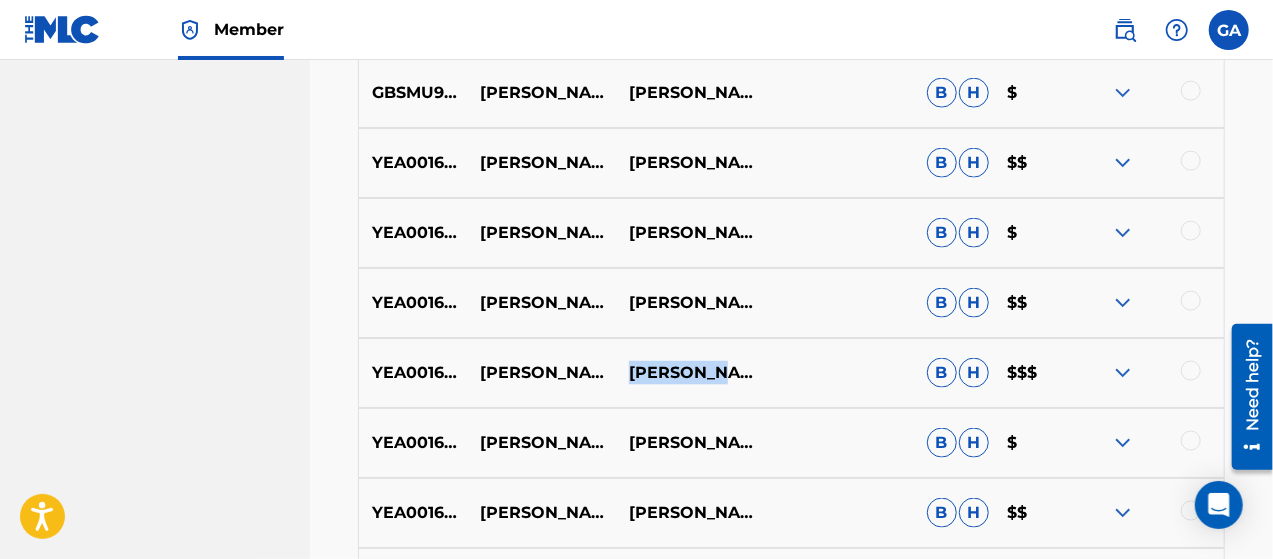 click on "[PERSON_NAME]" at bounding box center [690, 373] 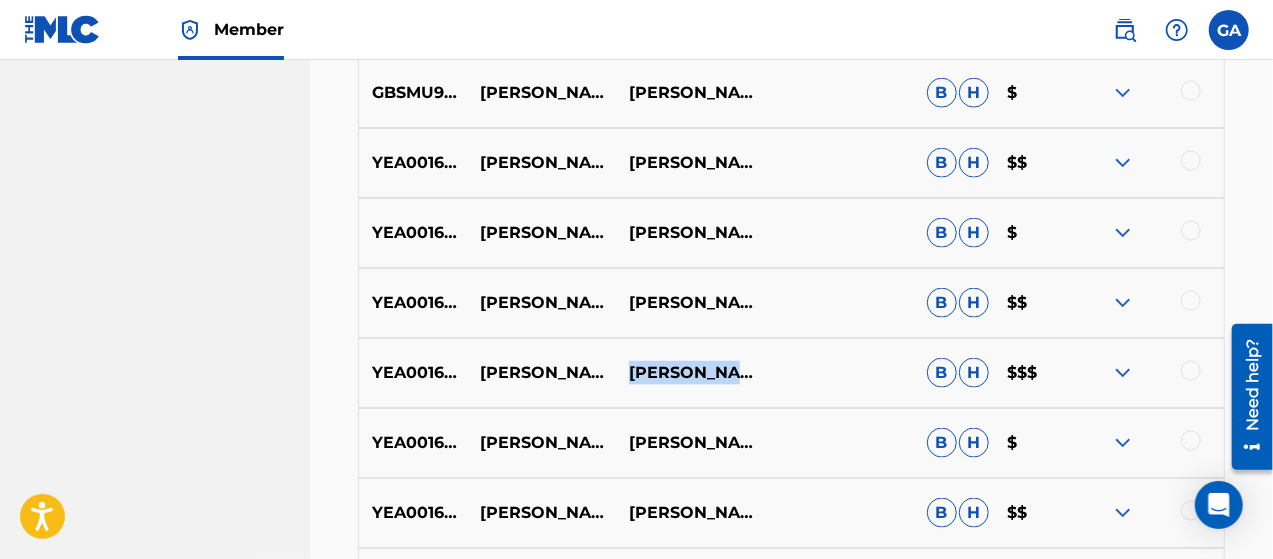 click on "[PERSON_NAME]" at bounding box center [690, 373] 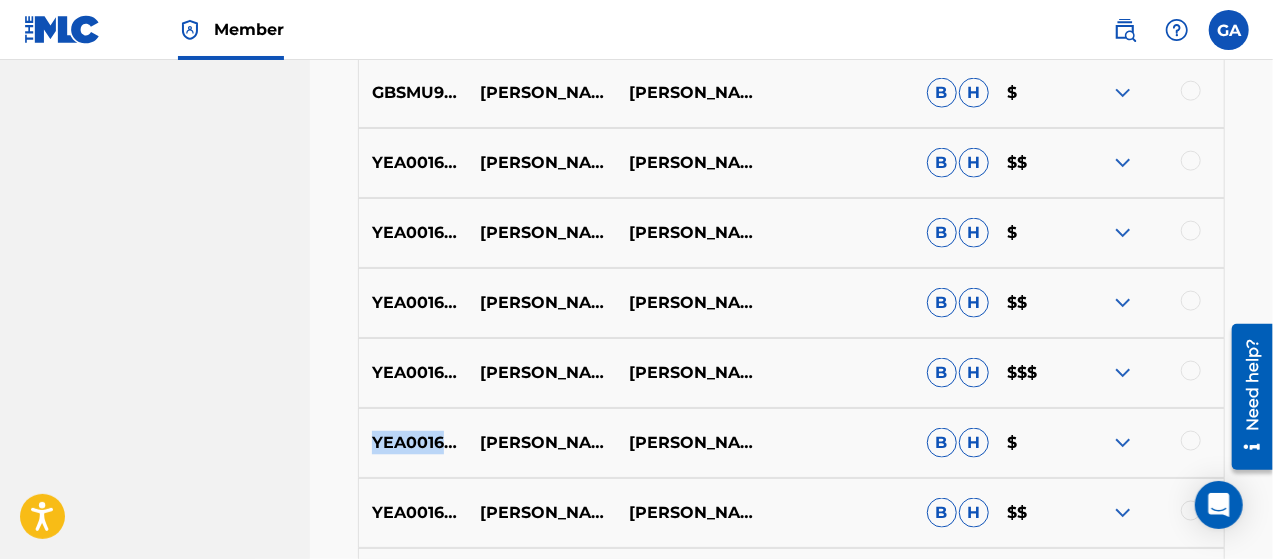 click on "YEA001601370 [PERSON_NAME] - دمع عيني [PERSON_NAME]" at bounding box center (791, 443) 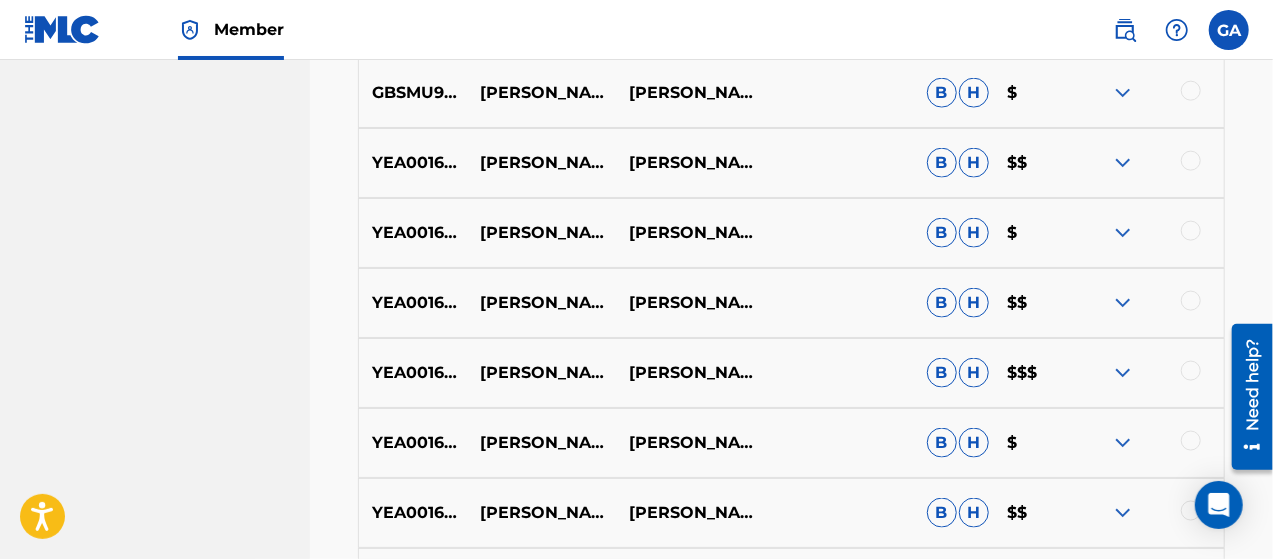 click on "[PERSON_NAME] - انسان يعجبني" at bounding box center (541, 373) 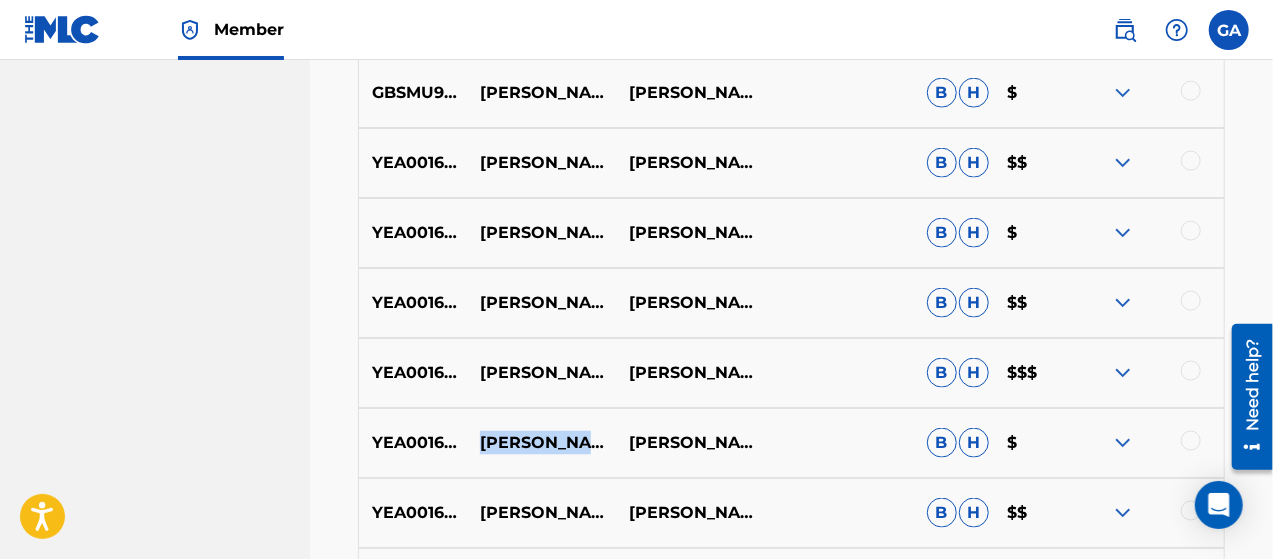click on "[PERSON_NAME] - دمع عيني" at bounding box center [541, 443] 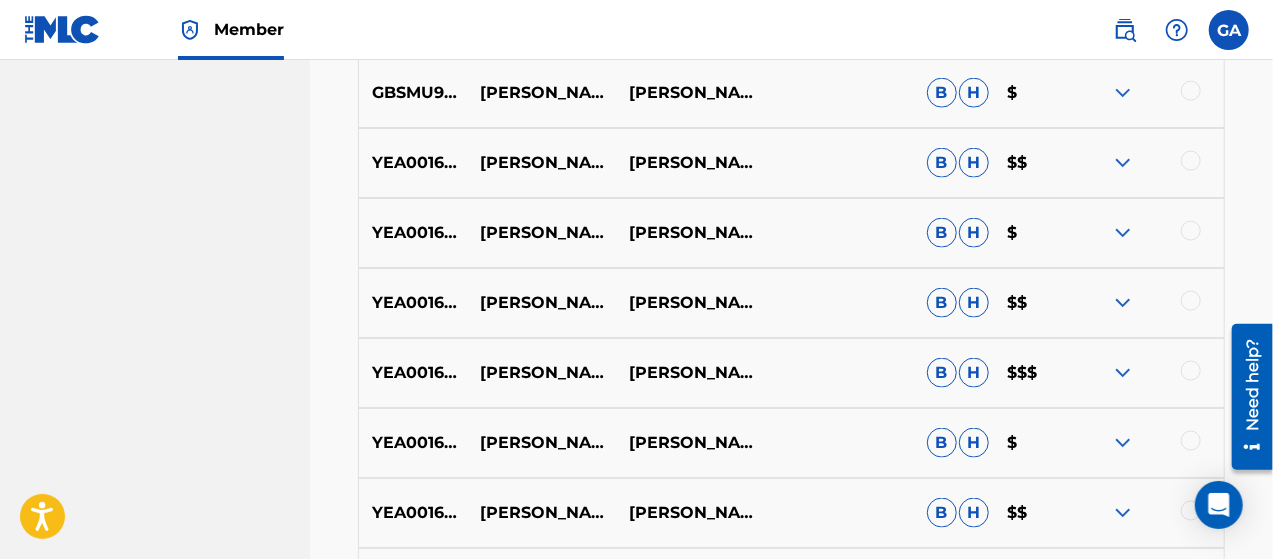 click on "[PERSON_NAME]" at bounding box center (690, 443) 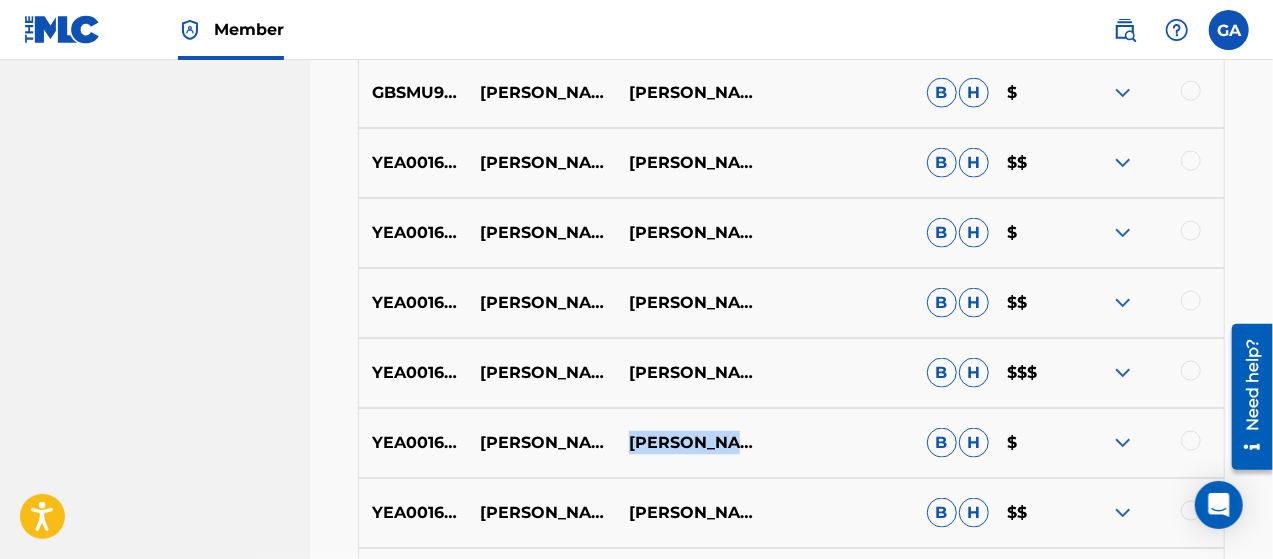 click on "[PERSON_NAME]" at bounding box center (690, 443) 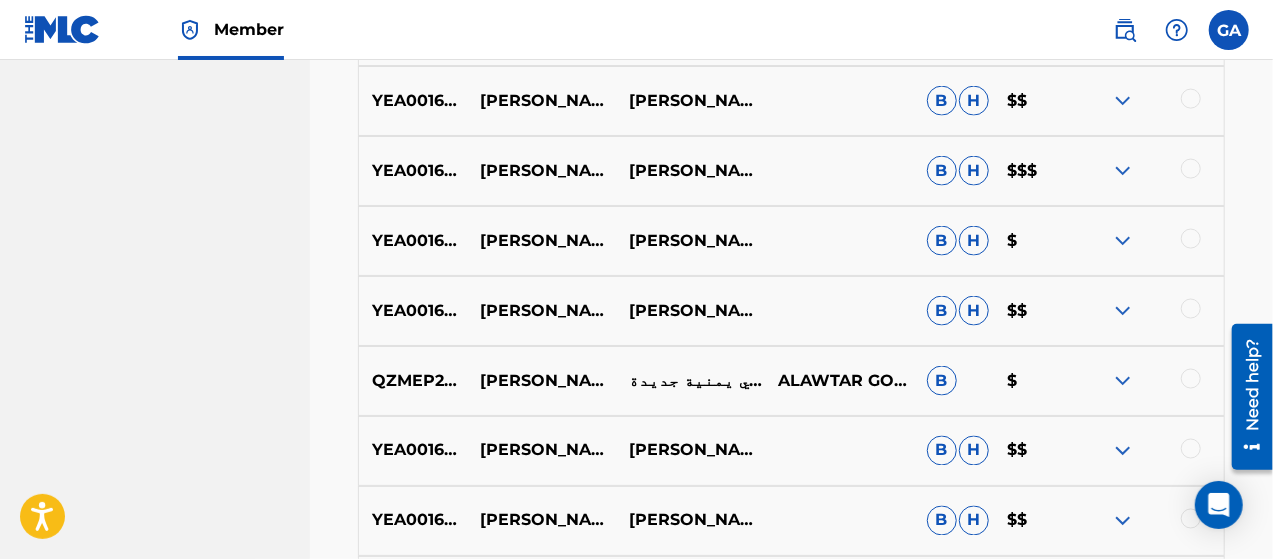 scroll, scrollTop: 1600, scrollLeft: 0, axis: vertical 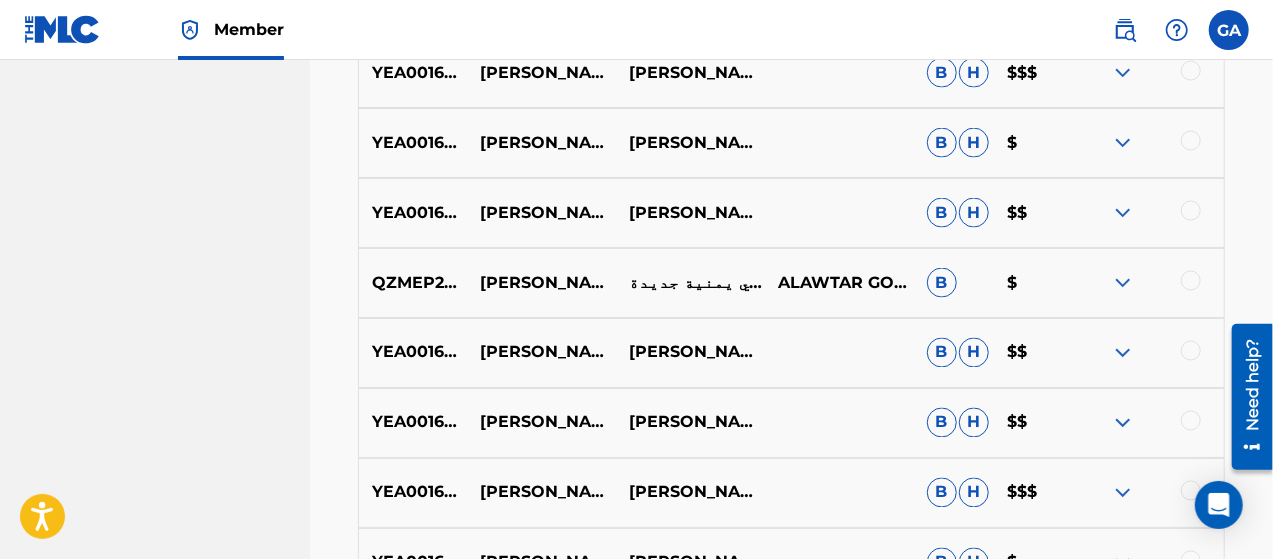 click on "YEA001601353" at bounding box center (413, 213) 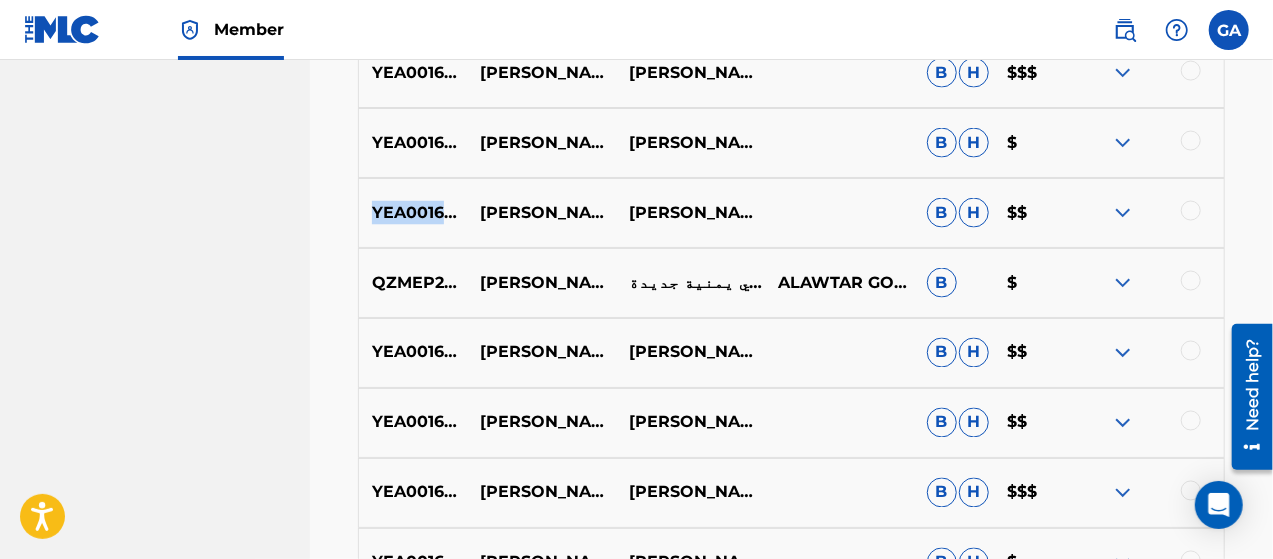 click on "YEA001601353" at bounding box center [413, 213] 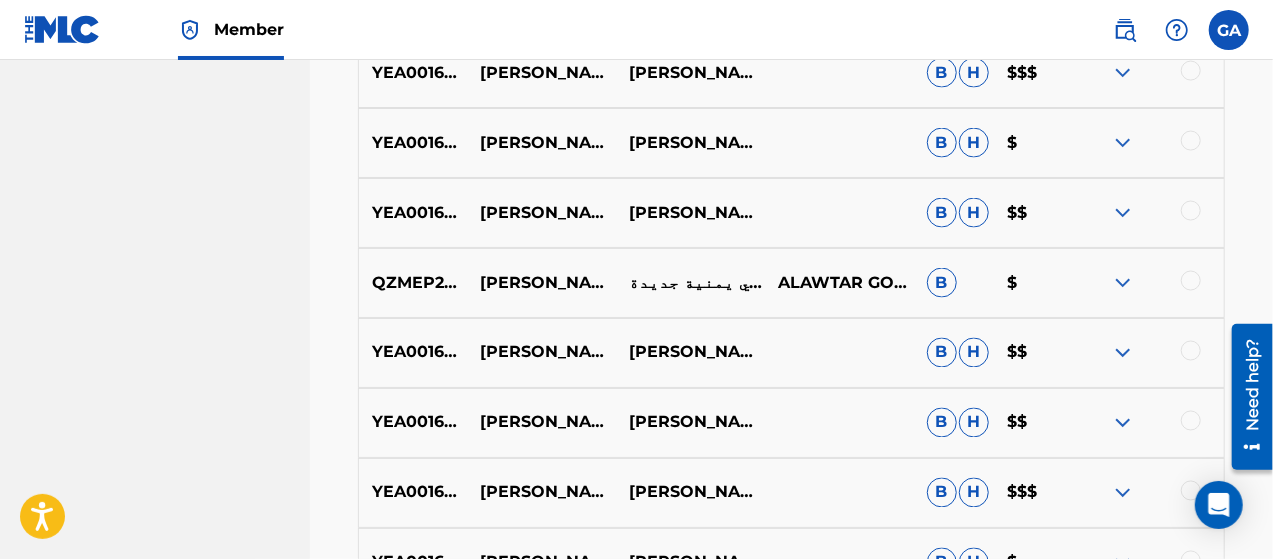 click on "[PERSON_NAME] - شاشة خيالي" at bounding box center [541, 213] 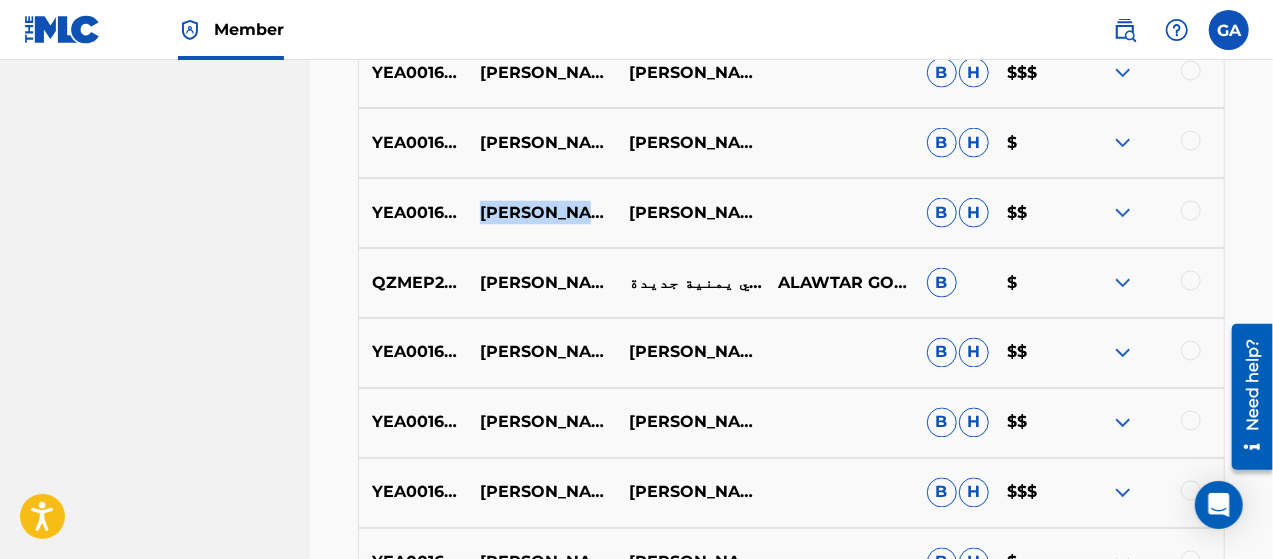 click on "[PERSON_NAME] - شاشة خيالي" at bounding box center (541, 213) 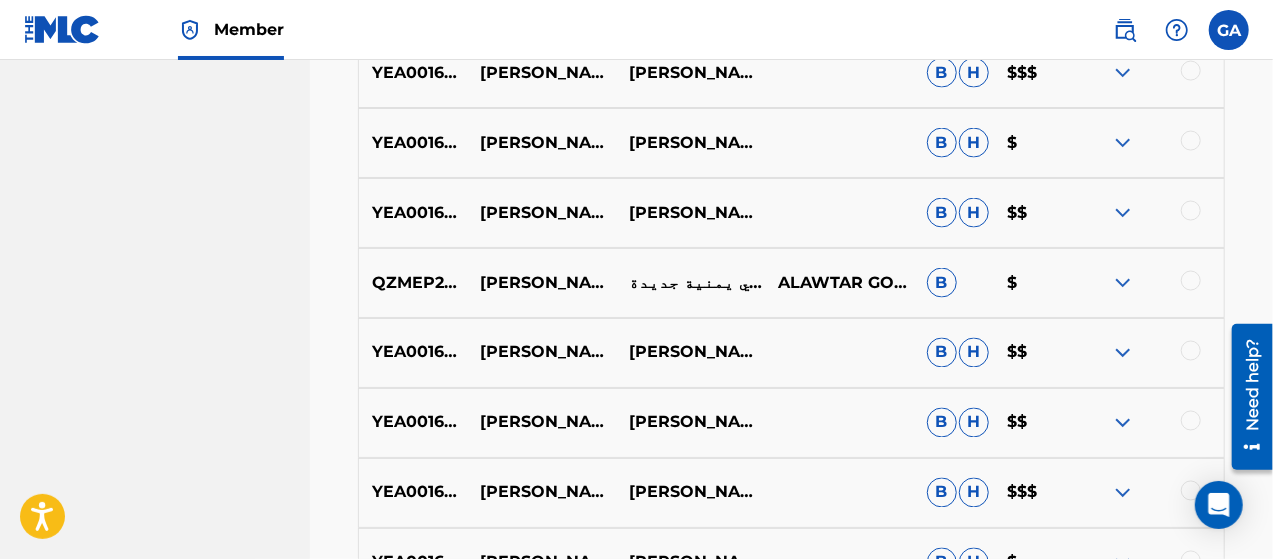 click on "[PERSON_NAME]" at bounding box center (690, 213) 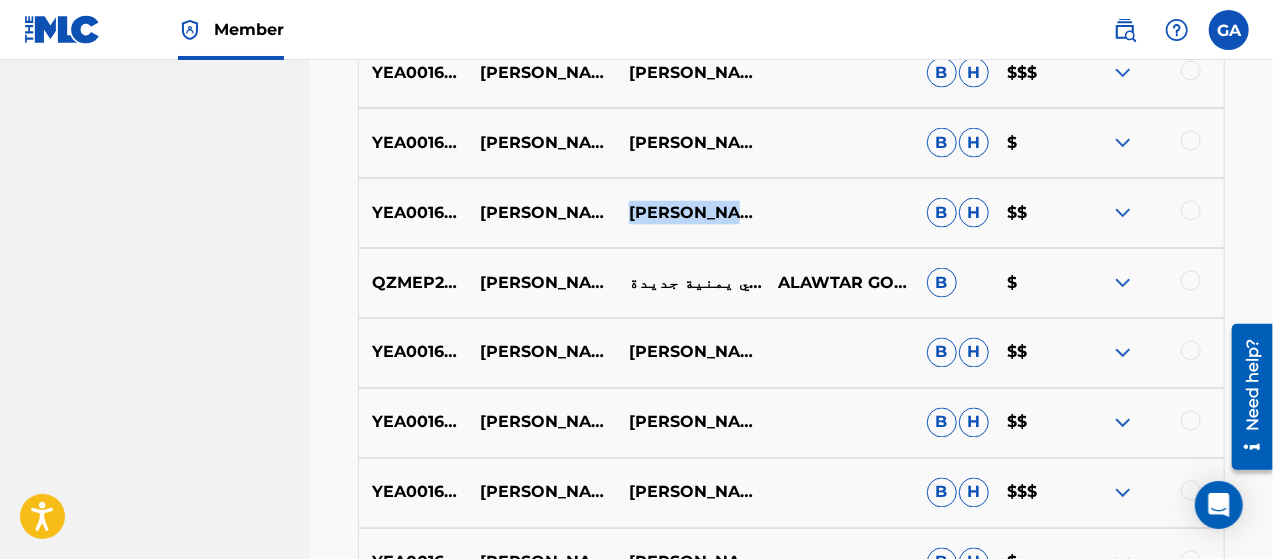 click on "[PERSON_NAME]" at bounding box center (690, 213) 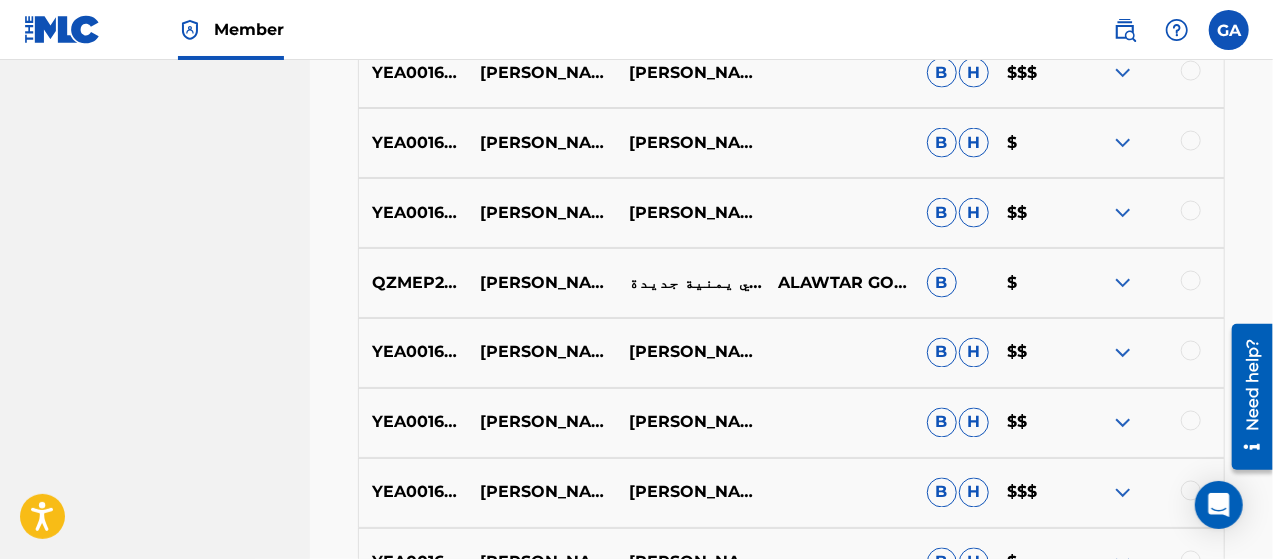 click on "QZMEP2418082" at bounding box center (413, 283) 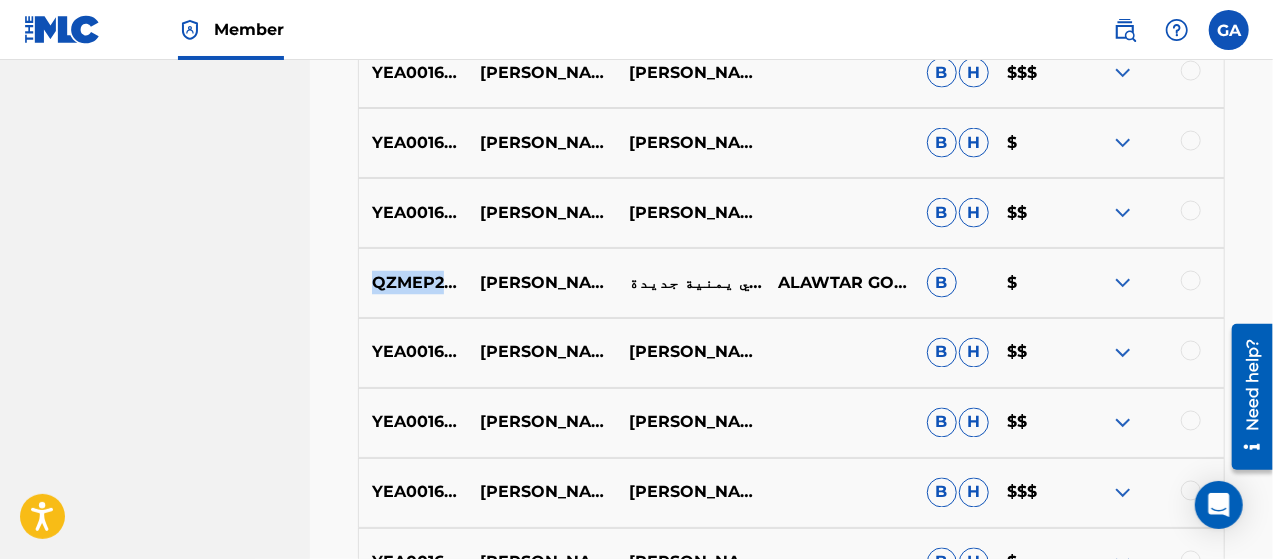 click on "QZMEP2418082" at bounding box center (413, 283) 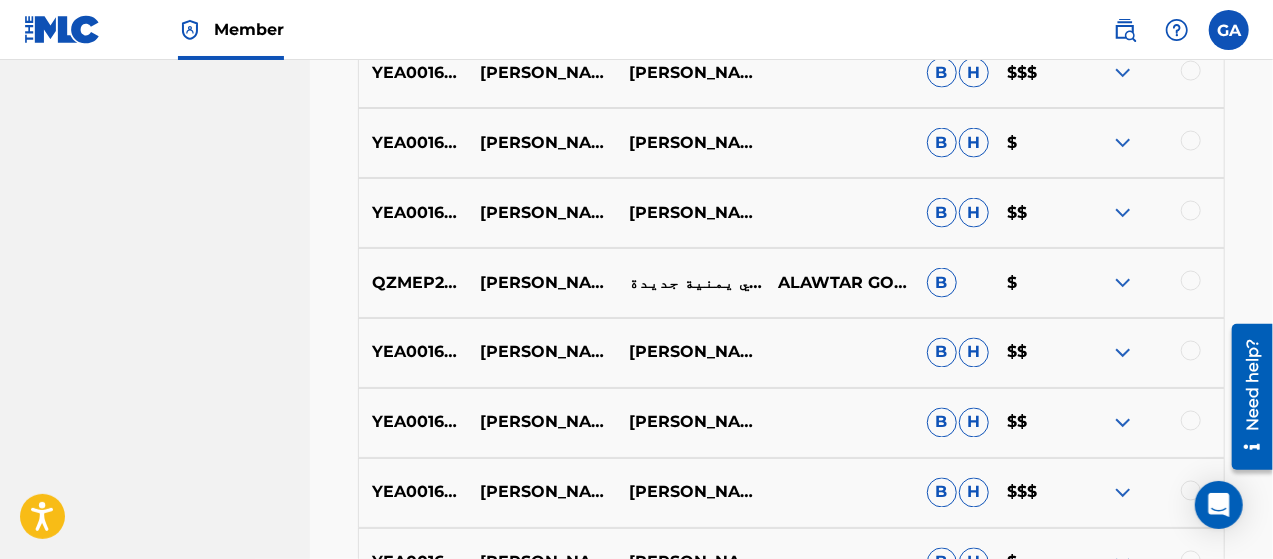 click on "YEA001601372" at bounding box center [413, 353] 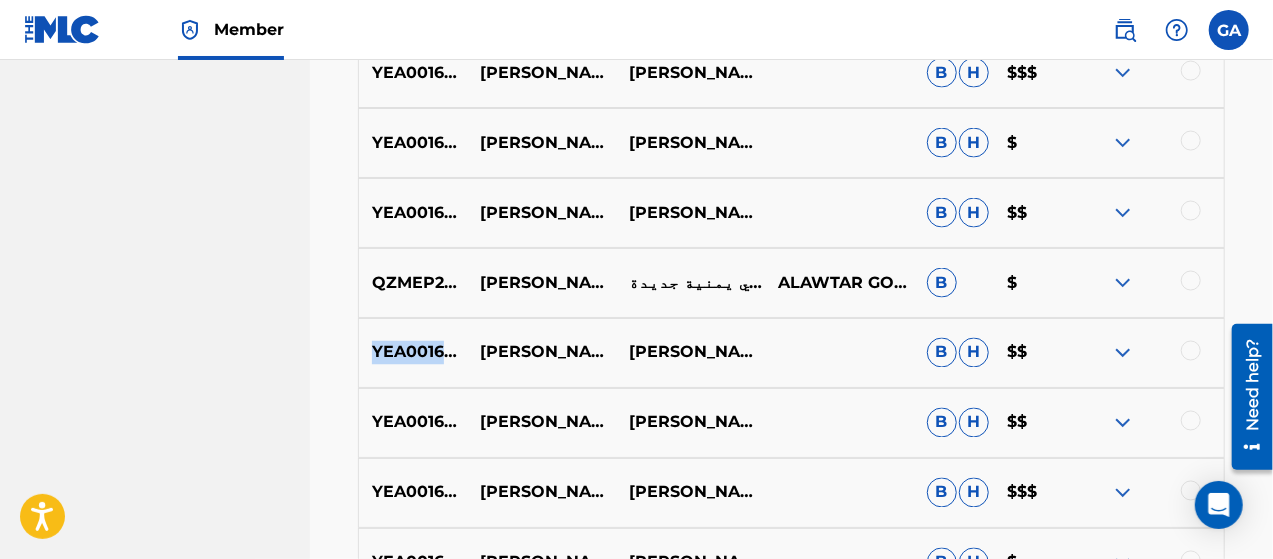 click on "YEA001601372" at bounding box center [413, 353] 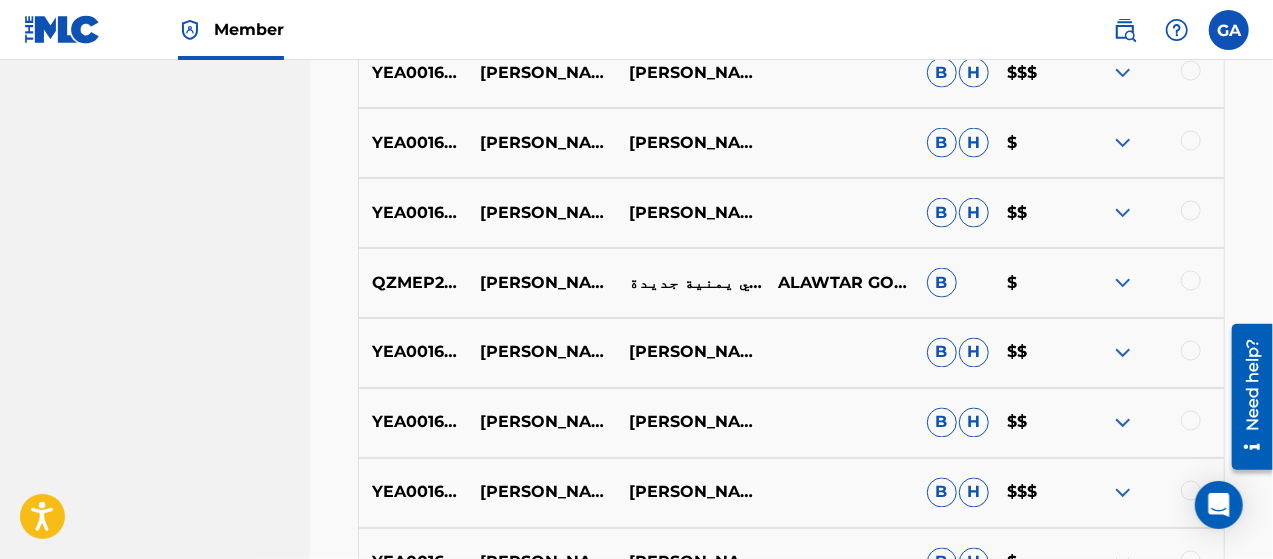 click on "[PERSON_NAME] - الطبيب المعالج" at bounding box center (541, 353) 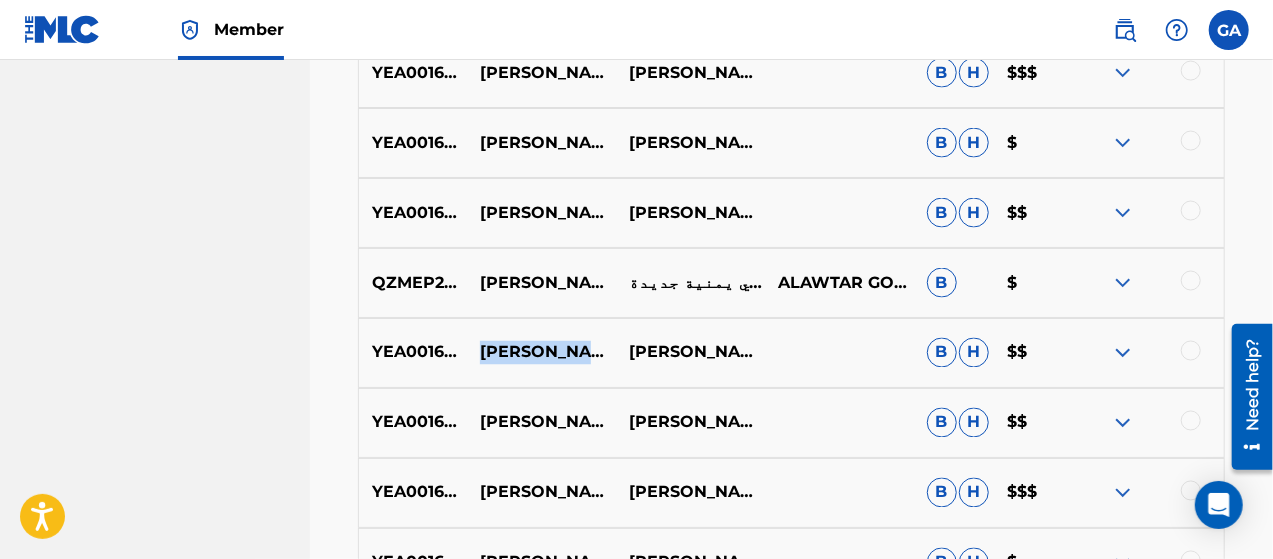 click on "[PERSON_NAME] - الطبيب المعالج" at bounding box center [541, 353] 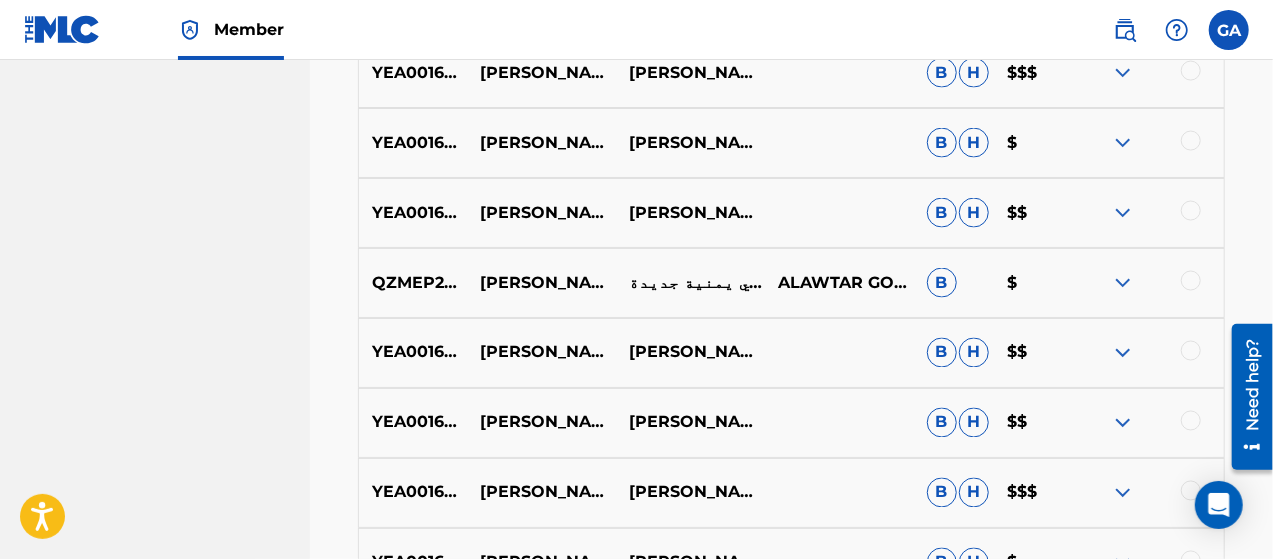 click on "[PERSON_NAME]" at bounding box center [690, 353] 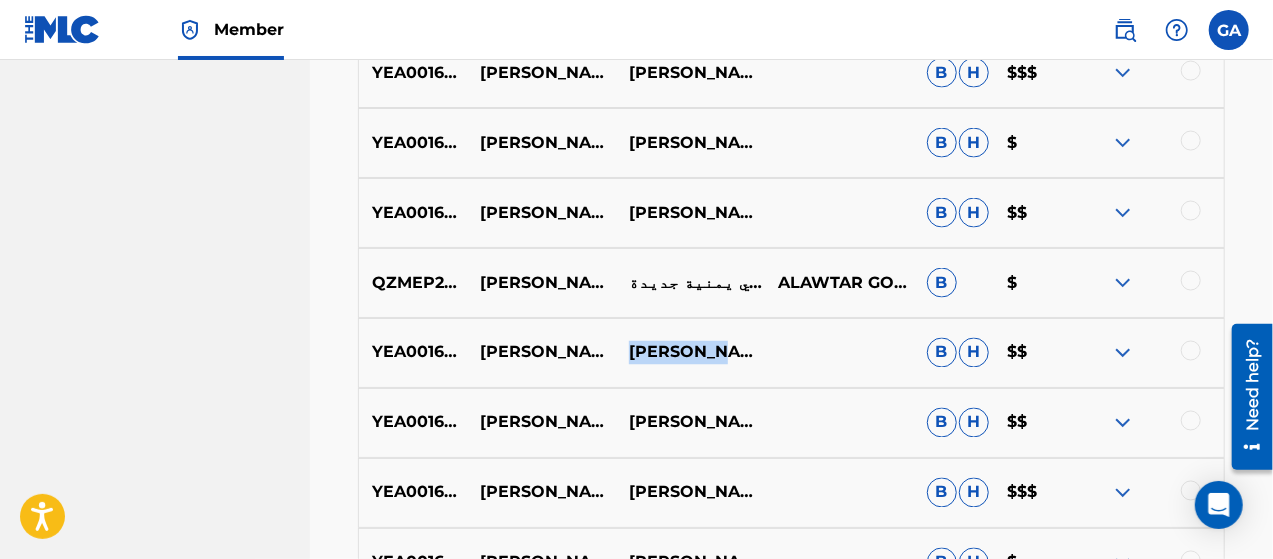 click on "[PERSON_NAME]" at bounding box center (690, 353) 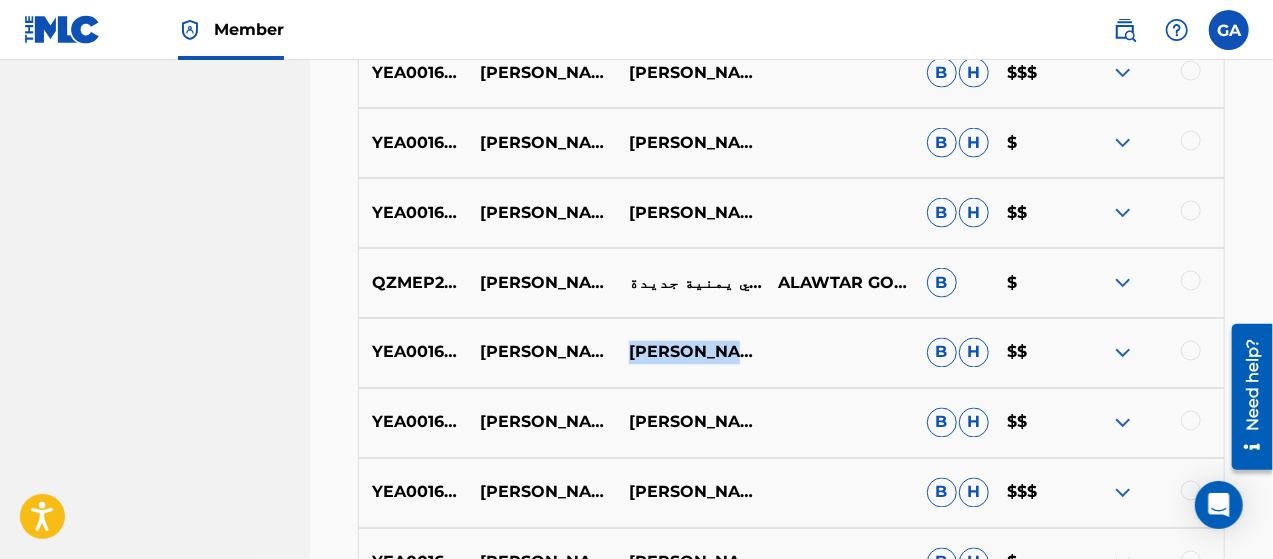 click on "[PERSON_NAME]" at bounding box center (690, 353) 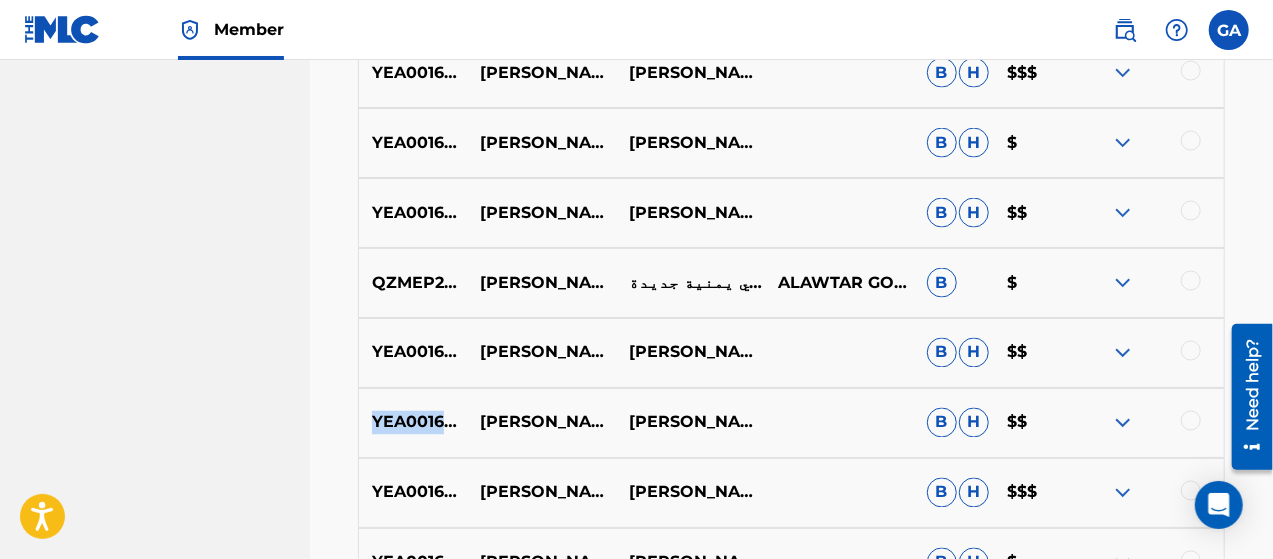 click on "YEA001601381" at bounding box center (413, 423) 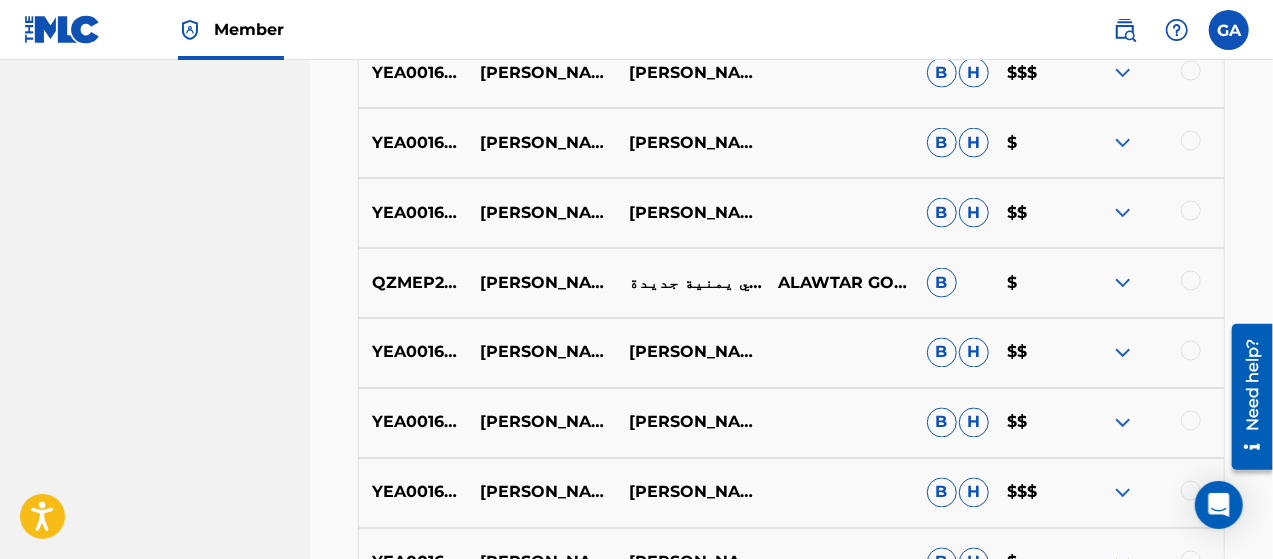 click on "[PERSON_NAME] - برق الجزيرة" at bounding box center (541, 423) 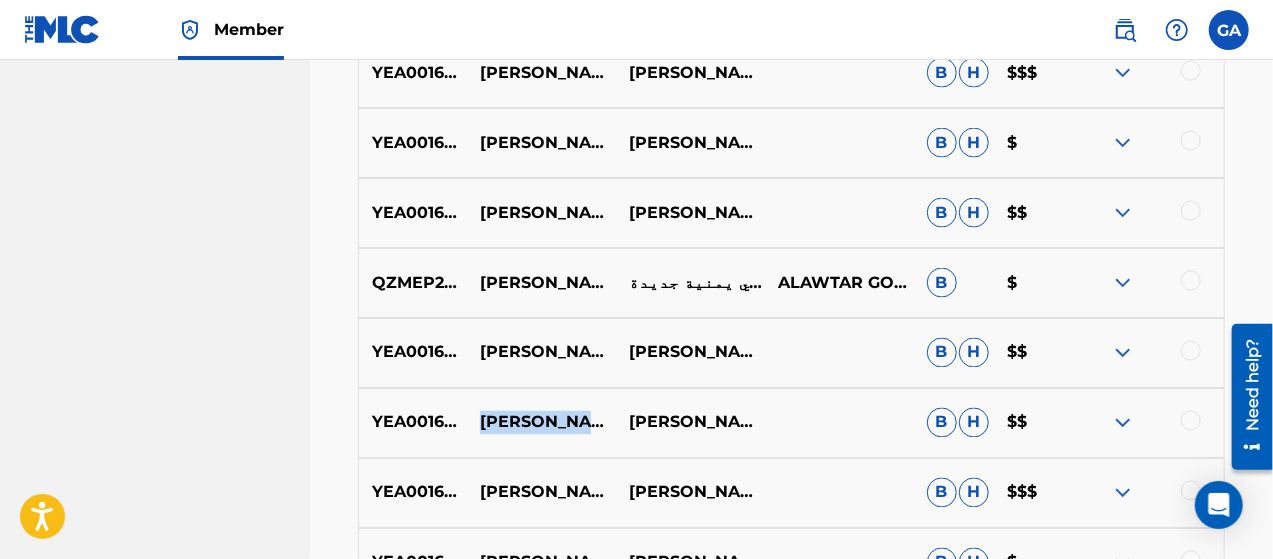 click on "[PERSON_NAME] - برق الجزيرة" at bounding box center [541, 423] 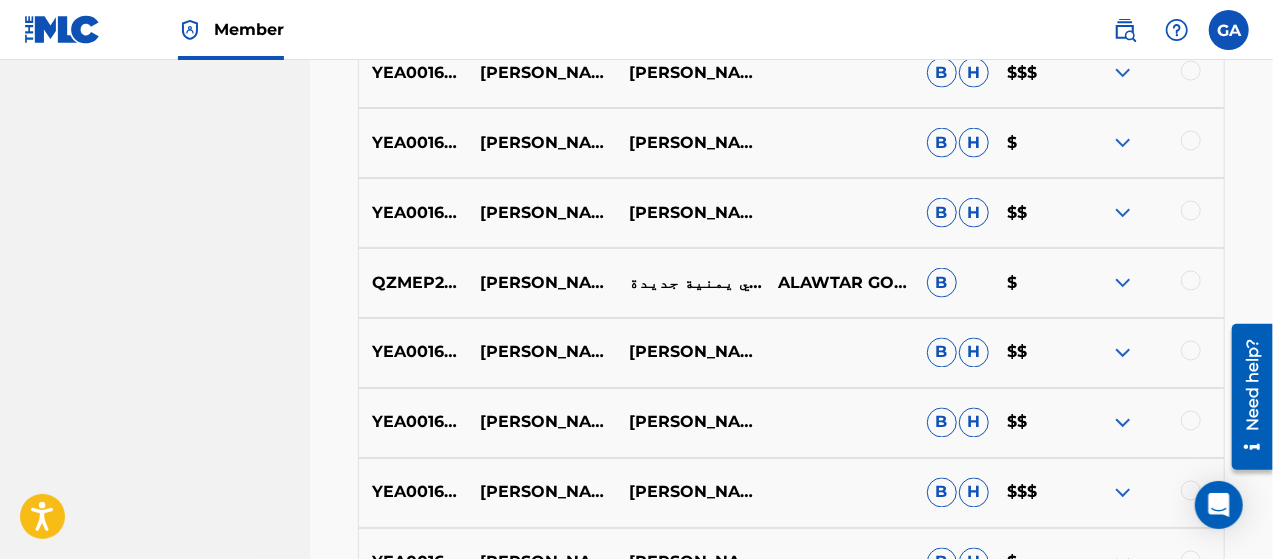click on "[PERSON_NAME] - برق الجزيرة" at bounding box center [541, 423] 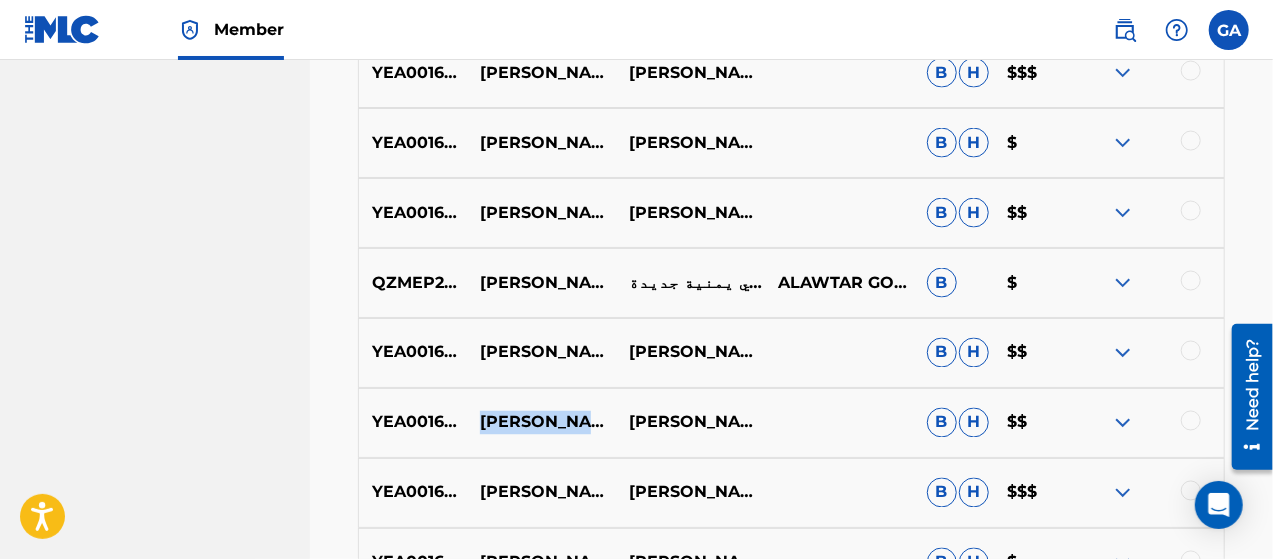 click on "[PERSON_NAME] - برق الجزيرة" at bounding box center [541, 423] 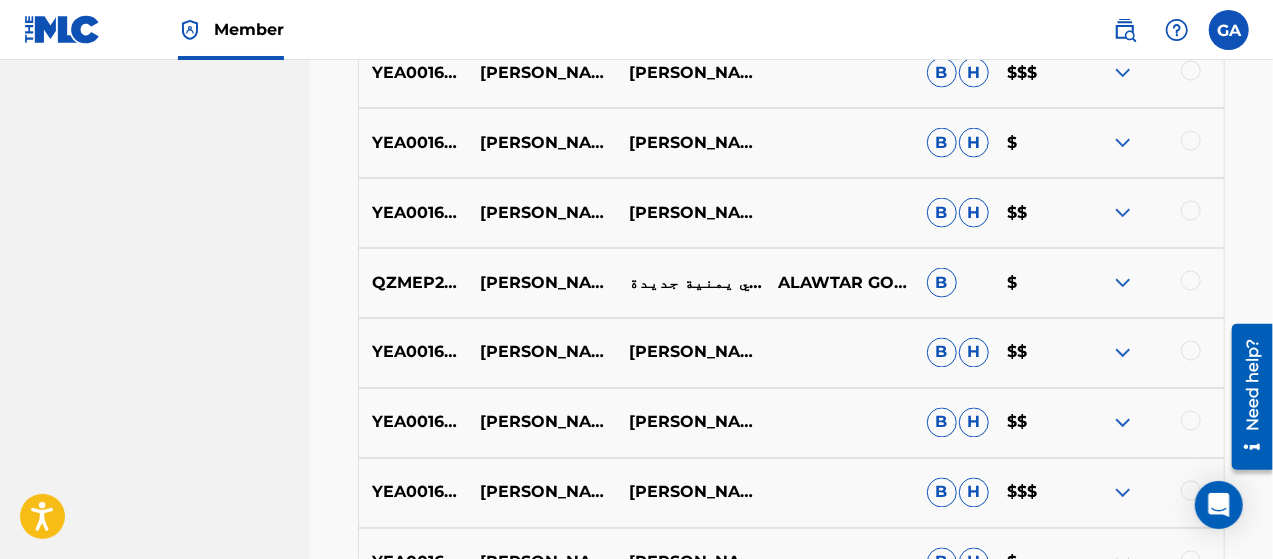 click on "YEA001601381 [PERSON_NAME] - برق الجزيرة [PERSON_NAME] B H $$" at bounding box center (791, 423) 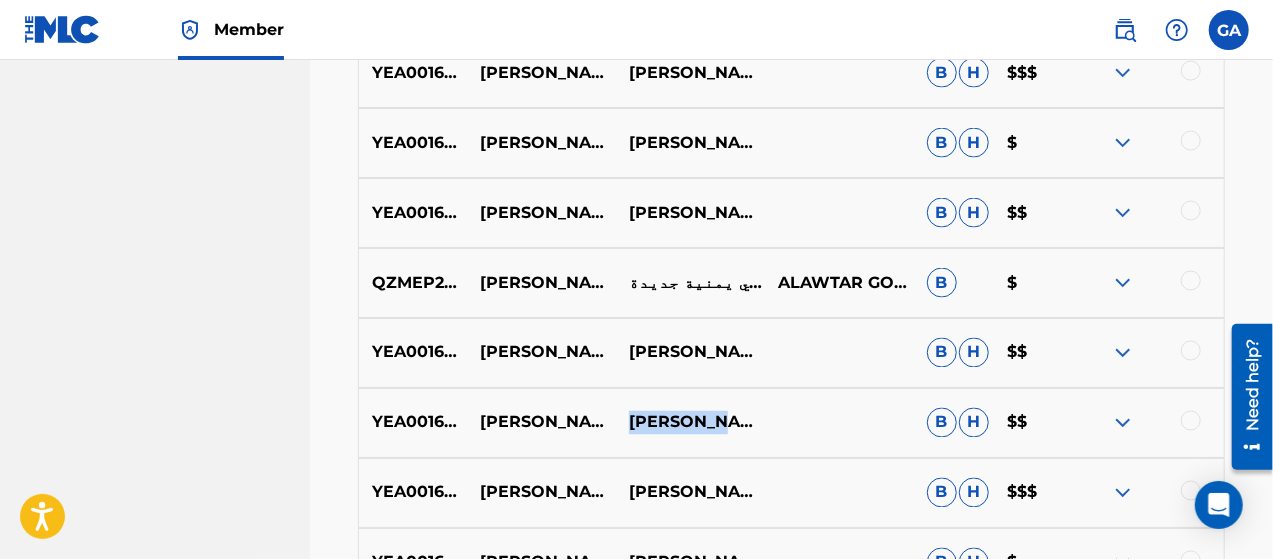 click on "YEA001601381 [PERSON_NAME] - برق الجزيرة [PERSON_NAME] B H $$" at bounding box center (791, 423) 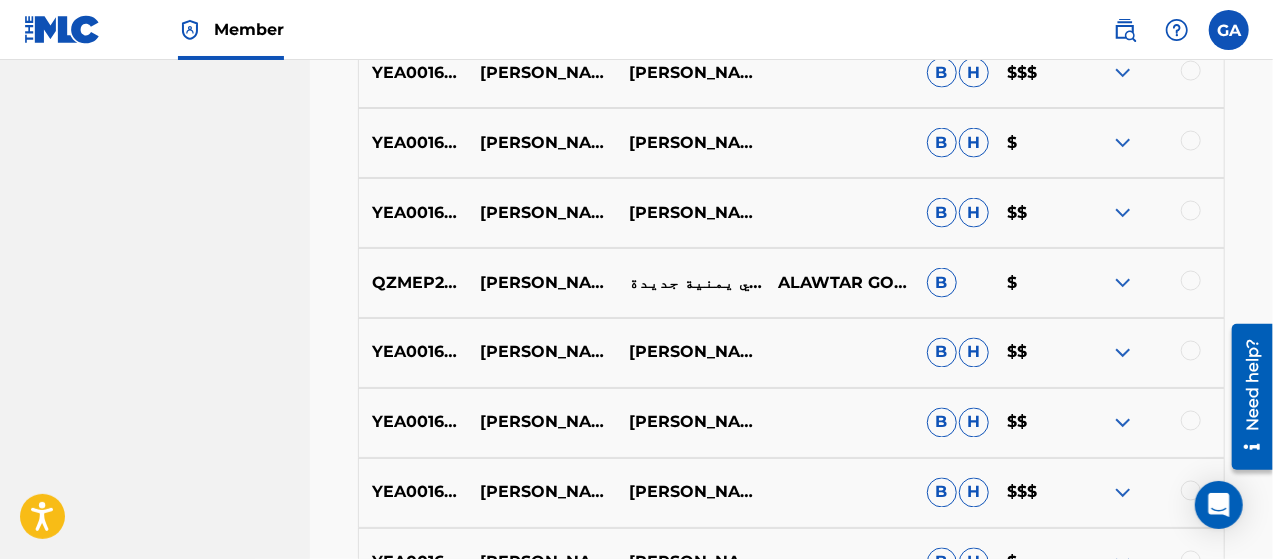 click on "[PERSON_NAME]" at bounding box center [690, 423] 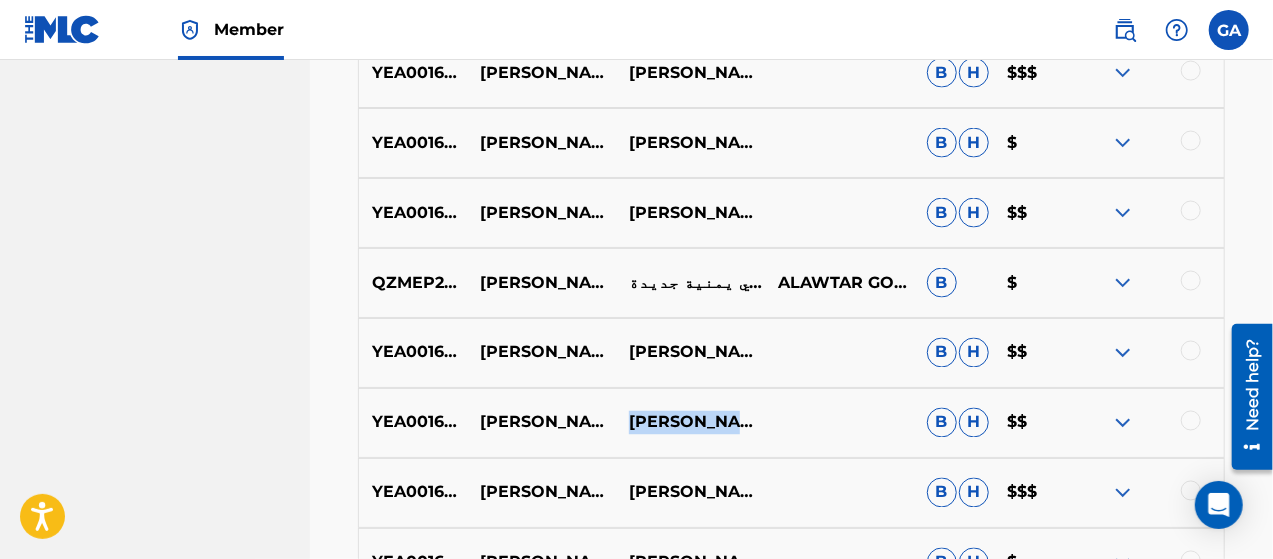 click on "[PERSON_NAME]" at bounding box center (690, 423) 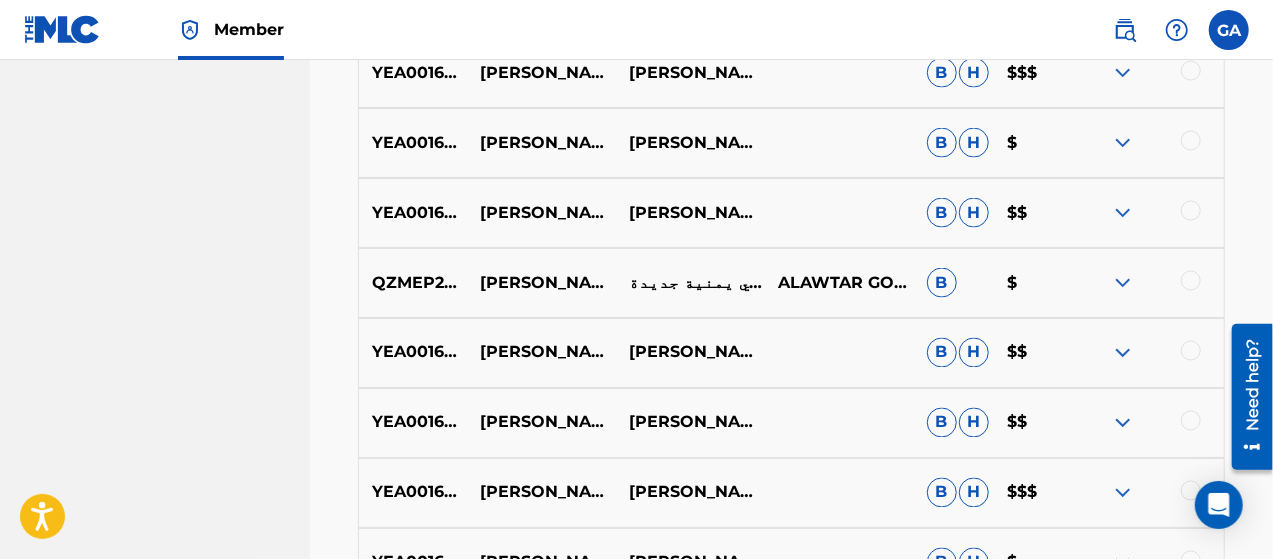 click on "YEA001601381" at bounding box center [413, 423] 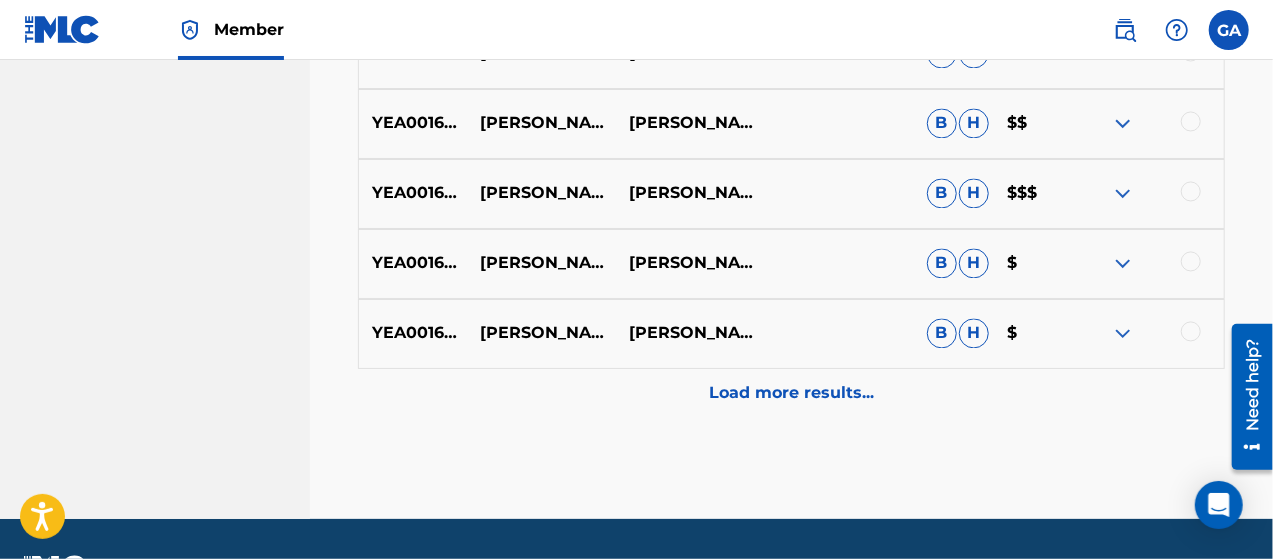 scroll, scrollTop: 1900, scrollLeft: 0, axis: vertical 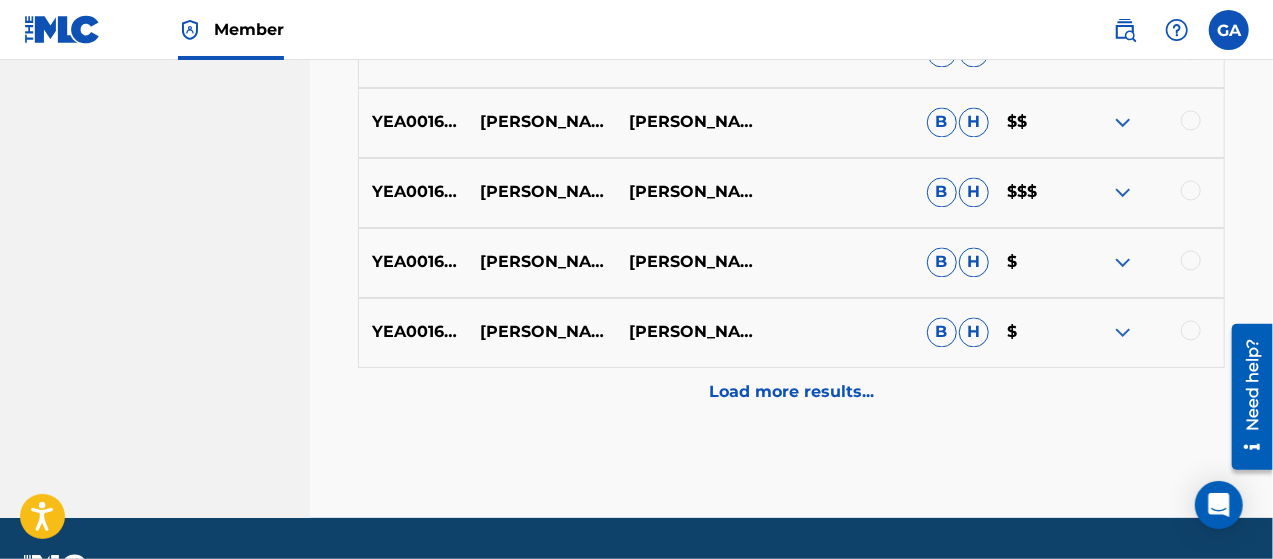 click on "YEA001601362" at bounding box center [413, 193] 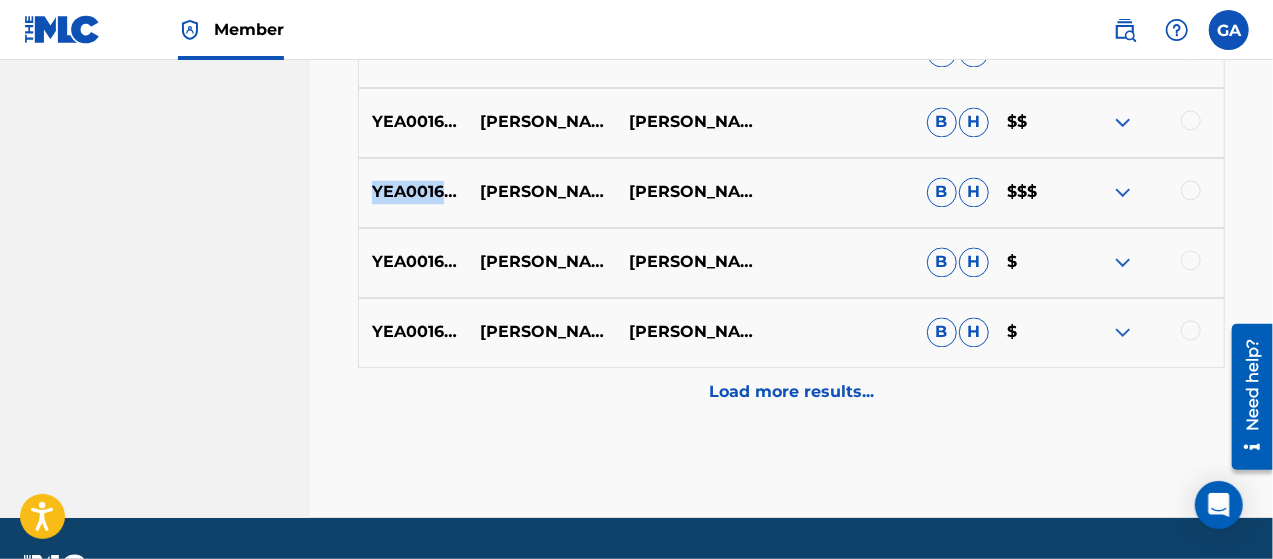 click on "YEA001601362" at bounding box center (413, 193) 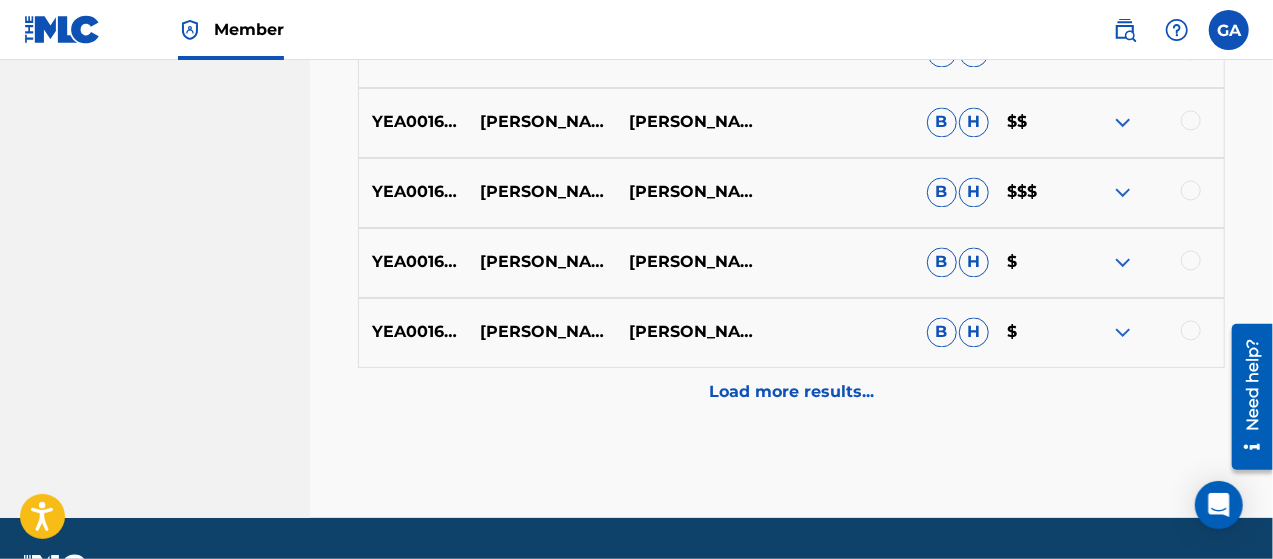 click on "[PERSON_NAME] - يا مهاجر" at bounding box center [541, 193] 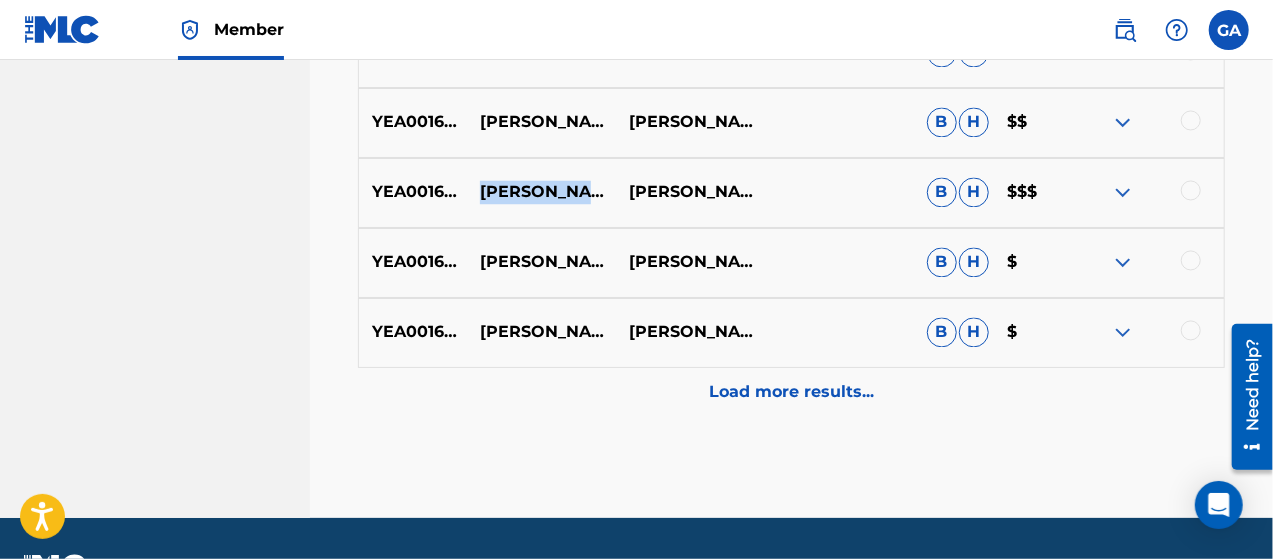 click on "[PERSON_NAME] - يا مهاجر" at bounding box center [541, 193] 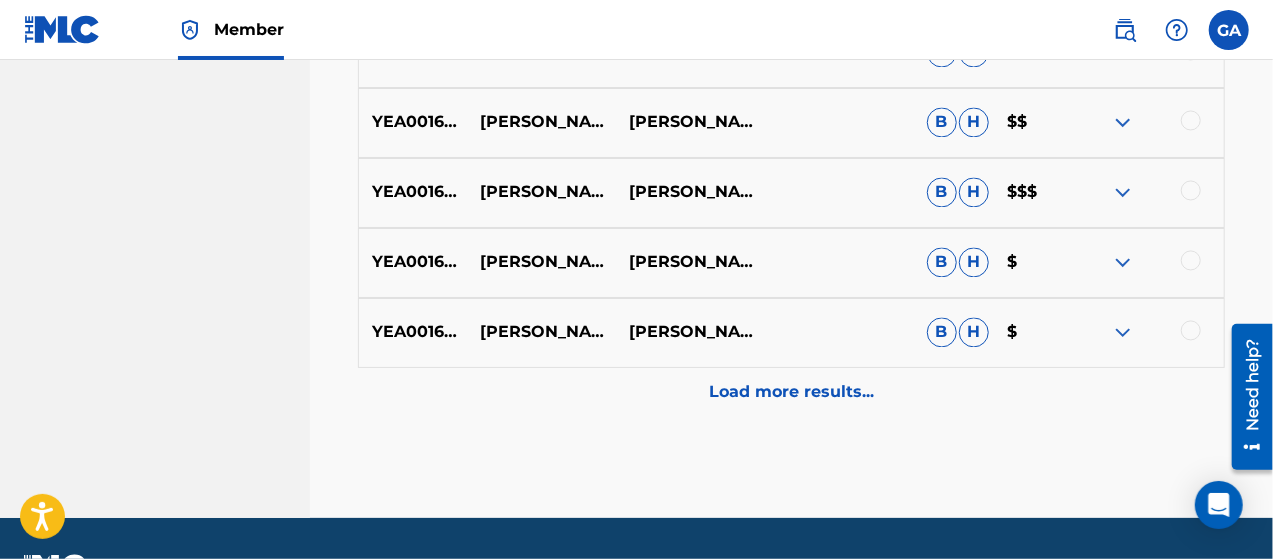 click on "[PERSON_NAME]" at bounding box center [690, 193] 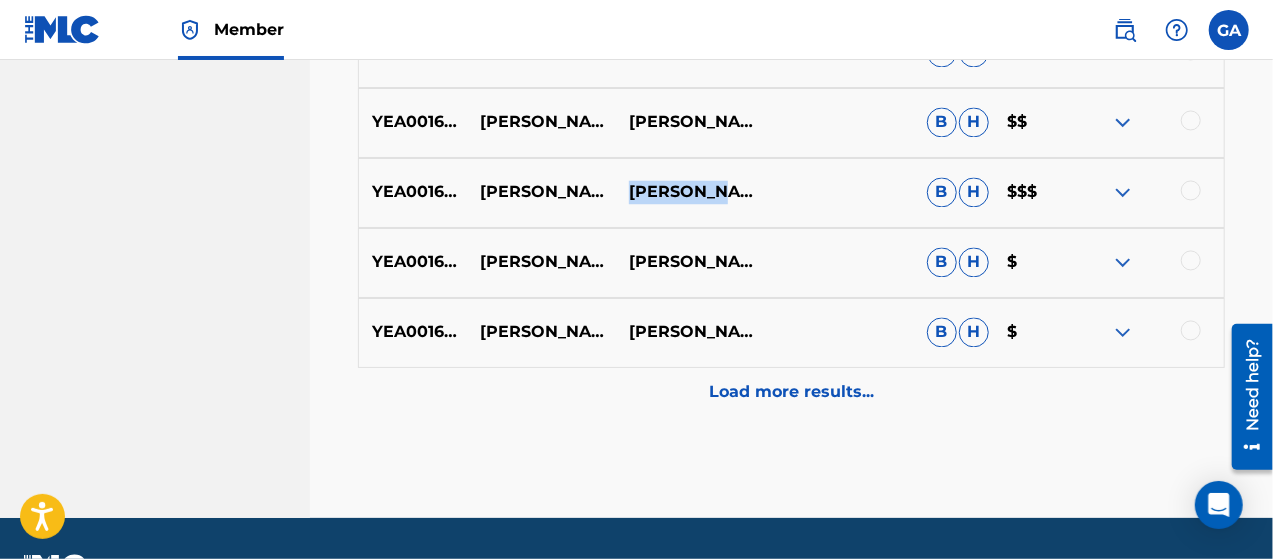 click on "[PERSON_NAME]" at bounding box center (690, 193) 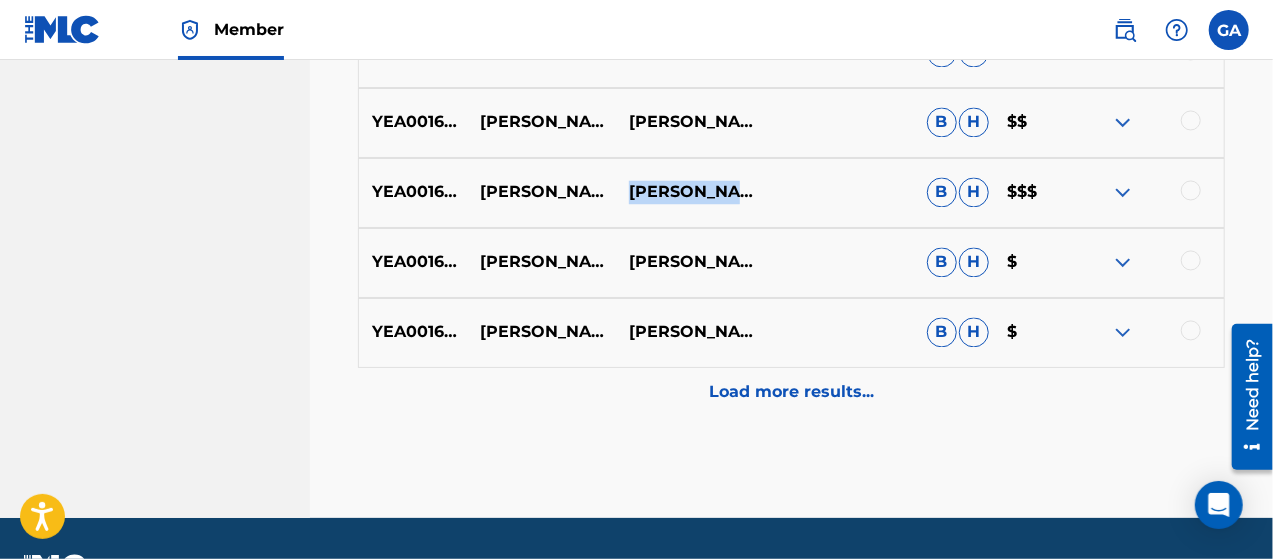 click on "[PERSON_NAME]" at bounding box center (690, 193) 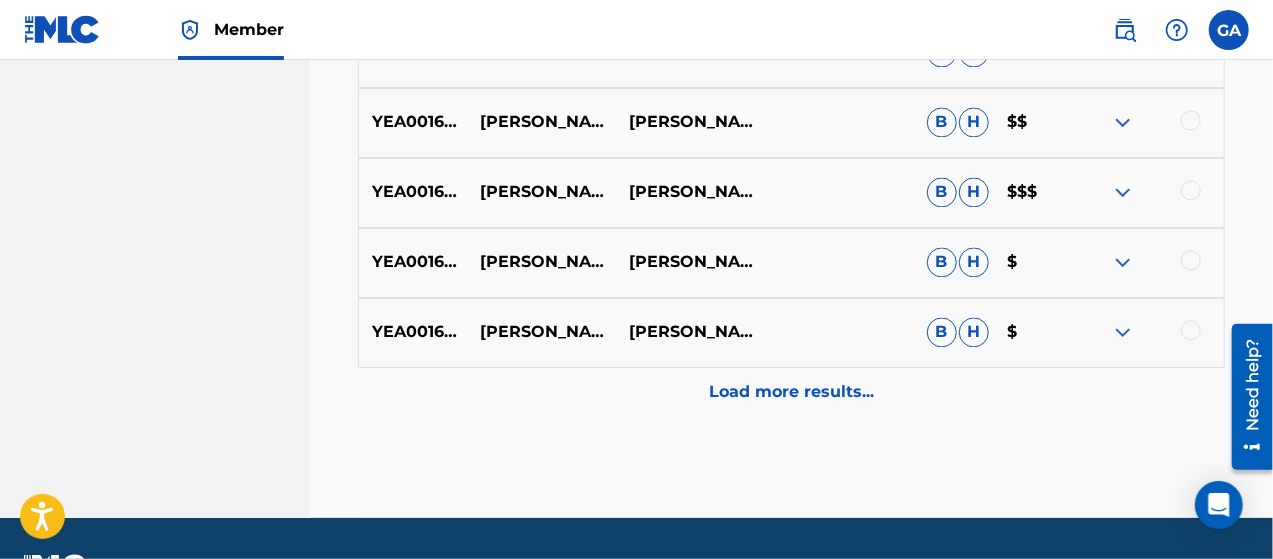 click on "YEA001601355" at bounding box center (413, 263) 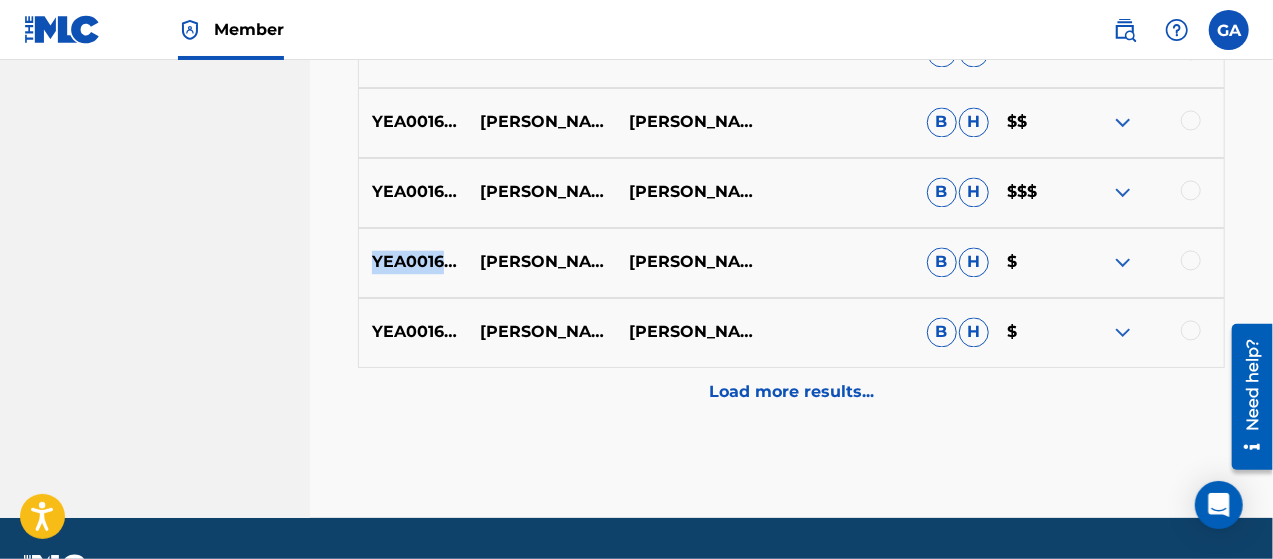 click on "YEA001601355" at bounding box center [413, 263] 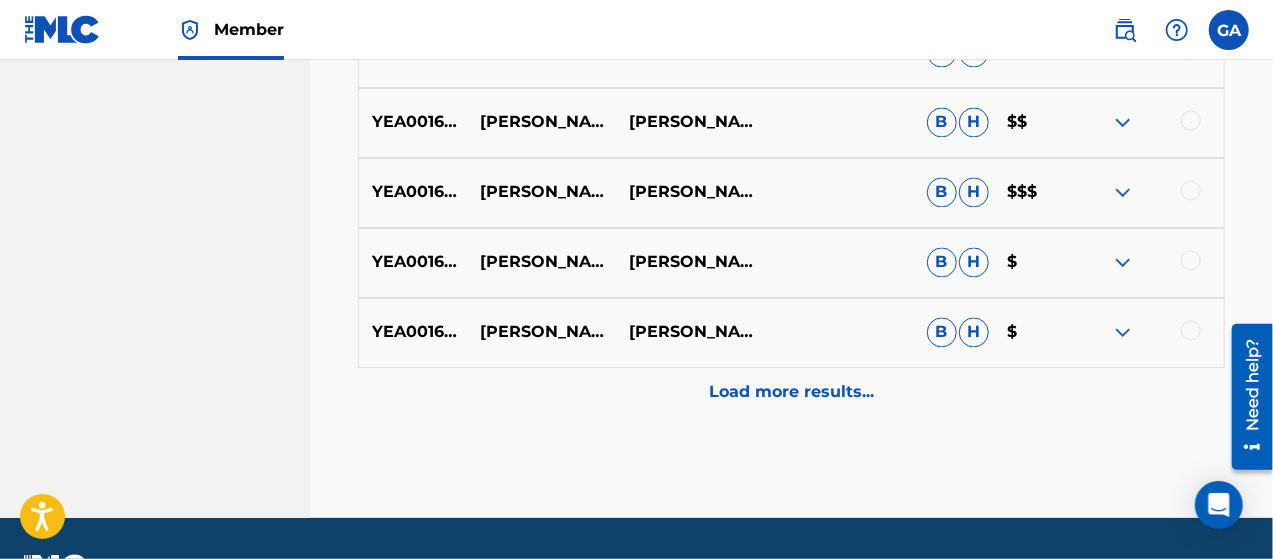 click on "[PERSON_NAME] - نافر الغزلان" at bounding box center (541, 263) 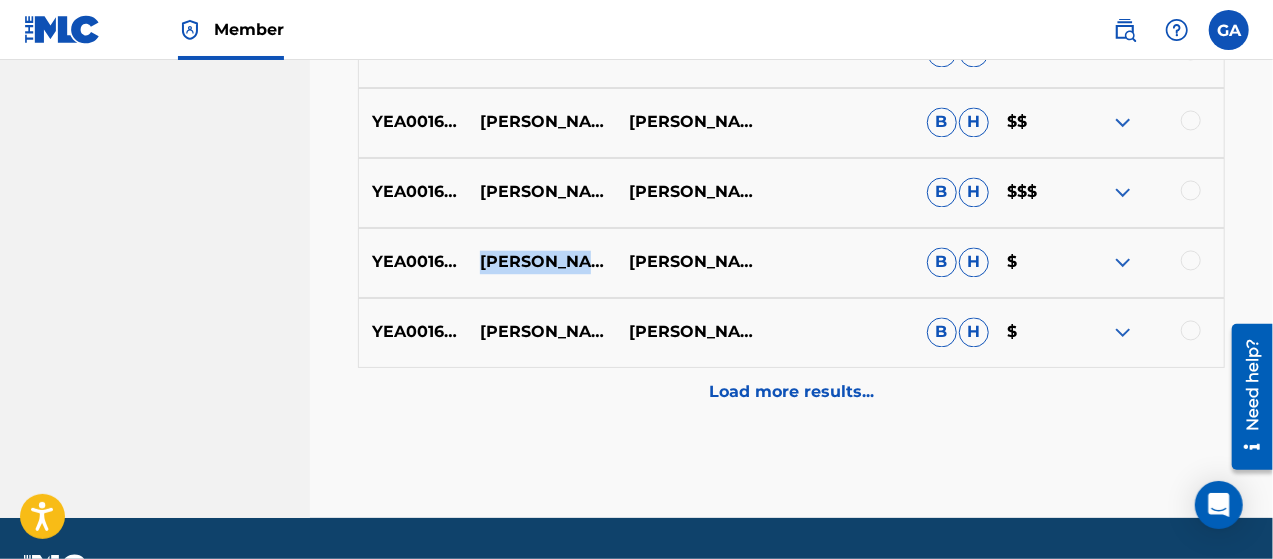 click on "[PERSON_NAME] - نافر الغزلان" at bounding box center (541, 263) 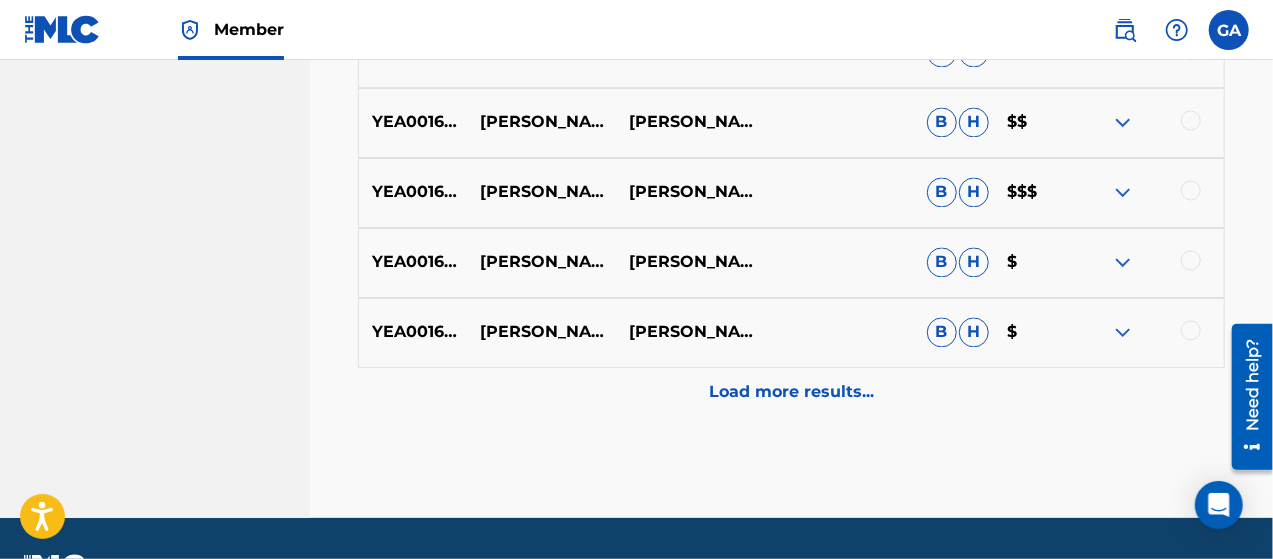 click on "[PERSON_NAME]" at bounding box center [690, 263] 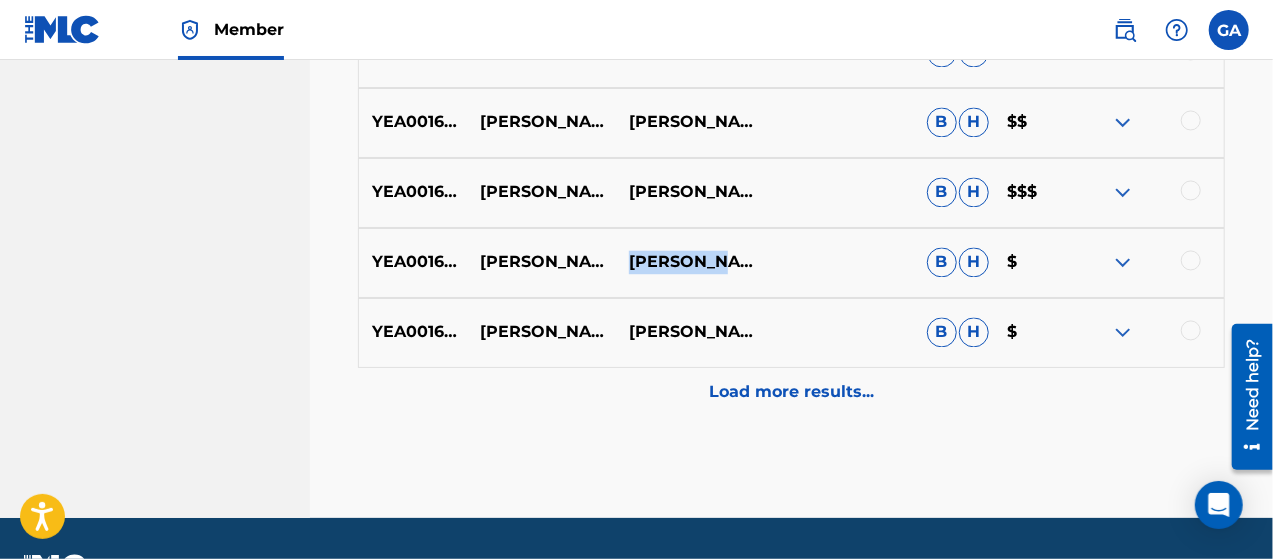 click on "[PERSON_NAME]" at bounding box center [690, 263] 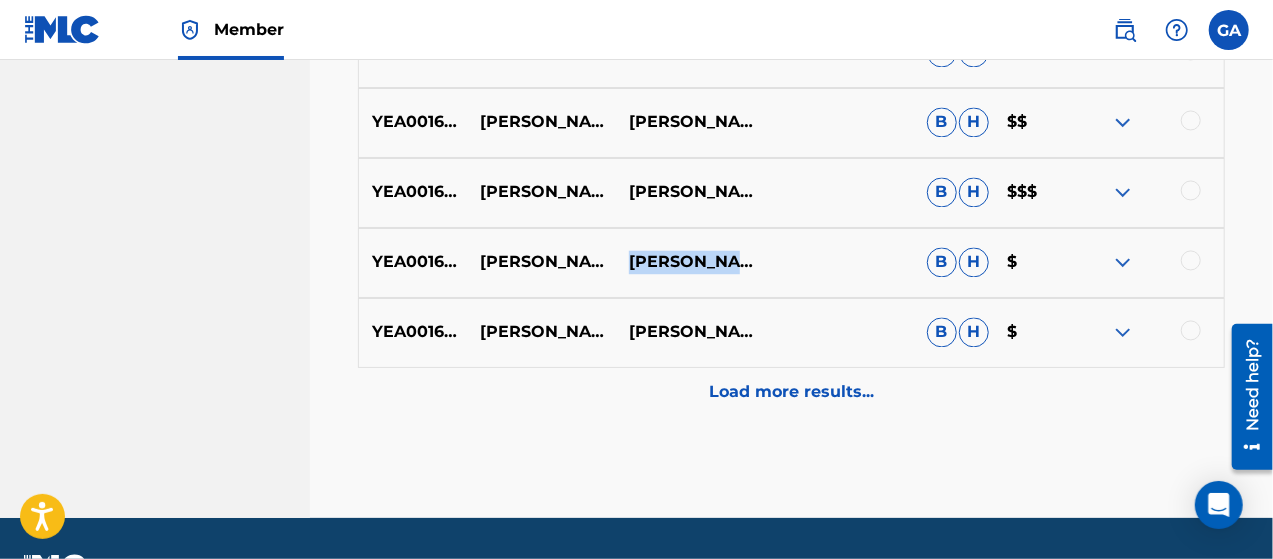 click on "[PERSON_NAME]" at bounding box center (690, 263) 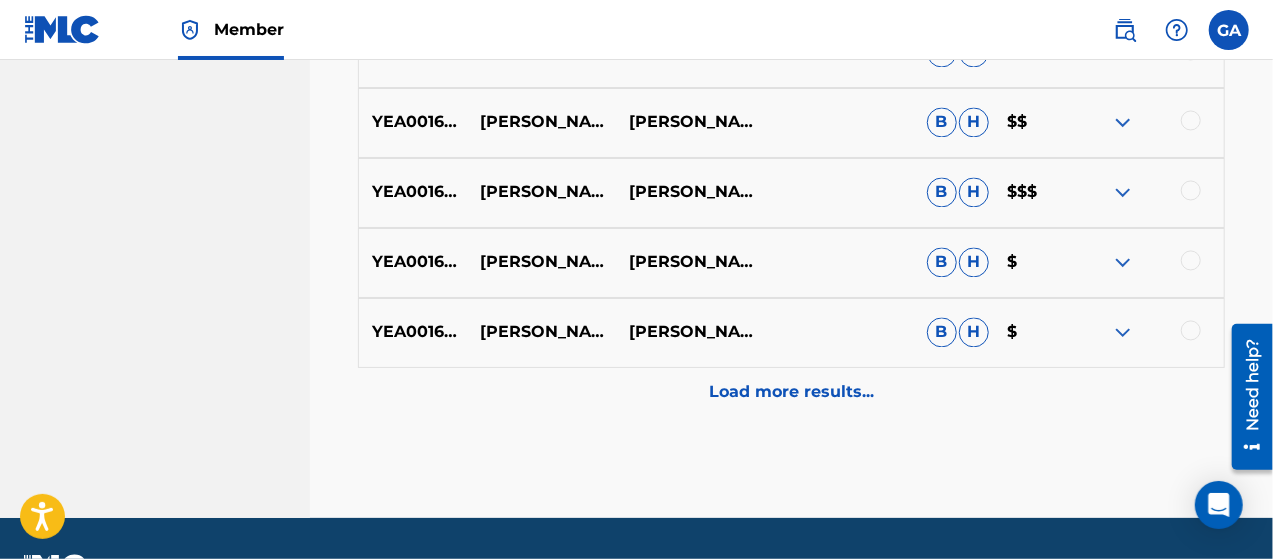 click on "YEA001601346" at bounding box center (413, 333) 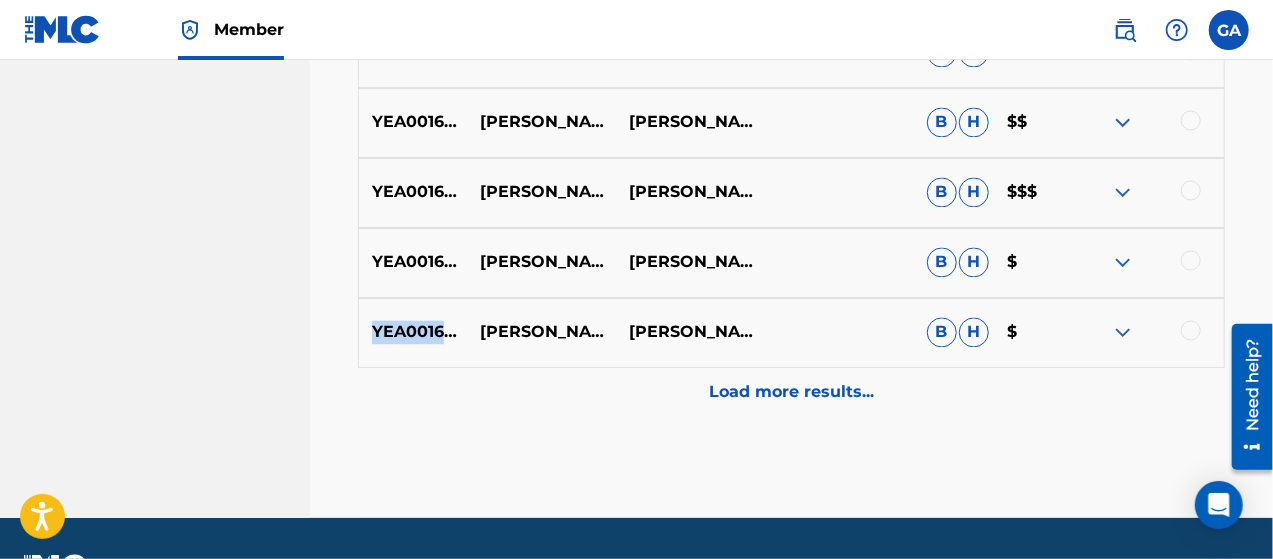 click on "YEA001601346" at bounding box center (413, 333) 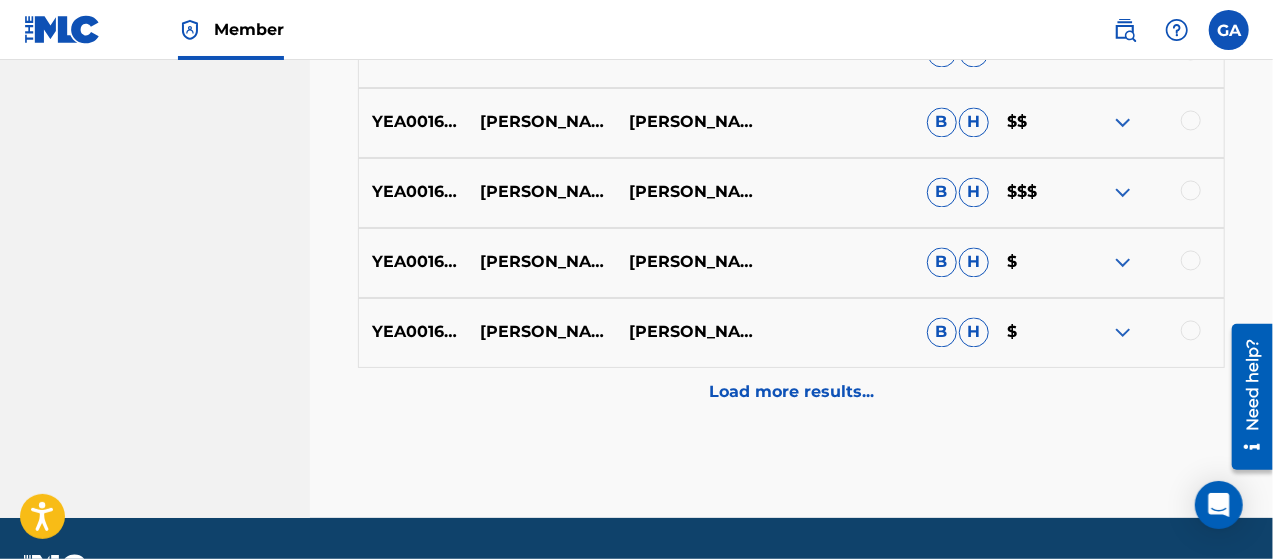 click on "[PERSON_NAME] - ريح الجنوب" at bounding box center (541, 333) 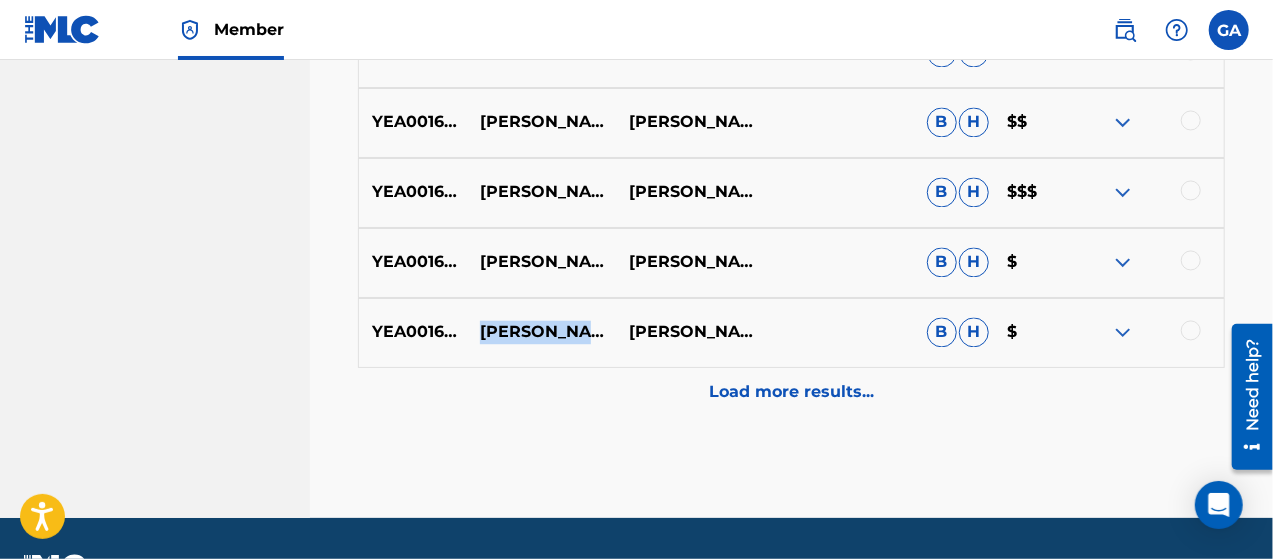 click on "[PERSON_NAME] - ريح الجنوب" at bounding box center [541, 333] 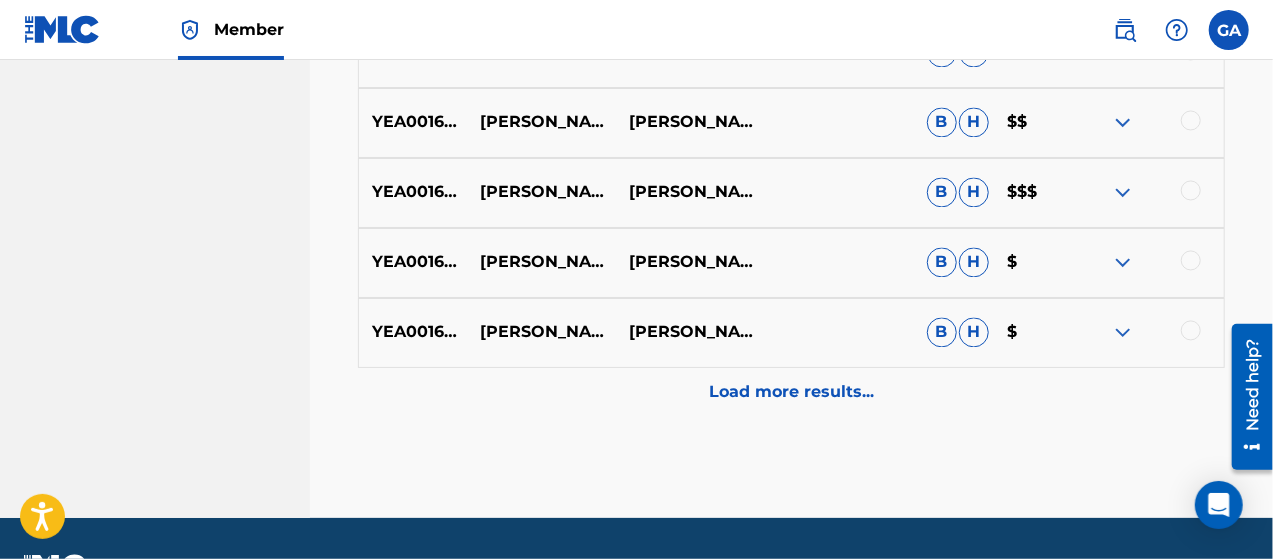 drag, startPoint x: 436, startPoint y: 307, endPoint x: 637, endPoint y: 332, distance: 202.54877 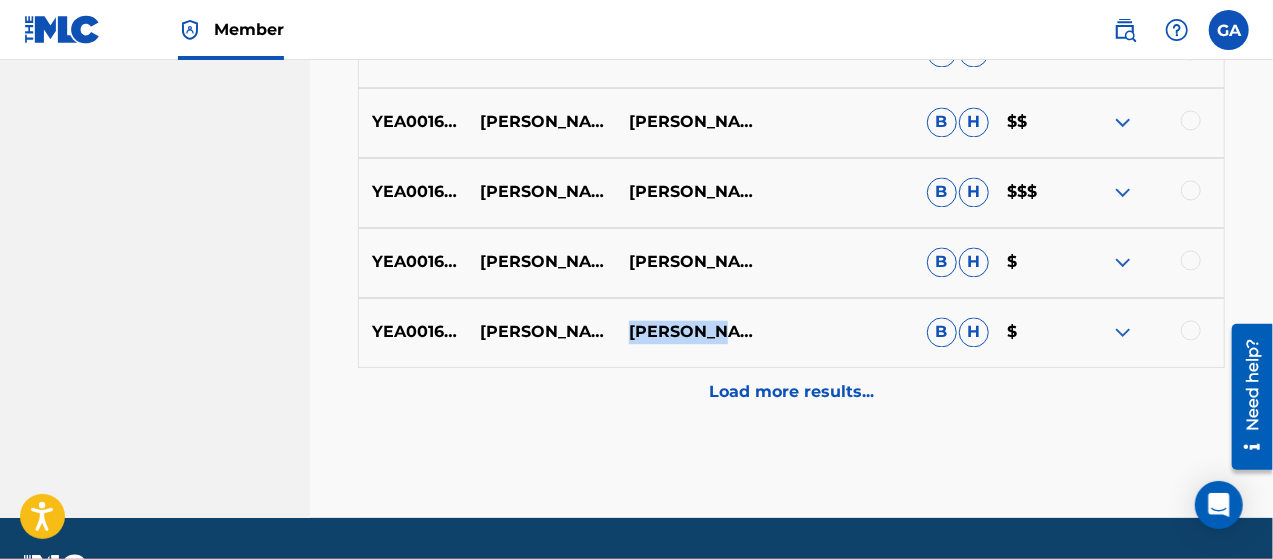 click on "[PERSON_NAME]" at bounding box center (690, 333) 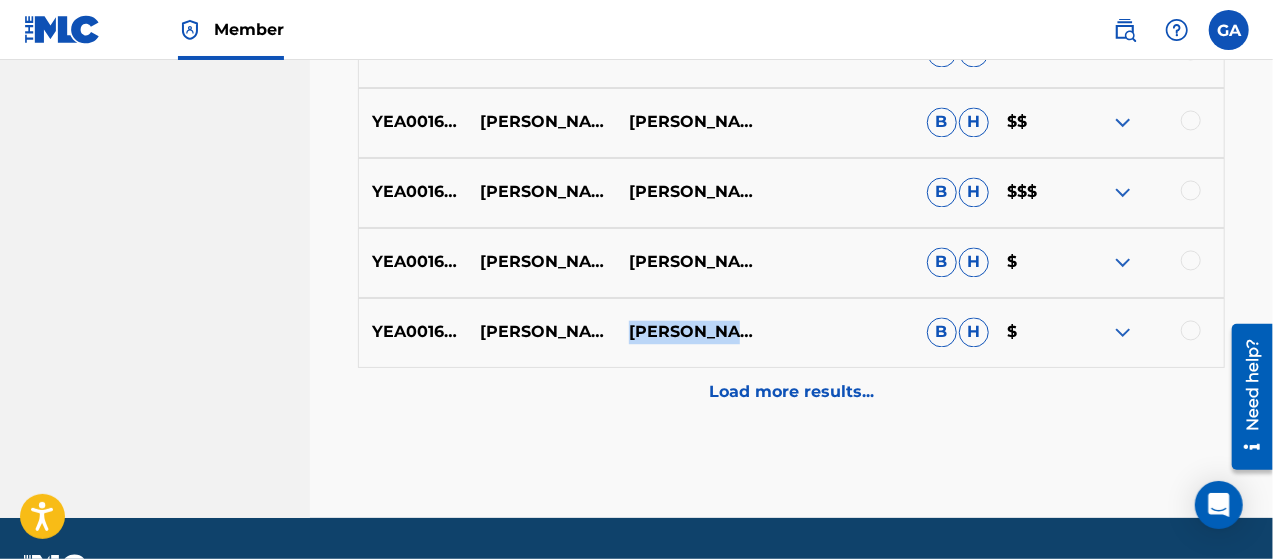 click on "[PERSON_NAME]" at bounding box center (690, 333) 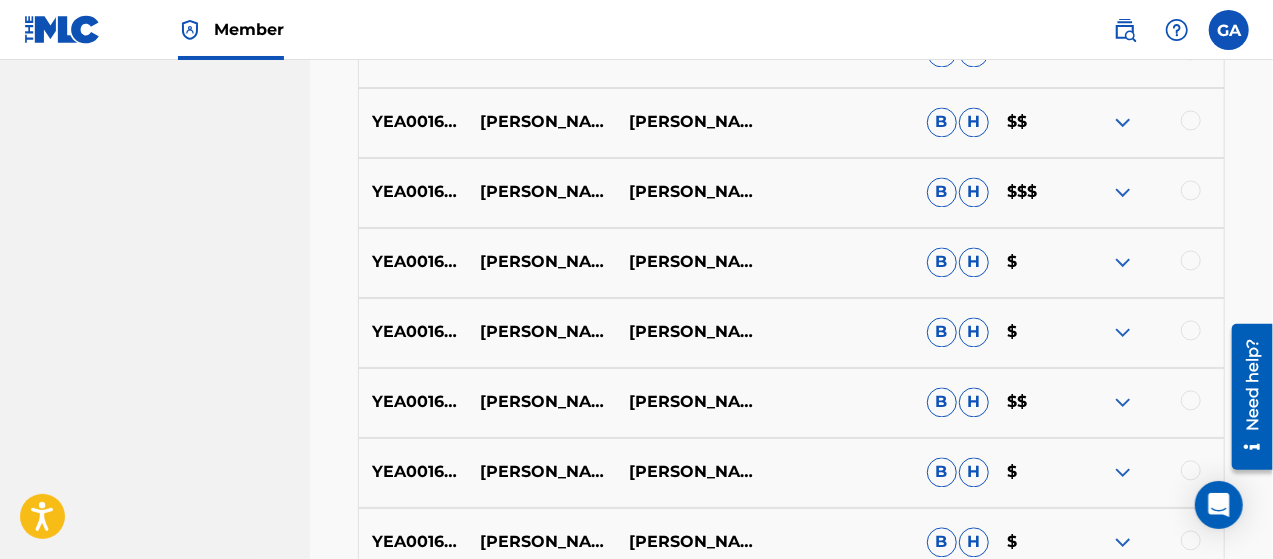 scroll, scrollTop: 2000, scrollLeft: 0, axis: vertical 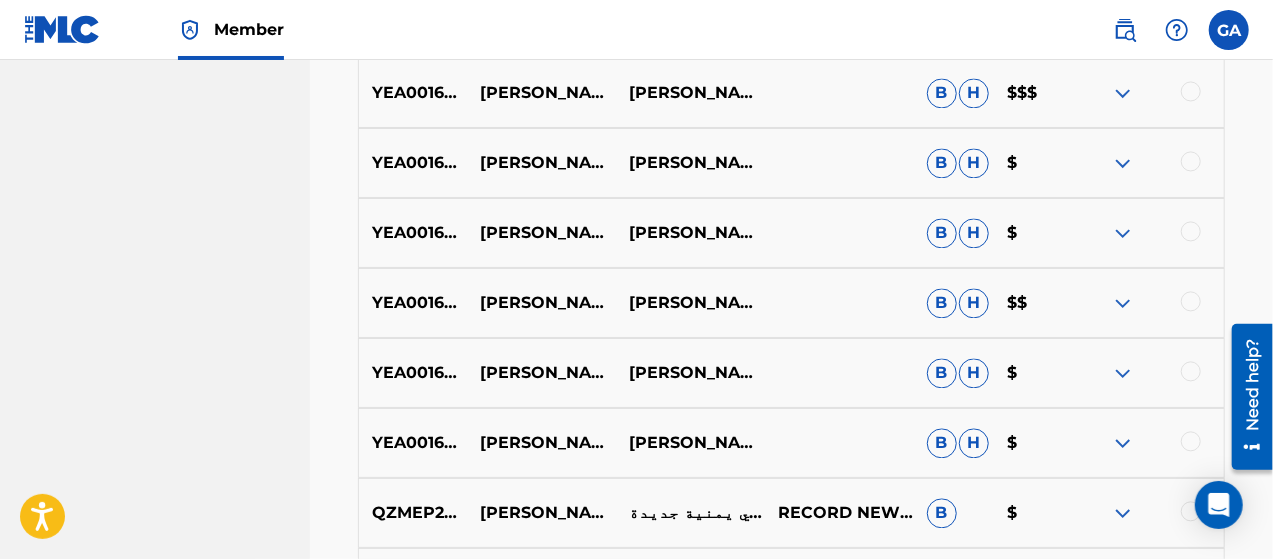 click on "YEA001601361" at bounding box center [413, 303] 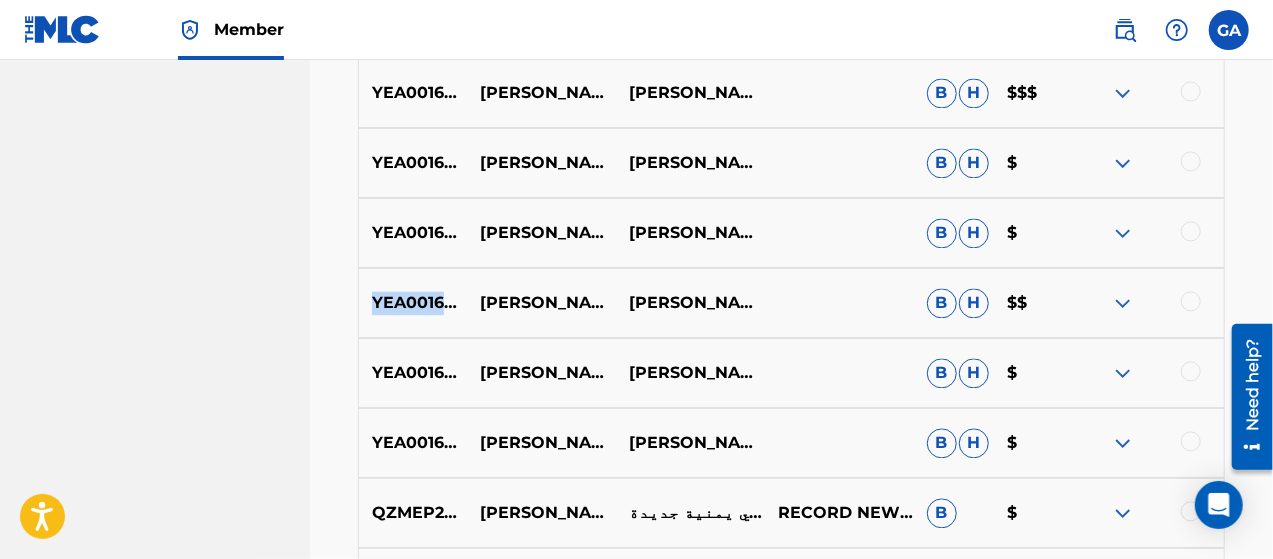 click on "YEA001601361" at bounding box center [413, 303] 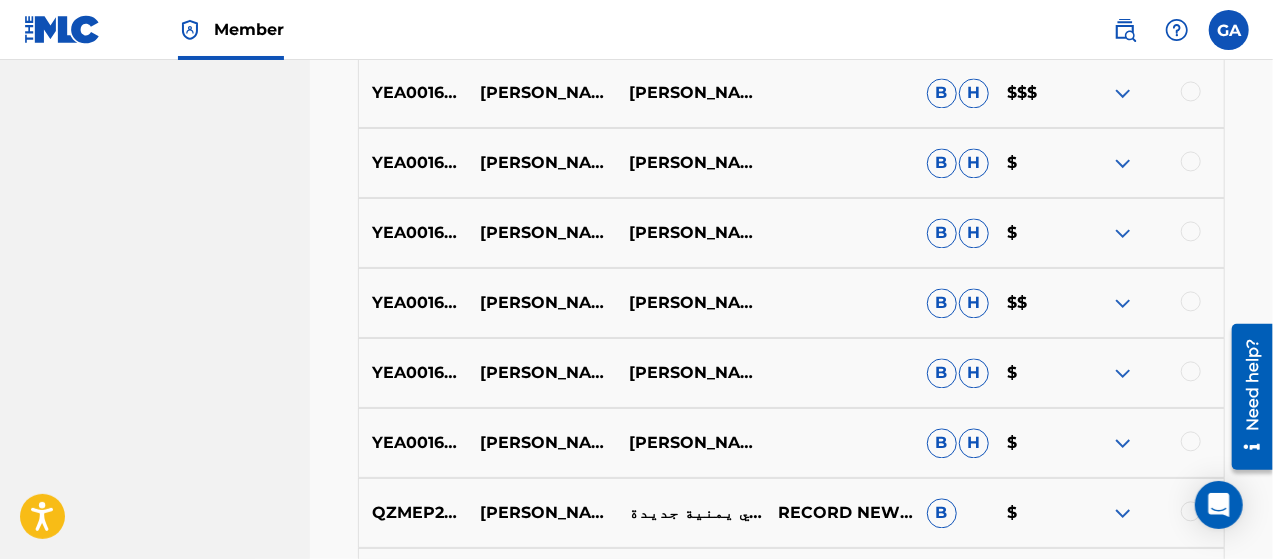 click on "[PERSON_NAME] - [PERSON_NAME]" at bounding box center (541, 303) 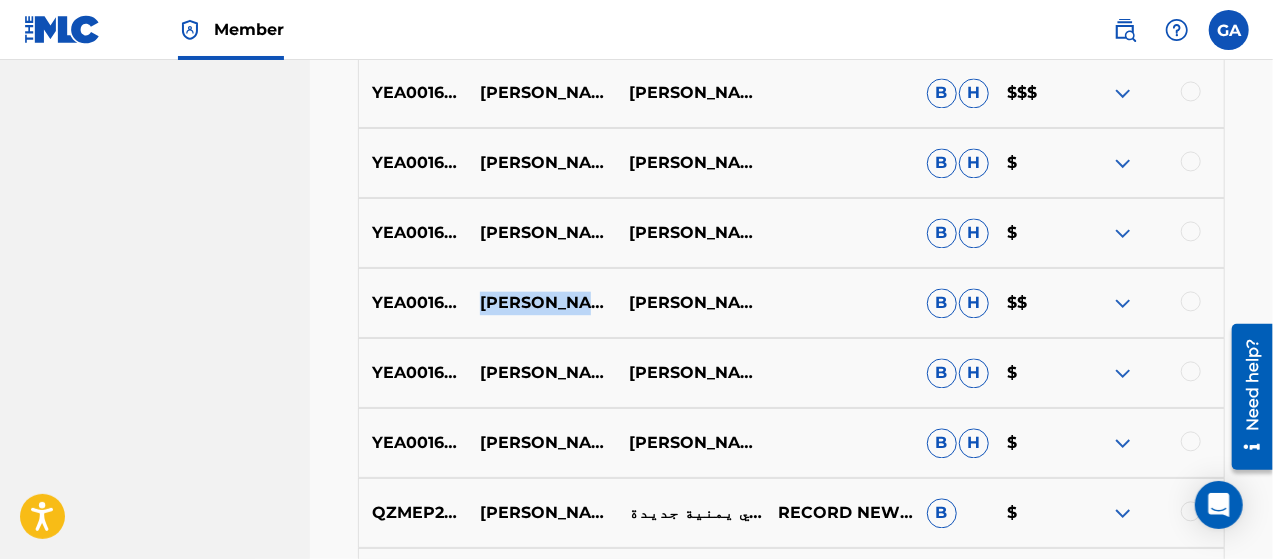 click on "[PERSON_NAME] - [PERSON_NAME]" at bounding box center (541, 303) 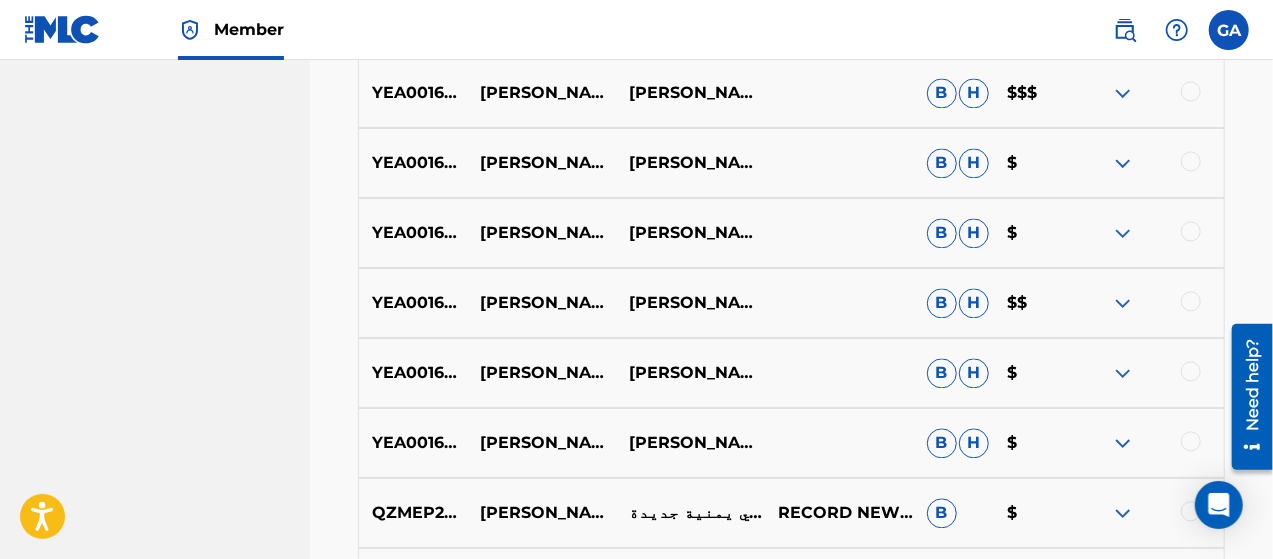 click on "[PERSON_NAME]" at bounding box center (690, 303) 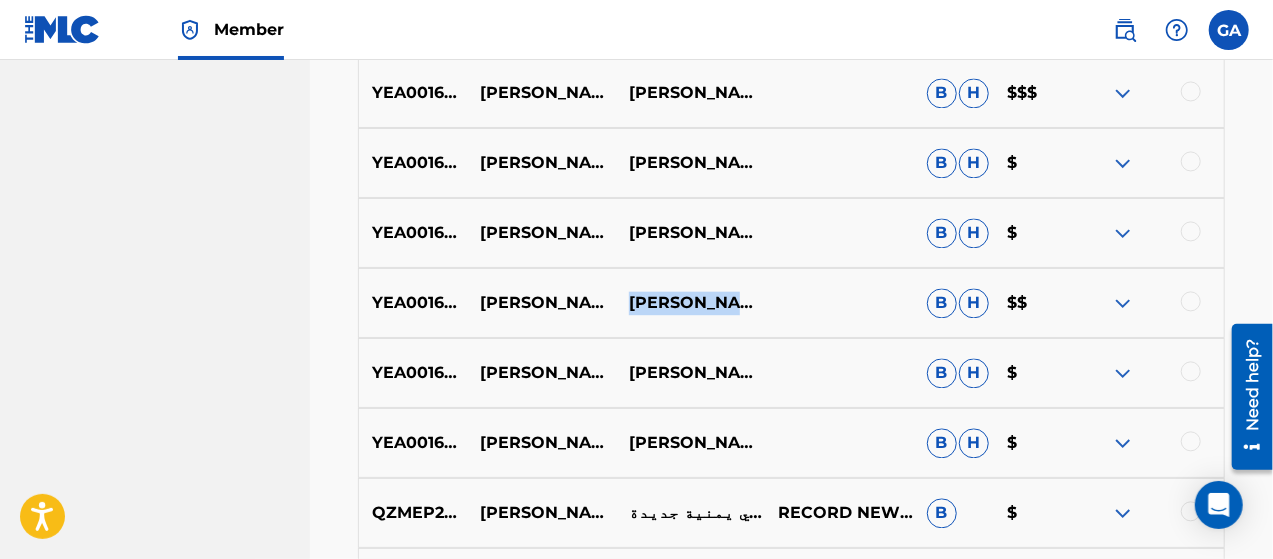 click on "[PERSON_NAME]" at bounding box center [690, 303] 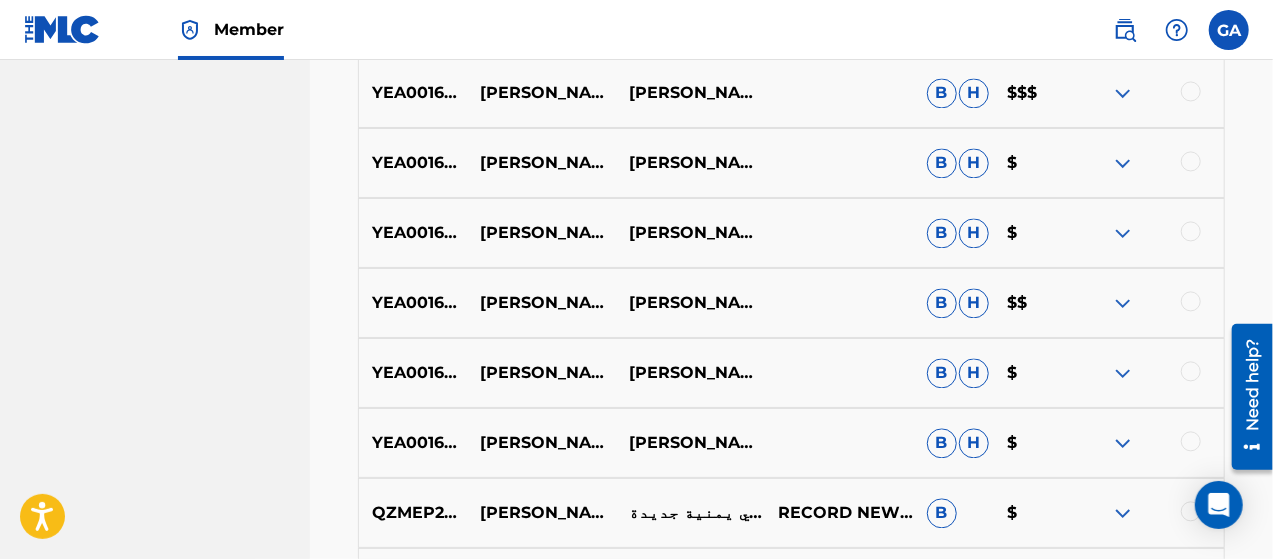 click on "YEA001601373" at bounding box center (413, 443) 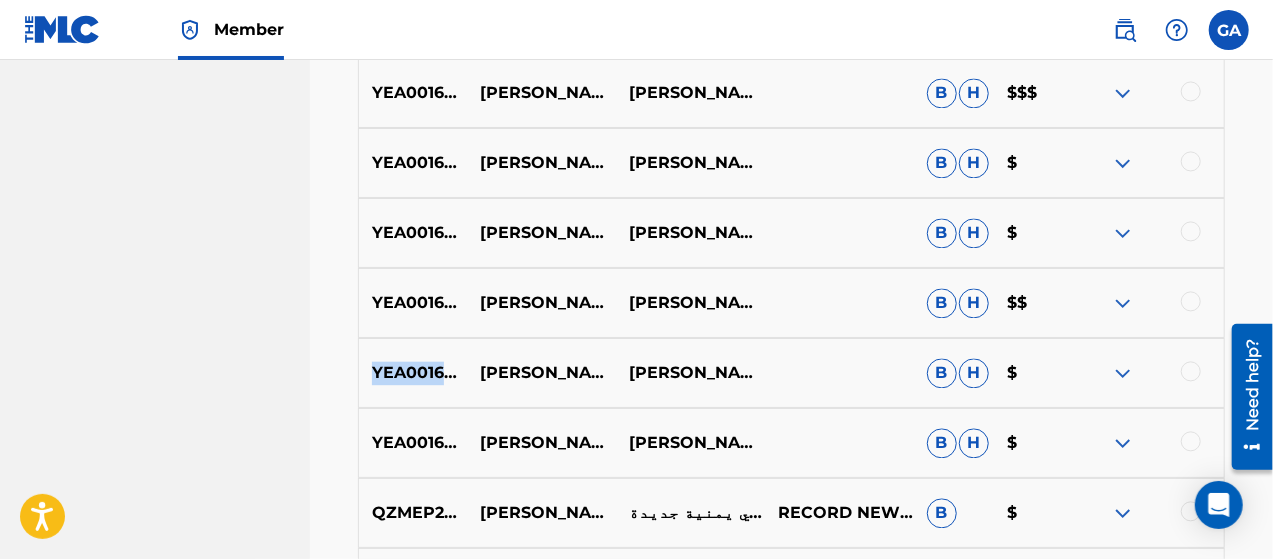 click on "YEA001601378" at bounding box center (413, 373) 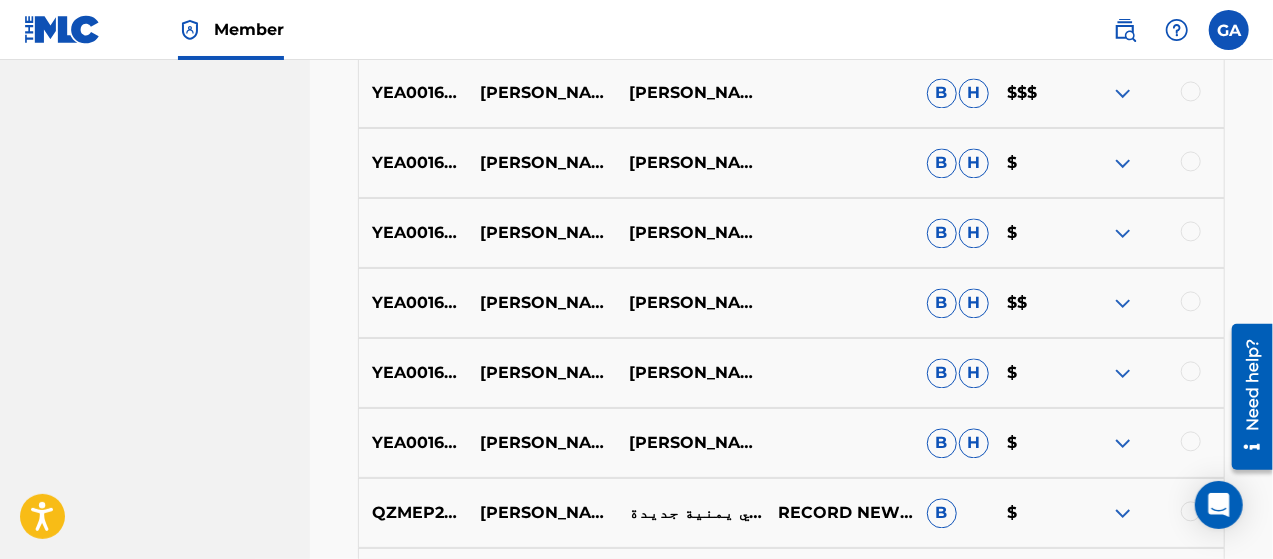 click on "[PERSON_NAME] - قلبي المجروح" at bounding box center (541, 373) 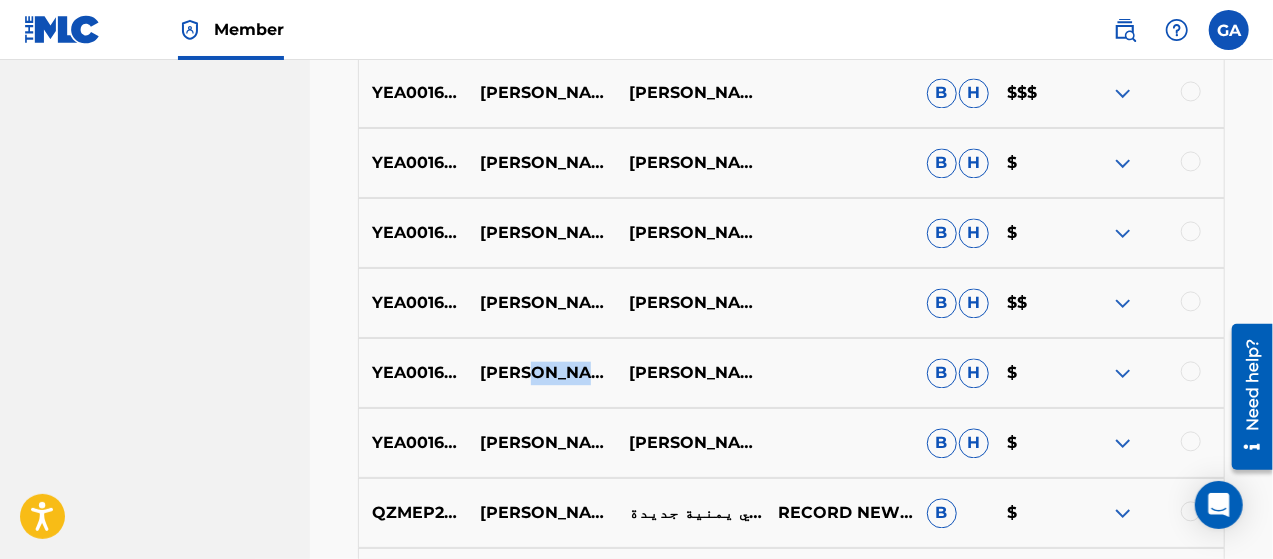 click on "[PERSON_NAME] - قلبي المجروح" at bounding box center (541, 373) 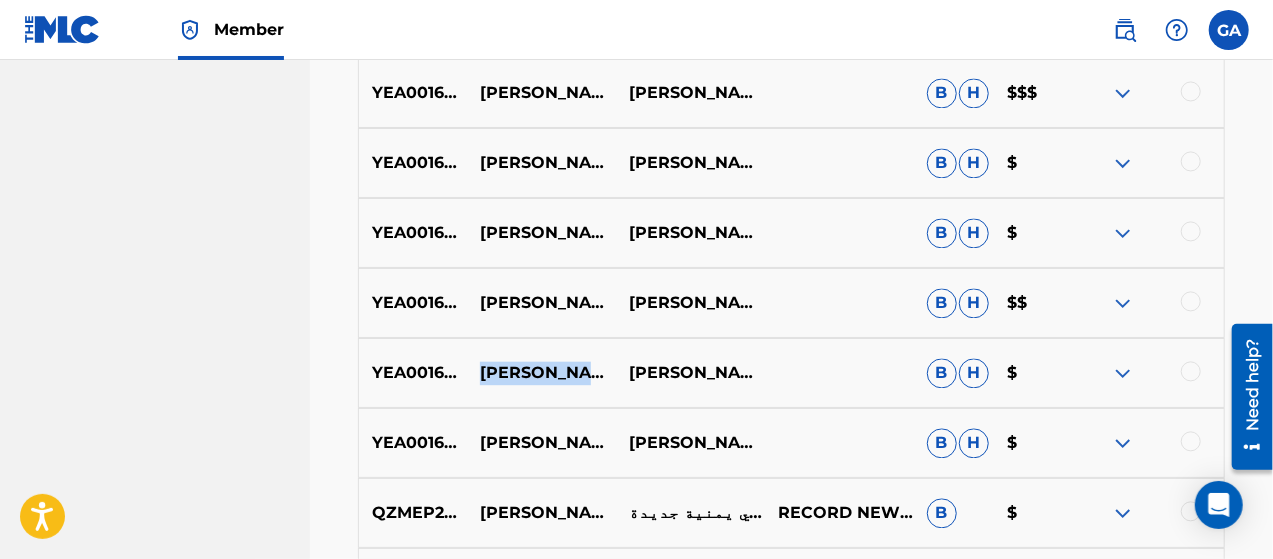 click on "[PERSON_NAME] - قلبي المجروح" at bounding box center (541, 373) 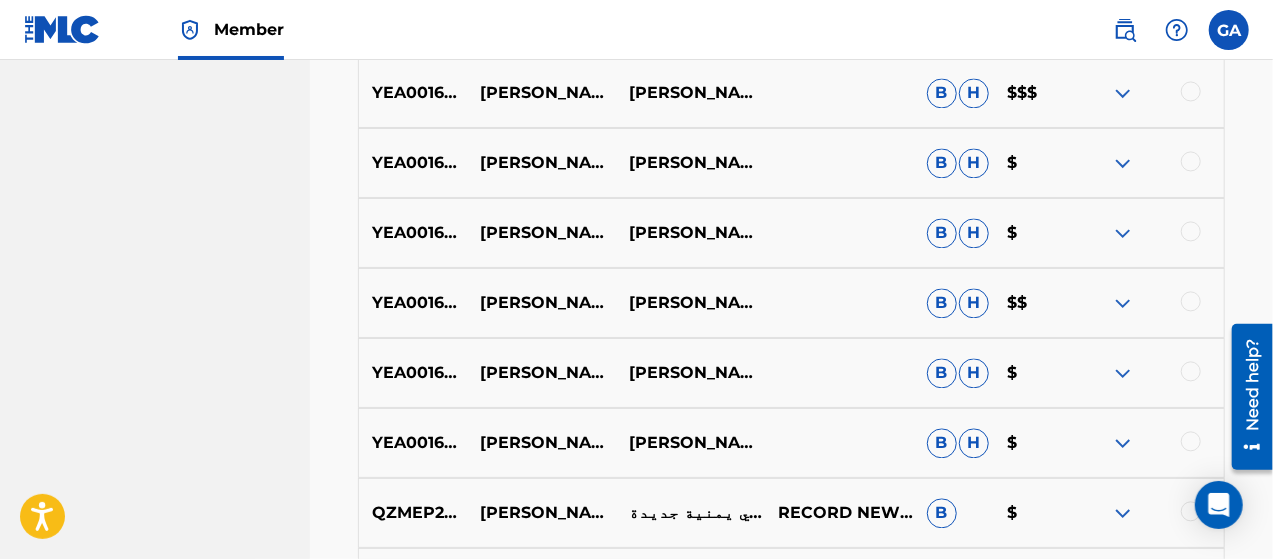 click on "[PERSON_NAME]" at bounding box center (690, 373) 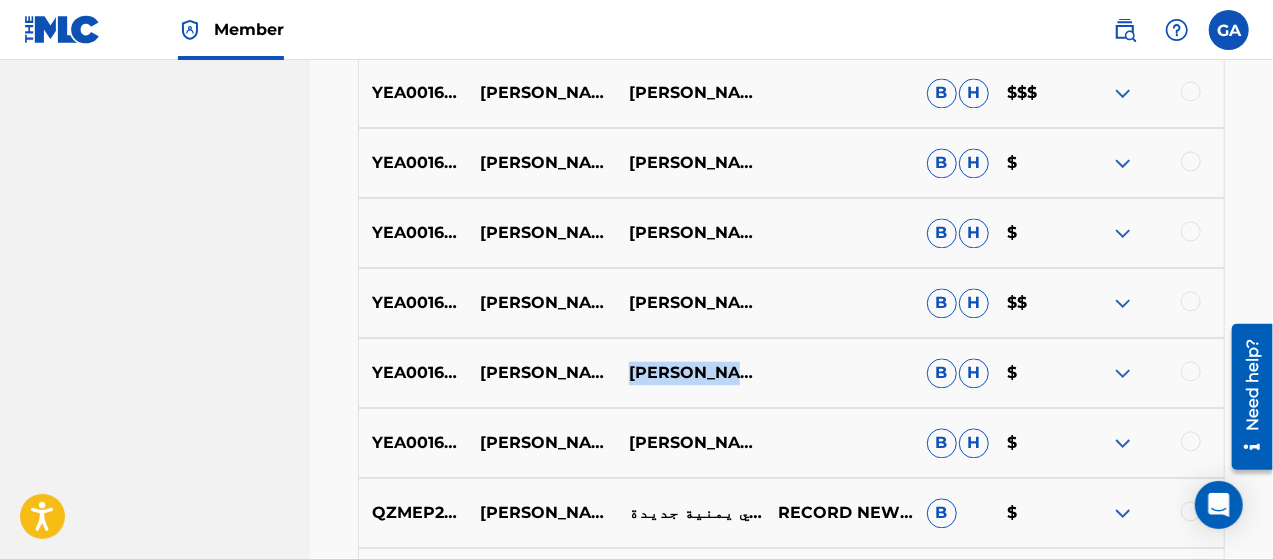 click on "[PERSON_NAME]" at bounding box center (690, 373) 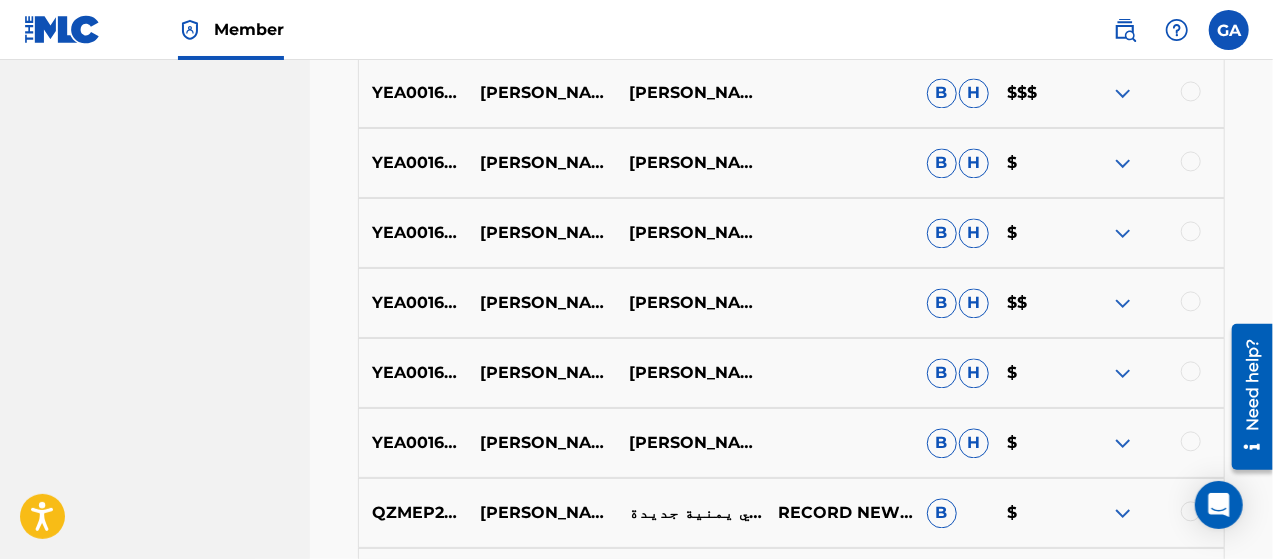 click on "YEA001601373" at bounding box center [413, 443] 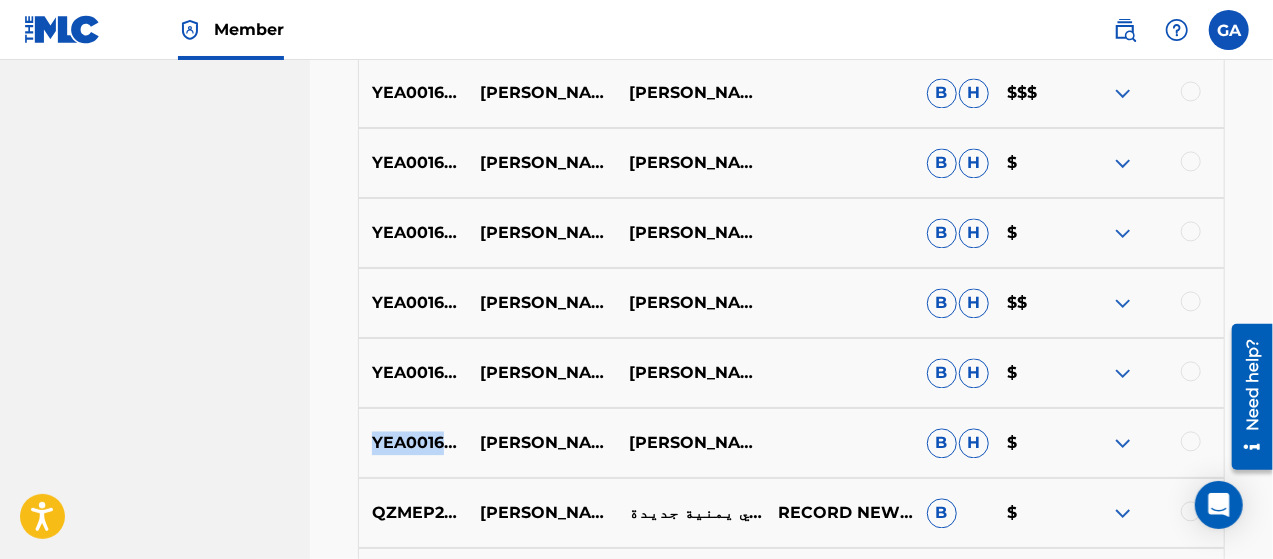 click on "YEA001601373" at bounding box center [413, 443] 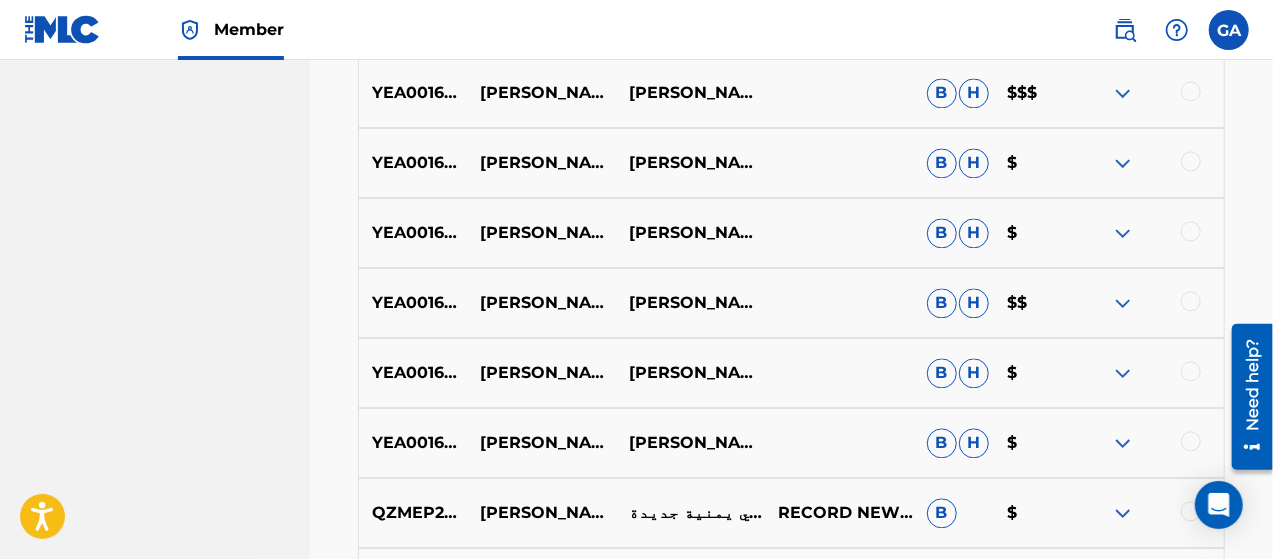 click on "[PERSON_NAME] - يا غايب" at bounding box center [541, 443] 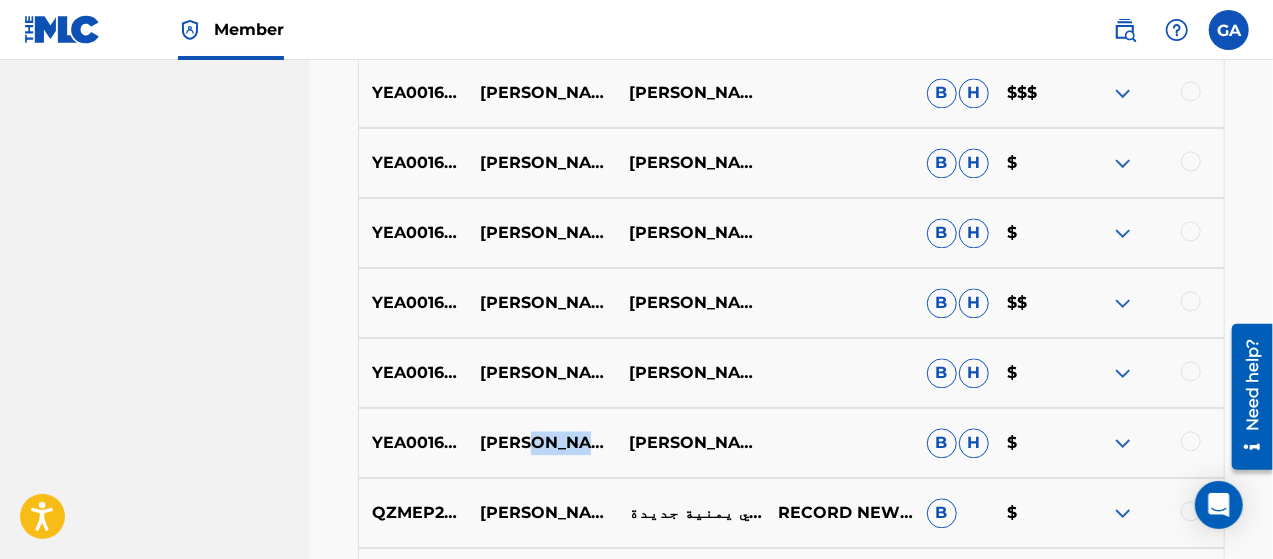 click on "[PERSON_NAME] - يا غايب" at bounding box center (541, 443) 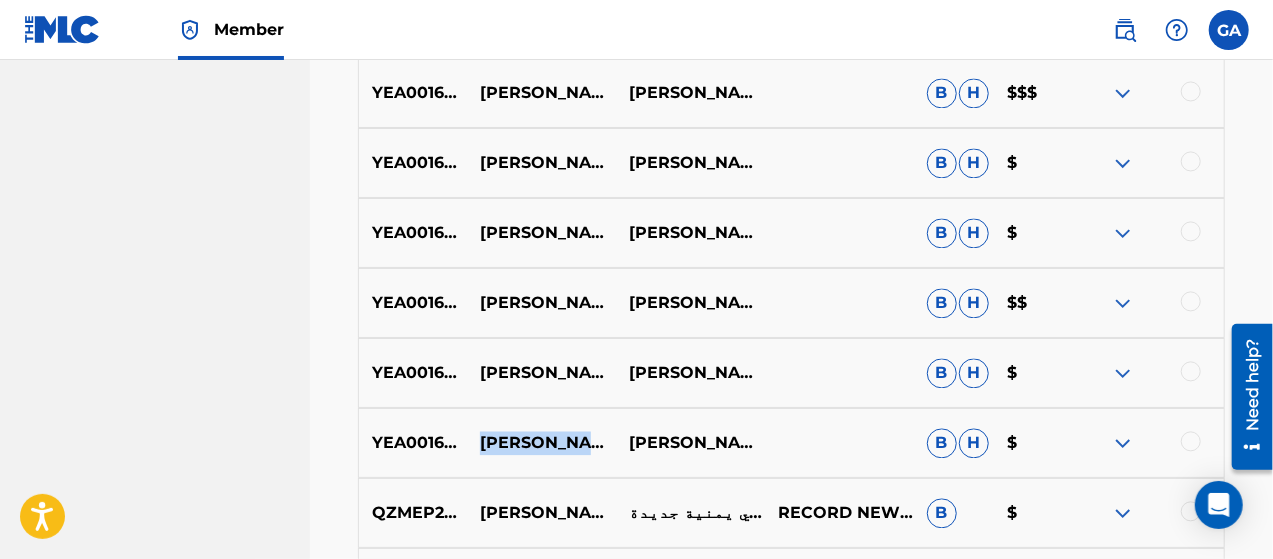click on "[PERSON_NAME] - يا غايب" at bounding box center [541, 443] 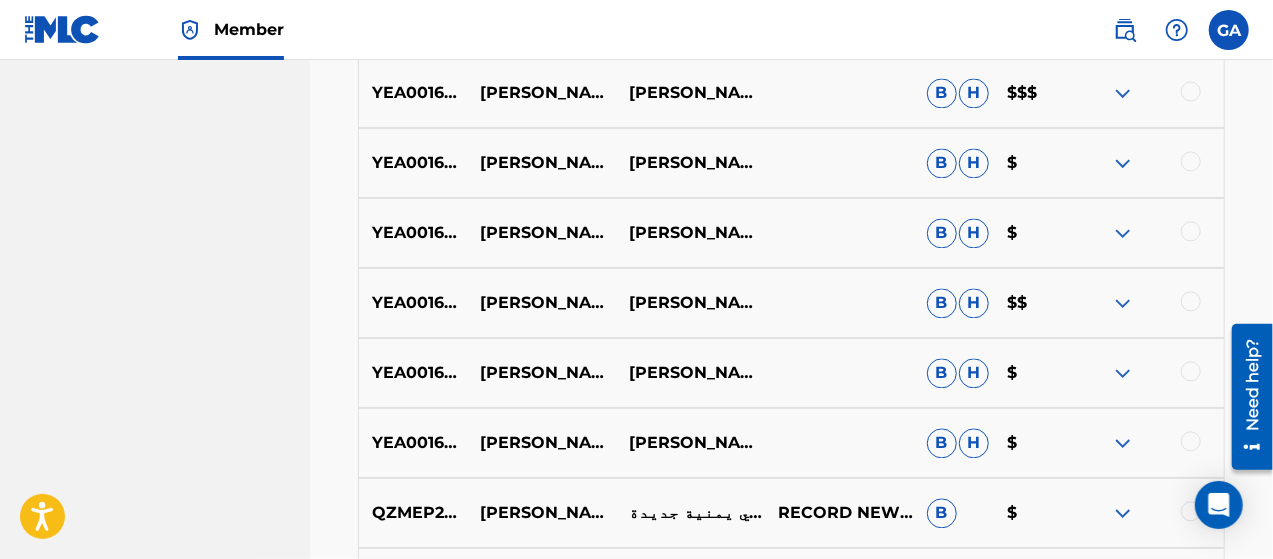 drag, startPoint x: 452, startPoint y: 432, endPoint x: 570, endPoint y: 433, distance: 118.004234 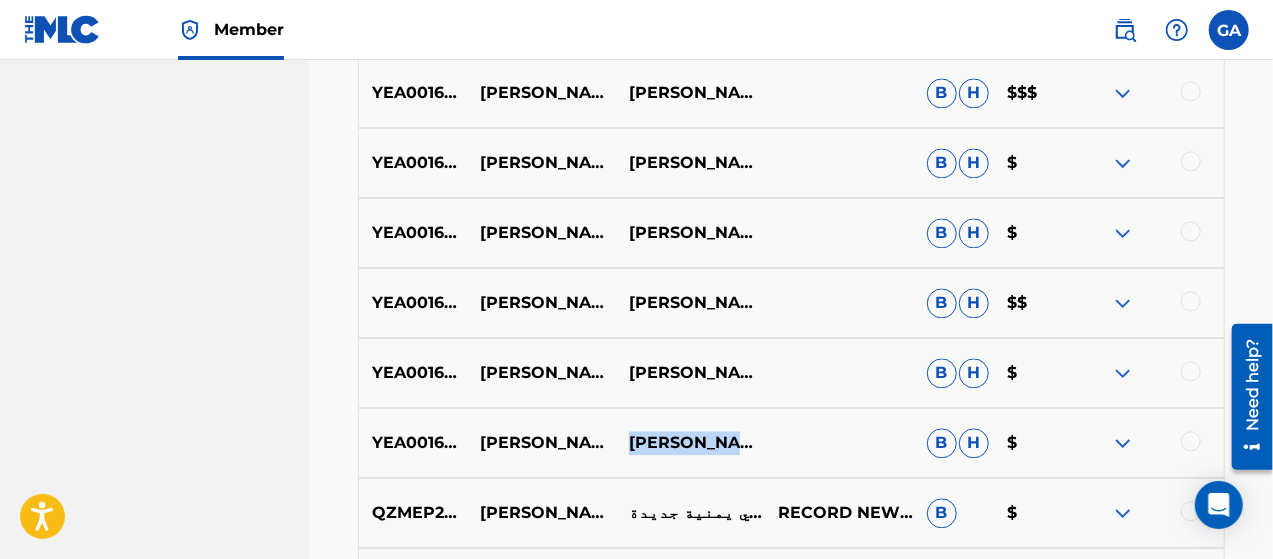 click on "[PERSON_NAME]" at bounding box center (690, 443) 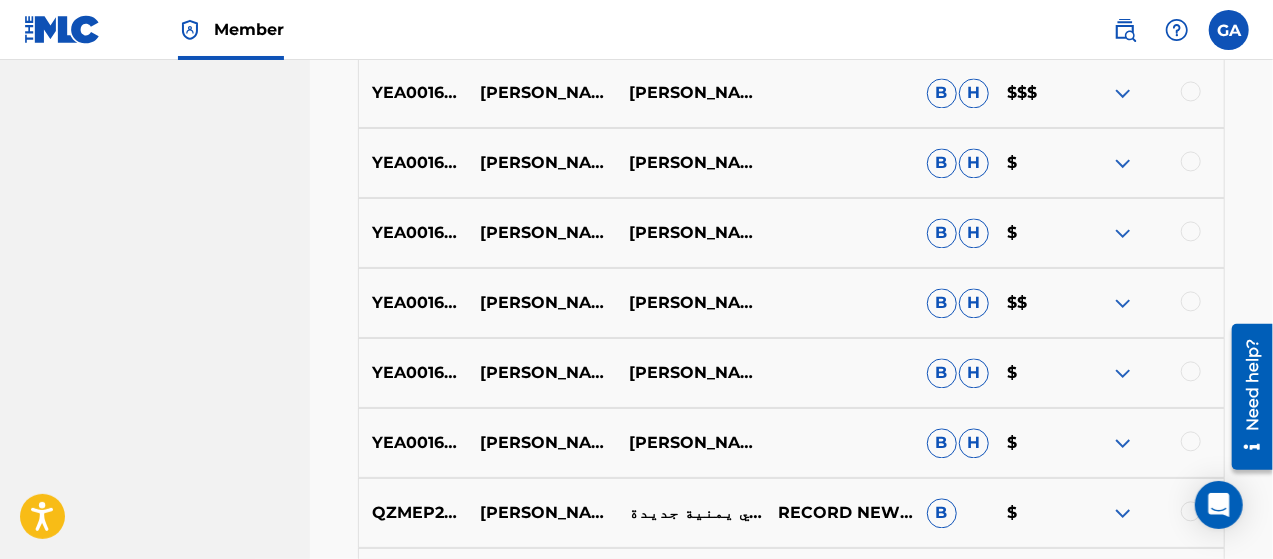 click on "YEA001601373 [PERSON_NAME] - يا [PERSON_NAME]" at bounding box center [791, 443] 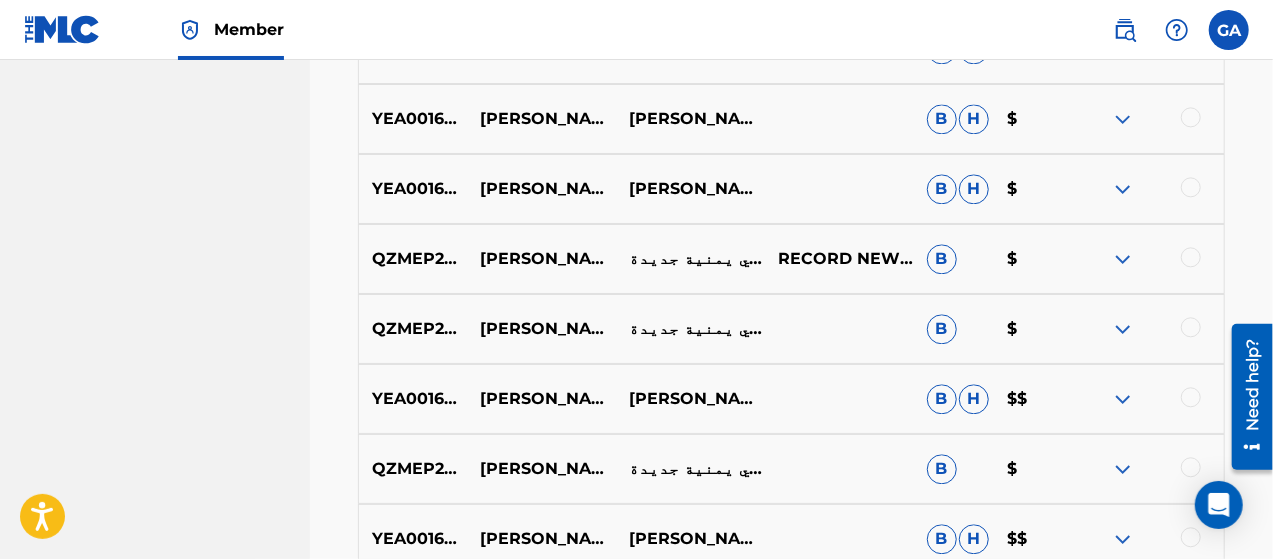 scroll, scrollTop: 2300, scrollLeft: 0, axis: vertical 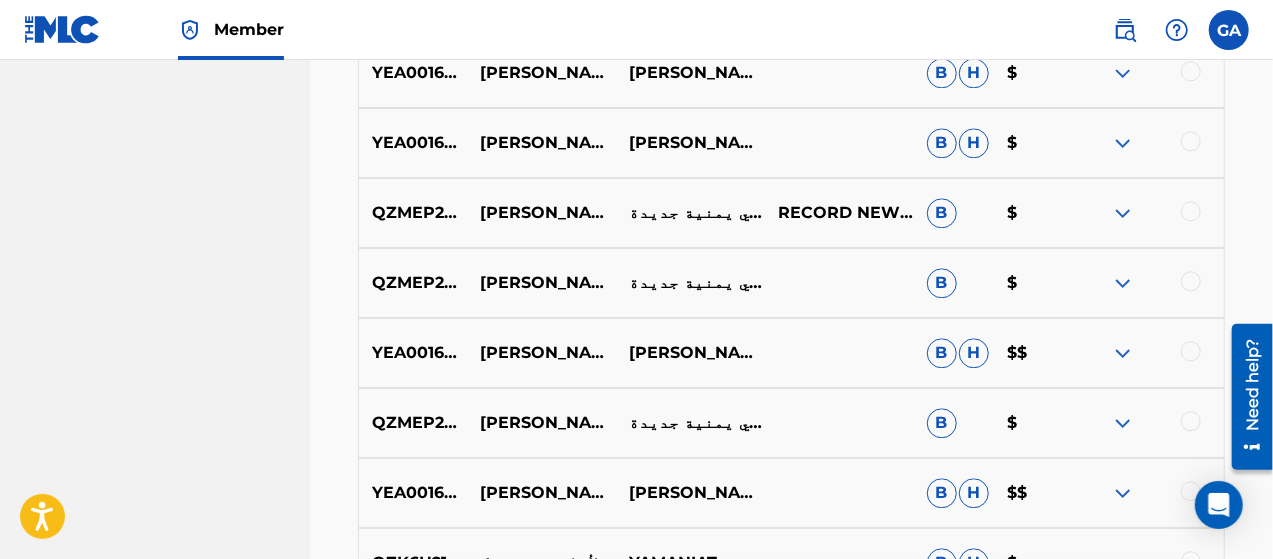 click on "YEA001601377" at bounding box center (413, 353) 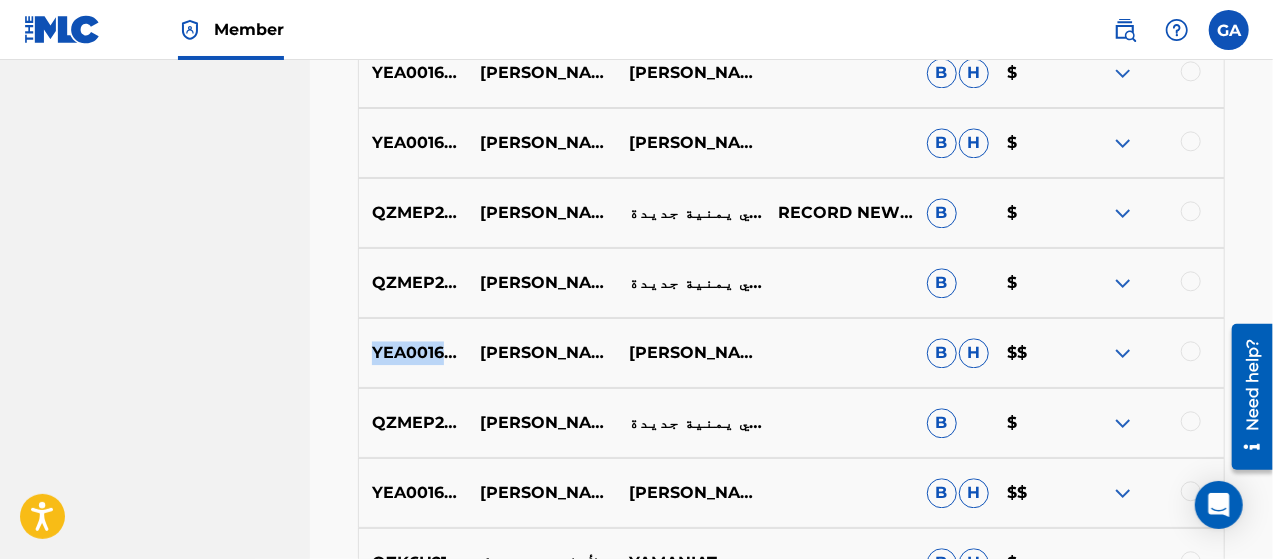 click on "YEA001601377" at bounding box center [413, 353] 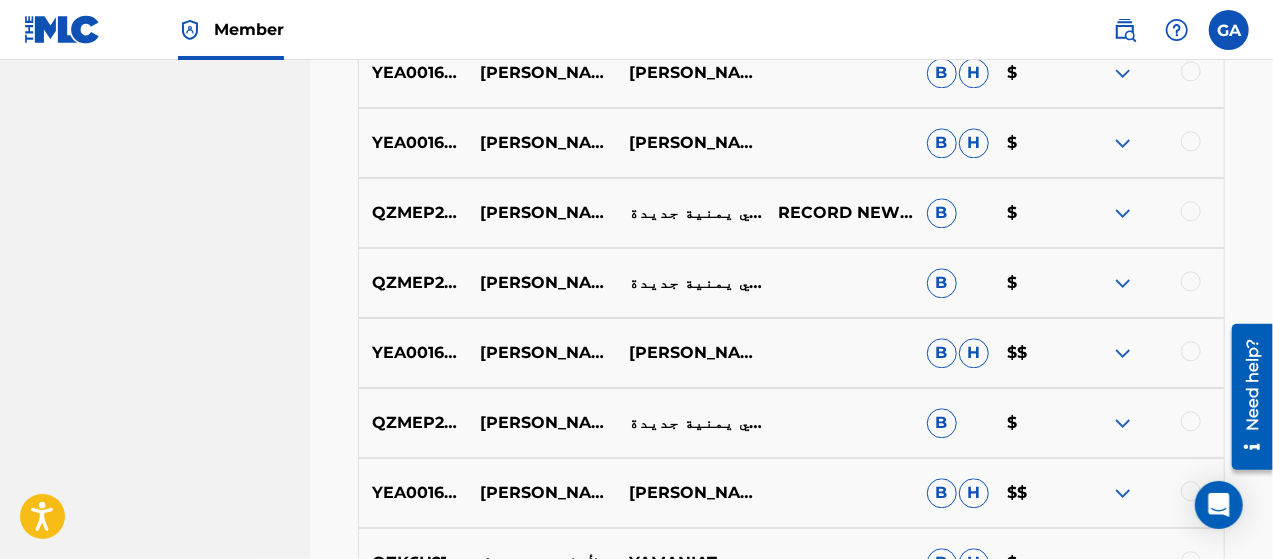 click on "[PERSON_NAME] - ضيعت السنين" at bounding box center (541, 353) 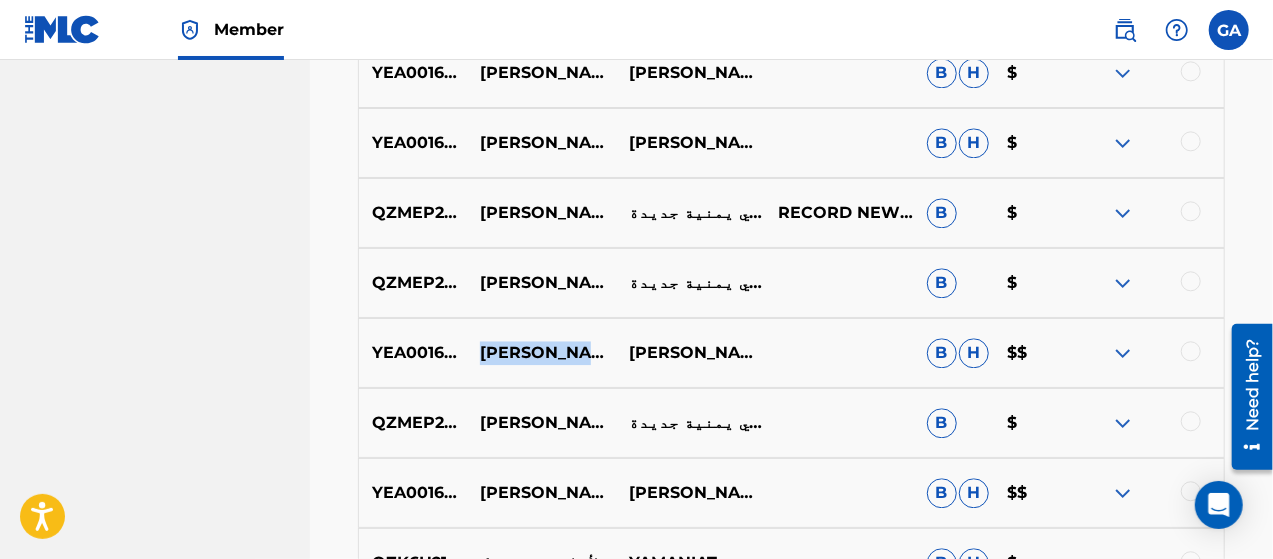 click on "[PERSON_NAME] - ضيعت السنين" at bounding box center [541, 353] 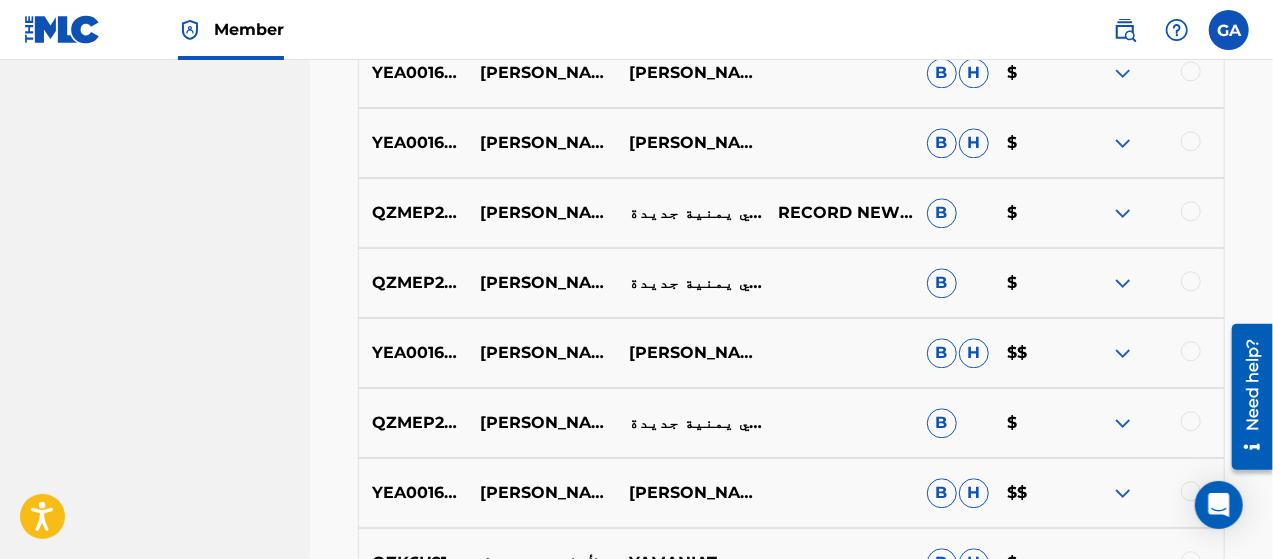 click on "[PERSON_NAME]" at bounding box center [690, 353] 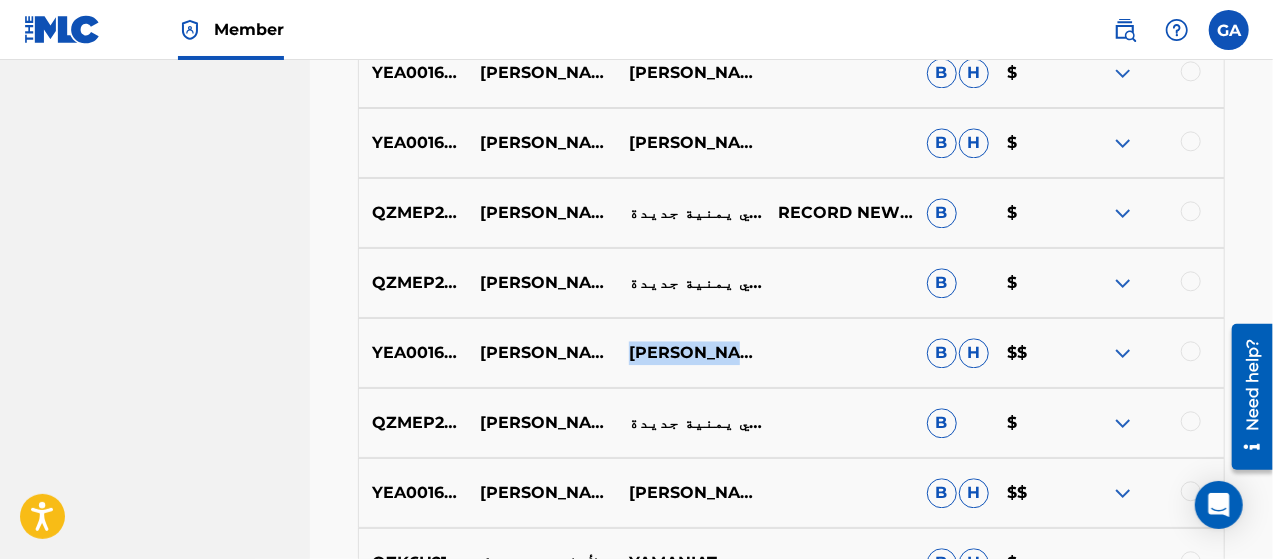 click on "[PERSON_NAME]" at bounding box center (690, 353) 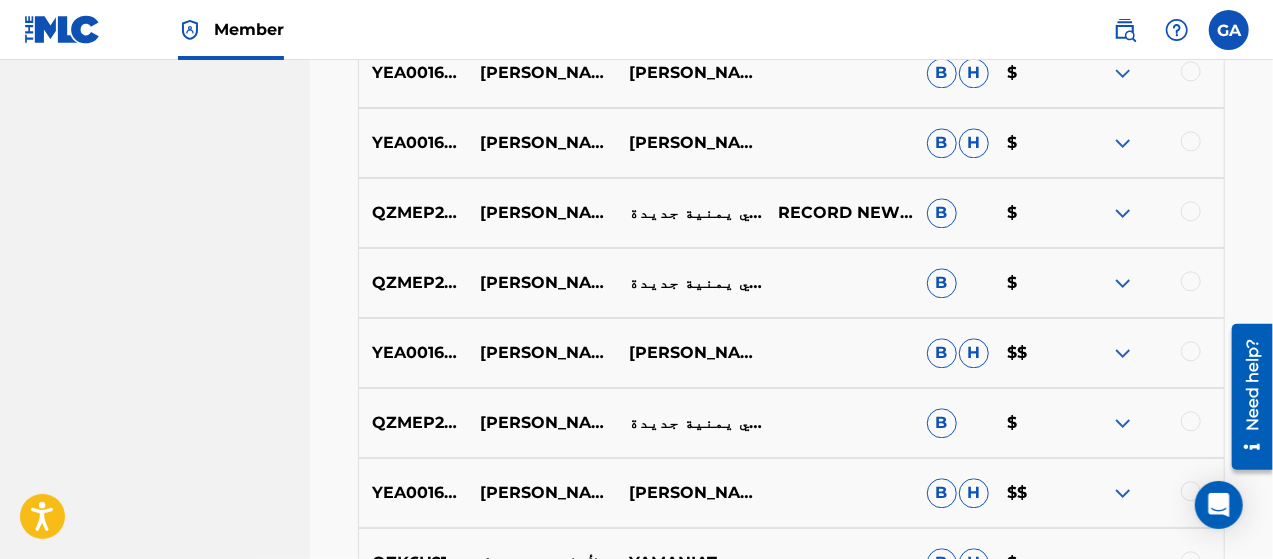 click on "QZMEP2418082" at bounding box center [413, 423] 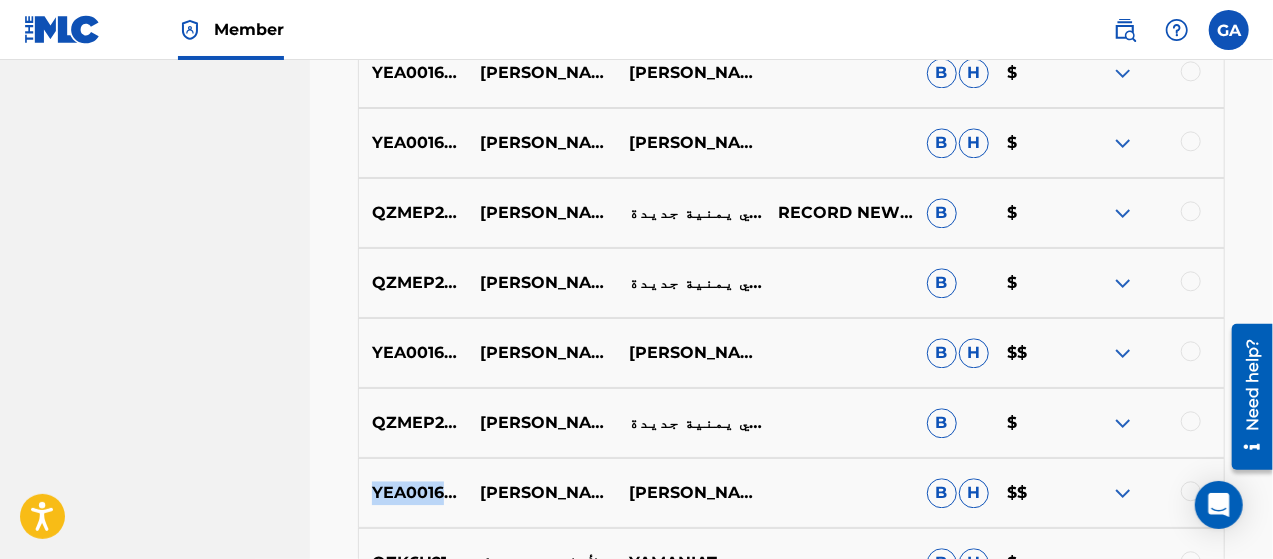 click on "YEA001601354" at bounding box center (413, 493) 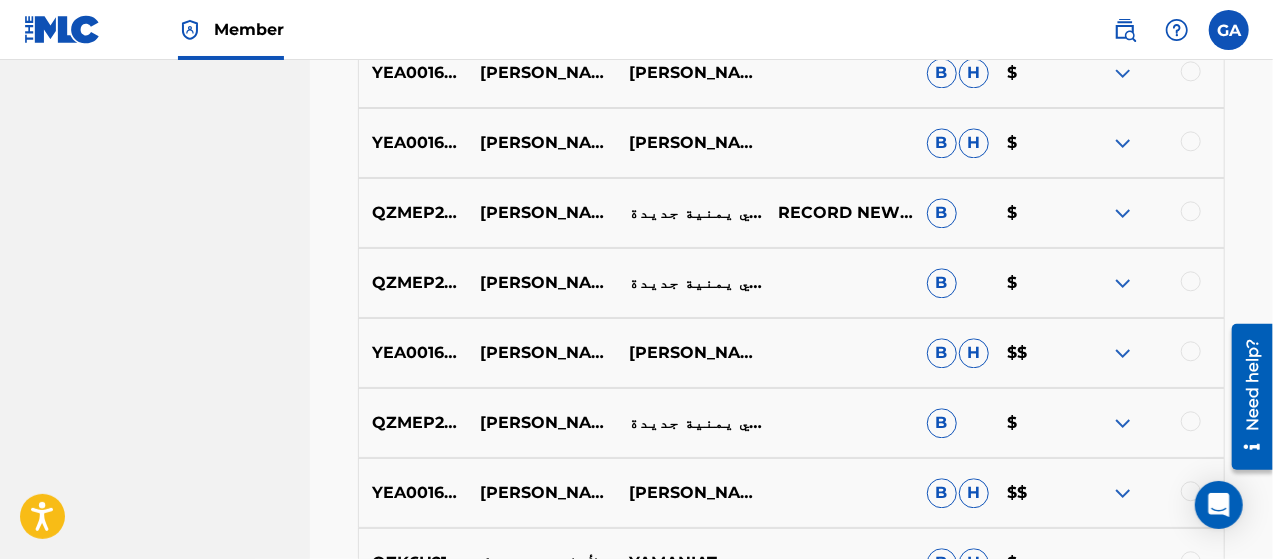 click on "[PERSON_NAME]" at bounding box center [541, 493] 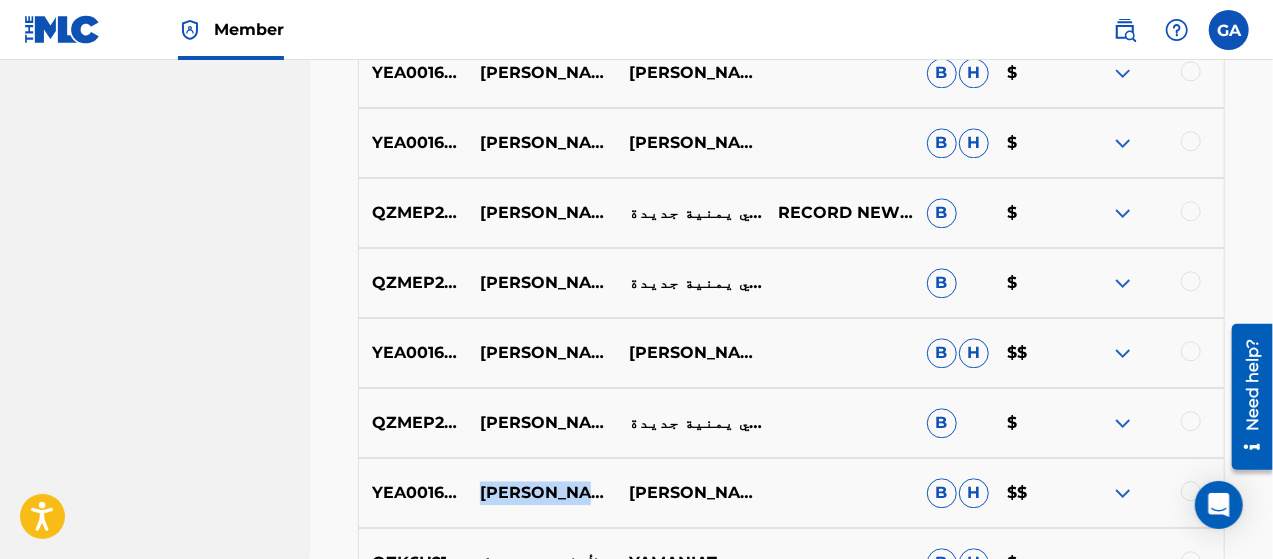 click on "[PERSON_NAME]" at bounding box center (541, 493) 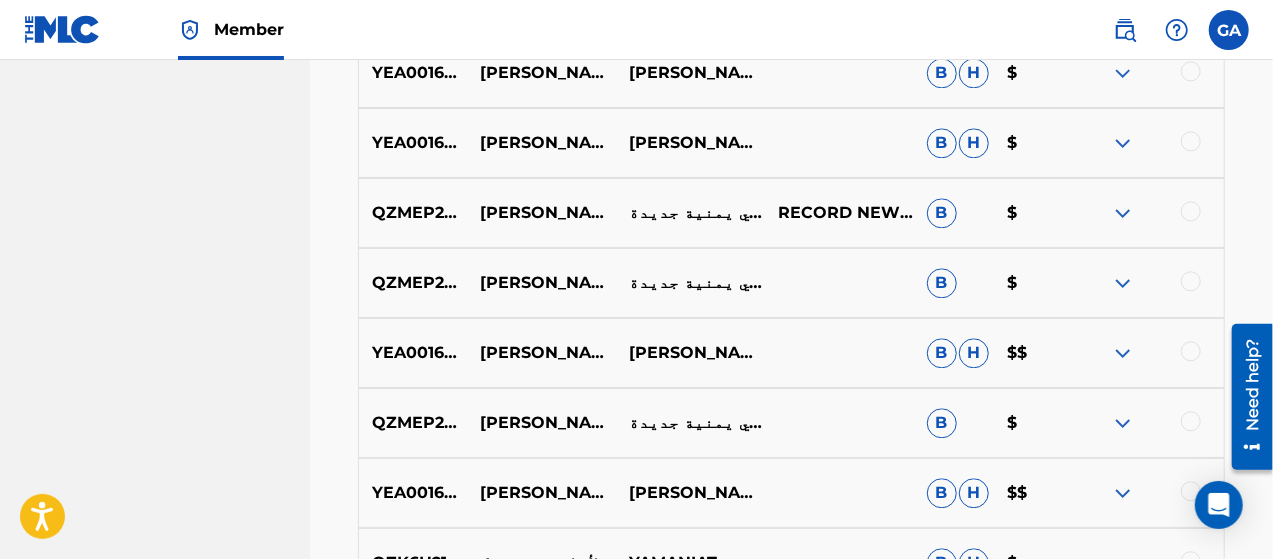 click on "[PERSON_NAME]" at bounding box center [690, 493] 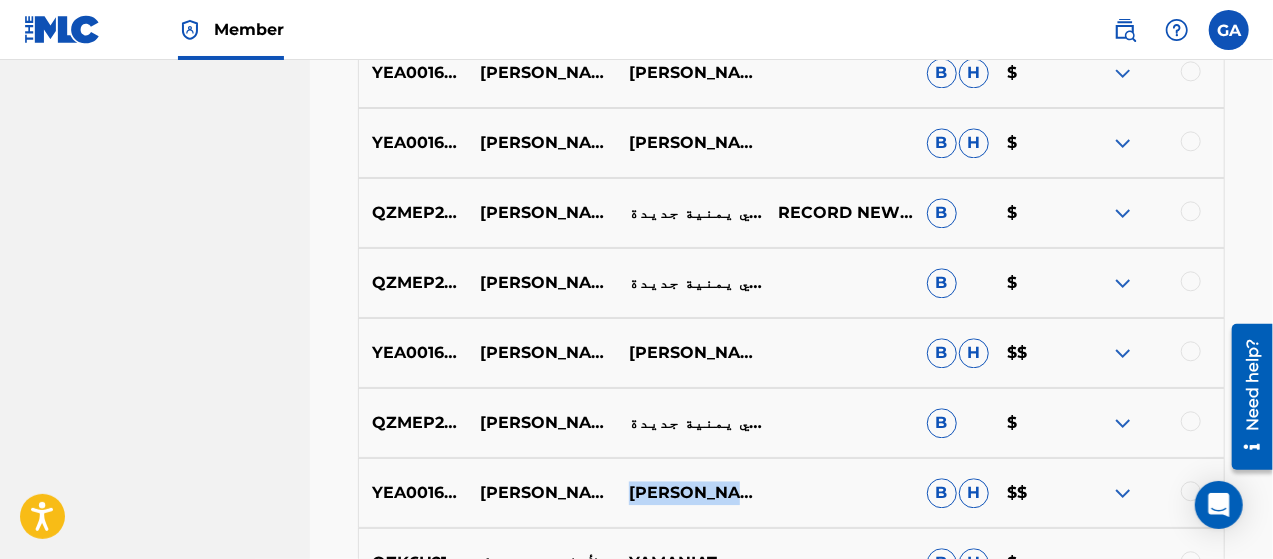 click on "[PERSON_NAME]" at bounding box center (690, 493) 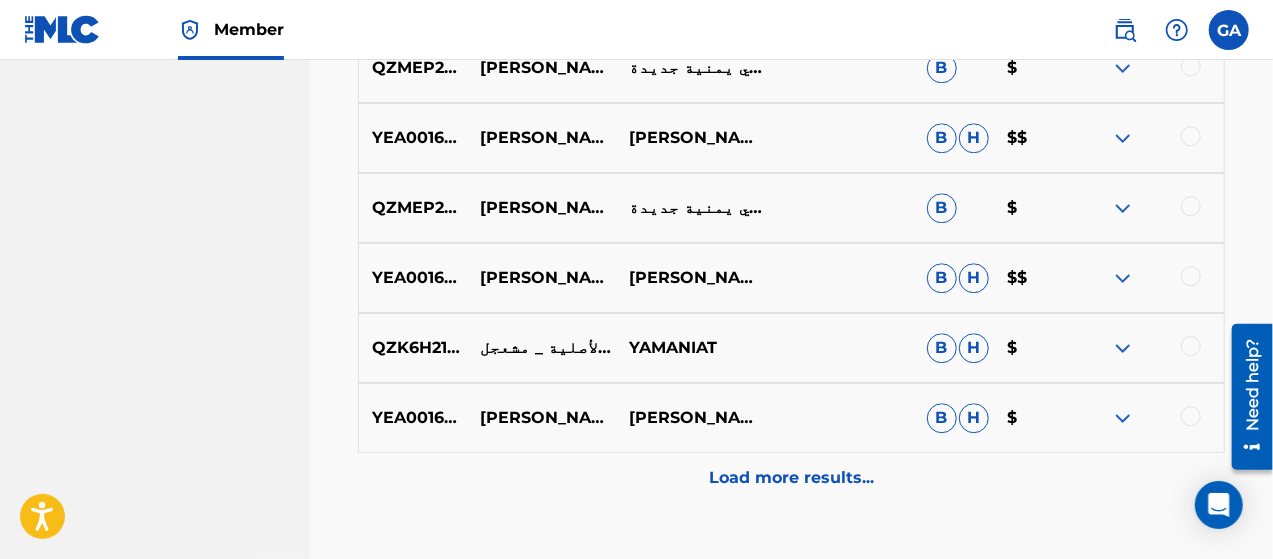 scroll, scrollTop: 2600, scrollLeft: 0, axis: vertical 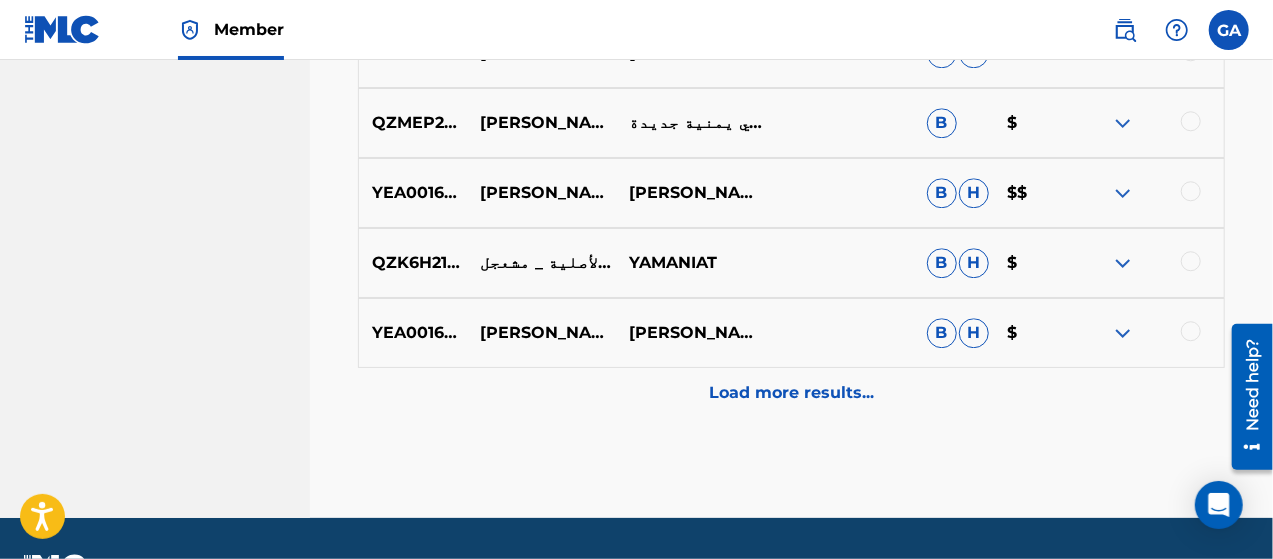 click on "QZK6H2159560" at bounding box center [413, 263] 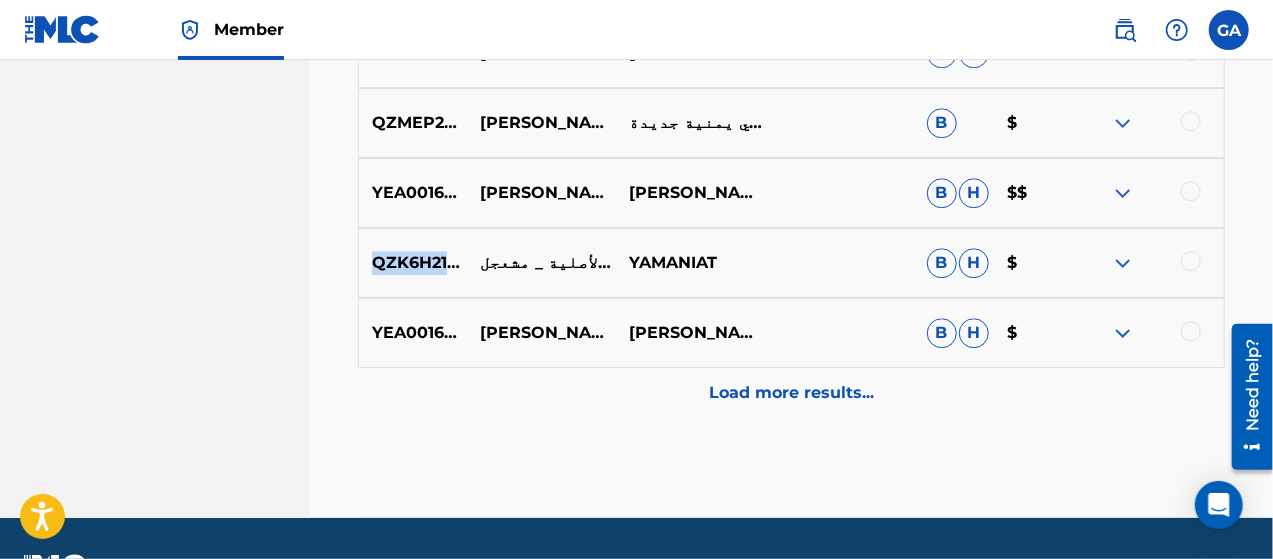 click on "QZK6H2159560" at bounding box center [413, 263] 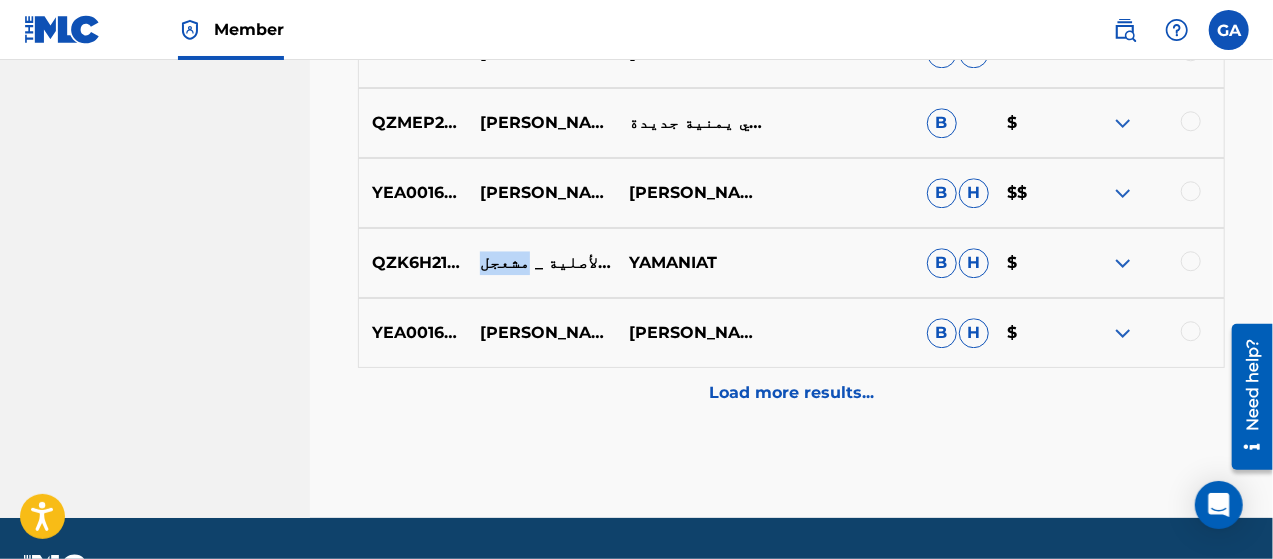 click on "غالي _ النسخة الأصلية _ مشعجل" at bounding box center (541, 263) 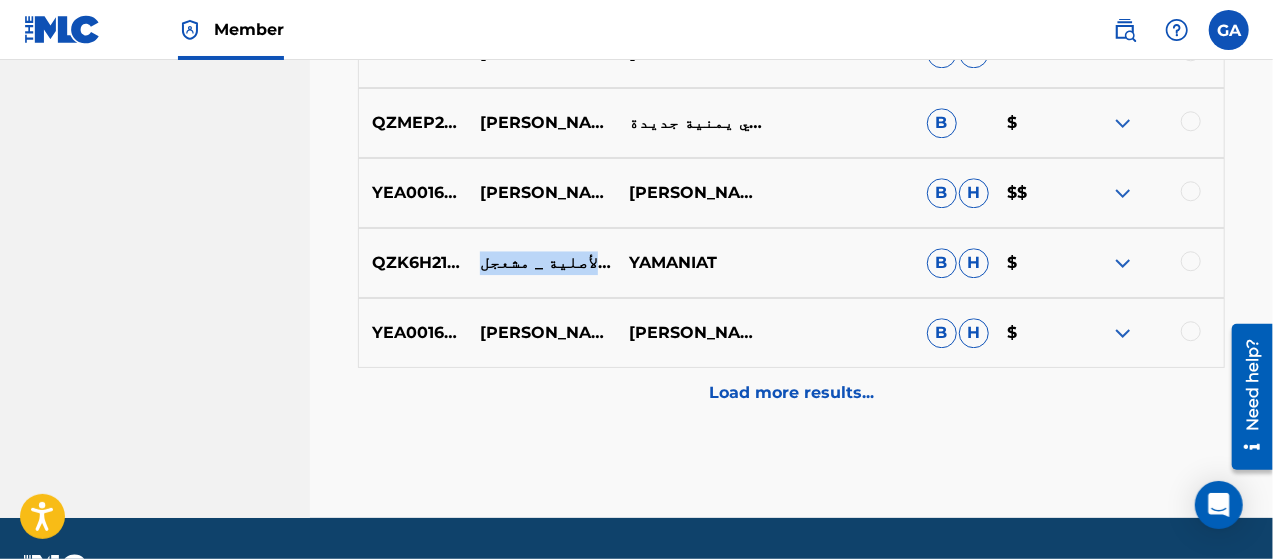 click on "غالي _ النسخة الأصلية _ مشعجل" at bounding box center [541, 263] 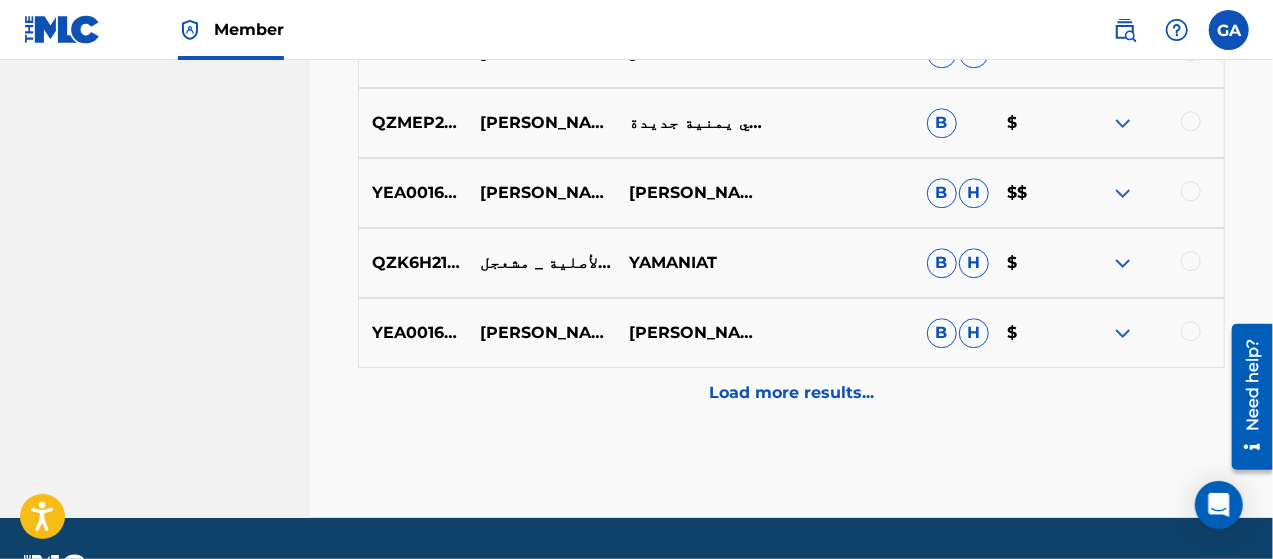 click on "YAMANIAT" at bounding box center (690, 263) 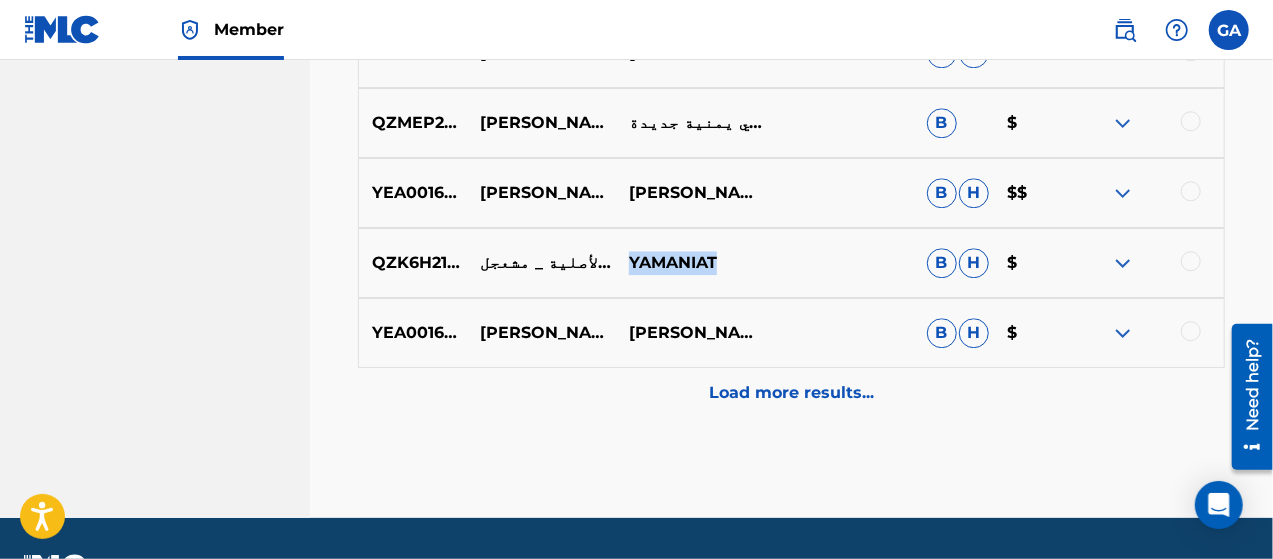click on "YAMANIAT" at bounding box center [690, 263] 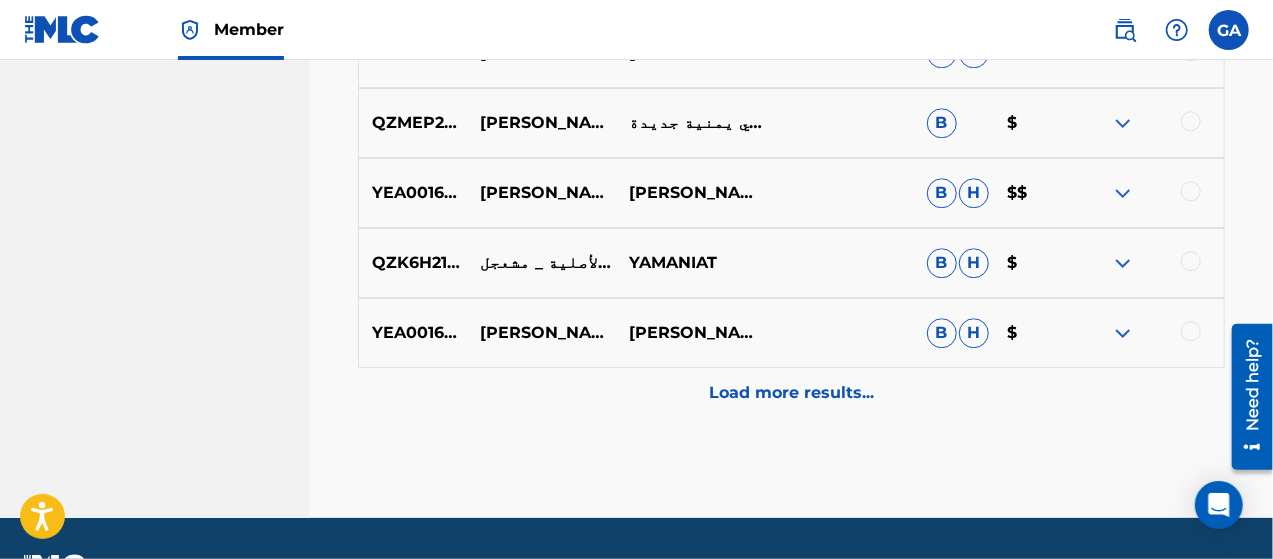 click on "YEA001601348" at bounding box center (413, 333) 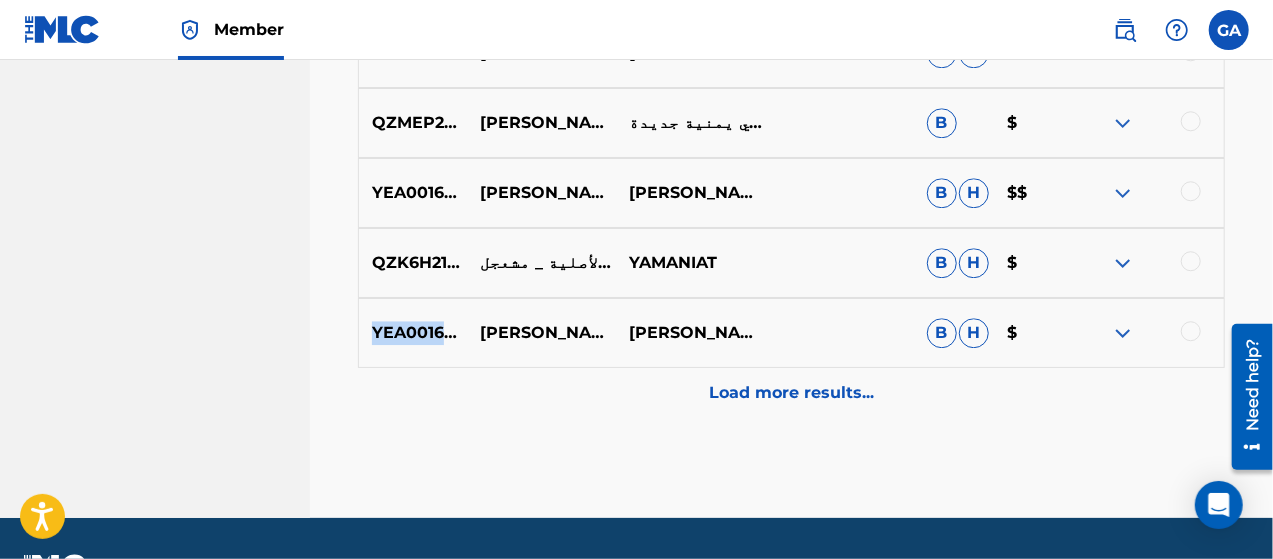 click on "YEA001601348" at bounding box center (413, 333) 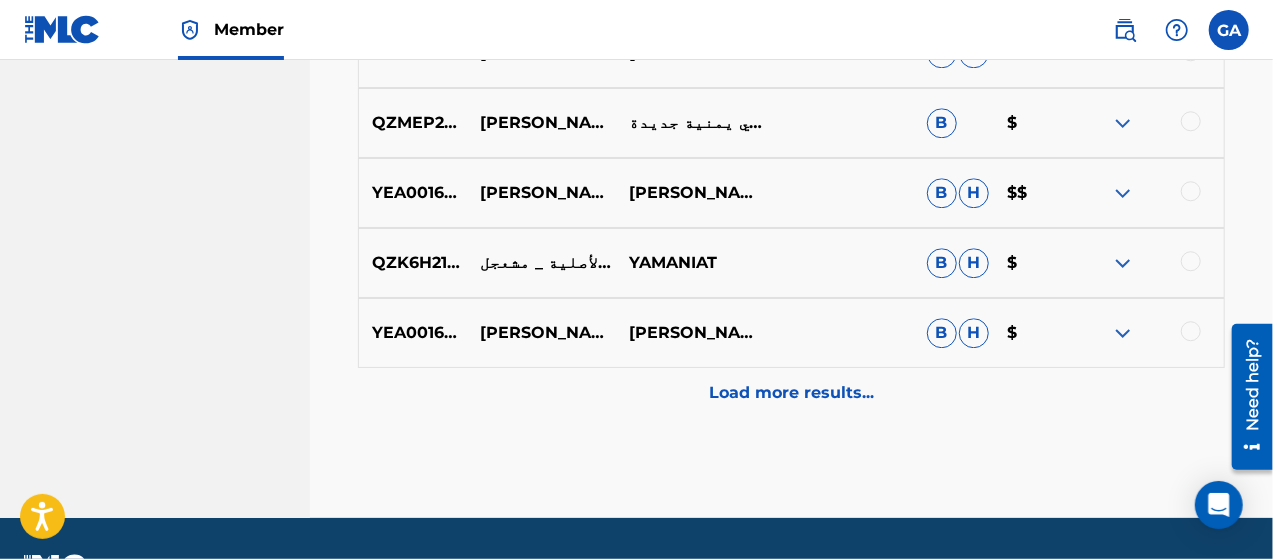 click on "[PERSON_NAME] - النوم ماجاني" at bounding box center (541, 333) 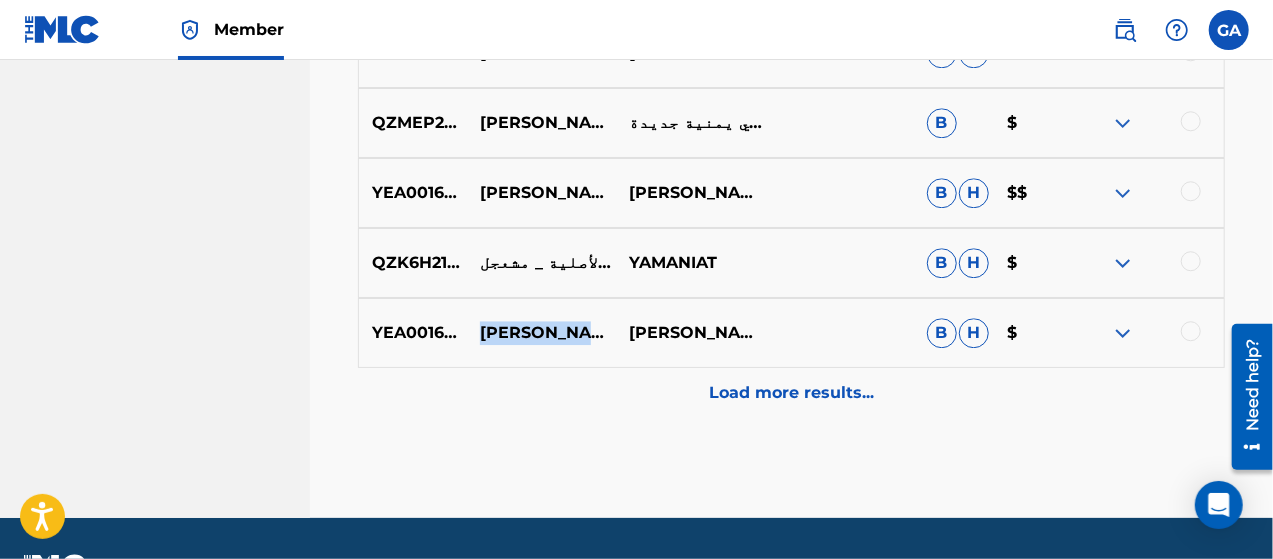 click on "[PERSON_NAME] - النوم ماجاني" at bounding box center (541, 333) 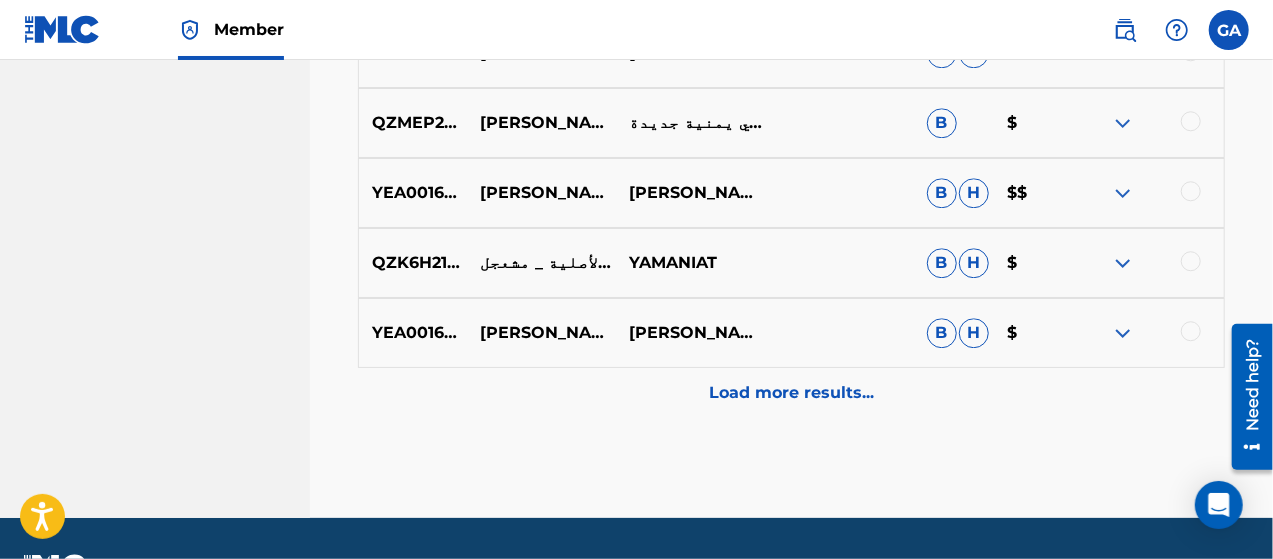 click on "[PERSON_NAME]" at bounding box center [690, 333] 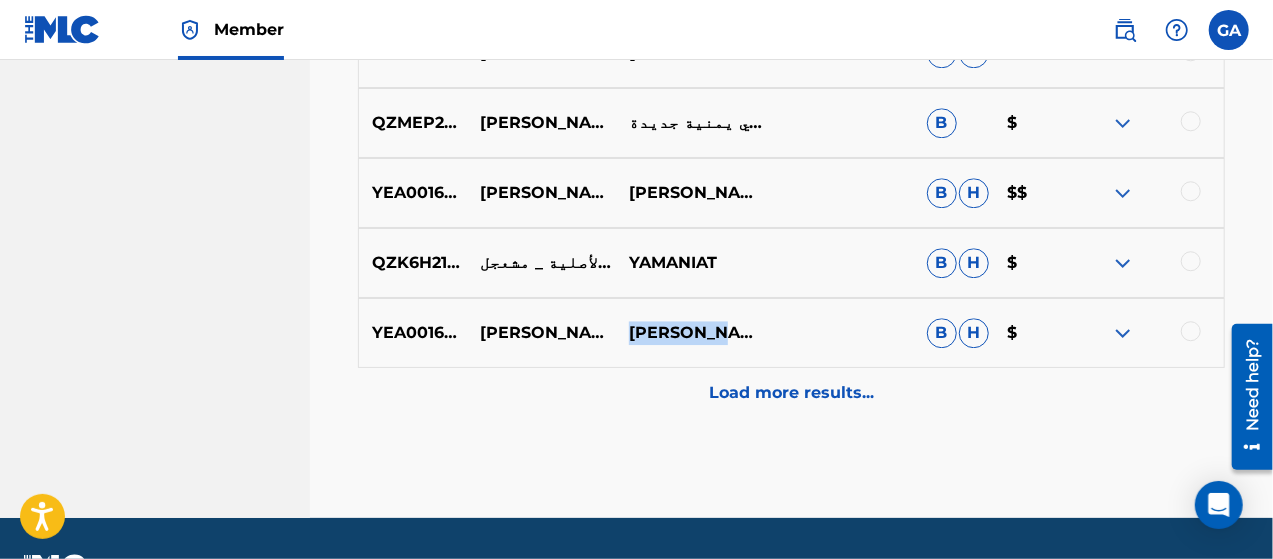 click on "[PERSON_NAME]" at bounding box center (690, 333) 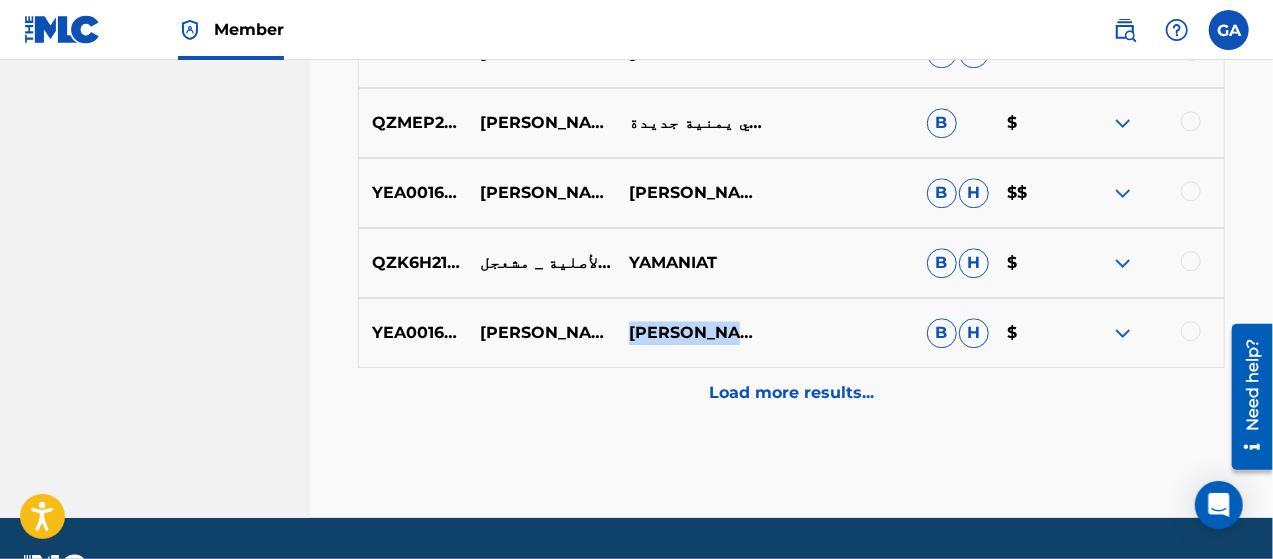 click on "[PERSON_NAME]" at bounding box center [690, 333] 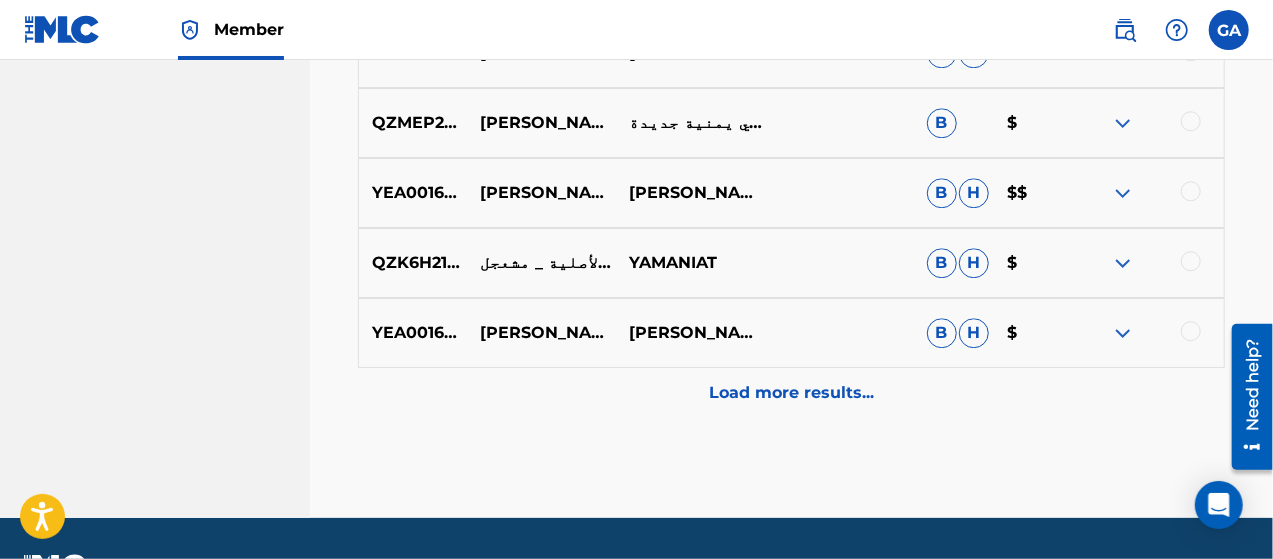 click on "Load more results..." at bounding box center (791, 393) 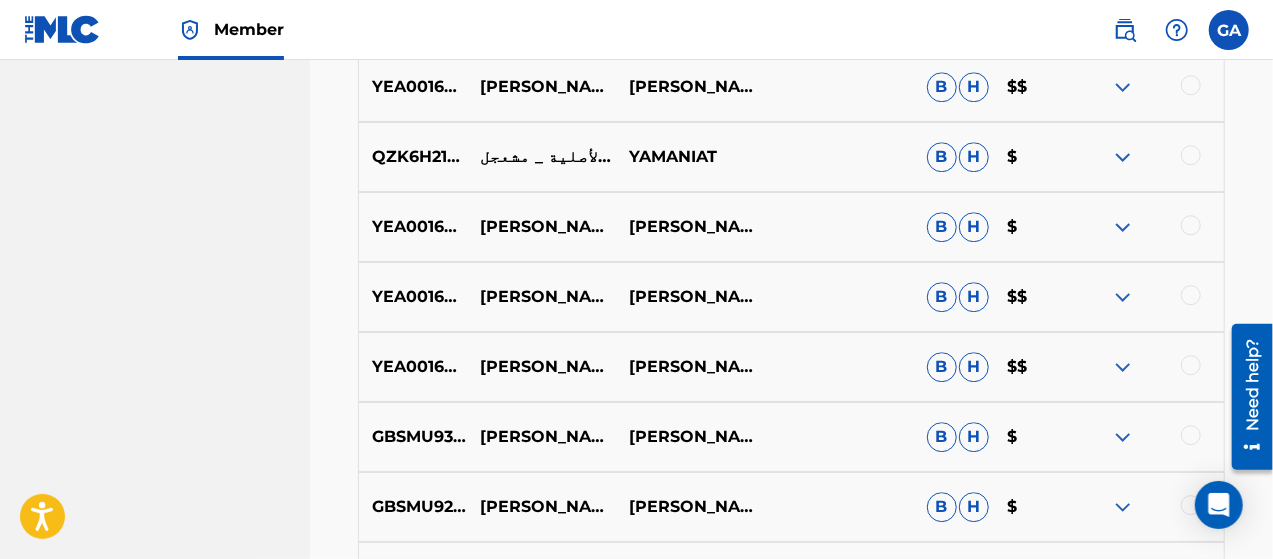 scroll, scrollTop: 2800, scrollLeft: 0, axis: vertical 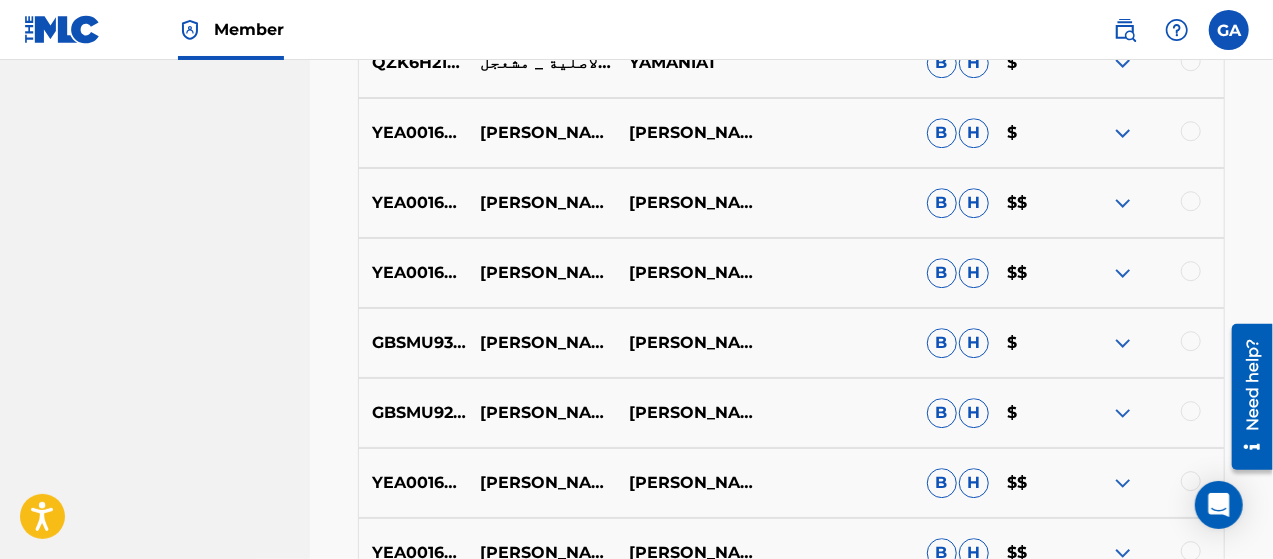 click on "YEA001601371" at bounding box center (413, 203) 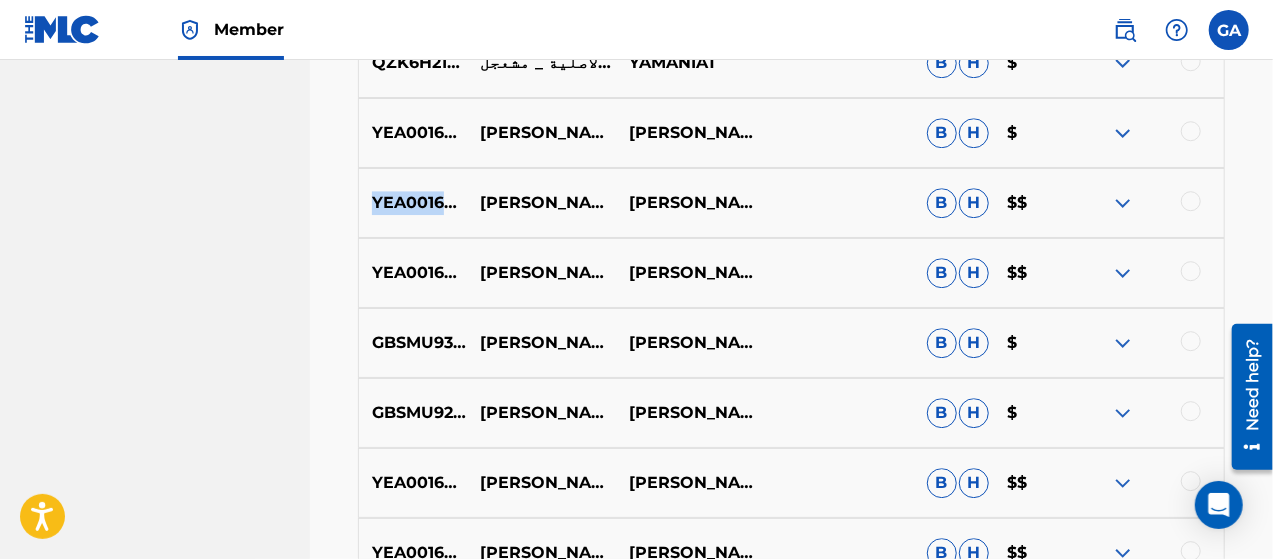 click on "YEA001601371" at bounding box center [413, 203] 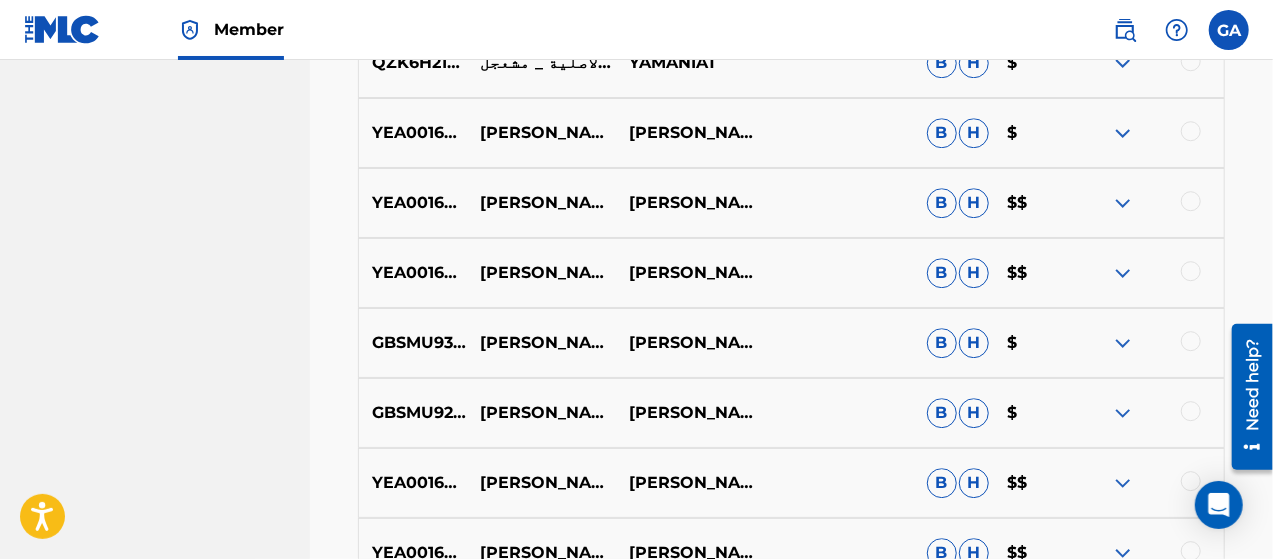 click on "[PERSON_NAME] - تناضر [PERSON_NAME]" at bounding box center (541, 203) 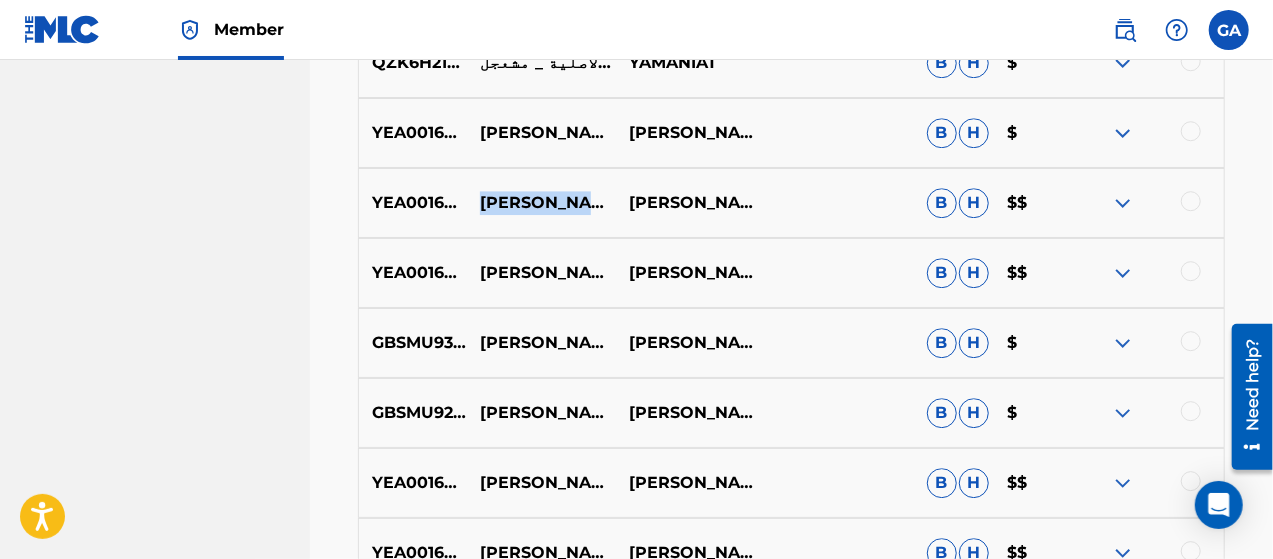 click on "[PERSON_NAME] - تناضر [PERSON_NAME]" at bounding box center (541, 203) 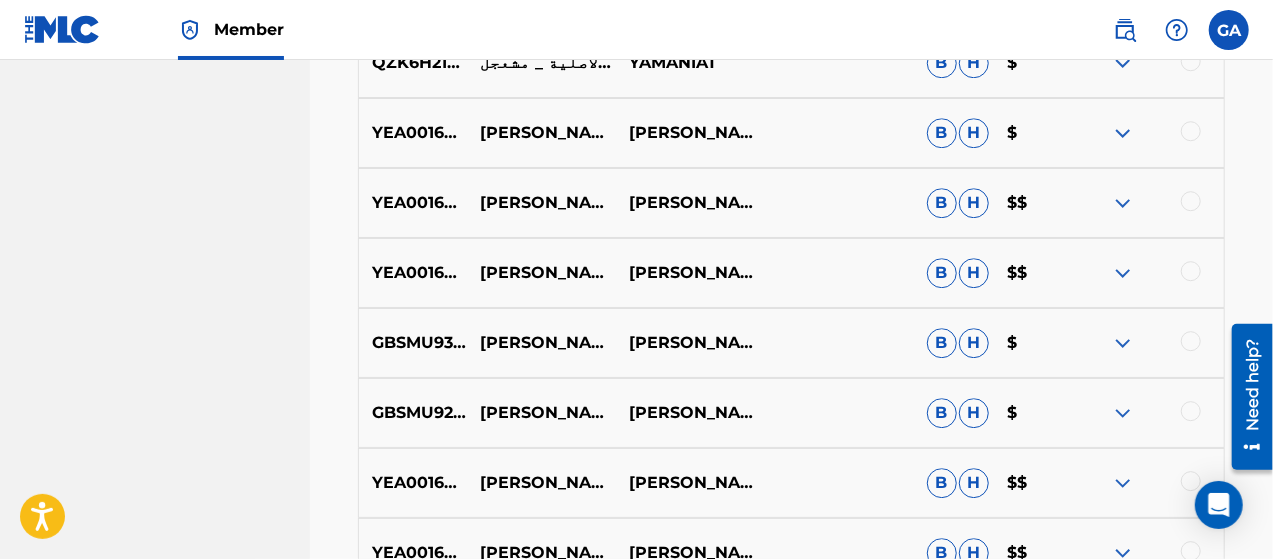 click on "[PERSON_NAME]" at bounding box center [690, 203] 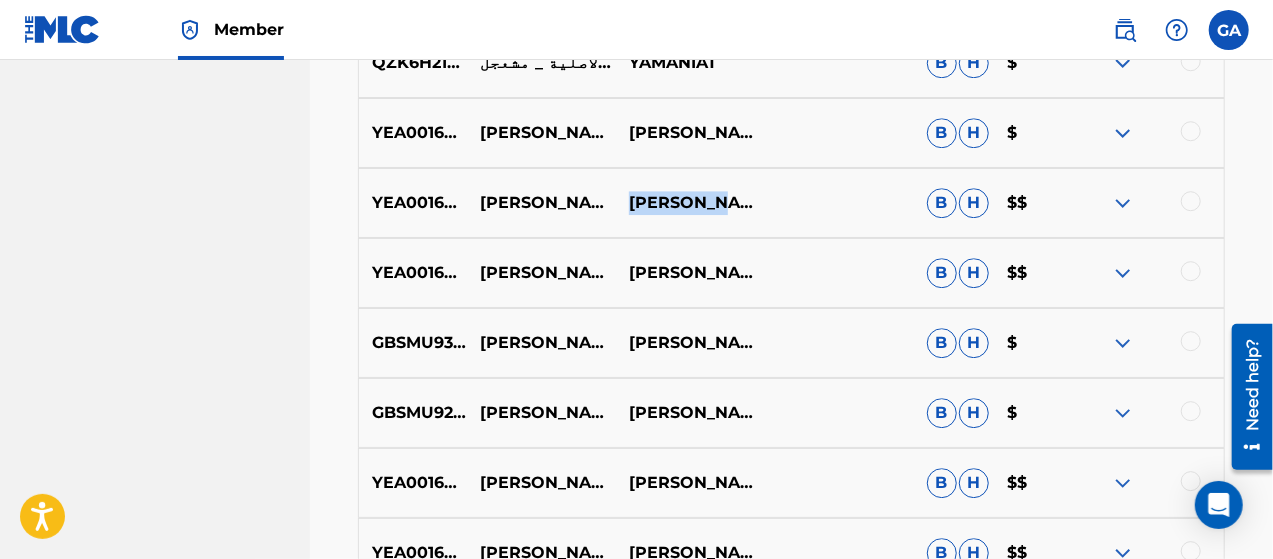 click on "[PERSON_NAME]" at bounding box center [690, 203] 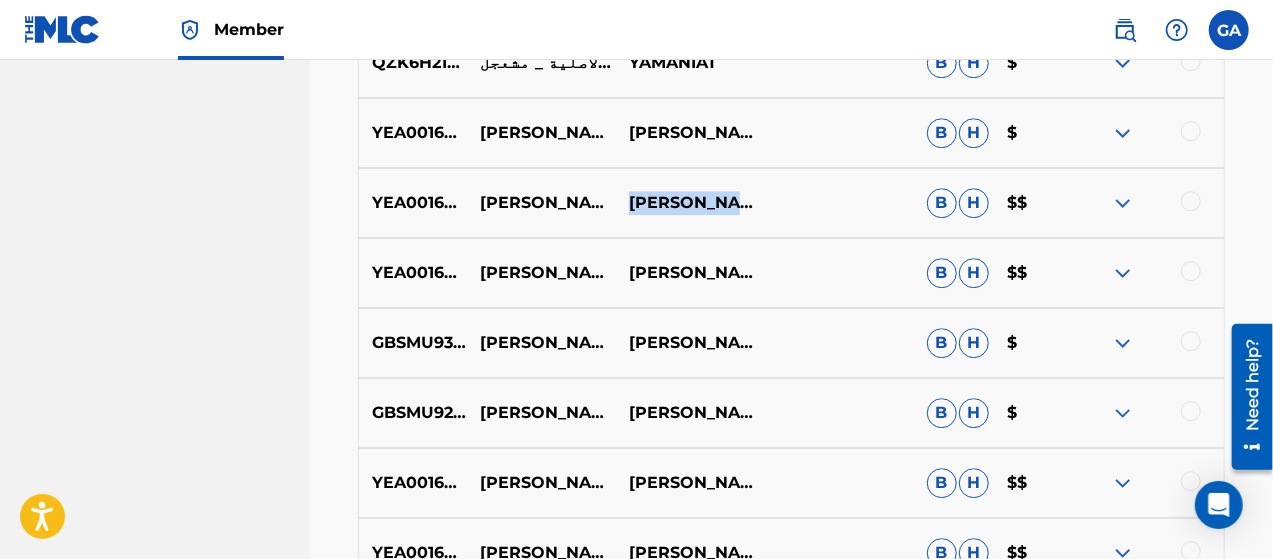 click on "[PERSON_NAME]" at bounding box center (690, 203) 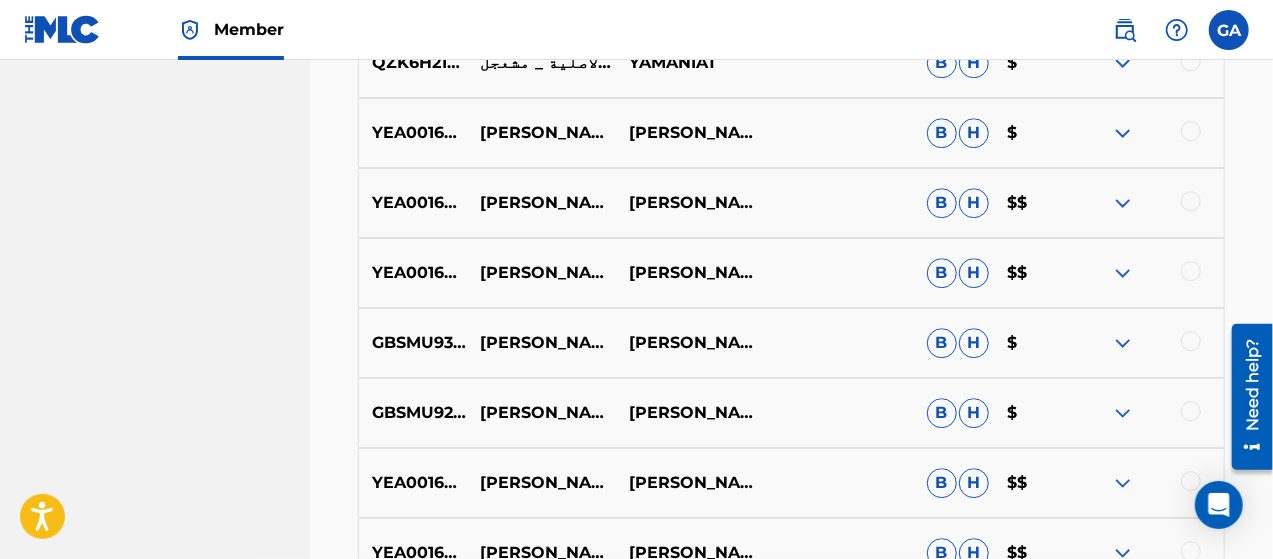scroll, scrollTop: 3200, scrollLeft: 0, axis: vertical 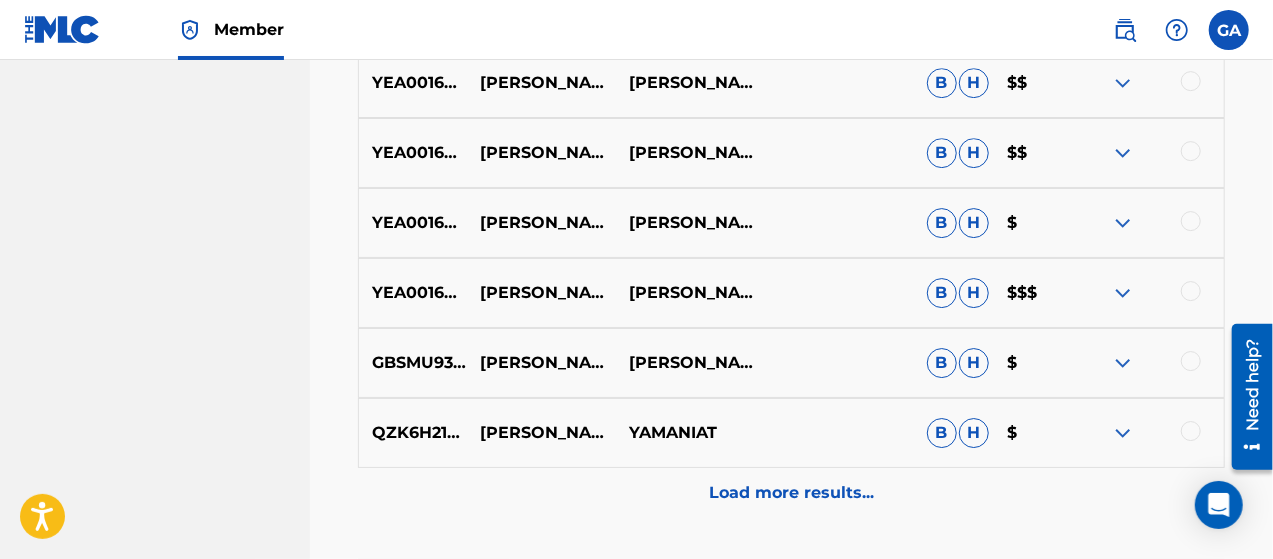 click at bounding box center [1123, 433] 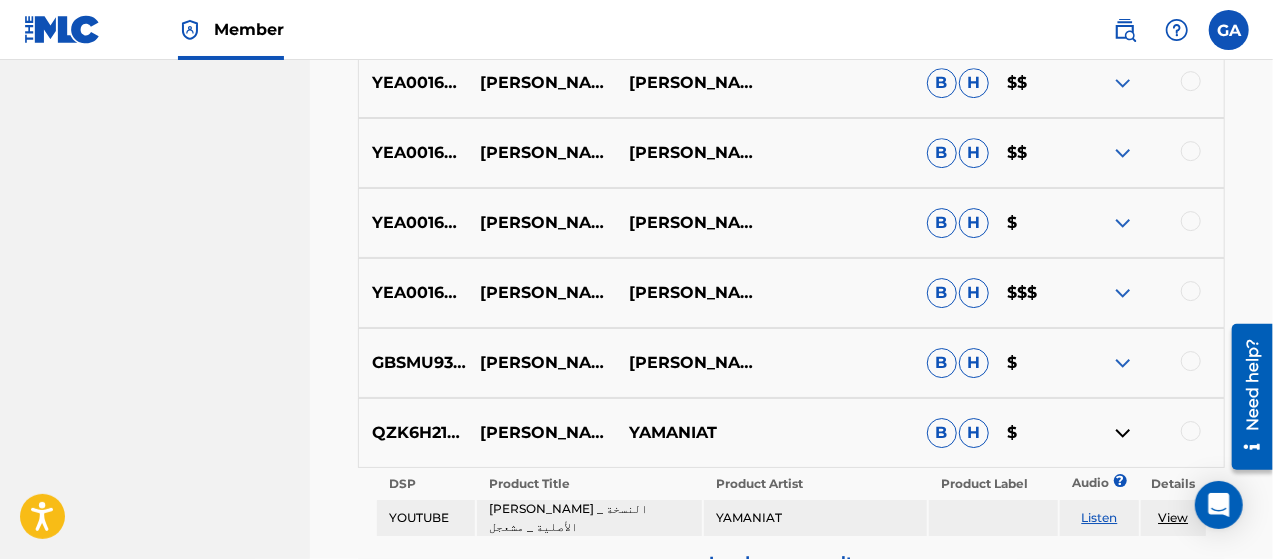 click at bounding box center [1123, 433] 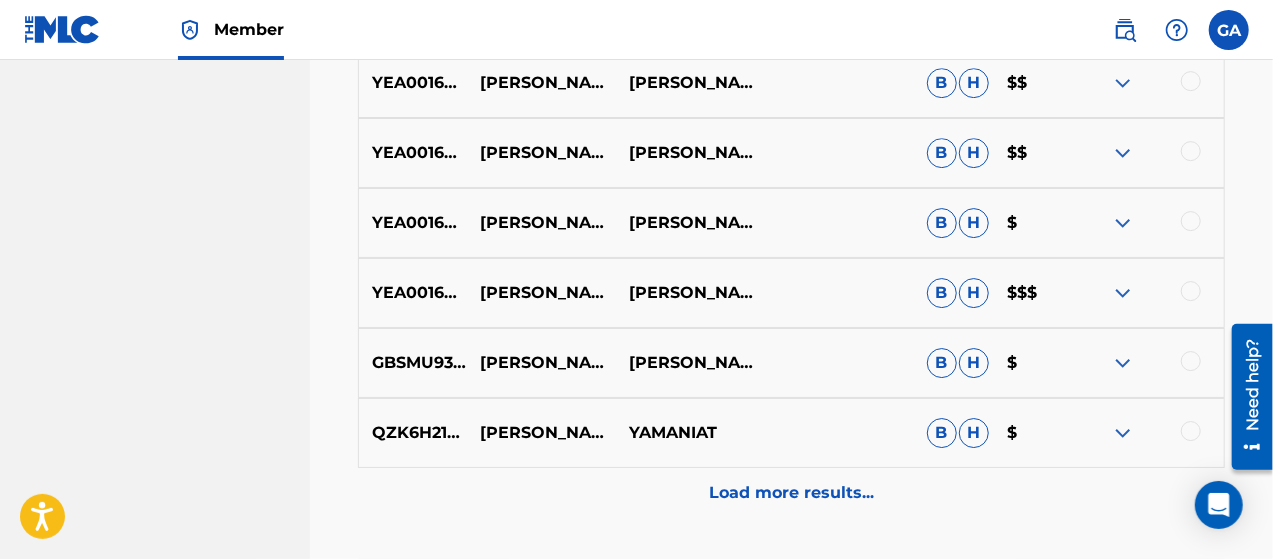 click at bounding box center [1123, 433] 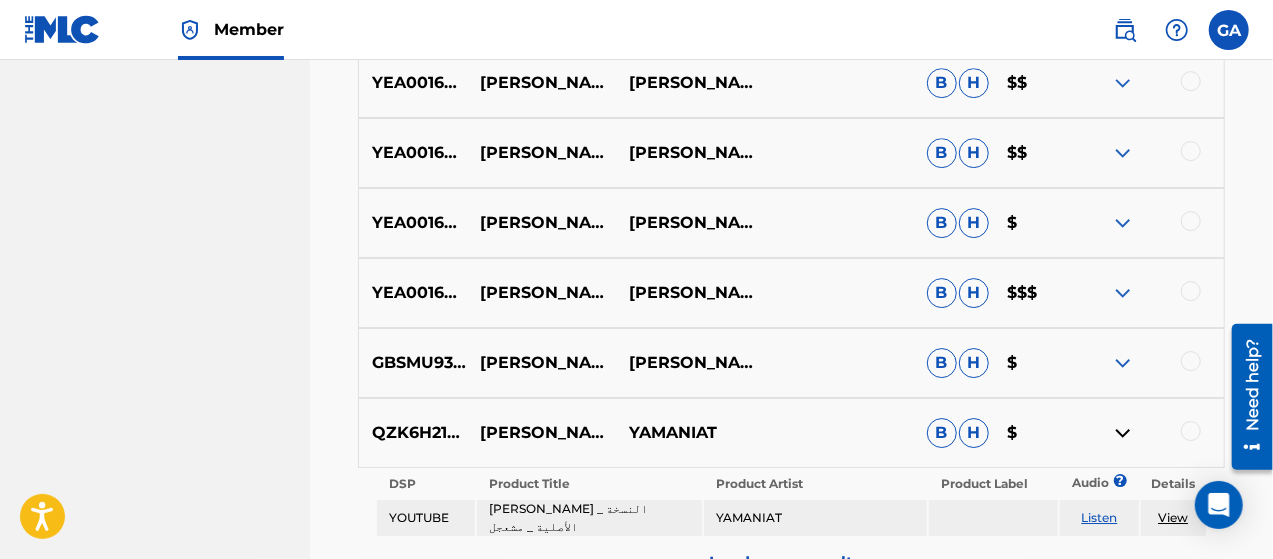 click on "Listen" at bounding box center (1100, 517) 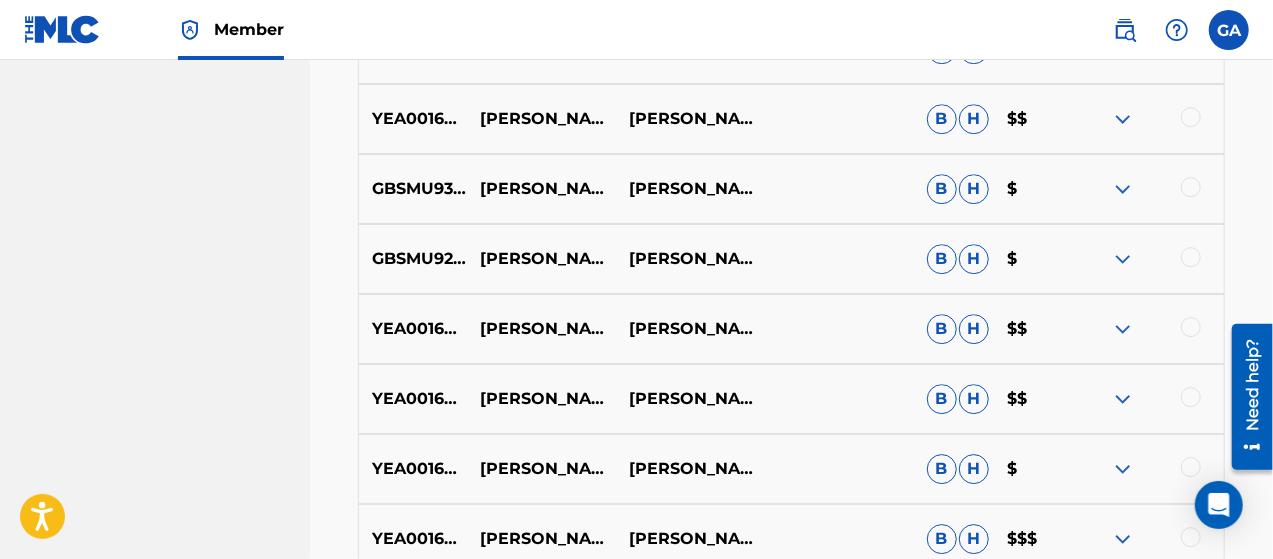 scroll, scrollTop: 2800, scrollLeft: 0, axis: vertical 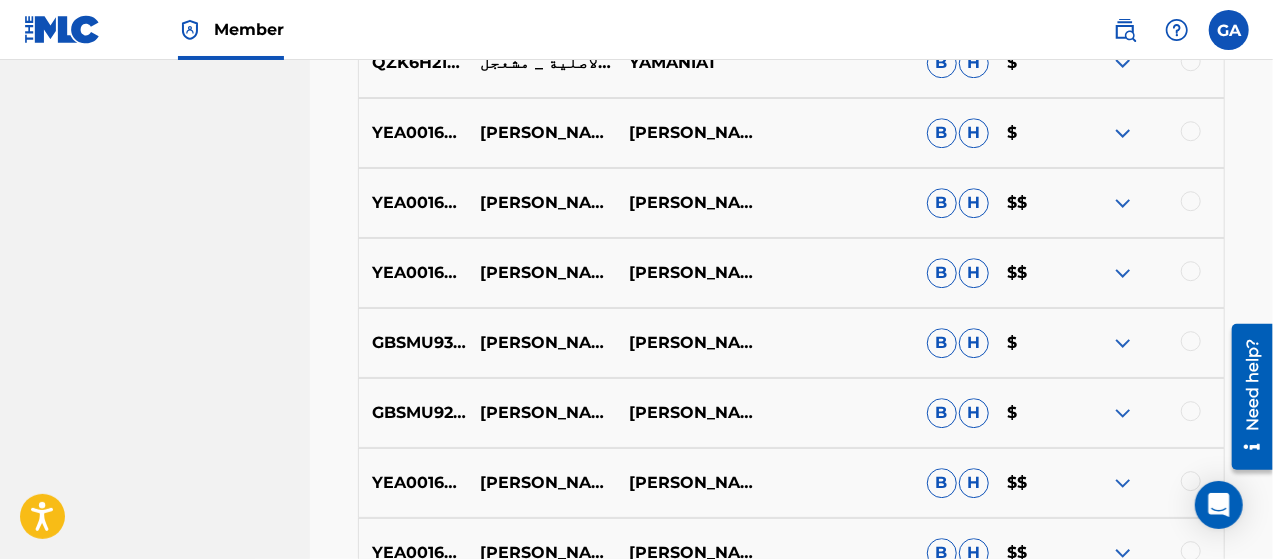 click on "YEA001601367" at bounding box center (413, 273) 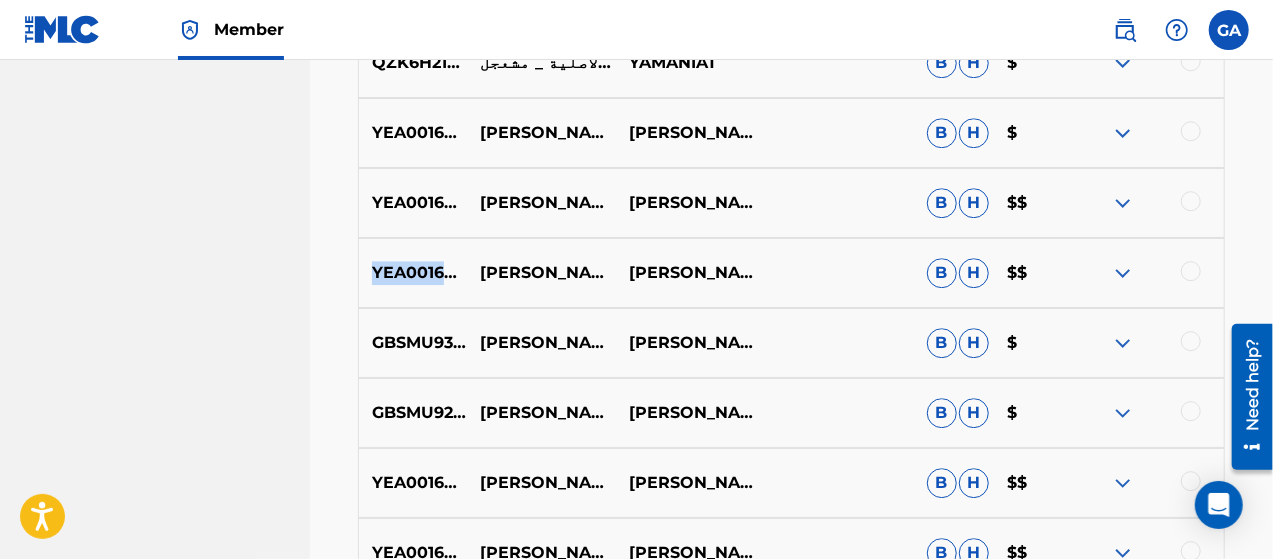 click on "YEA001601367" at bounding box center (413, 273) 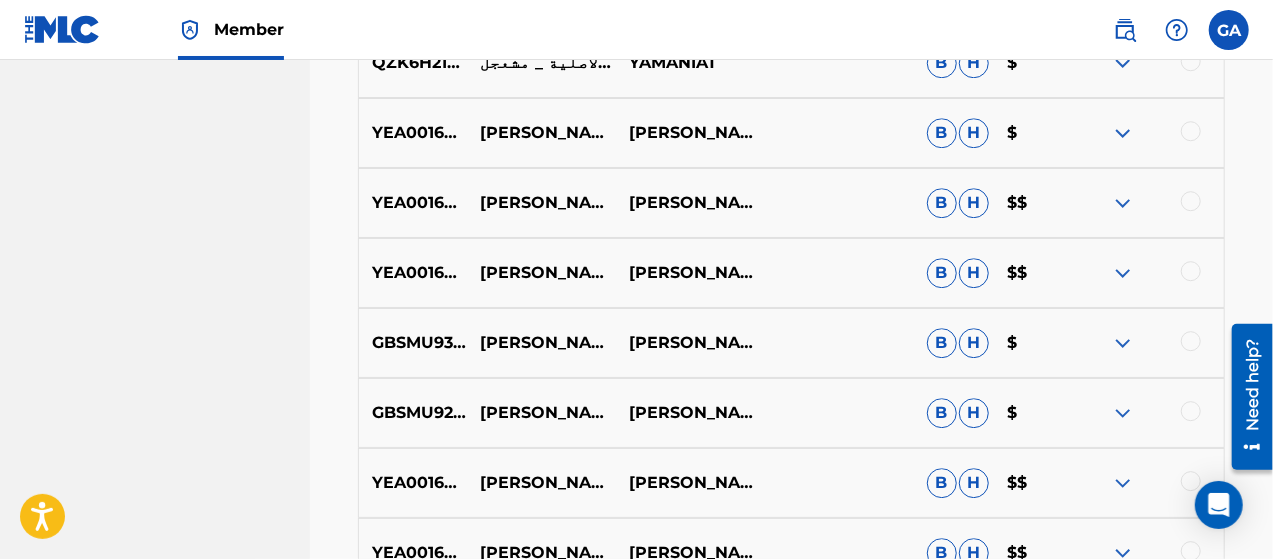 click on "[PERSON_NAME] - قولو للقمر" at bounding box center (541, 273) 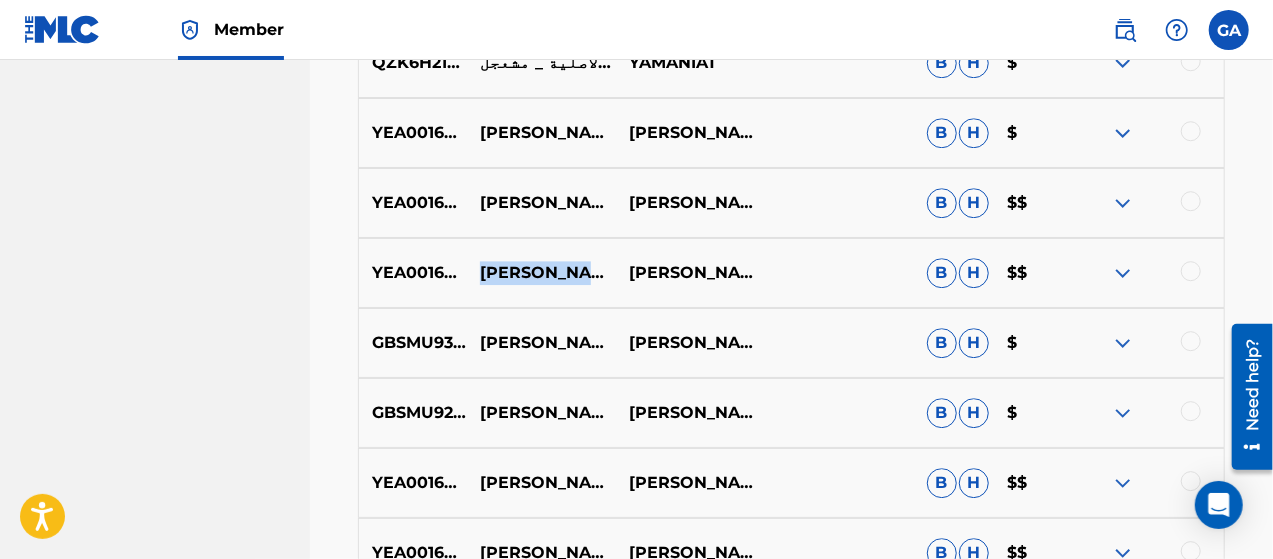 click on "[PERSON_NAME] - قولو للقمر" at bounding box center [541, 273] 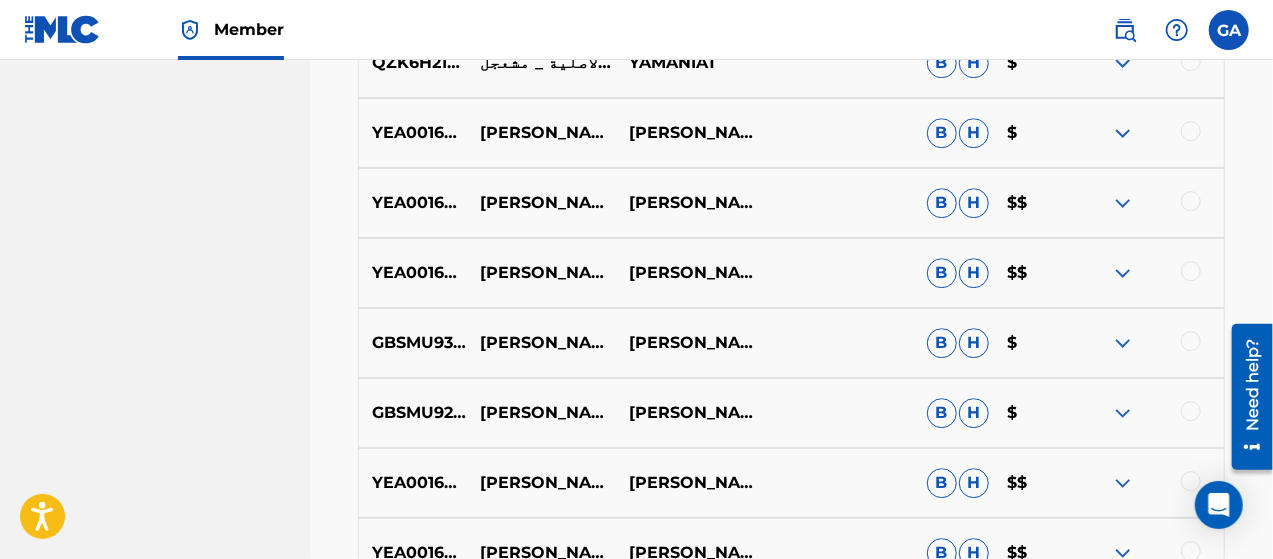 click on "[PERSON_NAME]" at bounding box center [690, 273] 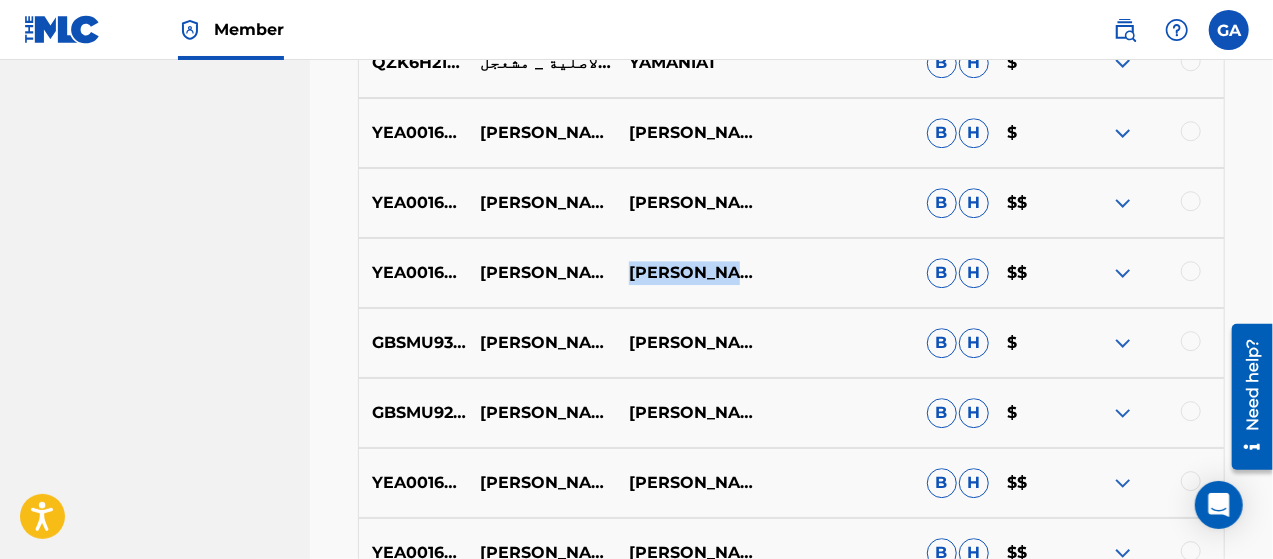 click on "[PERSON_NAME]" at bounding box center (690, 273) 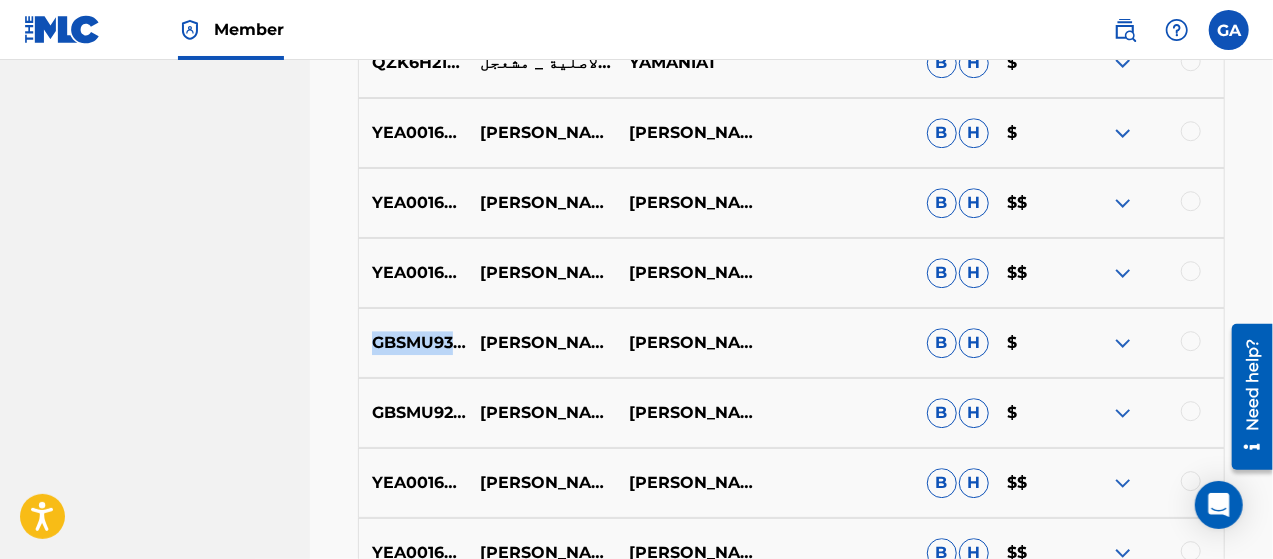 click on "GBSMU9306361" at bounding box center [413, 343] 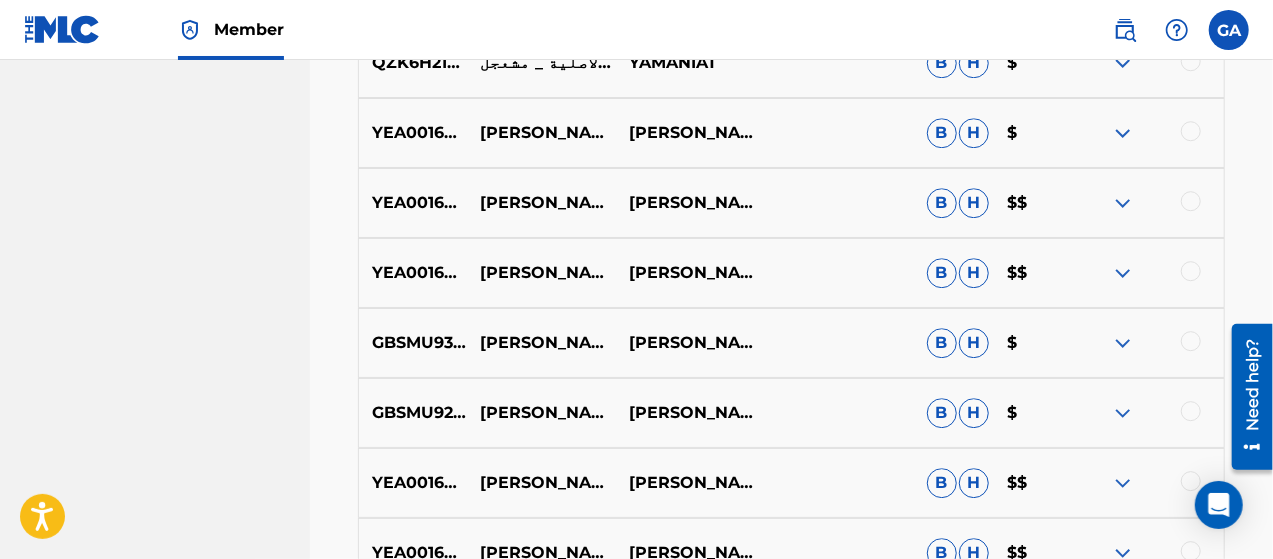 click on "[PERSON_NAME] تاج المحاسن" at bounding box center (541, 343) 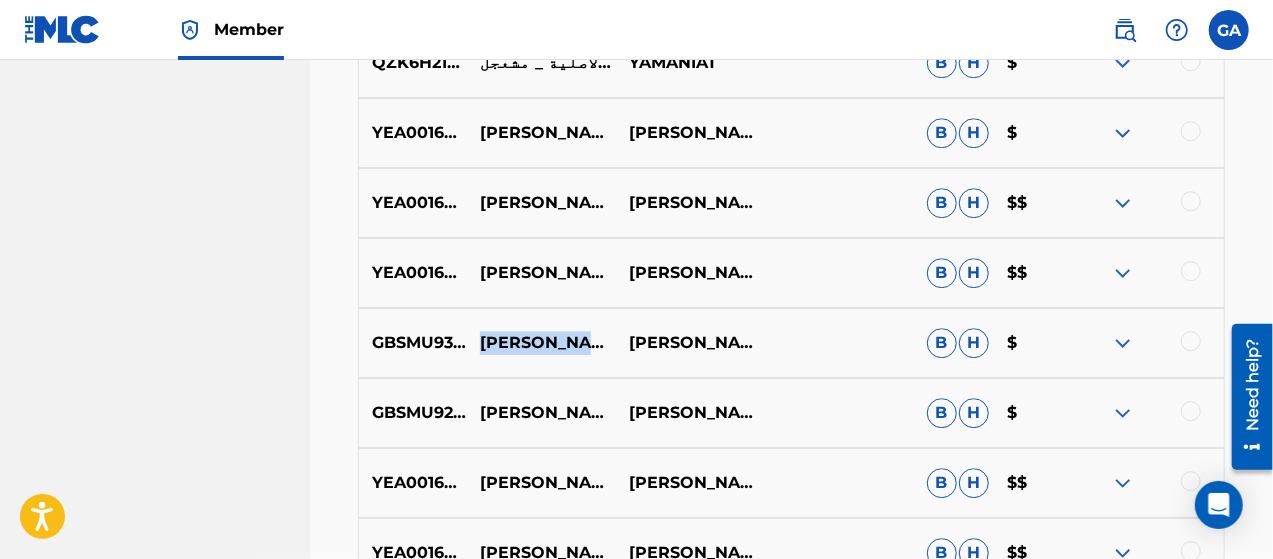 click on "[PERSON_NAME] تاج المحاسن" at bounding box center [541, 343] 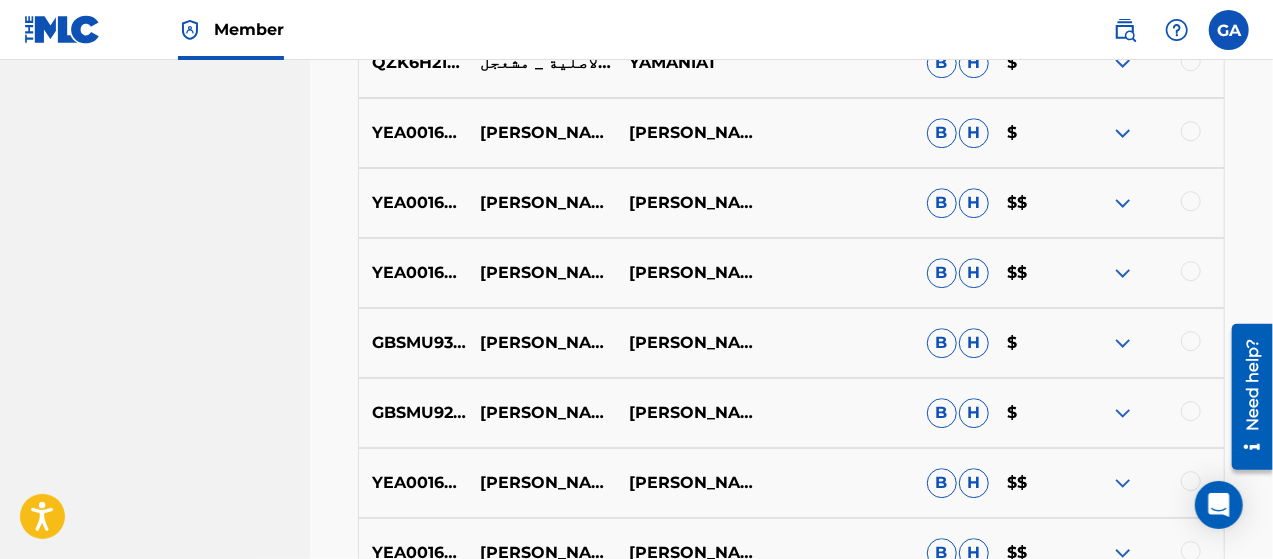 click on "[PERSON_NAME]" at bounding box center (690, 343) 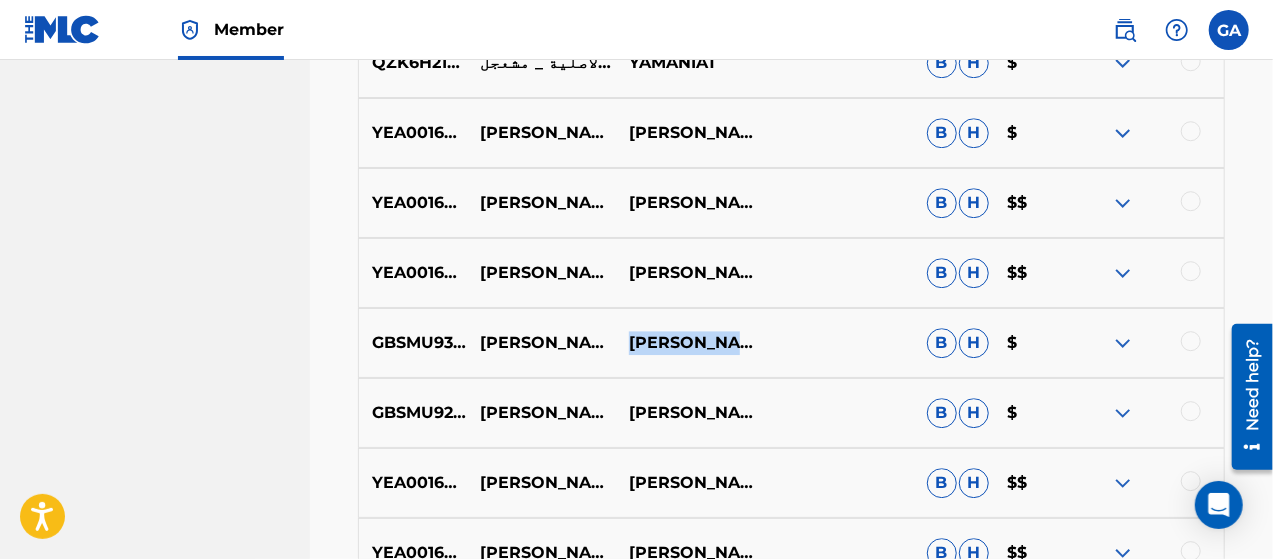 click on "[PERSON_NAME]" at bounding box center [690, 343] 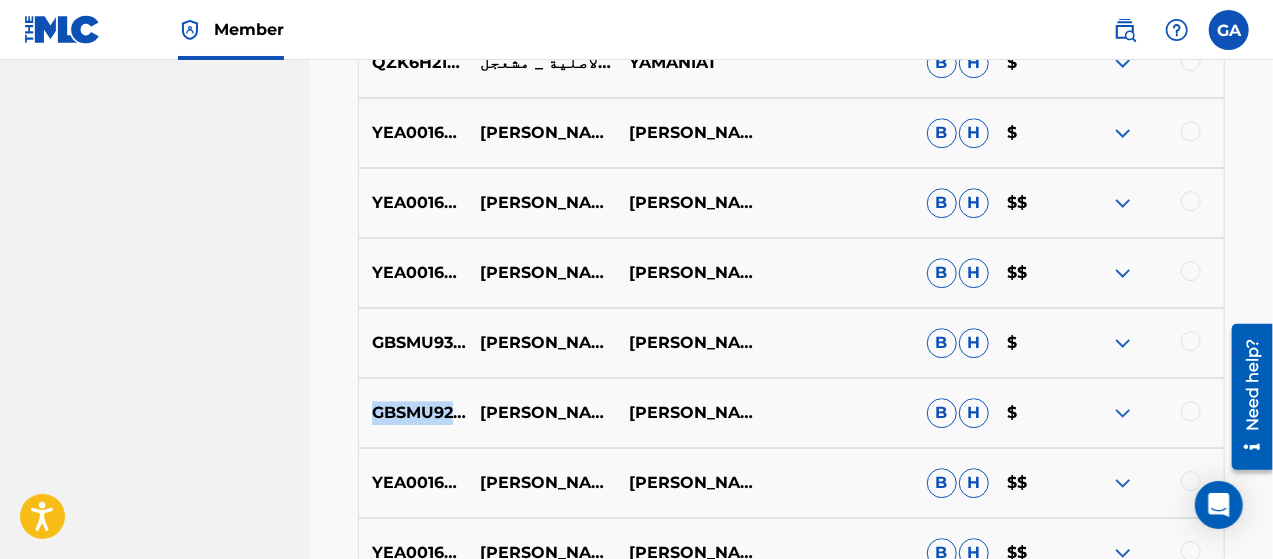 click on "GBSMU9295109" at bounding box center (413, 413) 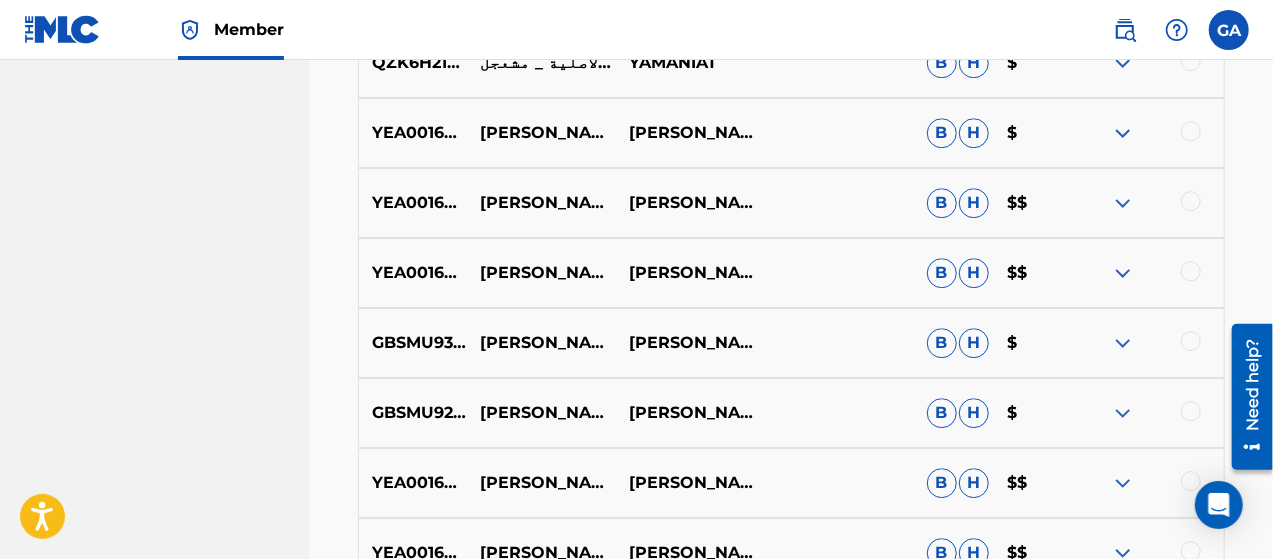 click on "[PERSON_NAME] أمنية قلبي" at bounding box center [541, 413] 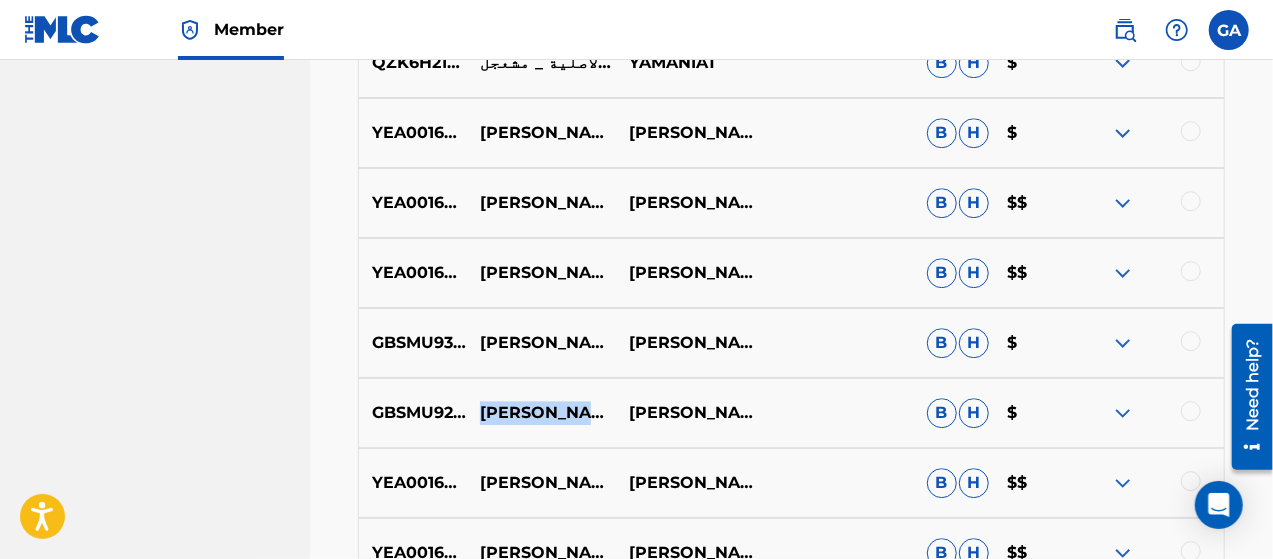 click on "[PERSON_NAME] أمنية قلبي" at bounding box center (541, 413) 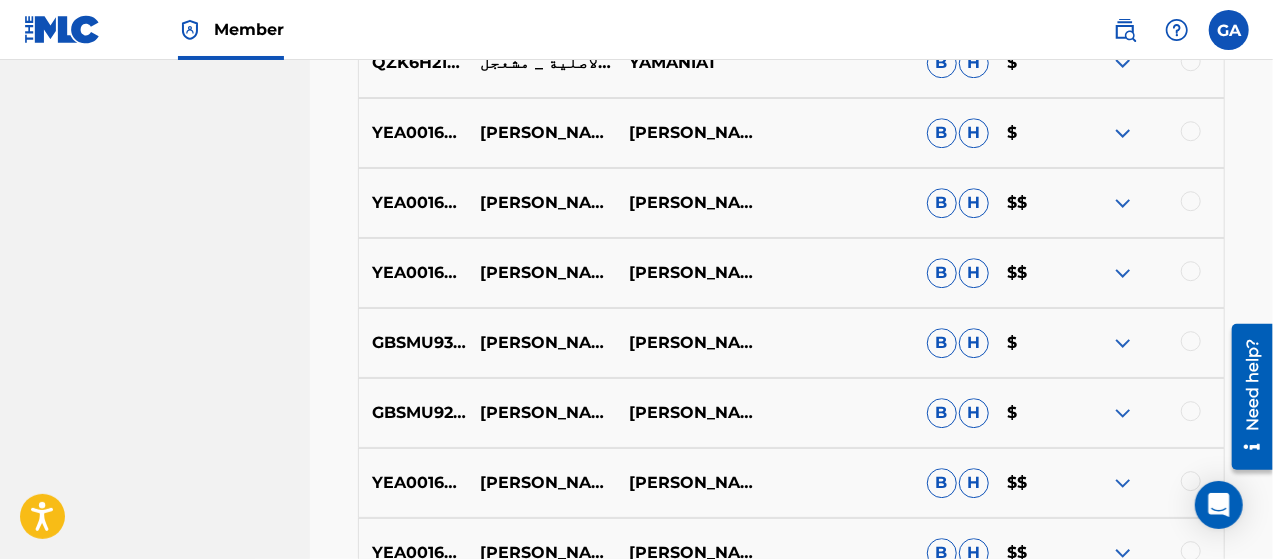 drag, startPoint x: 419, startPoint y: 415, endPoint x: 438, endPoint y: 418, distance: 19.235384 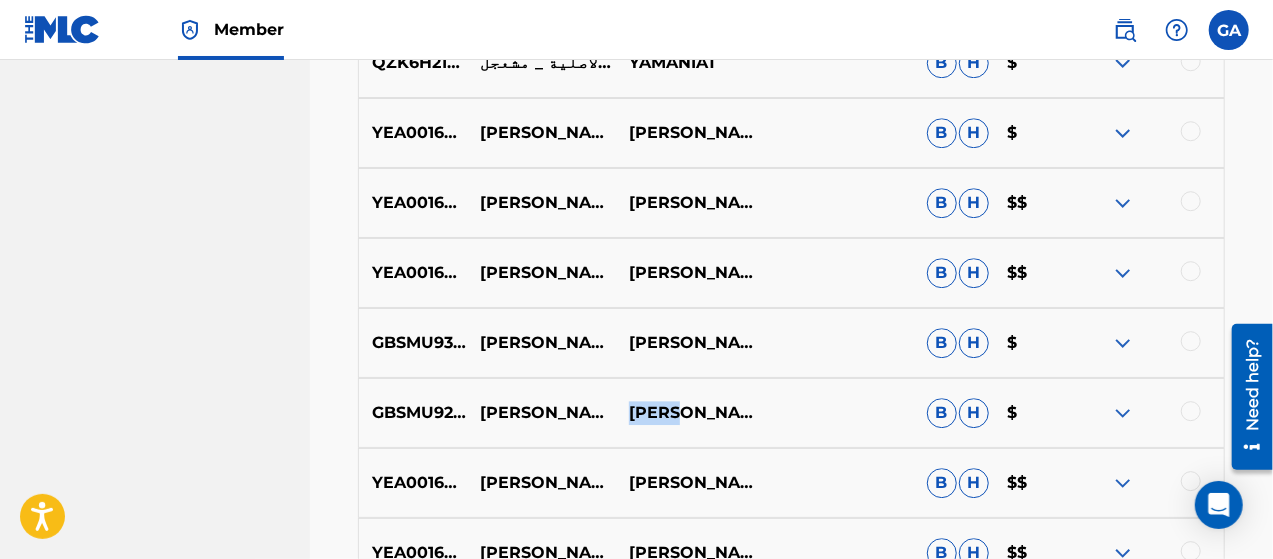 click on "[PERSON_NAME]" at bounding box center (690, 413) 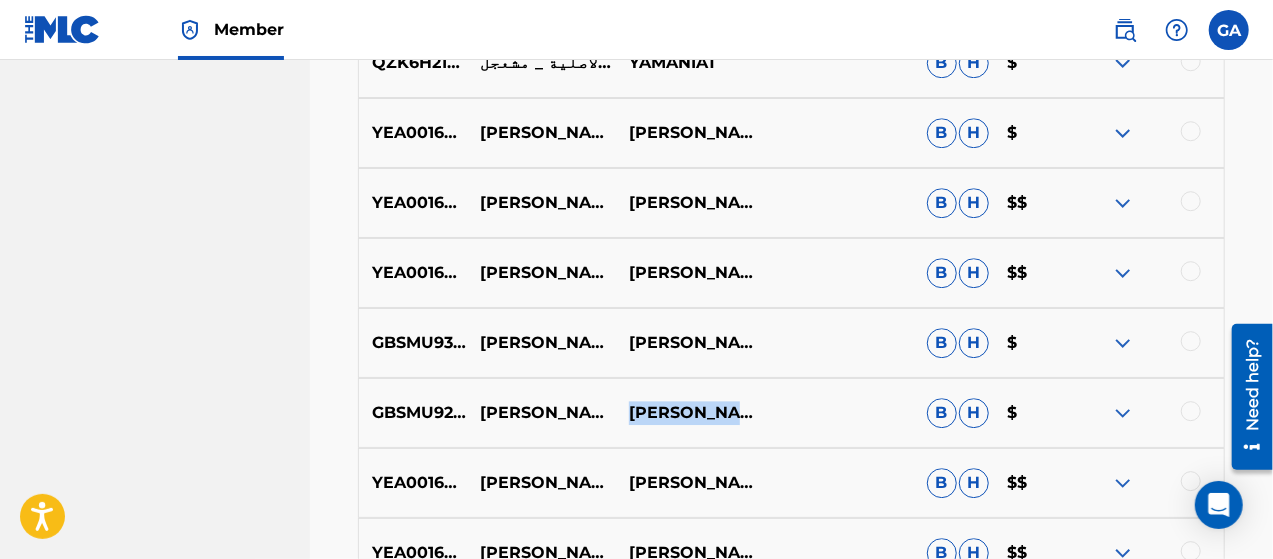 click on "[PERSON_NAME]" at bounding box center (690, 413) 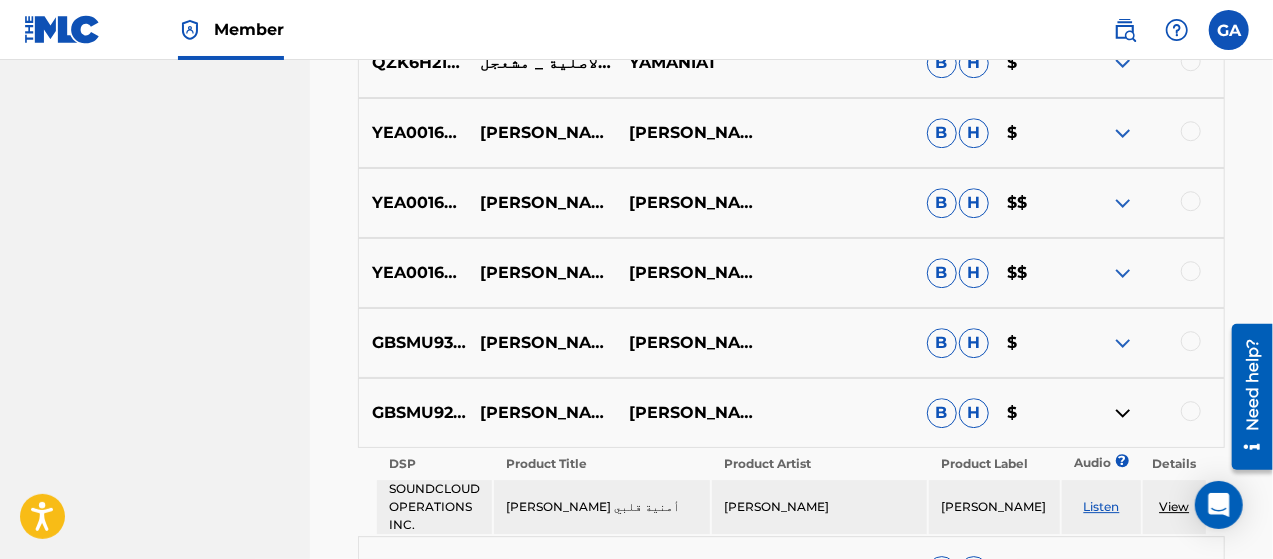 click on "[PERSON_NAME] أمنية قلبي" at bounding box center (602, 507) 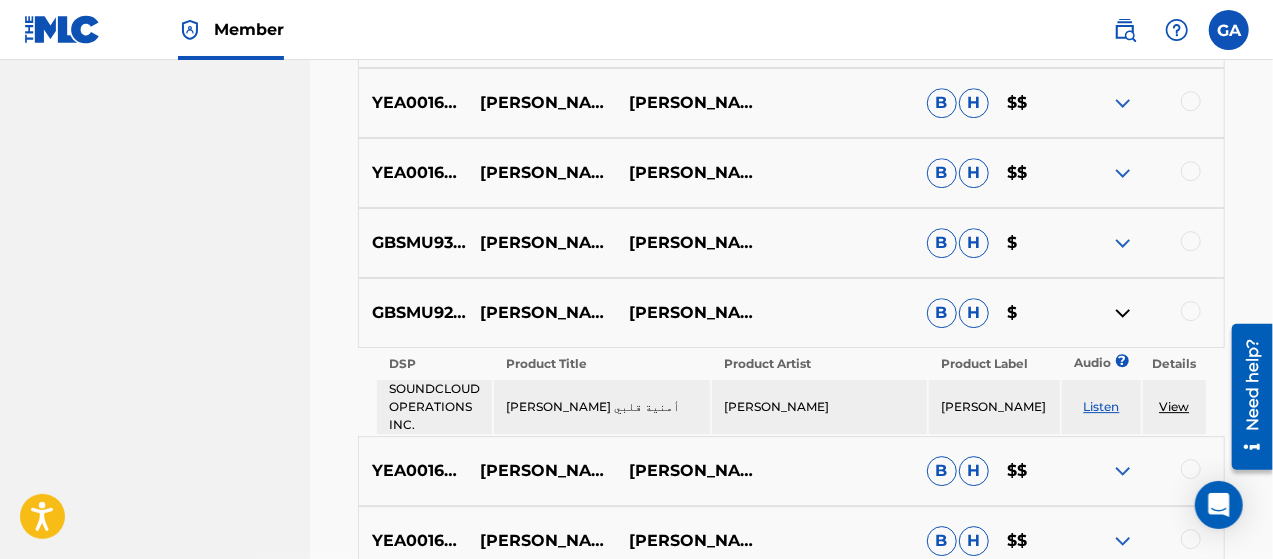 scroll, scrollTop: 3000, scrollLeft: 0, axis: vertical 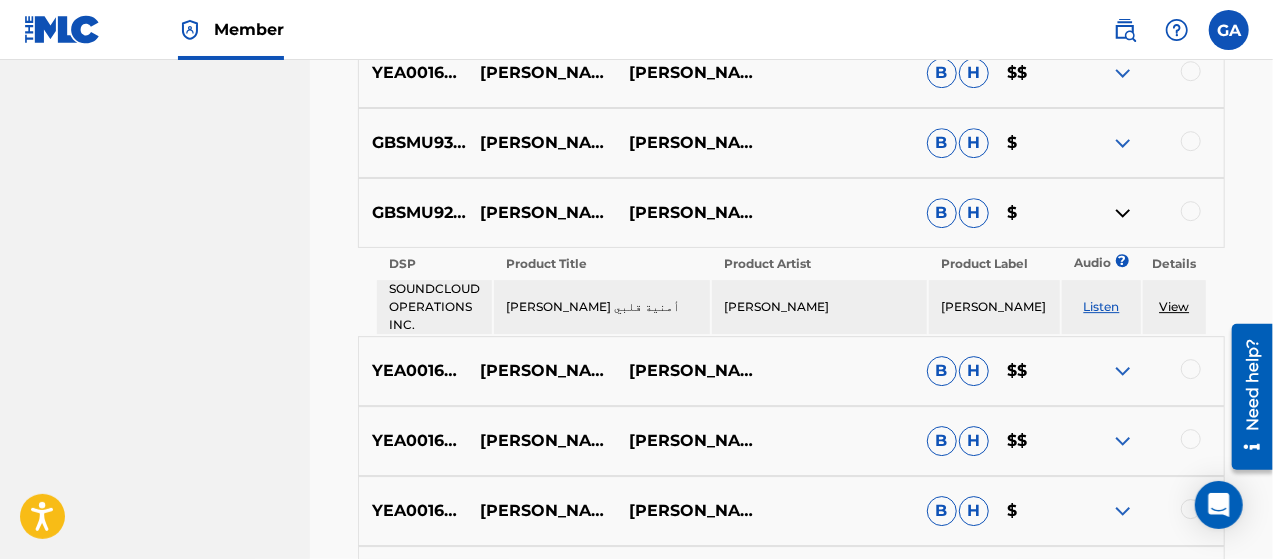 click on "YEA001601369" at bounding box center (413, 371) 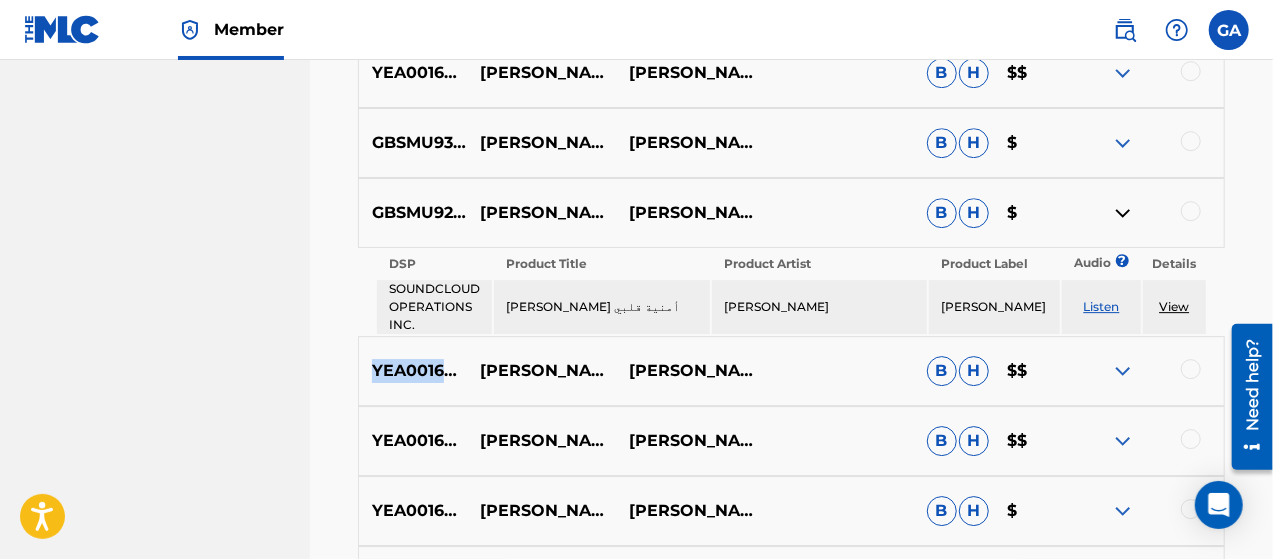 click on "YEA001601369" at bounding box center (413, 371) 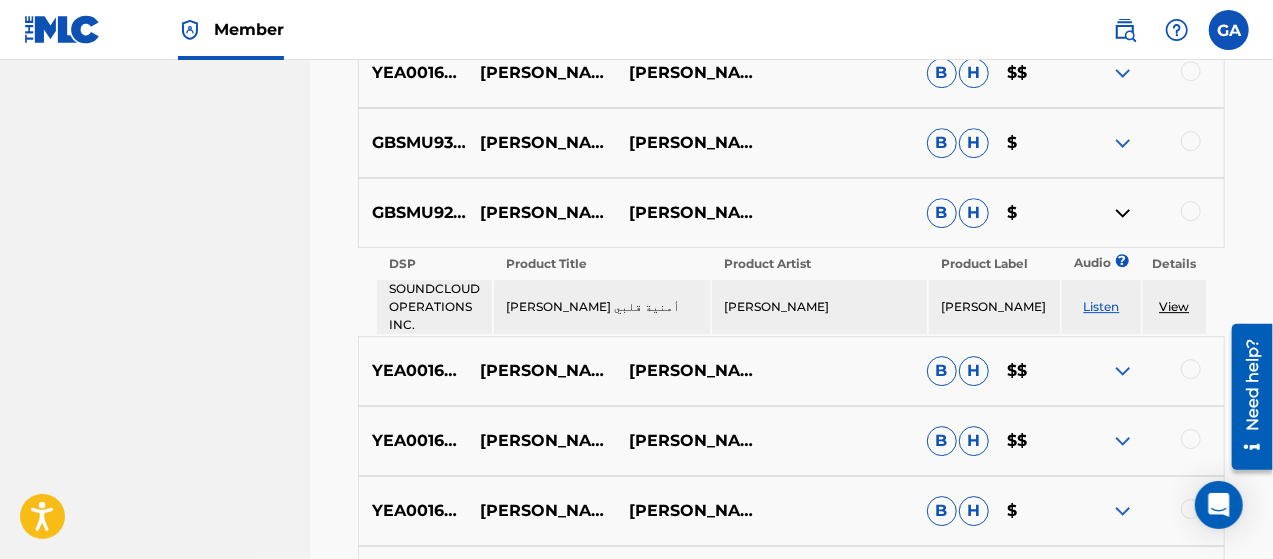 click on "[PERSON_NAME] - توصل بالسلامة" at bounding box center [541, 371] 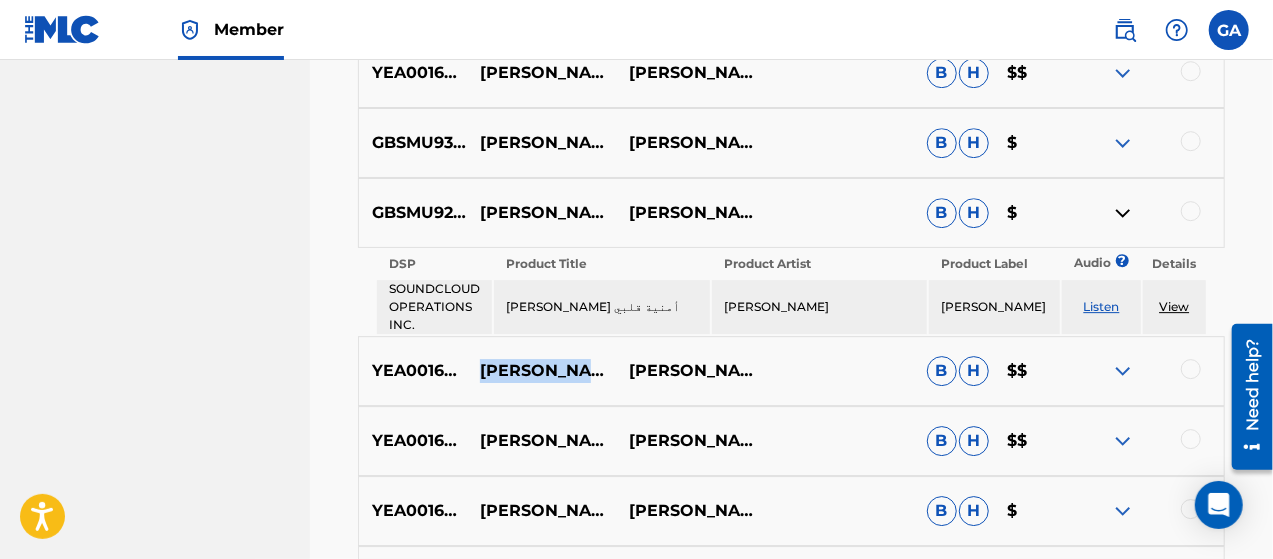 click on "[PERSON_NAME] - توصل بالسلامة" at bounding box center [541, 371] 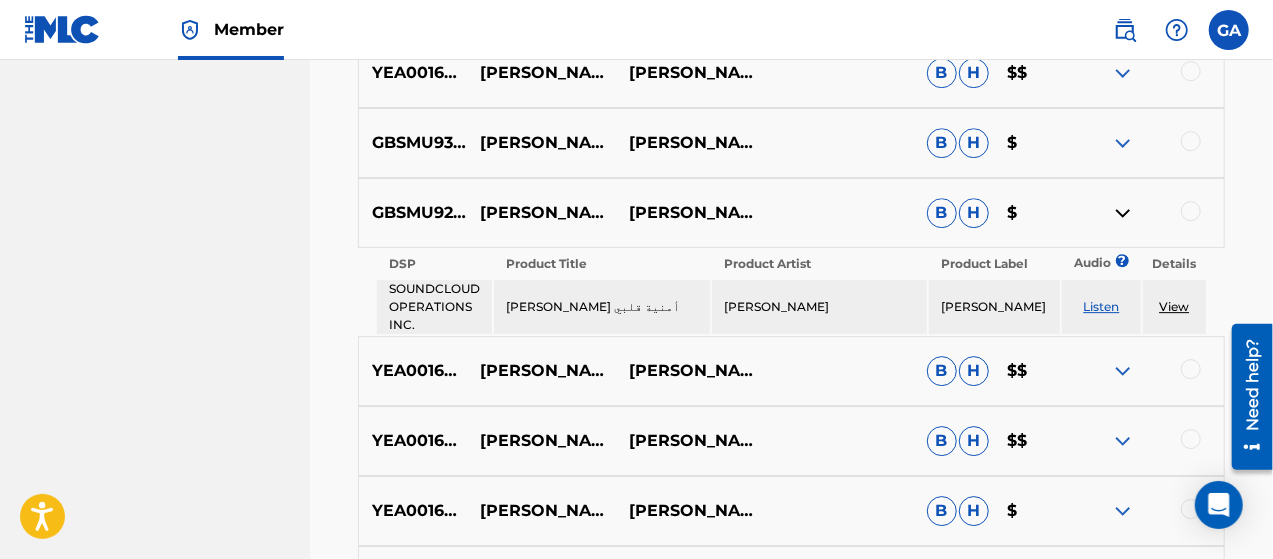 click on "YEA001601369 [PERSON_NAME] - توصل بالسلامة [PERSON_NAME] B H $$" at bounding box center [791, 371] 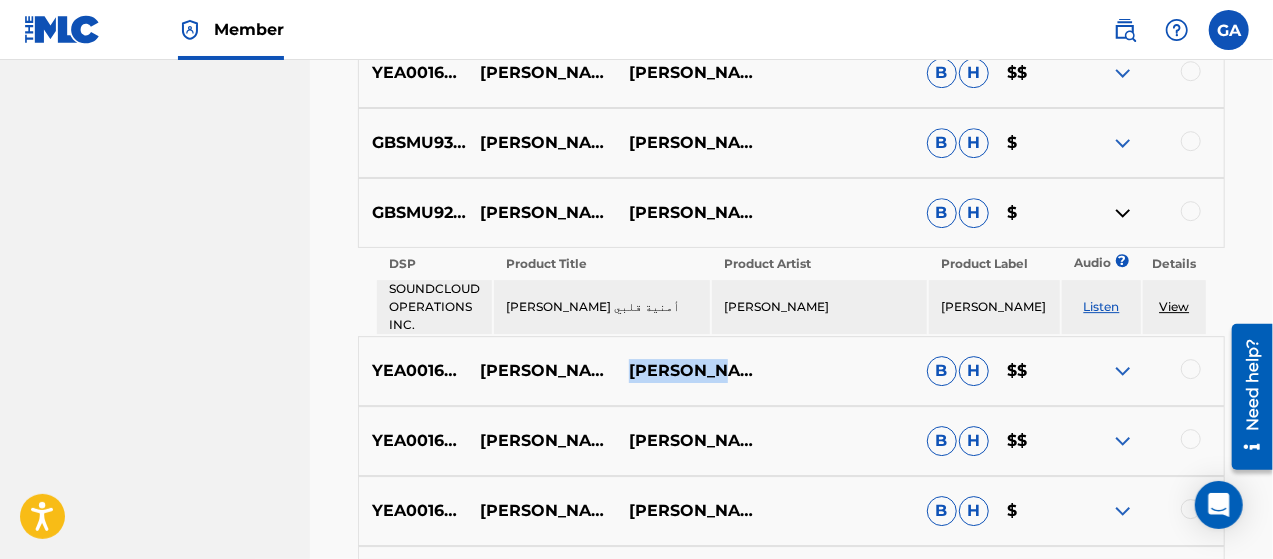 click on "YEA001601369 [PERSON_NAME] - توصل بالسلامة [PERSON_NAME] B H $$" at bounding box center [791, 371] 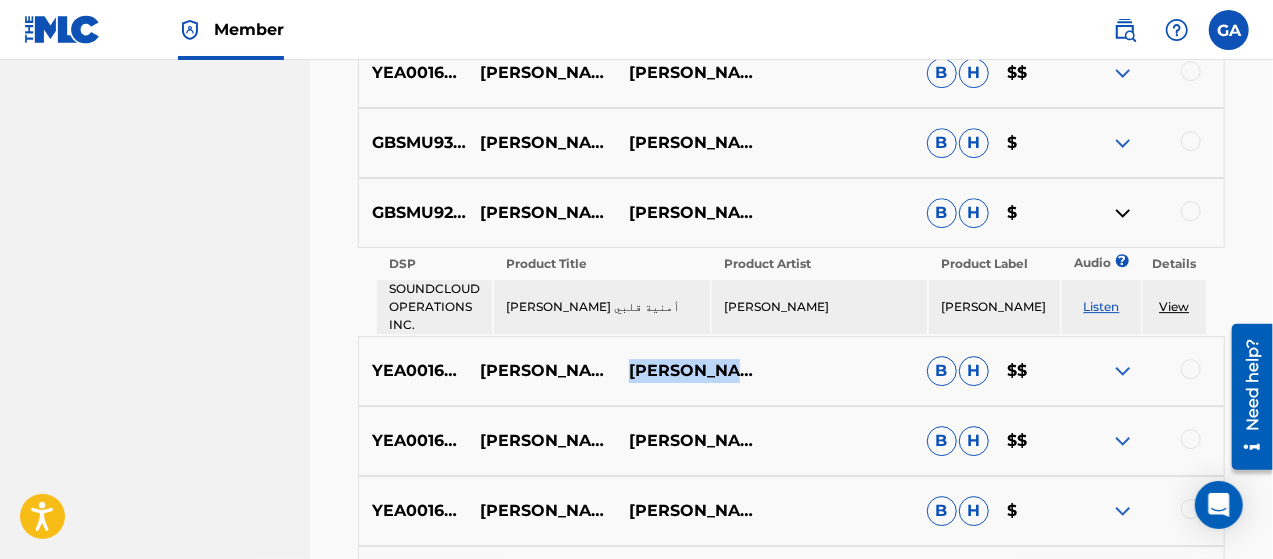 click on "YEA001601369 [PERSON_NAME] - توصل بالسلامة [PERSON_NAME] B H $$" at bounding box center (791, 371) 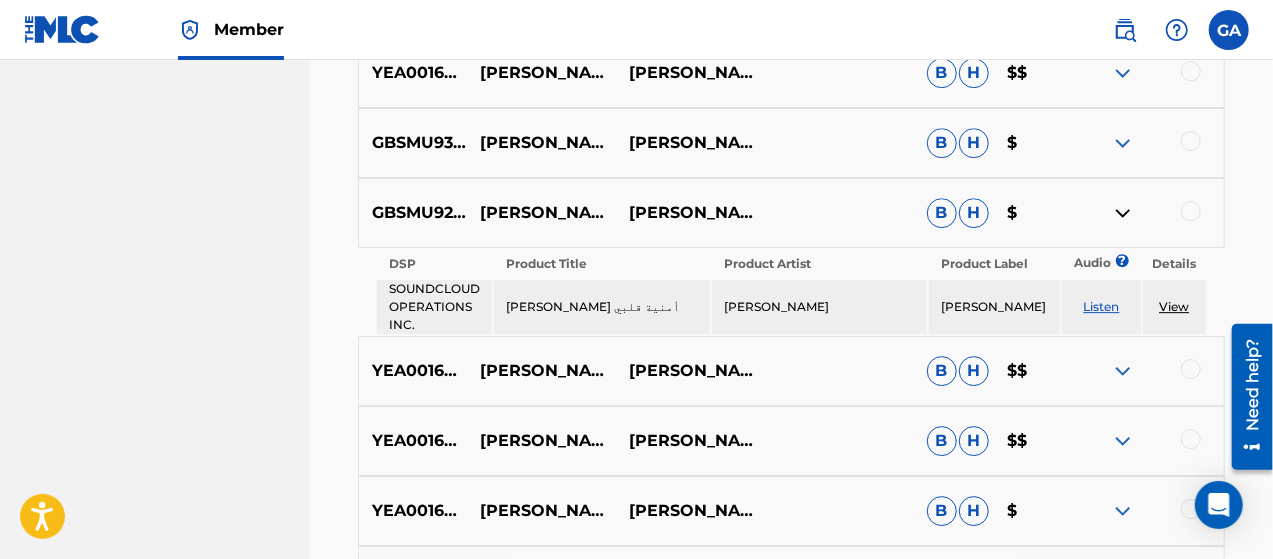 click on "YEA001601358" at bounding box center [413, 441] 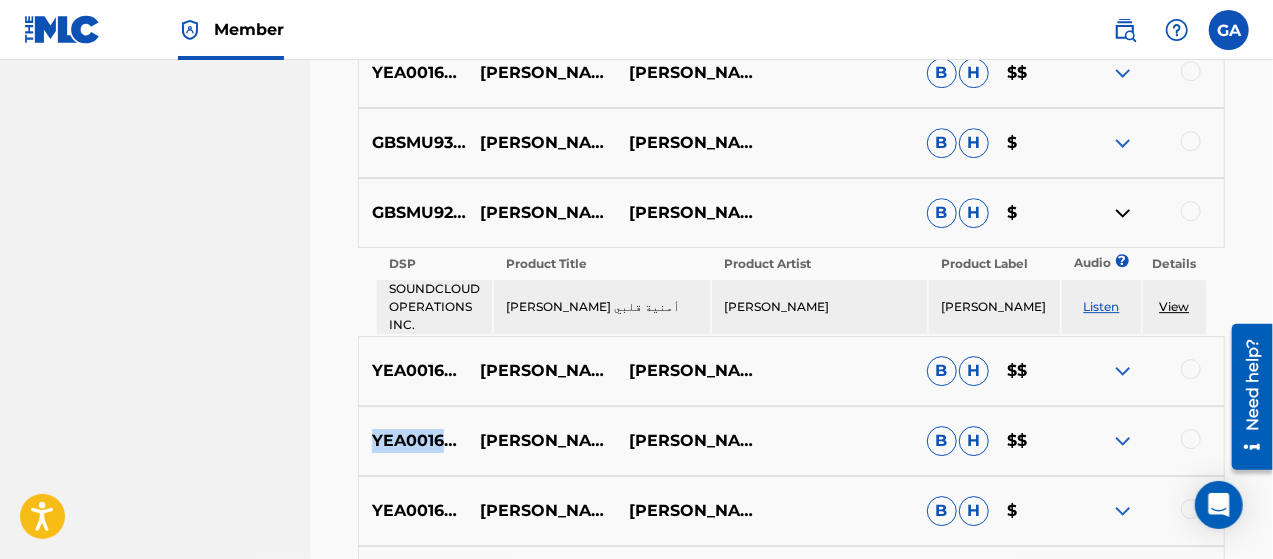 click on "YEA001601358" at bounding box center (413, 441) 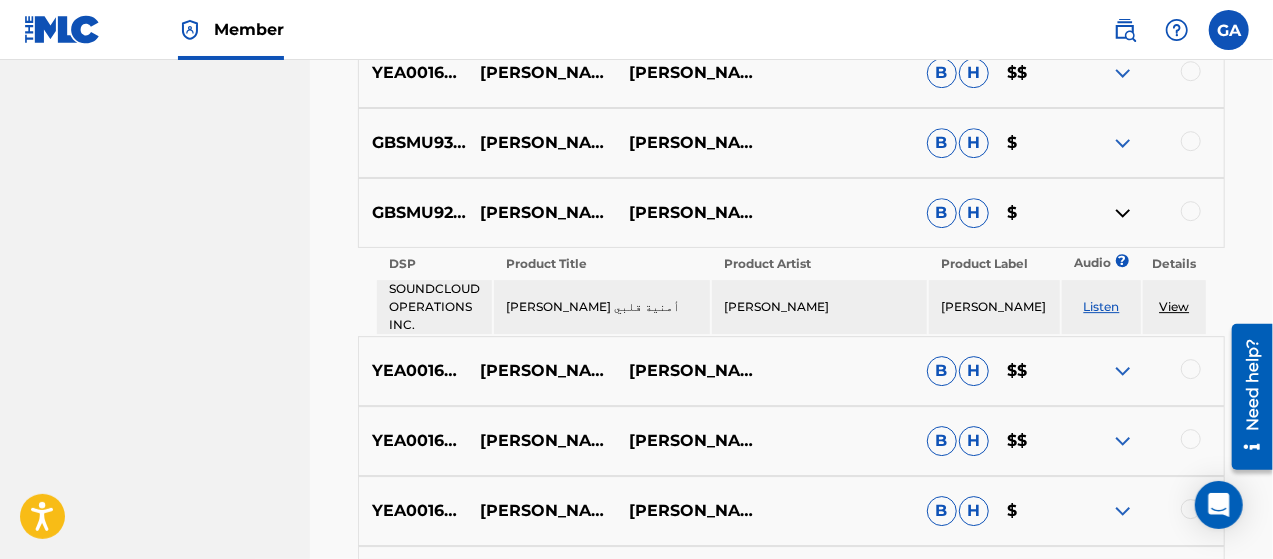 click on "[PERSON_NAME] - يا مداوي" at bounding box center (541, 441) 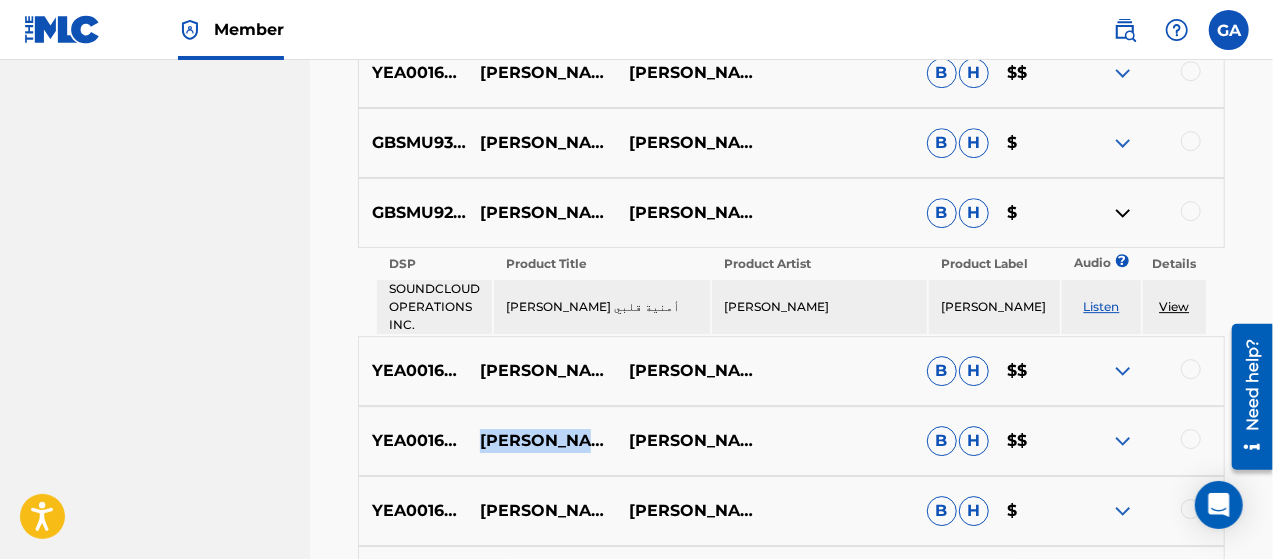click on "[PERSON_NAME] - يا مداوي" at bounding box center (541, 441) 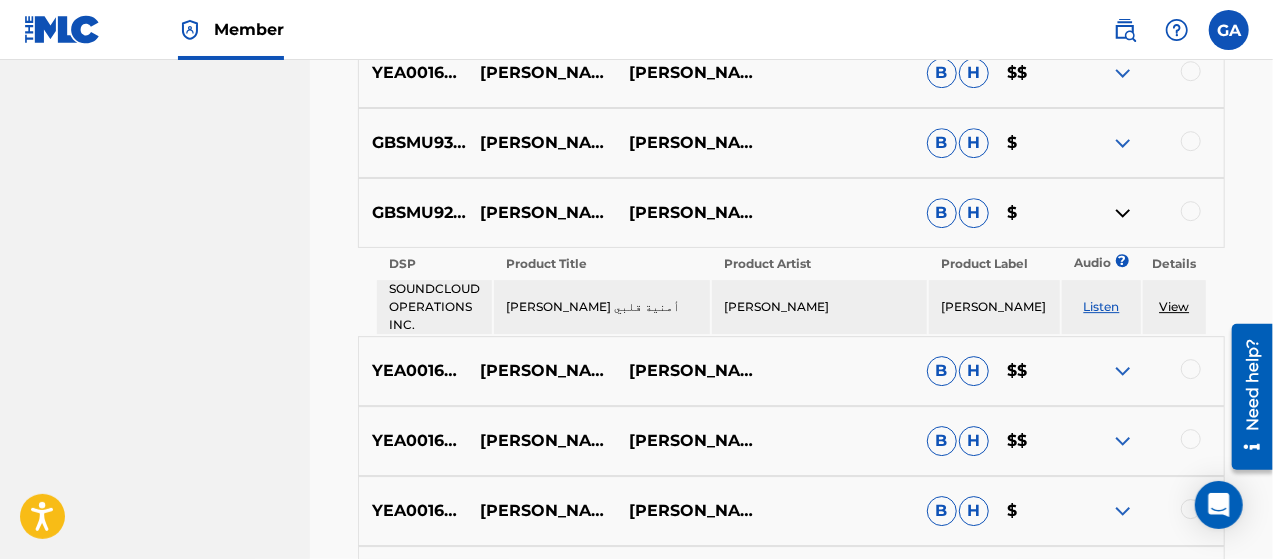 click on "[PERSON_NAME]" at bounding box center [690, 441] 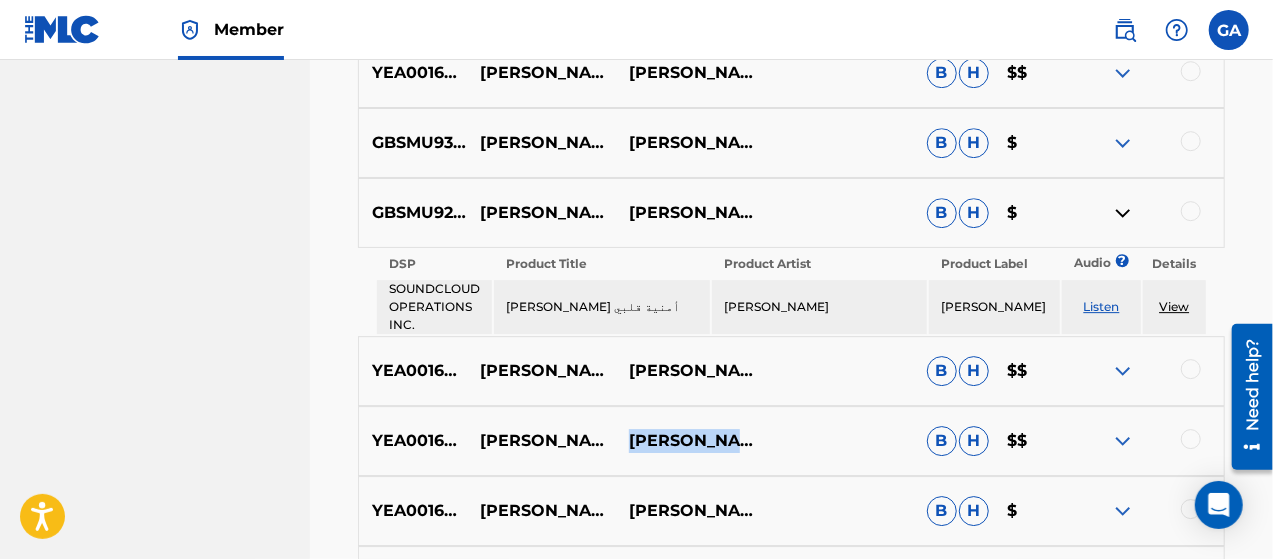 click on "[PERSON_NAME]" at bounding box center (690, 441) 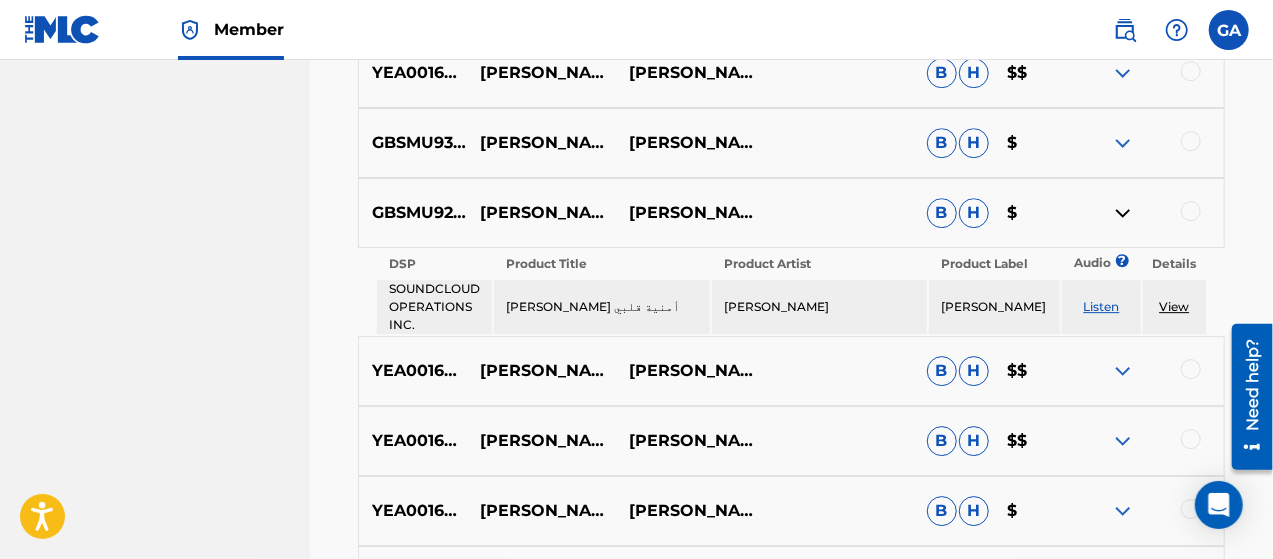 click on "YEA001601349" at bounding box center [413, 511] 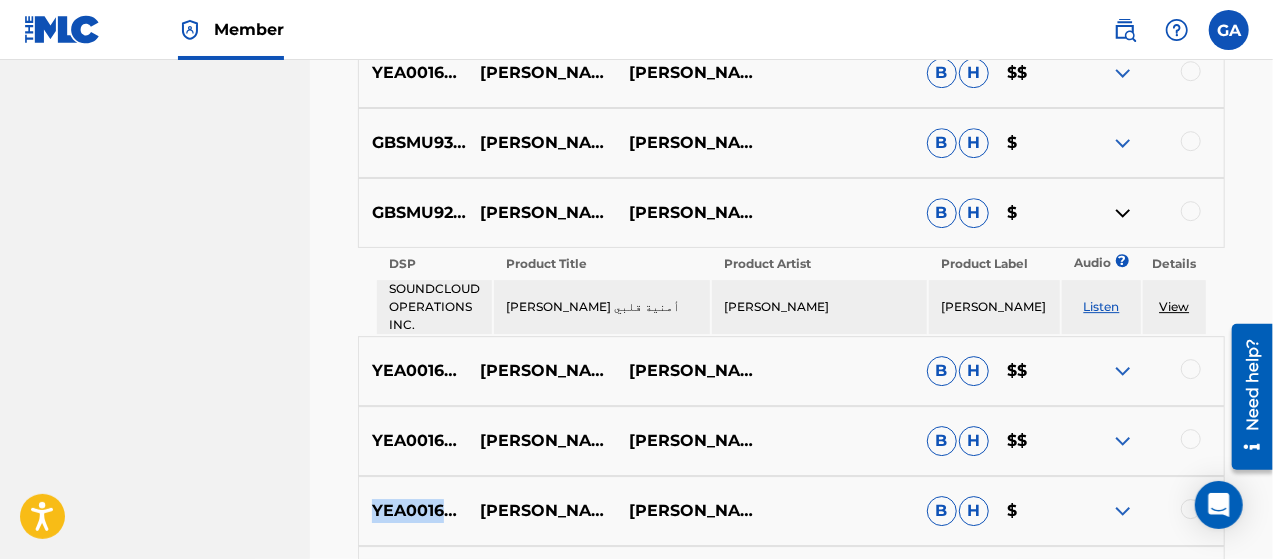 click on "YEA001601349" at bounding box center (413, 511) 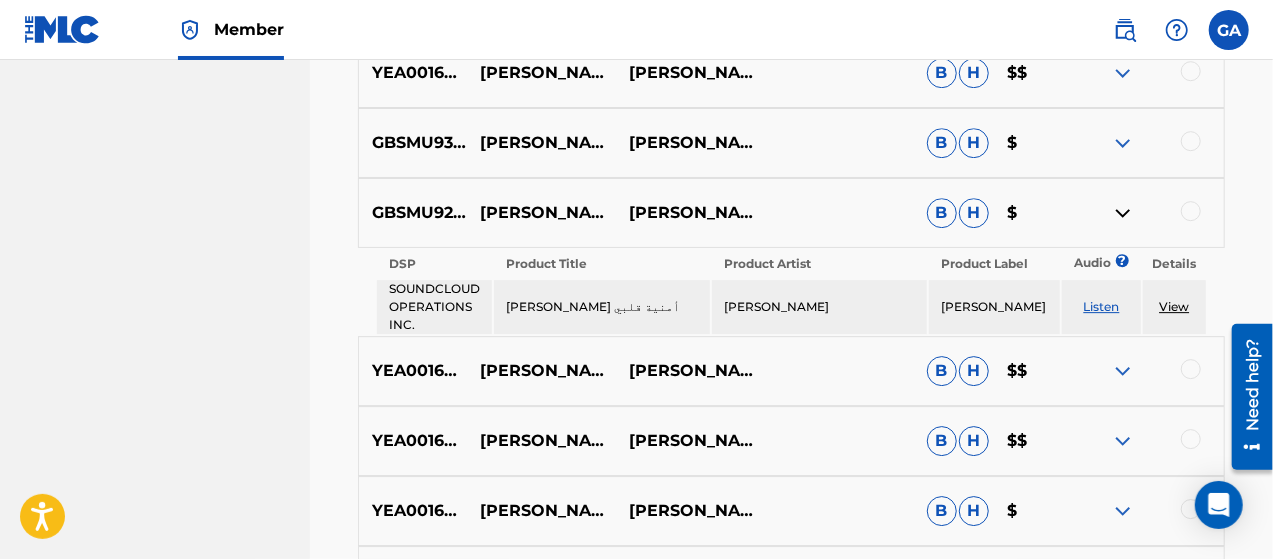 click on "[PERSON_NAME] - اول لقانا" at bounding box center [541, 511] 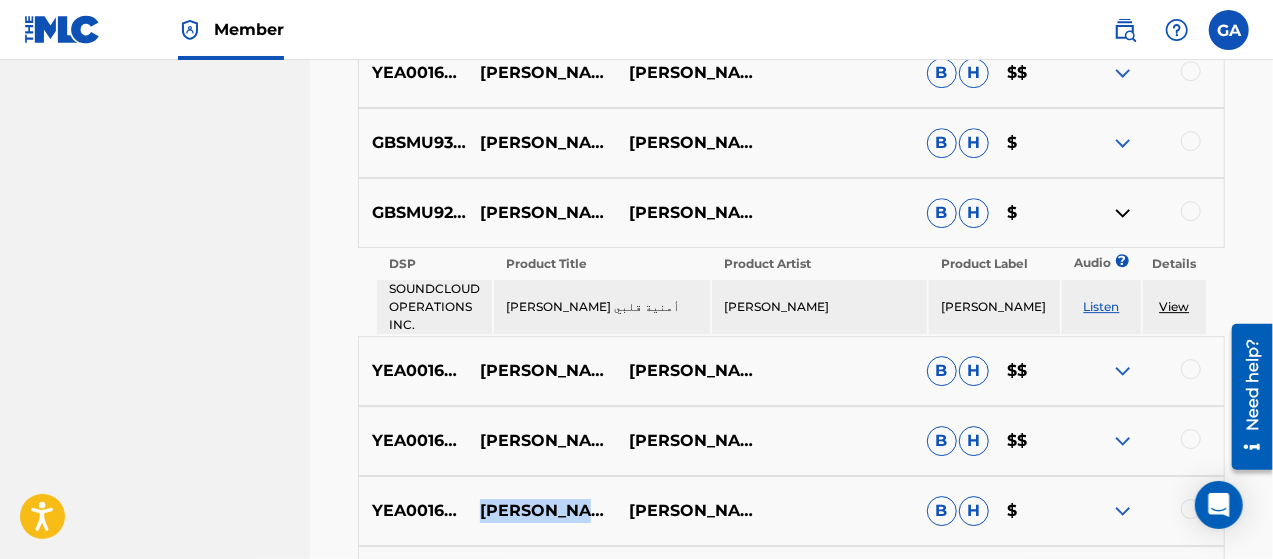 click on "[PERSON_NAME] - اول لقانا" at bounding box center [541, 511] 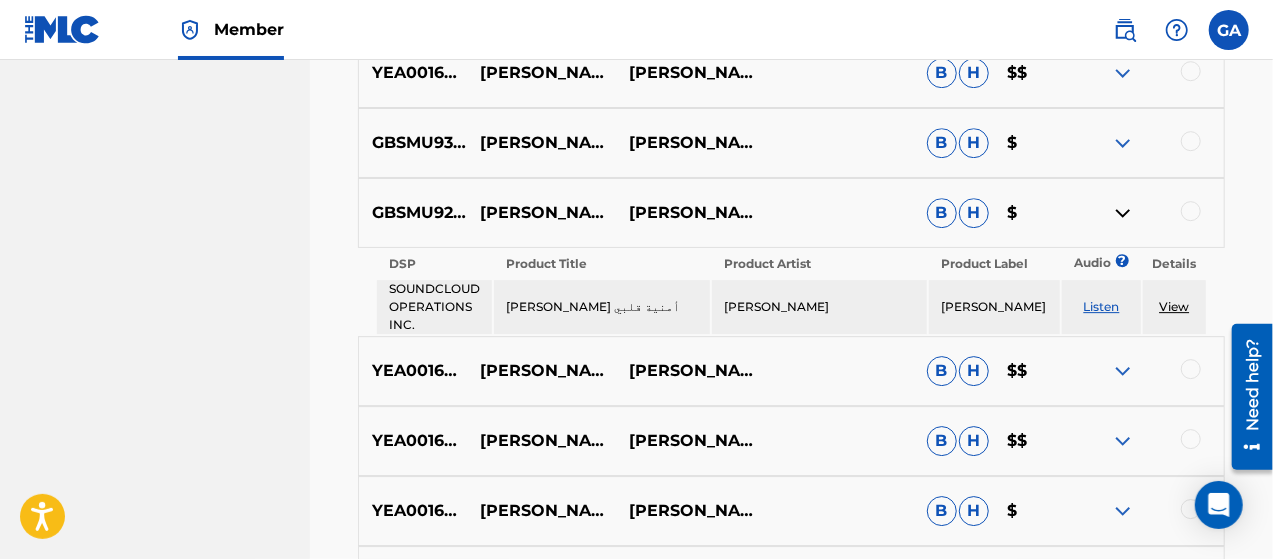click on "[PERSON_NAME]" at bounding box center (690, 511) 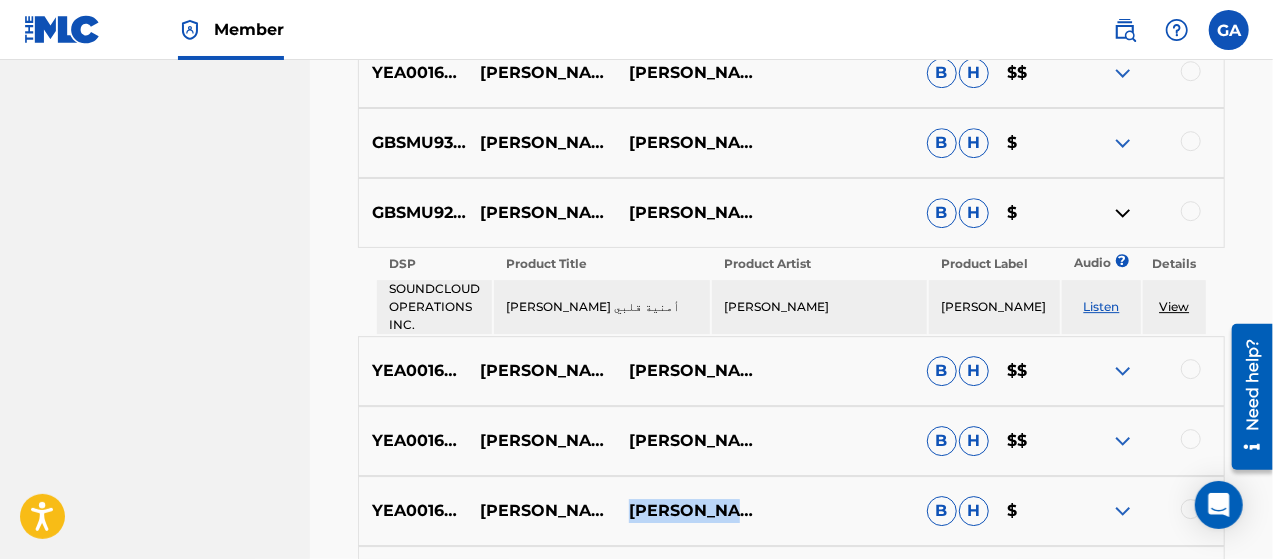 click on "[PERSON_NAME]" at bounding box center (690, 511) 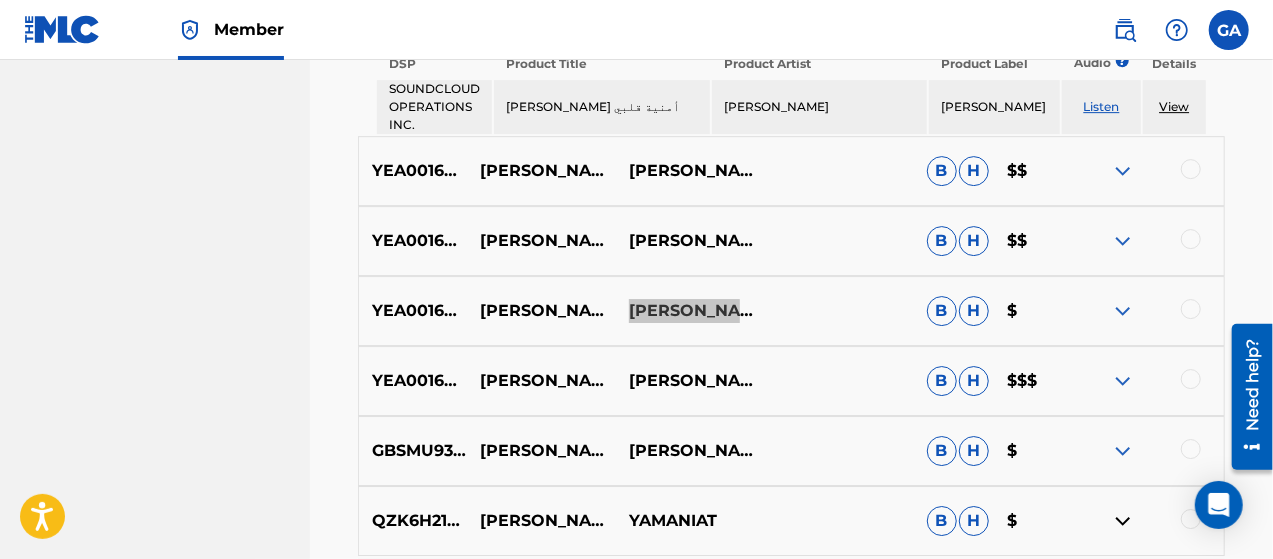 scroll, scrollTop: 3300, scrollLeft: 0, axis: vertical 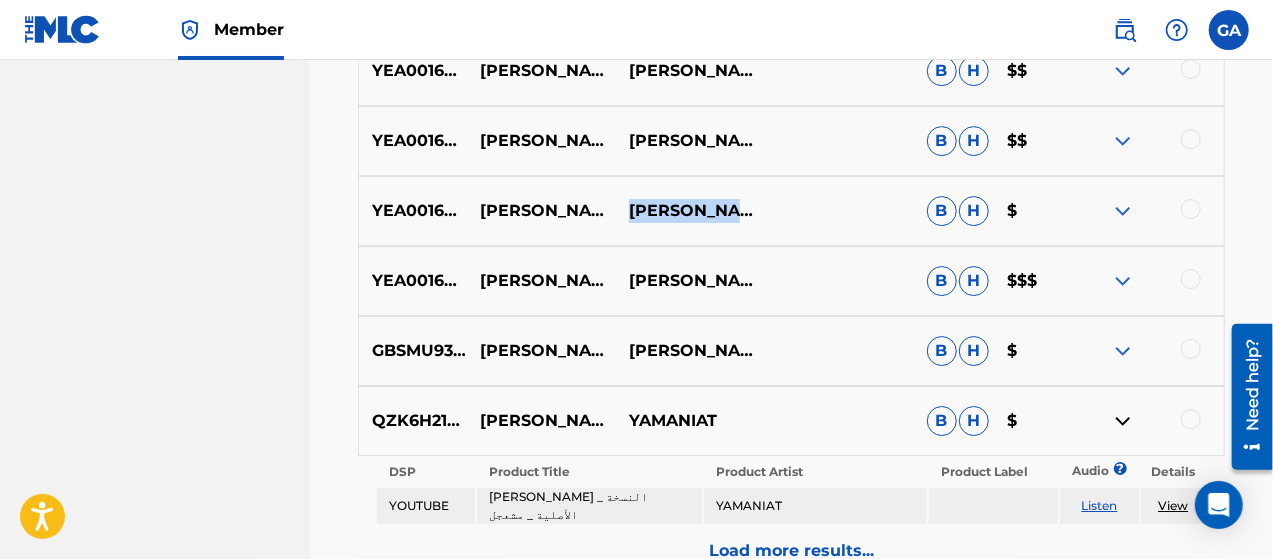 click on "YEA001601366" at bounding box center [413, 281] 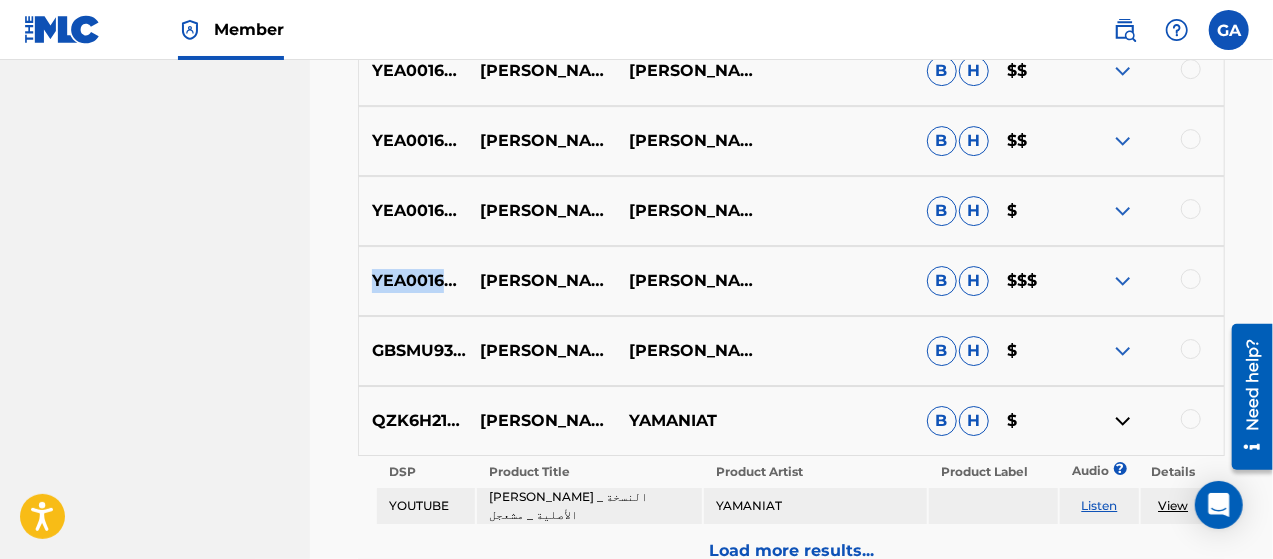 click on "YEA001601366" at bounding box center [413, 281] 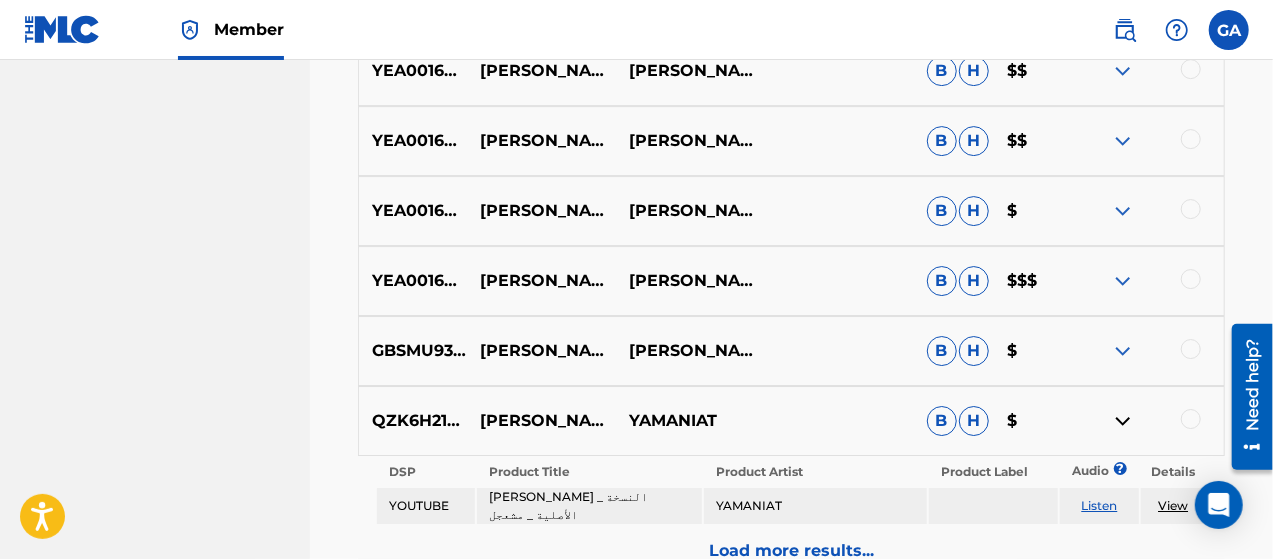 click on "[PERSON_NAME] - نفسي حزينة" at bounding box center [541, 281] 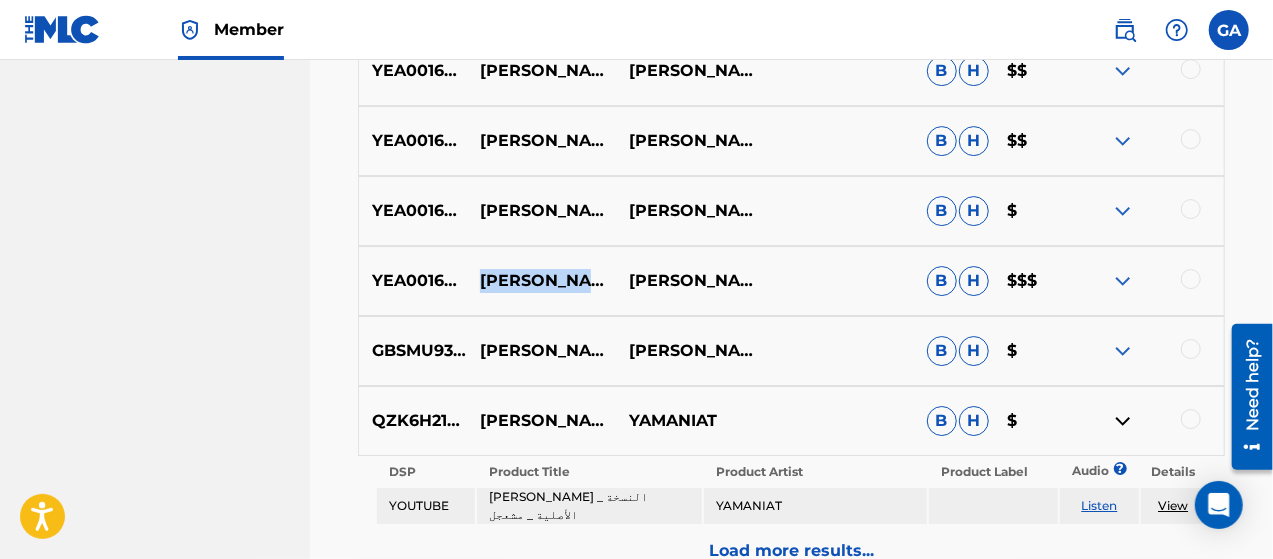 click on "[PERSON_NAME] - نفسي حزينة" at bounding box center (541, 281) 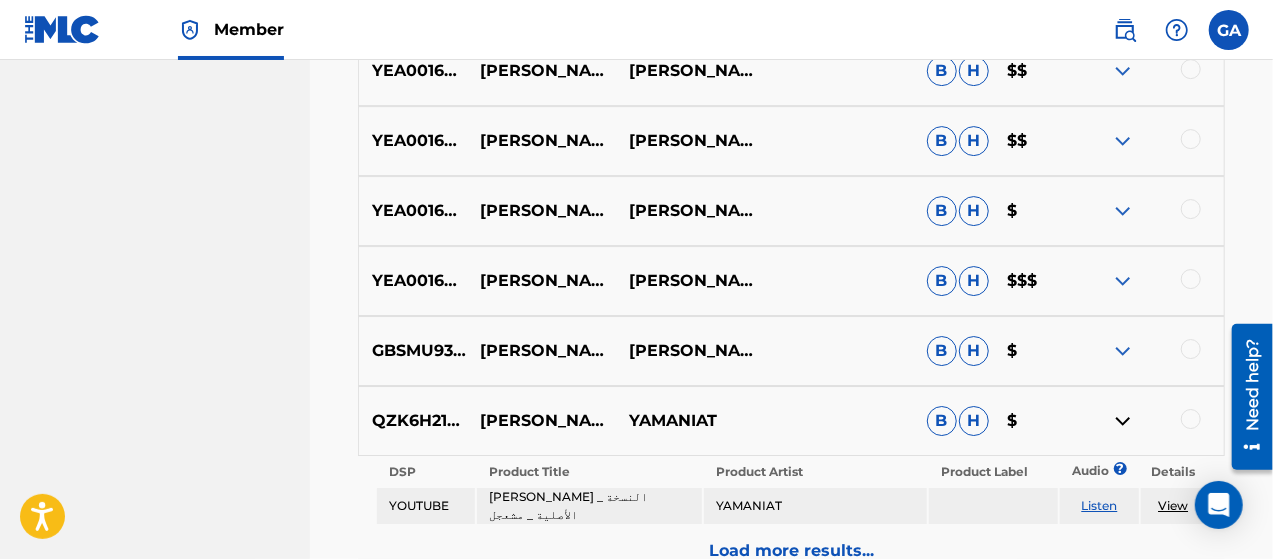 click on "[PERSON_NAME]" at bounding box center (690, 281) 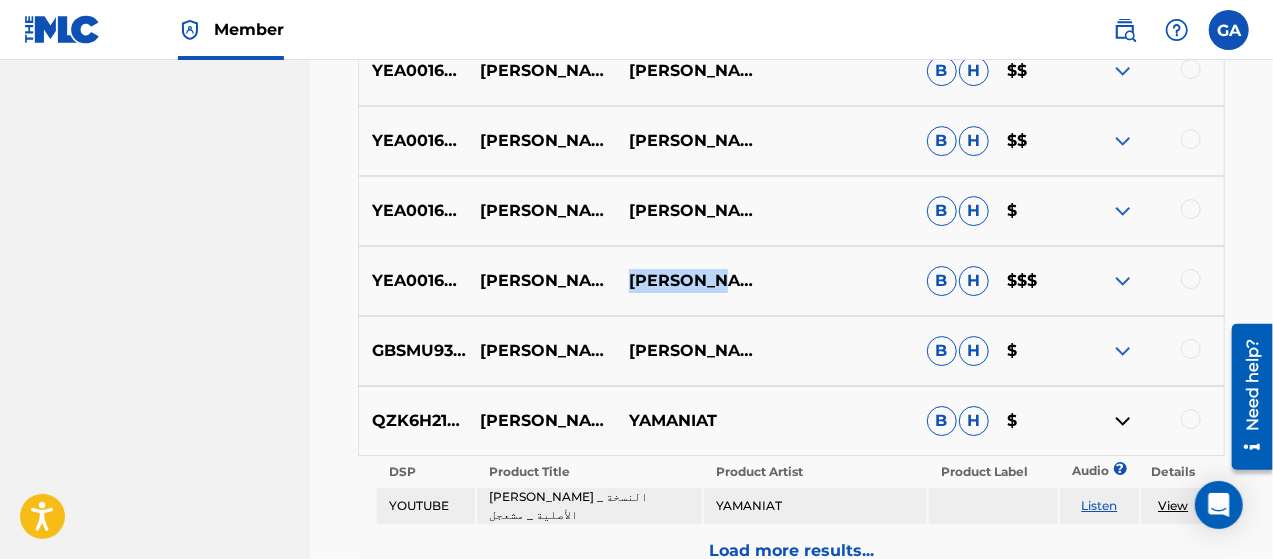 click on "[PERSON_NAME]" at bounding box center (690, 281) 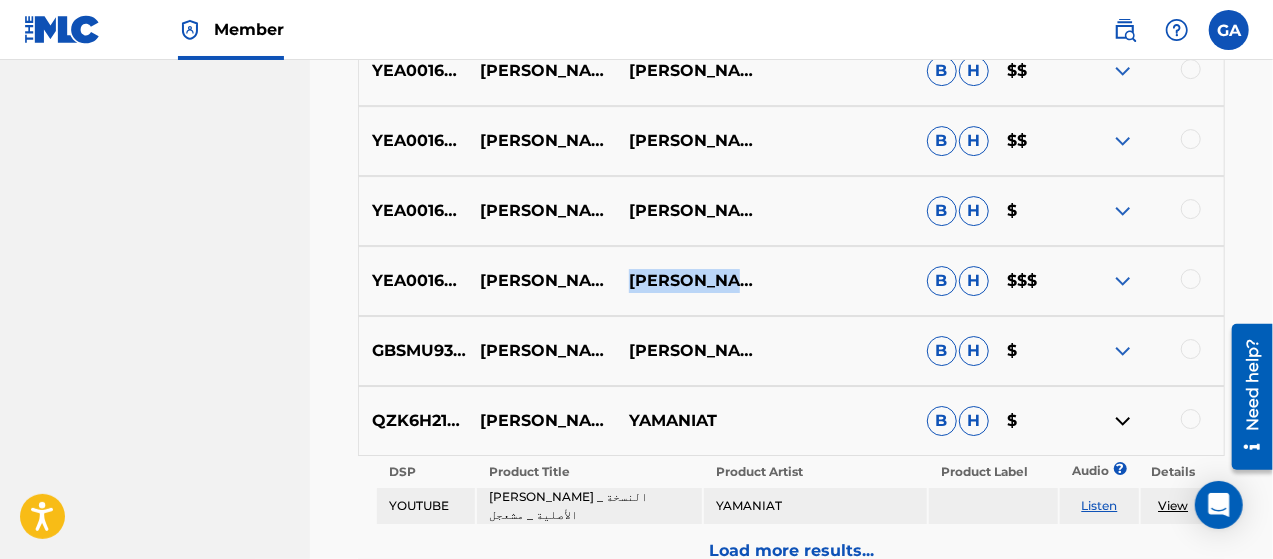 click on "[PERSON_NAME]" at bounding box center [690, 281] 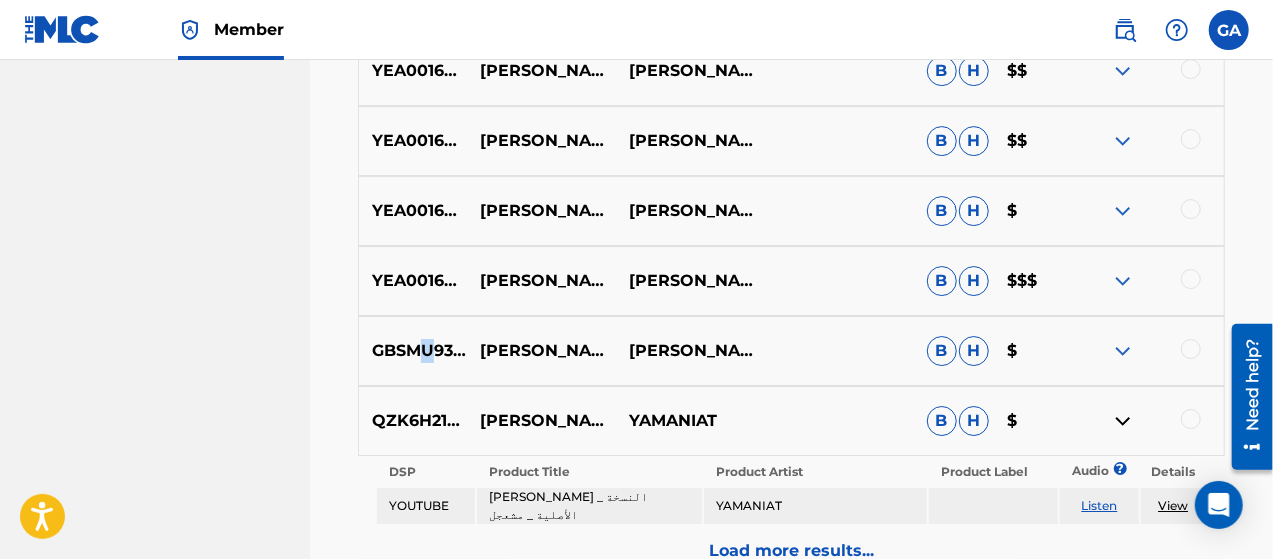 click on "GBSMU9307078 [PERSON_NAME] يا أكبر [PERSON_NAME] B H $" at bounding box center [791, 351] 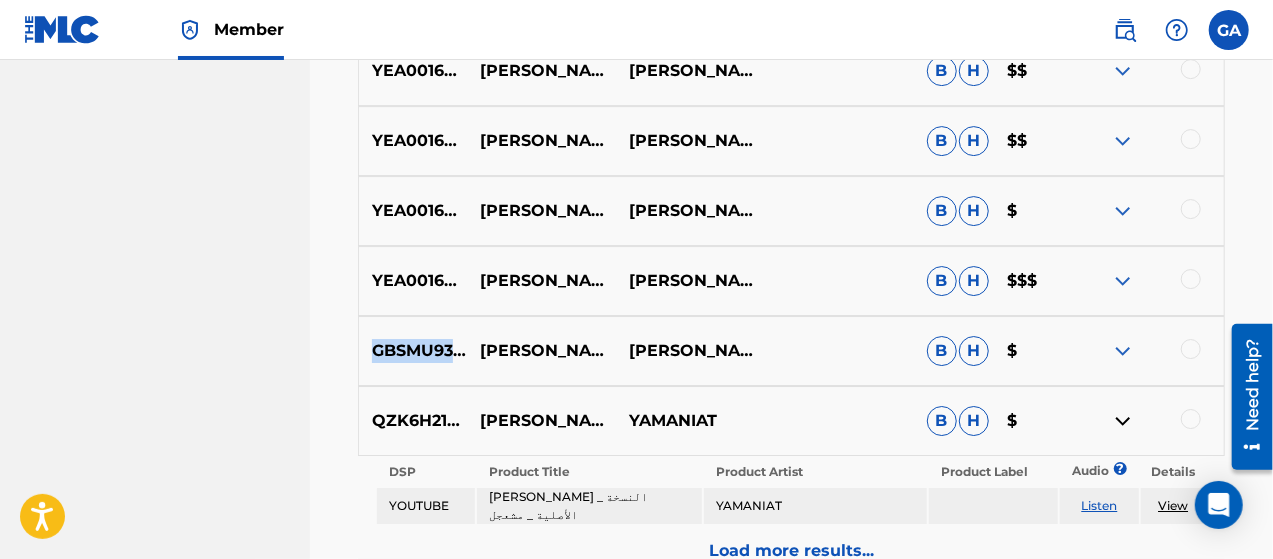 click on "GBSMU9307078" at bounding box center [413, 351] 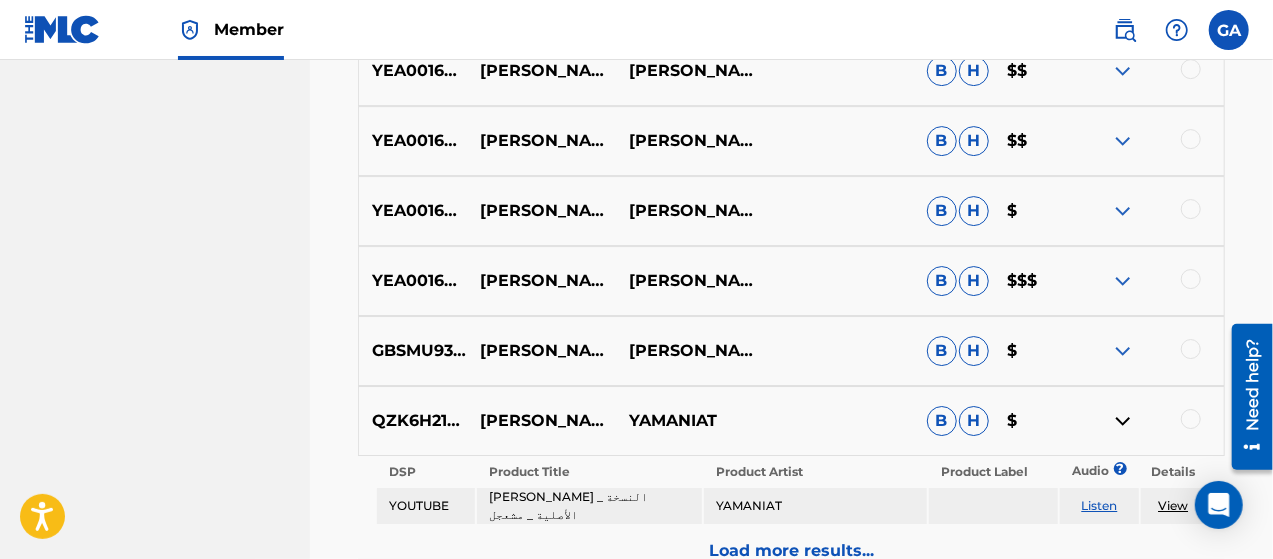 click on "GBSMU9307078 [PERSON_NAME] يا أكبر [PERSON_NAME] B H $" at bounding box center (791, 351) 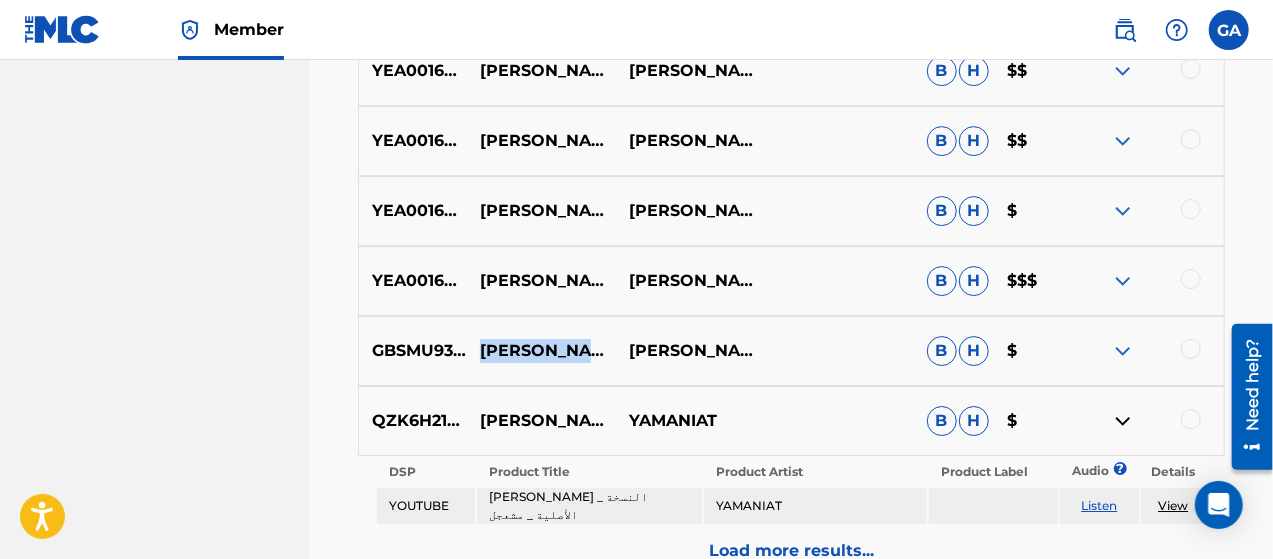click on "GBSMU9307078 [PERSON_NAME] يا أكبر [PERSON_NAME] B H $" at bounding box center (791, 351) 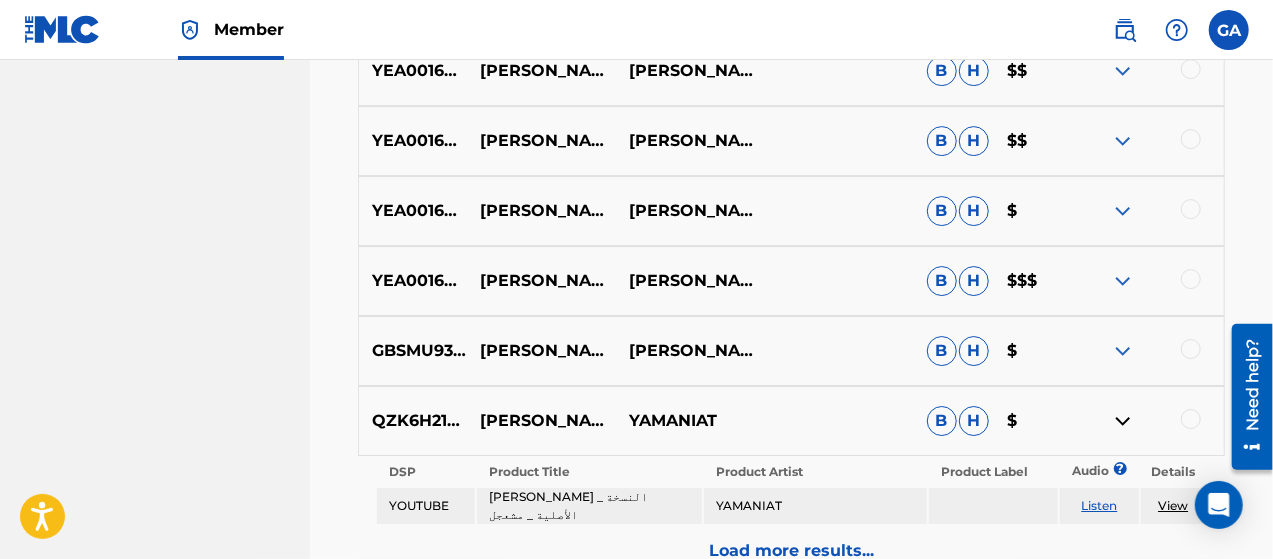 click on "[PERSON_NAME]" at bounding box center (690, 351) 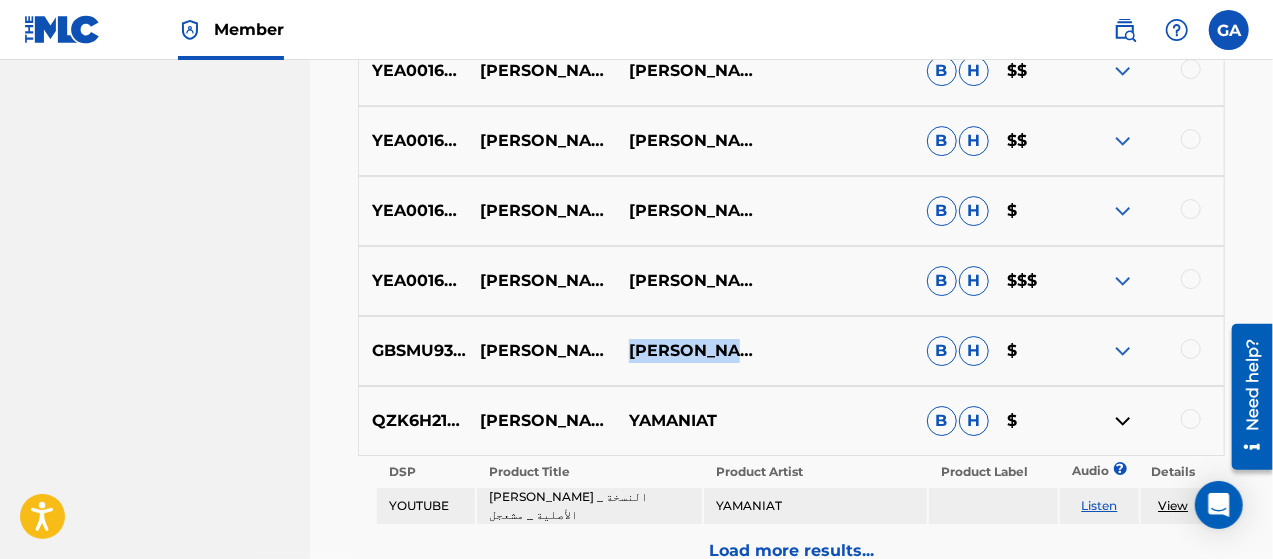 click on "[PERSON_NAME]" at bounding box center [690, 351] 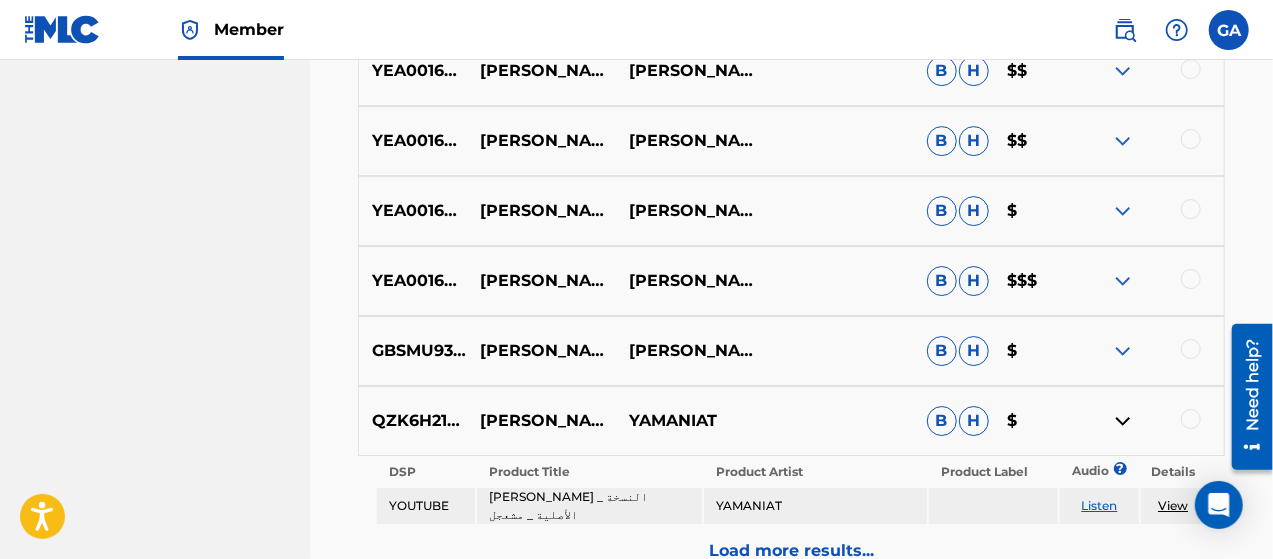 click on "GBSMU9307078" at bounding box center [413, 351] 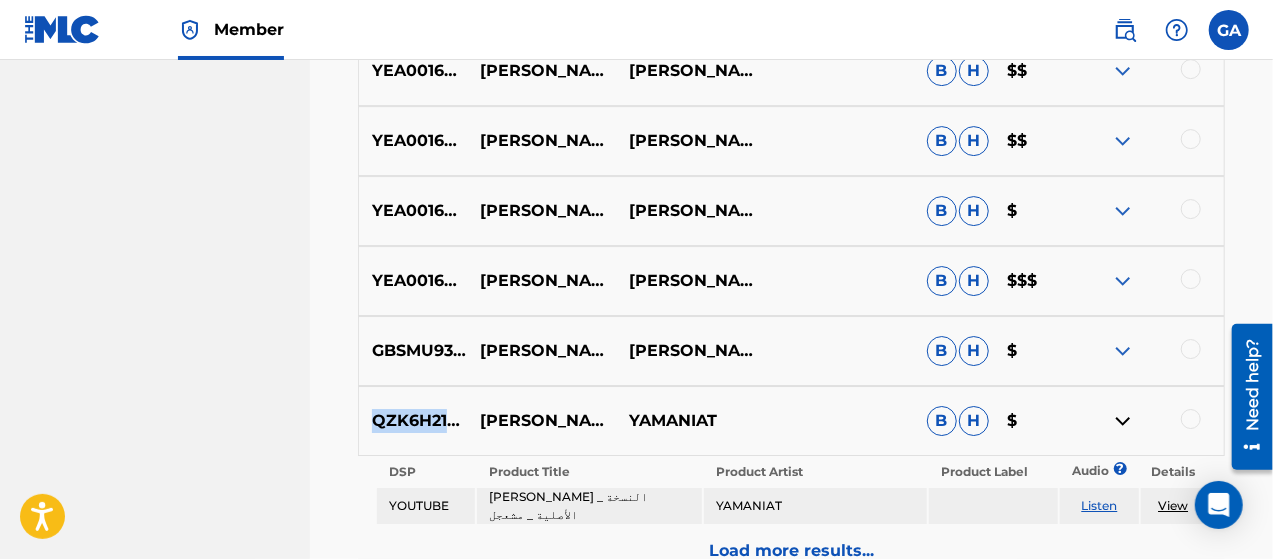 click on "QZK6H2159559" at bounding box center [413, 421] 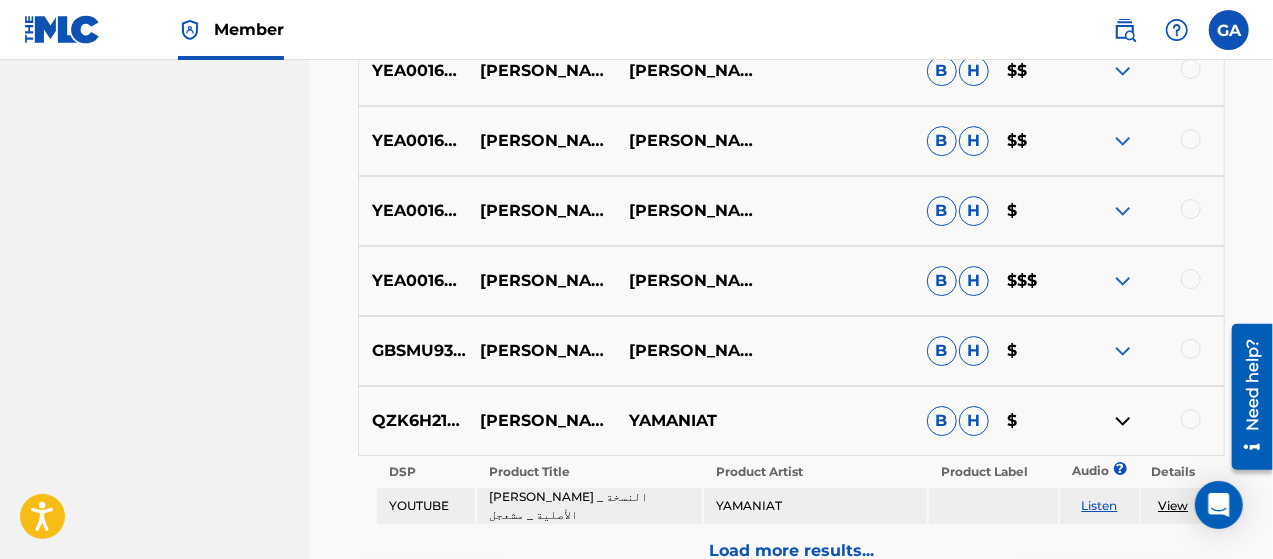 drag, startPoint x: 479, startPoint y: 386, endPoint x: 516, endPoint y: 411, distance: 44.65423 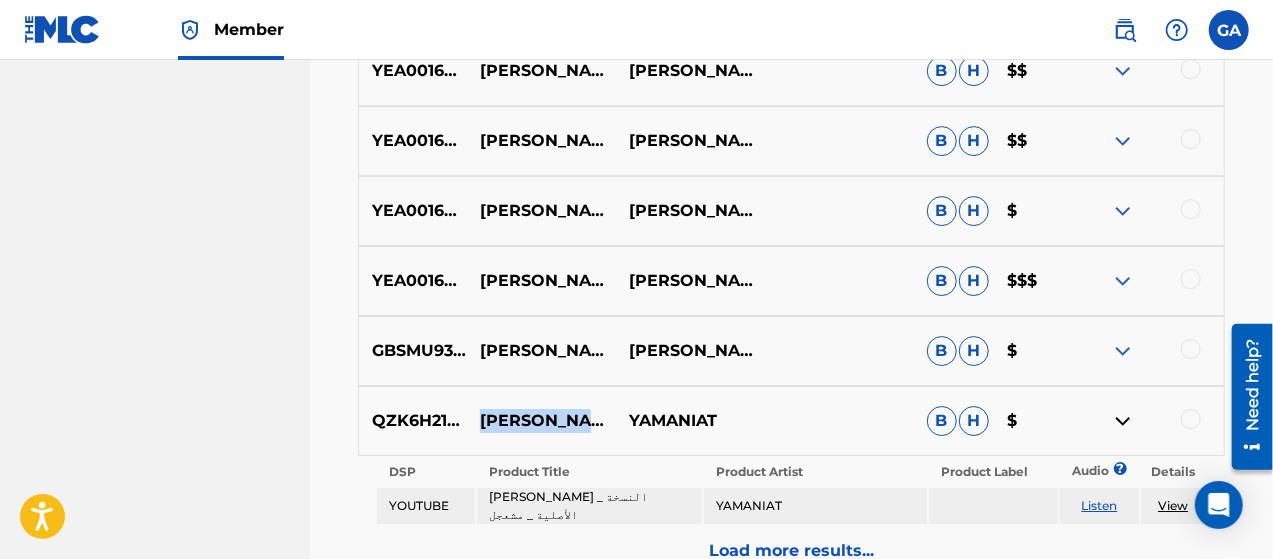click on "[PERSON_NAME] _ النسخة الأصلية _ مشعجل" at bounding box center (541, 421) 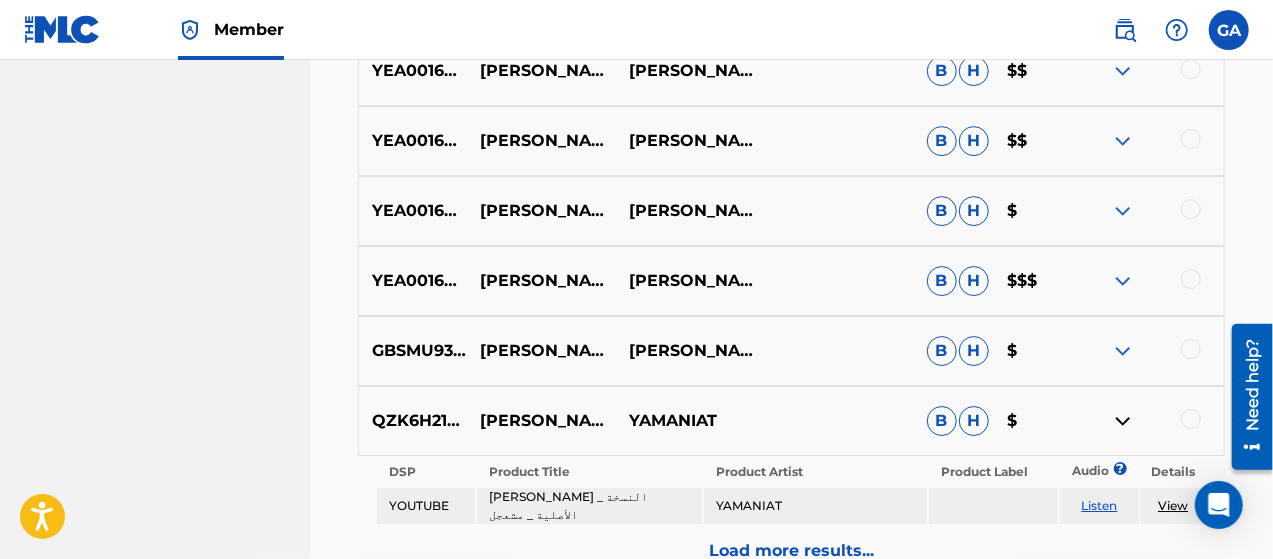 click on "YAMANIAT" at bounding box center (690, 421) 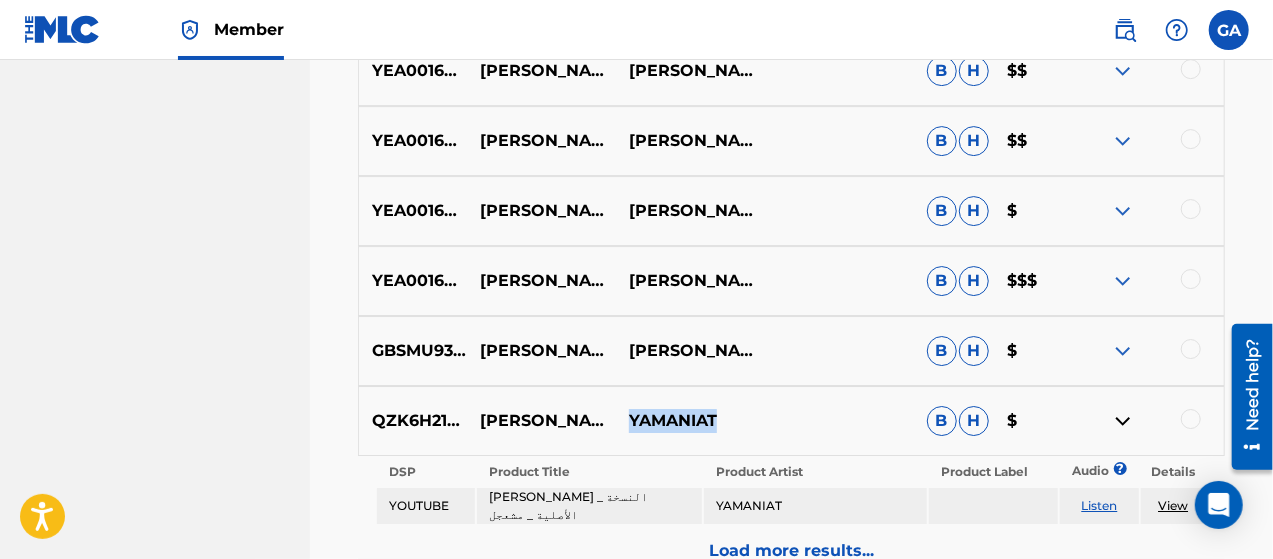 click on "YAMANIAT" at bounding box center (690, 421) 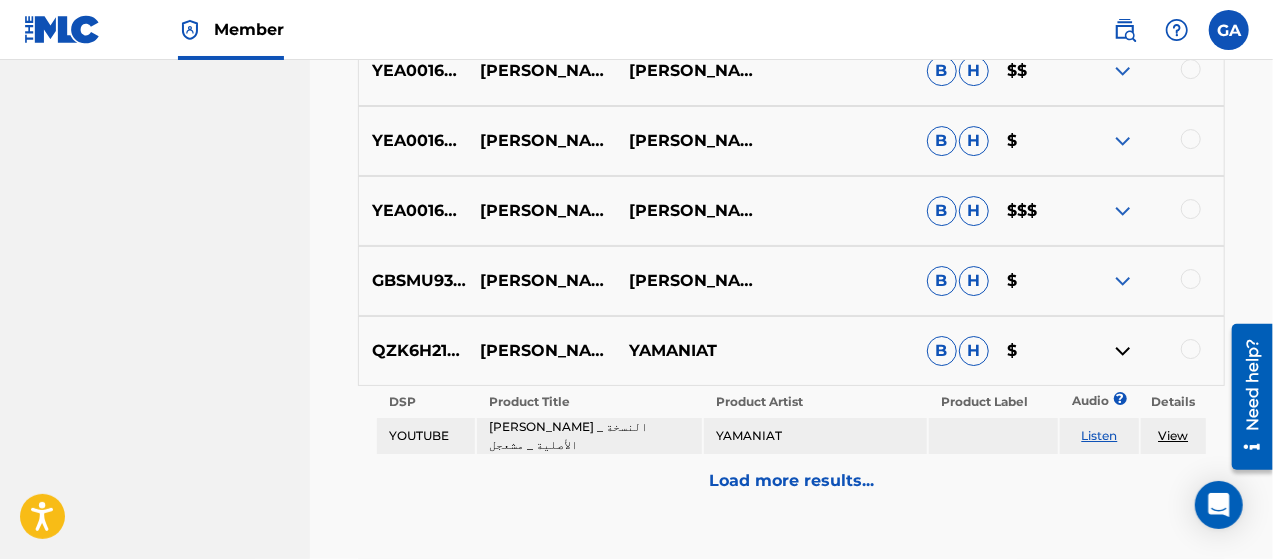 scroll, scrollTop: 3504, scrollLeft: 0, axis: vertical 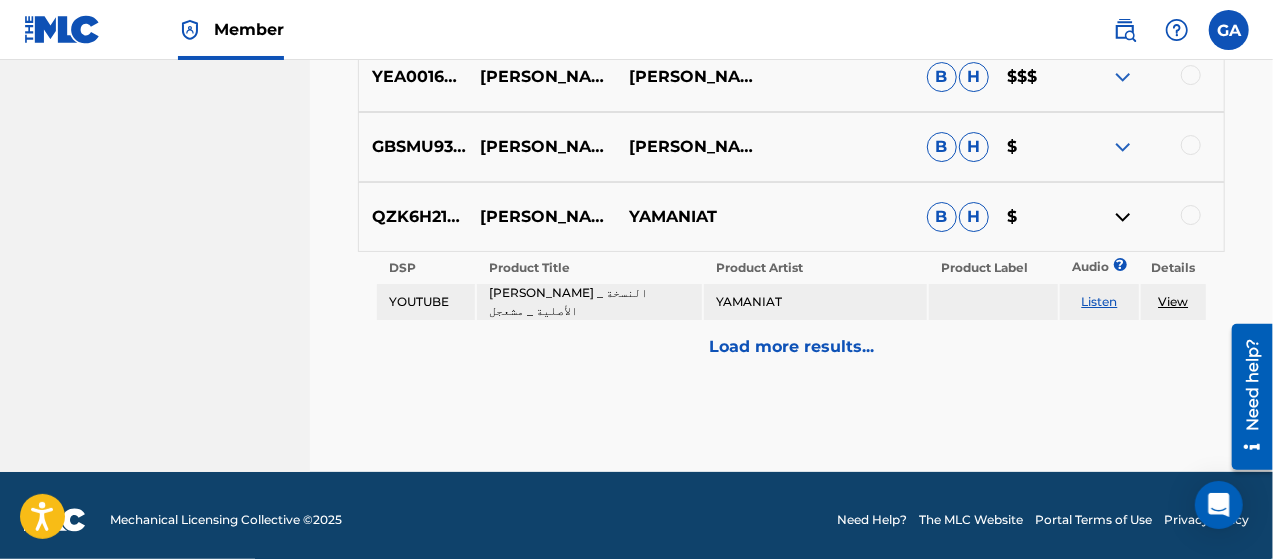 click on "Load more results..." at bounding box center (791, 347) 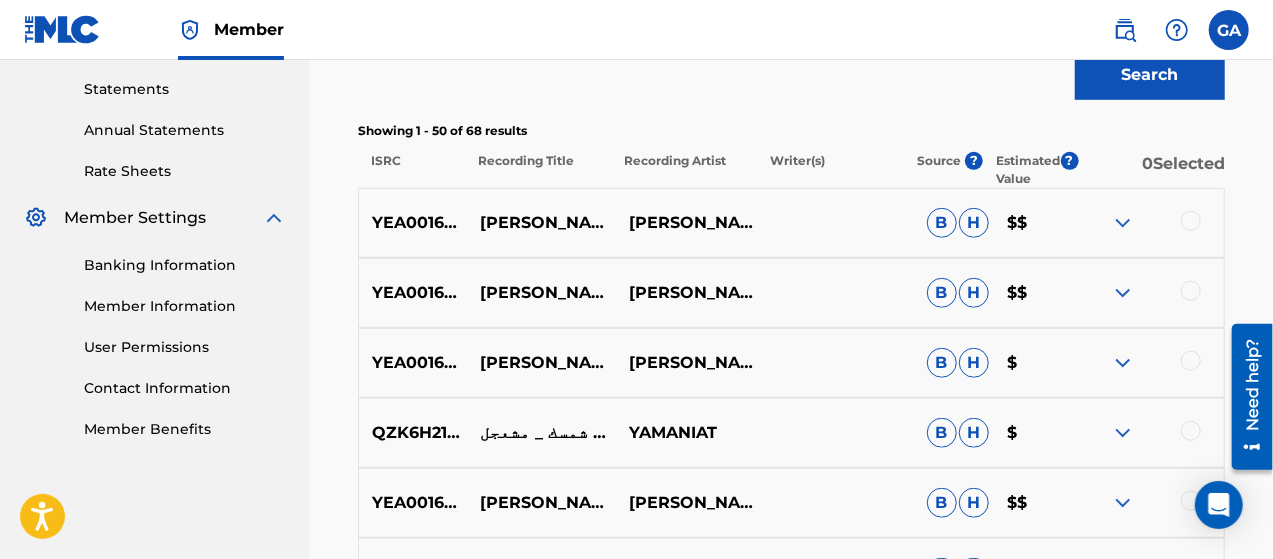 scroll, scrollTop: 3504, scrollLeft: 0, axis: vertical 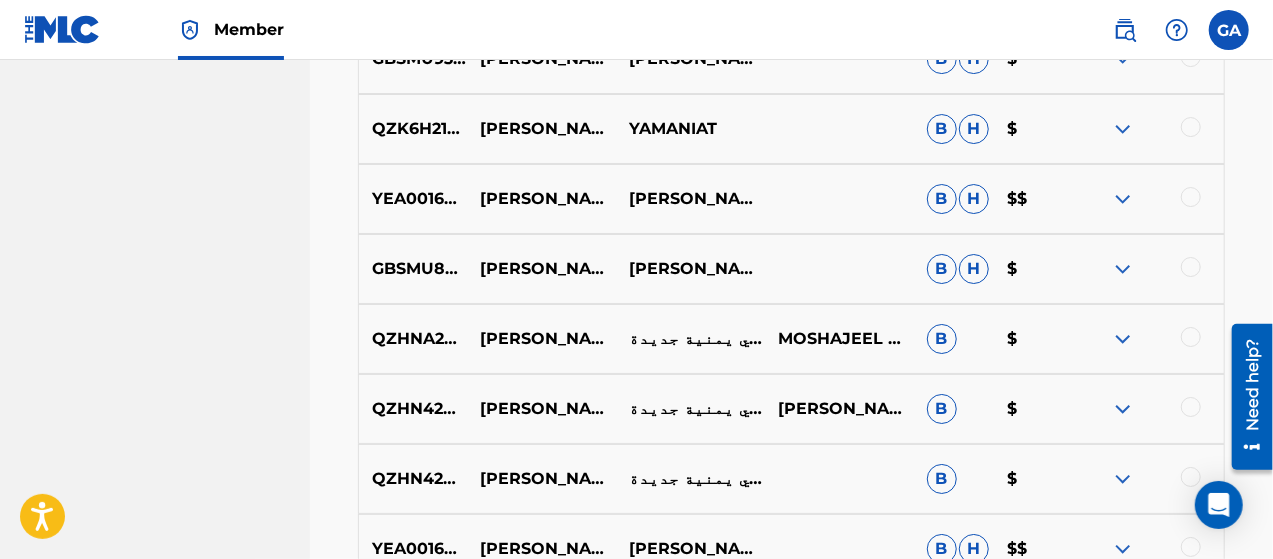 click at bounding box center [1123, 339] 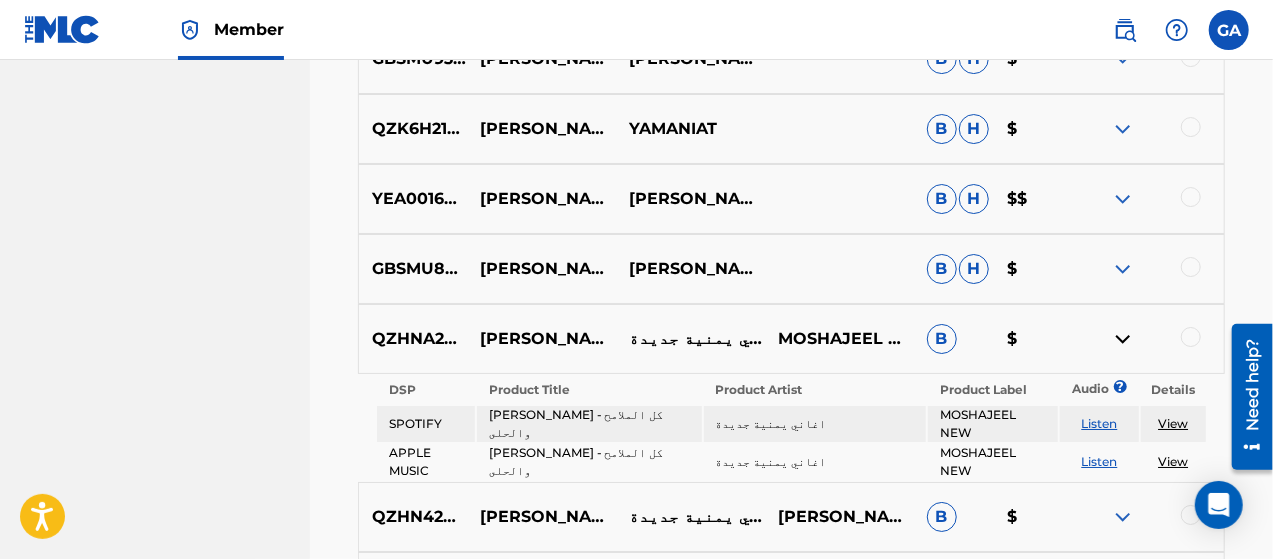 click at bounding box center [1123, 339] 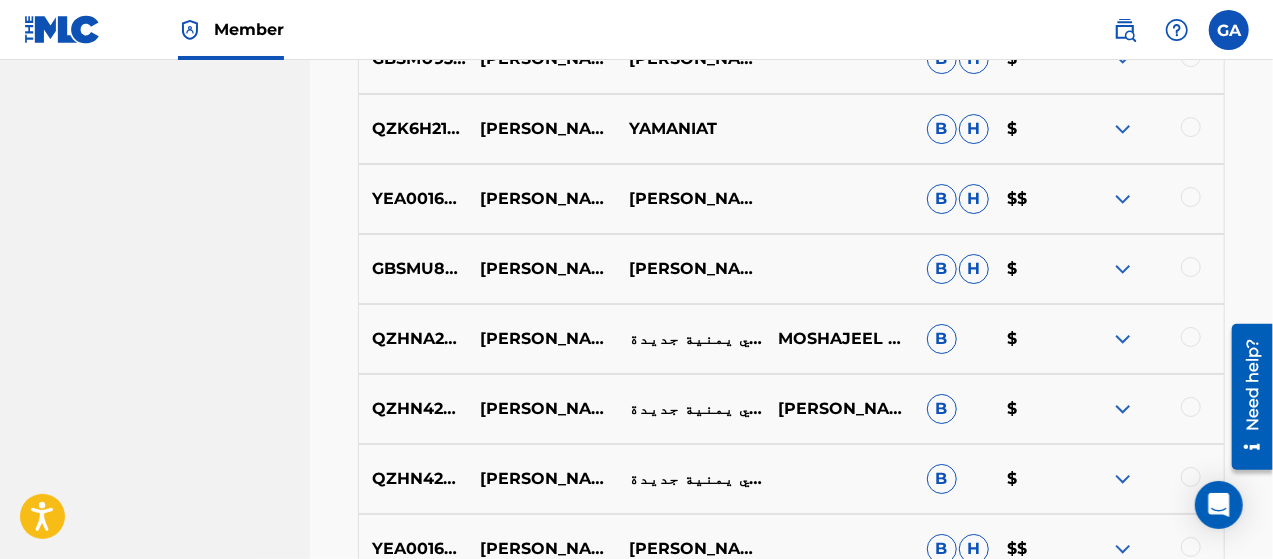 click on "[PERSON_NAME] - اسمر مع الهاجس" at bounding box center [541, 199] 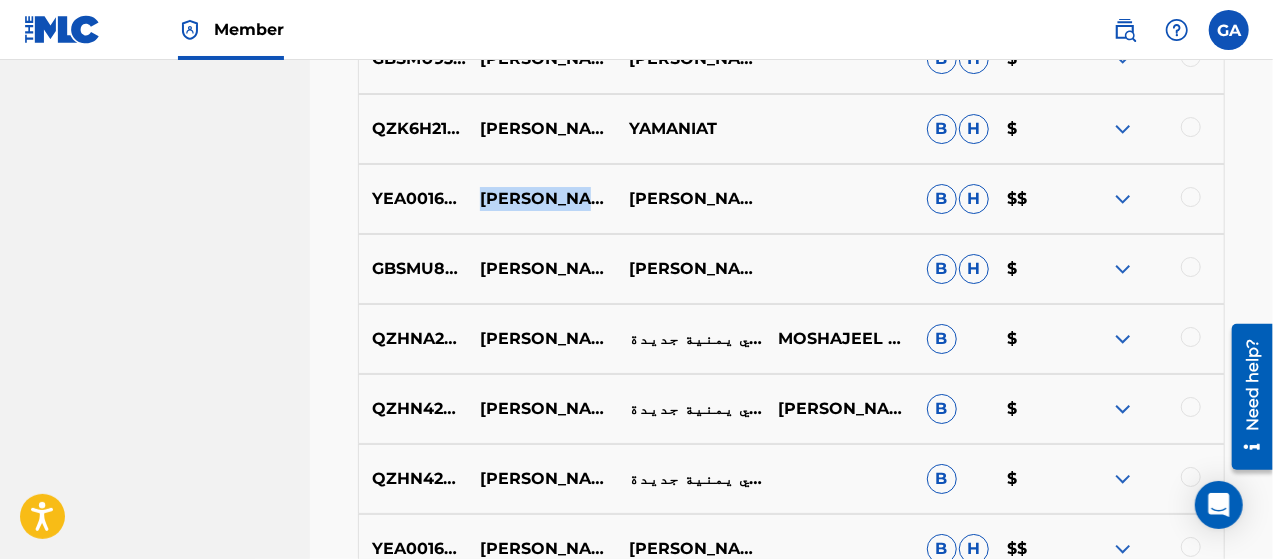 click on "[PERSON_NAME] - اسمر مع الهاجس" at bounding box center (541, 199) 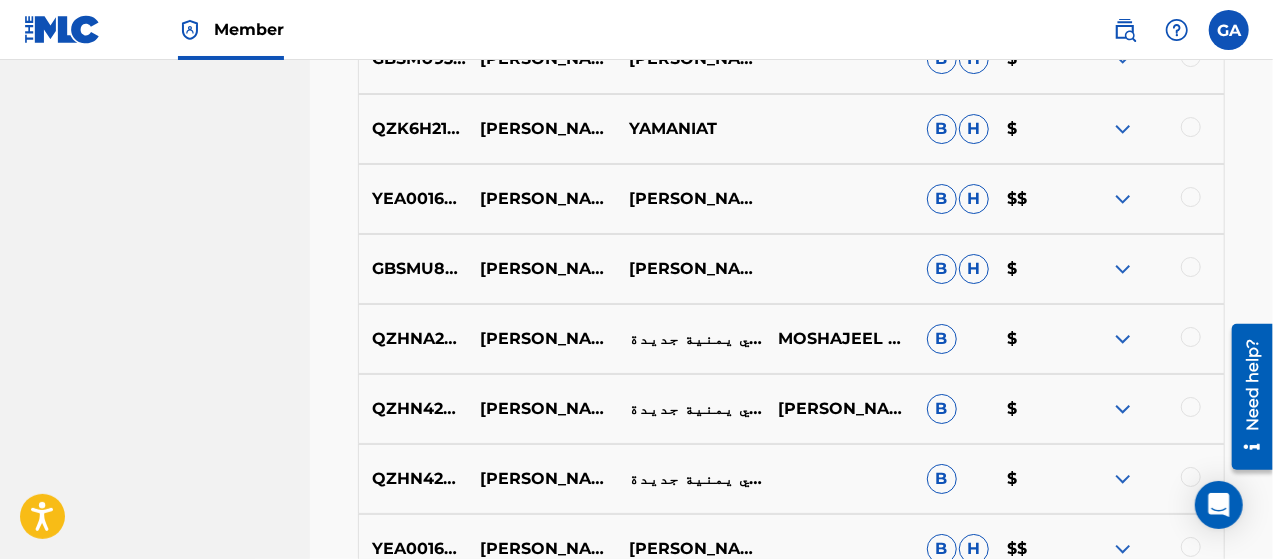 click on "YEA001601345" at bounding box center [413, 199] 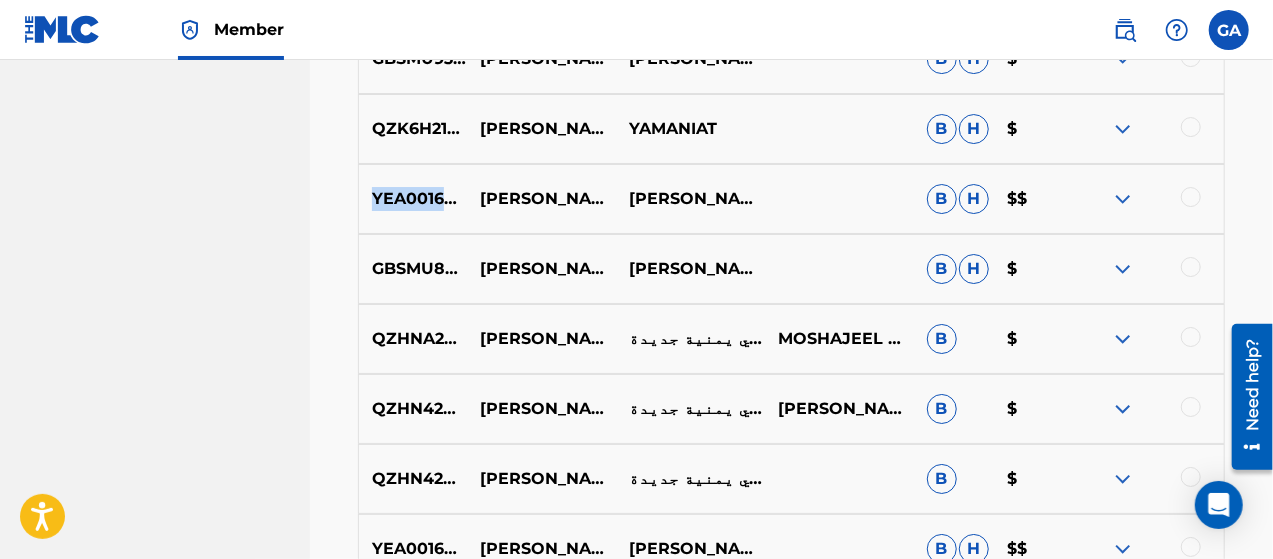 click on "YEA001601345" at bounding box center [413, 199] 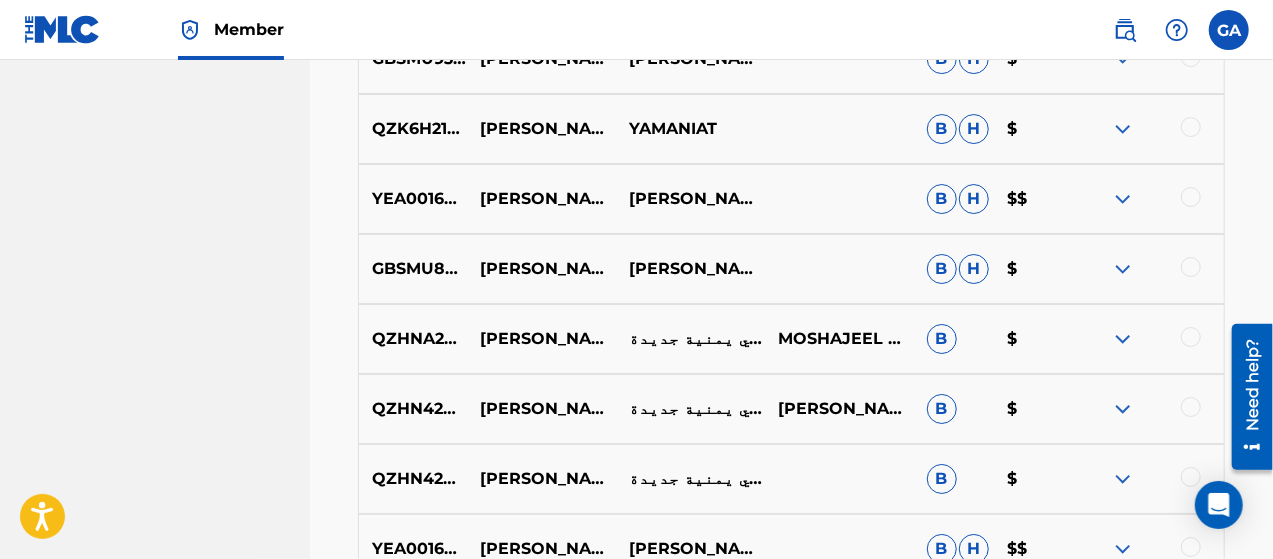 click on "[PERSON_NAME] - اسمر مع الهاجس" at bounding box center (541, 199) 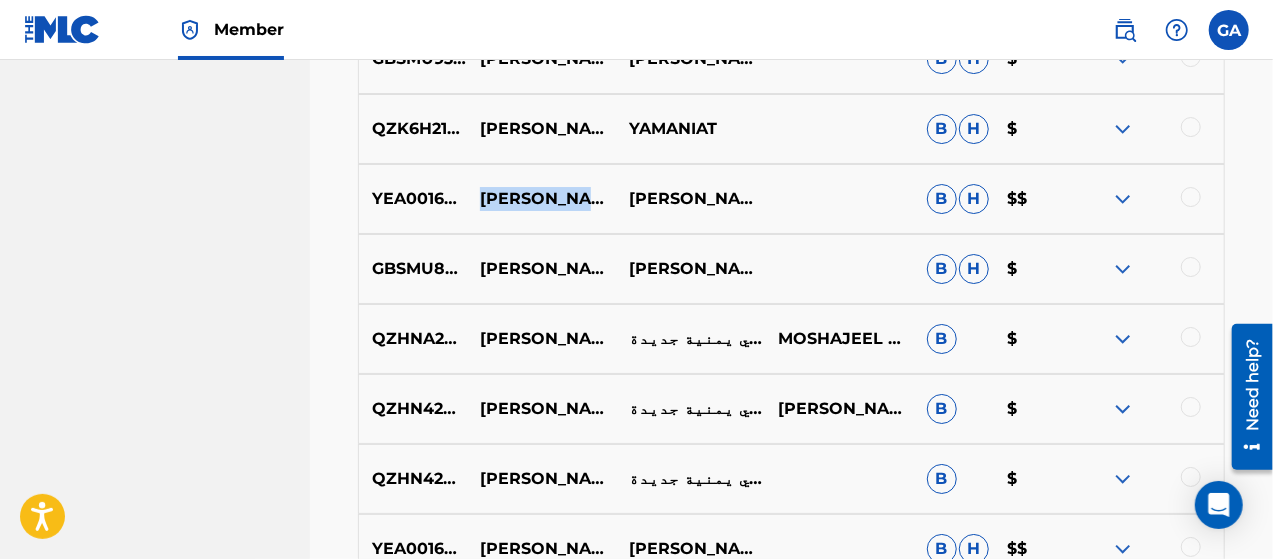click on "[PERSON_NAME] - اسمر مع الهاجس" at bounding box center (541, 199) 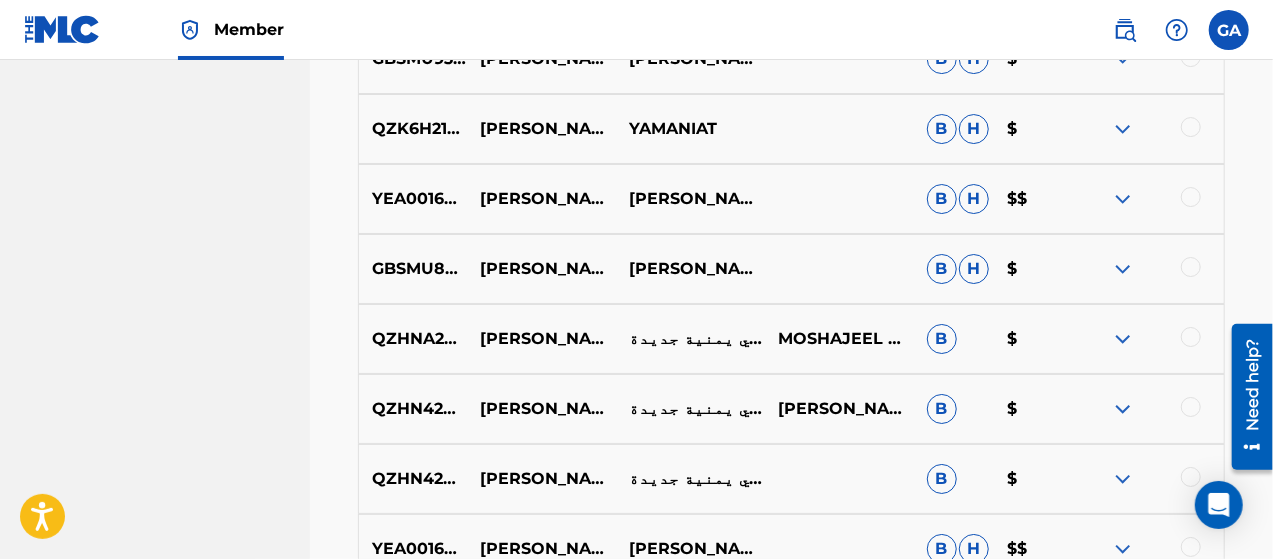 click on "[PERSON_NAME]" at bounding box center [690, 199] 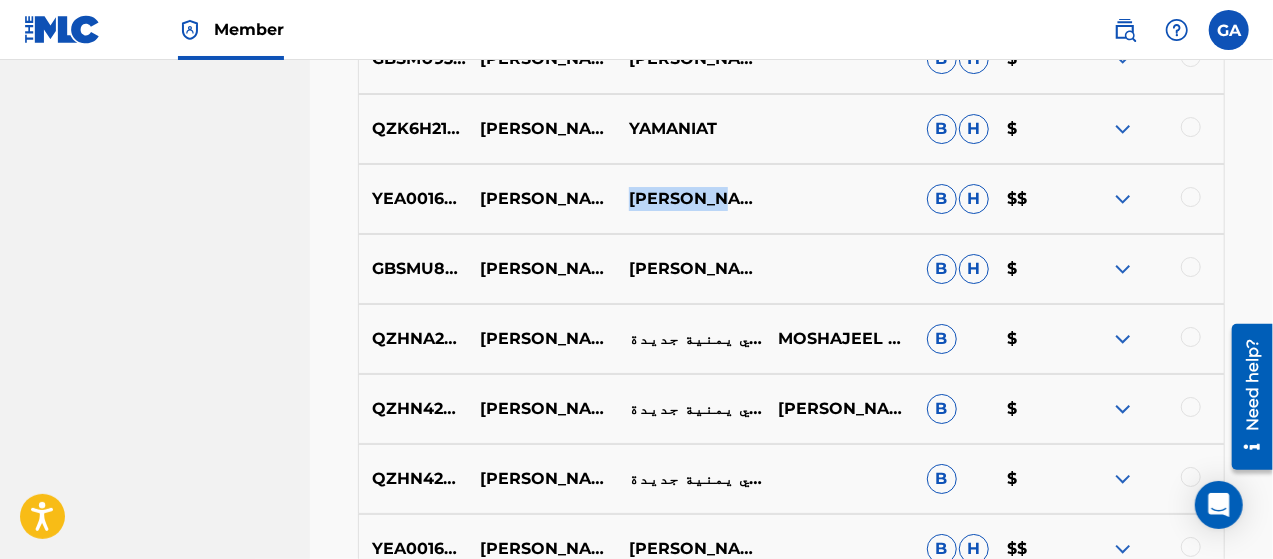 click on "[PERSON_NAME]" at bounding box center (690, 199) 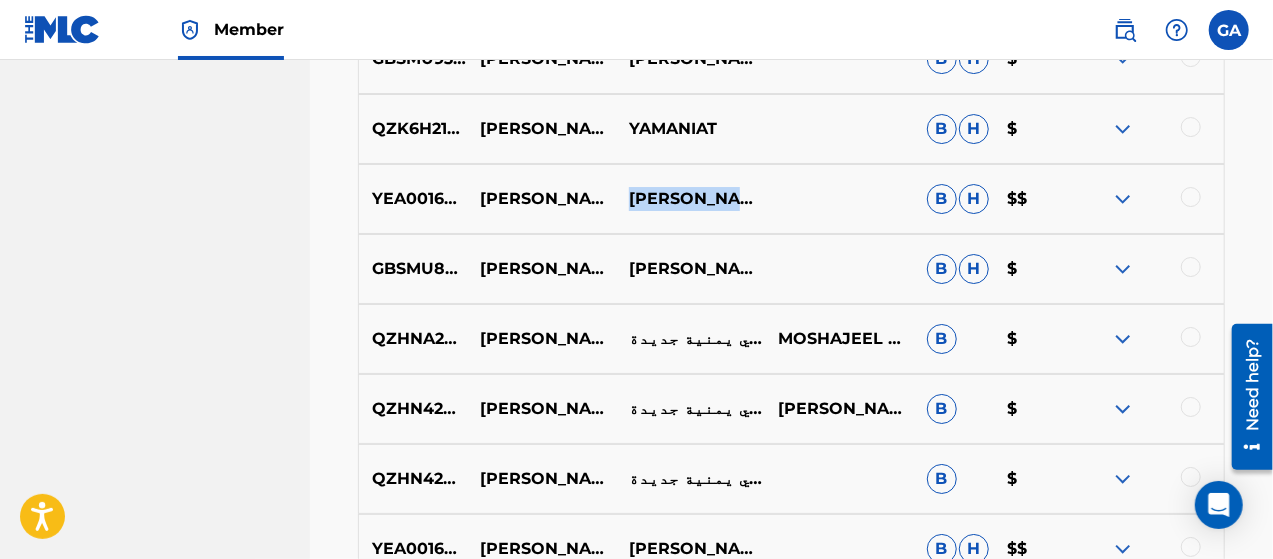 click on "[PERSON_NAME]" at bounding box center (690, 199) 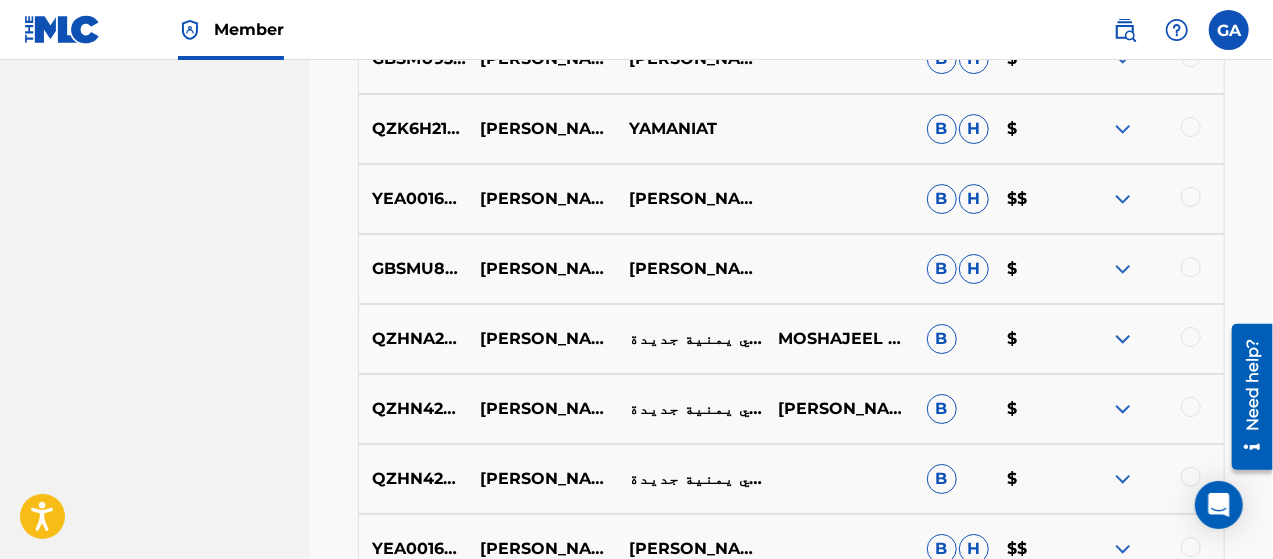 click on "GBSMU8966668" at bounding box center (413, 269) 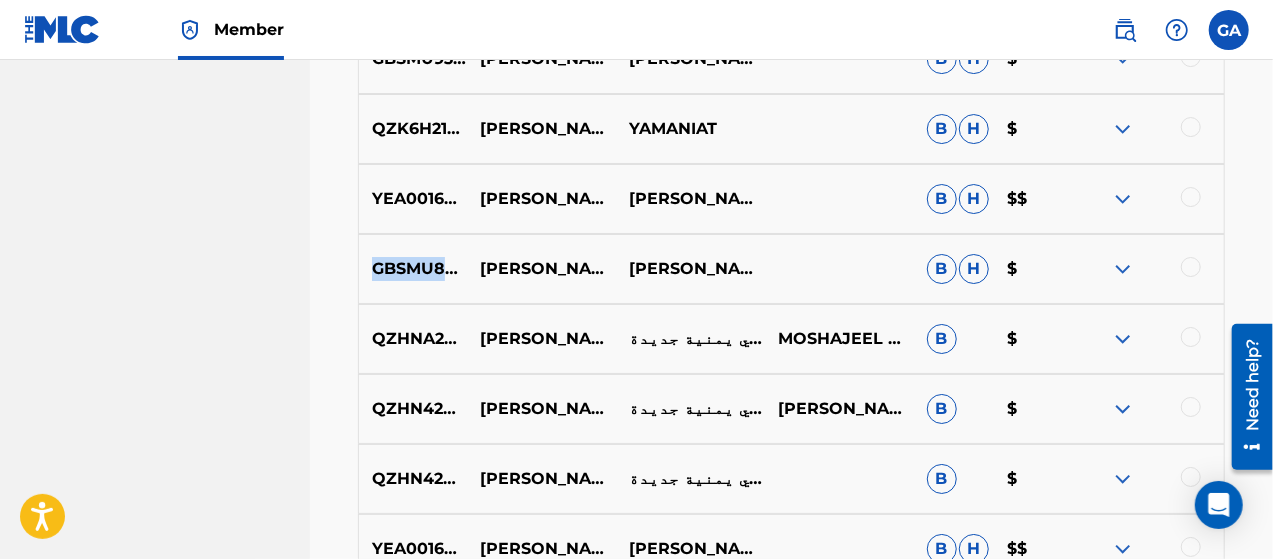 click on "GBSMU8966668" at bounding box center [413, 269] 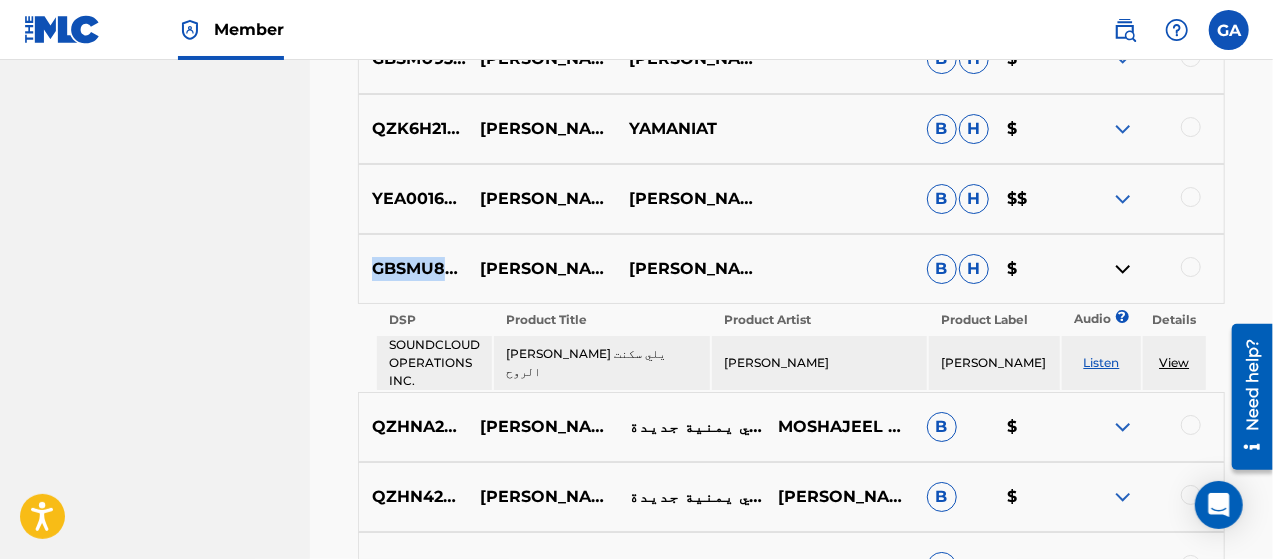 click on "Listen" at bounding box center (1102, 362) 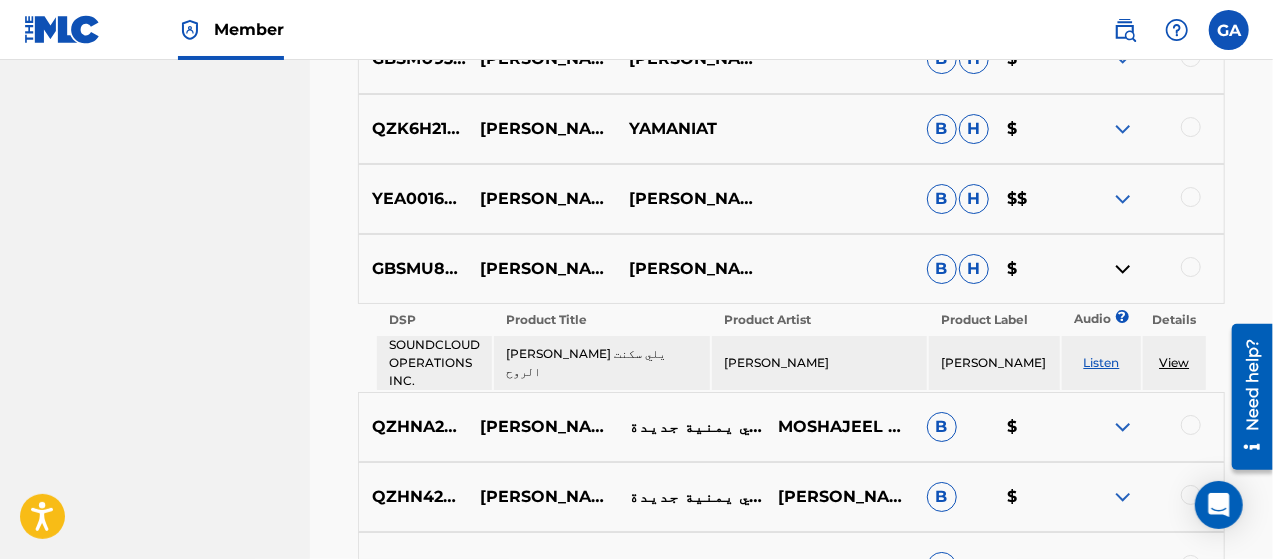 click on "[PERSON_NAME] يلي سكنت الروح" at bounding box center [541, 269] 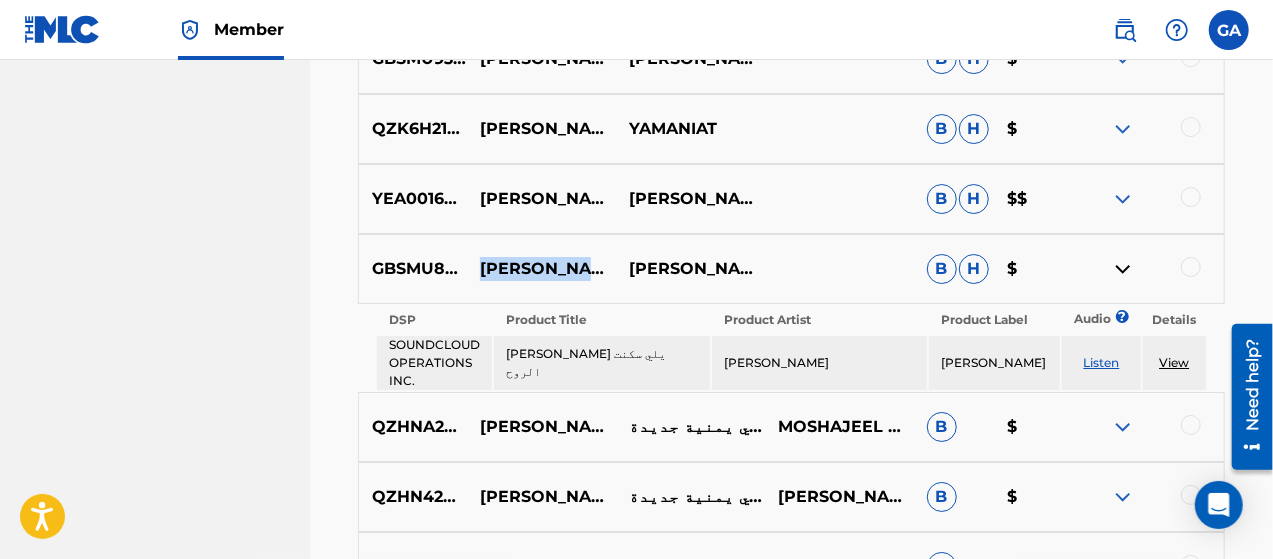 click on "[PERSON_NAME] يلي سكنت الروح" at bounding box center [541, 269] 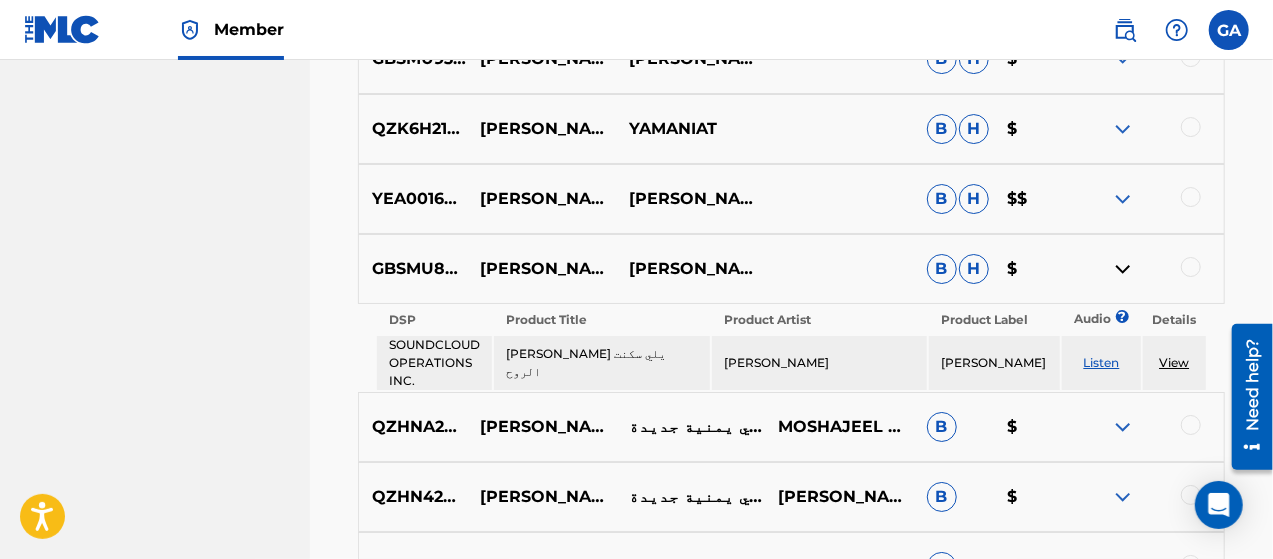 click on "[PERSON_NAME]" at bounding box center [690, 269] 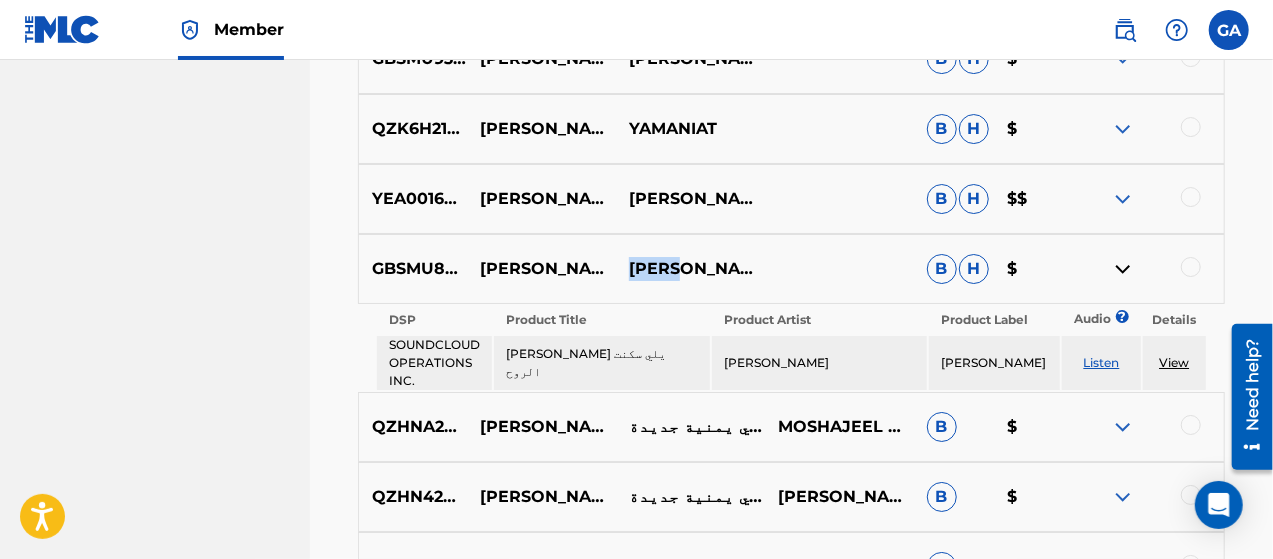 click on "[PERSON_NAME]" at bounding box center (690, 269) 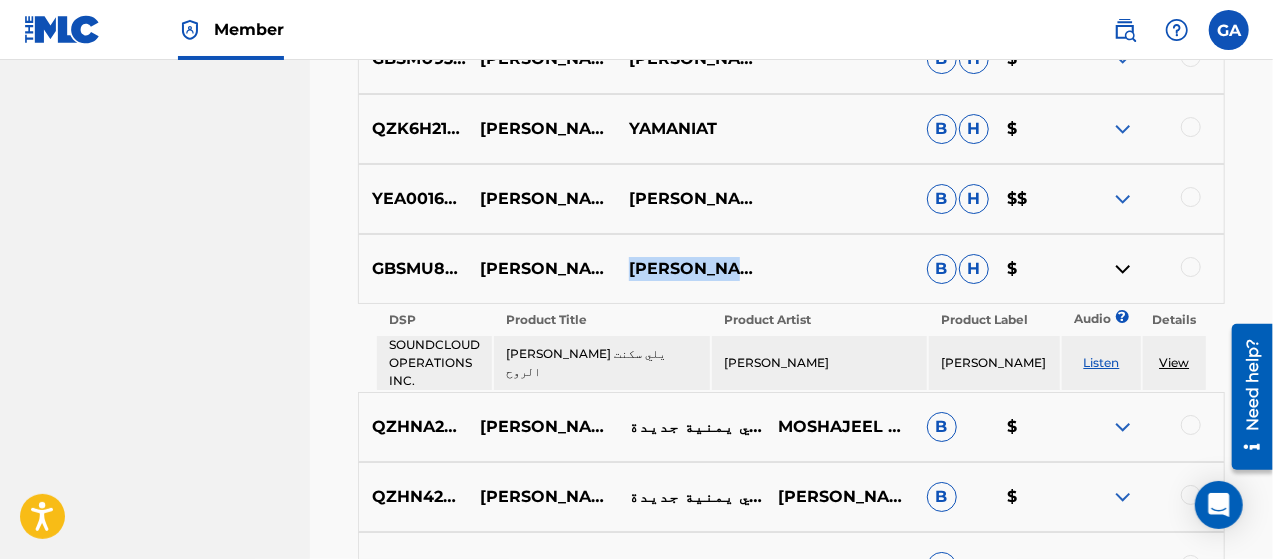 click on "[PERSON_NAME]" at bounding box center [690, 269] 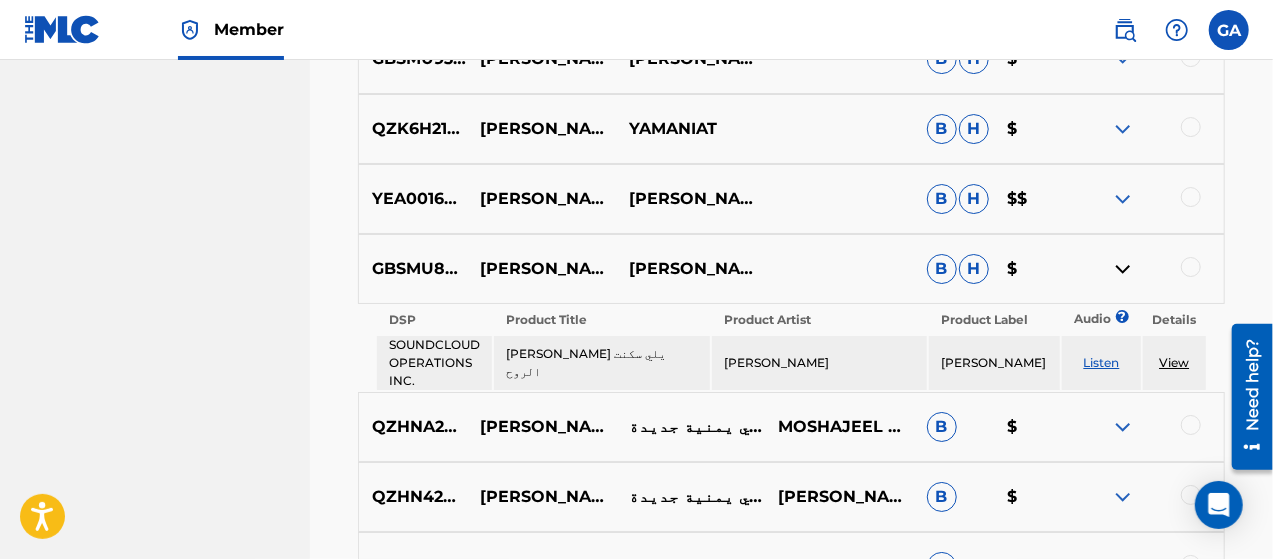 click on "QZHNA2437513" at bounding box center (413, 427) 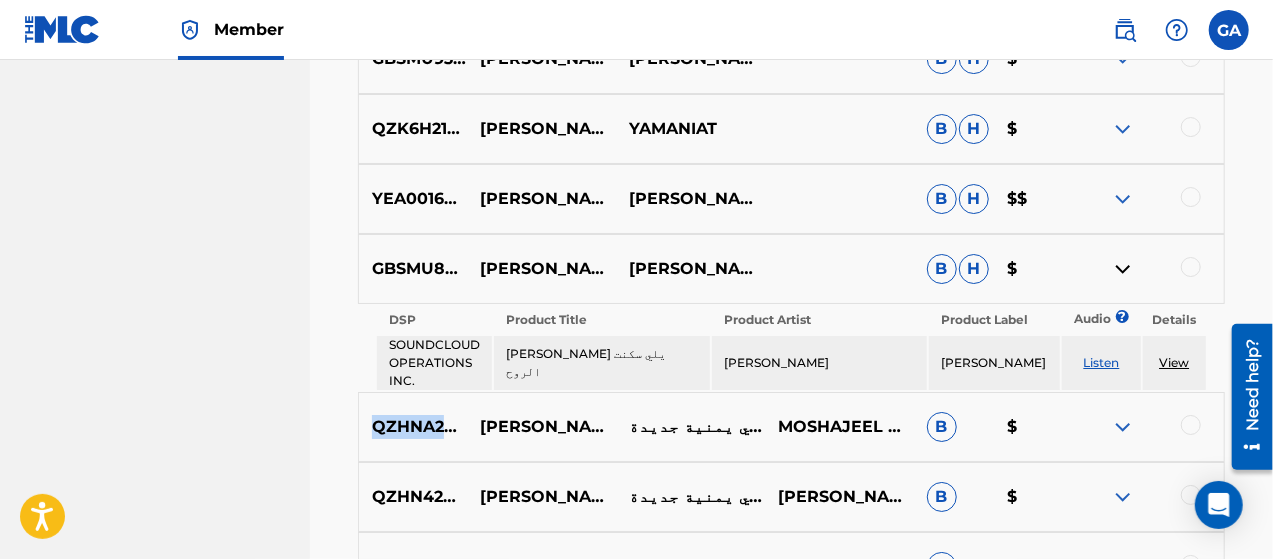 click on "QZHNA2437513" at bounding box center (413, 427) 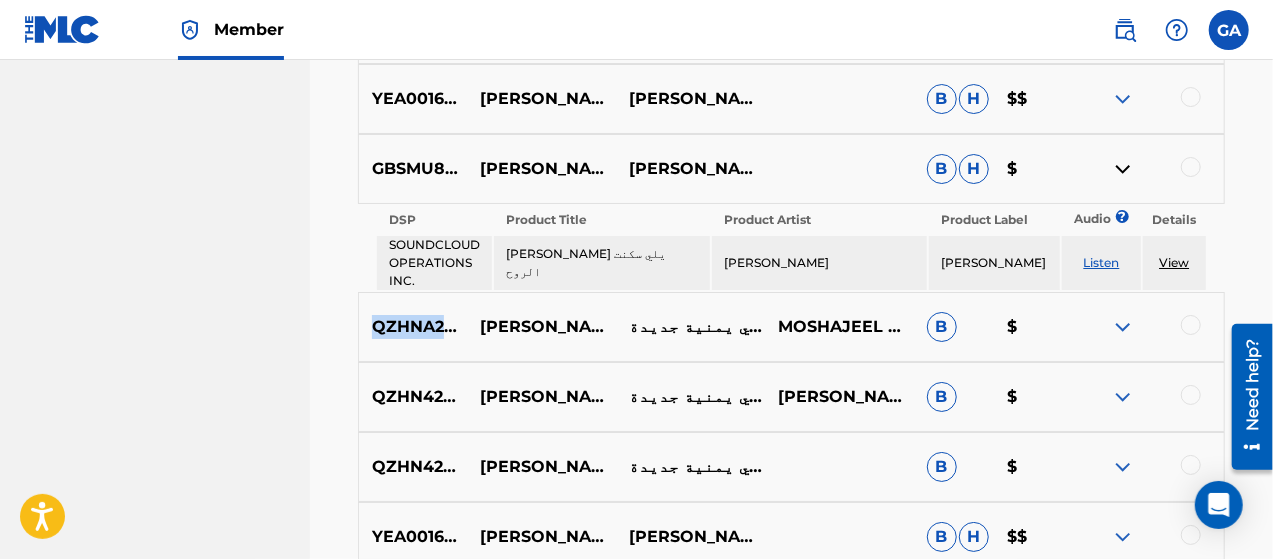 scroll, scrollTop: 3704, scrollLeft: 0, axis: vertical 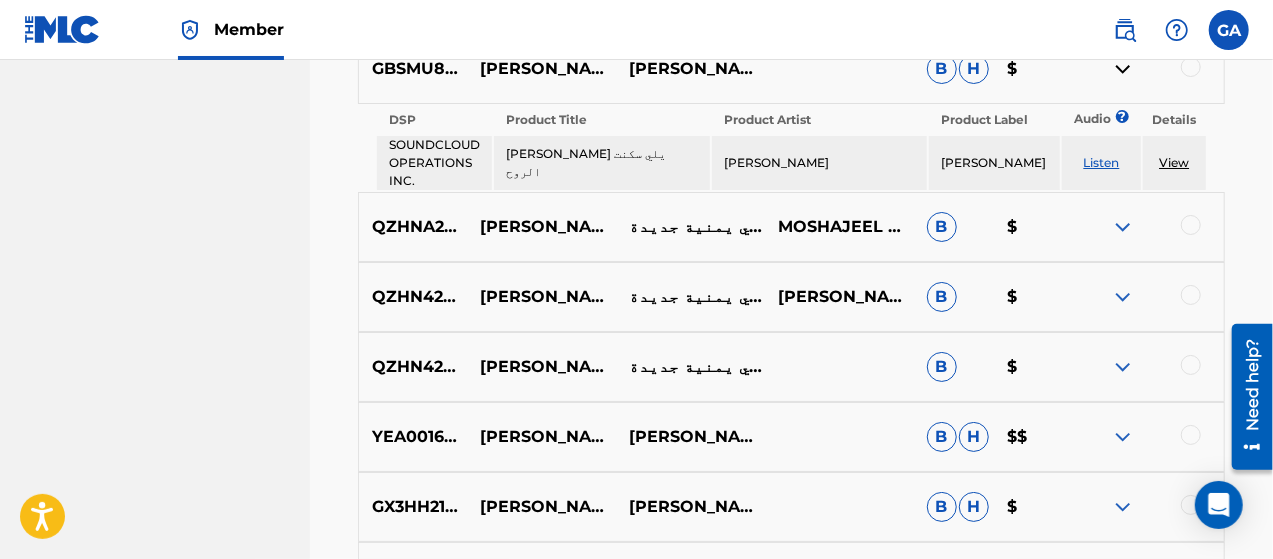 click on "YEA001601382" at bounding box center [413, 437] 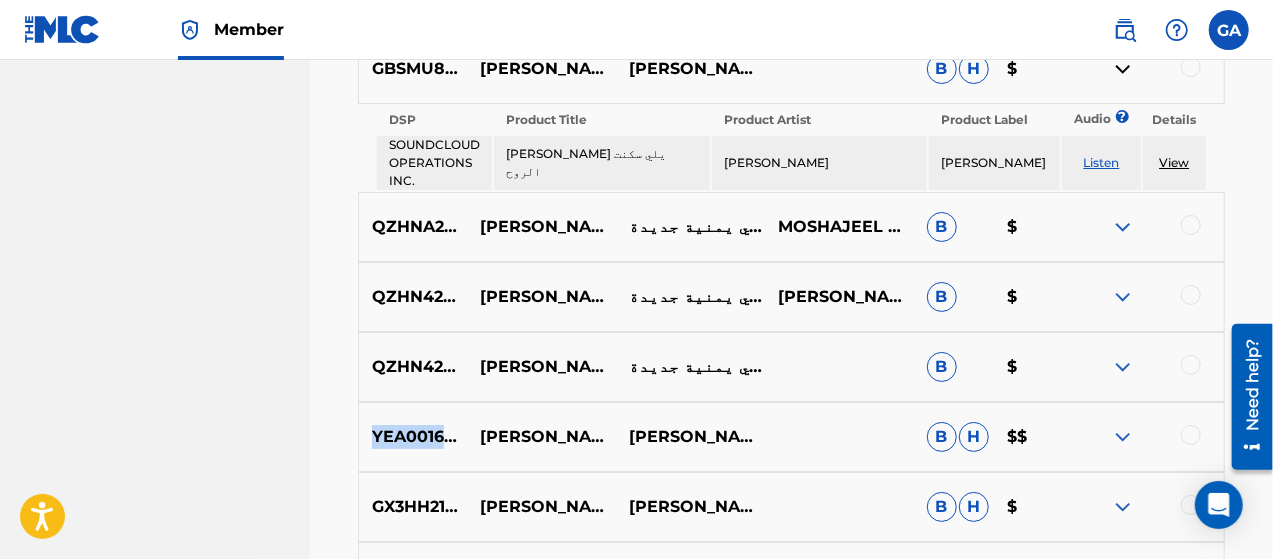 click on "YEA001601382" at bounding box center (413, 437) 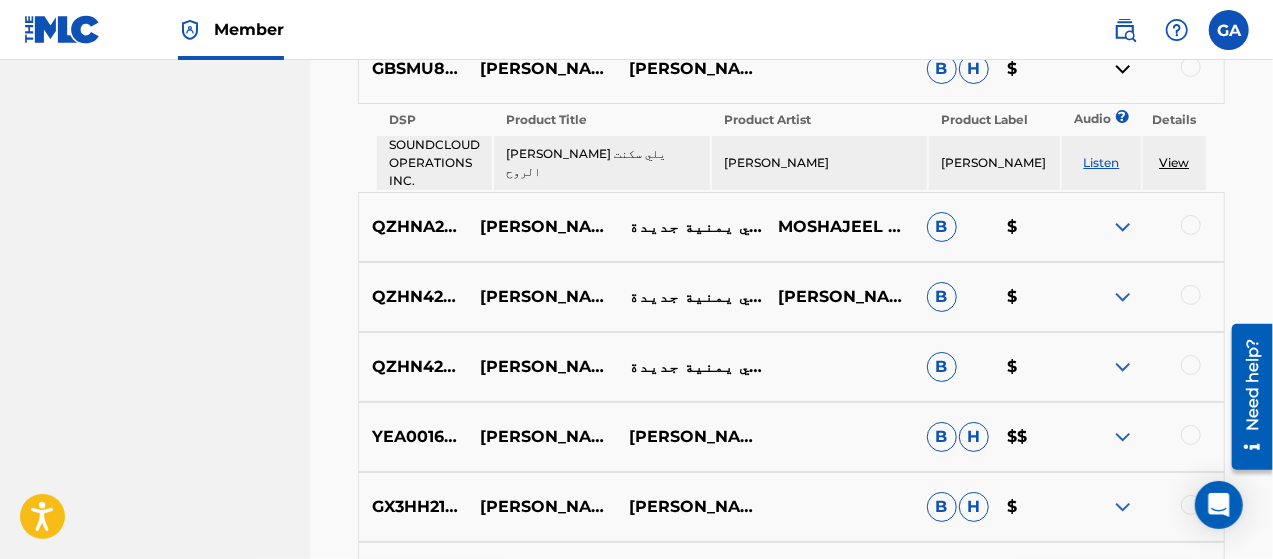 click on "[PERSON_NAME] - يا هبوب العصر" at bounding box center (541, 437) 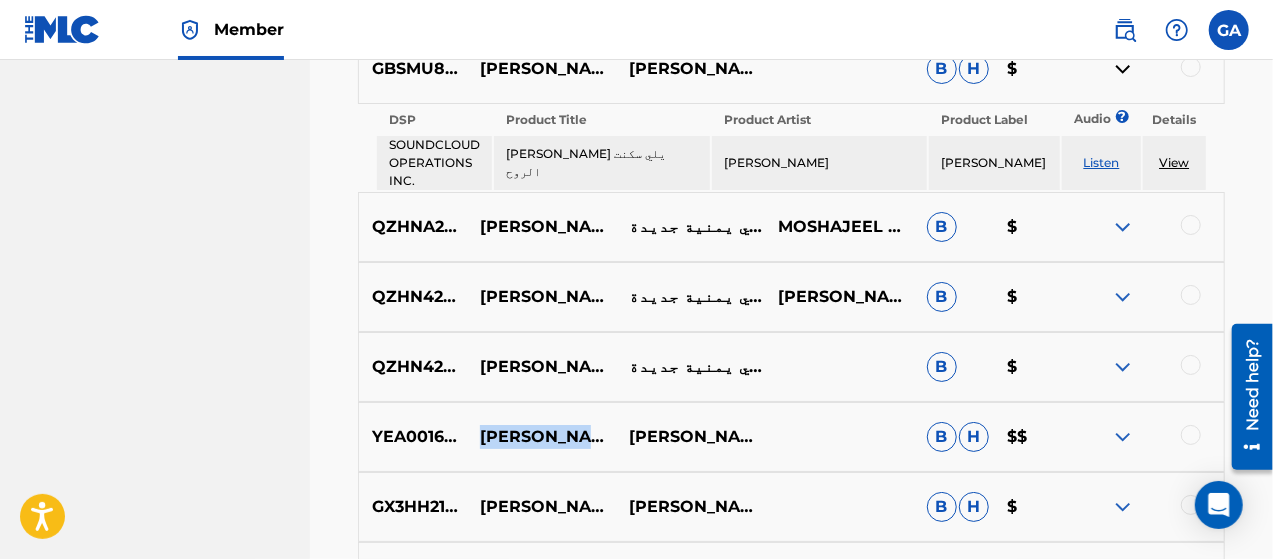 click on "[PERSON_NAME] - يا هبوب العصر" at bounding box center [541, 437] 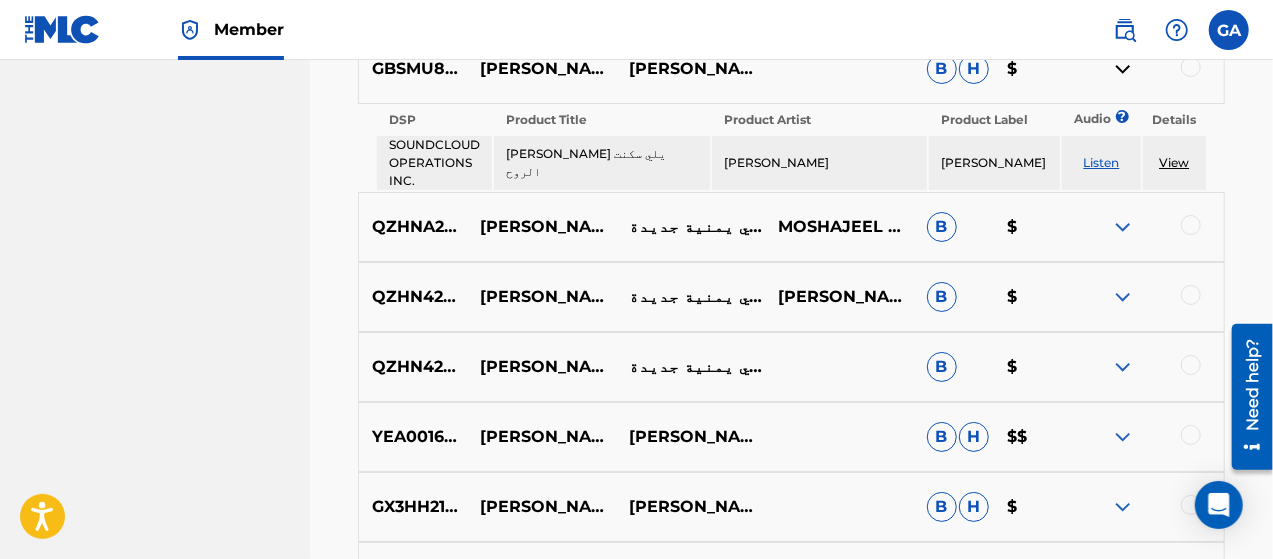 click on "[PERSON_NAME]" at bounding box center (690, 437) 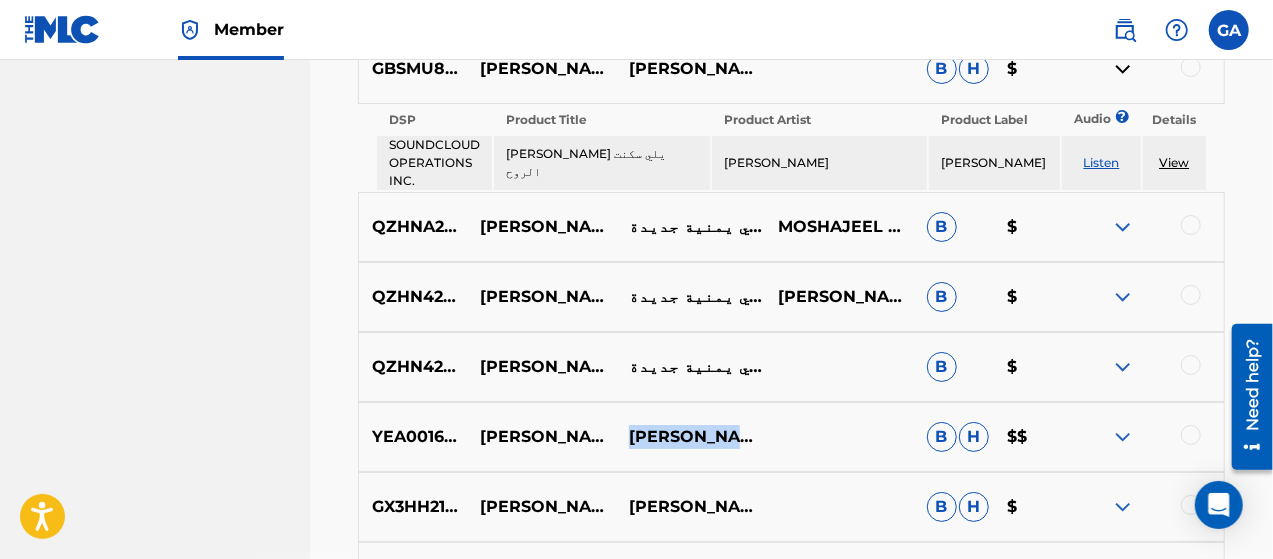click on "[PERSON_NAME]" at bounding box center [690, 437] 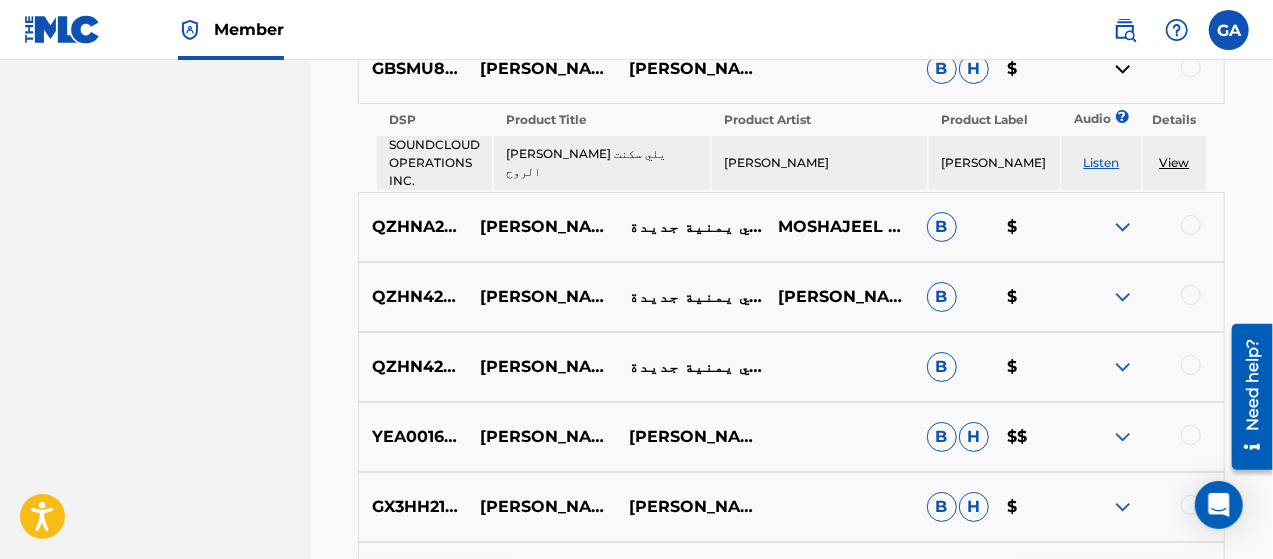 click on "YEA001601382" at bounding box center [413, 437] 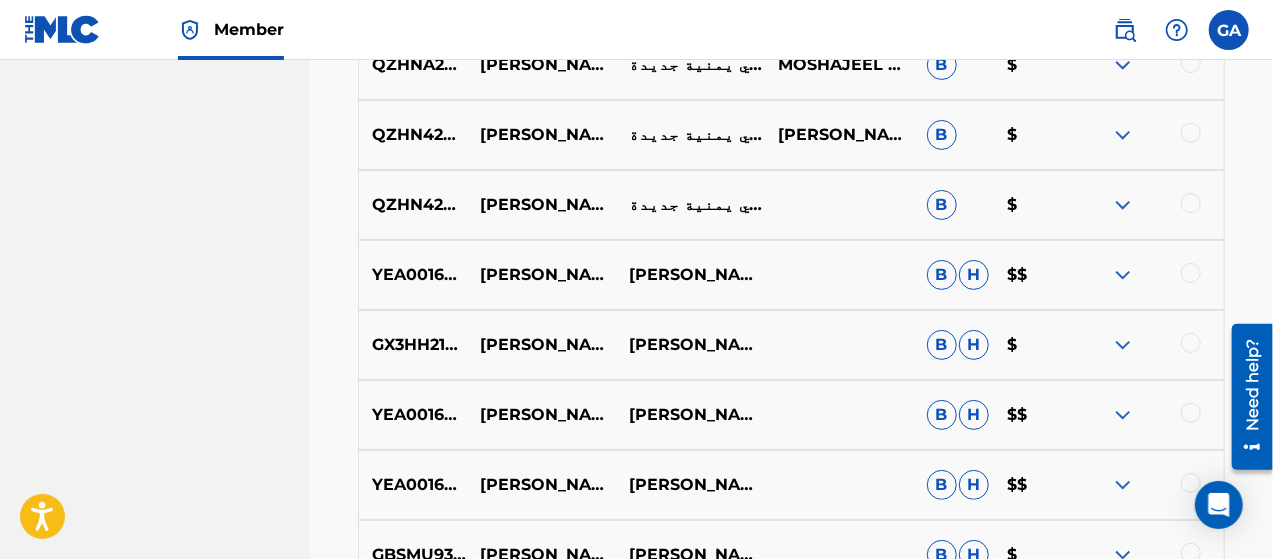 scroll, scrollTop: 3904, scrollLeft: 0, axis: vertical 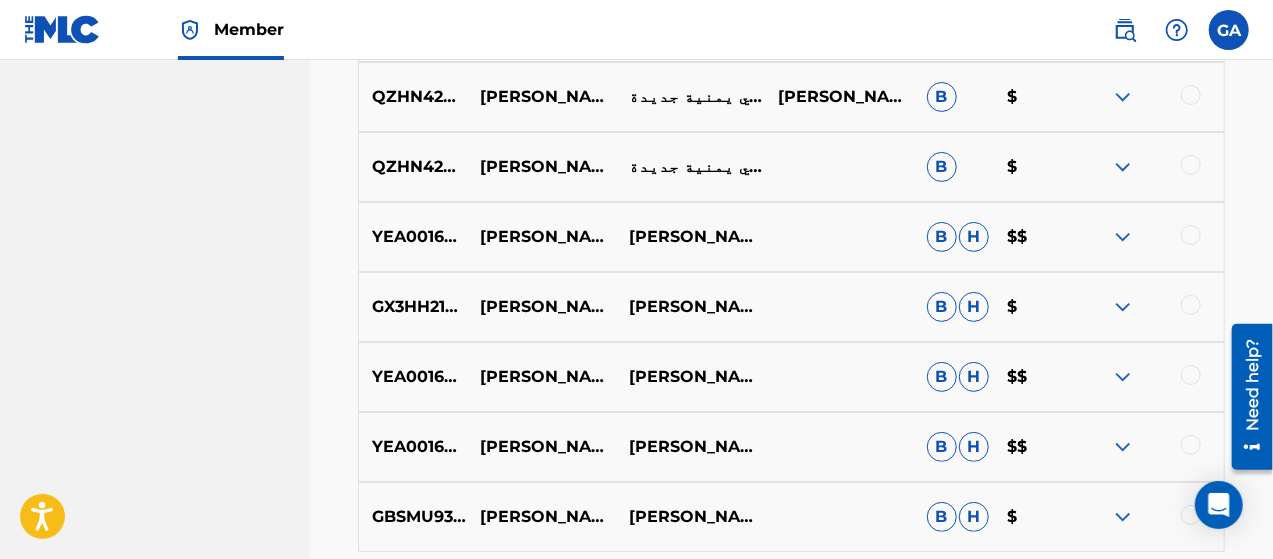 click on "GX3HH2137791" at bounding box center (413, 307) 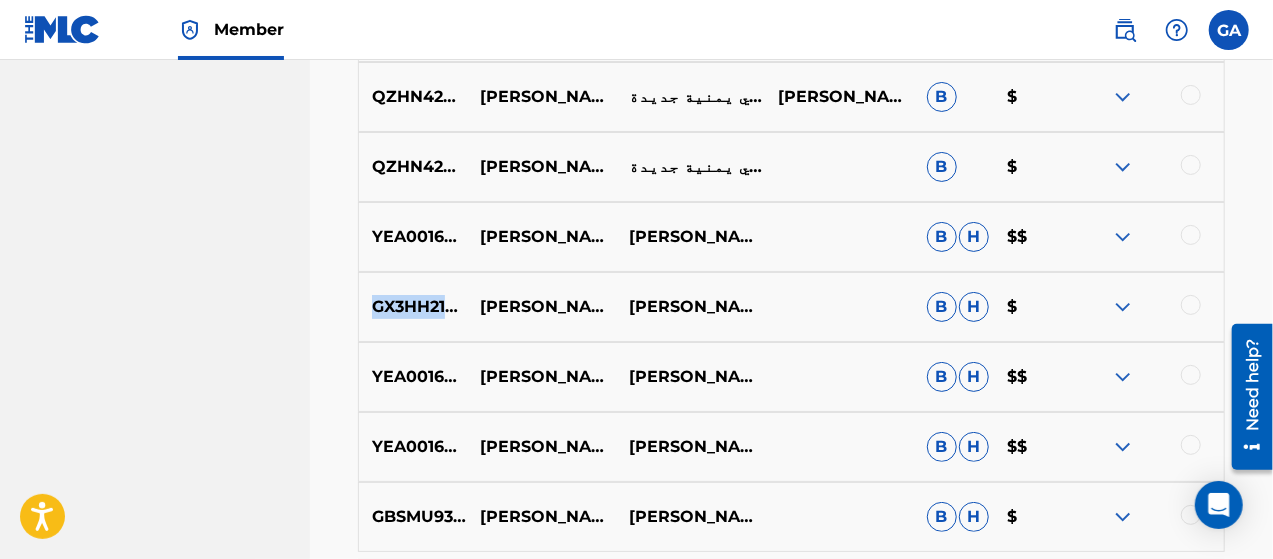 click on "GX3HH2137791" at bounding box center [413, 307] 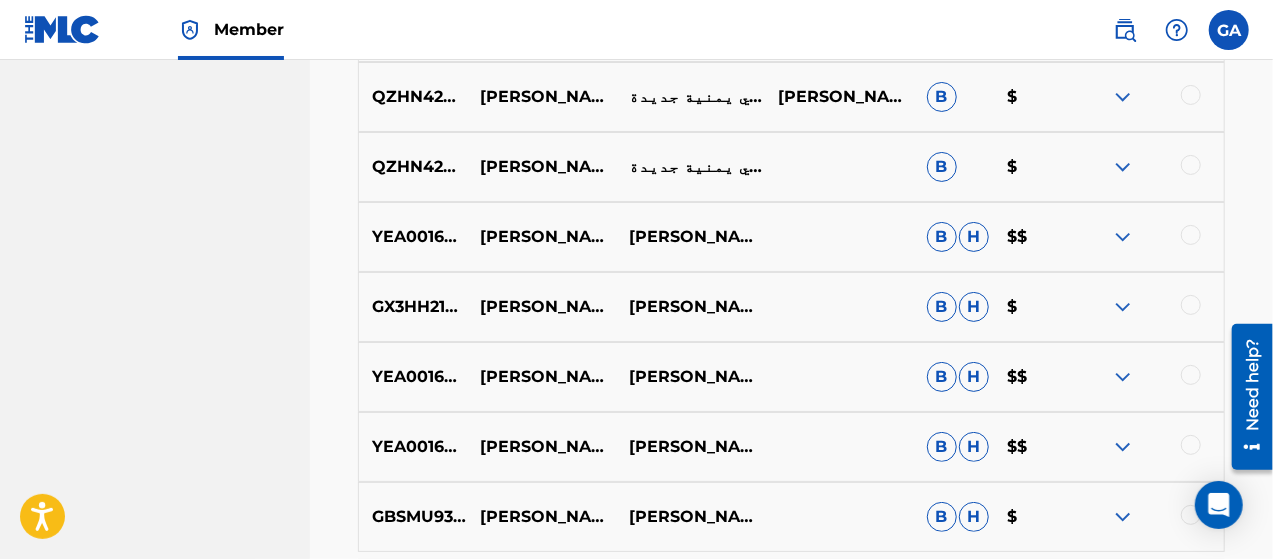 click on "[PERSON_NAME] محلاك يا جوهرة" at bounding box center (541, 307) 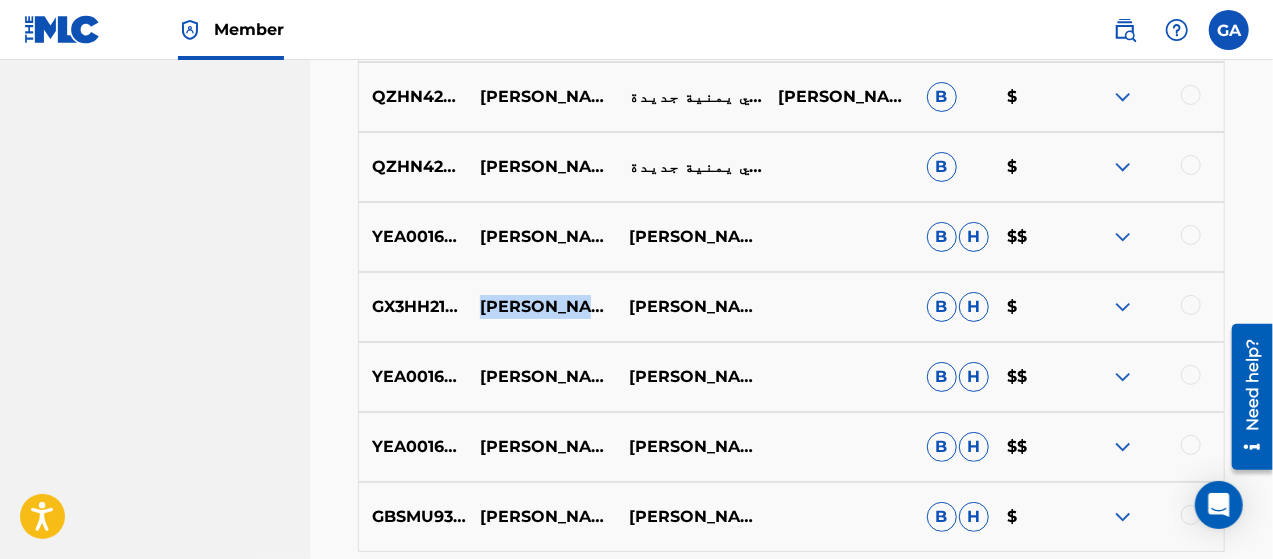 drag, startPoint x: 439, startPoint y: 329, endPoint x: 576, endPoint y: 329, distance: 137 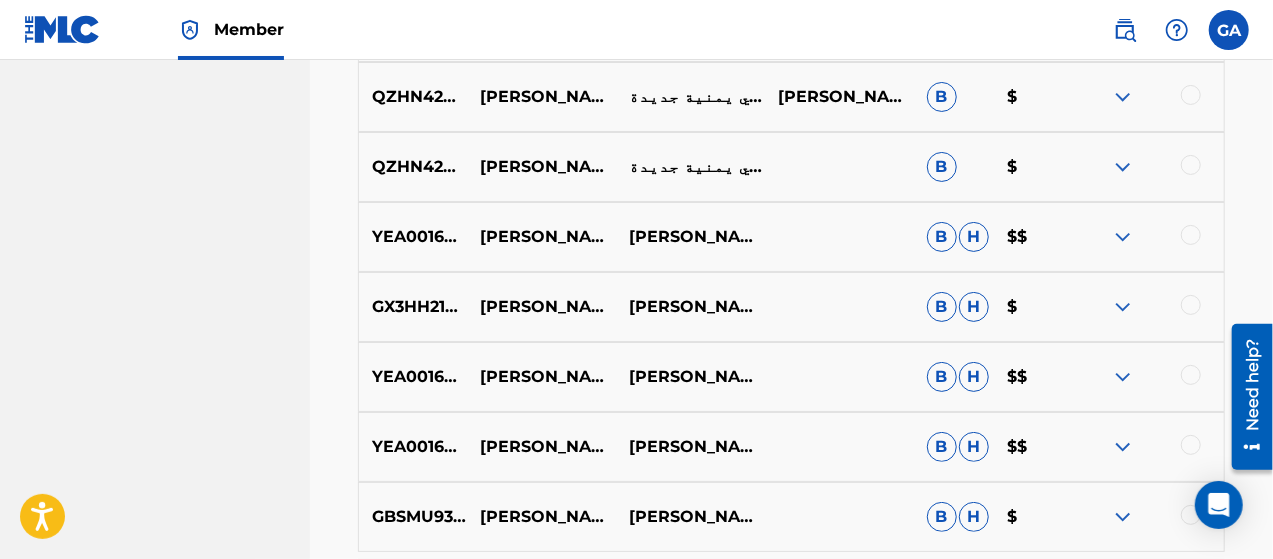 click on "GX3HH2137791 [PERSON_NAME] محلاك يا [PERSON_NAME] B H $" at bounding box center [791, 307] 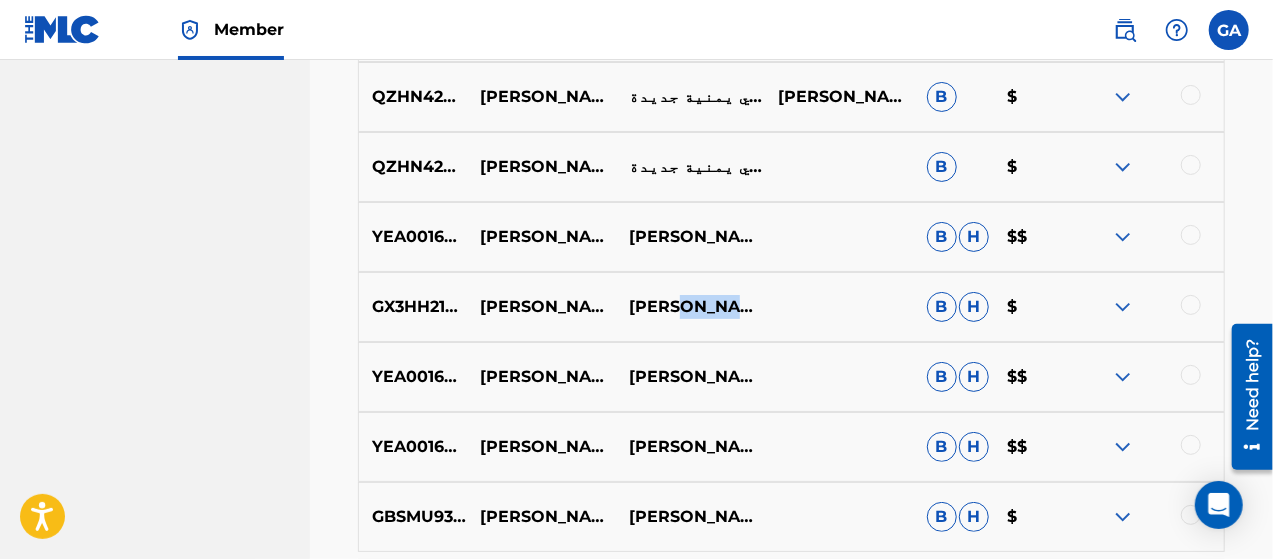 click on "[PERSON_NAME]" at bounding box center [690, 307] 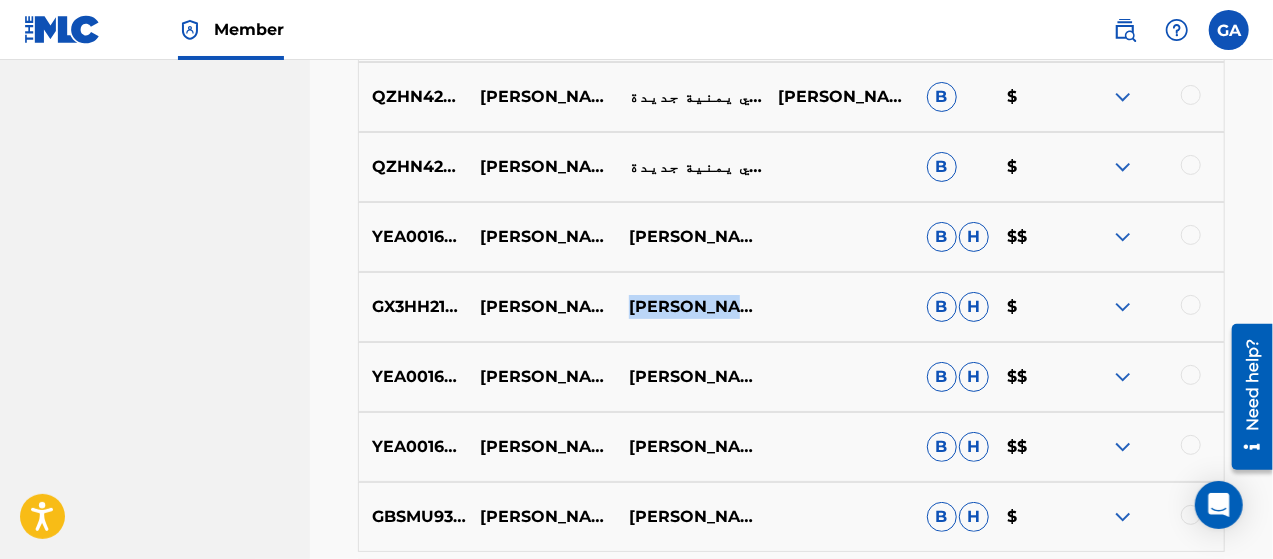click on "[PERSON_NAME]" at bounding box center [690, 307] 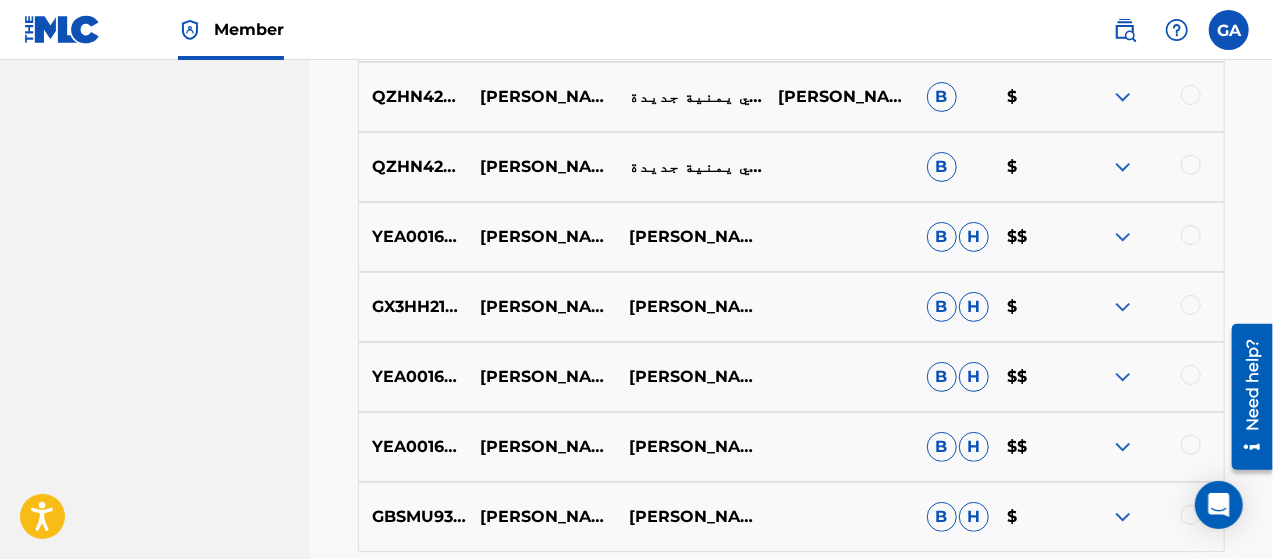 click on "YEA001601379 [PERSON_NAME] - يا [PERSON_NAME] B H $$" at bounding box center (791, 377) 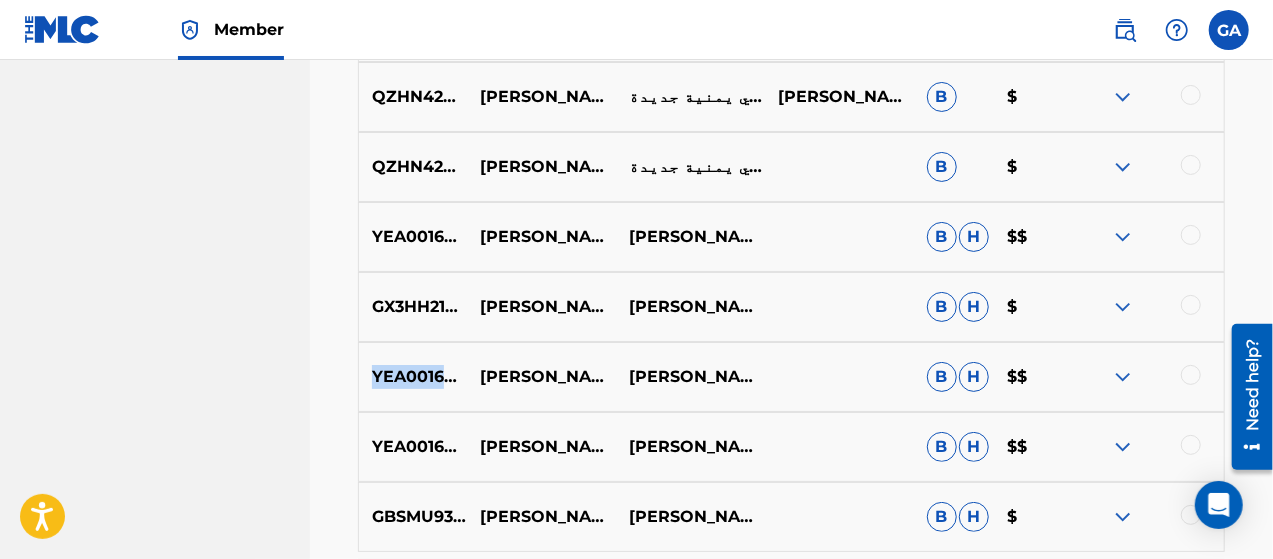 click on "YEA001601379 [PERSON_NAME] - يا [PERSON_NAME] B H $$" at bounding box center [791, 377] 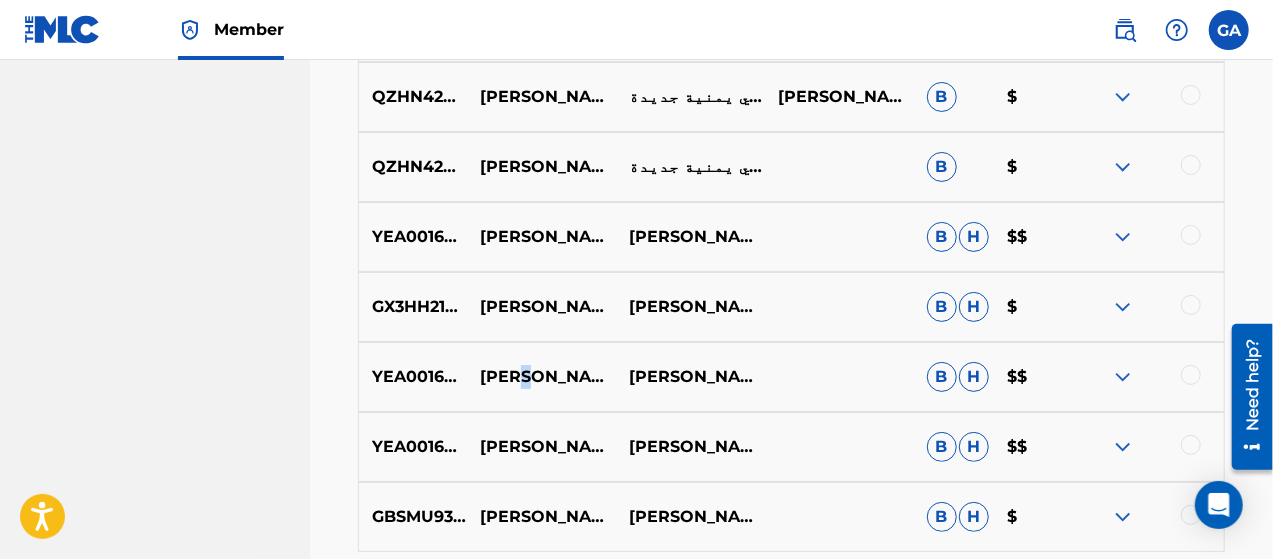 click on "YEA001601379 [PERSON_NAME] - يا [PERSON_NAME] B H $$" at bounding box center [791, 377] 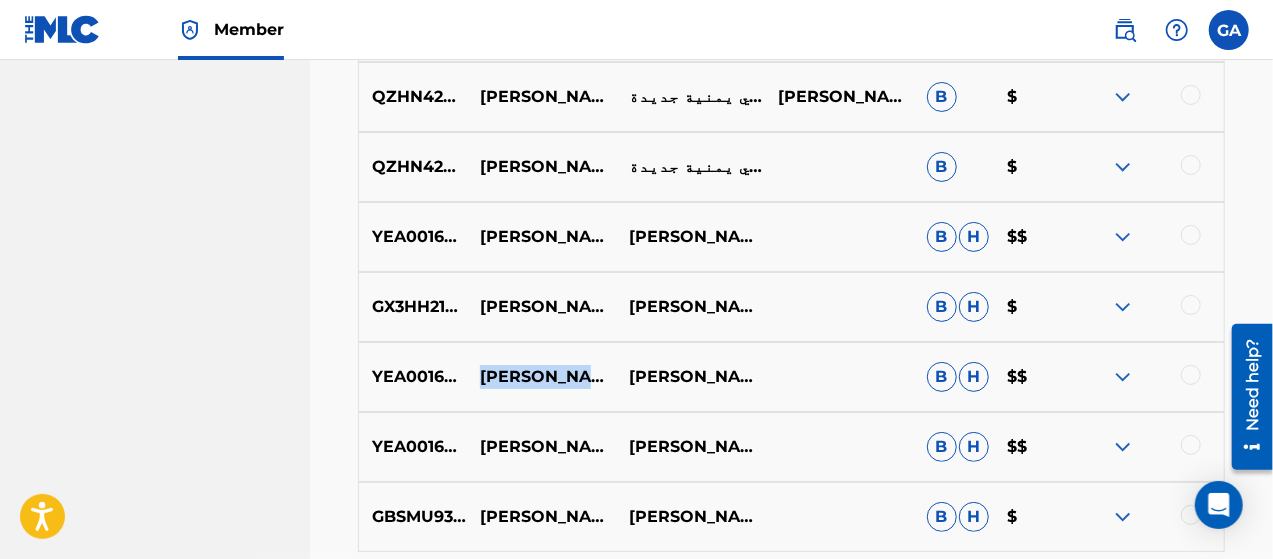 click on "YEA001601379 [PERSON_NAME] - يا [PERSON_NAME] B H $$" at bounding box center [791, 377] 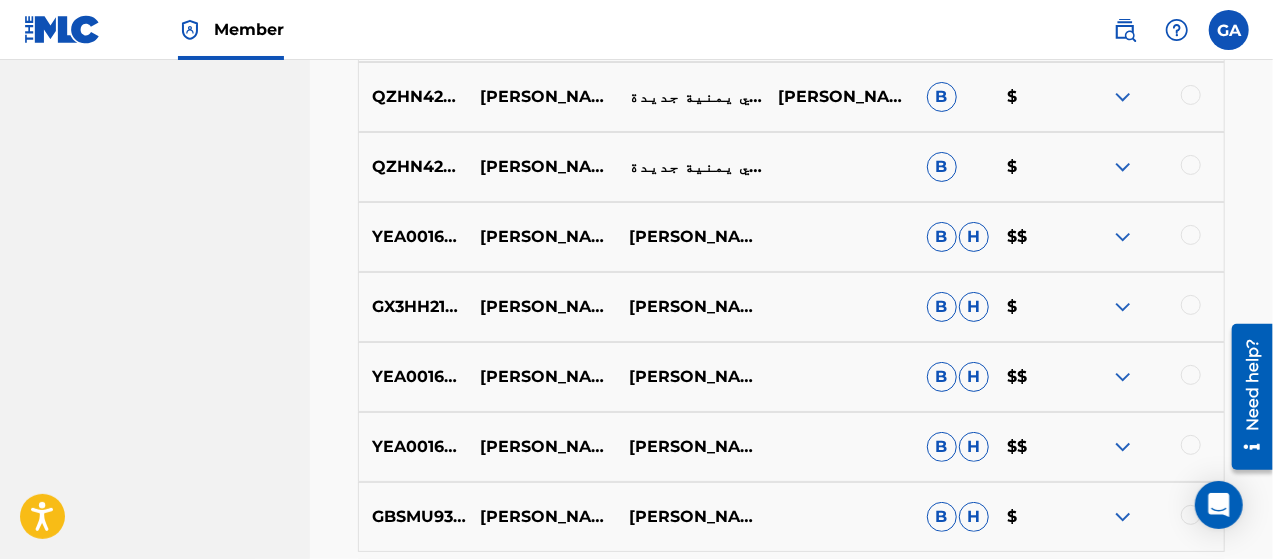 click on "[PERSON_NAME]" at bounding box center (690, 377) 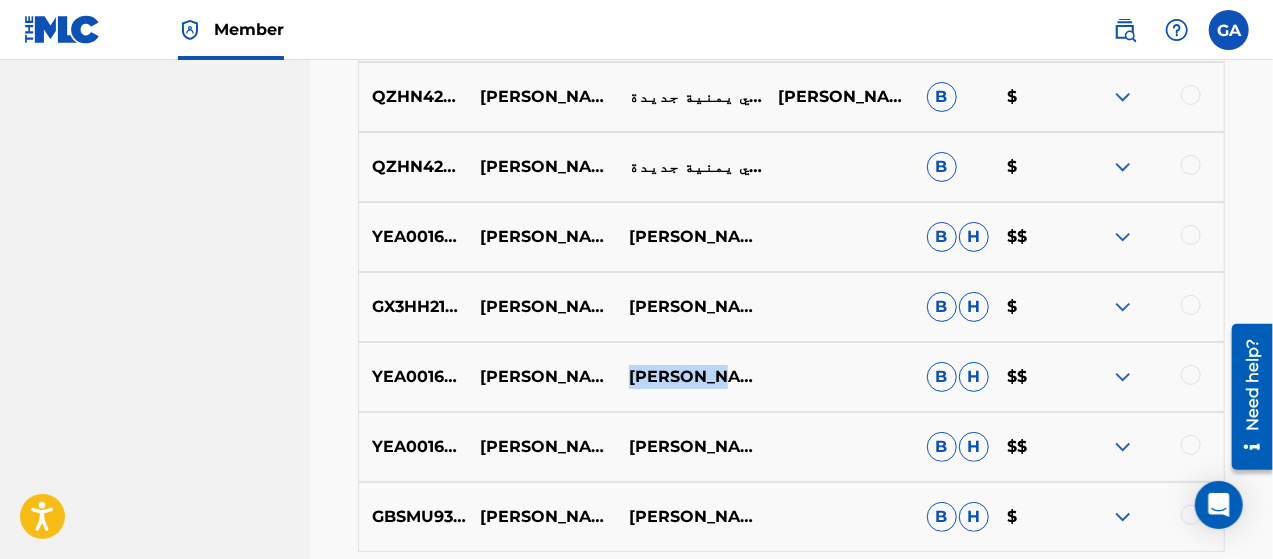 click on "[PERSON_NAME]" at bounding box center (690, 377) 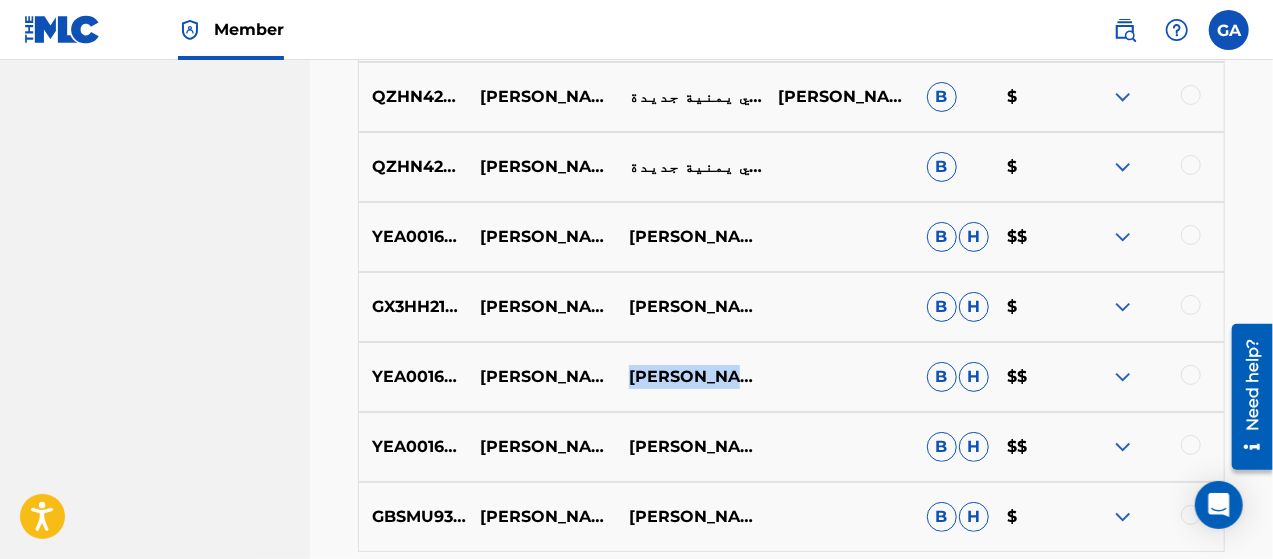 click on "[PERSON_NAME]" at bounding box center (690, 377) 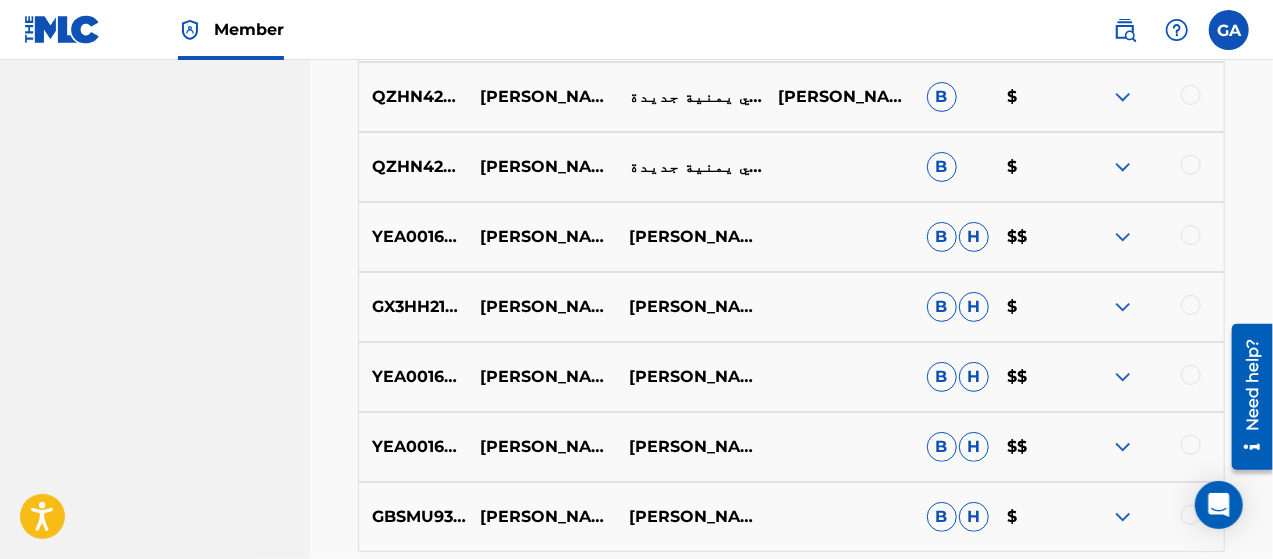 click on "YEA001601364" at bounding box center (413, 447) 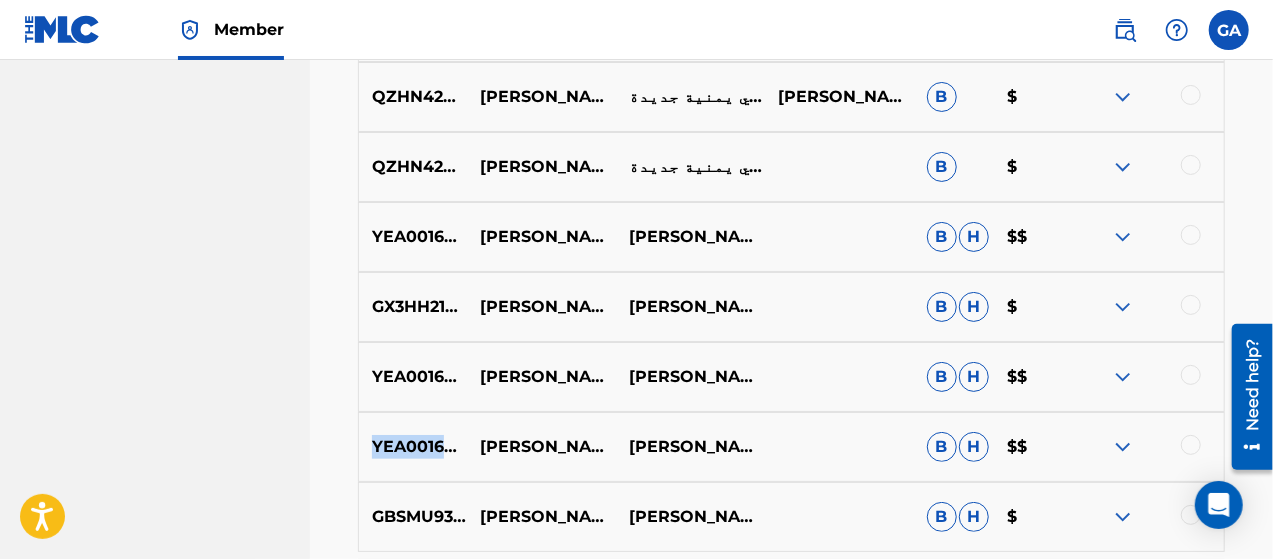 click on "YEA001601364" at bounding box center (413, 447) 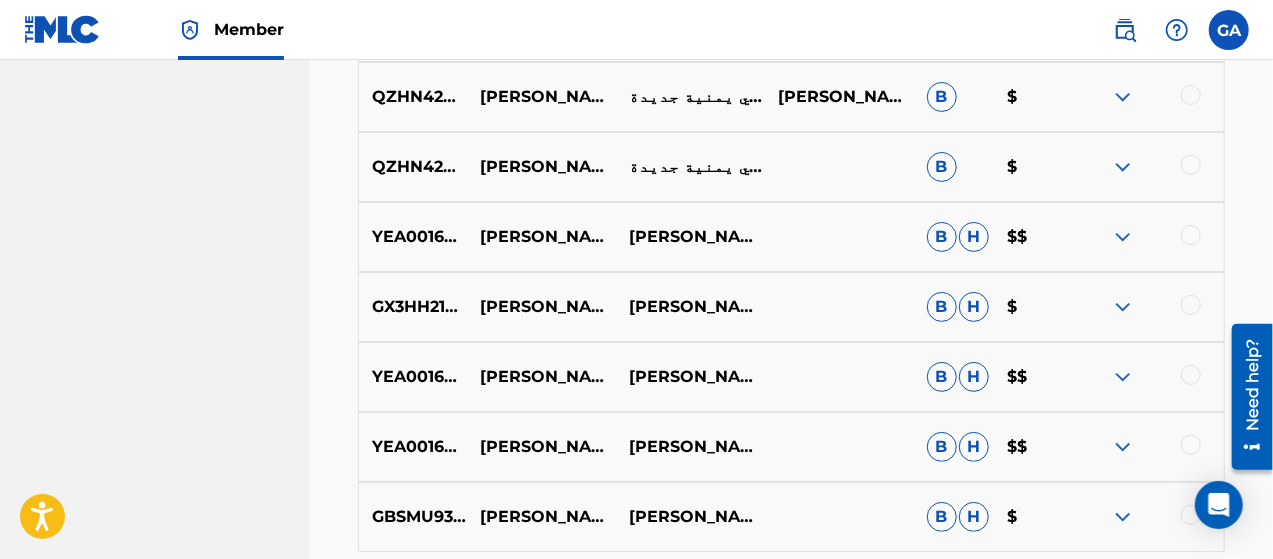 click on "[PERSON_NAME] - لمه غيابك مطول" at bounding box center (541, 447) 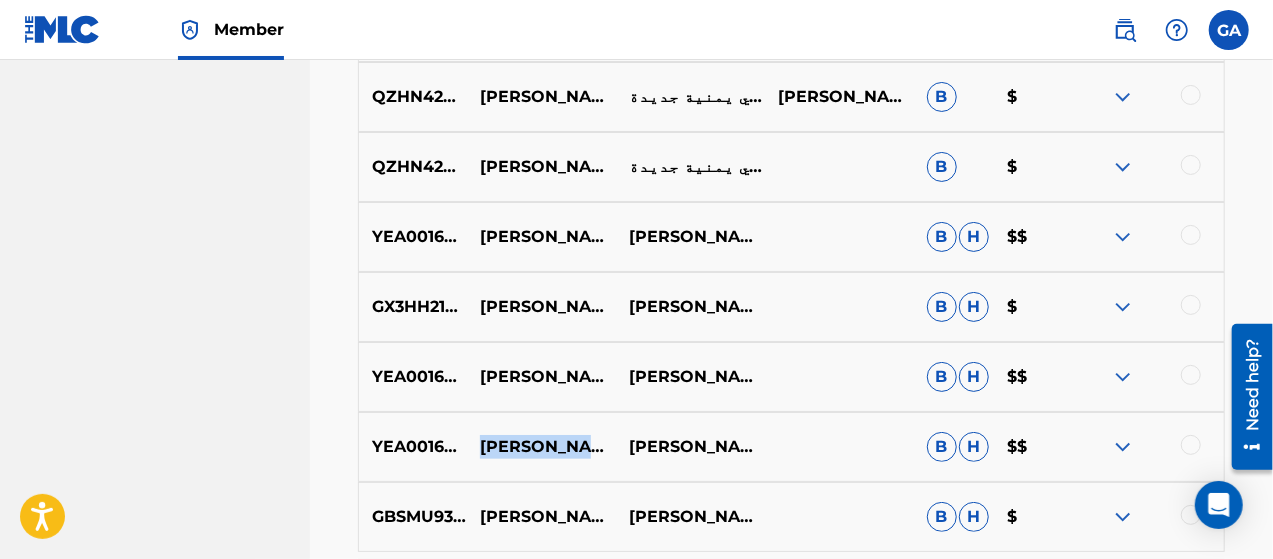 click on "[PERSON_NAME] - لمه غيابك مطول" at bounding box center (541, 447) 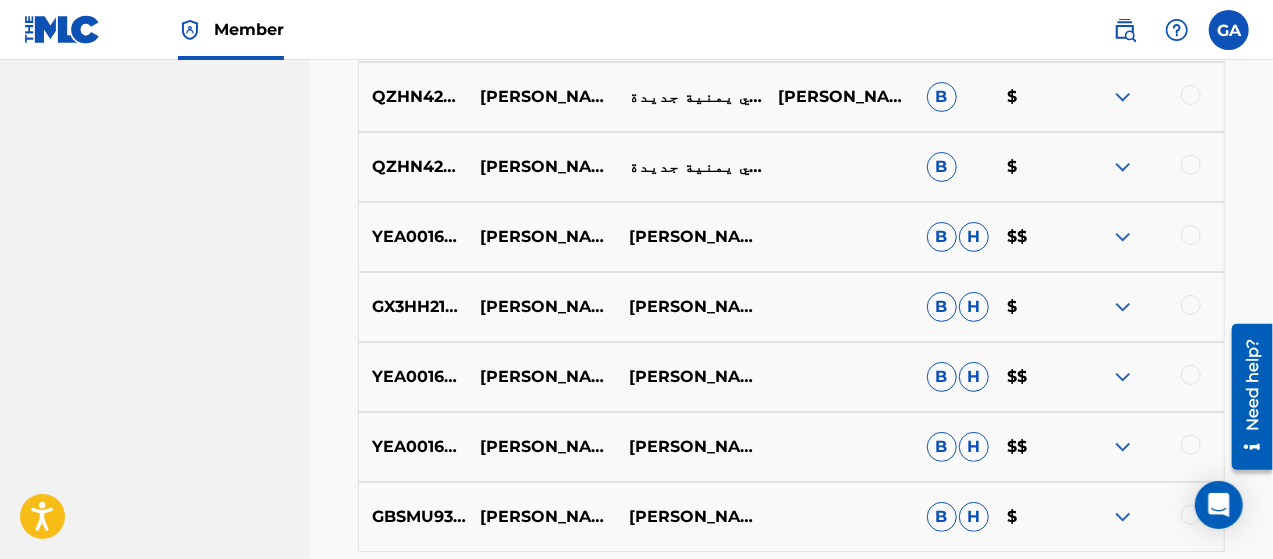 click on "YEA001601379 [PERSON_NAME] - يا [PERSON_NAME] B H $$" at bounding box center (791, 377) 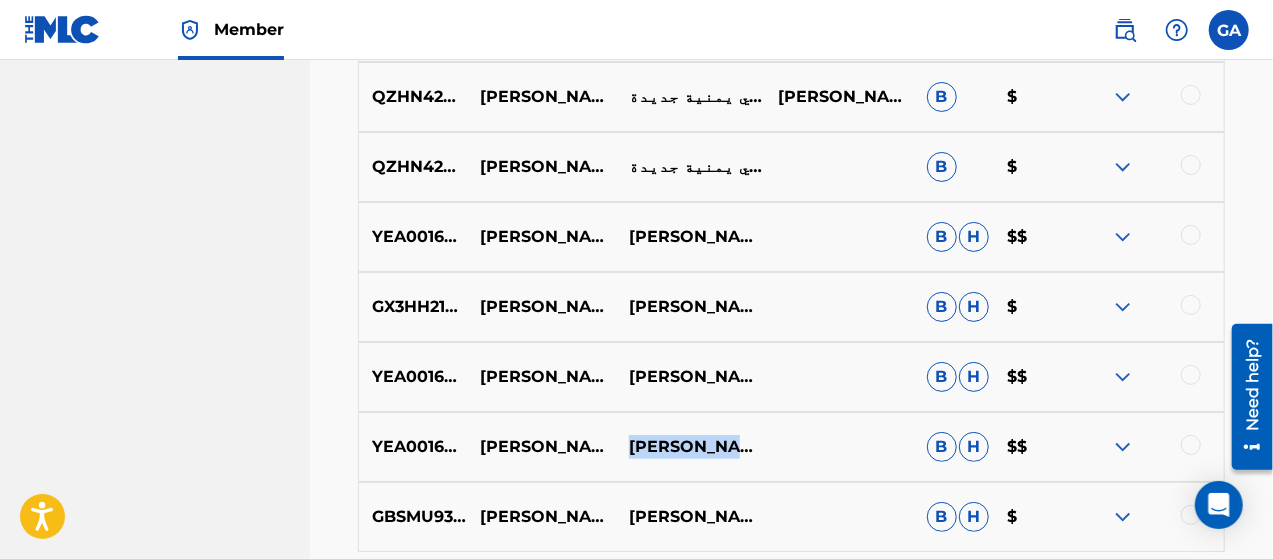 click on "[PERSON_NAME]" at bounding box center [690, 447] 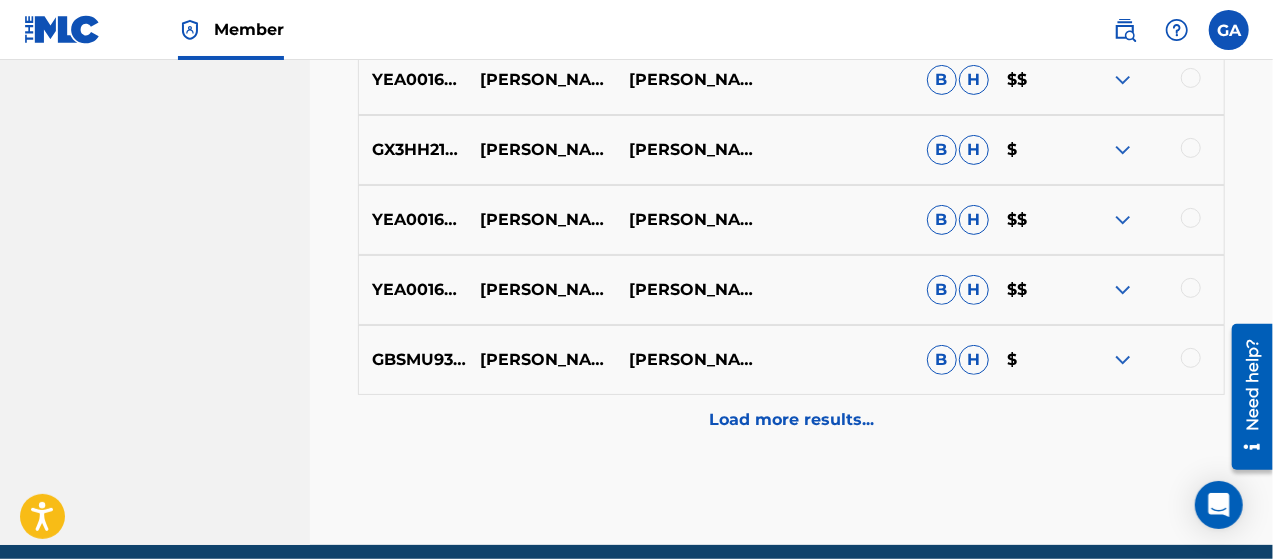 scroll, scrollTop: 4104, scrollLeft: 0, axis: vertical 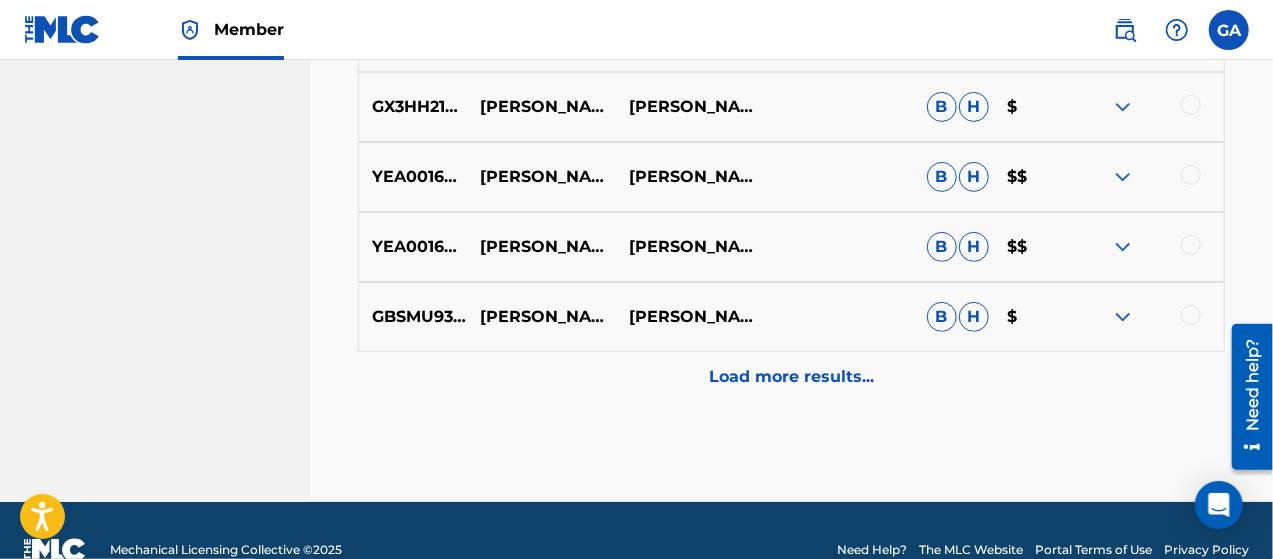 click on "GBSMU9301910 [PERSON_NAME] في حالي [PERSON_NAME] B H $" at bounding box center [791, 317] 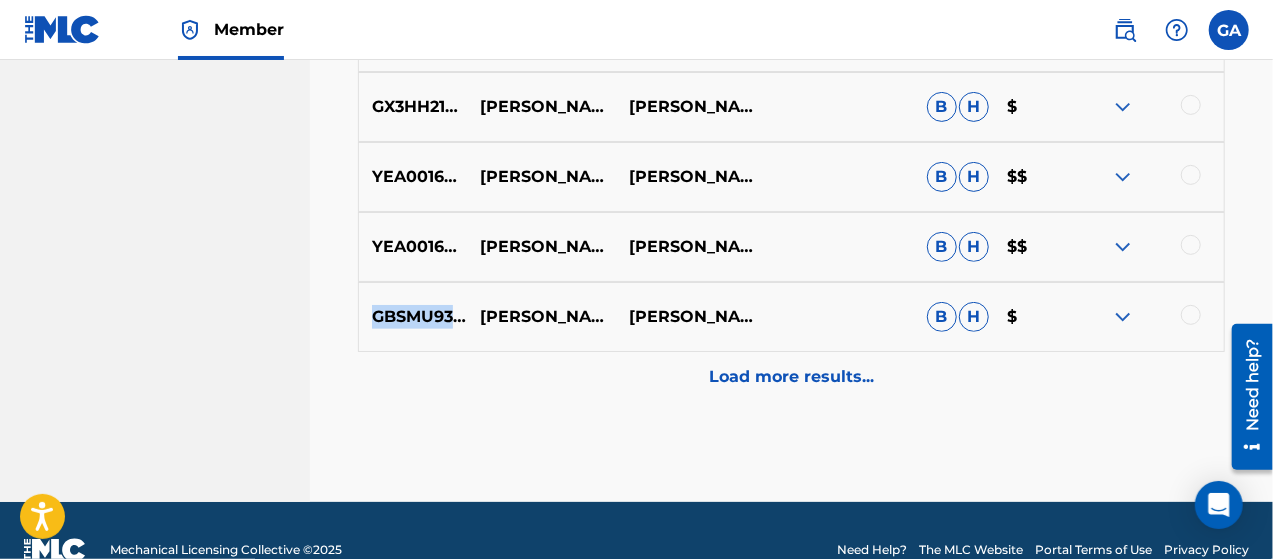 click on "GBSMU9301910" at bounding box center (413, 317) 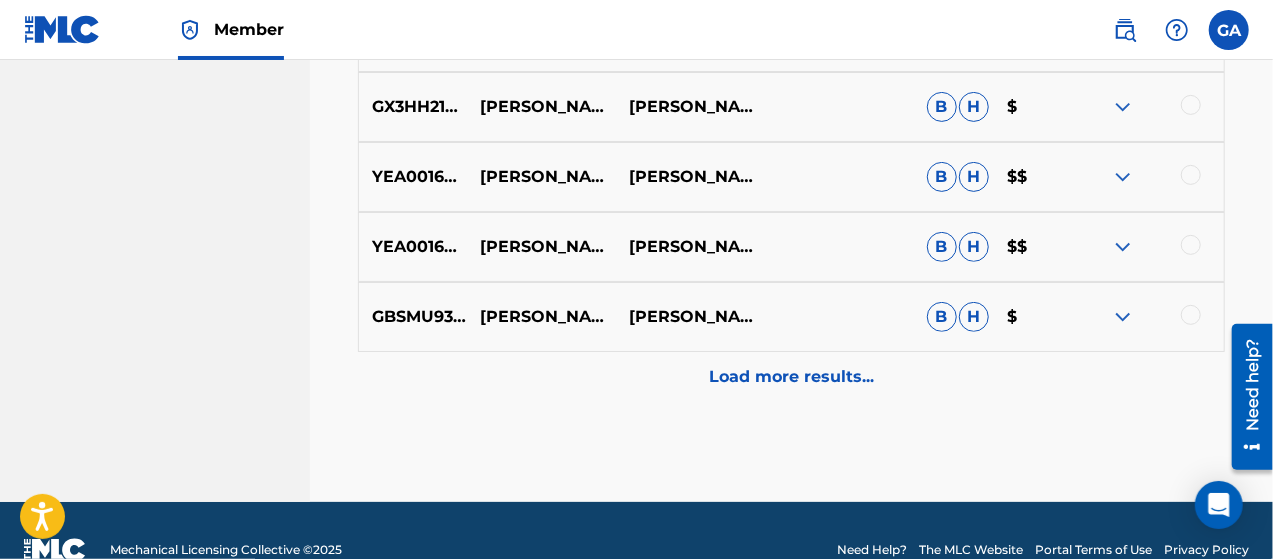 click on "[PERSON_NAME] في حالي" at bounding box center [541, 317] 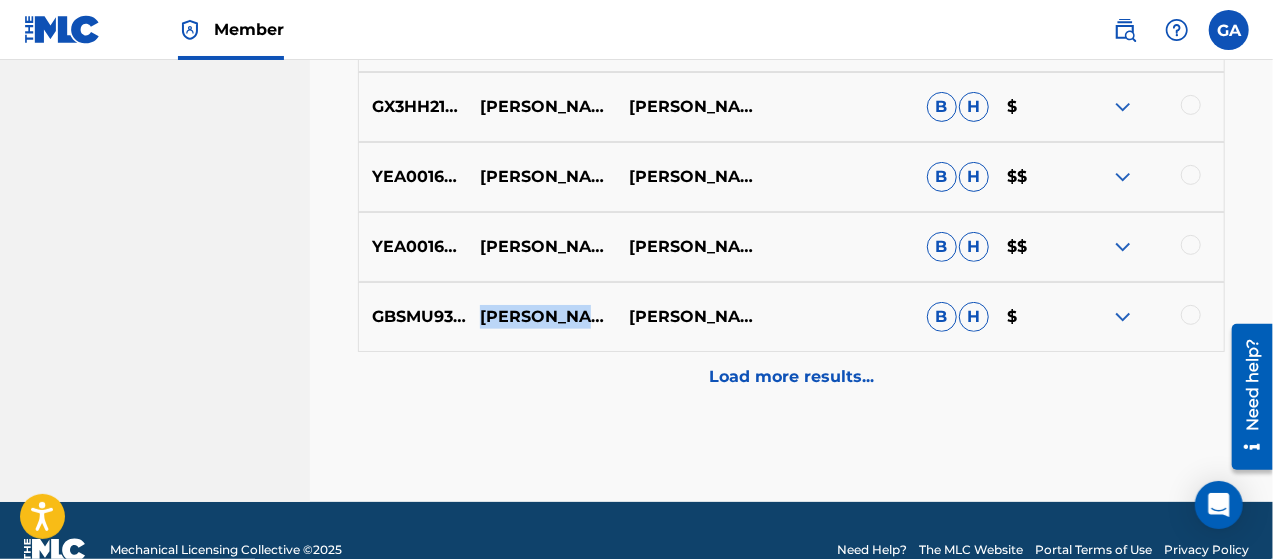 click on "[PERSON_NAME] في حالي" at bounding box center [541, 317] 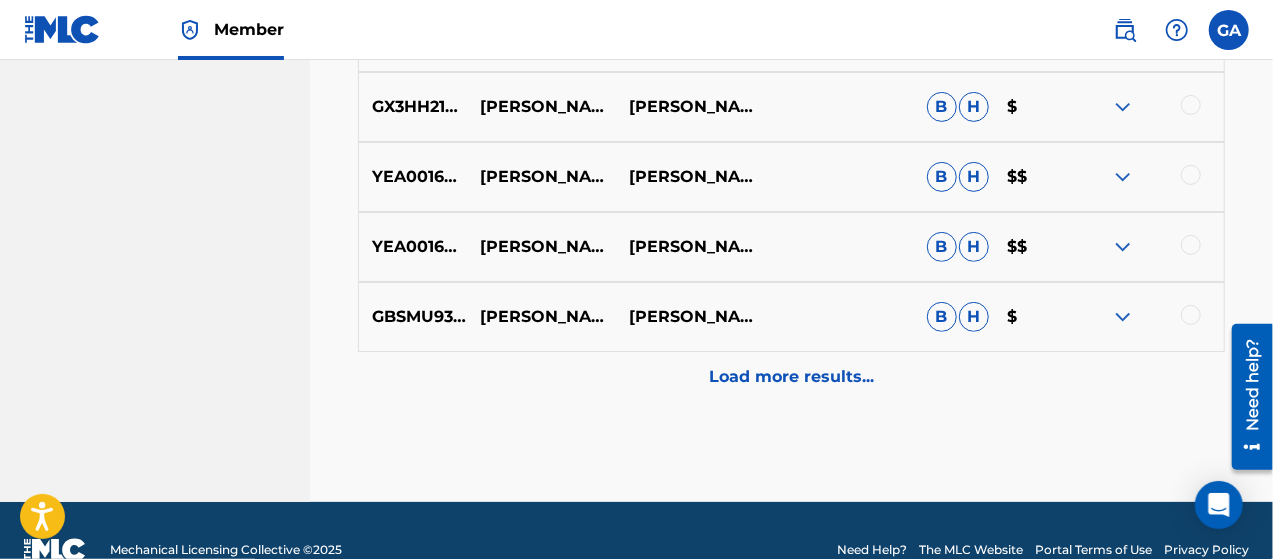 click on "[PERSON_NAME] في حالي" at bounding box center [541, 317] 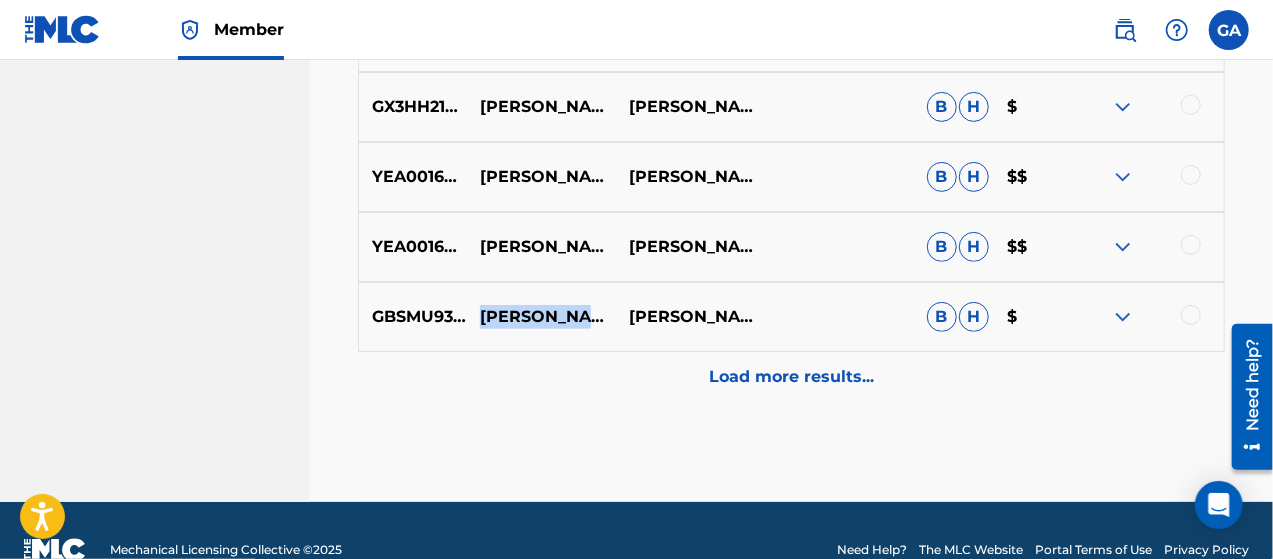 click on "[PERSON_NAME] في حالي" at bounding box center [541, 317] 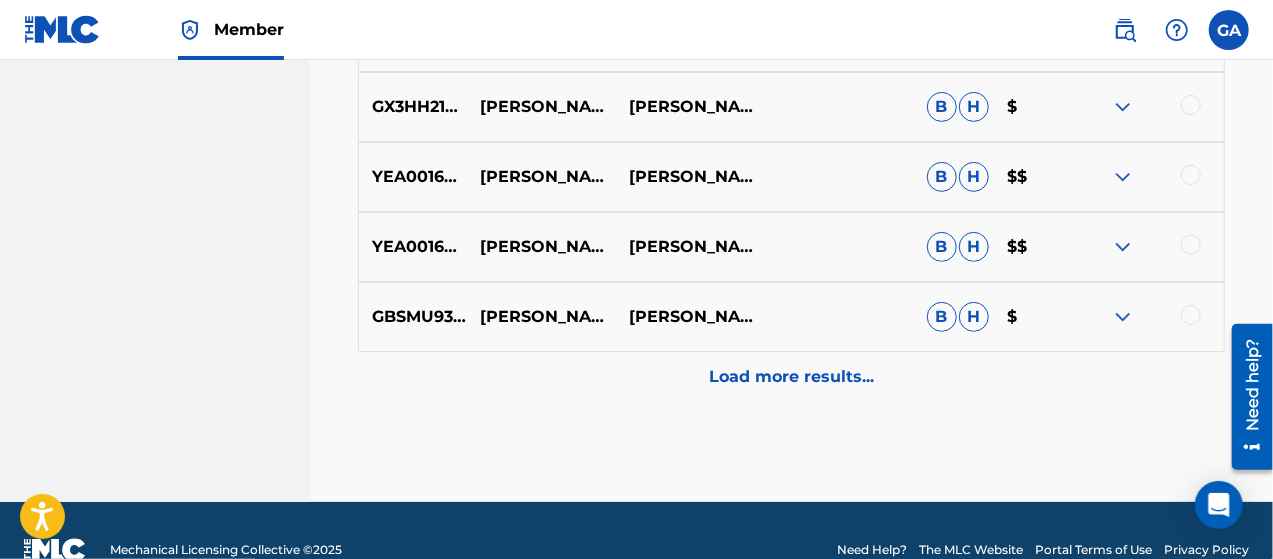 click on "[PERSON_NAME]" at bounding box center (690, 317) 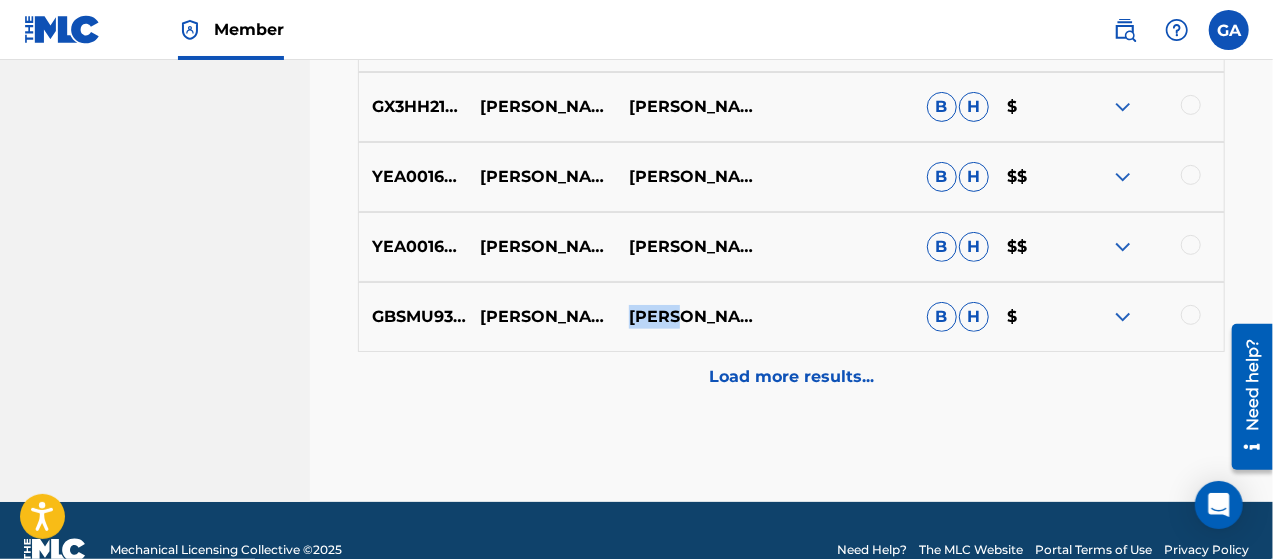 click on "[PERSON_NAME]" at bounding box center (690, 317) 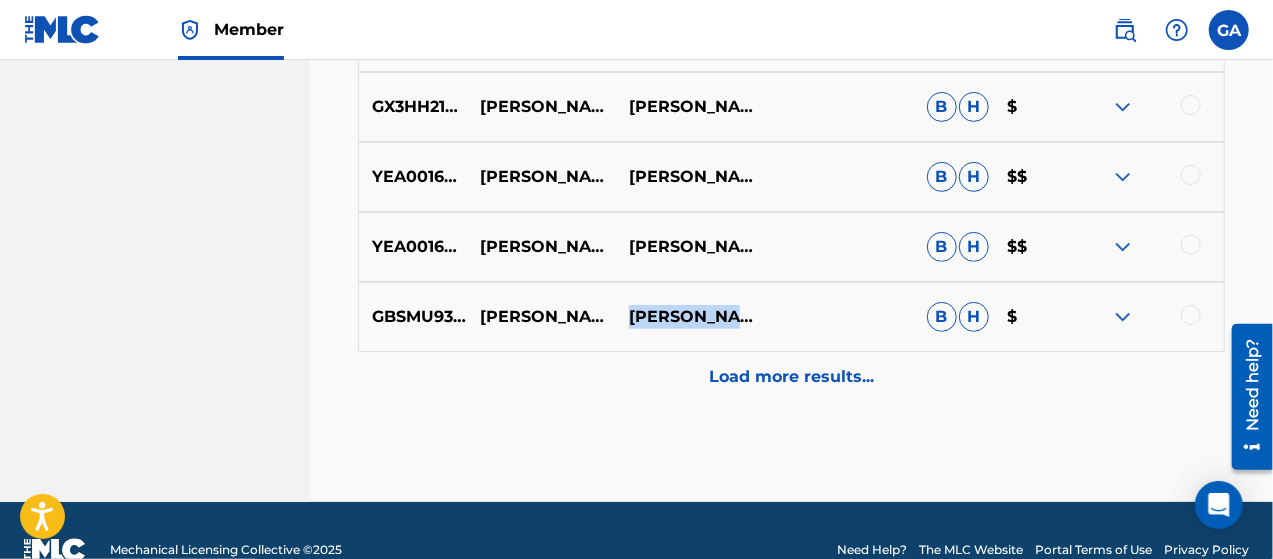 click on "[PERSON_NAME]" at bounding box center [690, 317] 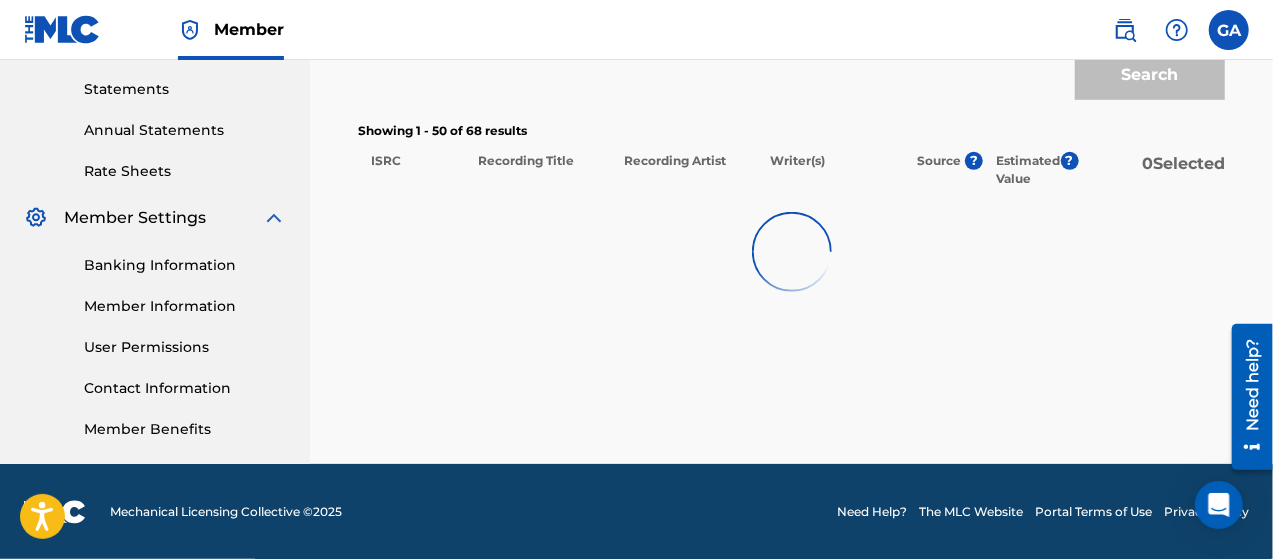 scroll, scrollTop: 4104, scrollLeft: 0, axis: vertical 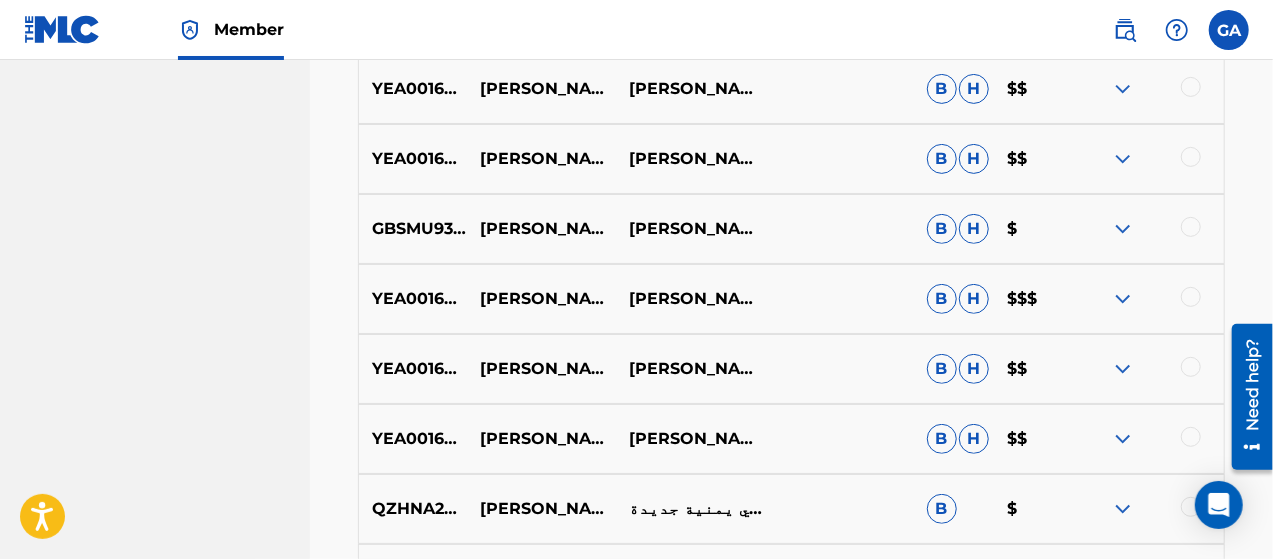 click on "YEA001601368" at bounding box center (413, 299) 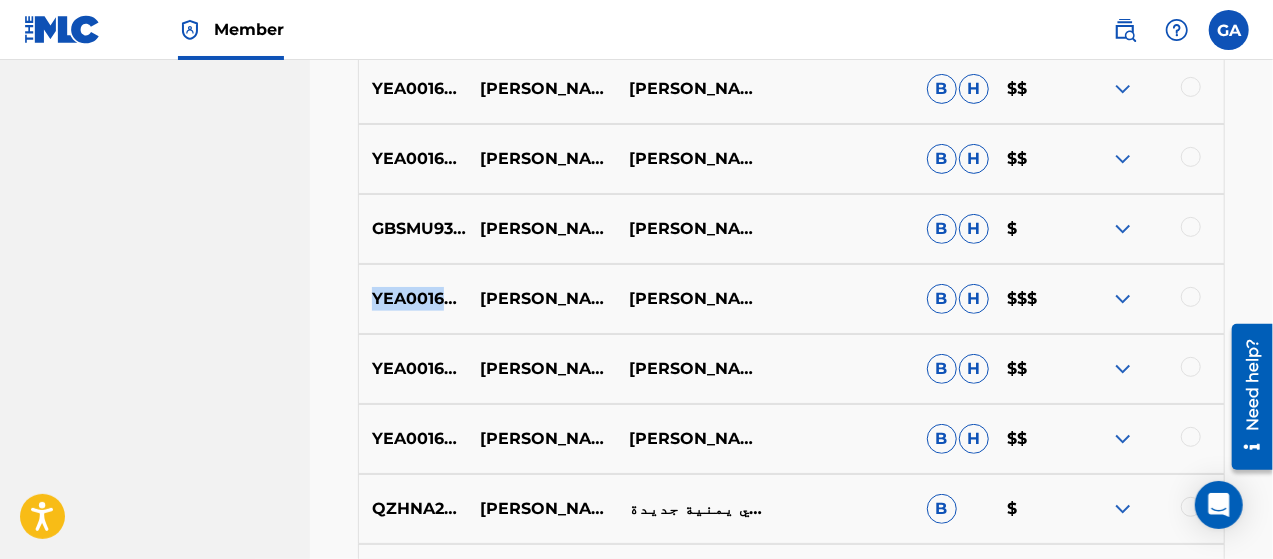 click on "YEA001601368" at bounding box center [413, 299] 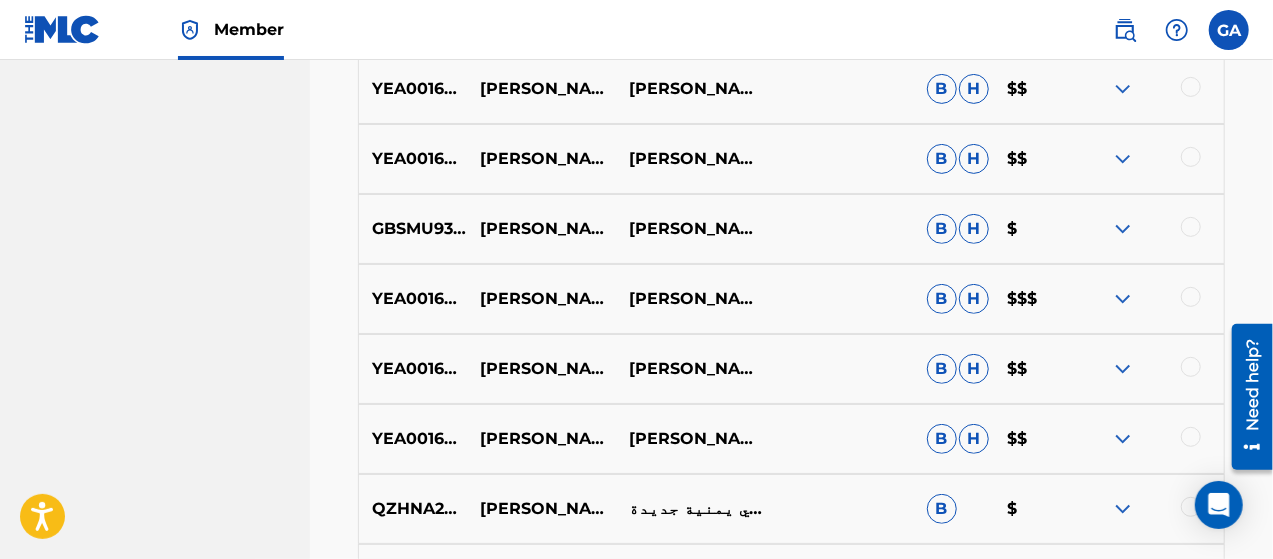 click on "[PERSON_NAME] - في عتمة الليل" at bounding box center [541, 299] 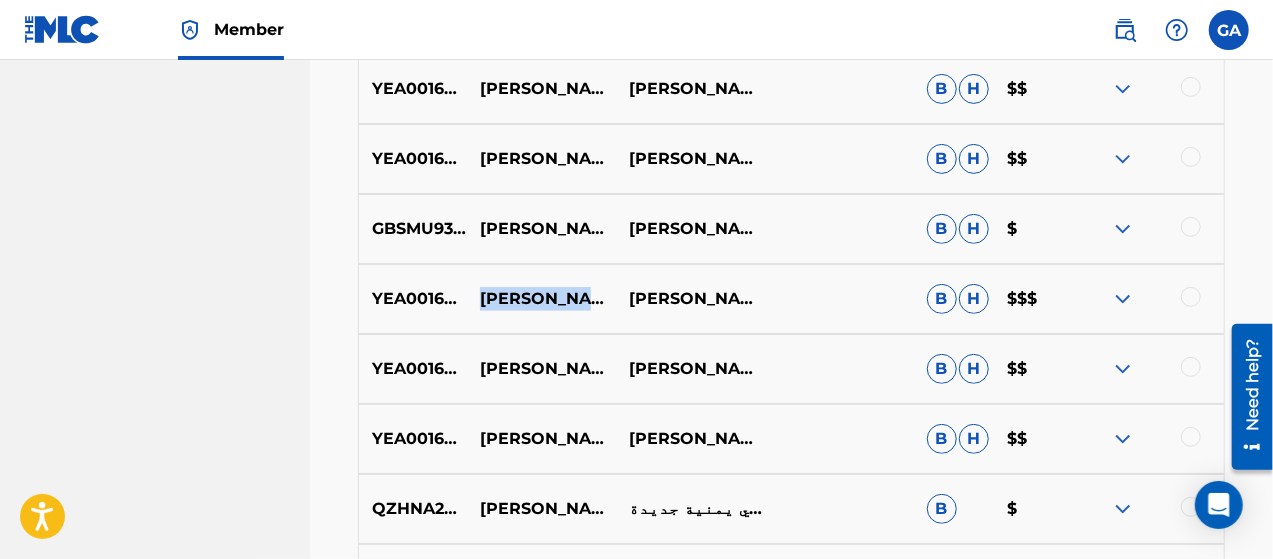 click on "[PERSON_NAME] - في عتمة الليل" at bounding box center [541, 299] 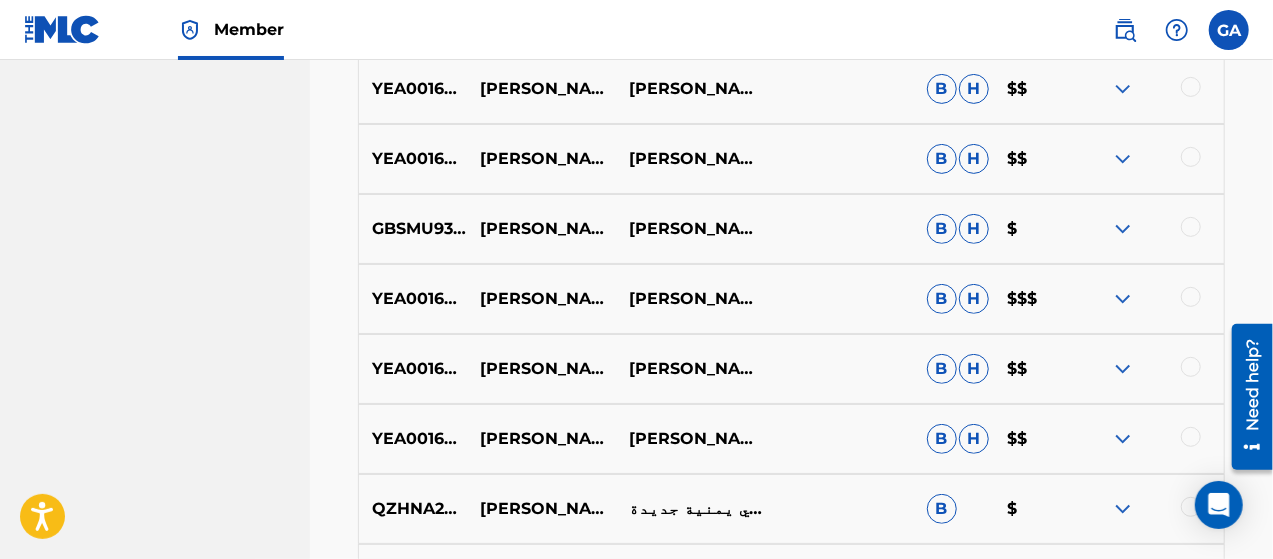 click on "[PERSON_NAME]" at bounding box center (690, 299) 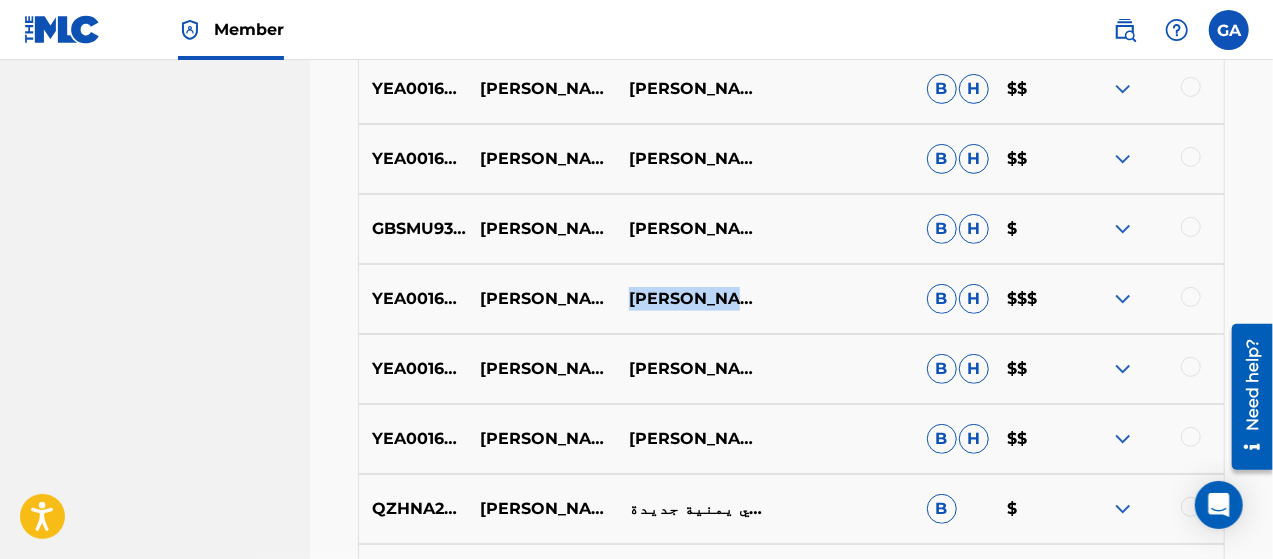 click on "[PERSON_NAME]" at bounding box center (690, 299) 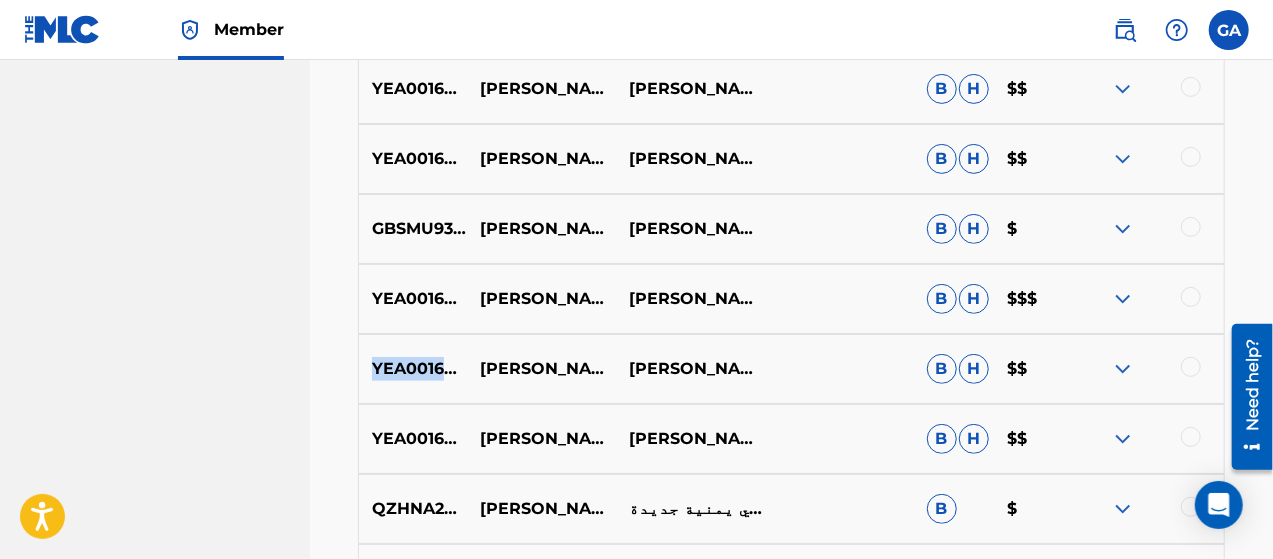 click on "YEA001601380" at bounding box center [413, 369] 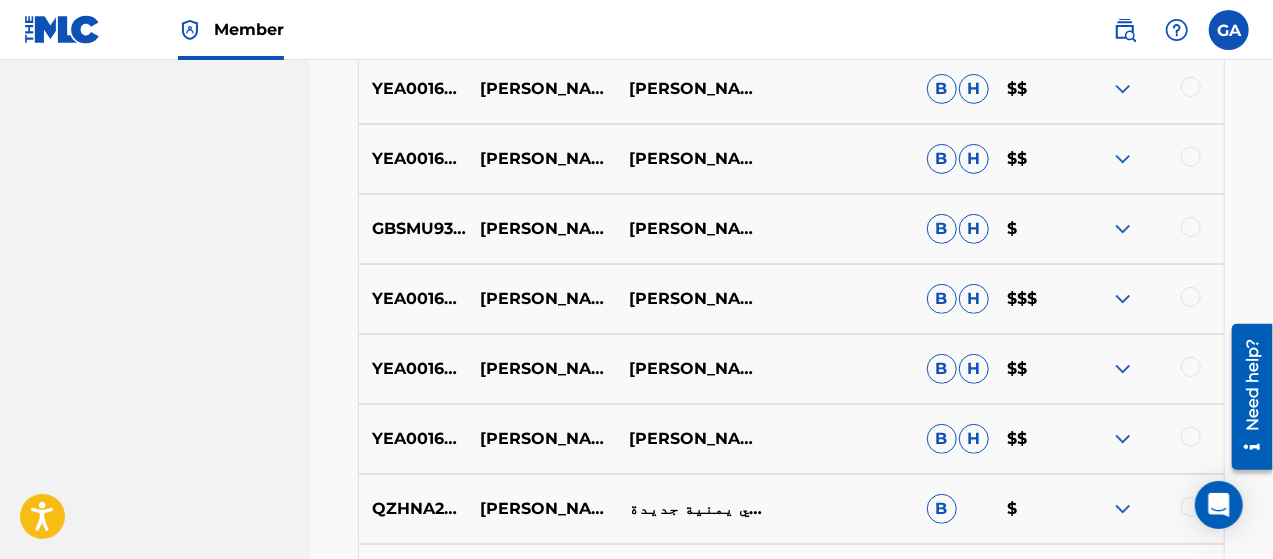 click on "[PERSON_NAME] - ماهو سوا منك" at bounding box center (541, 369) 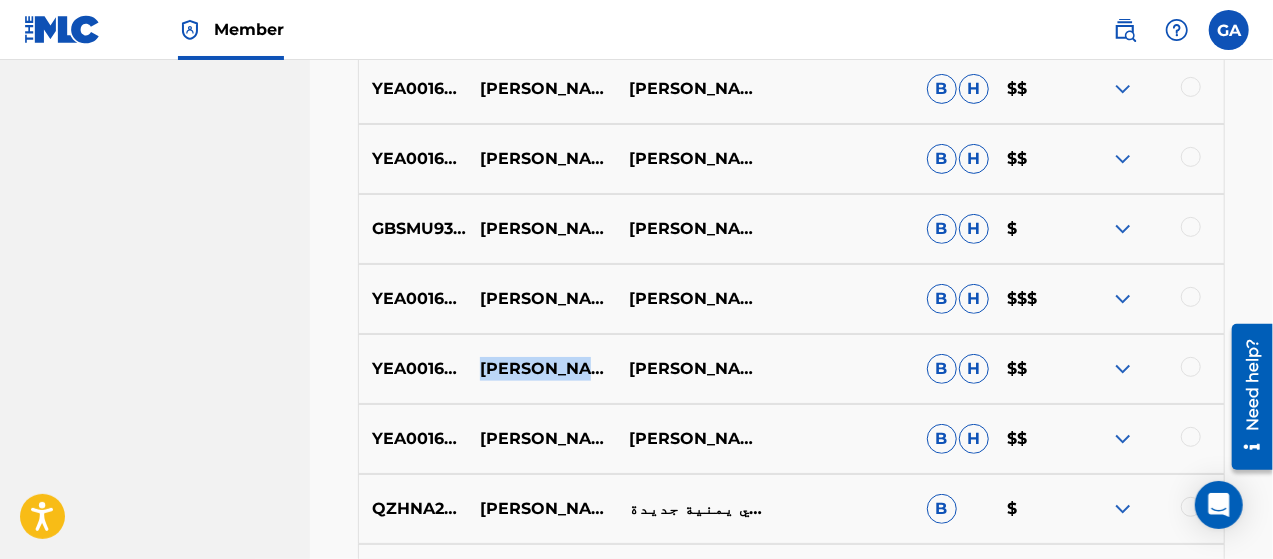click on "[PERSON_NAME] - ماهو سوا منك" at bounding box center [541, 369] 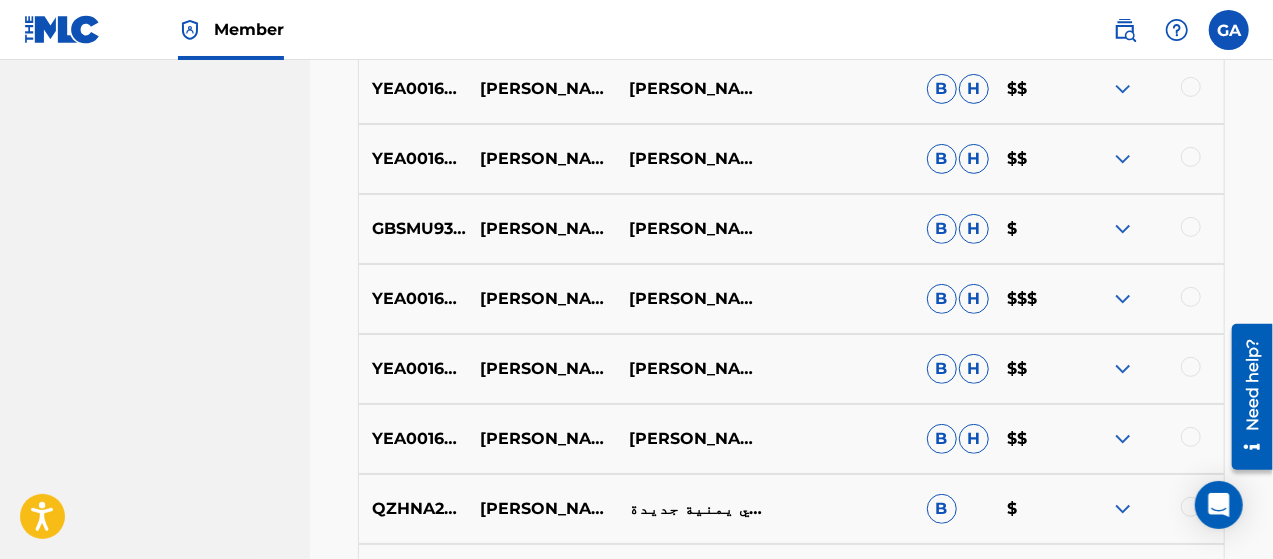 click on "[PERSON_NAME]" at bounding box center (690, 369) 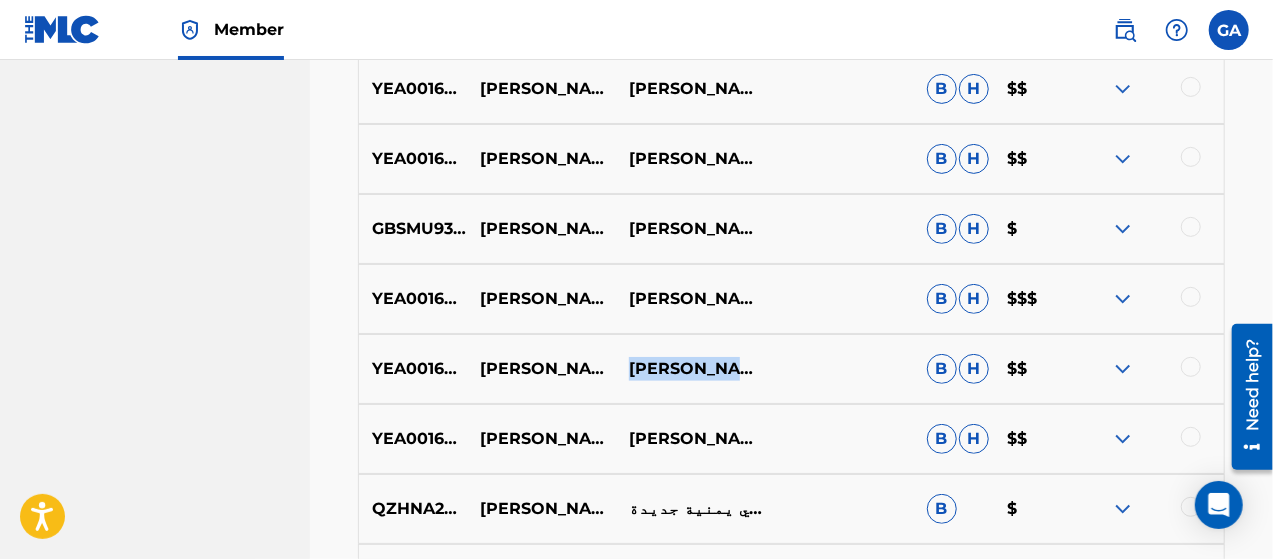 click on "[PERSON_NAME]" at bounding box center [690, 369] 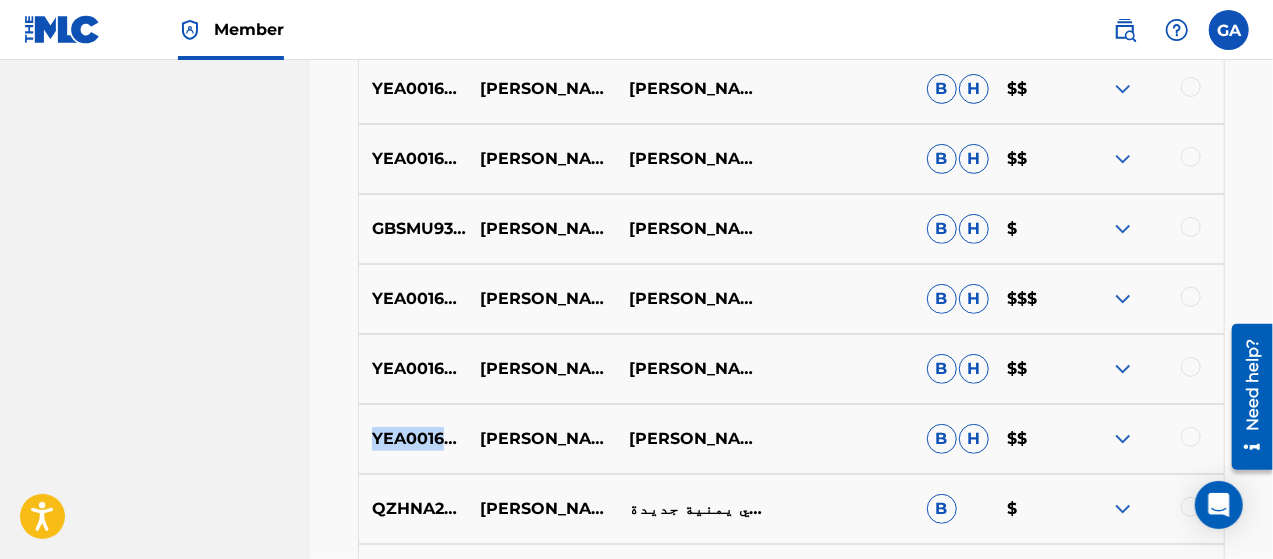 click on "YEA001601356" at bounding box center (413, 439) 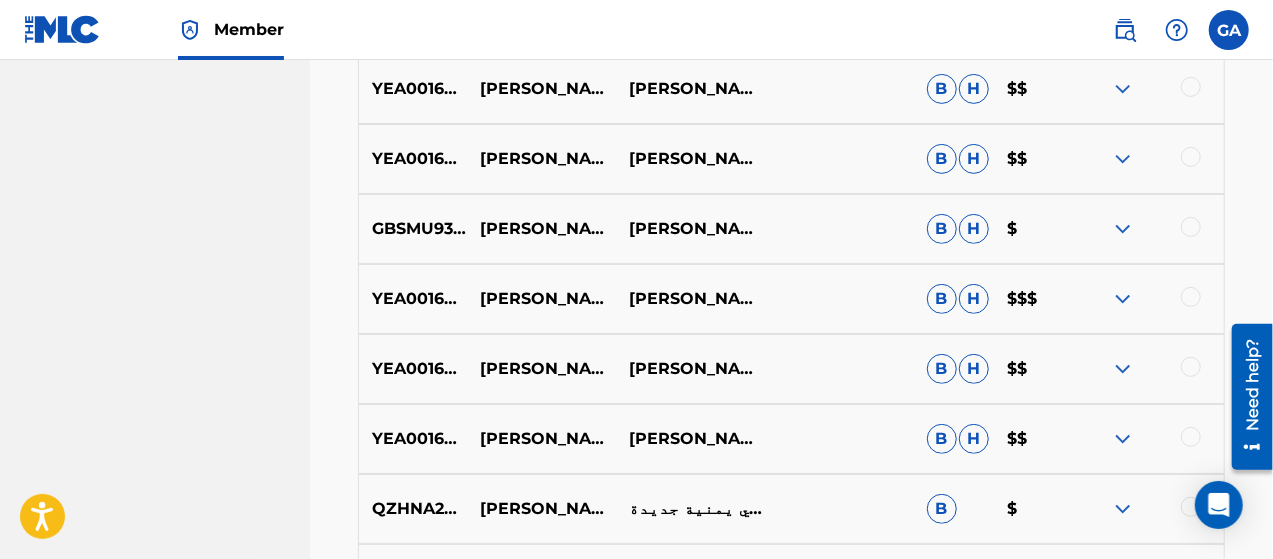 click on "[PERSON_NAME] - يا رياح الشرق" at bounding box center [541, 439] 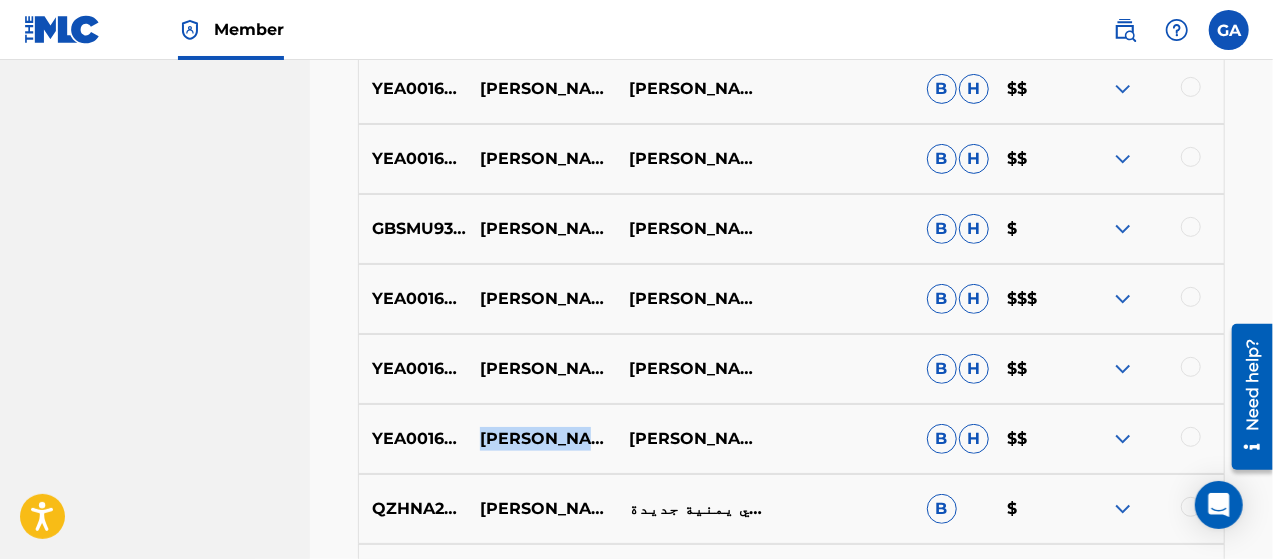 click on "[PERSON_NAME] - يا رياح الشرق" at bounding box center [541, 439] 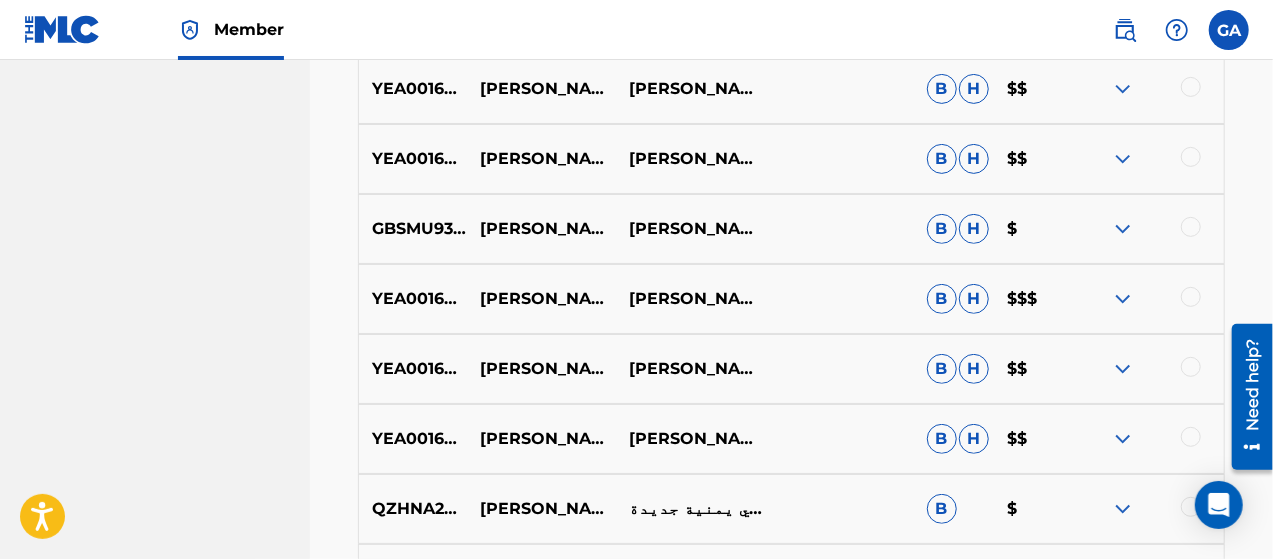 drag, startPoint x: 458, startPoint y: 402, endPoint x: 533, endPoint y: 424, distance: 78.160095 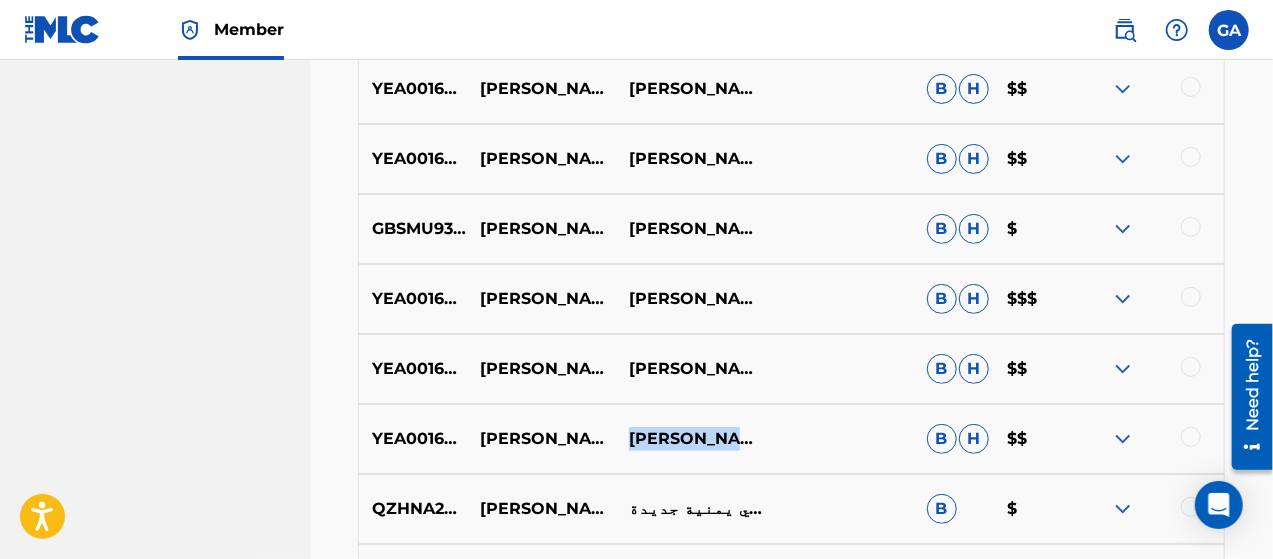 click on "[PERSON_NAME]" at bounding box center [690, 439] 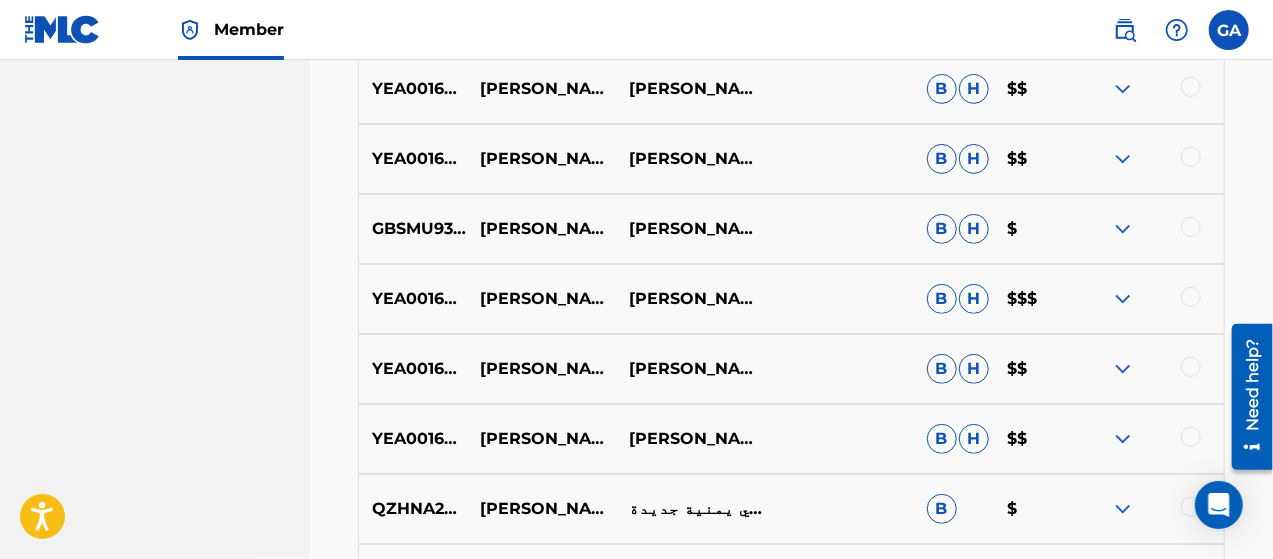 click on "QZHNA2437513" at bounding box center [413, 509] 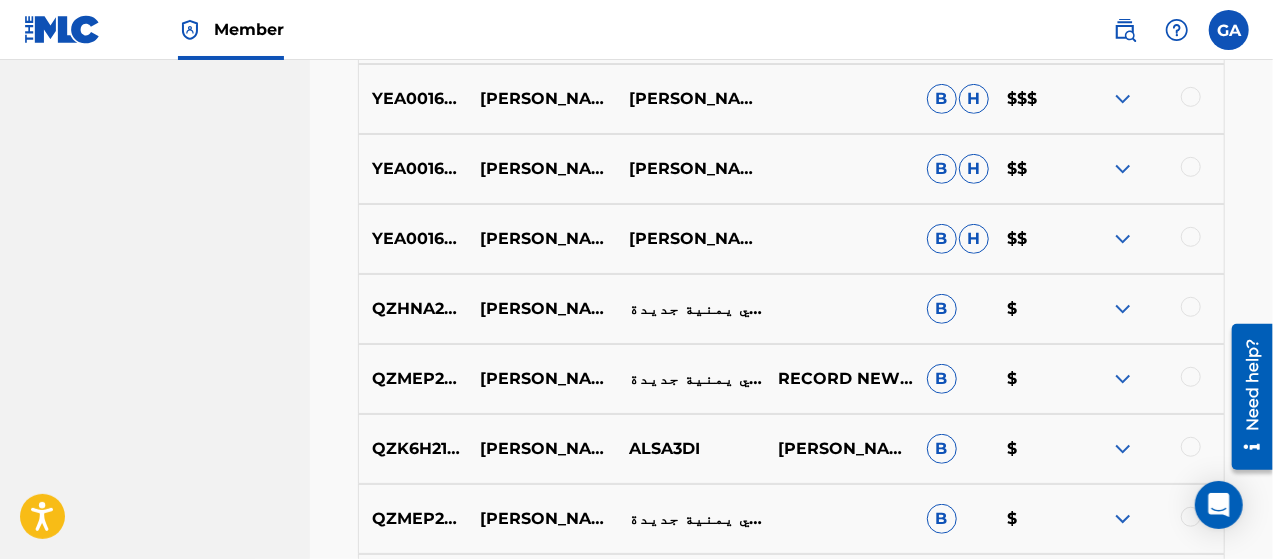 click on "QZK6H2159559" at bounding box center [413, 449] 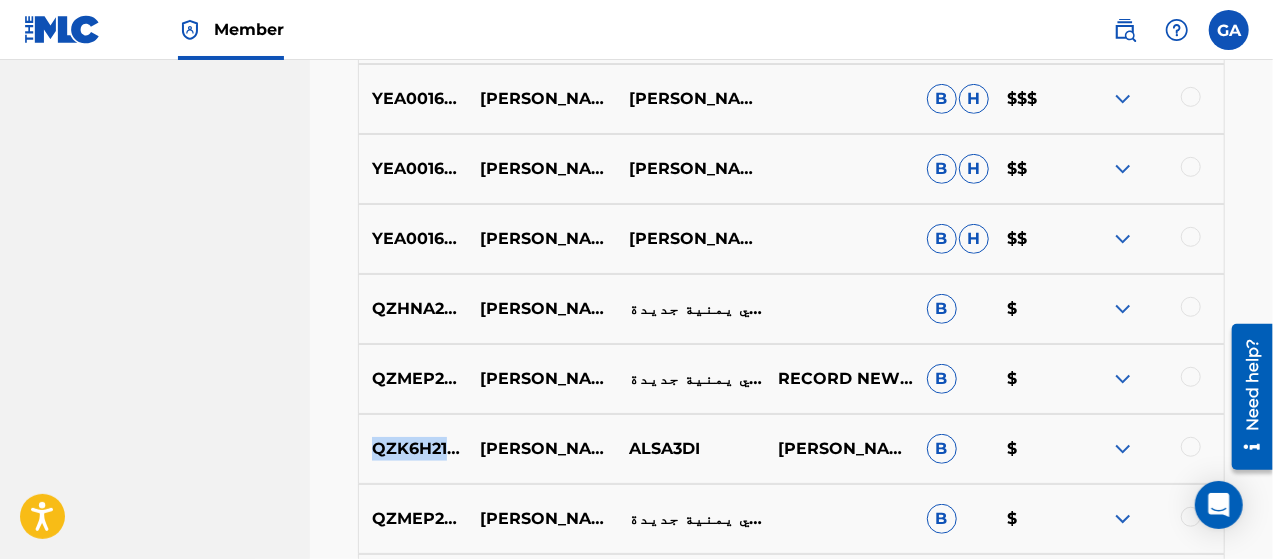 click on "QZK6H2159559" at bounding box center (413, 449) 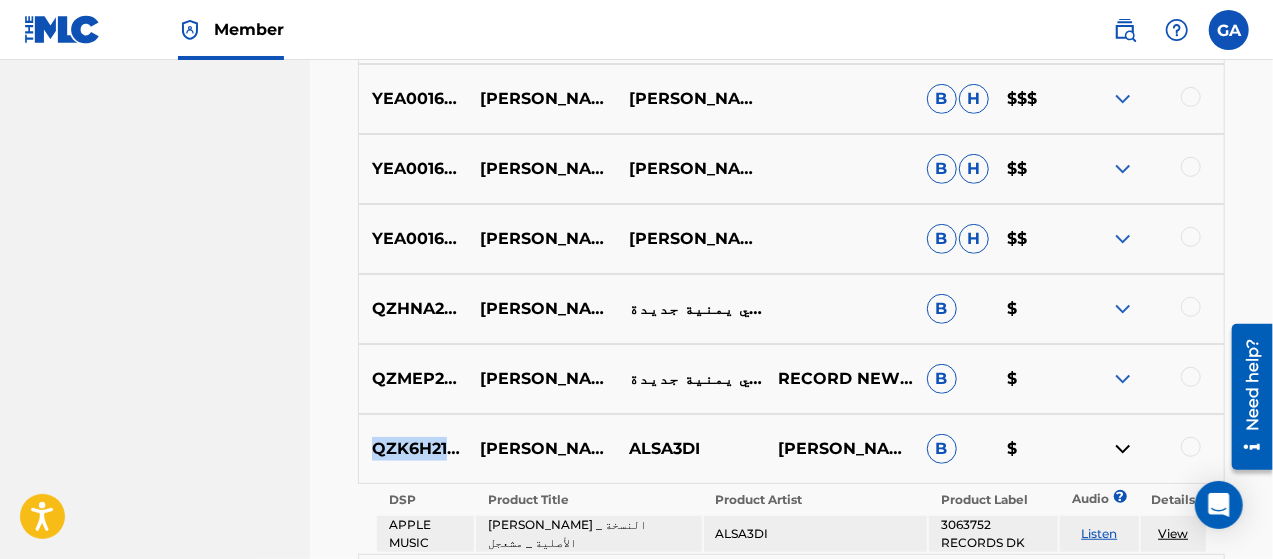 scroll, scrollTop: 4404, scrollLeft: 0, axis: vertical 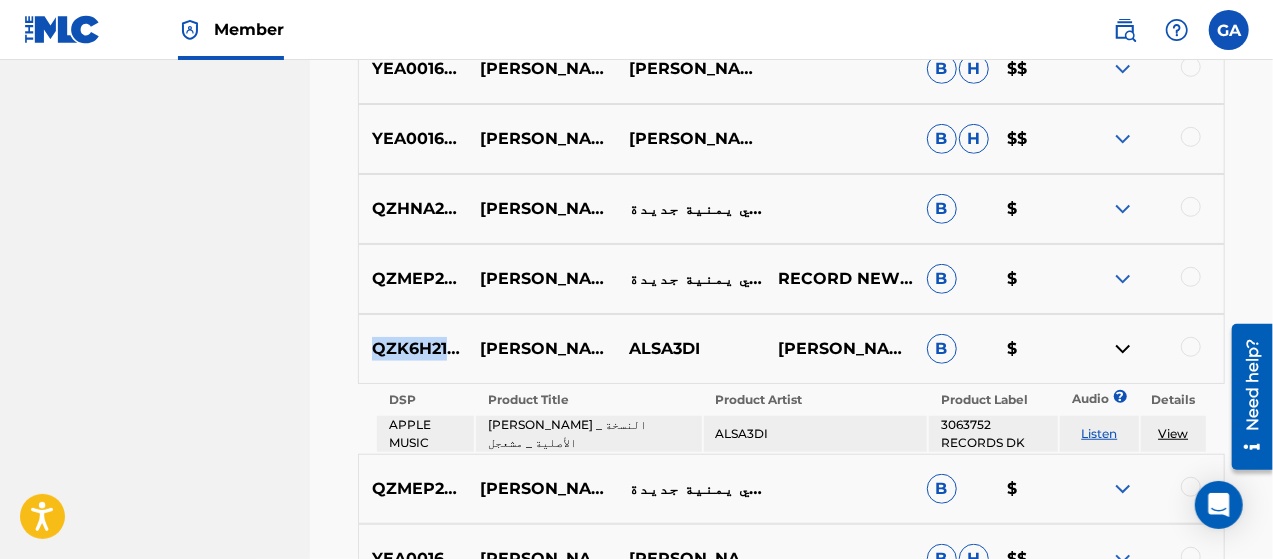 click on "Listen" at bounding box center [1100, 433] 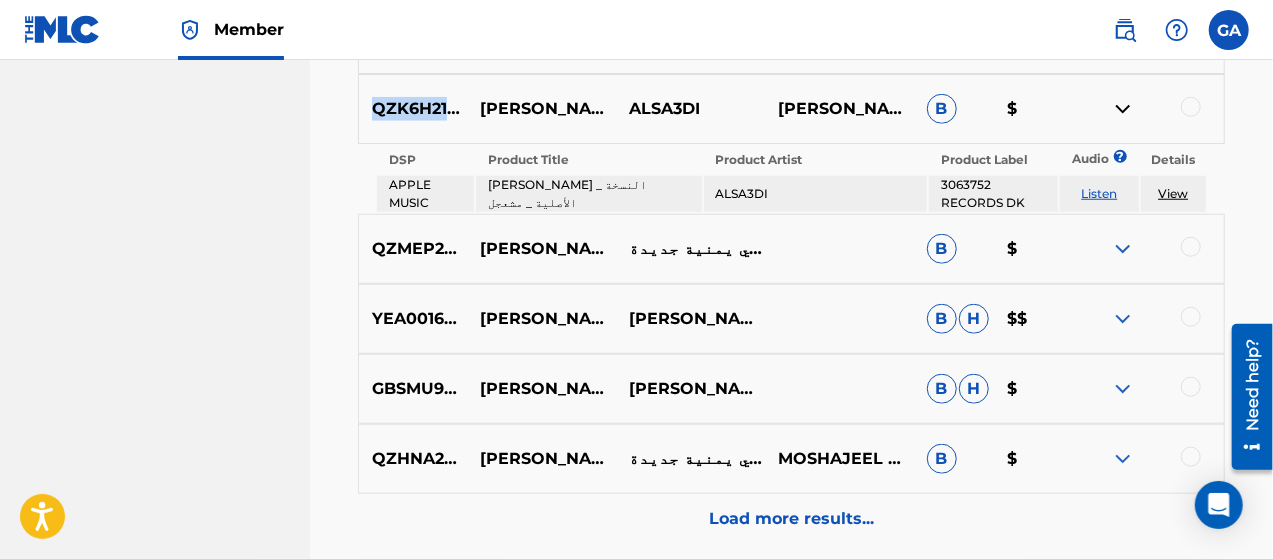 scroll, scrollTop: 4704, scrollLeft: 0, axis: vertical 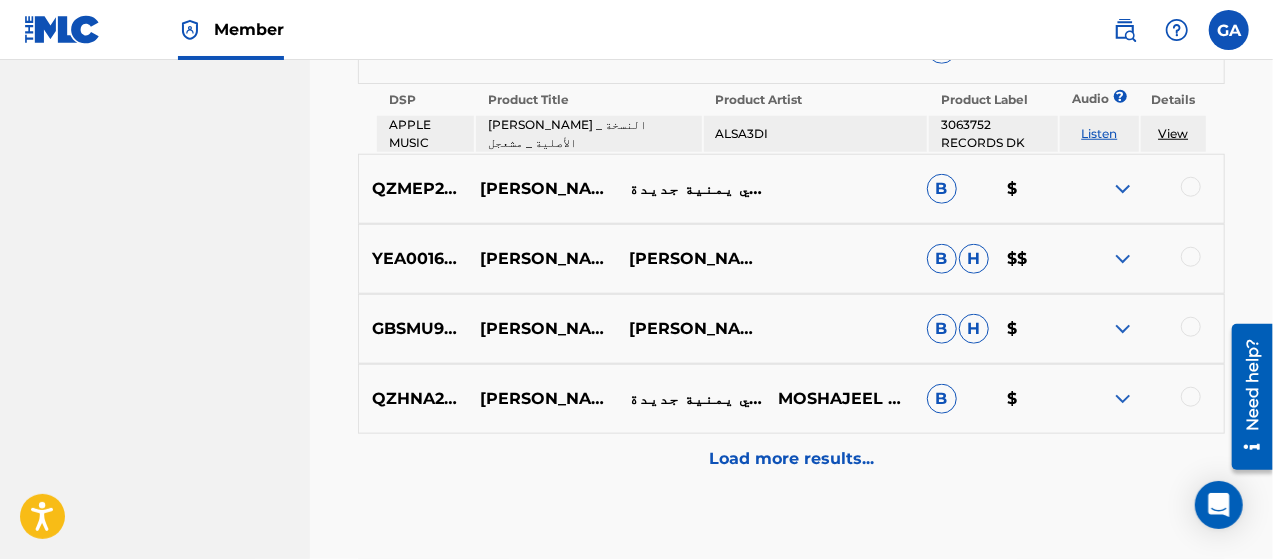click on "QZMEP2420819" at bounding box center (413, 189) 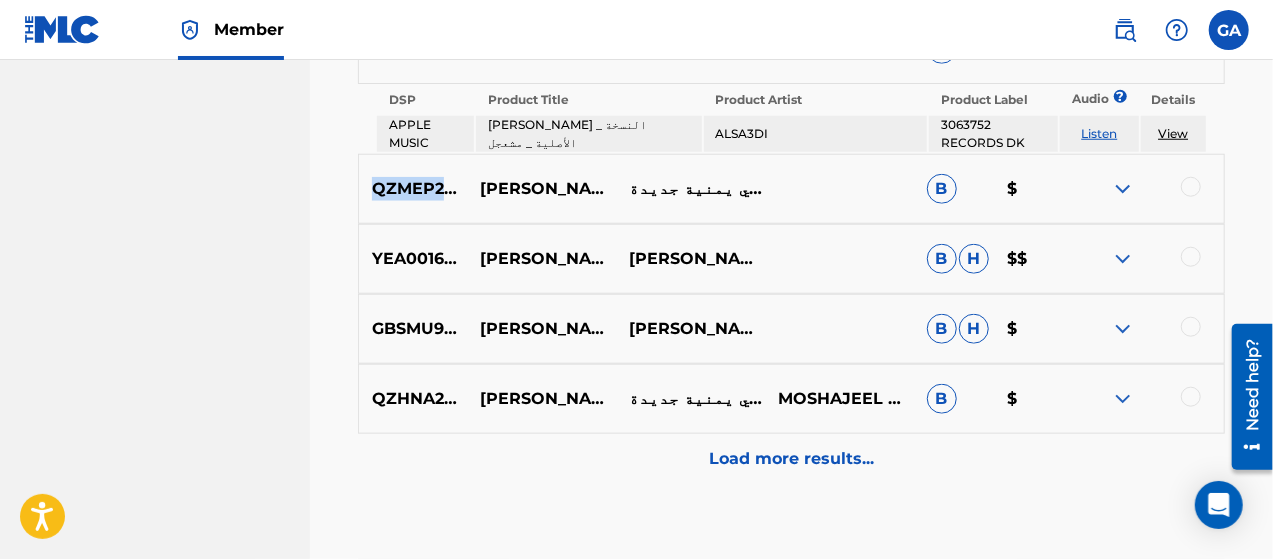 click on "QZMEP2420819" at bounding box center (413, 189) 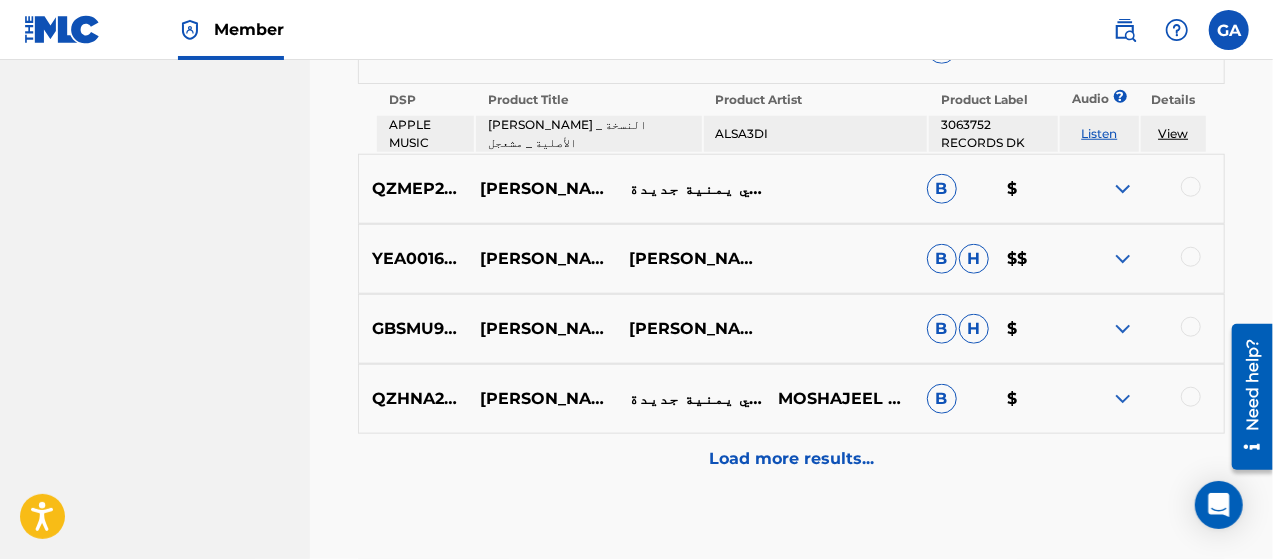 click on "YEA001601375" at bounding box center [413, 259] 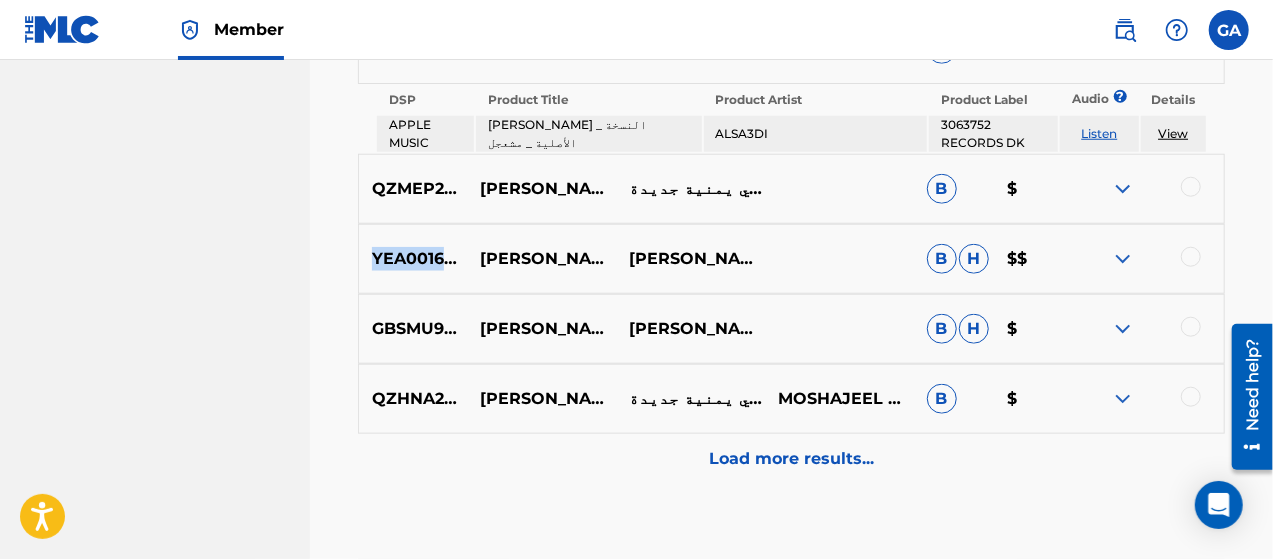 click on "YEA001601375" at bounding box center (413, 259) 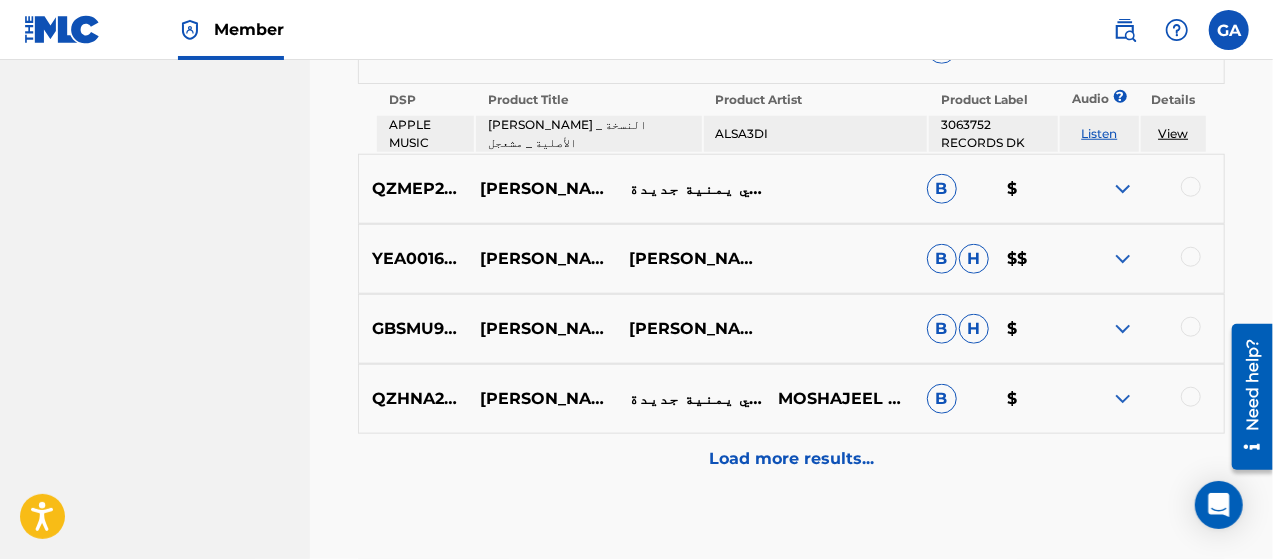 click on "[PERSON_NAME] - [PERSON_NAME]" at bounding box center [541, 259] 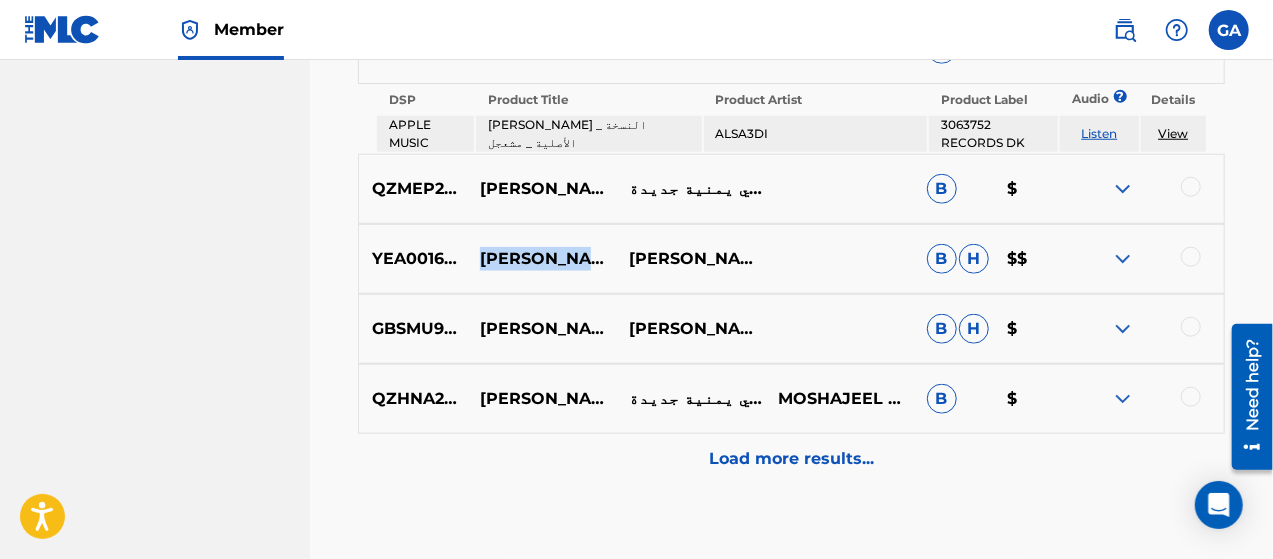click on "[PERSON_NAME] - [PERSON_NAME]" at bounding box center [541, 259] 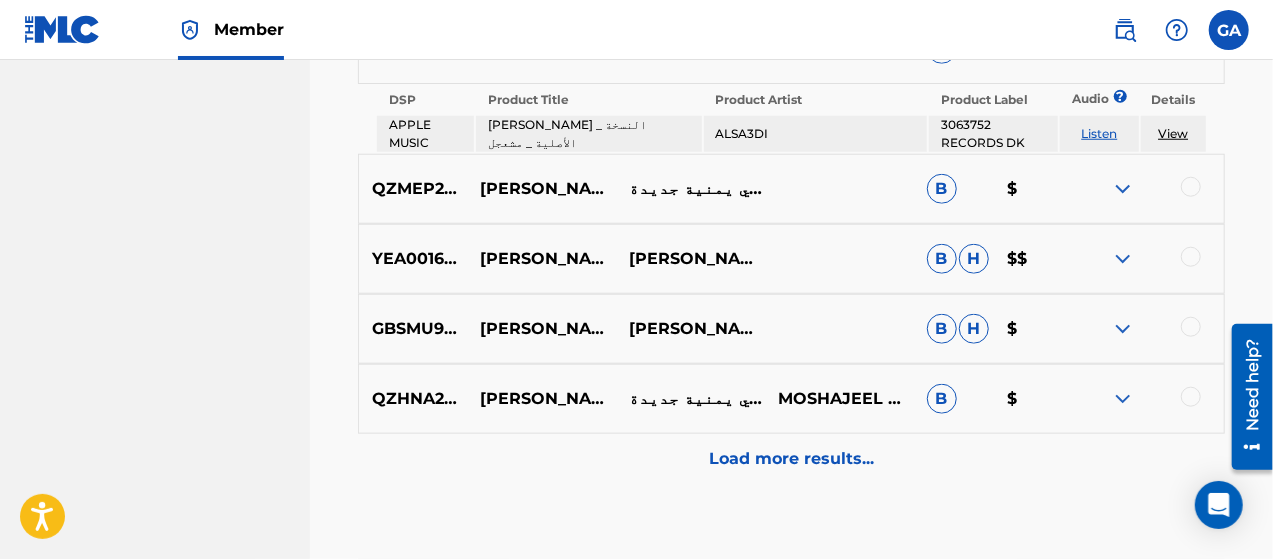 click on "YEA001601375 [PERSON_NAME] - [PERSON_NAME] B H $$" at bounding box center (791, 259) 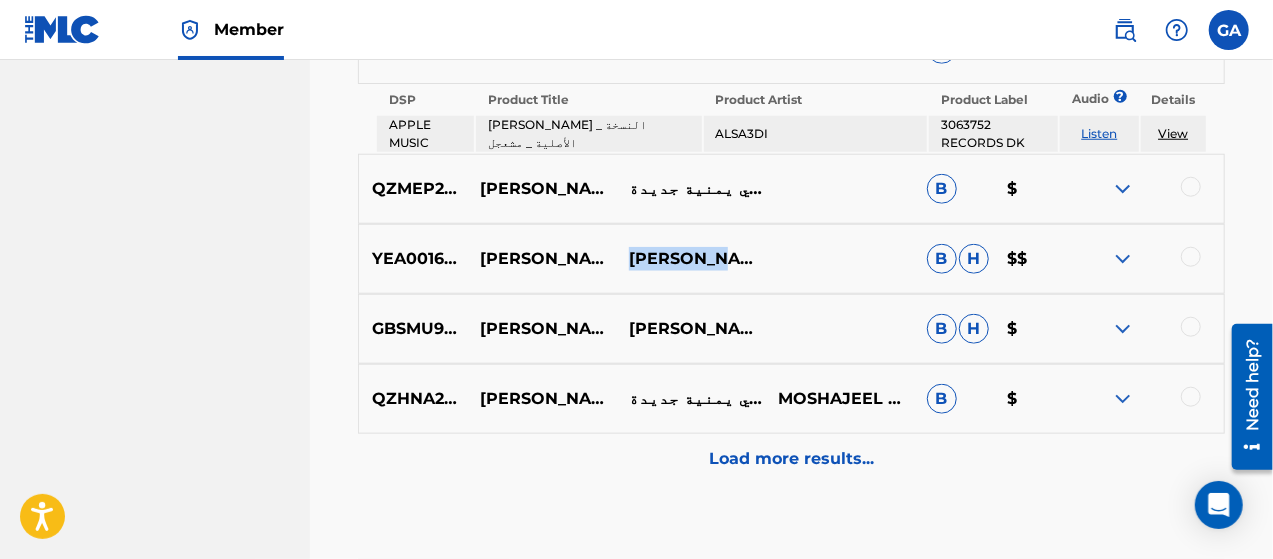 click on "YEA001601375 [PERSON_NAME] - [PERSON_NAME] B H $$" at bounding box center (791, 259) 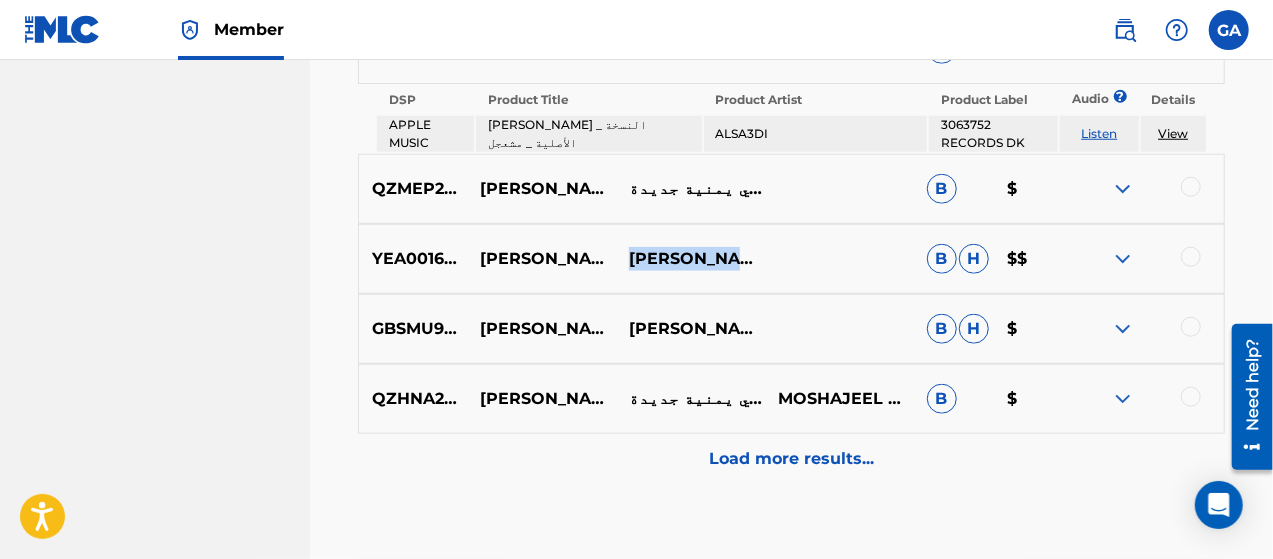 click on "YEA001601375 [PERSON_NAME] - [PERSON_NAME] B H $$" at bounding box center [791, 259] 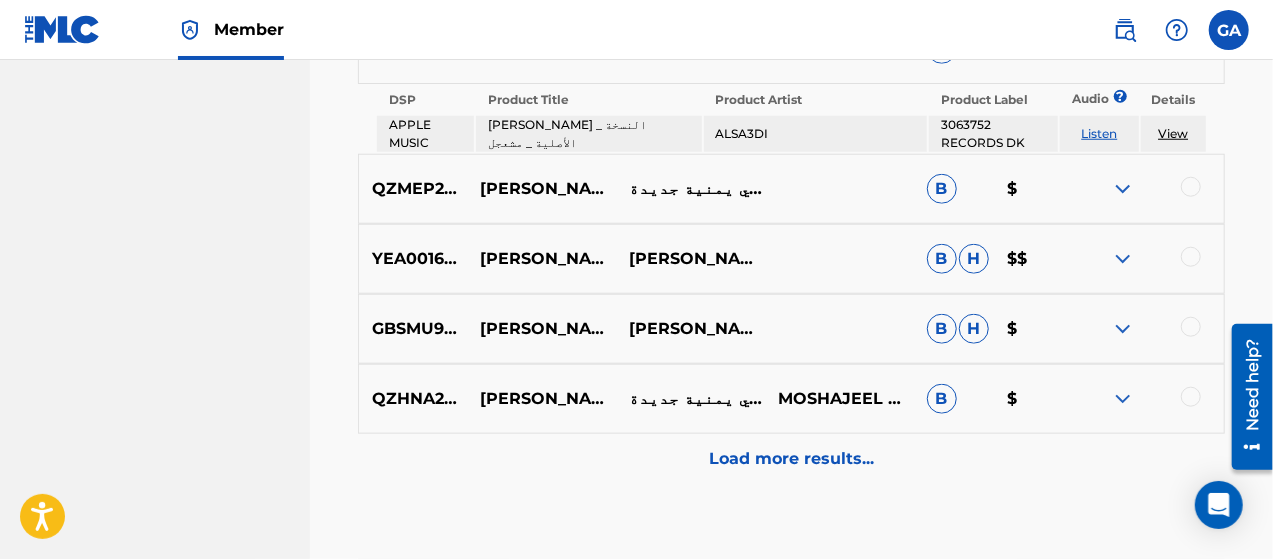 click on "GBSMU9543878" at bounding box center (413, 329) 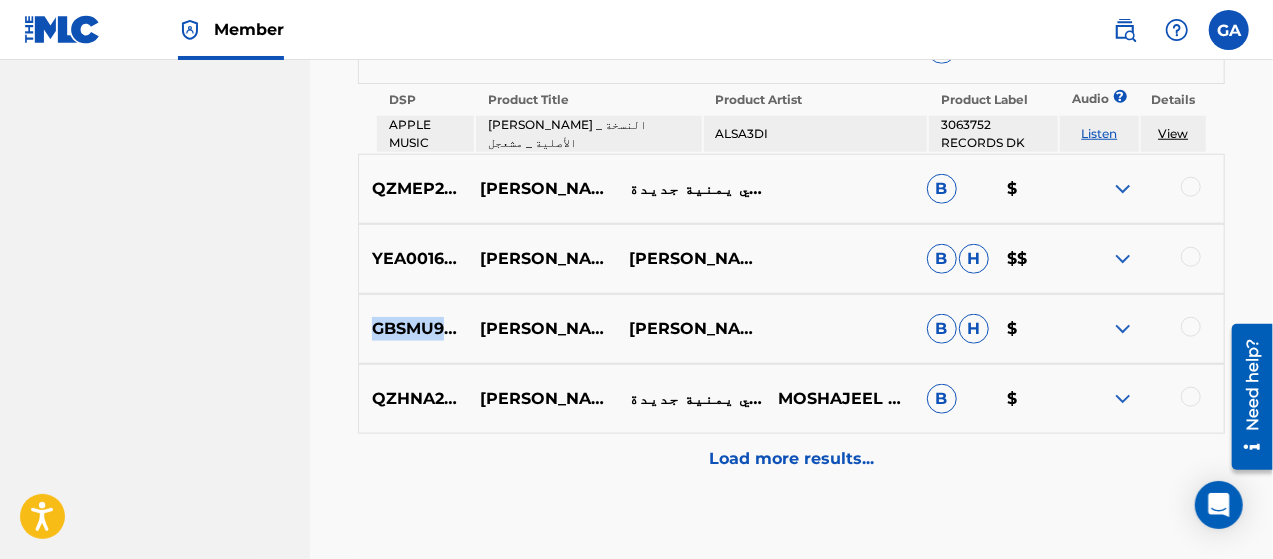 click on "GBSMU9543878" at bounding box center (413, 329) 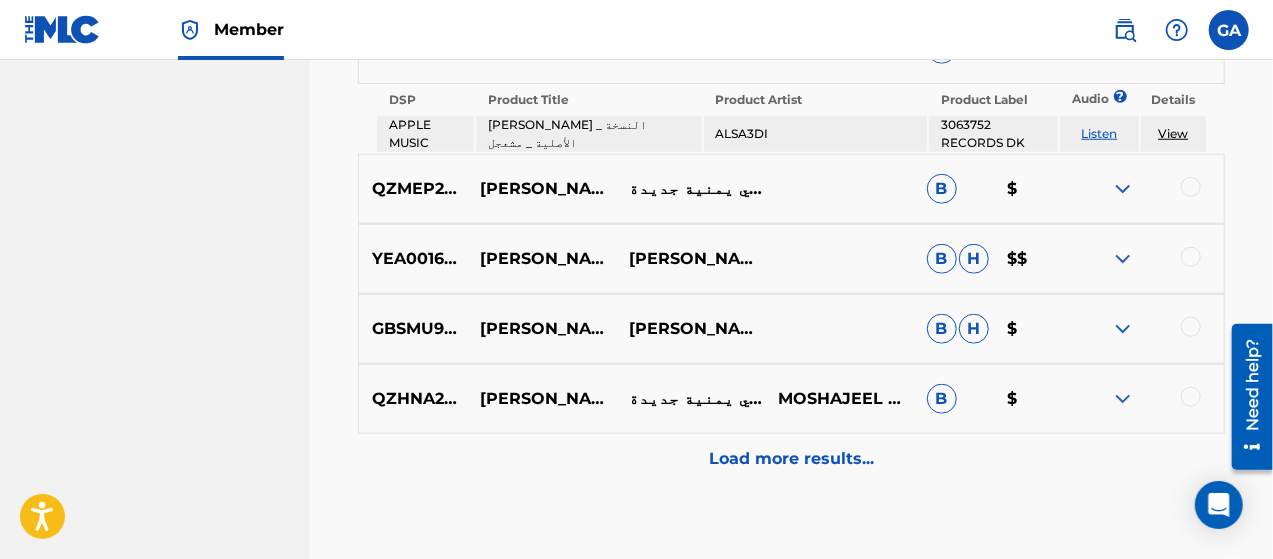 click on "[PERSON_NAME] أبغيك لامني قريتك فهمتك" at bounding box center [541, 329] 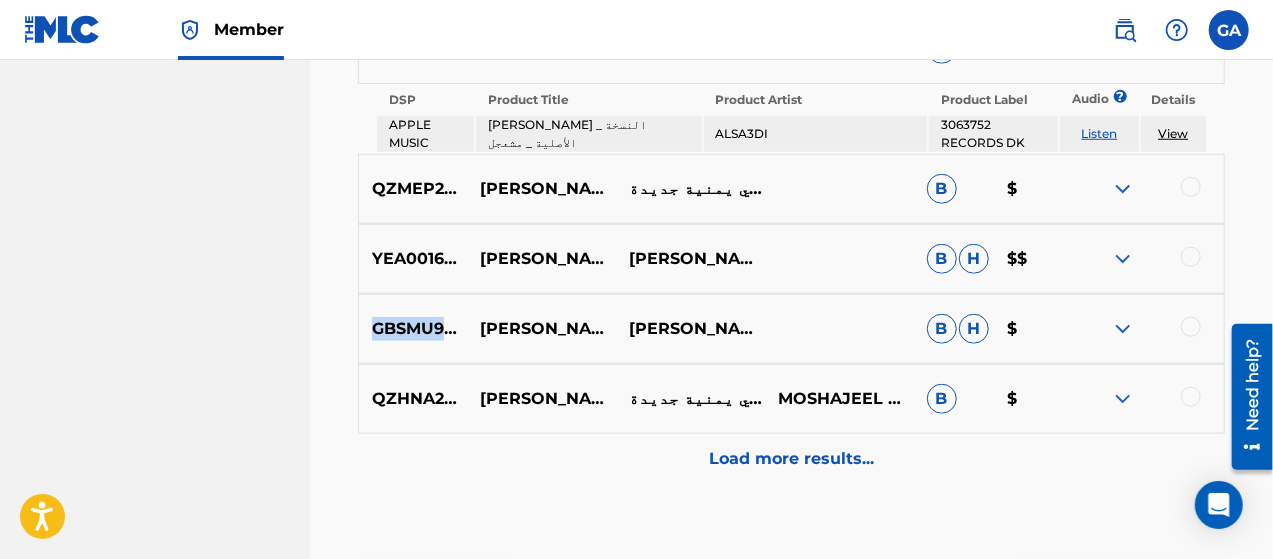click on "GBSMU9543878" at bounding box center (413, 329) 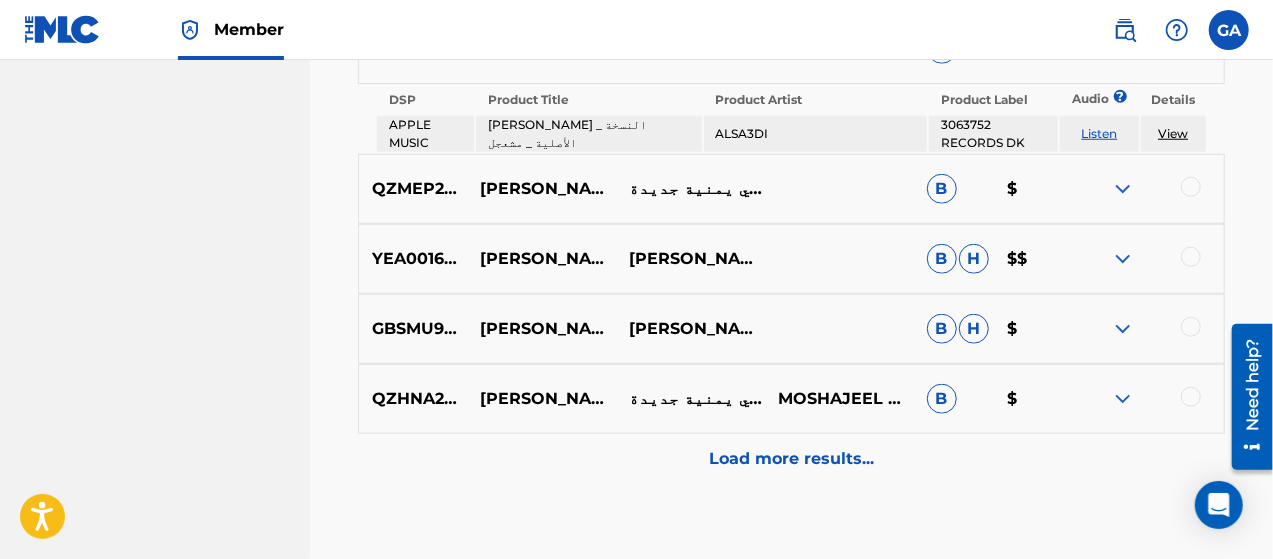 click on "[PERSON_NAME] أبغيك لامني قريتك فهمتك" at bounding box center (541, 329) 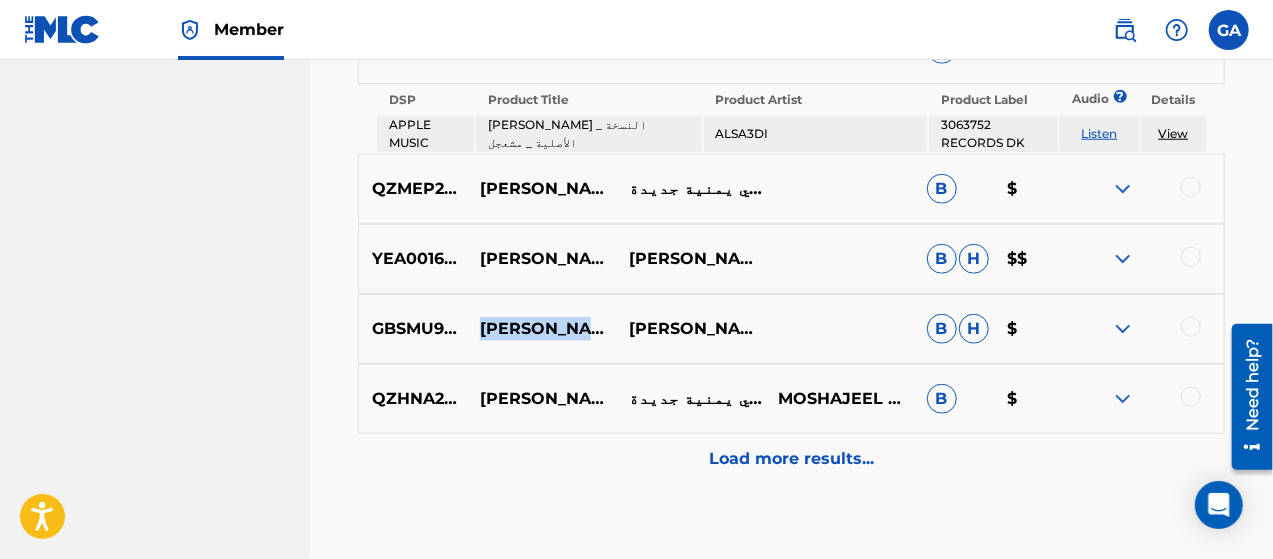 click on "[PERSON_NAME] أبغيك لامني قريتك فهمتك" at bounding box center (541, 329) 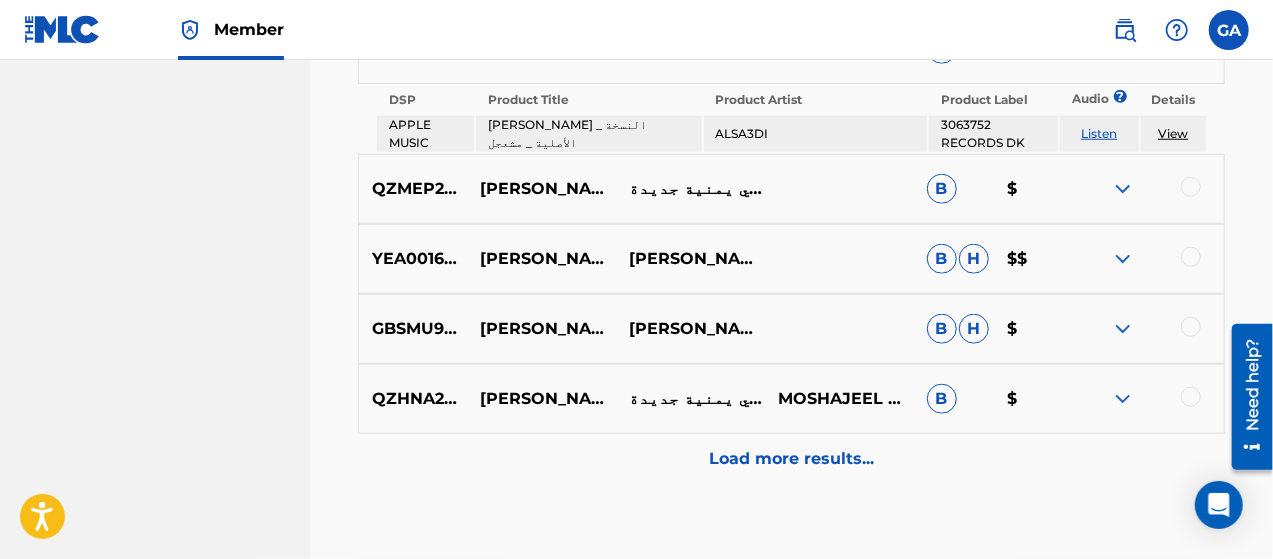 click on "[PERSON_NAME]'IL" at bounding box center (690, 329) 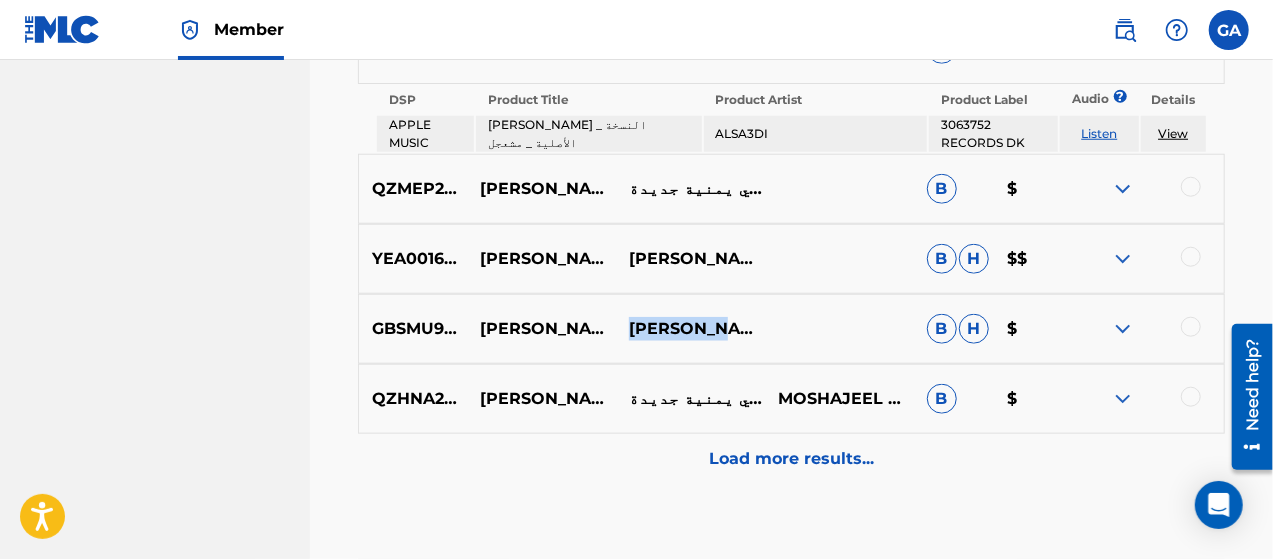 click on "[PERSON_NAME]'IL" at bounding box center [690, 329] 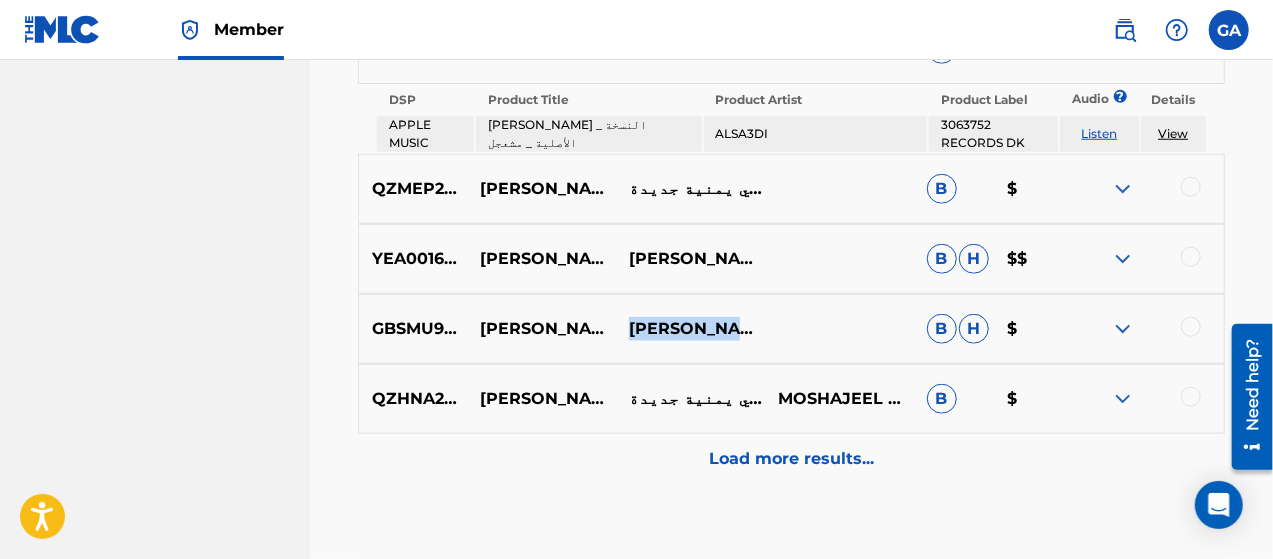 click on "[PERSON_NAME]'IL" at bounding box center (690, 329) 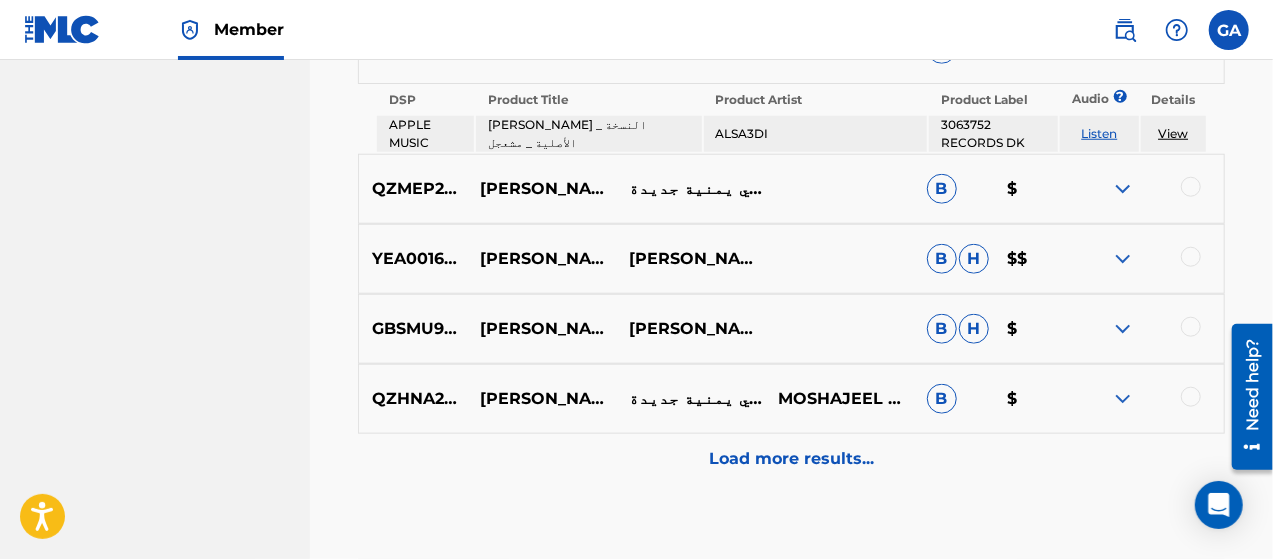 click on "Load more results..." at bounding box center [791, 459] 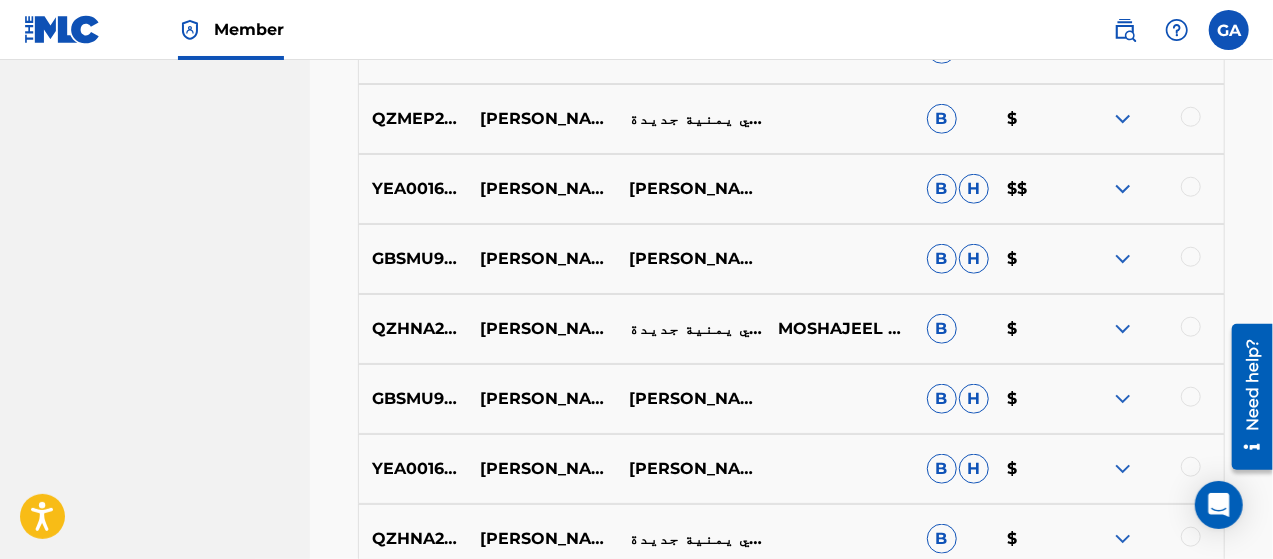scroll, scrollTop: 4804, scrollLeft: 0, axis: vertical 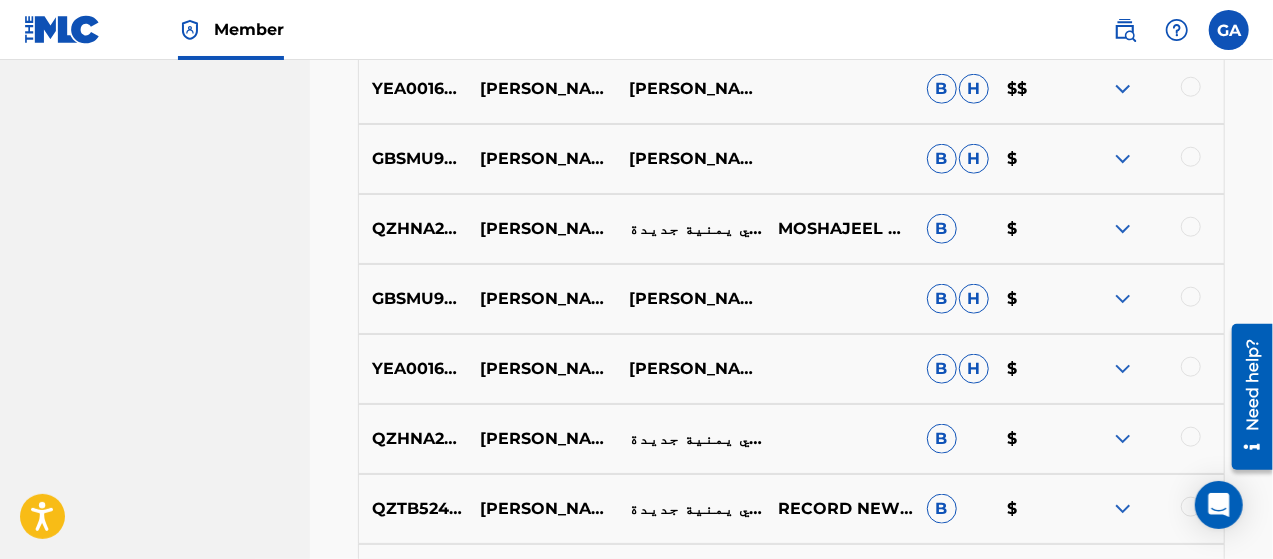 click on "GBSMU9710989" at bounding box center (413, 299) 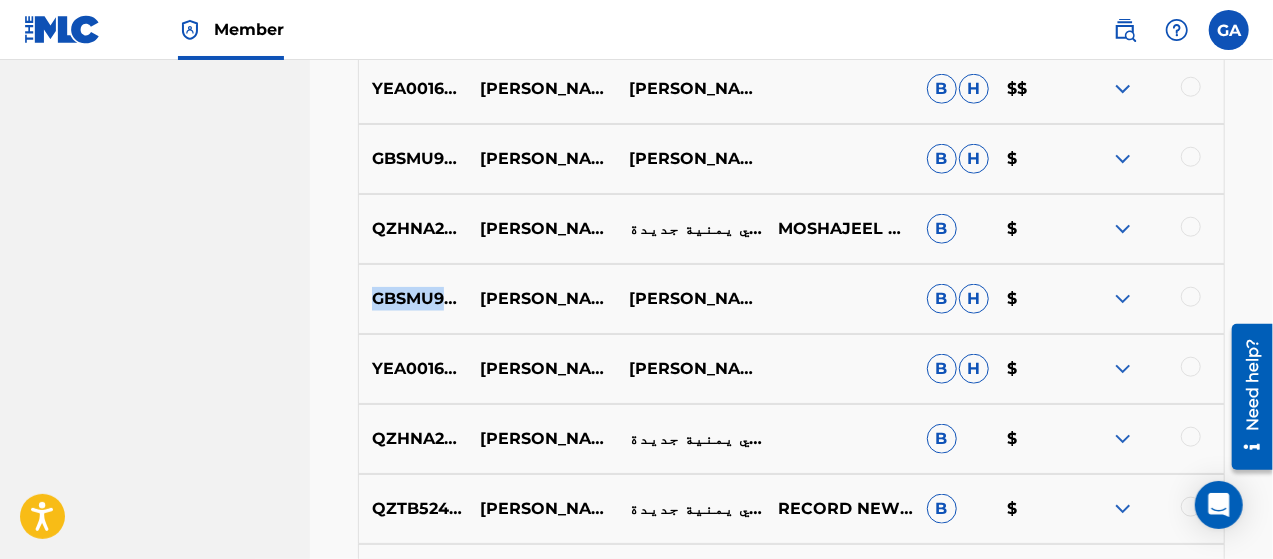 click on "GBSMU9710989" at bounding box center (413, 299) 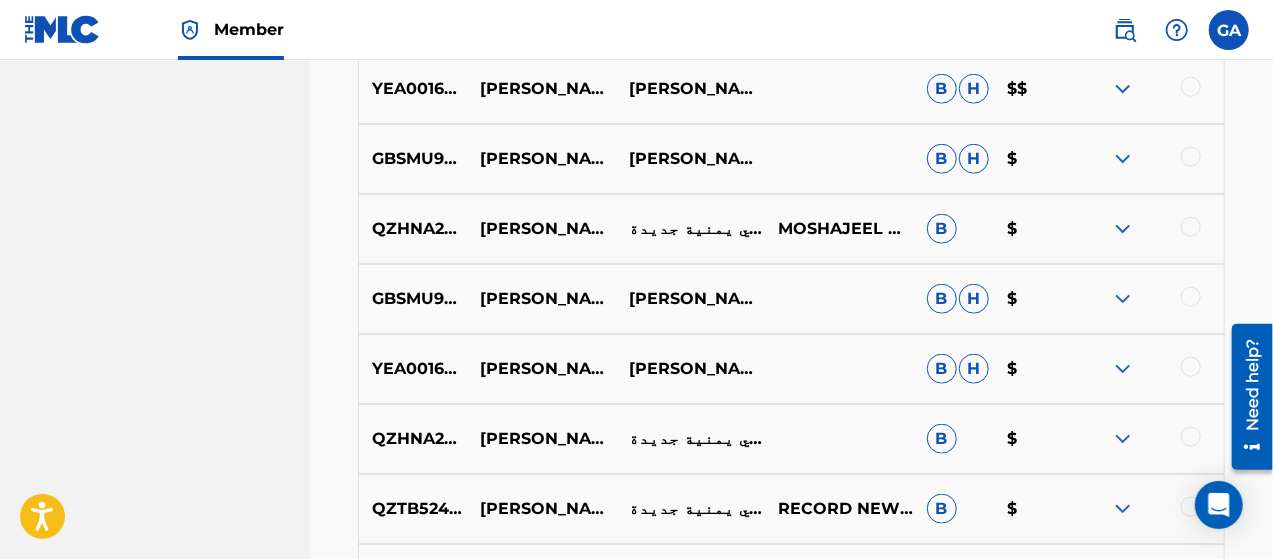 click on "[PERSON_NAME] يا هاجسي و اصل" at bounding box center (541, 299) 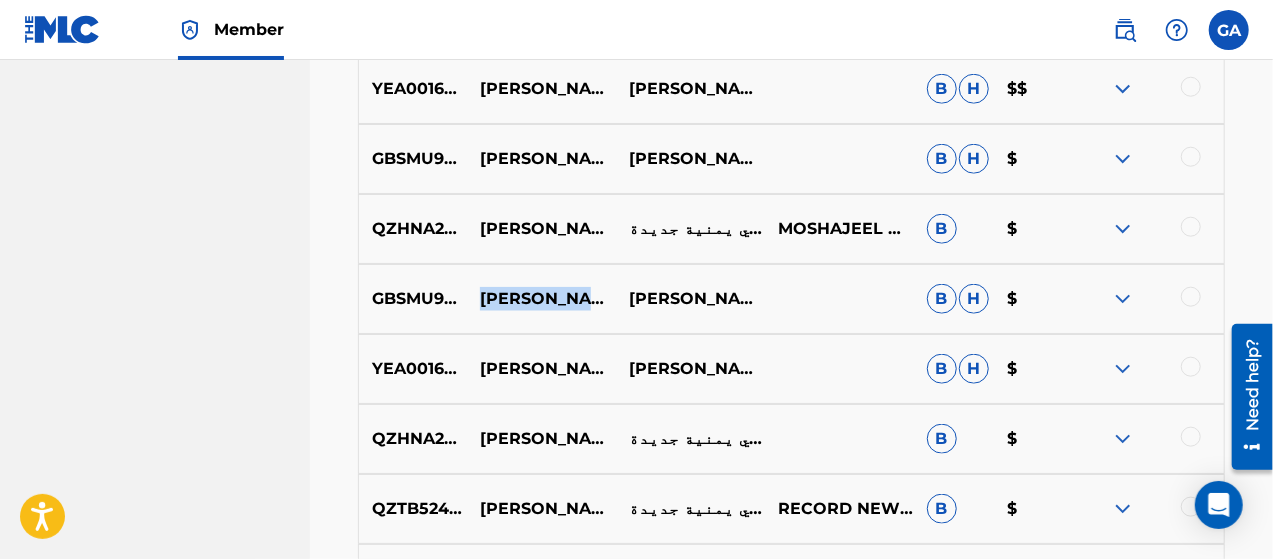 click on "[PERSON_NAME] يا هاجسي و اصل" at bounding box center [541, 299] 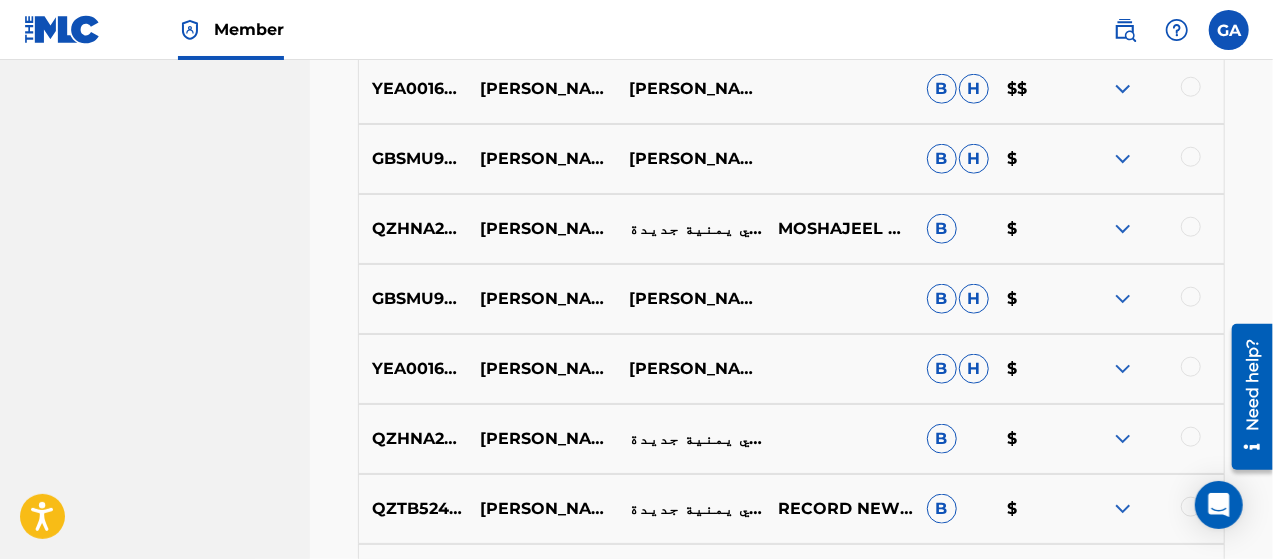 click on "[PERSON_NAME]" at bounding box center [690, 299] 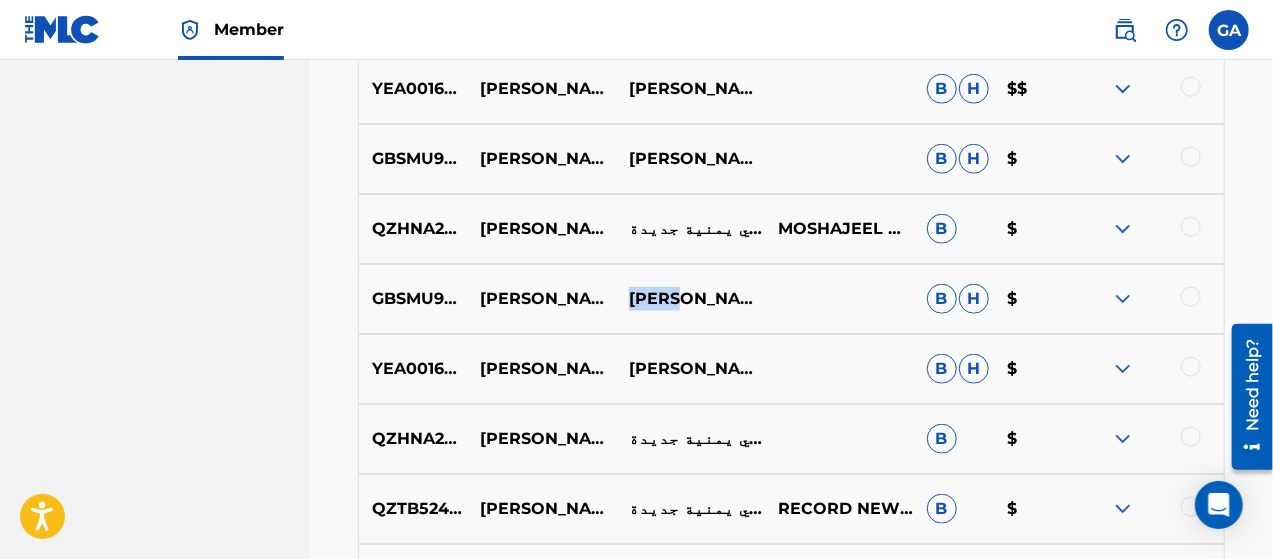 click on "[PERSON_NAME]" at bounding box center [690, 299] 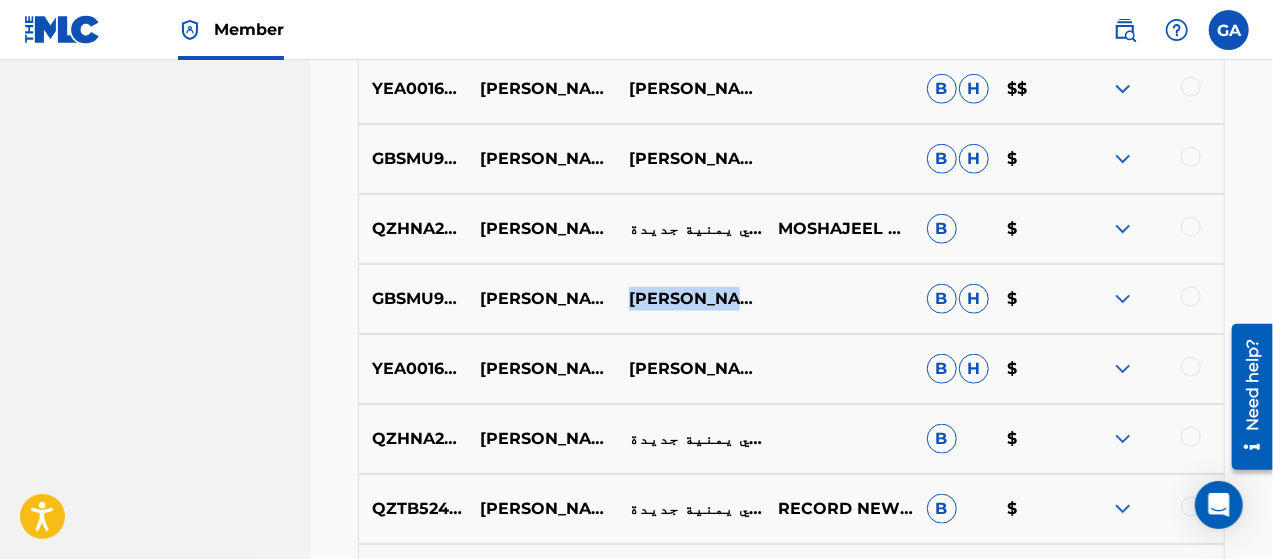 click on "[PERSON_NAME]" at bounding box center (690, 299) 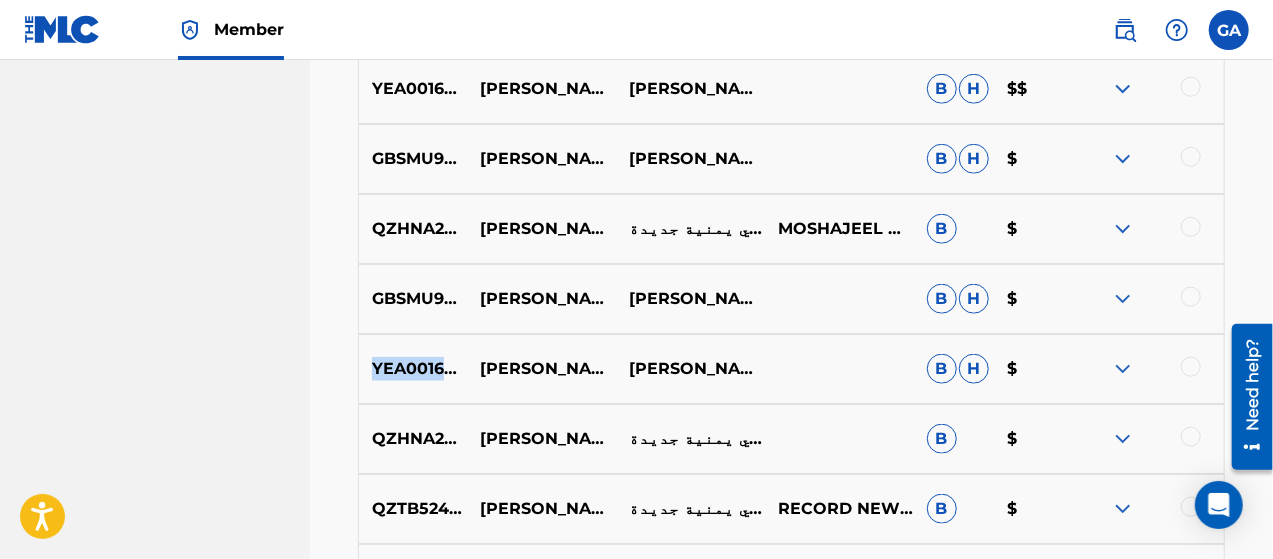 click on "YEA001601347" at bounding box center [413, 369] 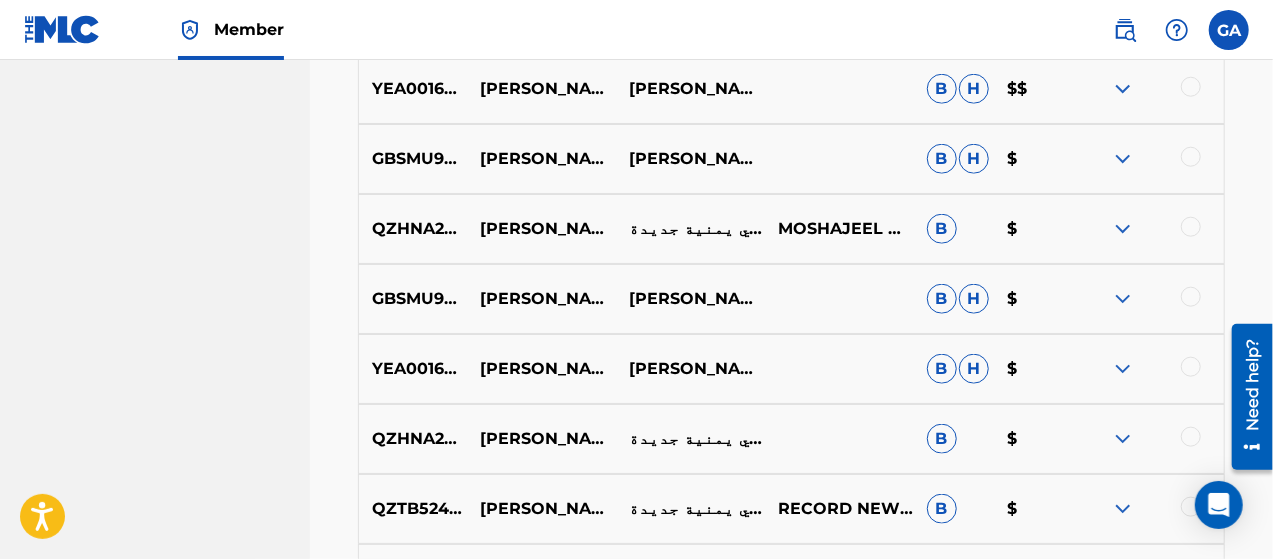 click on "[PERSON_NAME] - يا سواد في عيوني" at bounding box center (541, 369) 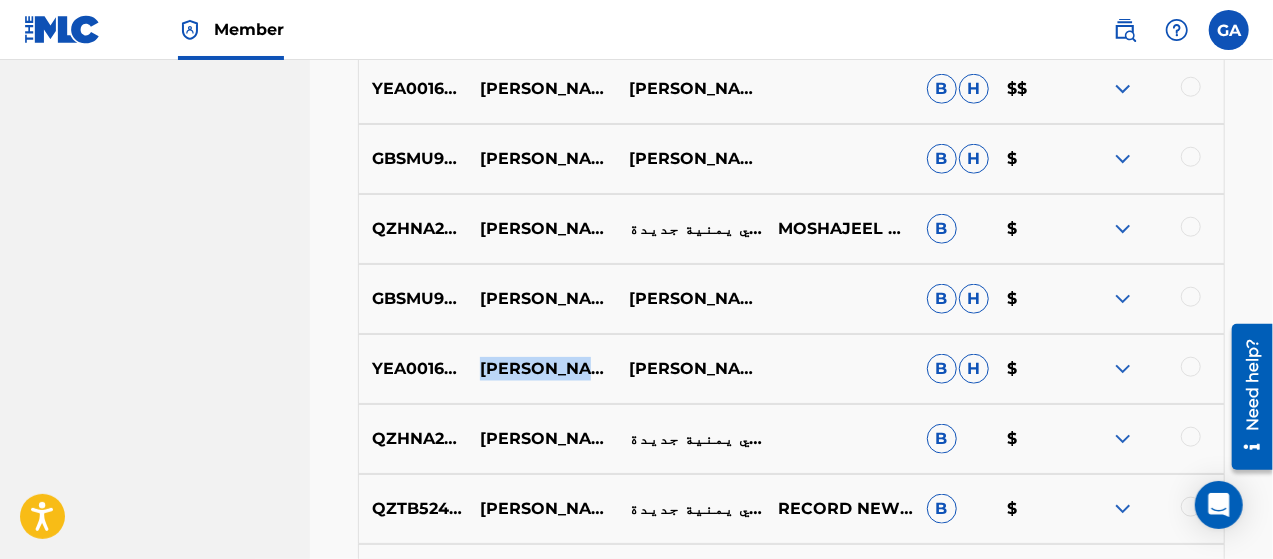 click on "[PERSON_NAME] - يا سواد في عيوني" at bounding box center (541, 369) 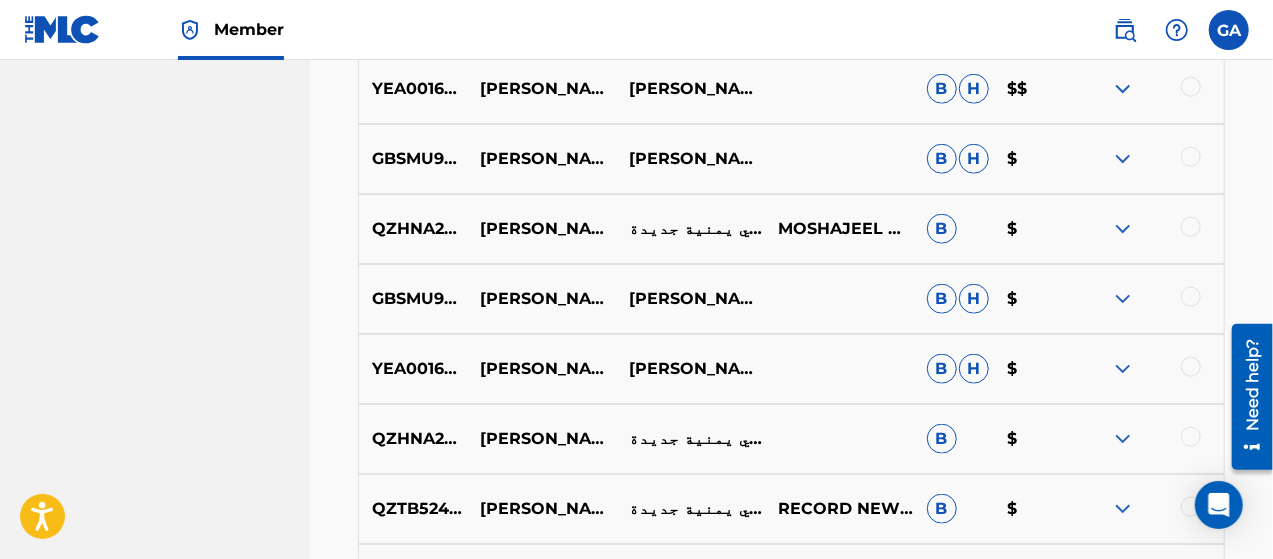 click on "[PERSON_NAME]" at bounding box center (690, 369) 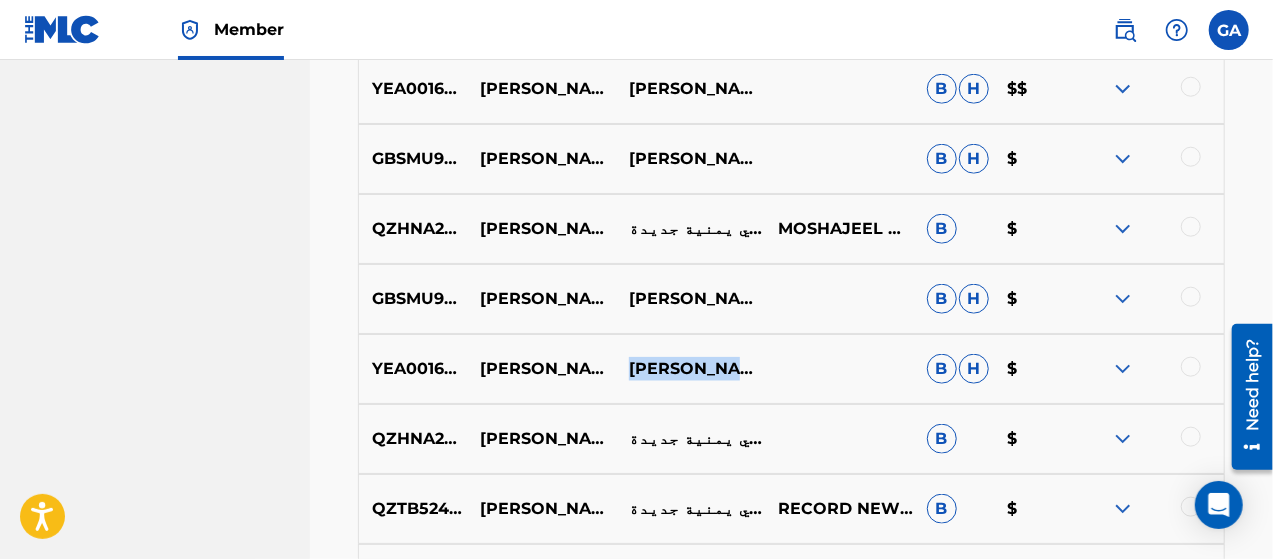 click on "[PERSON_NAME]" at bounding box center (690, 369) 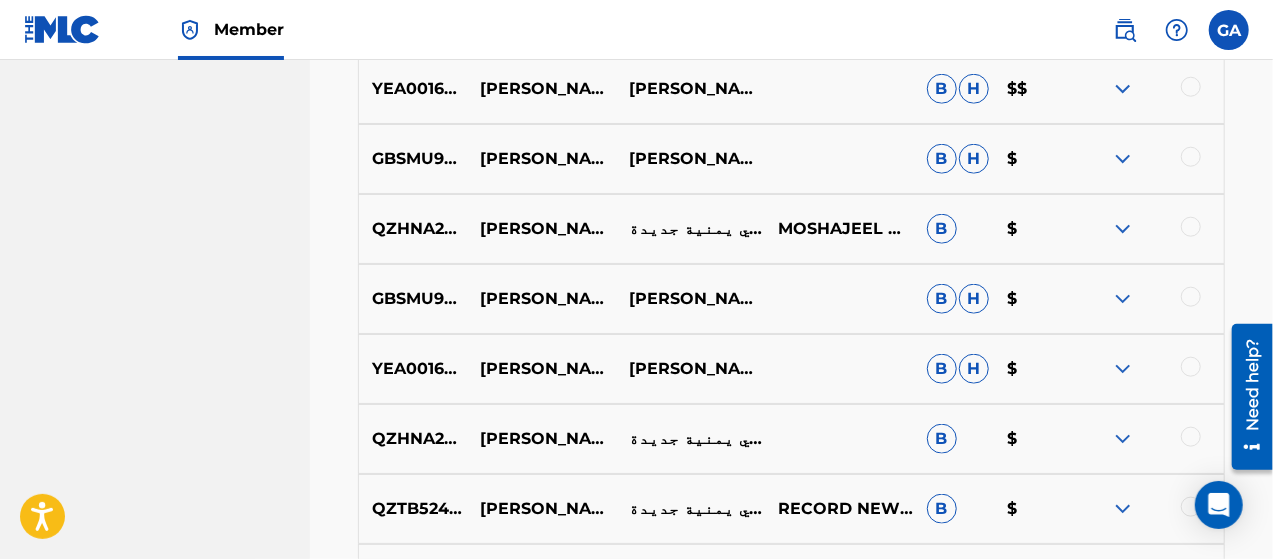 click on "QZHNA2437512" at bounding box center [413, 439] 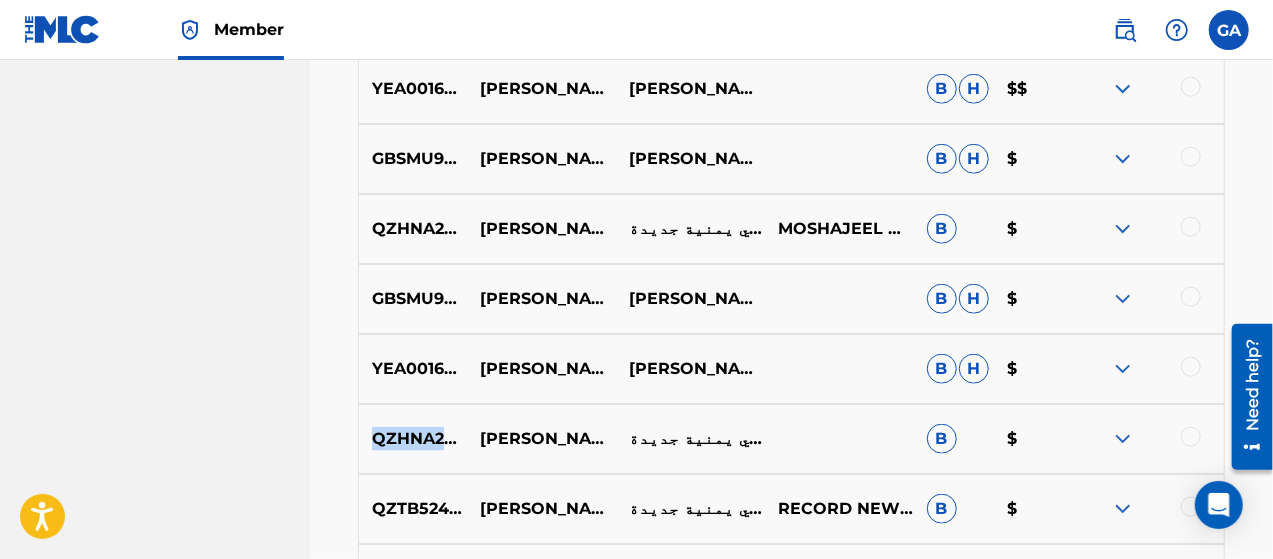 click on "QZHNA2437512" at bounding box center [413, 439] 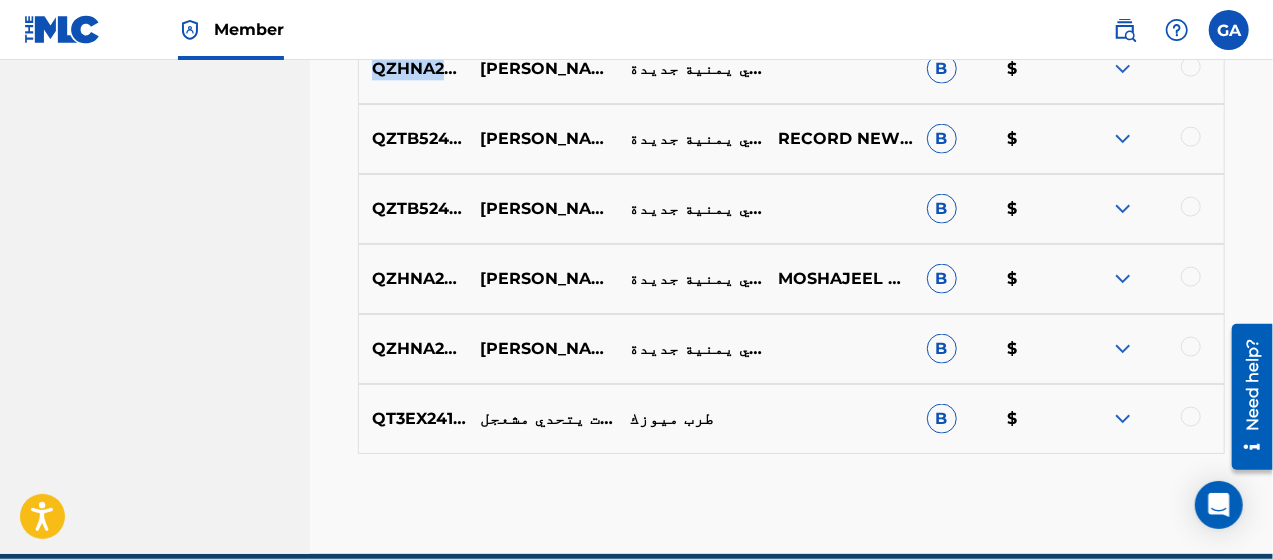scroll, scrollTop: 5204, scrollLeft: 0, axis: vertical 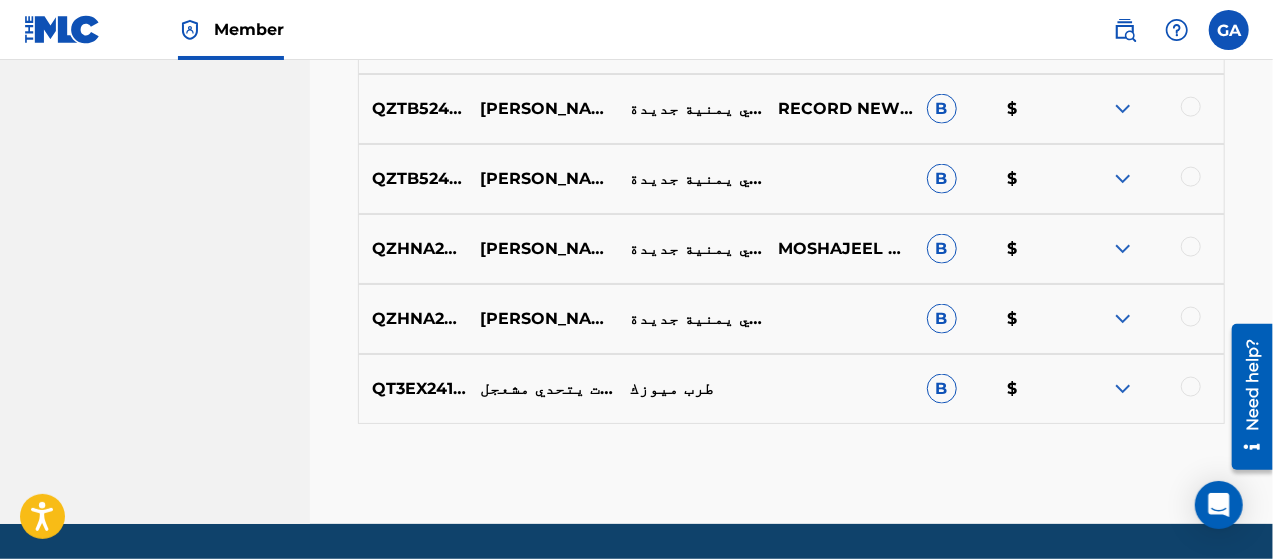 click on "QT3EX2414887" at bounding box center [413, 389] 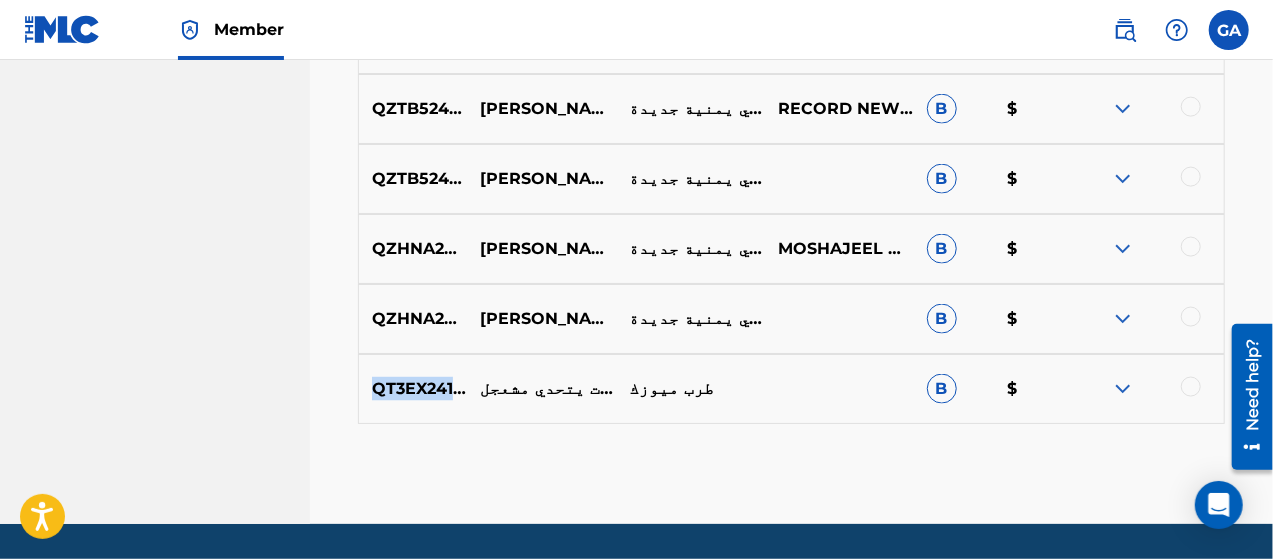 click on "QT3EX2414887" at bounding box center [413, 389] 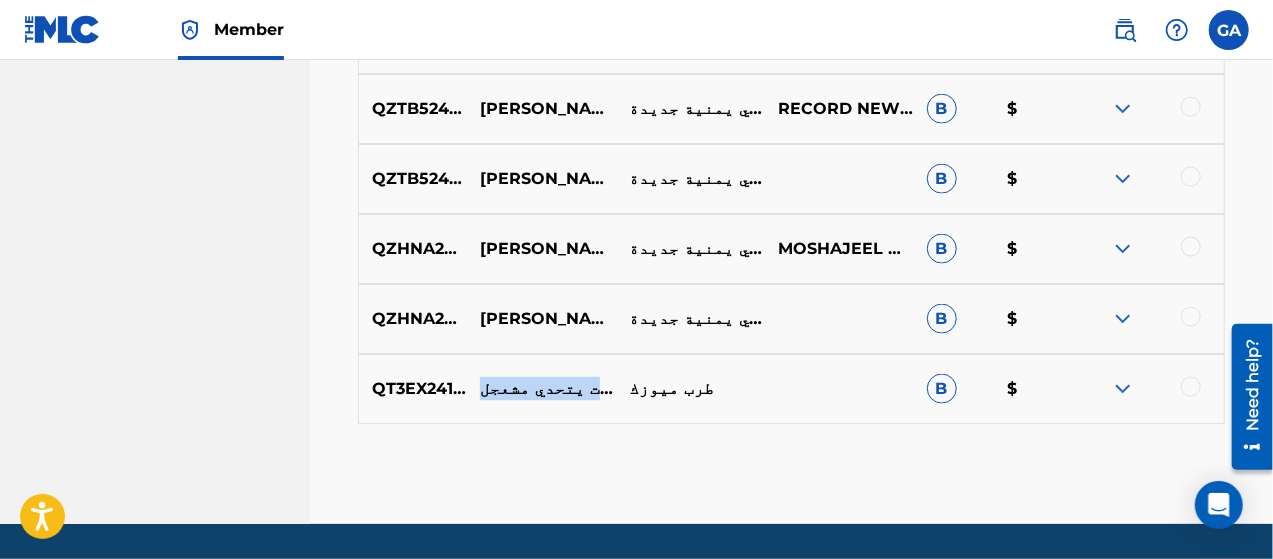 click on "يامهاجر فديتك من اجمل الأغاني اليمنية بصوت يتحدي مشعجل" at bounding box center (541, 389) 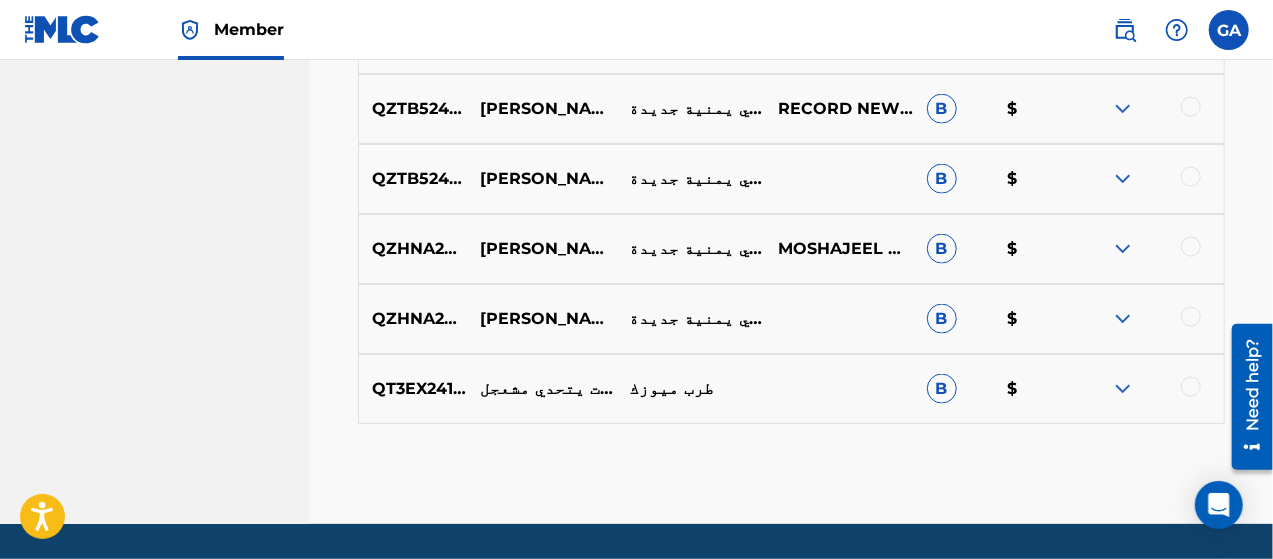 click on "QT3EX2414887 يامهاجر فديتك من اجمل الأغاني اليمنية بصوت يتحدي مشعجل طرب ميوزك B $" at bounding box center (791, 389) 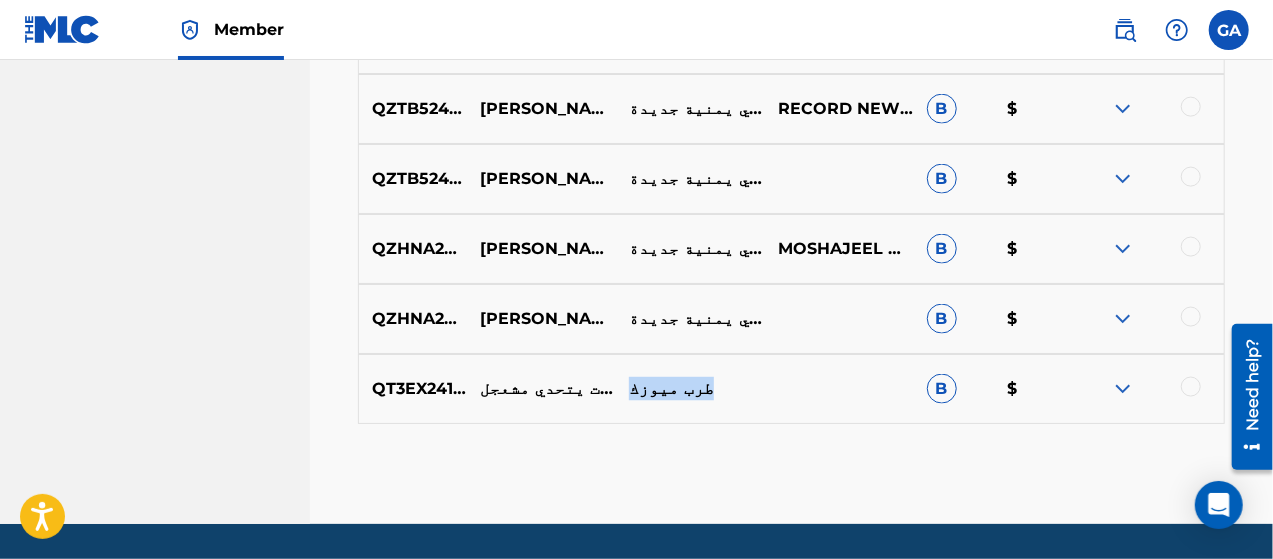 click on "QT3EX2414887 يامهاجر فديتك من اجمل الأغاني اليمنية بصوت يتحدي مشعجل طرب ميوزك B $" at bounding box center (791, 389) 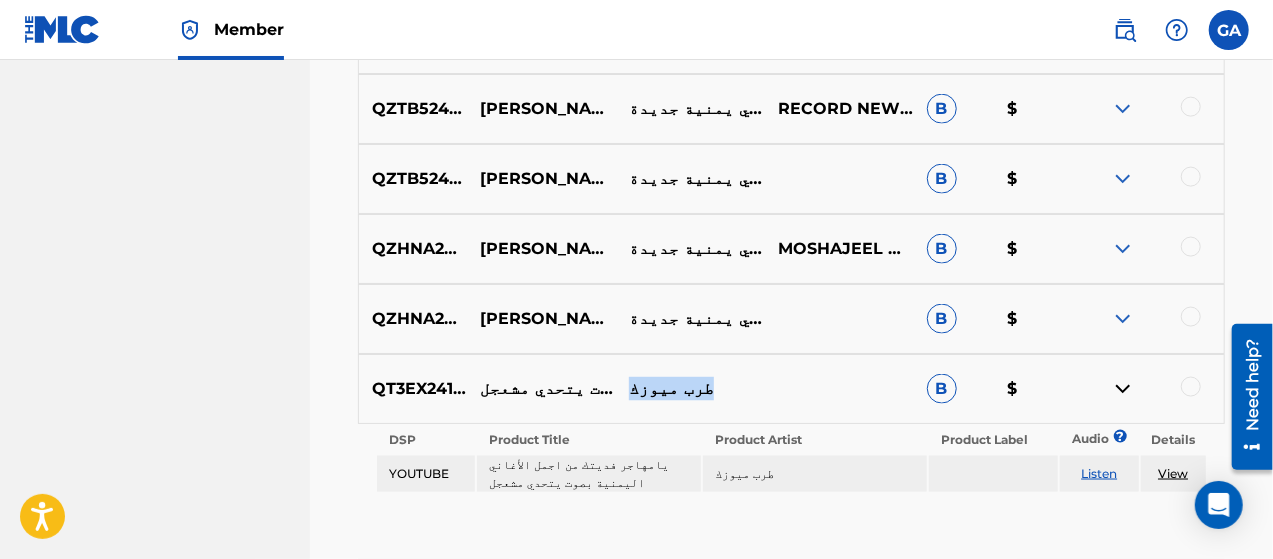 click on "Listen" at bounding box center [1099, 473] 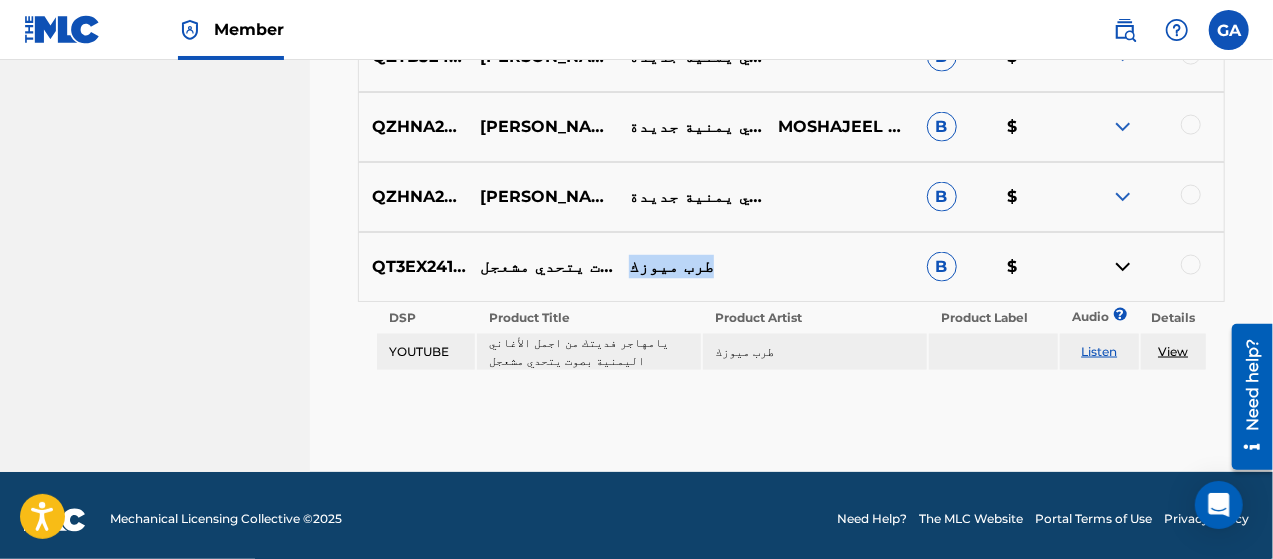 scroll, scrollTop: 5334, scrollLeft: 0, axis: vertical 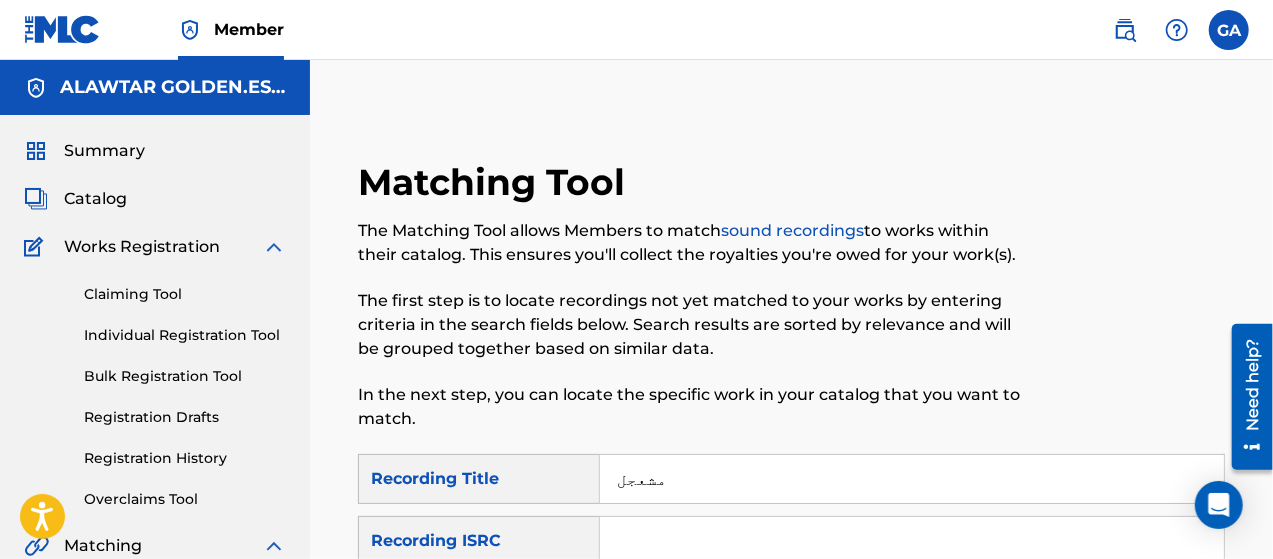 click on "Claiming Tool" at bounding box center (185, 294) 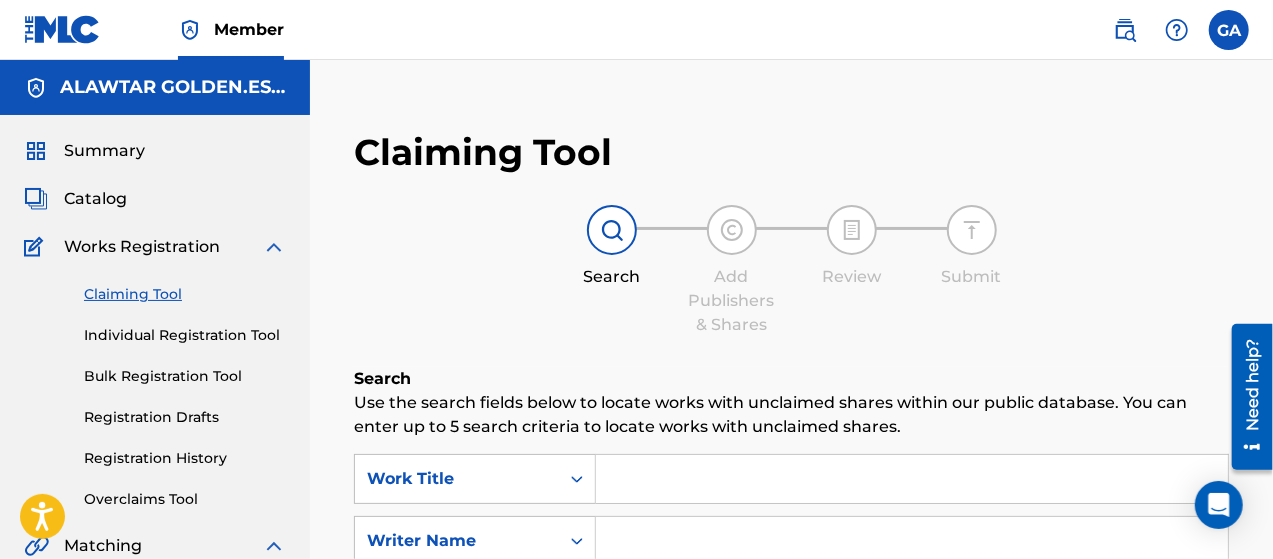 click on "Individual Registration Tool" at bounding box center (185, 335) 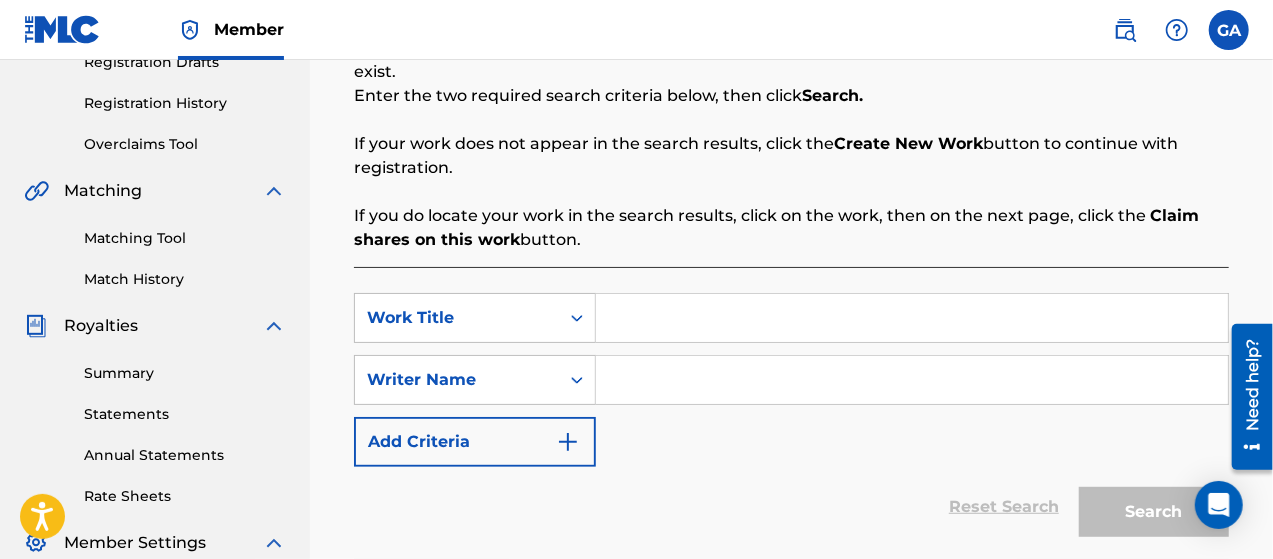scroll, scrollTop: 400, scrollLeft: 0, axis: vertical 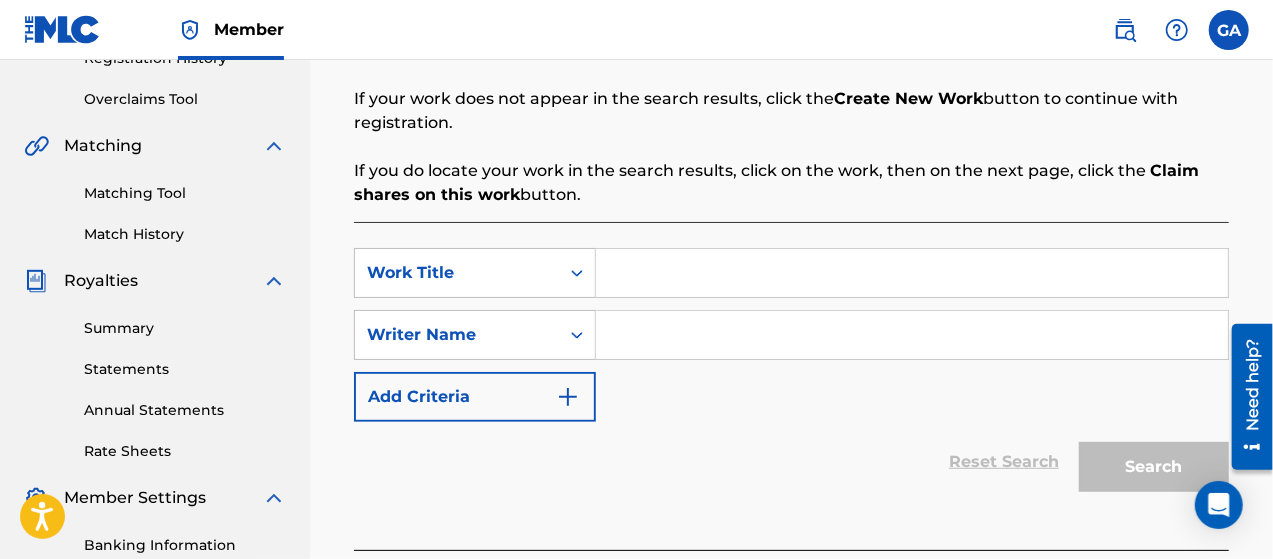 click at bounding box center (912, 273) 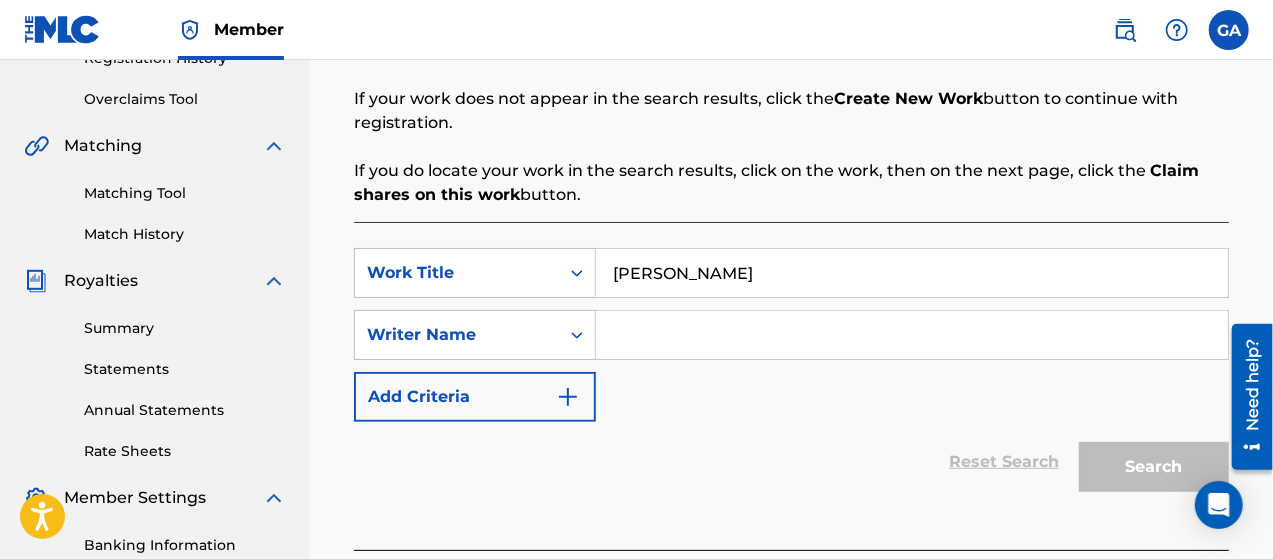 type on "[PERSON_NAME]" 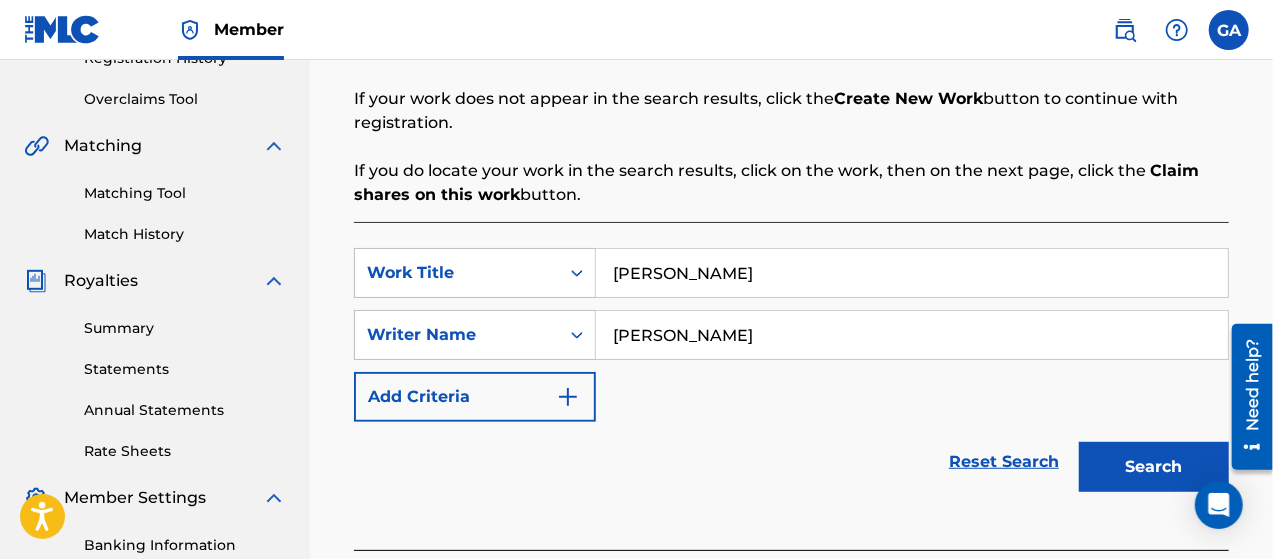 type on "[PERSON_NAME]" 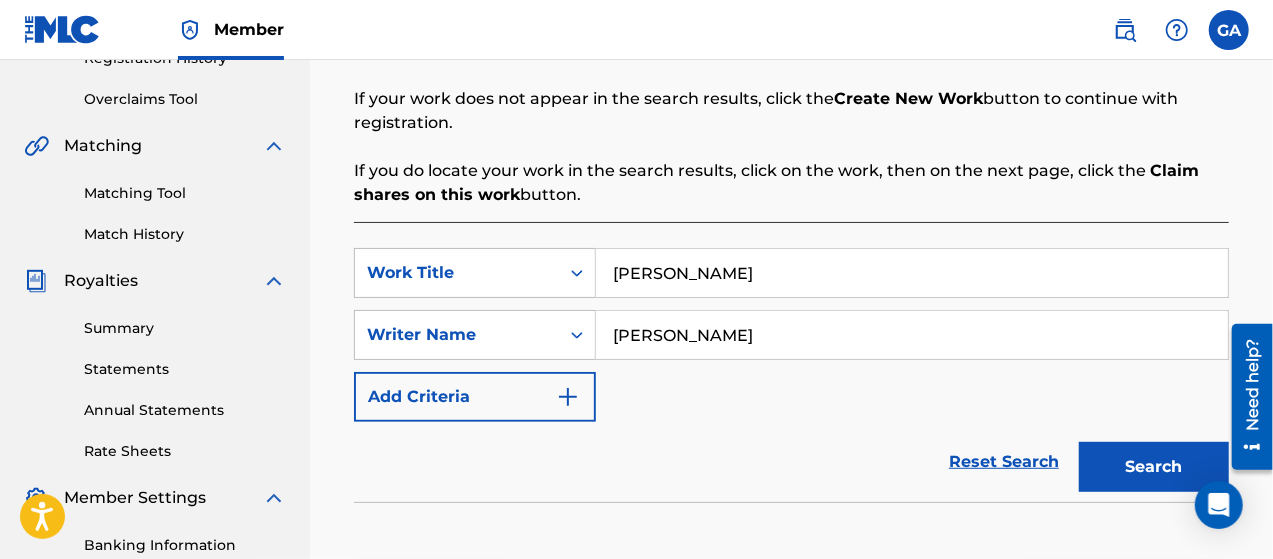 scroll, scrollTop: 700, scrollLeft: 0, axis: vertical 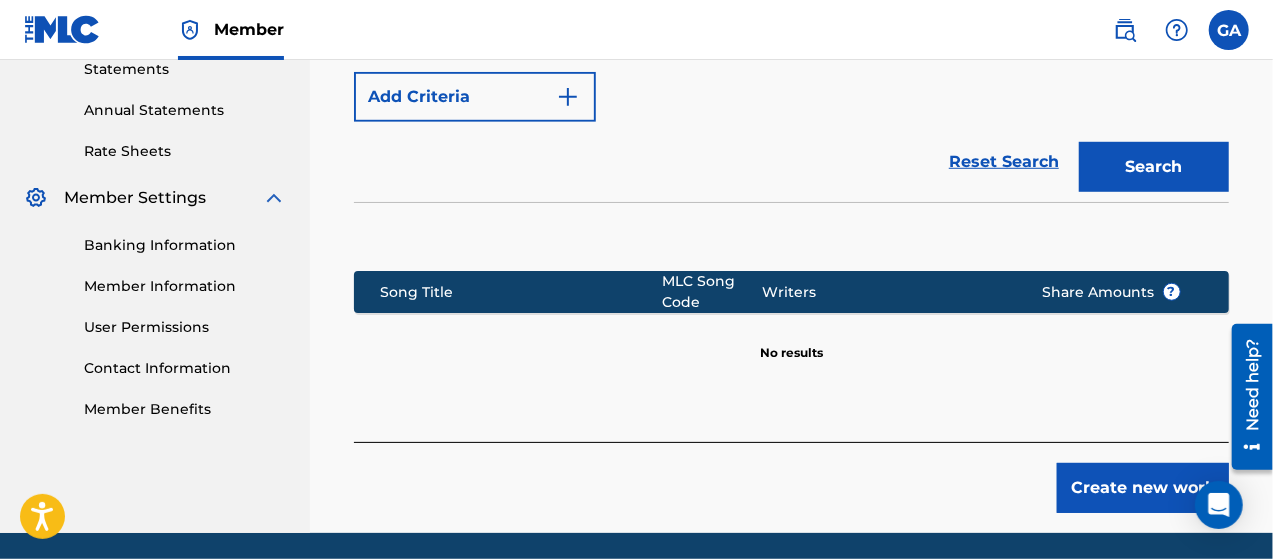 click on "Create new work" at bounding box center [1143, 488] 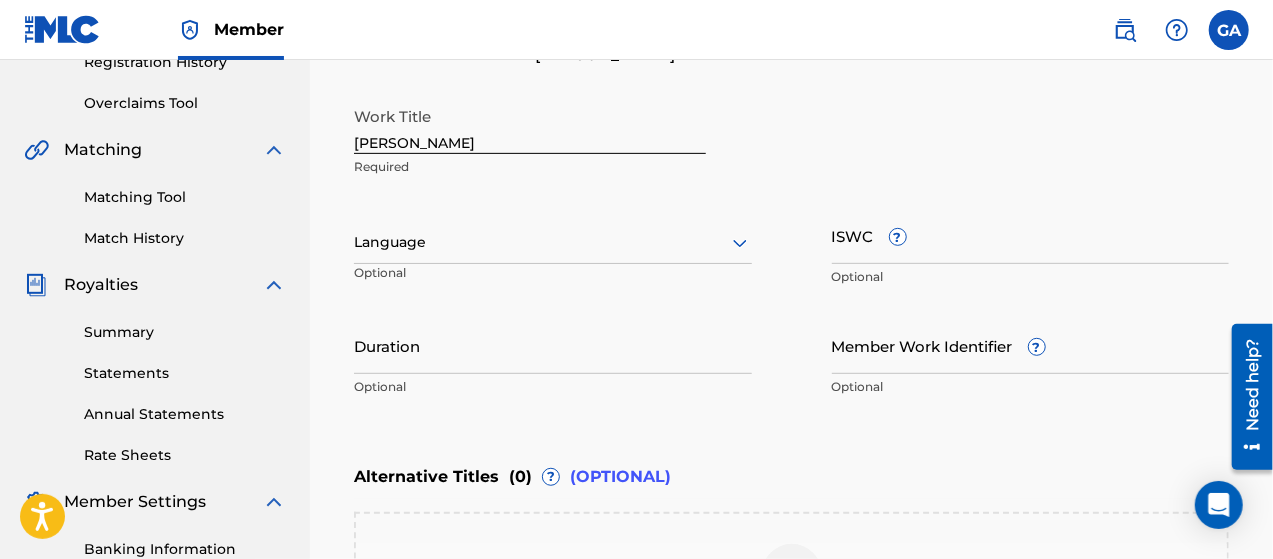 scroll, scrollTop: 500, scrollLeft: 0, axis: vertical 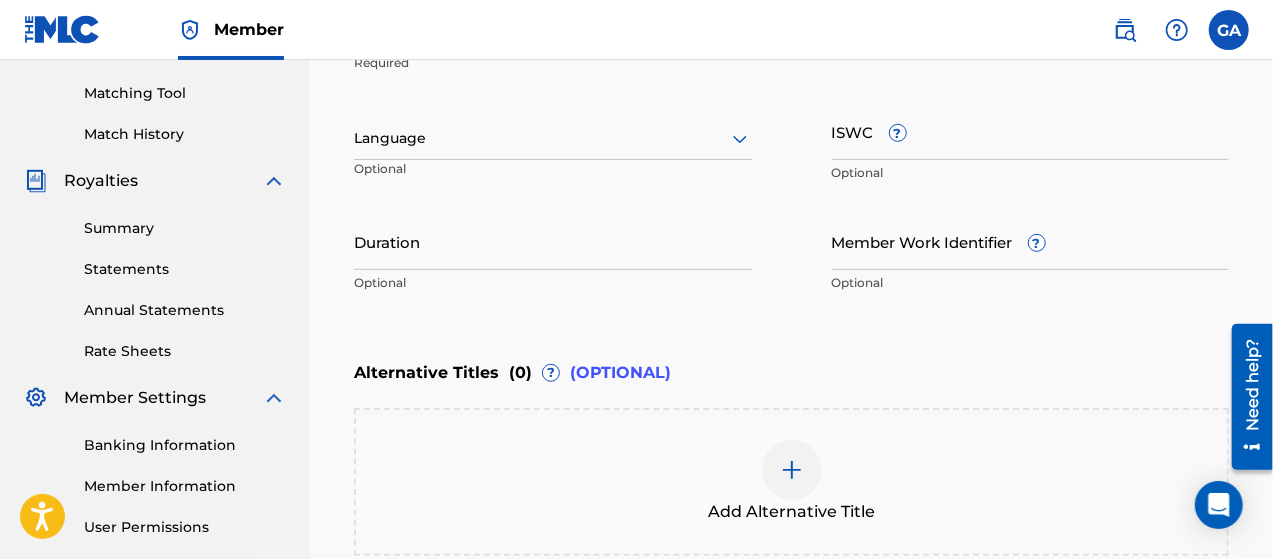 click at bounding box center (792, 470) 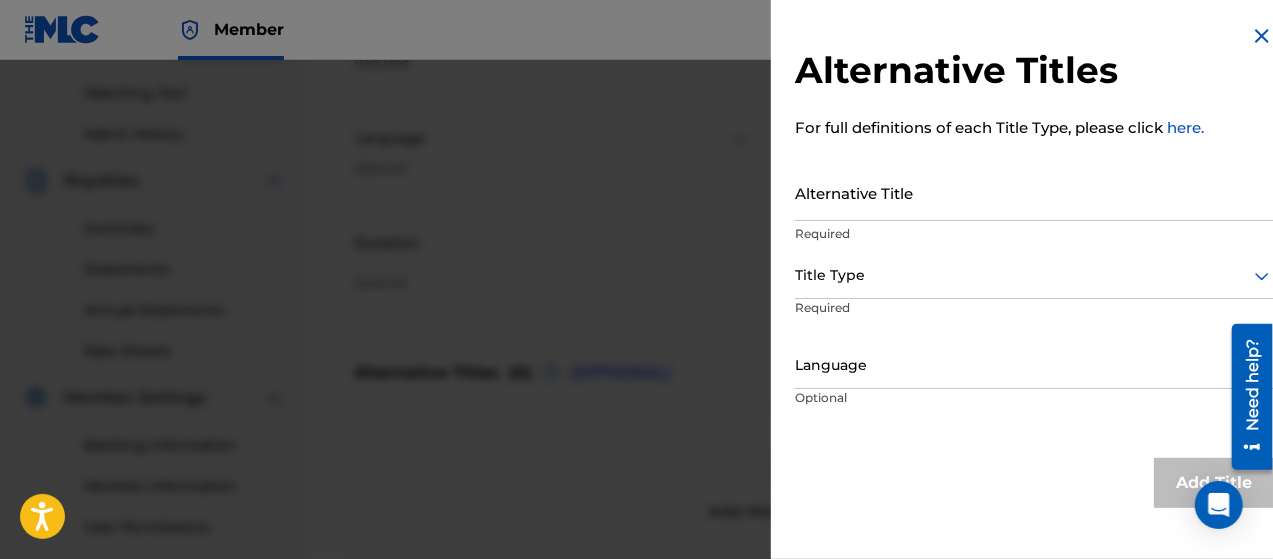 click on "Alternative Title" at bounding box center (1034, 192) 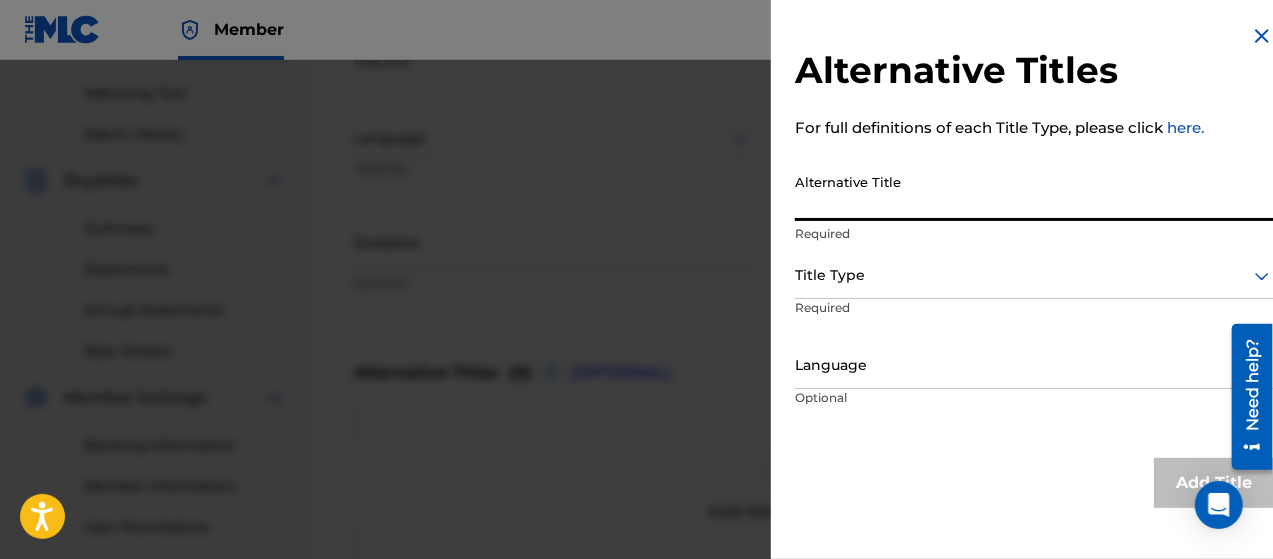 paste on "[PERSON_NAME] - اودعك" 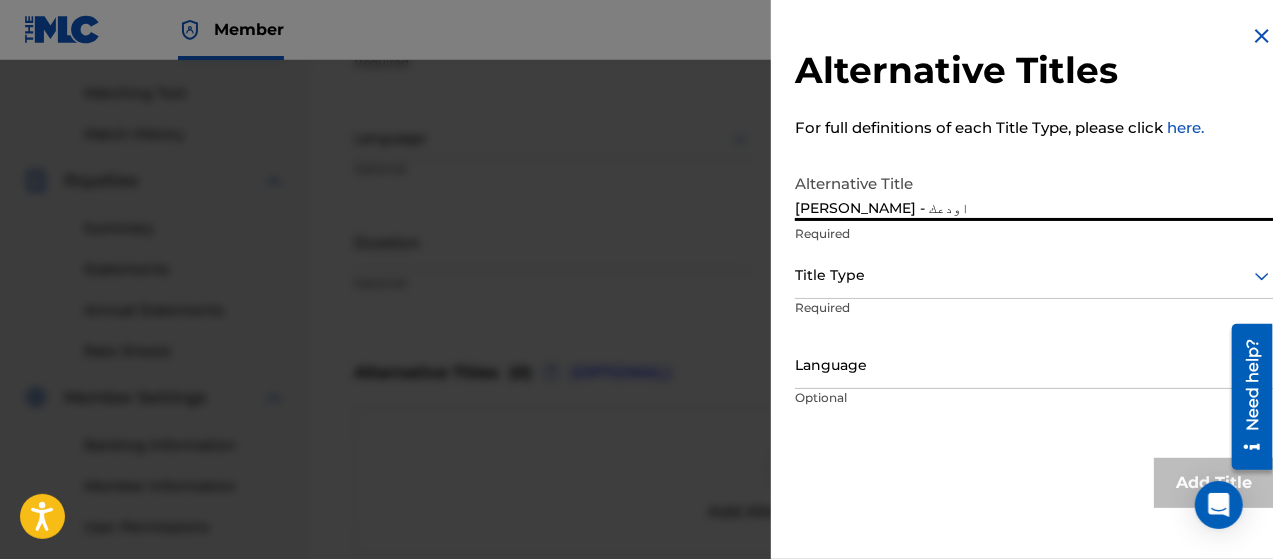 type on "[PERSON_NAME] - اودعك" 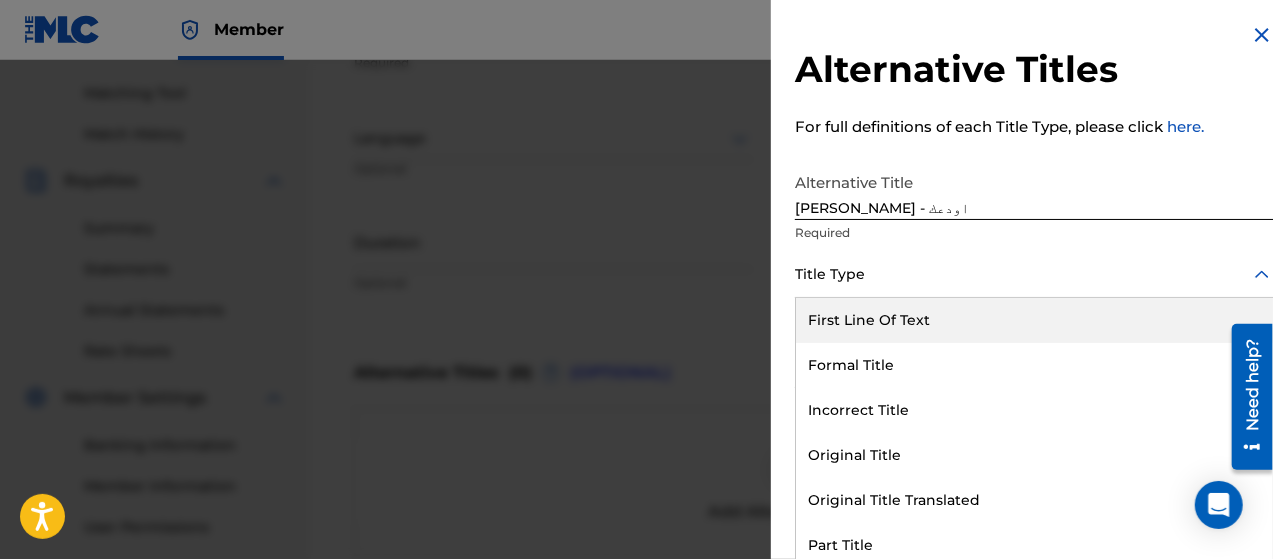 click at bounding box center [1034, 274] 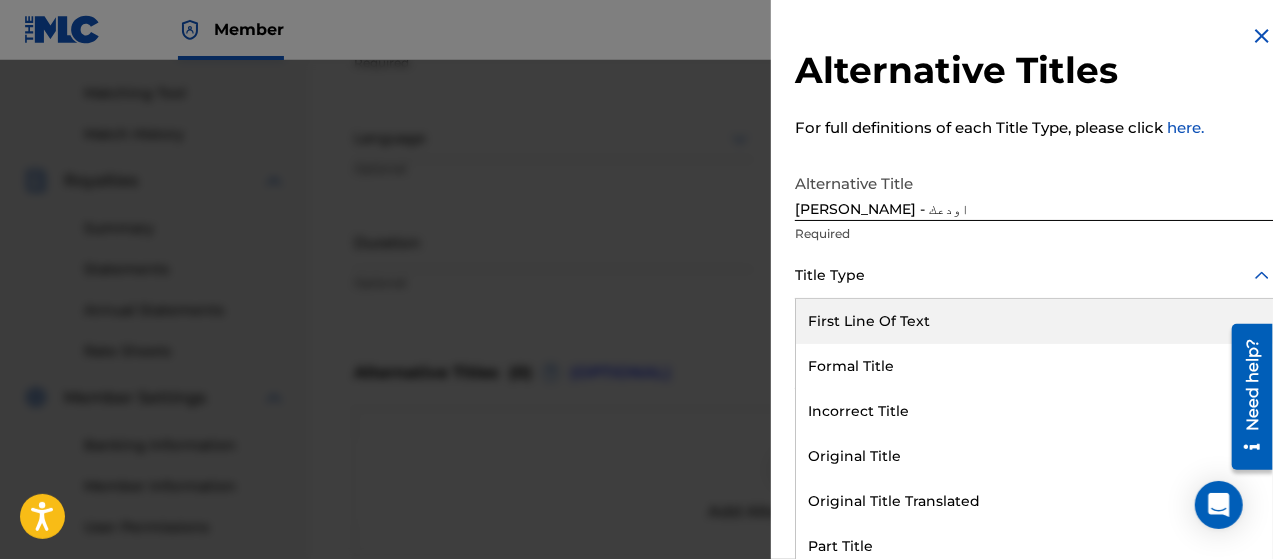 click on "Title Type" at bounding box center [1034, 276] 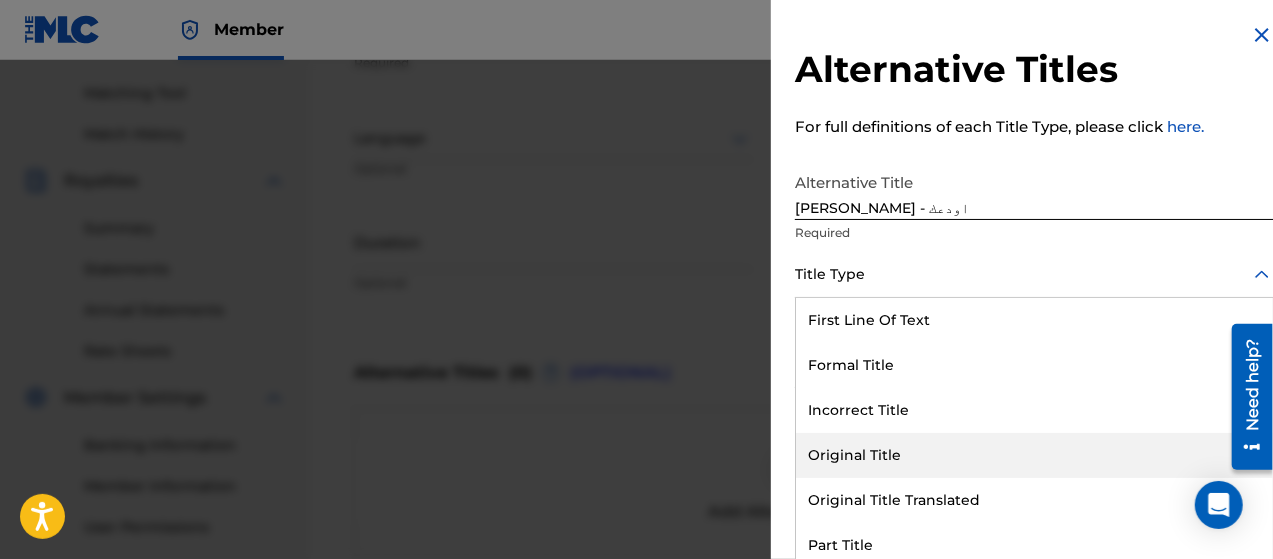 click on "Original Title" at bounding box center [1034, 455] 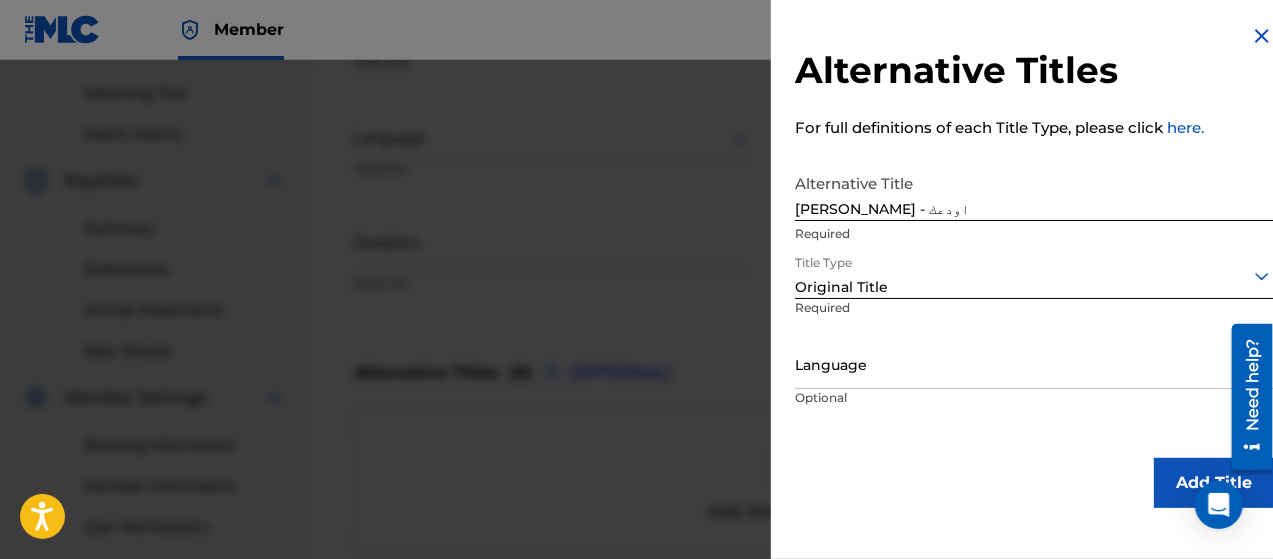 scroll, scrollTop: 0, scrollLeft: 0, axis: both 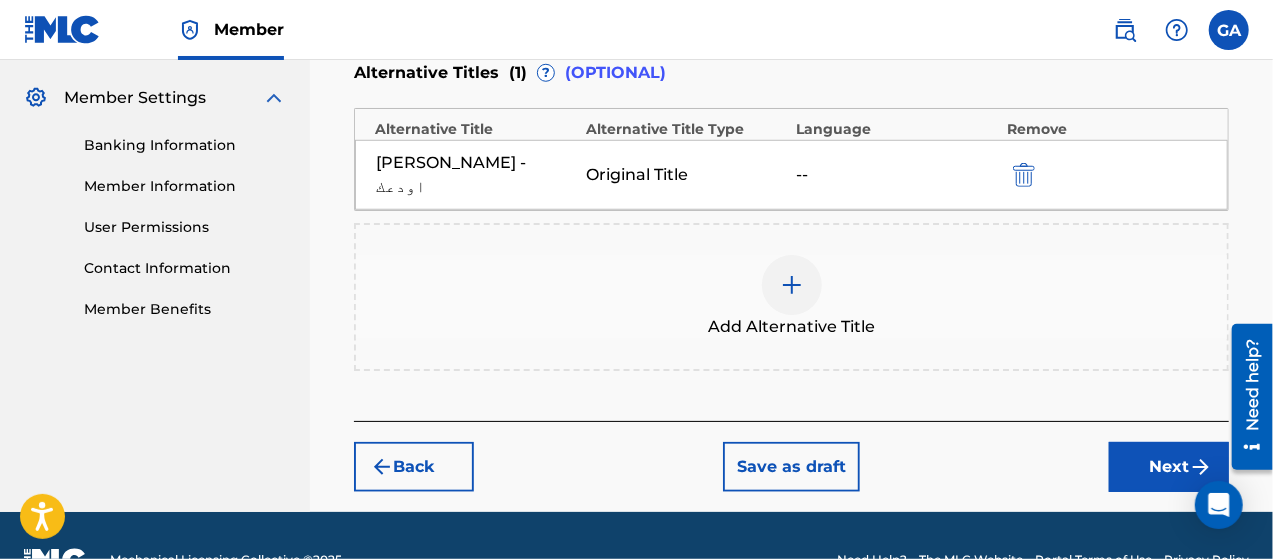 click at bounding box center [792, 285] 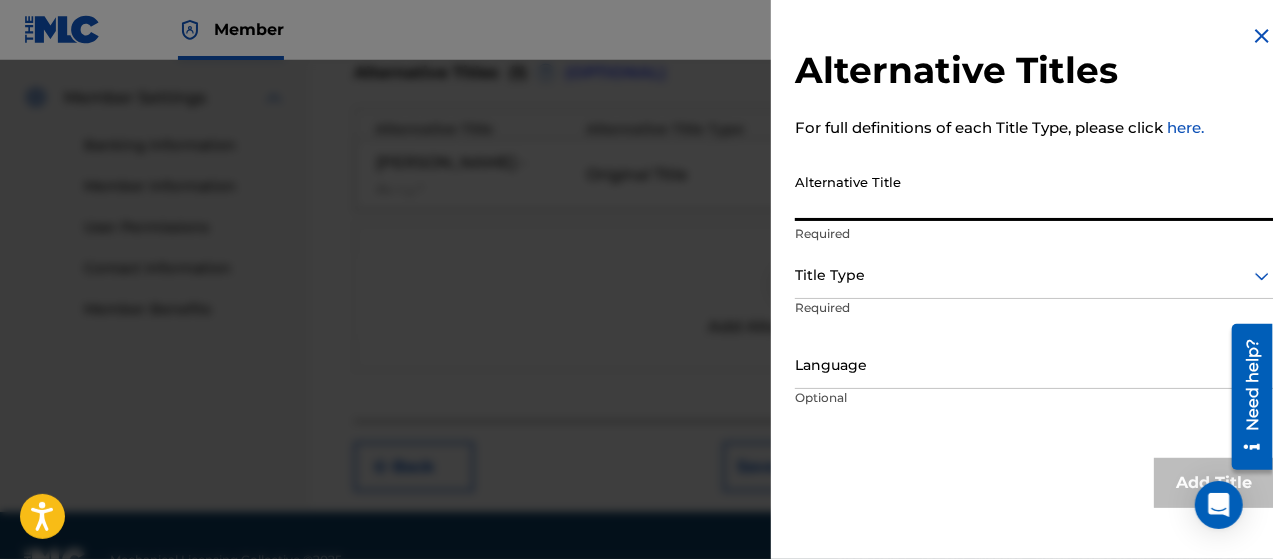 click on "Alternative Title" at bounding box center (1034, 192) 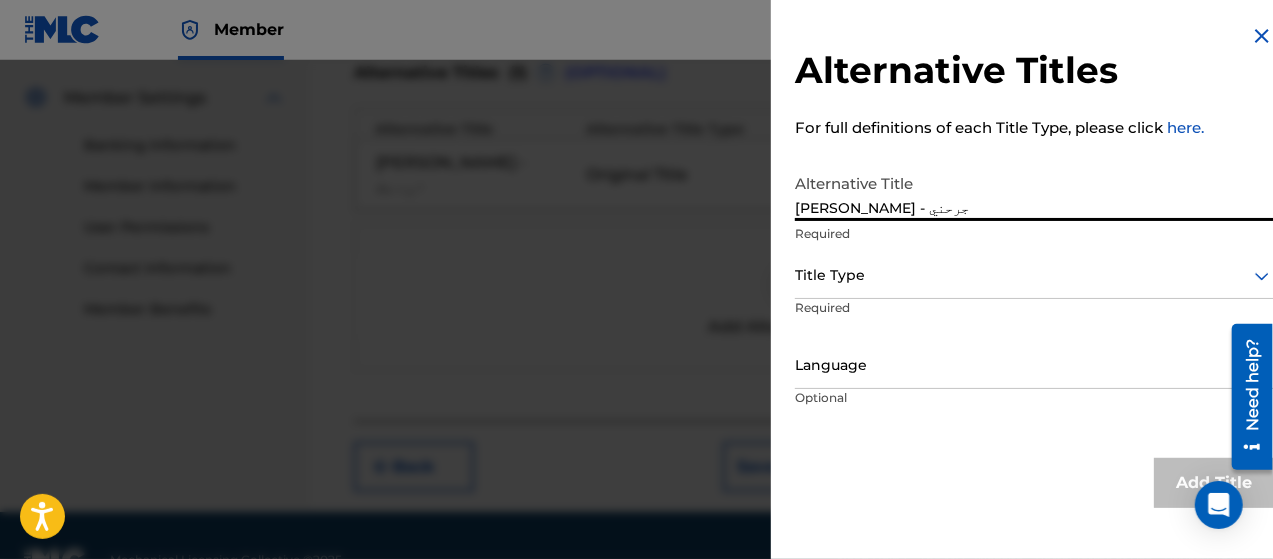 type on "[PERSON_NAME] - جرحني" 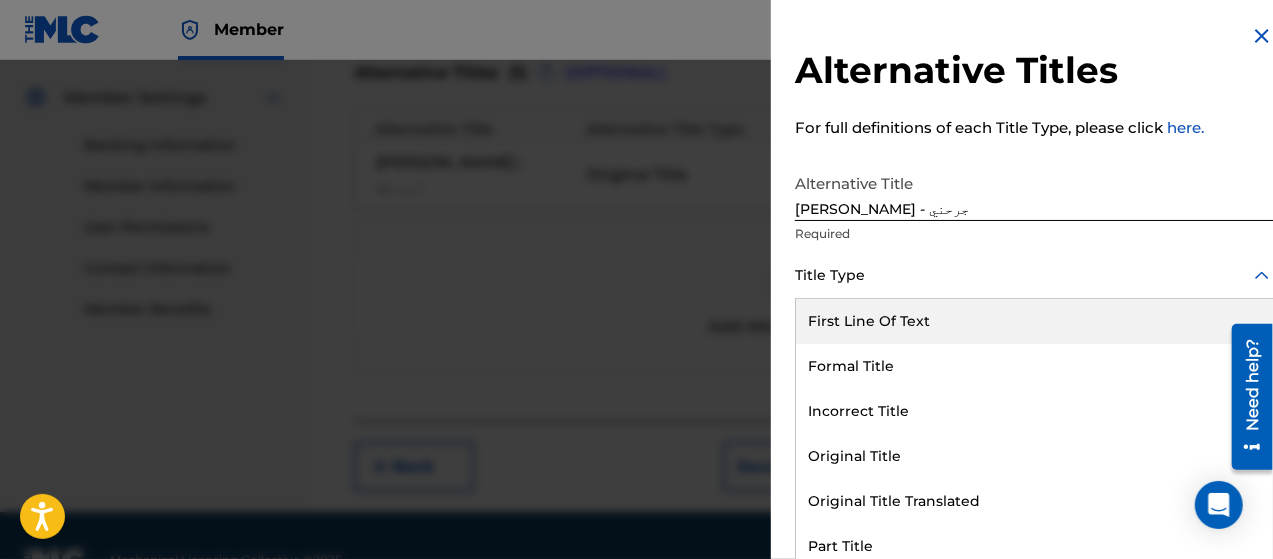 scroll, scrollTop: 16, scrollLeft: 0, axis: vertical 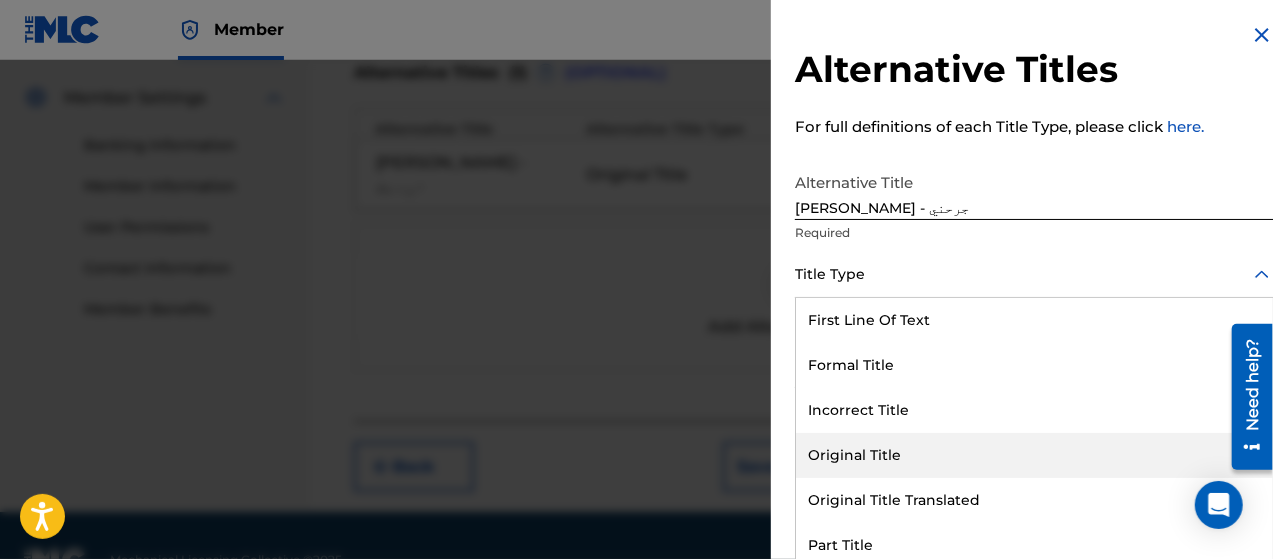click on "Original Title" at bounding box center [1034, 455] 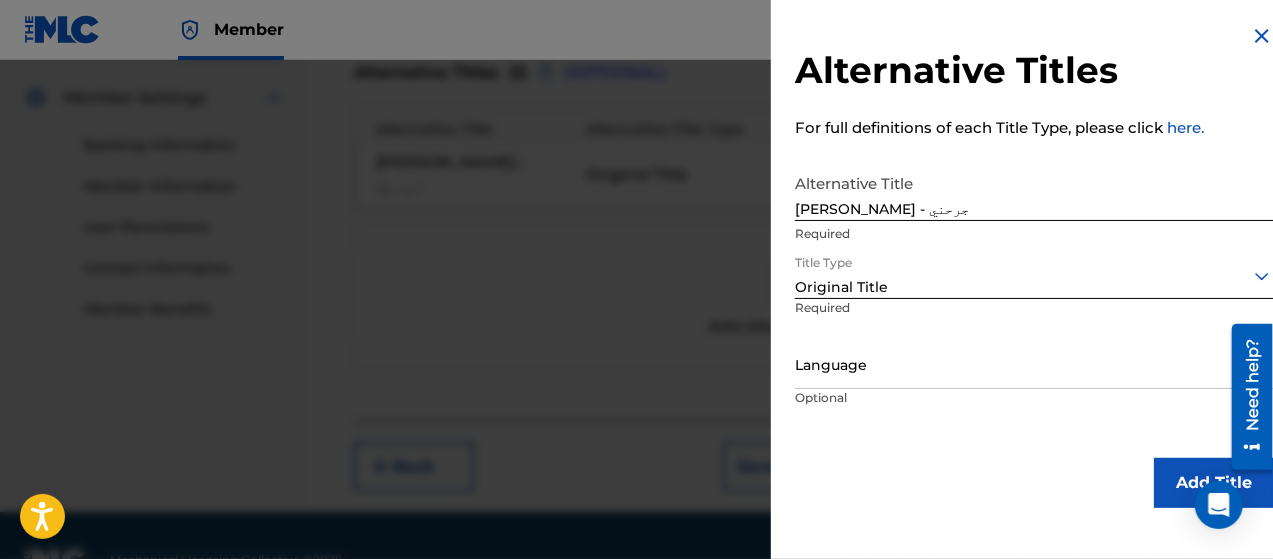 click on "Language" at bounding box center (1034, 366) 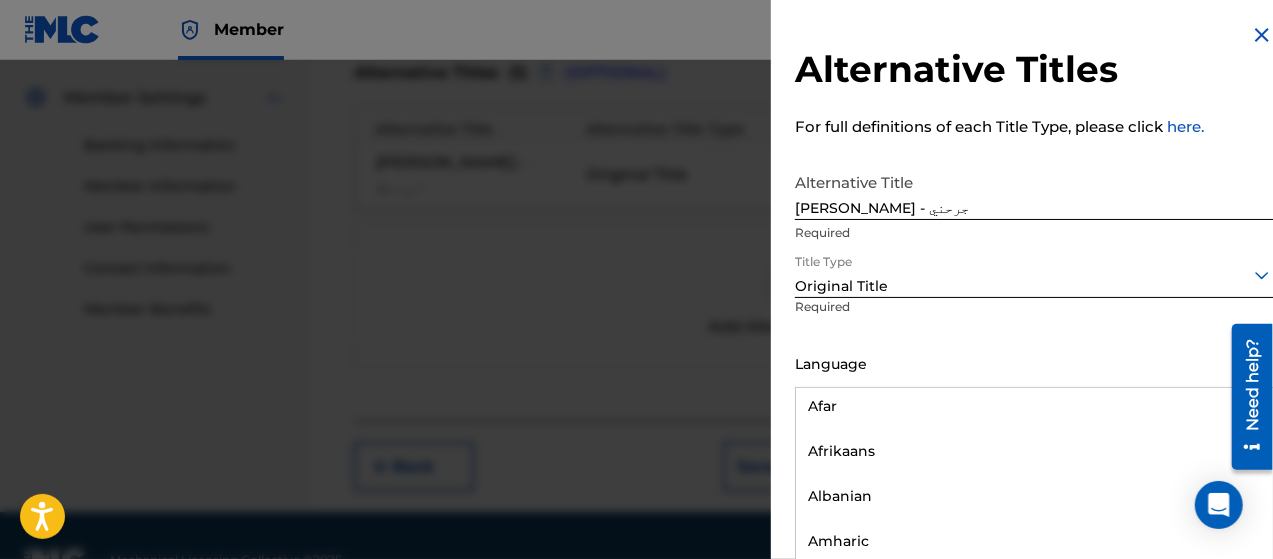 scroll, scrollTop: 200, scrollLeft: 0, axis: vertical 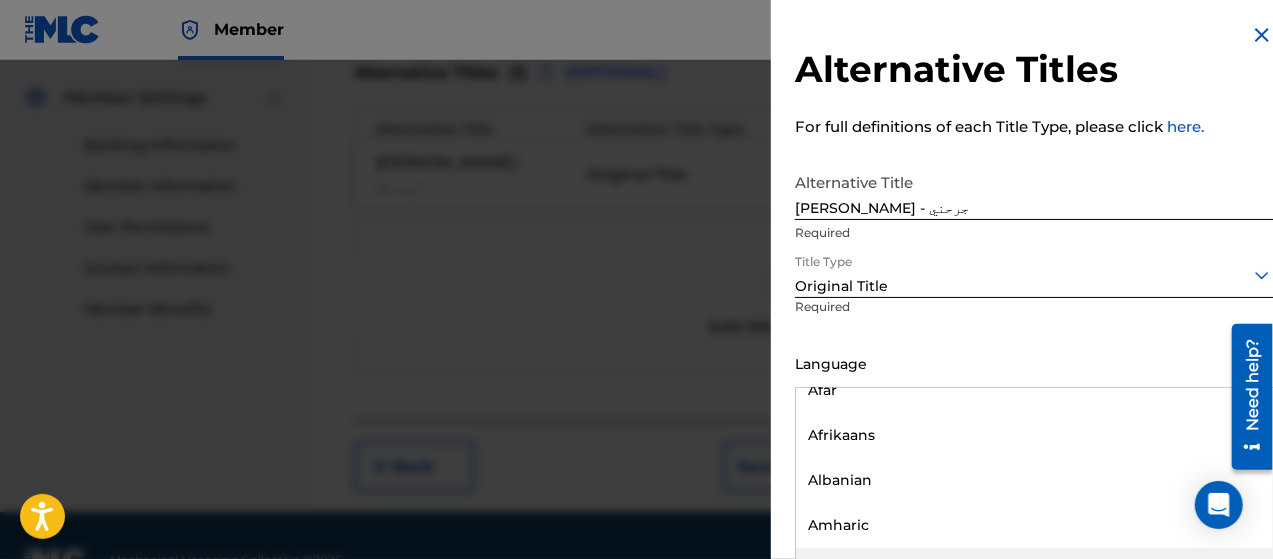click on "Arabic" at bounding box center (1034, 570) 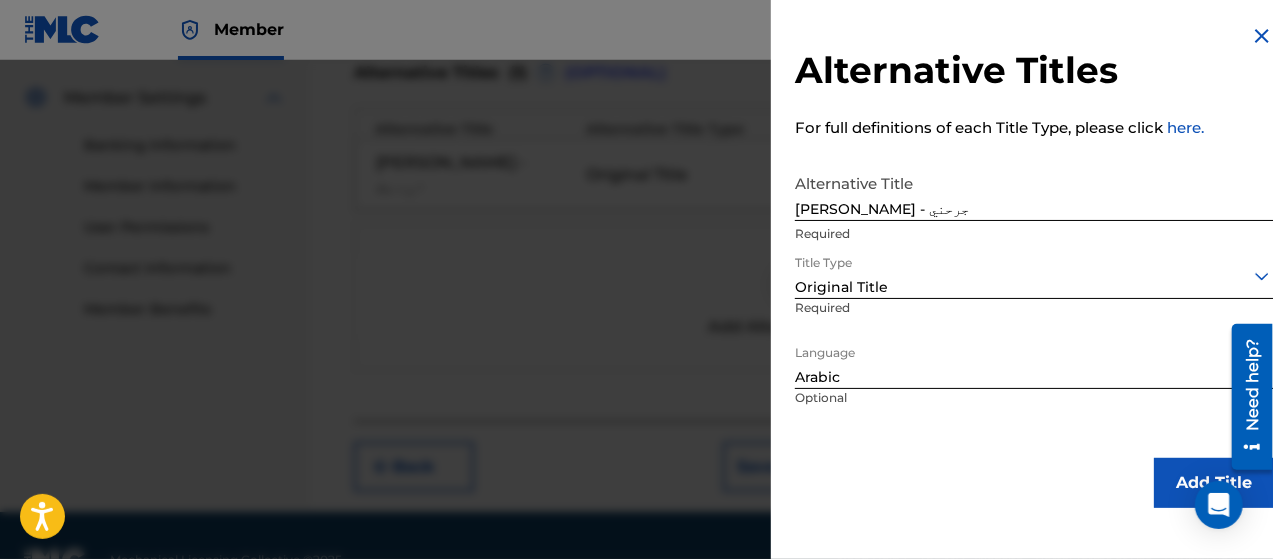scroll, scrollTop: 0, scrollLeft: 0, axis: both 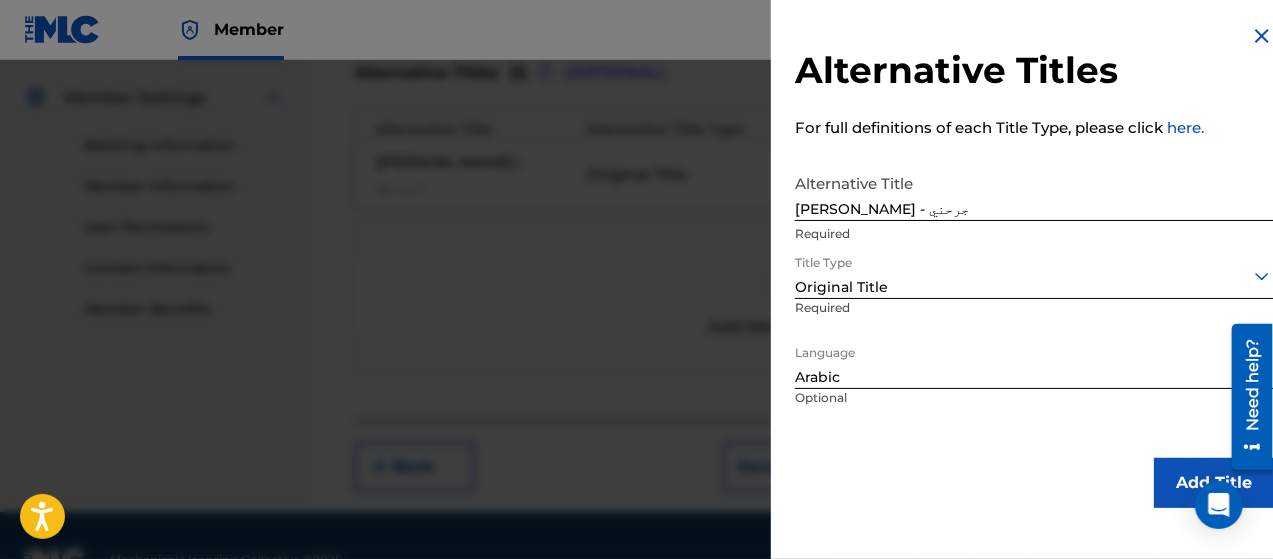 click on "Add Title" at bounding box center [1214, 483] 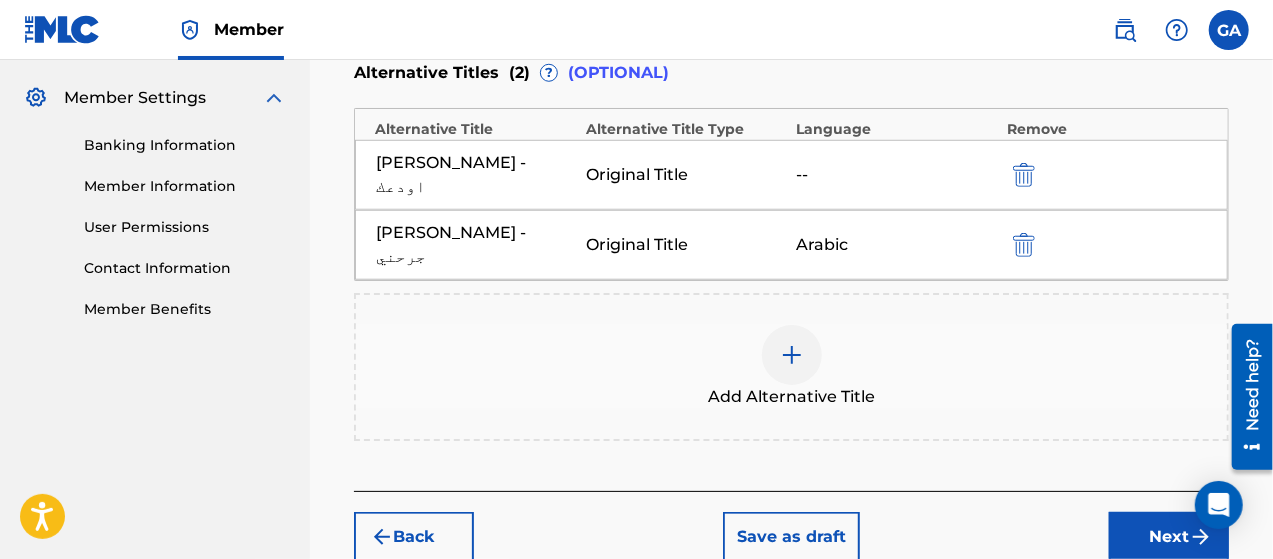click on "Original Title" at bounding box center [686, 175] 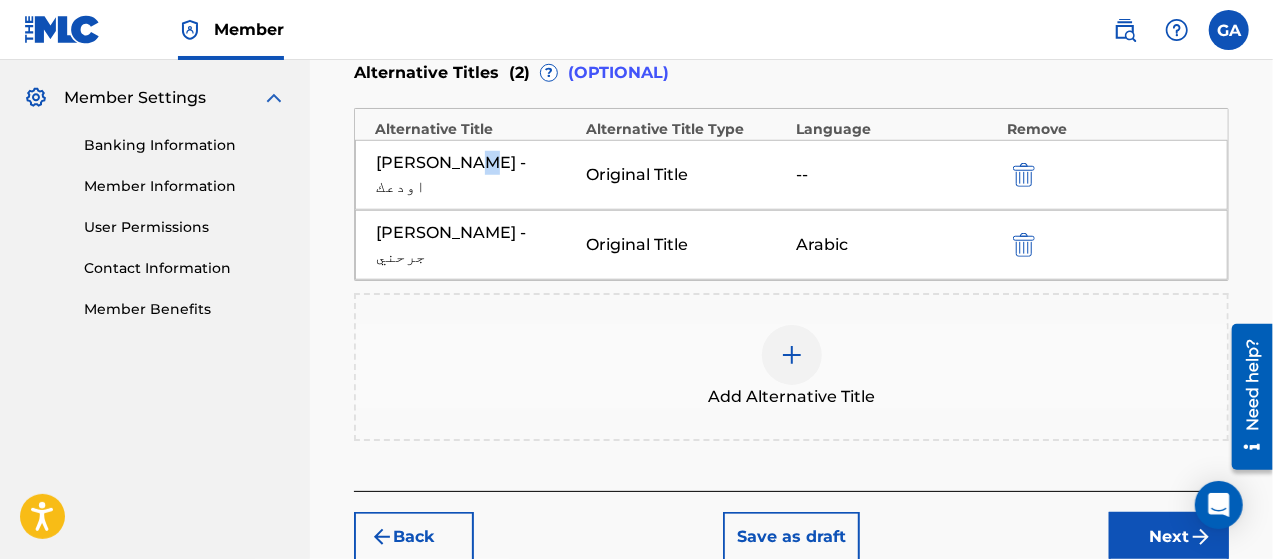 click on "[PERSON_NAME] - اودعك" at bounding box center (476, 175) 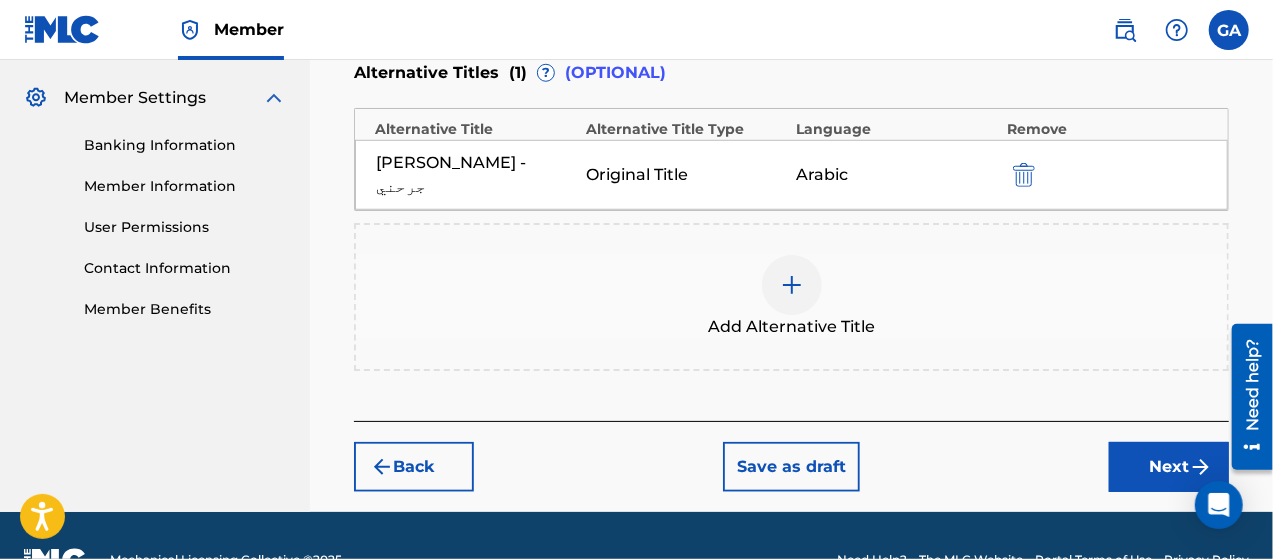 click at bounding box center (792, 285) 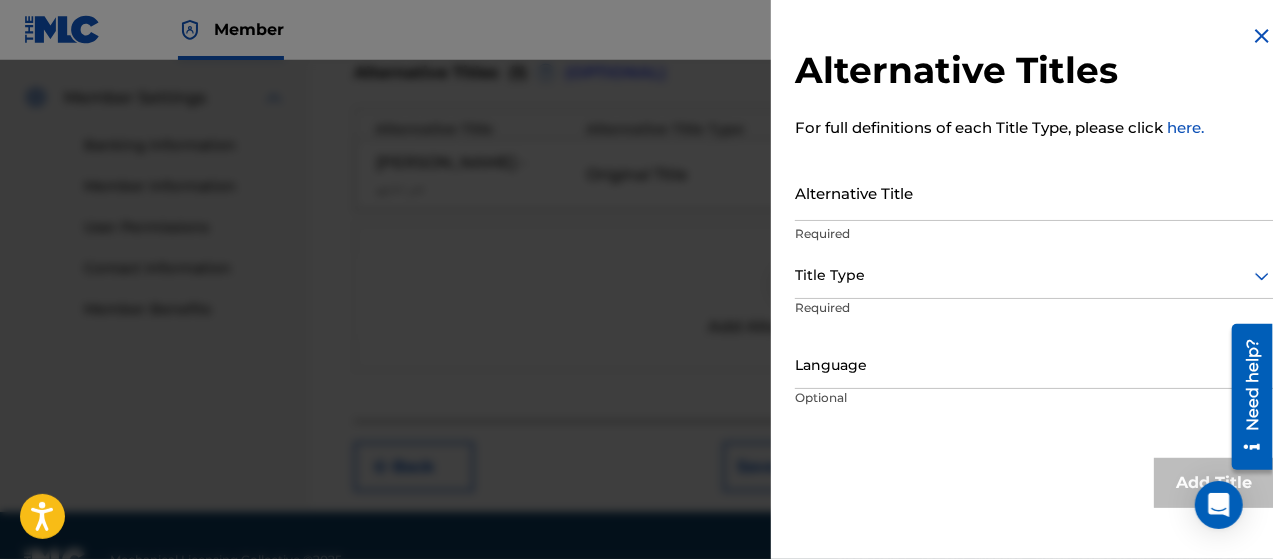 click on "Alternative Title" at bounding box center (1034, 192) 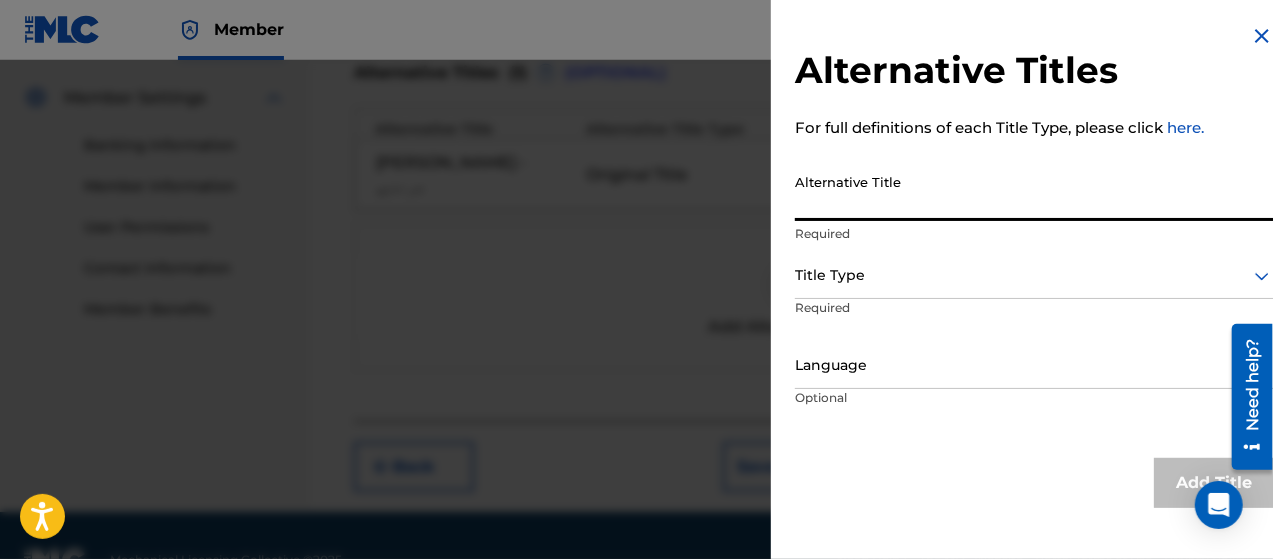 paste on "[PERSON_NAME] - اودعك" 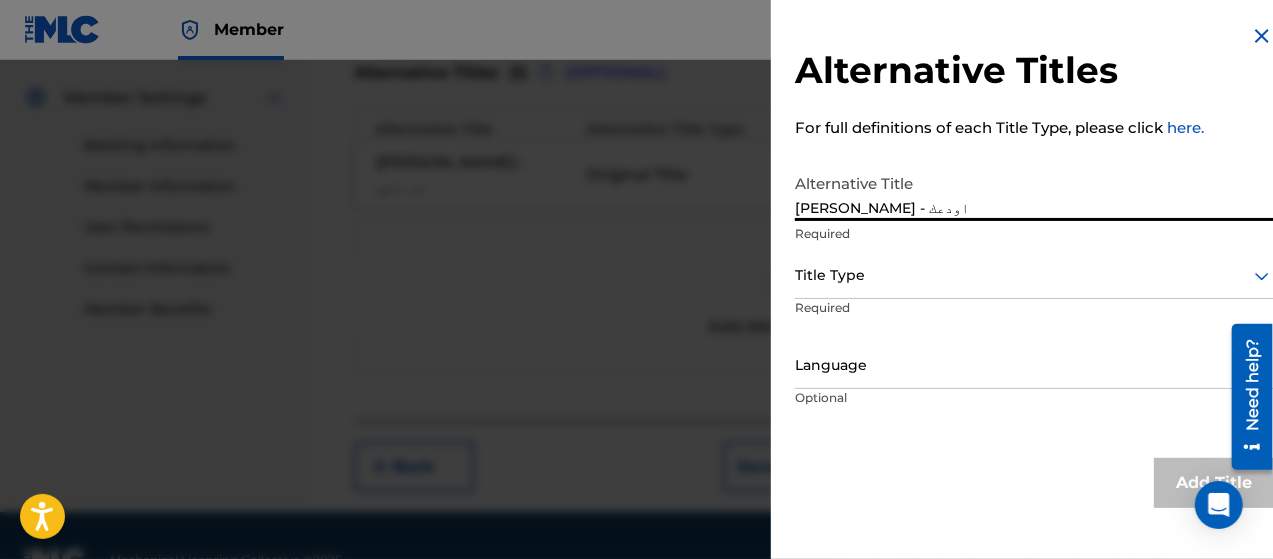 type on "[PERSON_NAME] - اودعك" 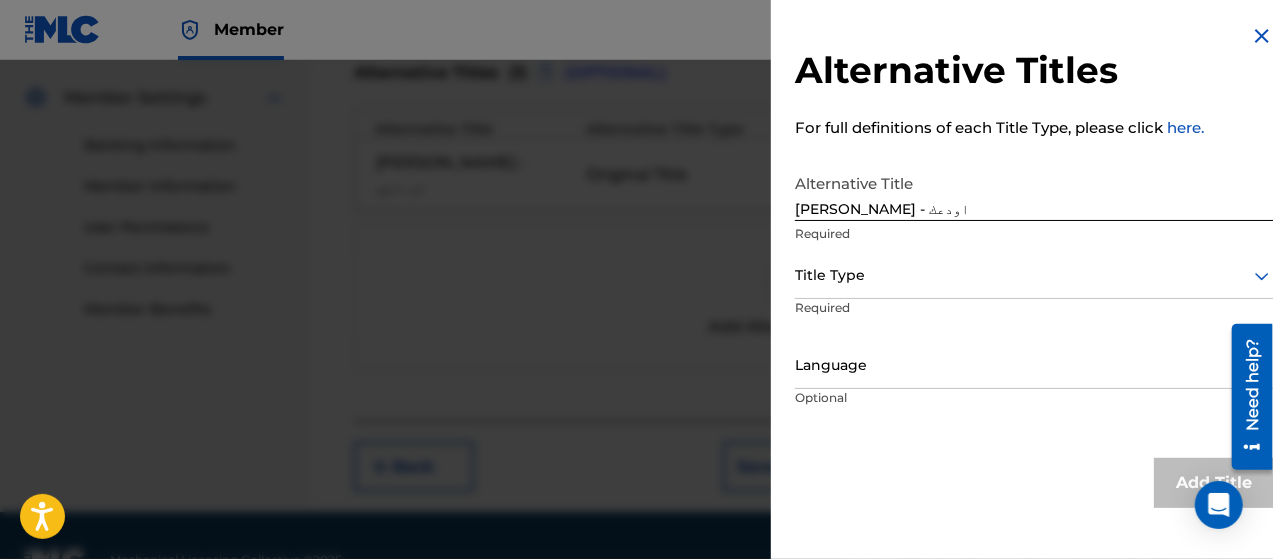 click on "Title Type" at bounding box center (1034, 276) 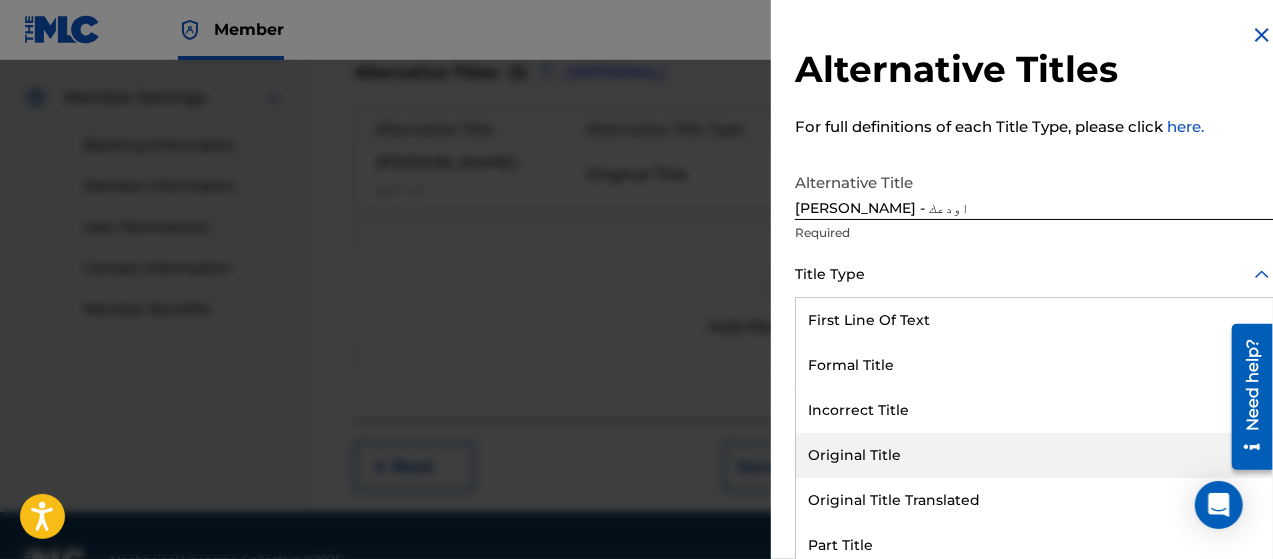 click on "Original Title" at bounding box center [1034, 455] 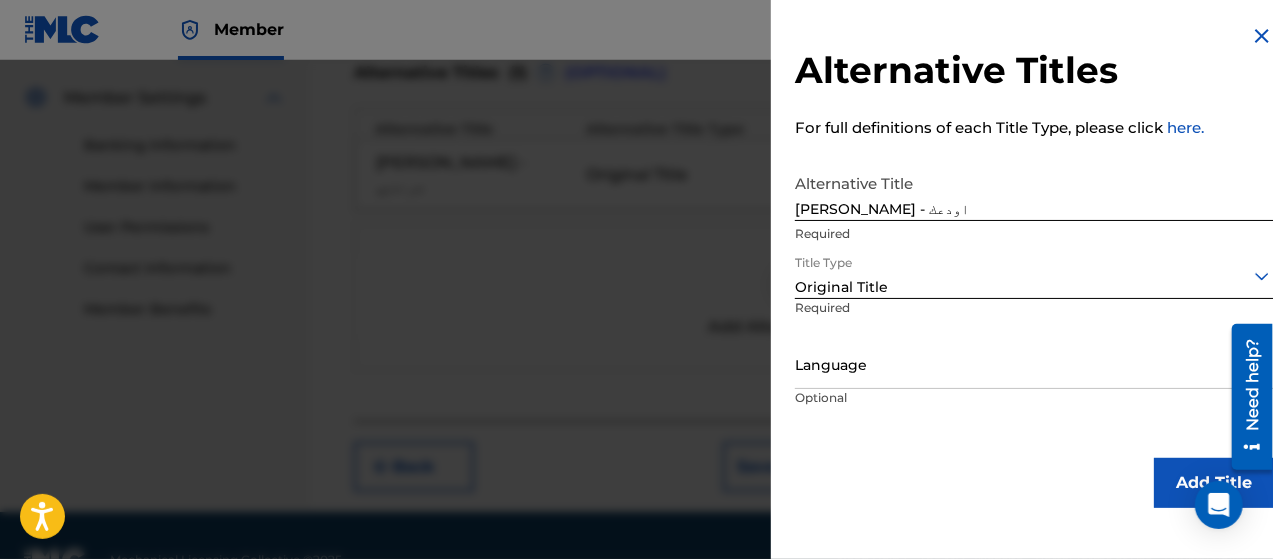 scroll, scrollTop: 0, scrollLeft: 0, axis: both 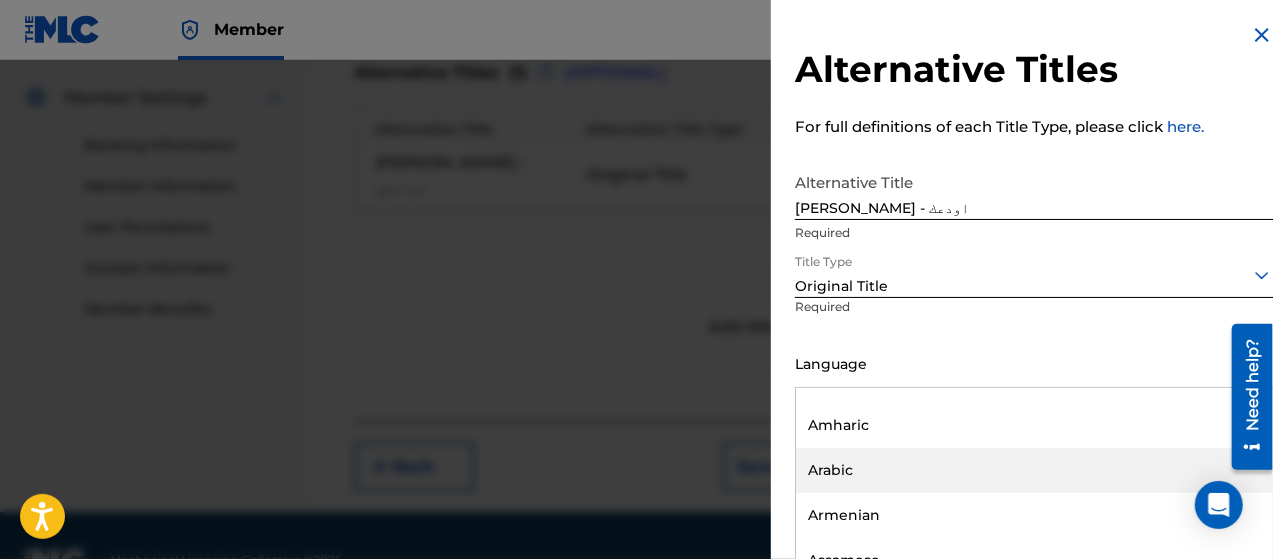 click on "Arabic" at bounding box center (1034, 470) 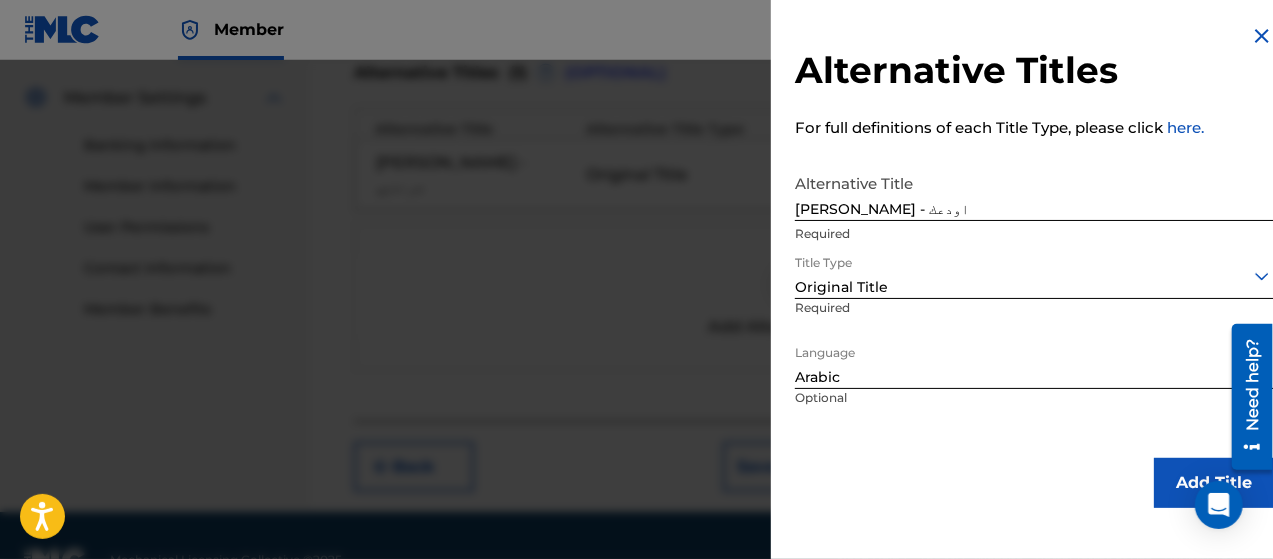 scroll, scrollTop: 0, scrollLeft: 0, axis: both 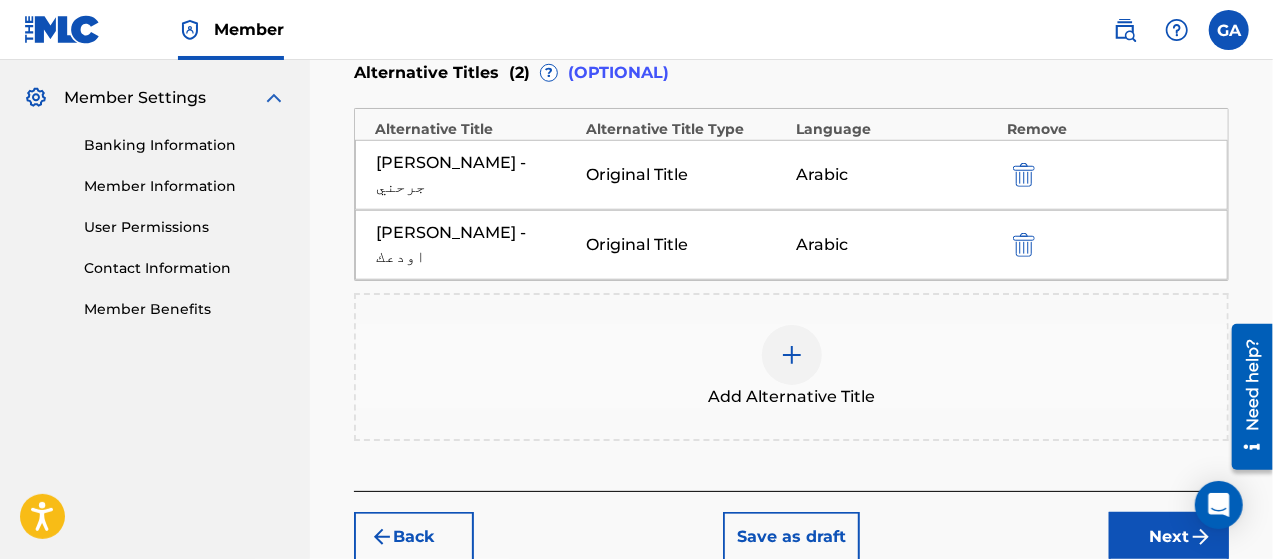 click at bounding box center [792, 355] 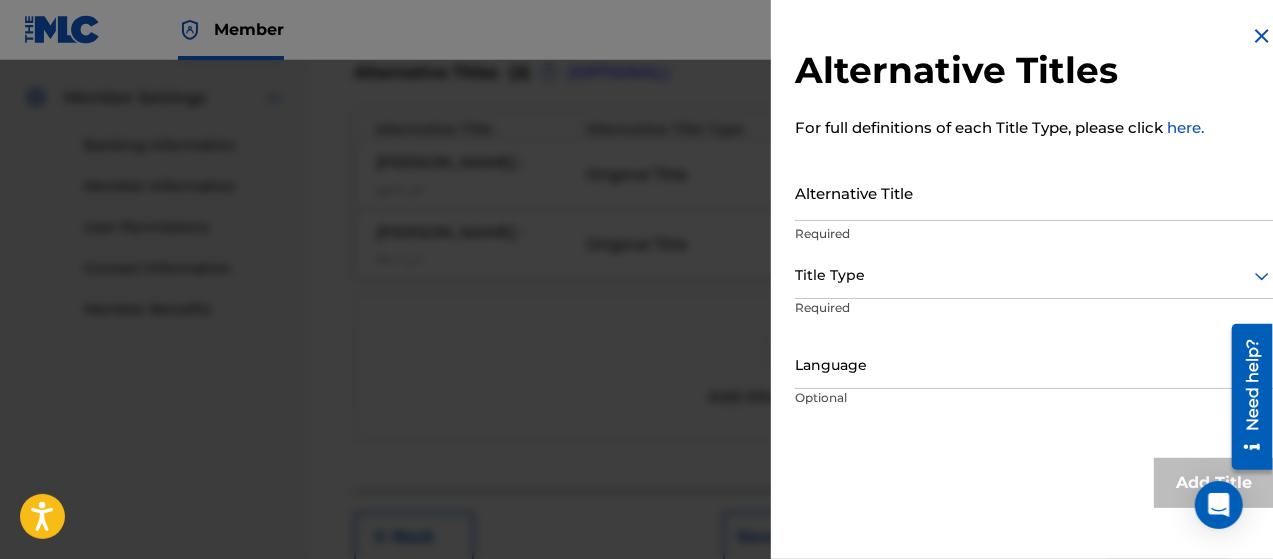 click on "Alternative Title" at bounding box center (1034, 192) 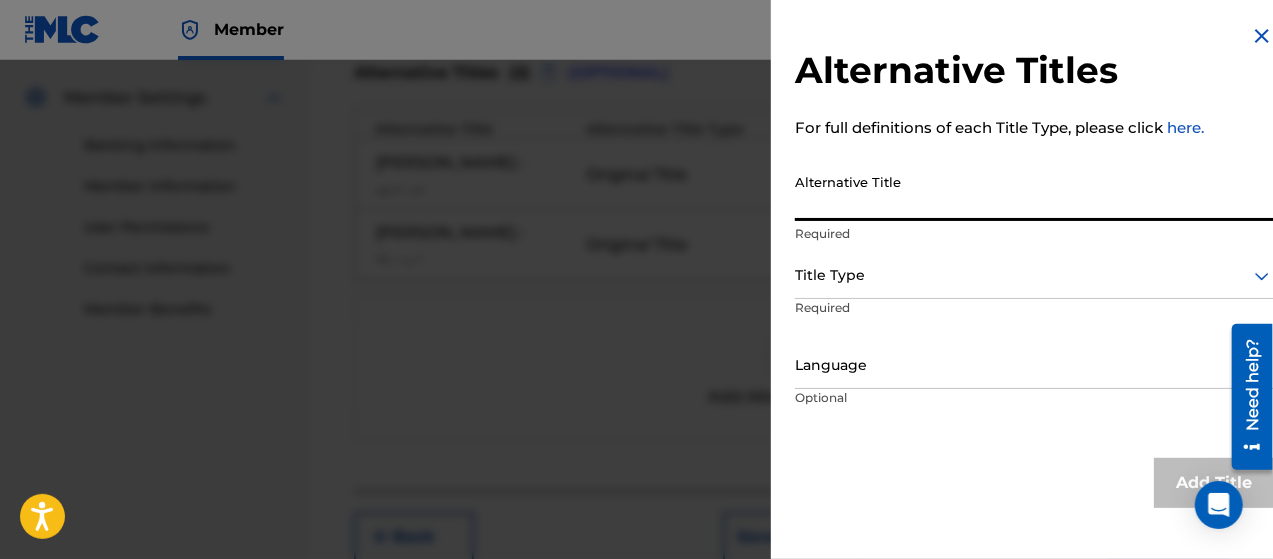 paste on "[PERSON_NAME] - خسارة" 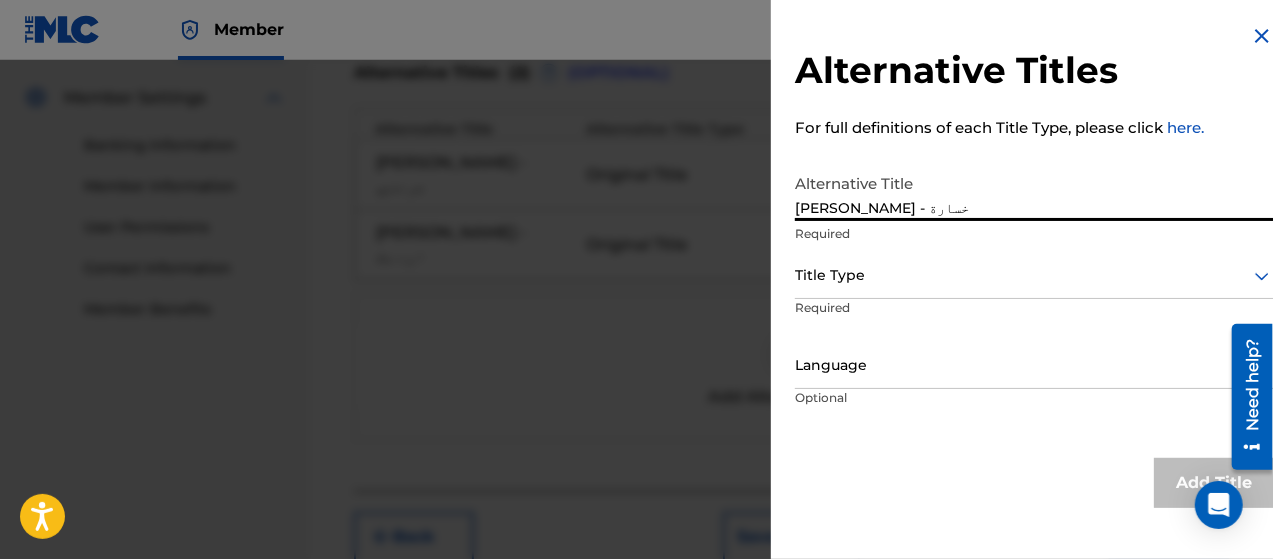 type on "[PERSON_NAME] - خسارة" 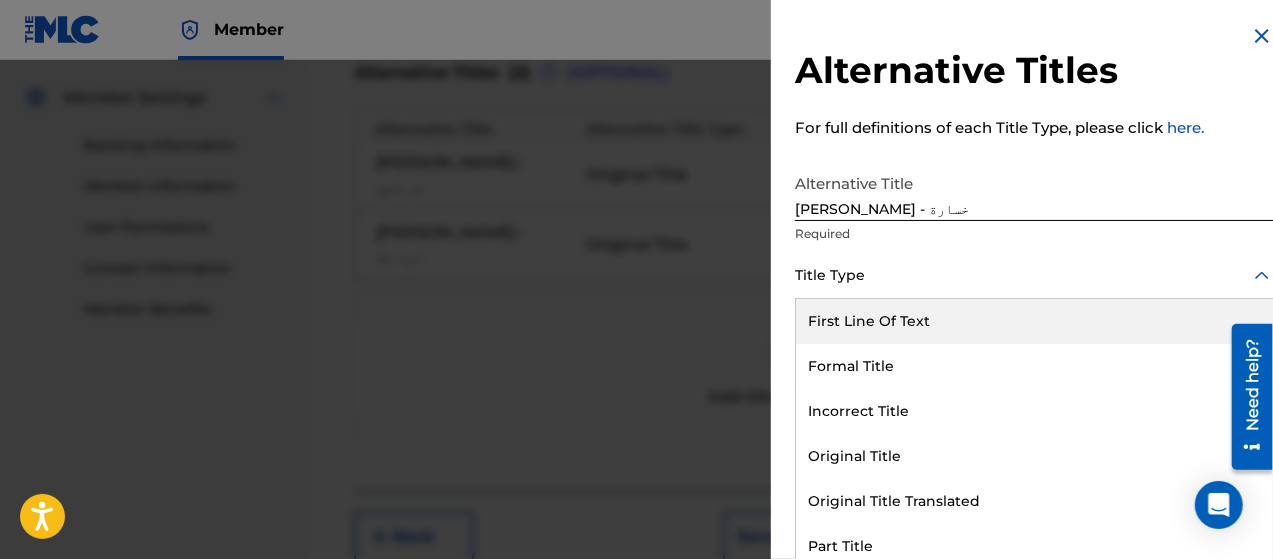 scroll, scrollTop: 16, scrollLeft: 0, axis: vertical 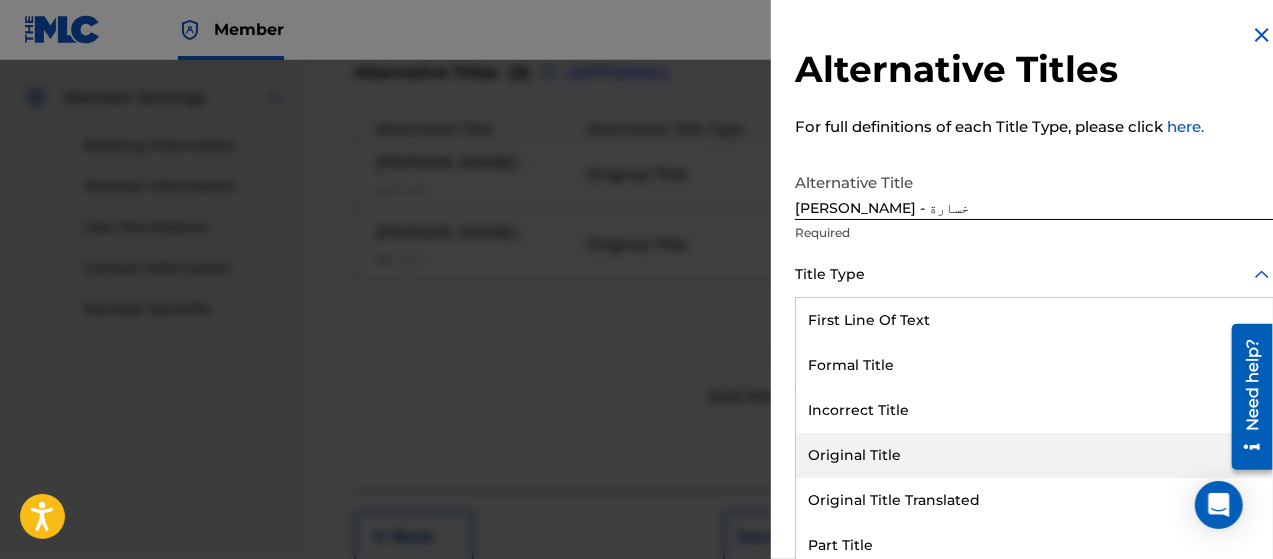 click on "Original Title" at bounding box center (1034, 455) 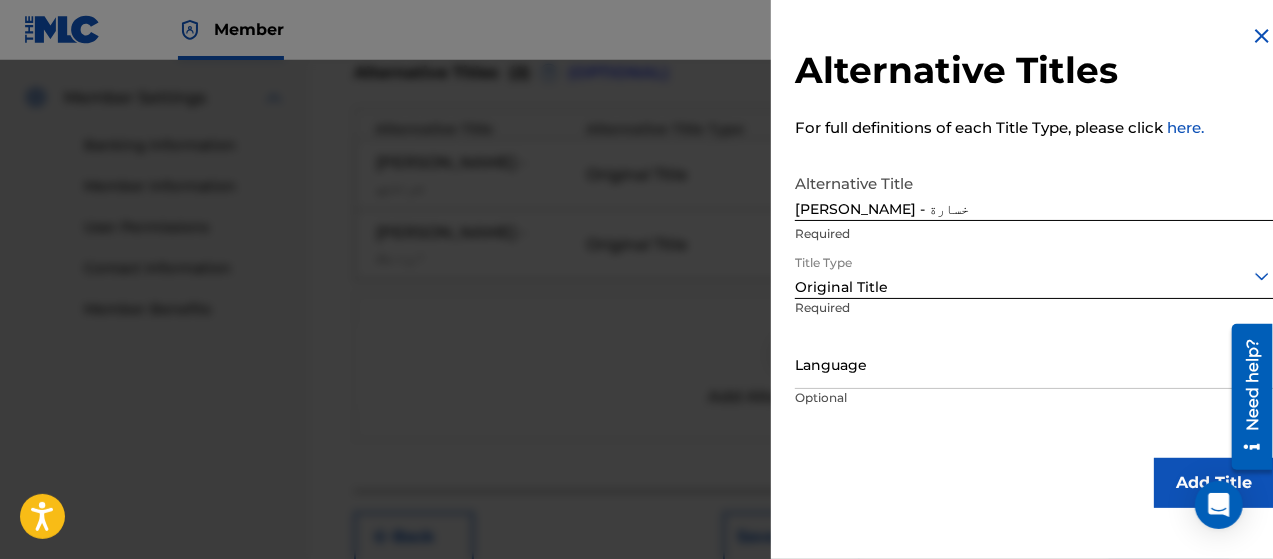 click on "Language" at bounding box center (1034, 366) 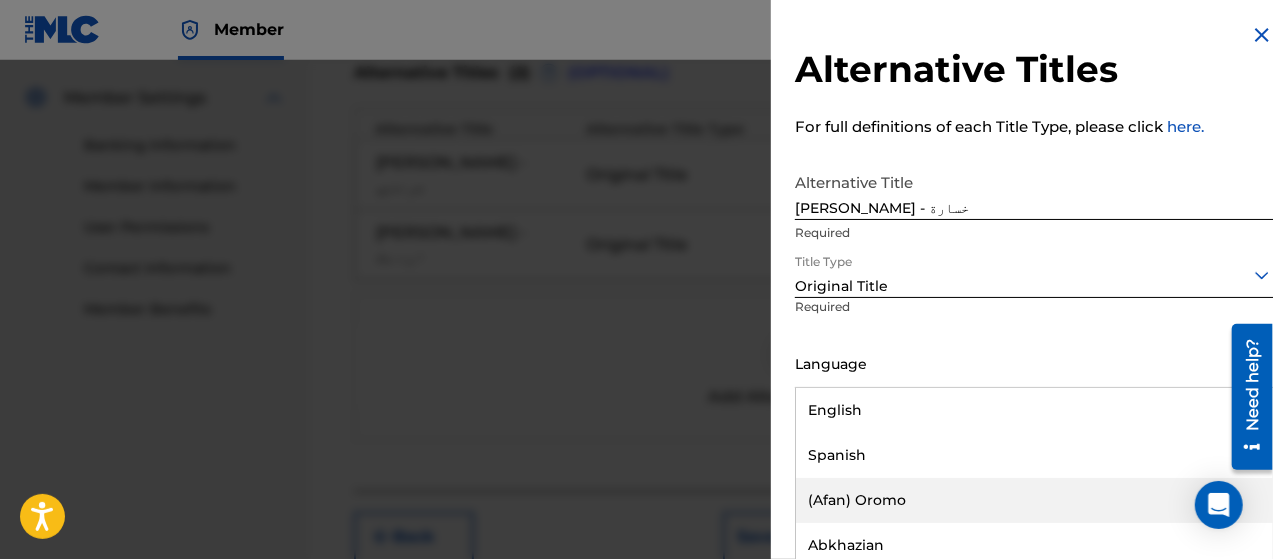 scroll, scrollTop: 200, scrollLeft: 0, axis: vertical 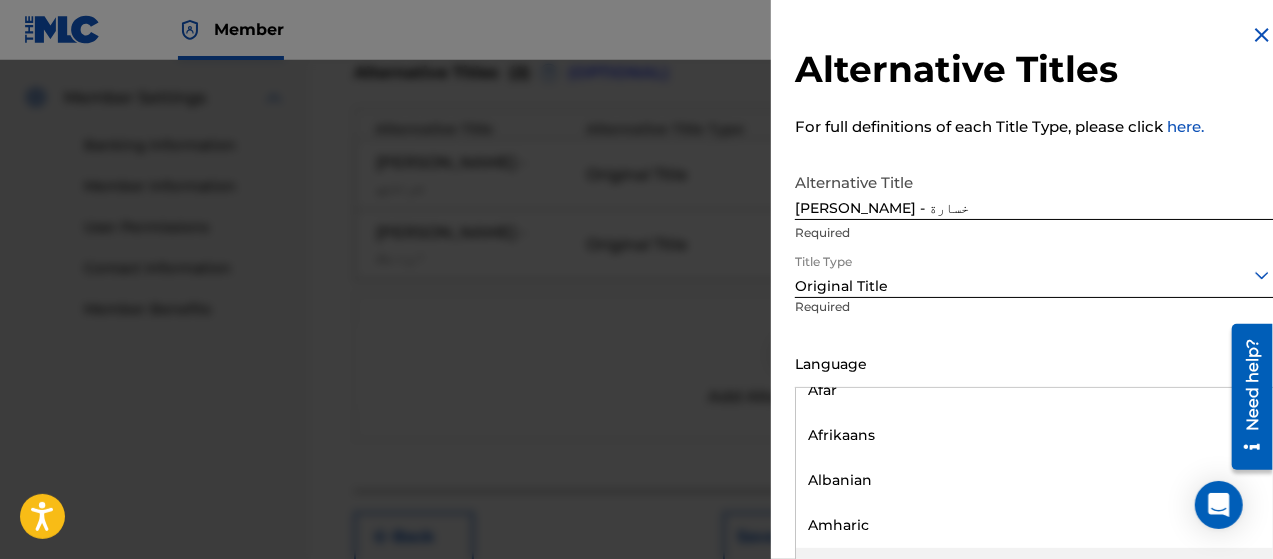 click on "Arabic" at bounding box center [1034, 570] 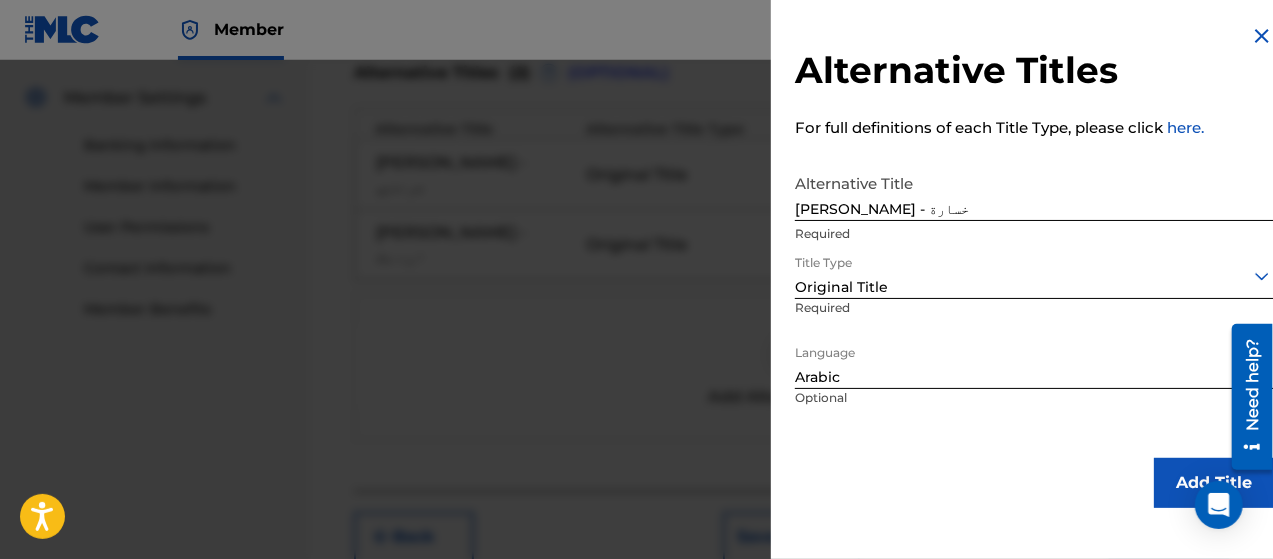 click on "Add Title" at bounding box center [1214, 483] 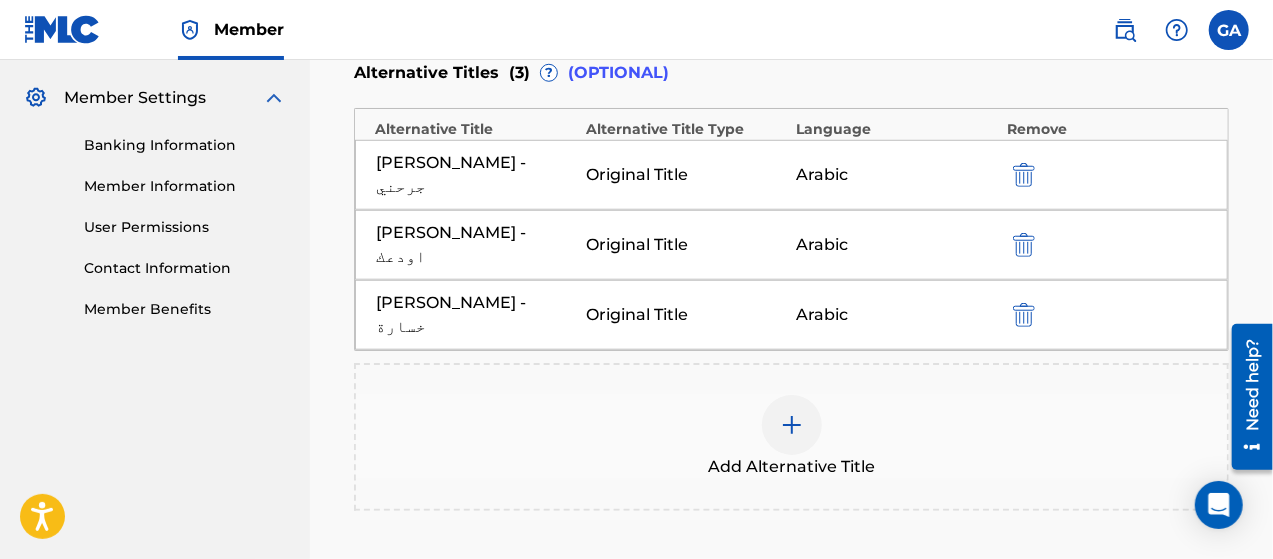 click at bounding box center (792, 425) 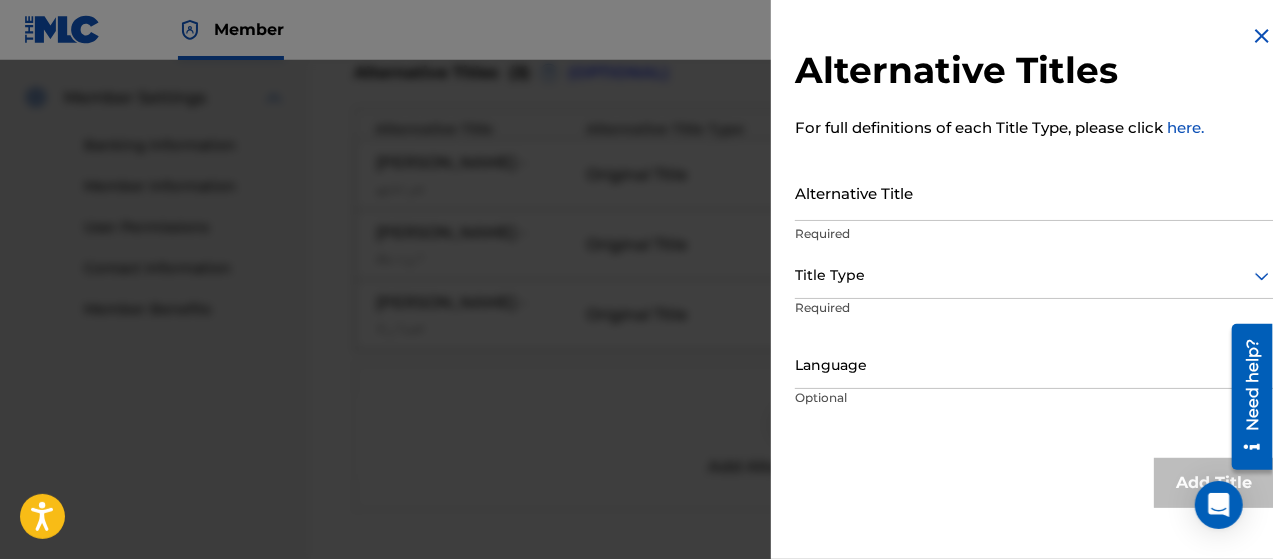click on "Alternative Title" at bounding box center (1034, 192) 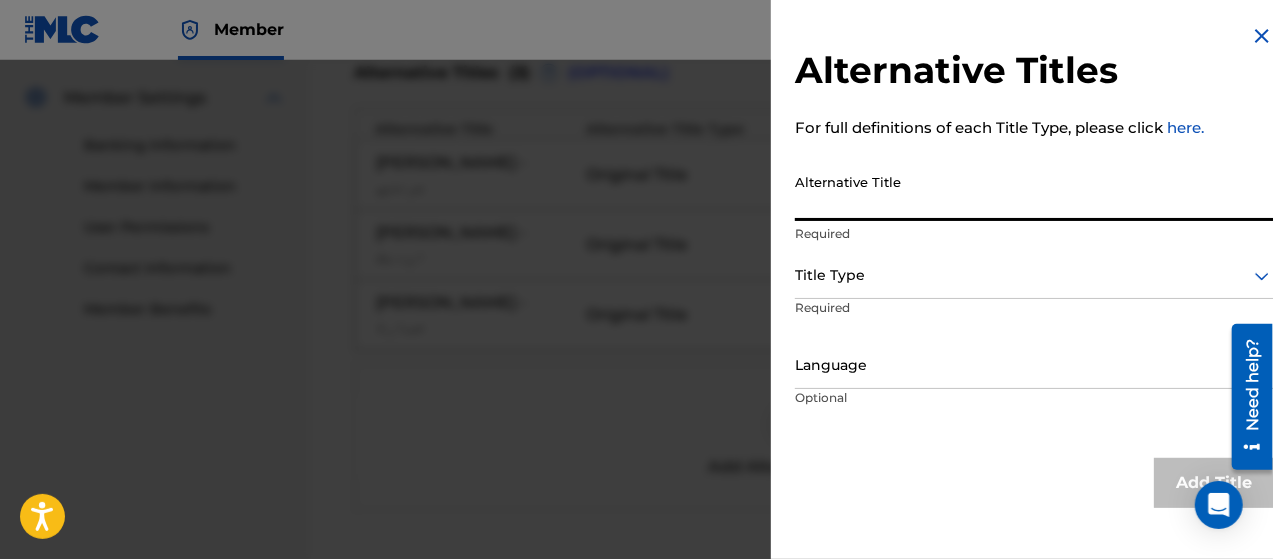 paste on "[PERSON_NAME] - غالي" 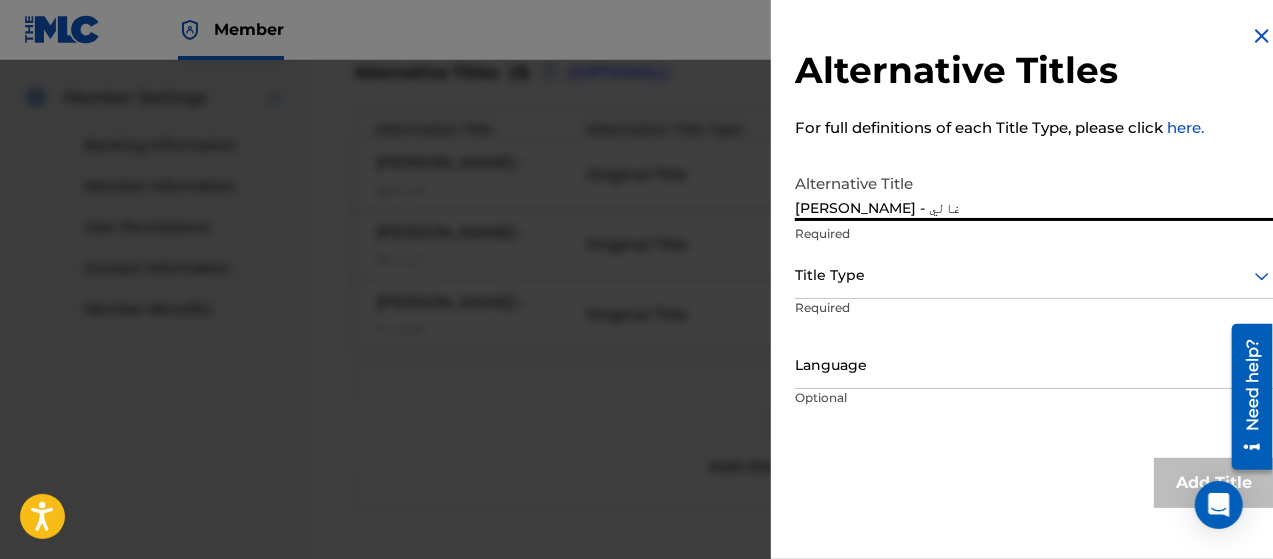 type on "[PERSON_NAME] - غالي" 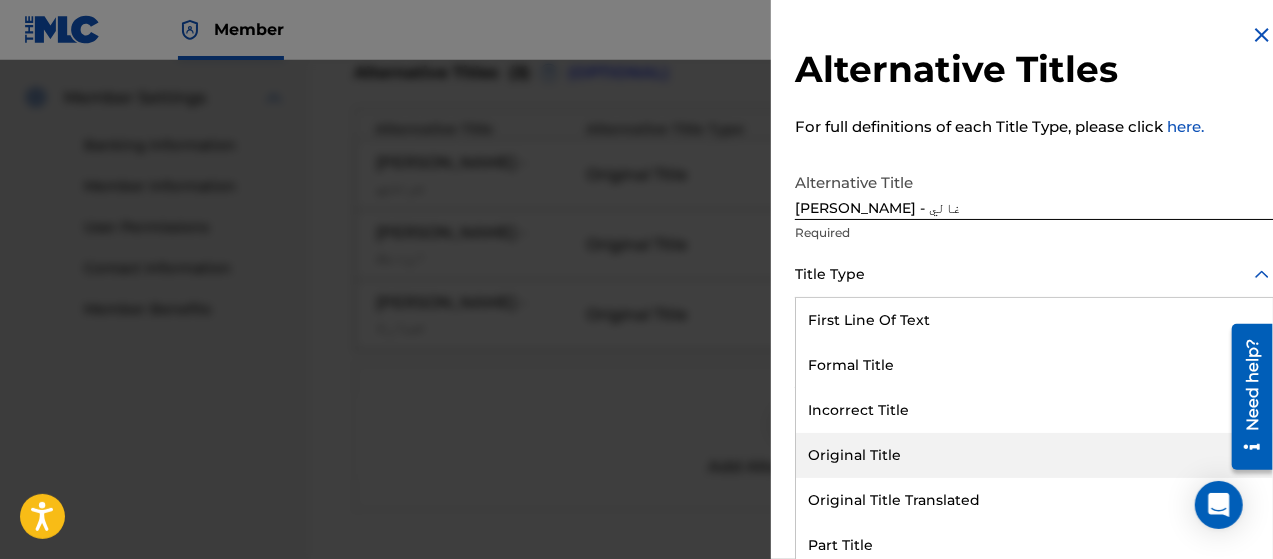 click on "Original Title" at bounding box center (1034, 455) 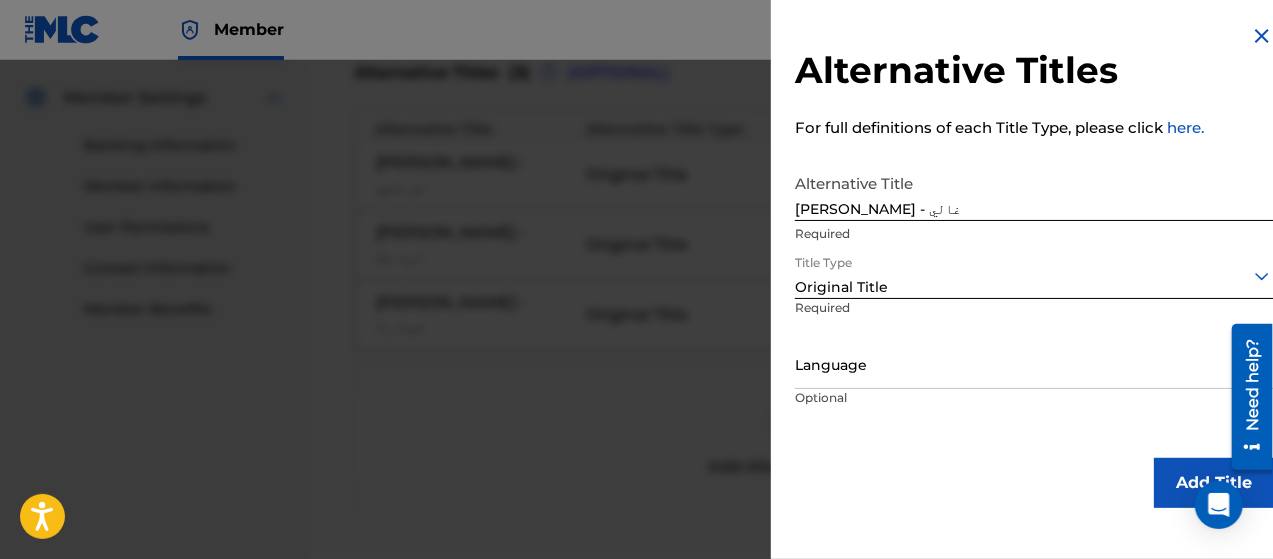 click on "Language" at bounding box center (1034, 366) 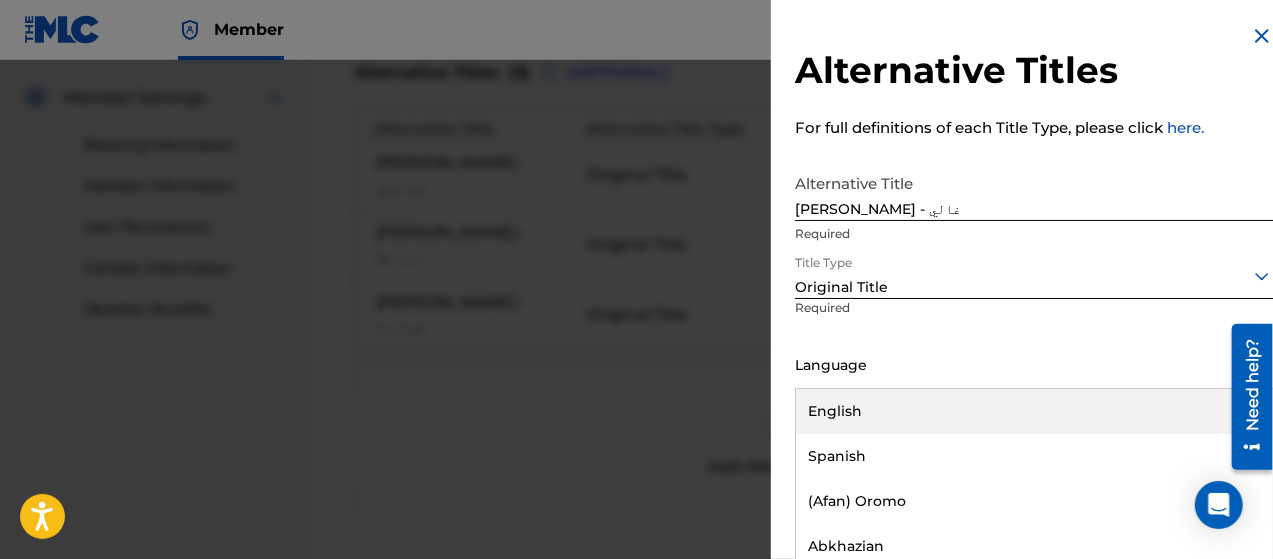 scroll, scrollTop: 16, scrollLeft: 0, axis: vertical 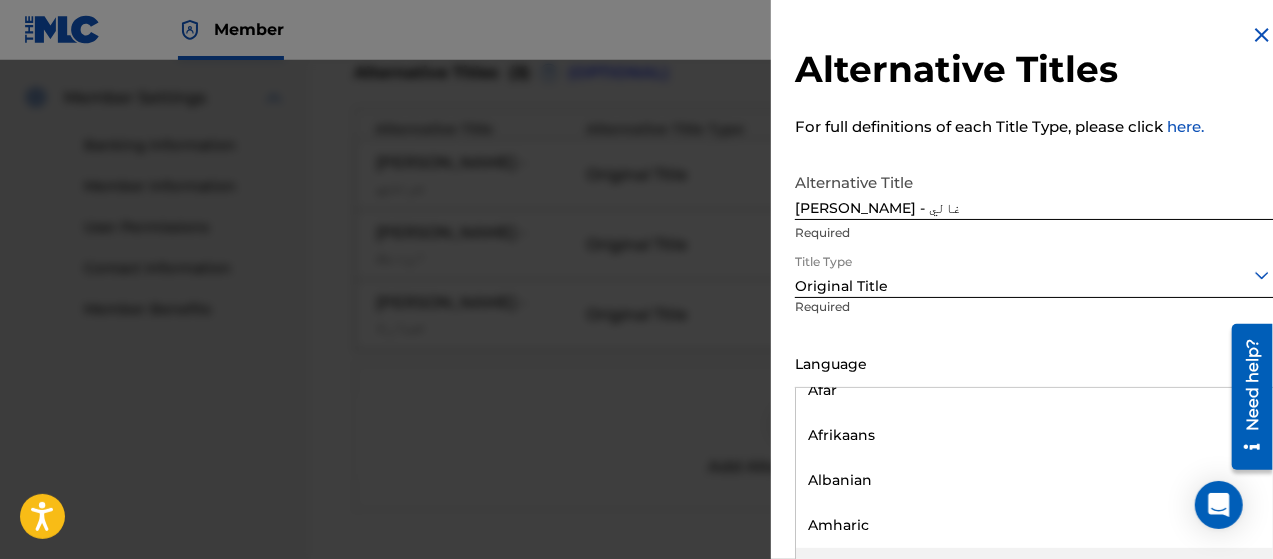 click on "Arabic" at bounding box center (1034, 570) 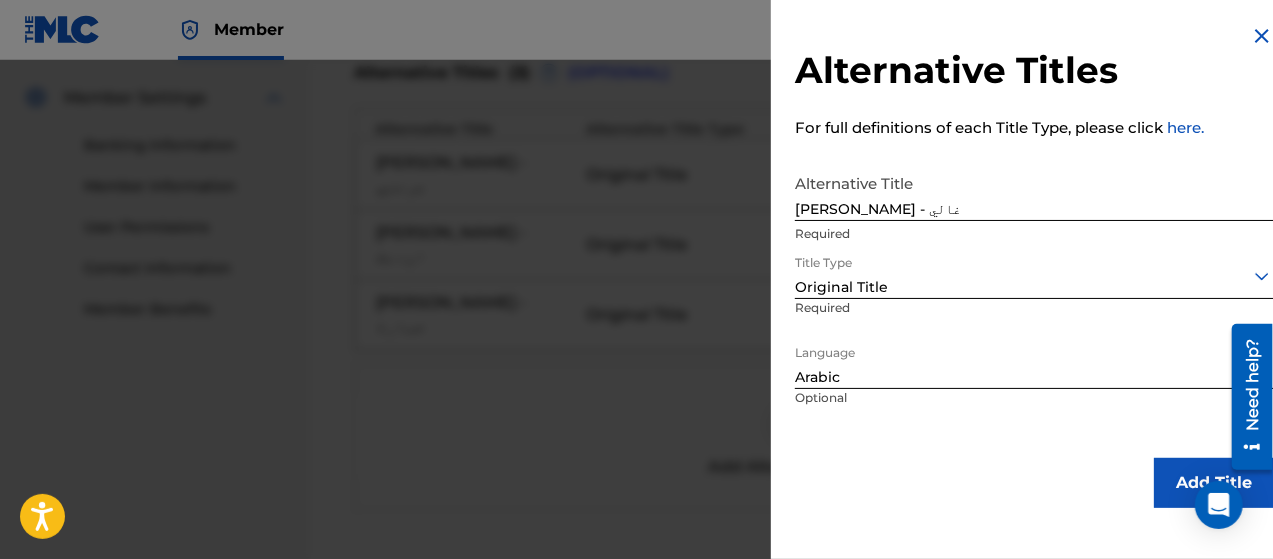 scroll, scrollTop: 0, scrollLeft: 0, axis: both 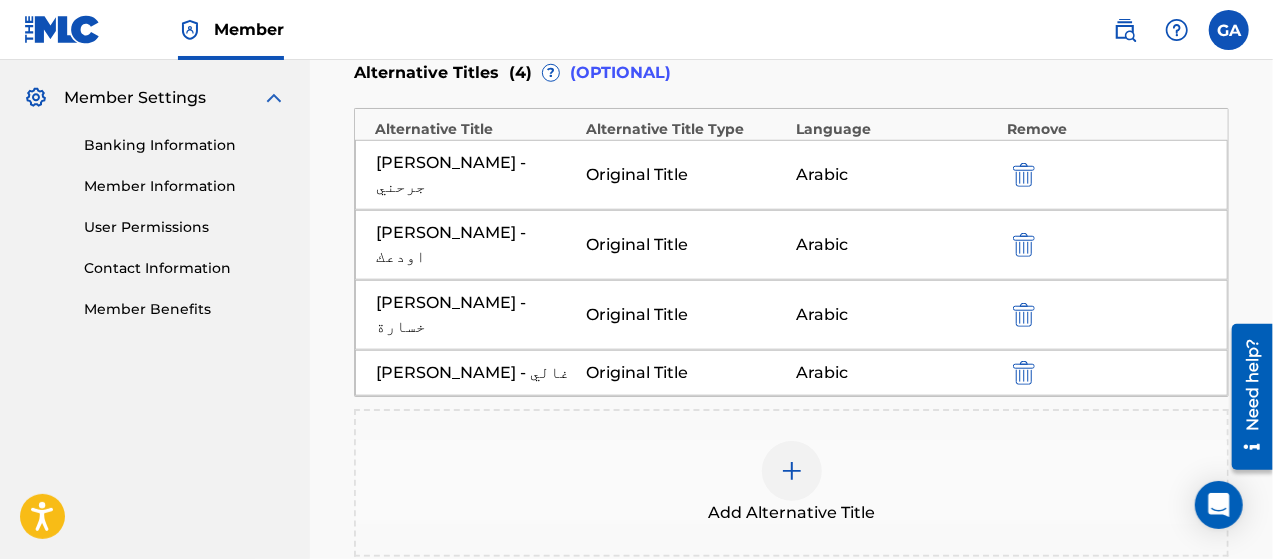 click at bounding box center [792, 471] 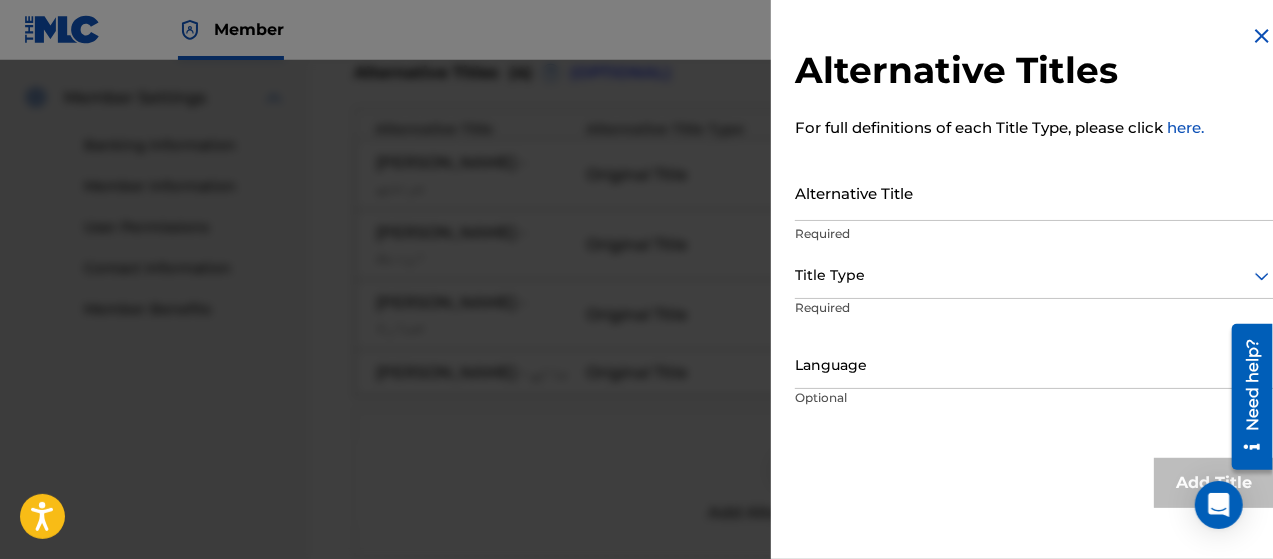 click on "Alternative Title" at bounding box center (1034, 192) 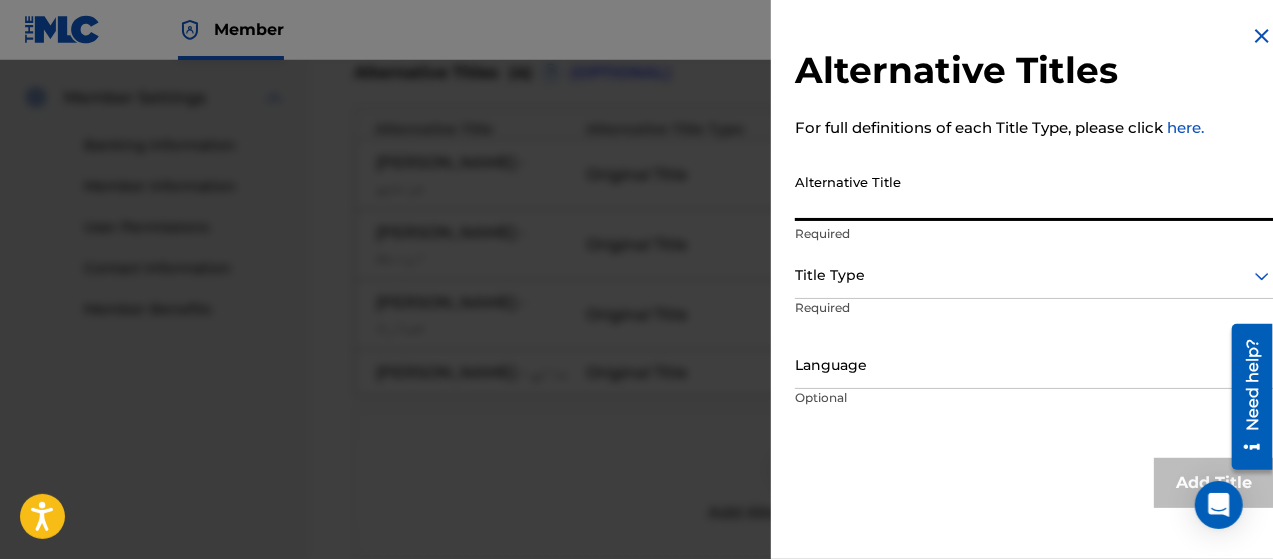 paste on "[PERSON_NAME]" 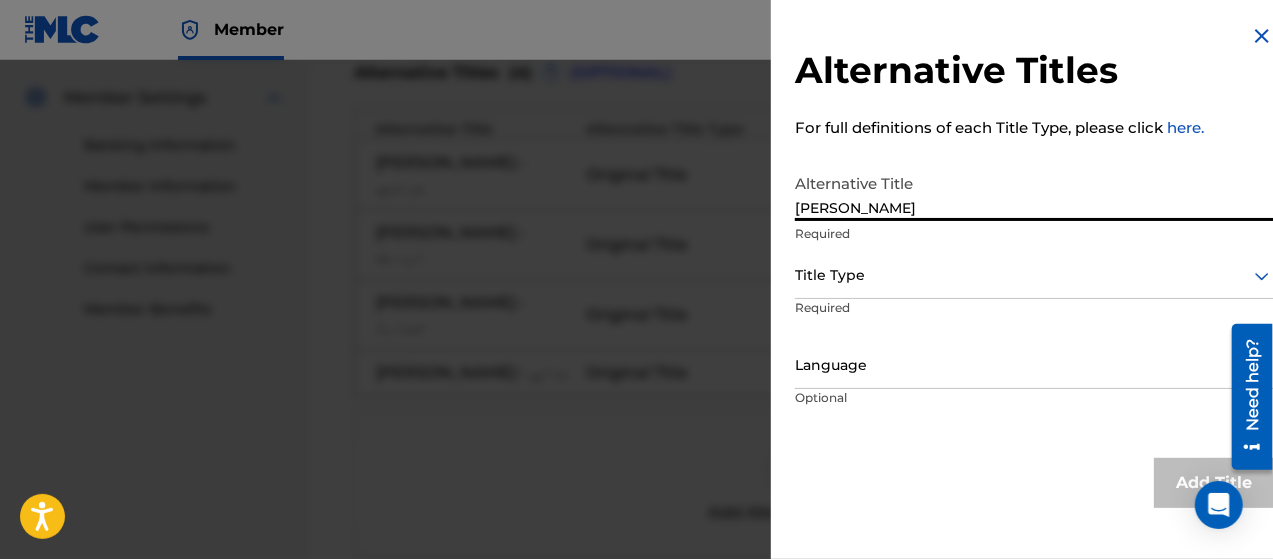 type on "[PERSON_NAME]" 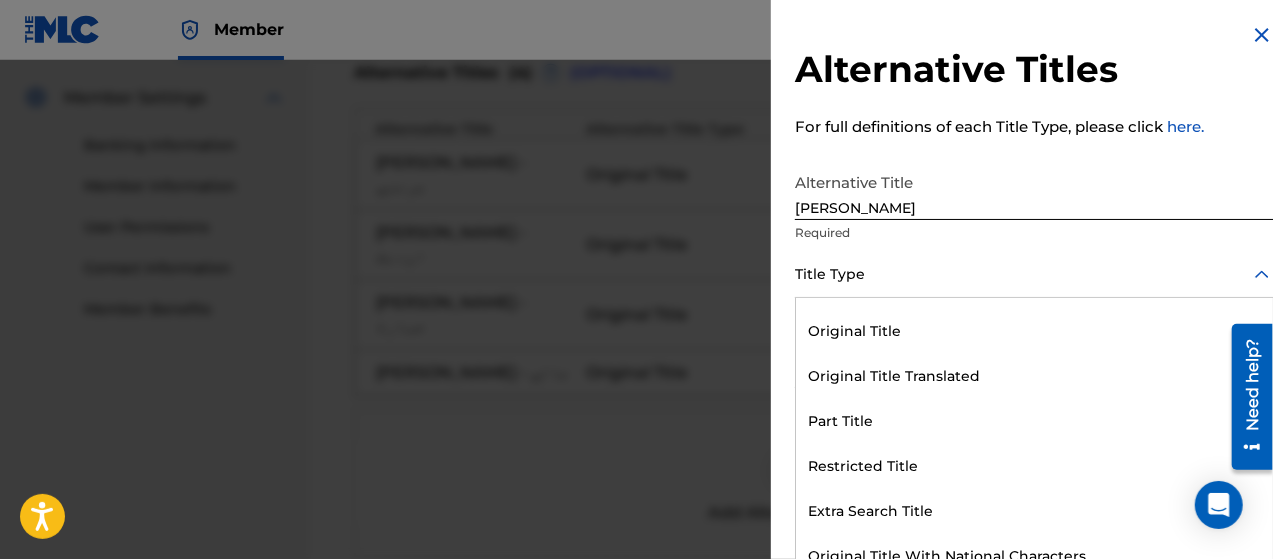 scroll, scrollTop: 0, scrollLeft: 0, axis: both 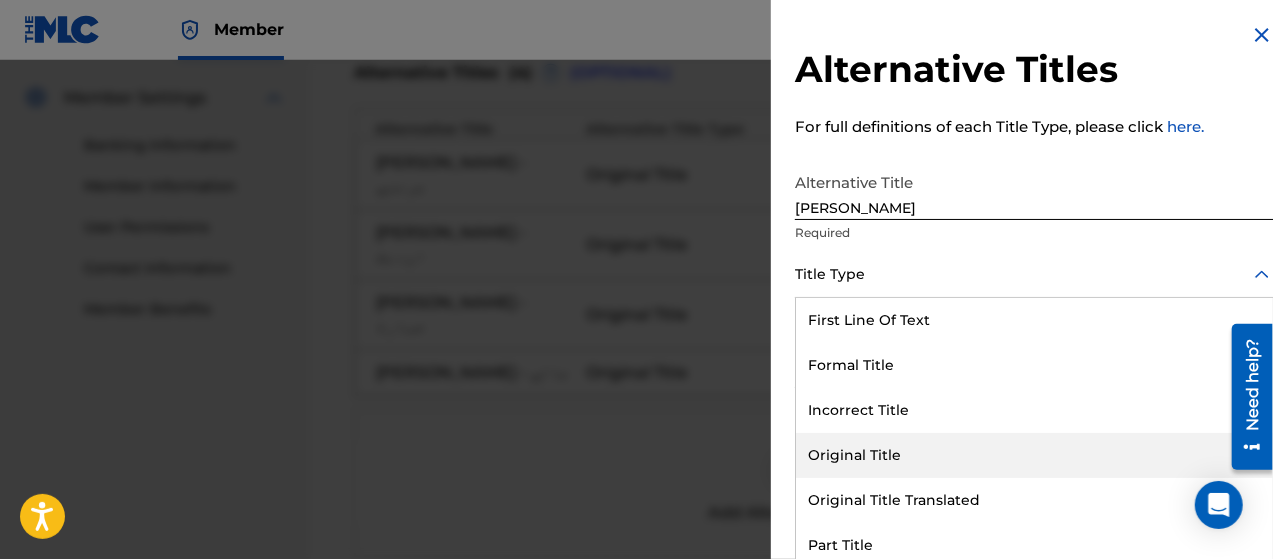 drag, startPoint x: 921, startPoint y: 446, endPoint x: 942, endPoint y: 439, distance: 22.135944 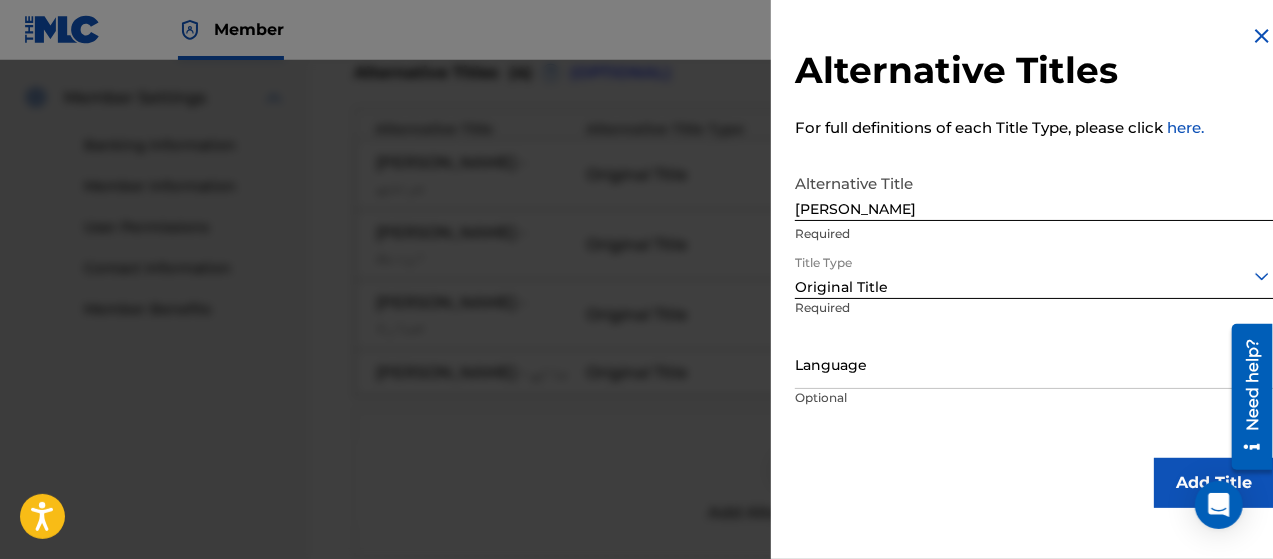 click on "Language" at bounding box center (1034, 366) 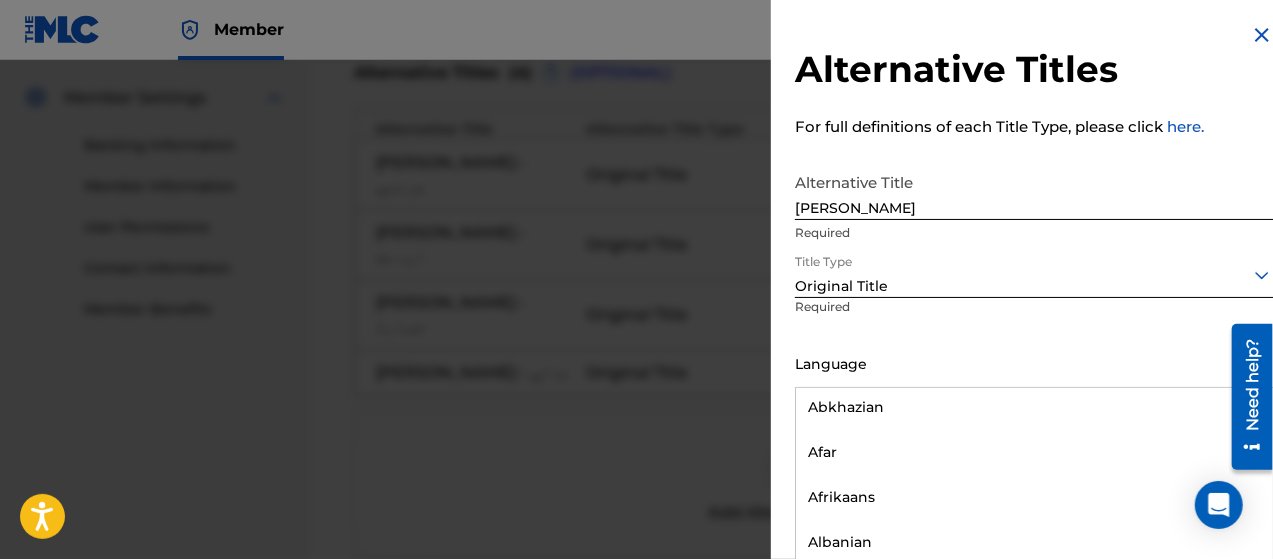 scroll, scrollTop: 200, scrollLeft: 0, axis: vertical 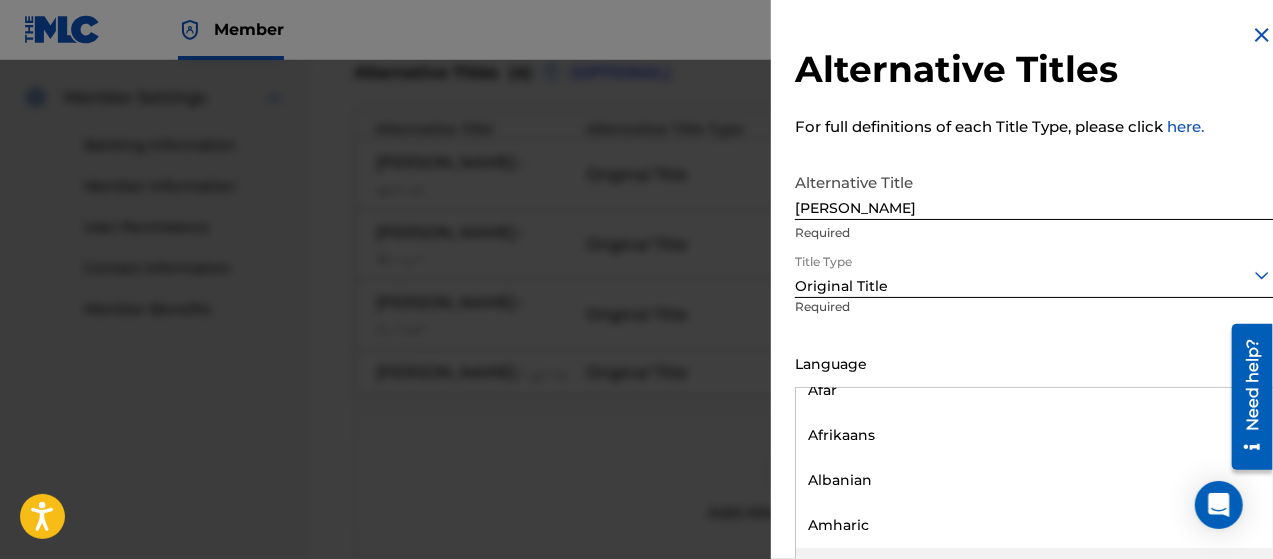 click on "Arabic" at bounding box center [1034, 570] 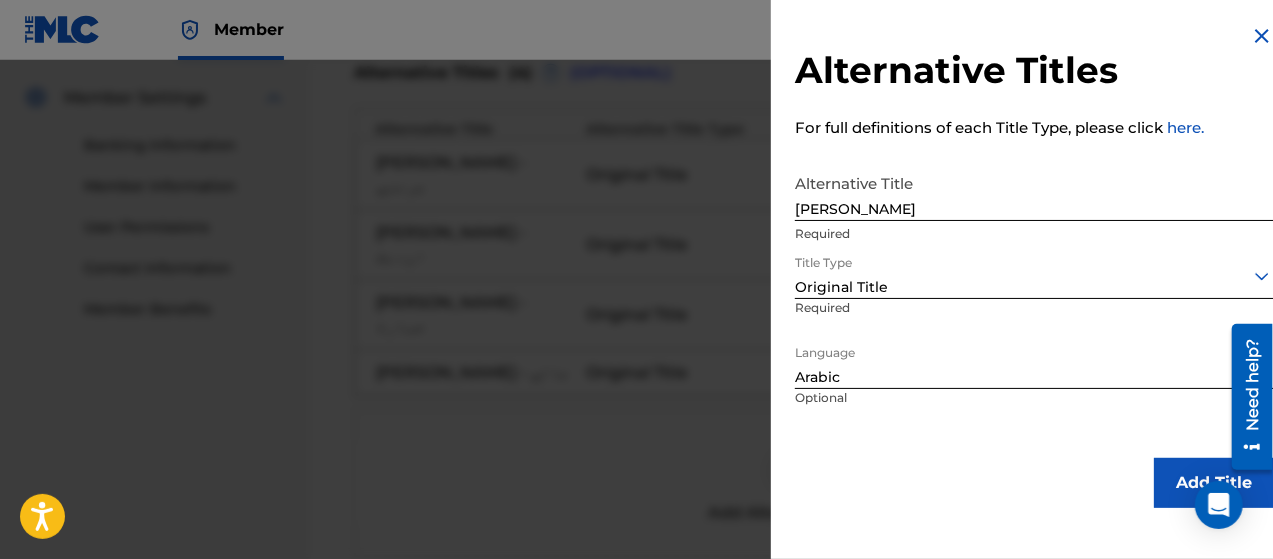 click on "Add Title" at bounding box center [1214, 483] 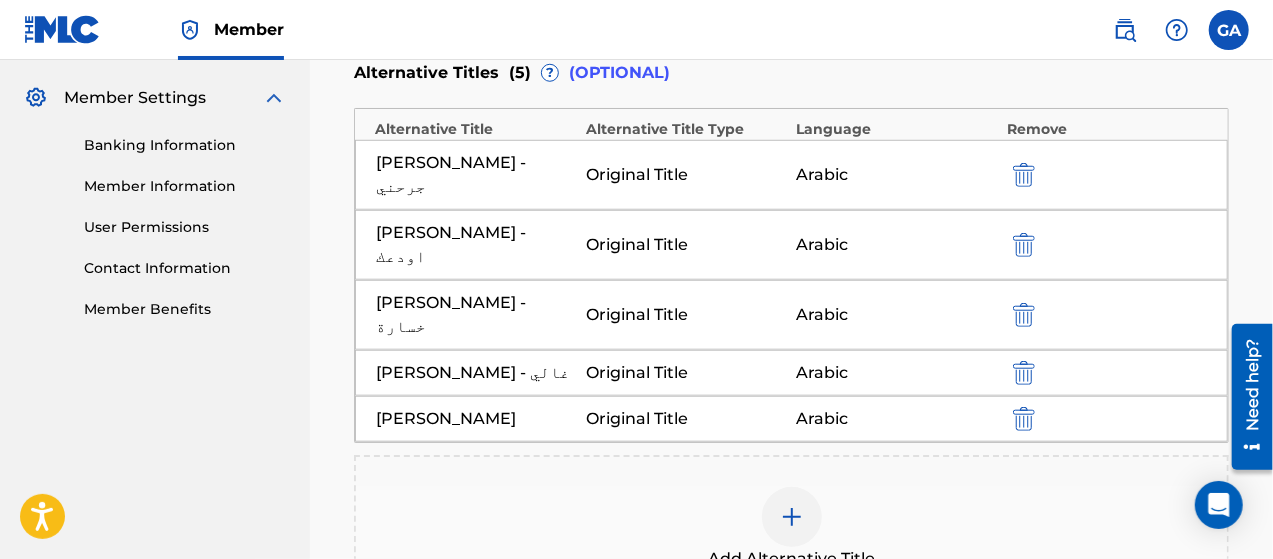 click at bounding box center (792, 517) 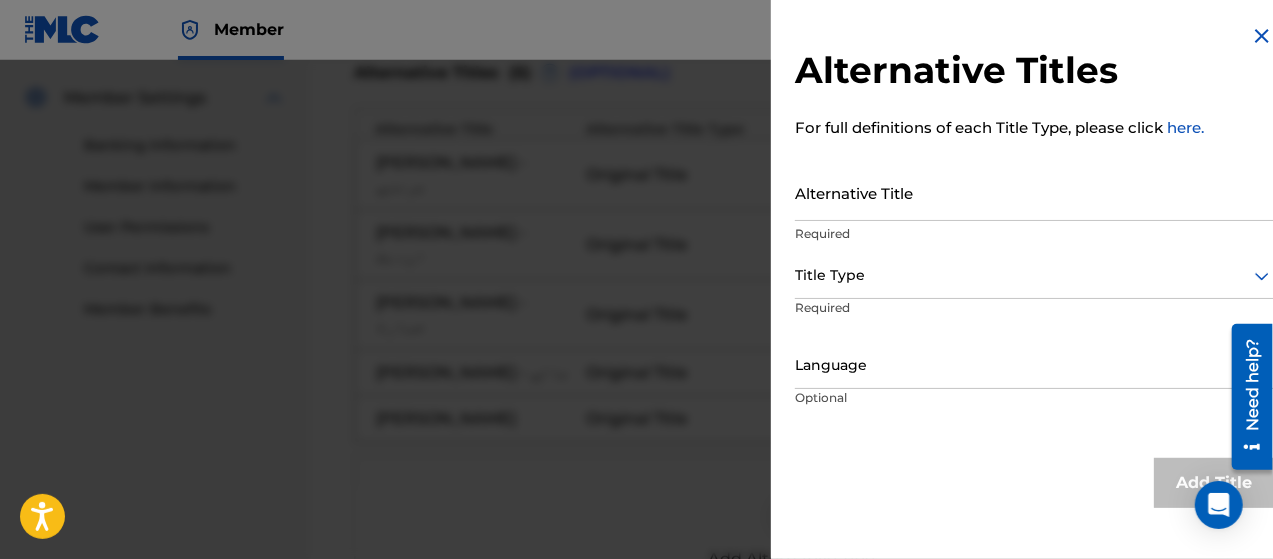 click on "Alternative Title" at bounding box center (1034, 192) 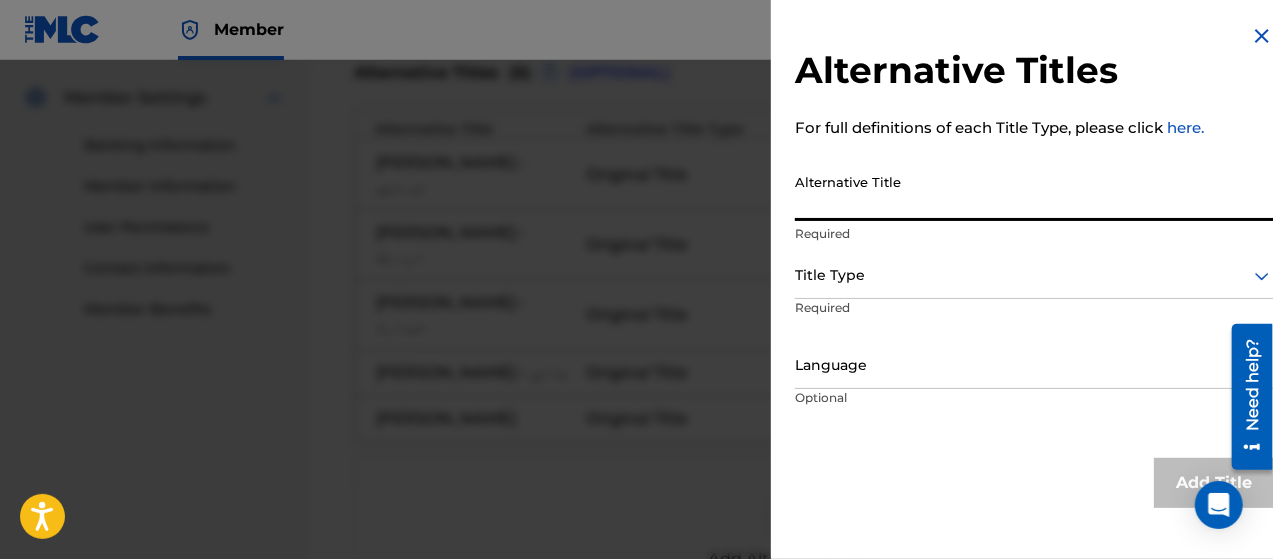 paste on "[PERSON_NAME] - مهري" 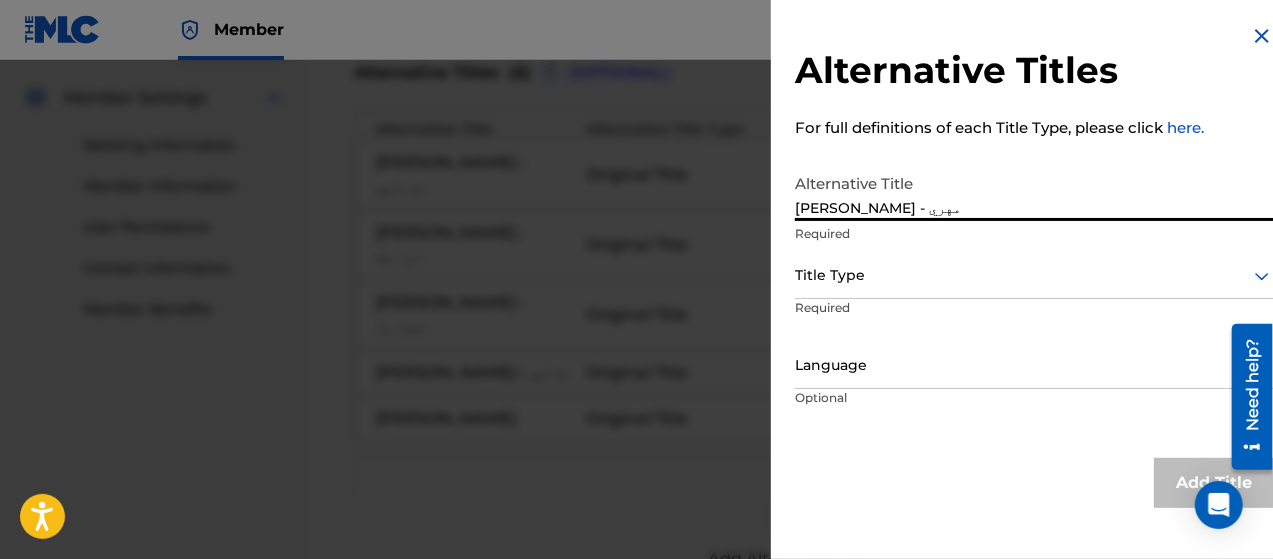type on "[PERSON_NAME] - مهري" 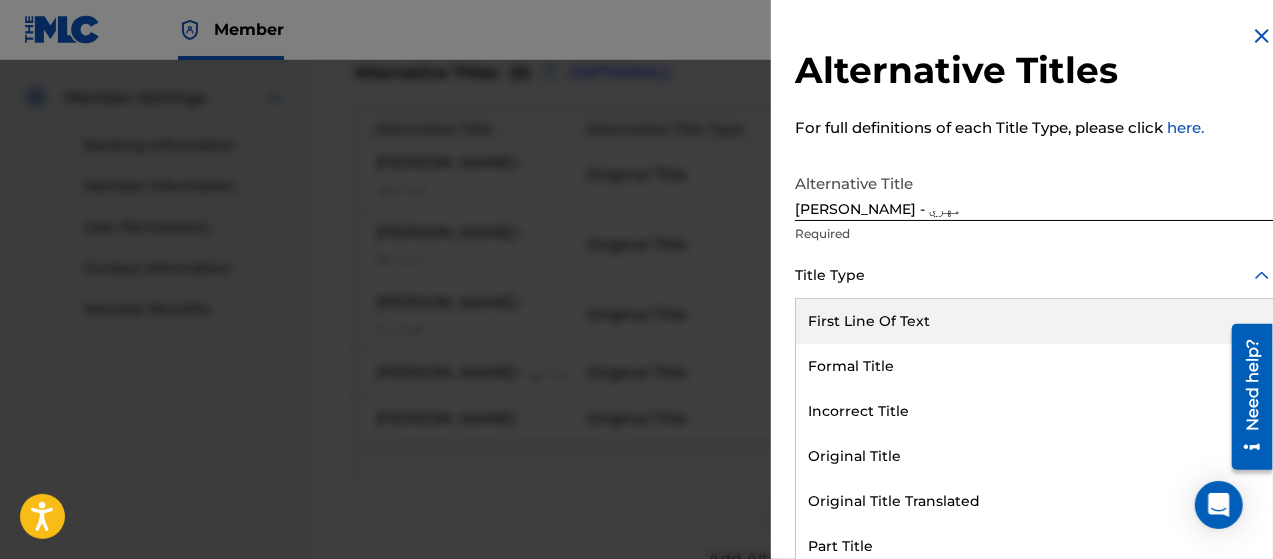 scroll, scrollTop: 16, scrollLeft: 0, axis: vertical 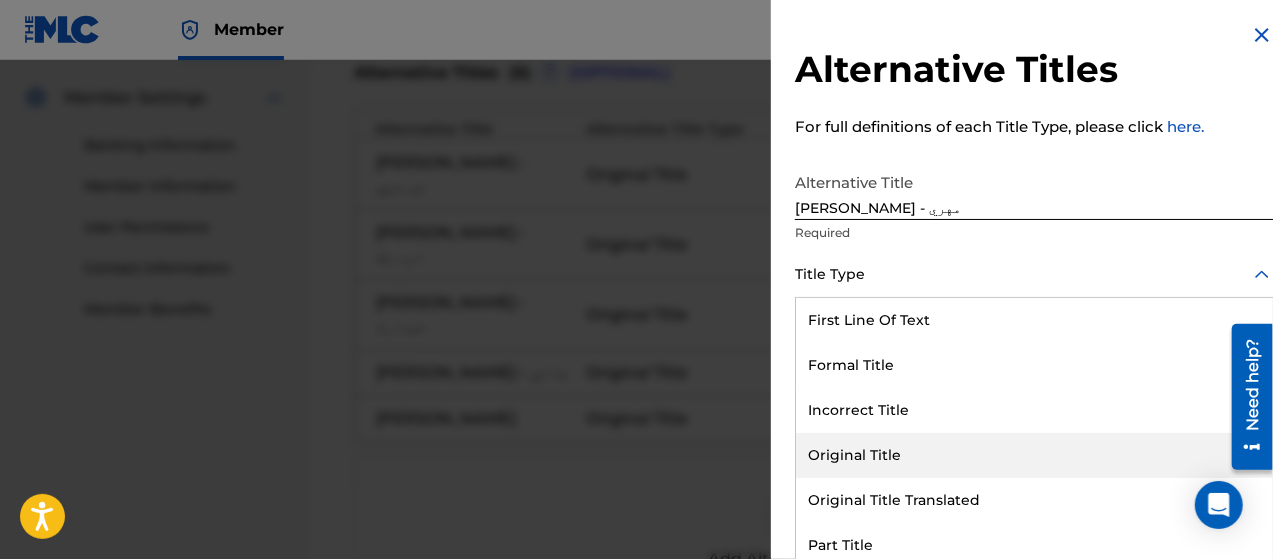 click on "Original Title" at bounding box center [1034, 455] 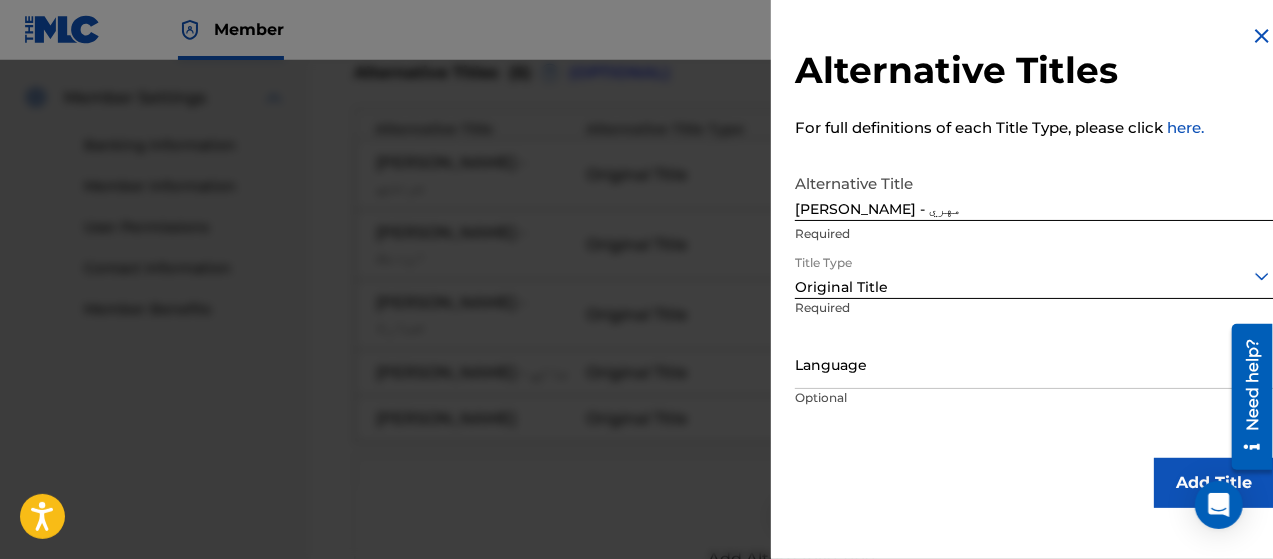 click on "Add Title" at bounding box center (1214, 483) 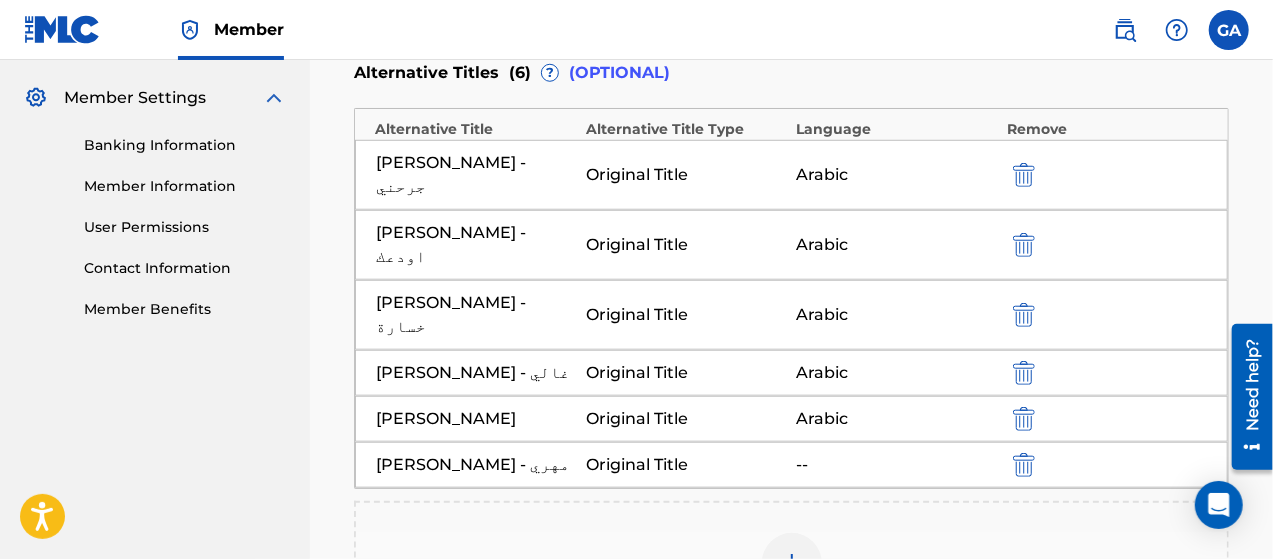 click at bounding box center [1024, 465] 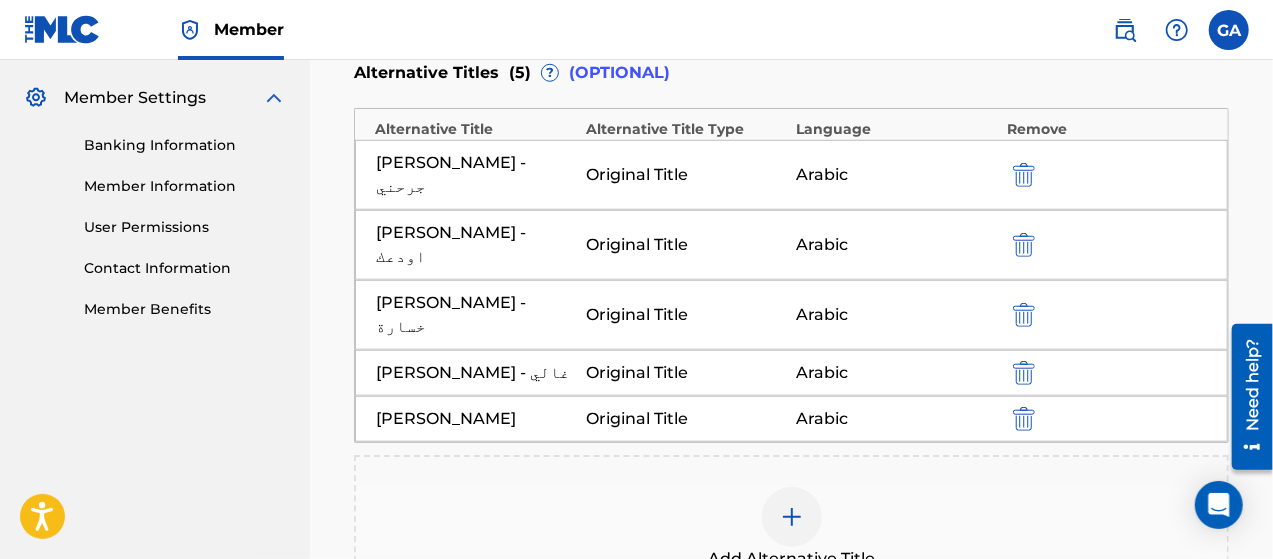 click at bounding box center [792, 517] 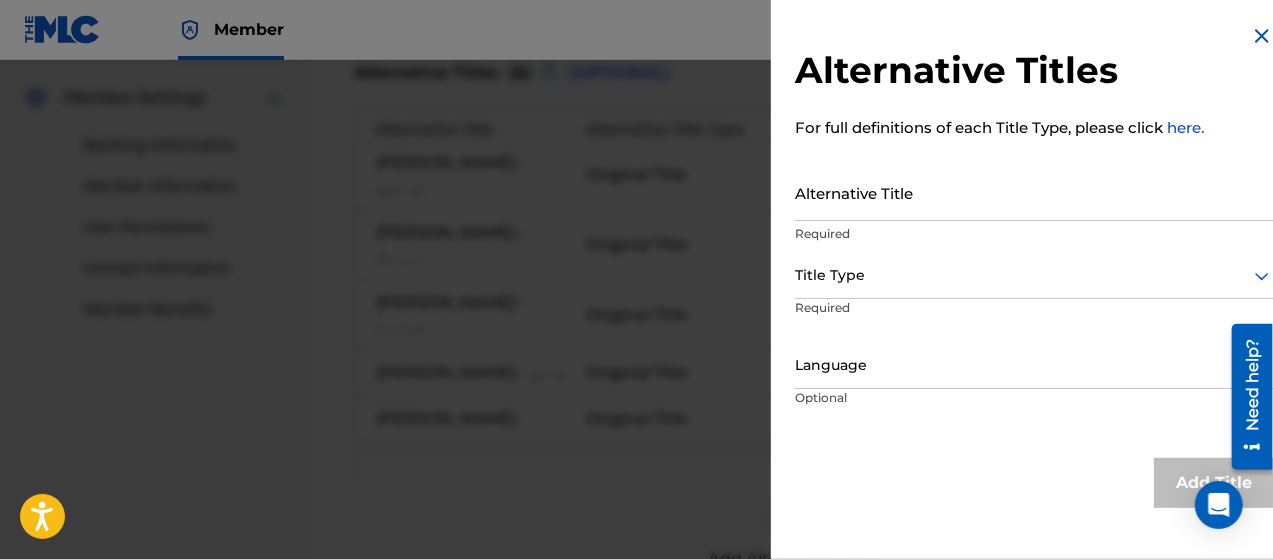 click on "Alternative Title" at bounding box center [1034, 192] 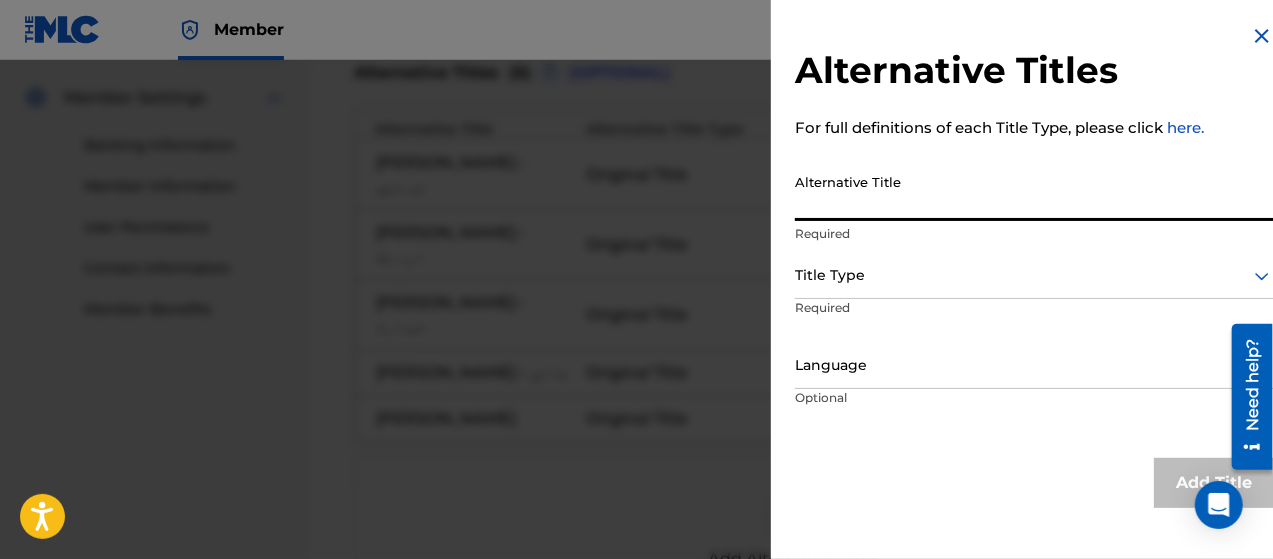 paste on "[PERSON_NAME] - مهري" 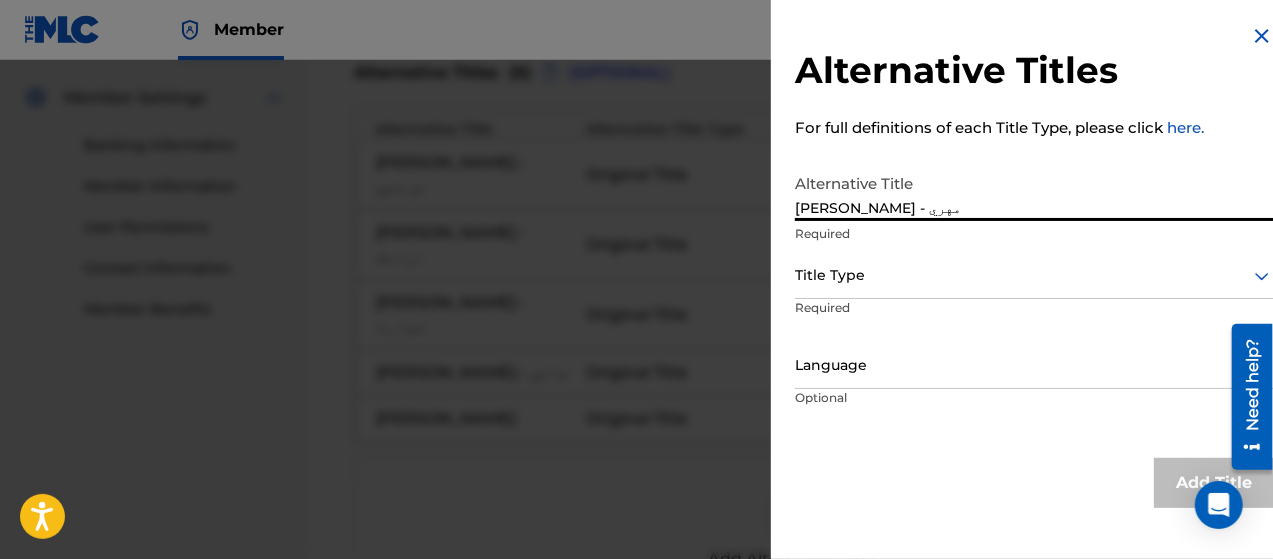 type on "[PERSON_NAME] - مهري" 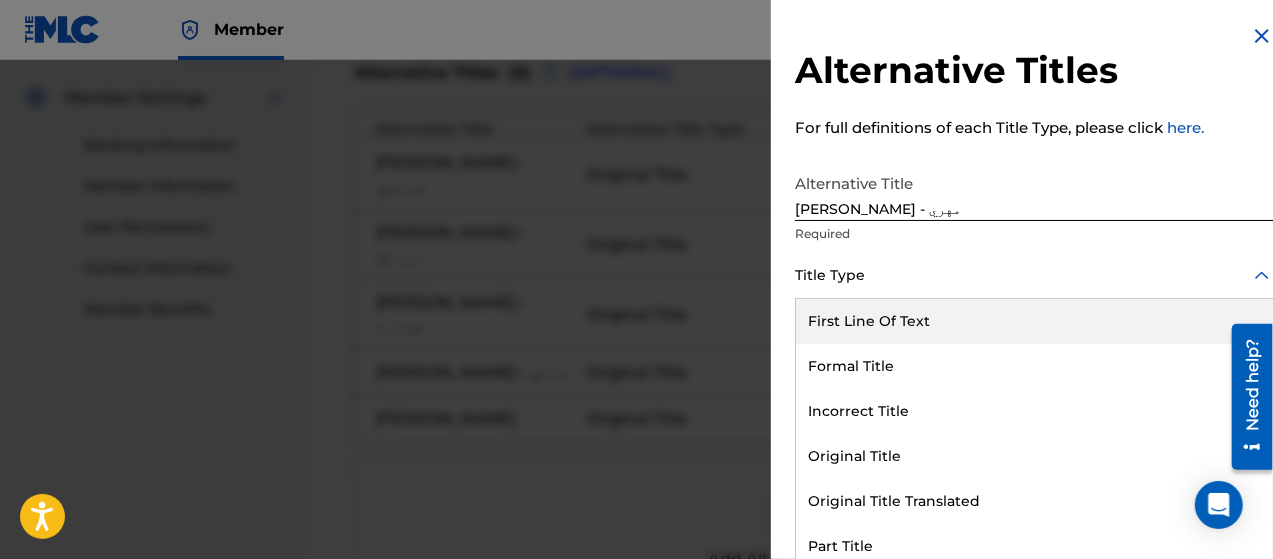 scroll, scrollTop: 16, scrollLeft: 0, axis: vertical 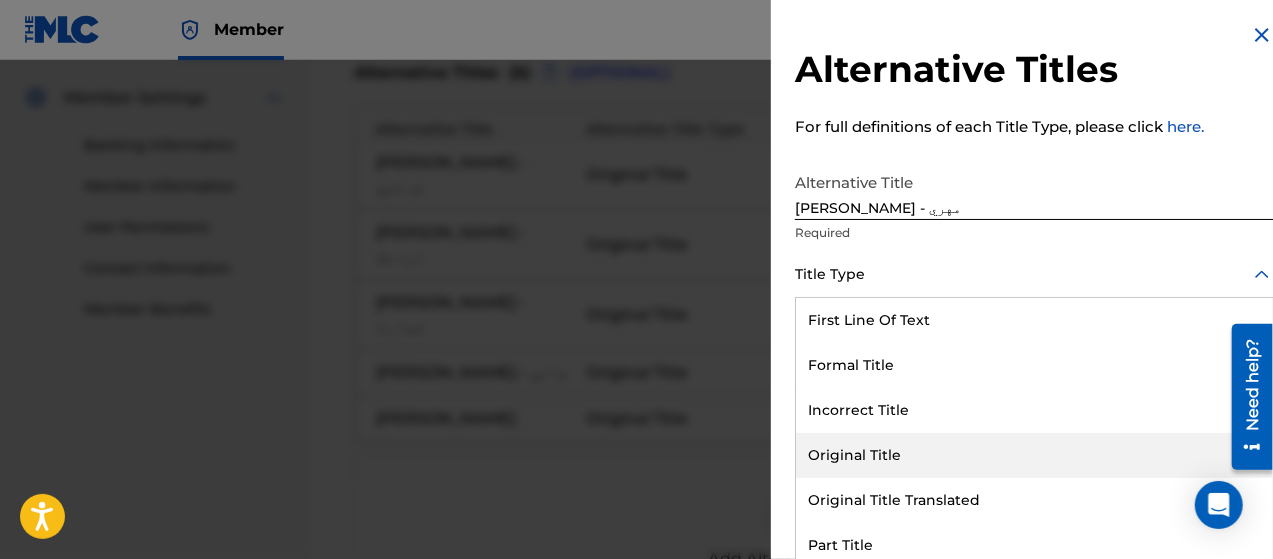 click 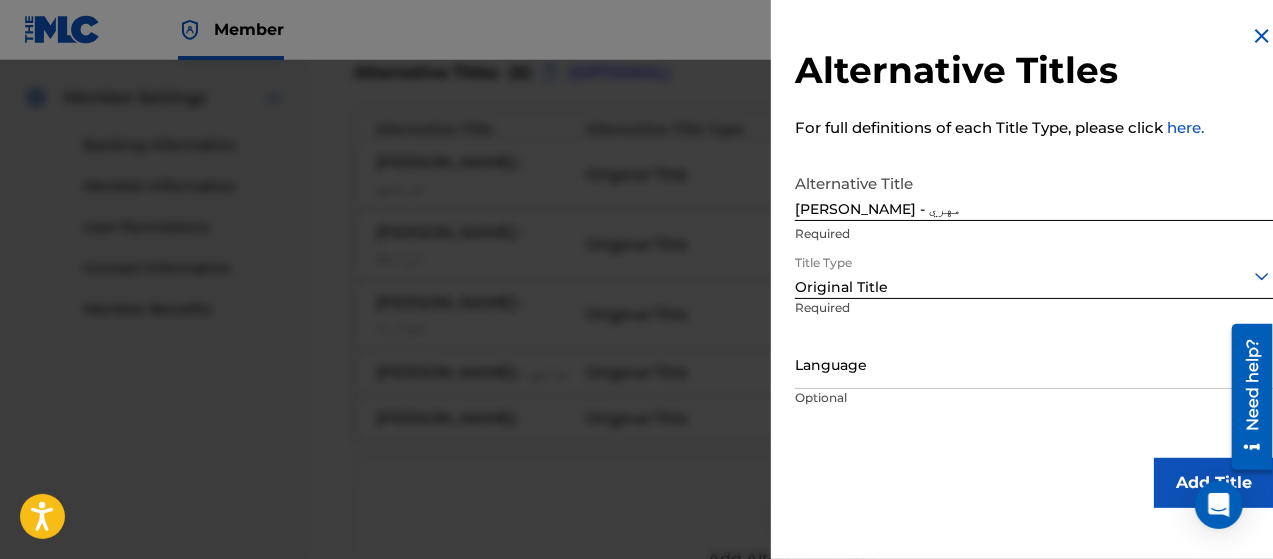 scroll, scrollTop: 0, scrollLeft: 0, axis: both 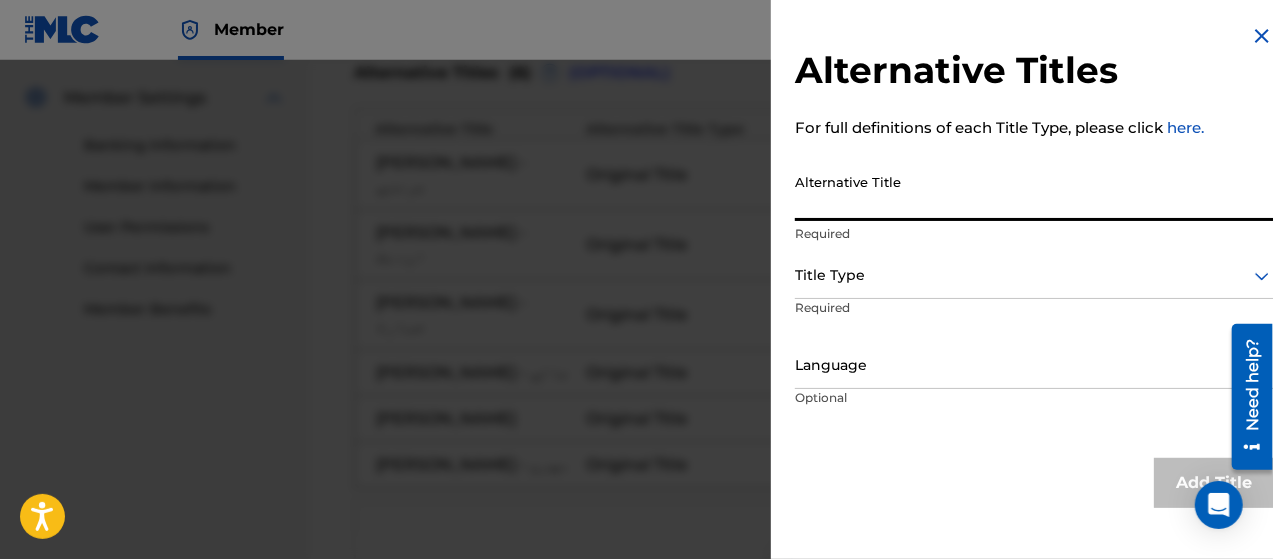 paste on "[PERSON_NAME] ديرة المهرية" 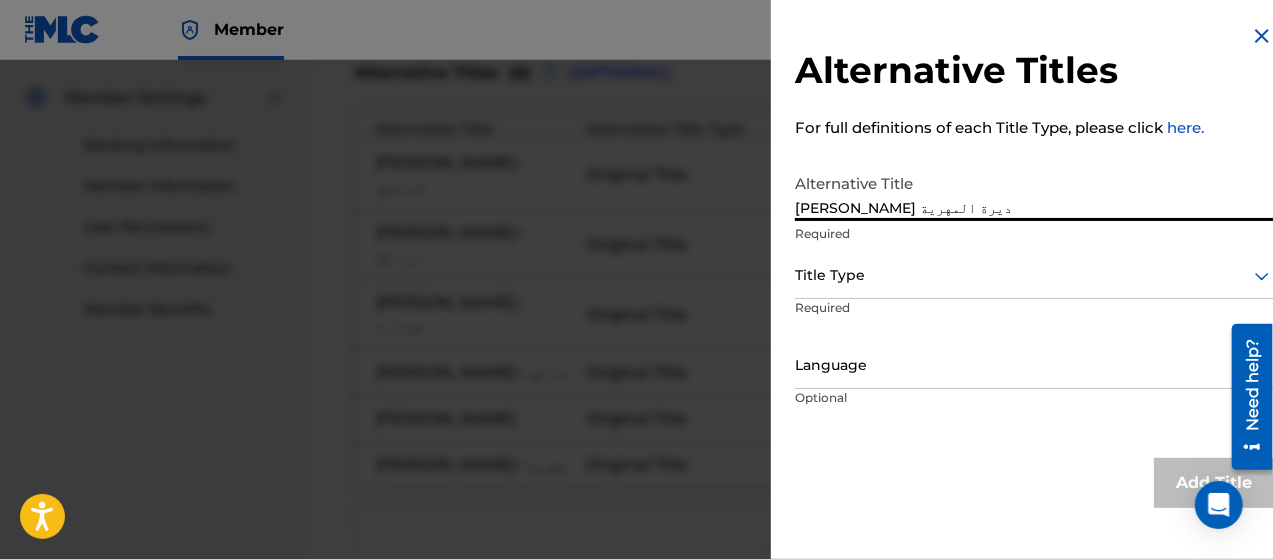 type on "[PERSON_NAME] ديرة المهرية" 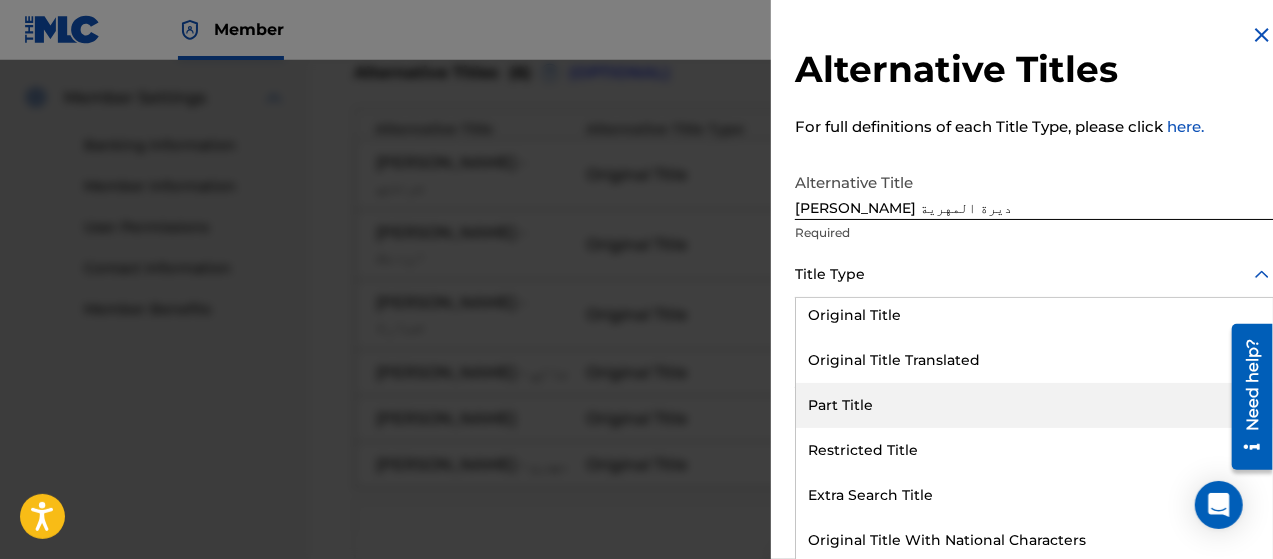 scroll, scrollTop: 100, scrollLeft: 0, axis: vertical 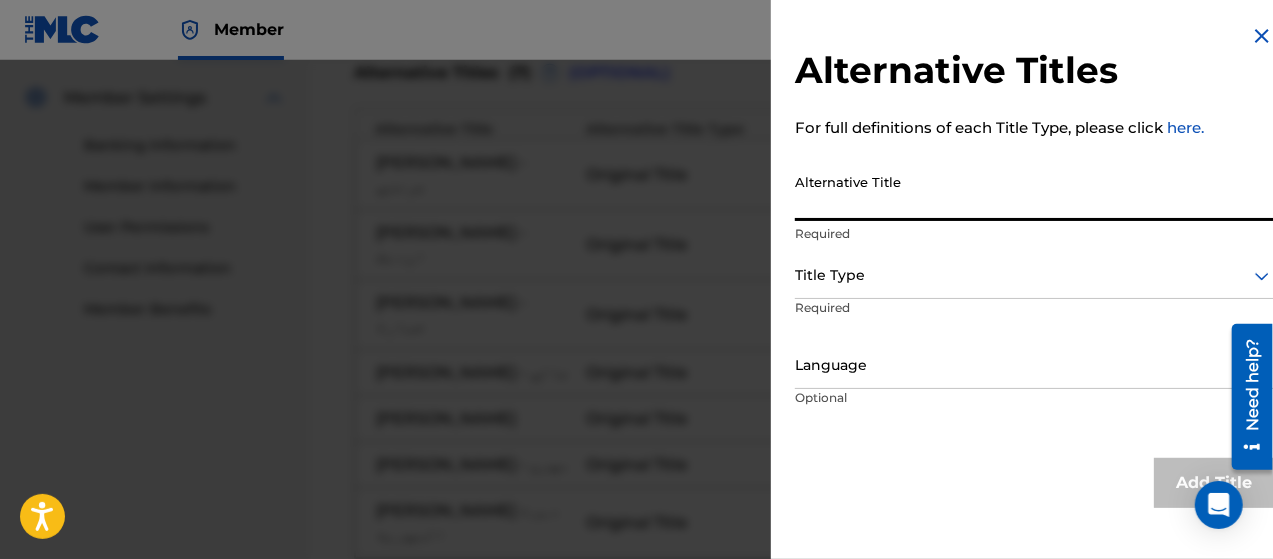 paste on "[PERSON_NAME] - خذني معك" 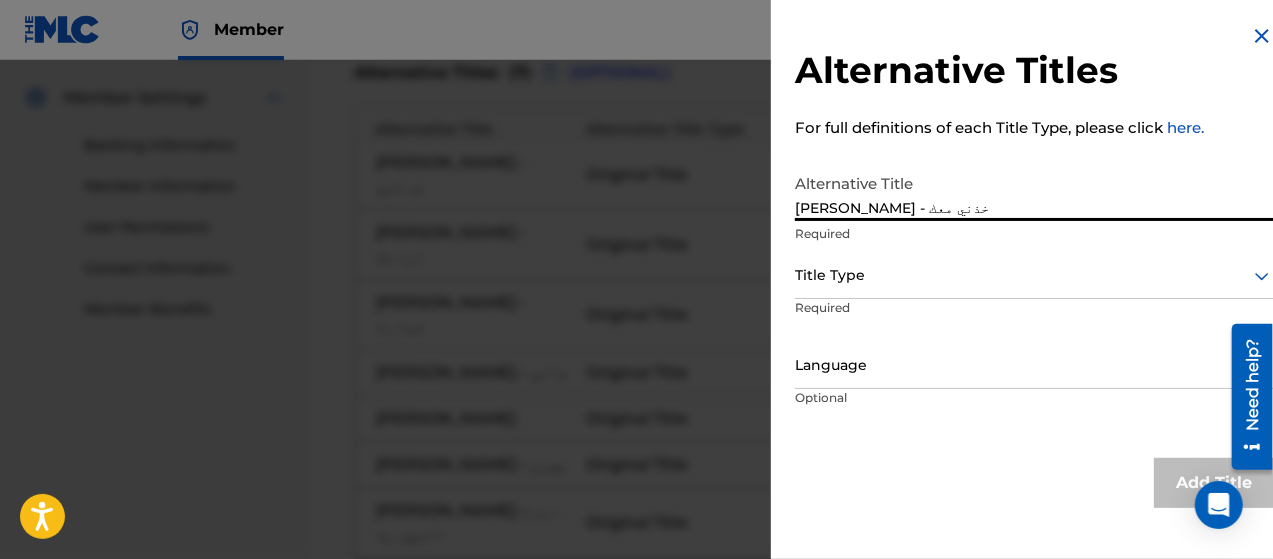 type on "[PERSON_NAME] - خذني معك" 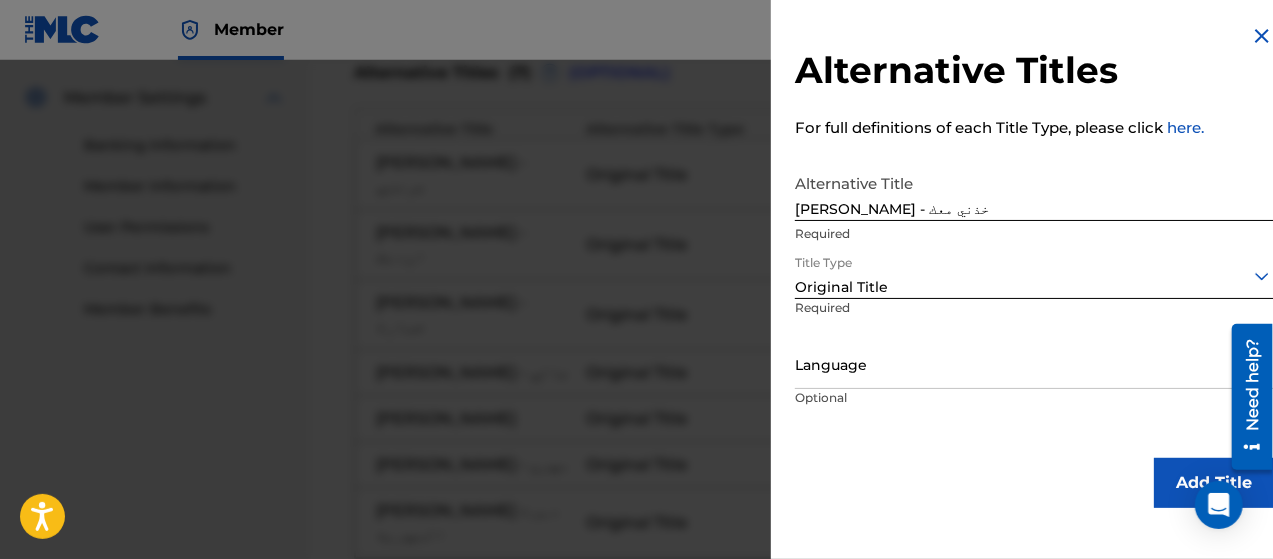 scroll, scrollTop: 0, scrollLeft: 0, axis: both 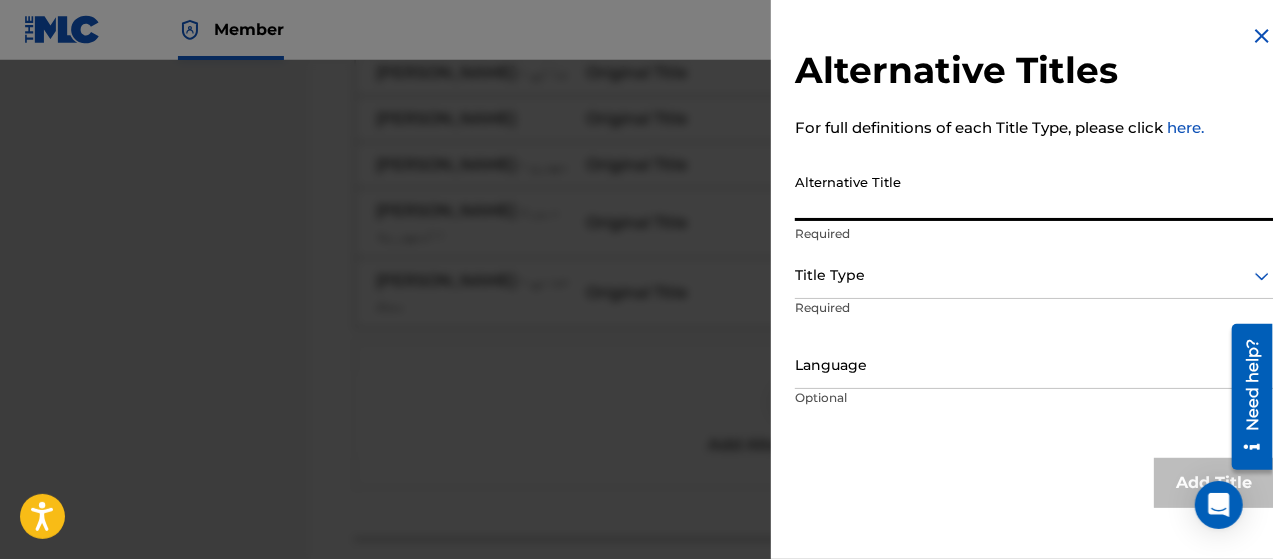 paste on "[PERSON_NAME] - طاب لقيانا" 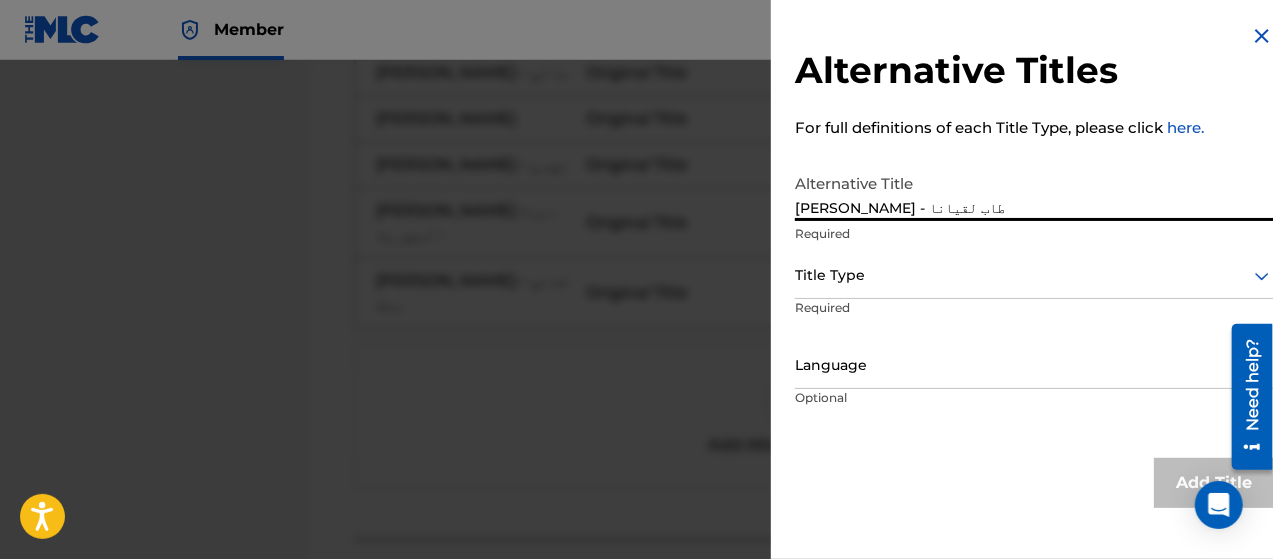 type on "[PERSON_NAME] - طاب لقيانا" 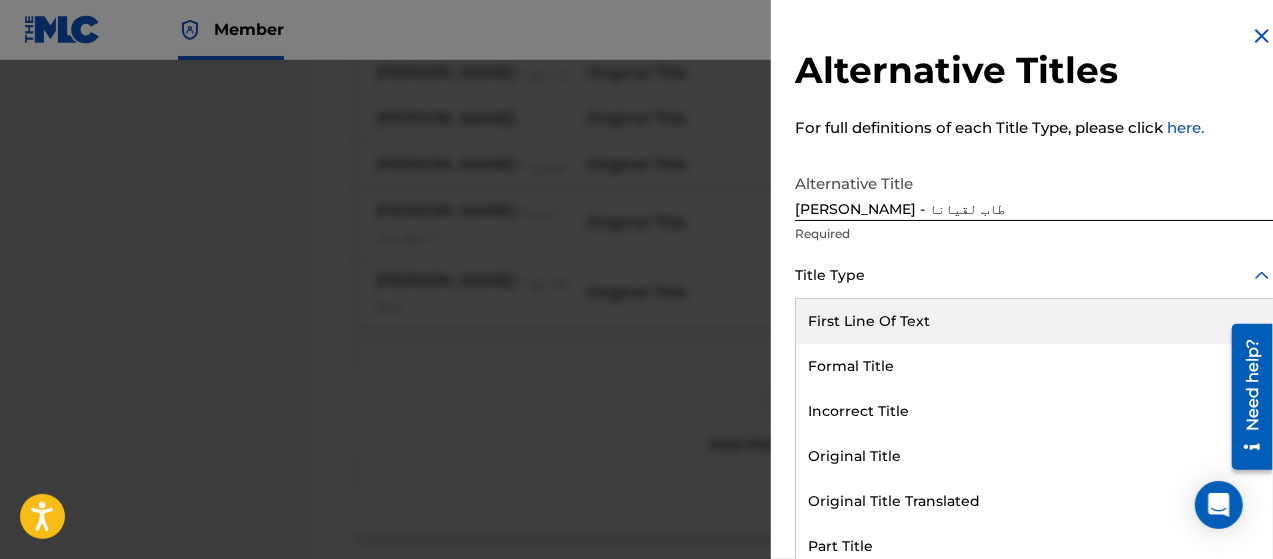 scroll, scrollTop: 16, scrollLeft: 0, axis: vertical 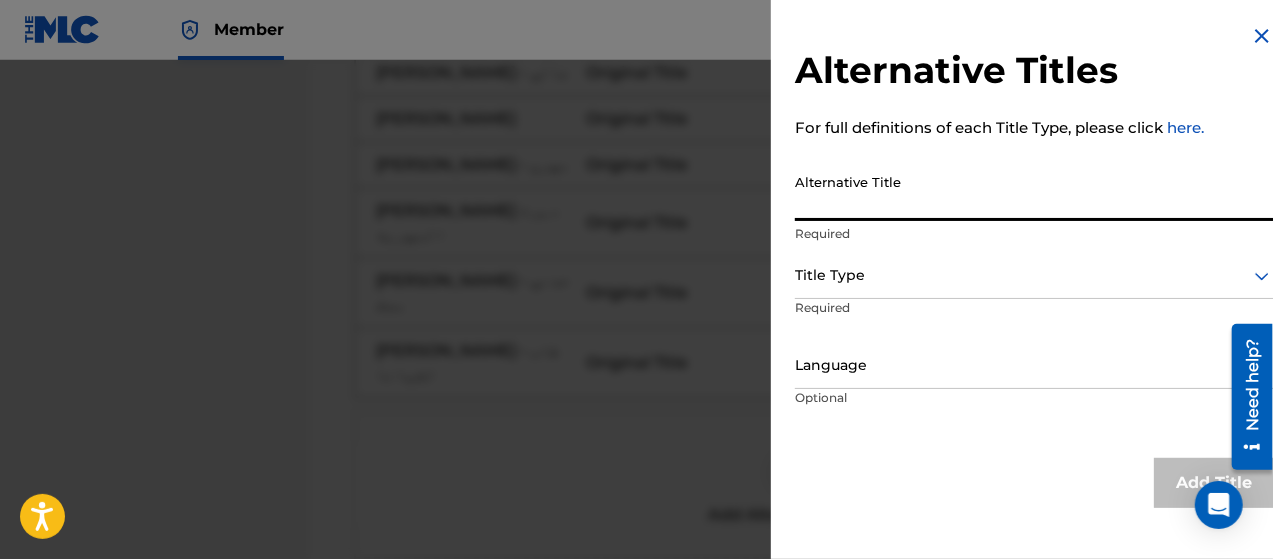 paste on "[PERSON_NAME] - مهما الزمن" 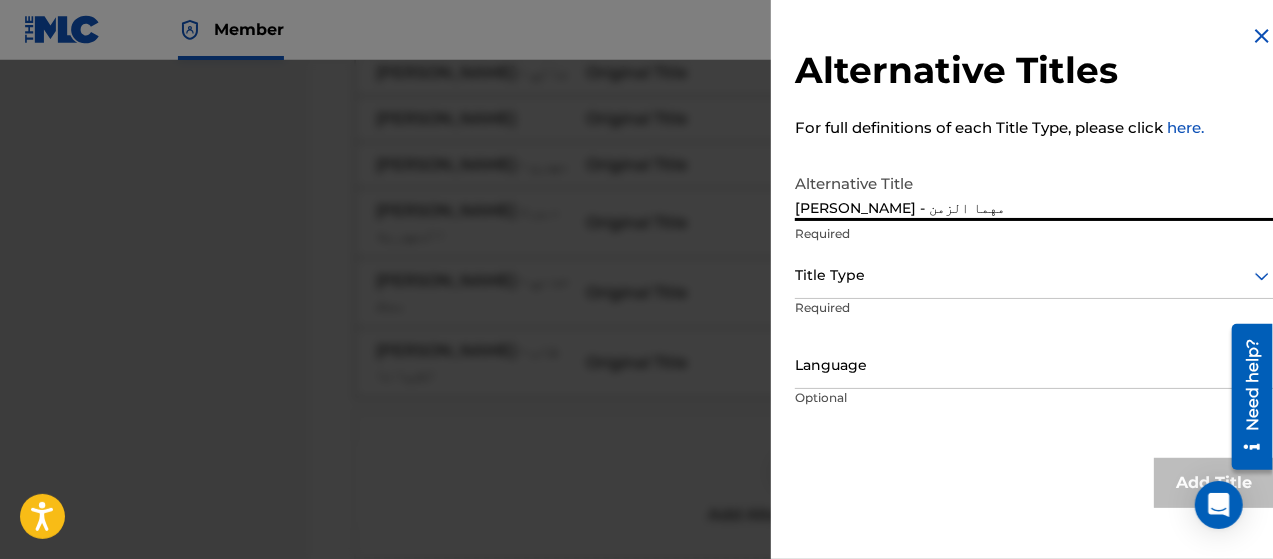 type on "[PERSON_NAME] - مهما الزمن" 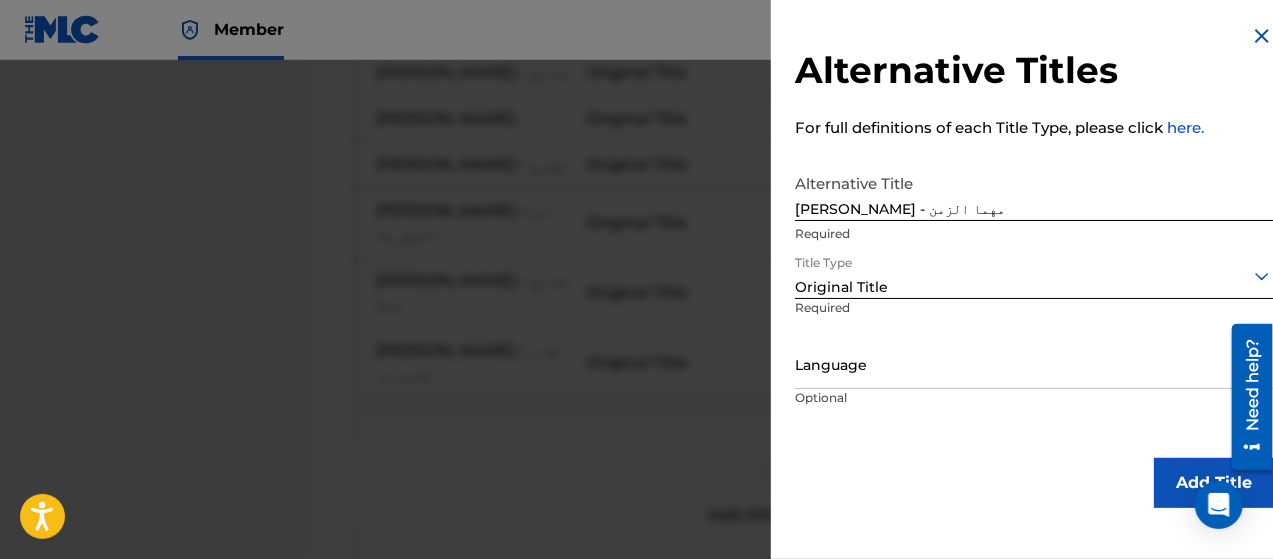 scroll, scrollTop: 0, scrollLeft: 0, axis: both 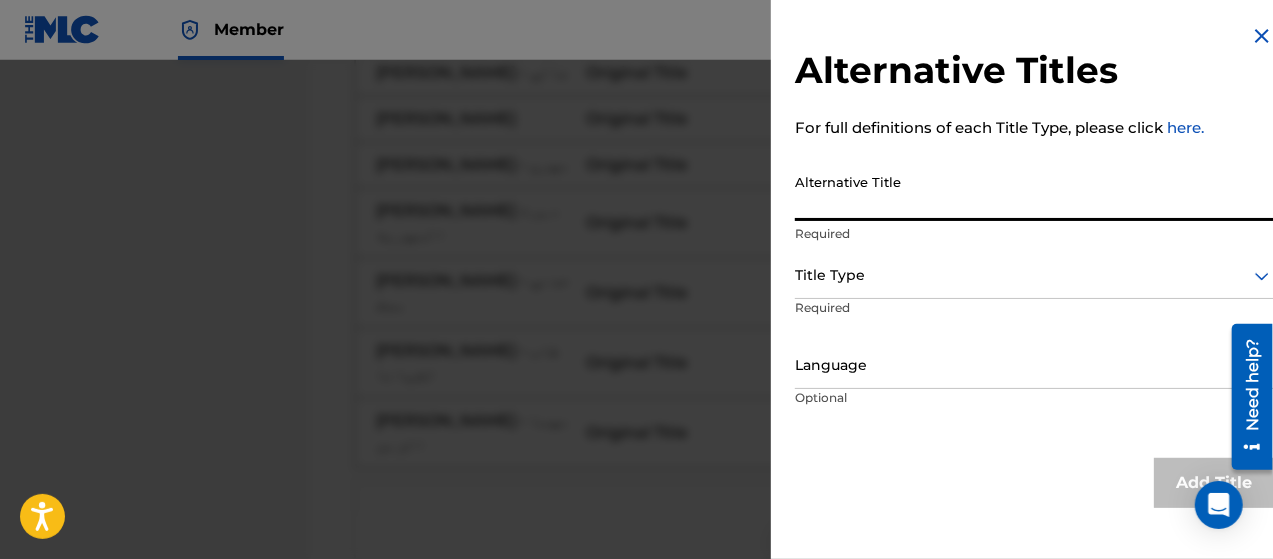 paste on "[PERSON_NAME] - انسان يعجبني" 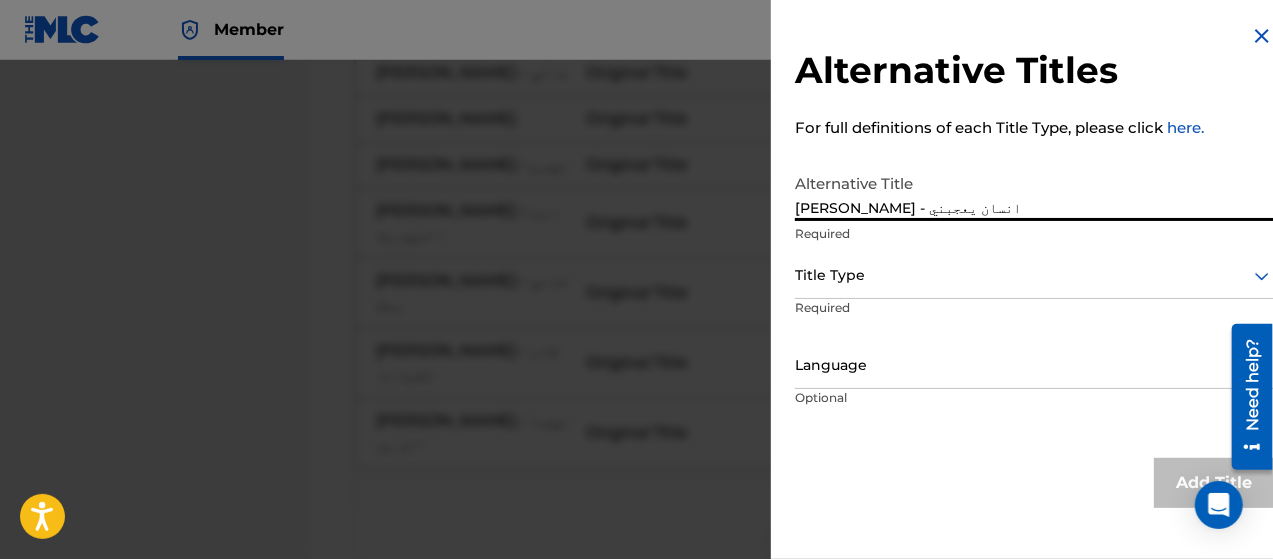 type on "[PERSON_NAME] - انسان يعجبني" 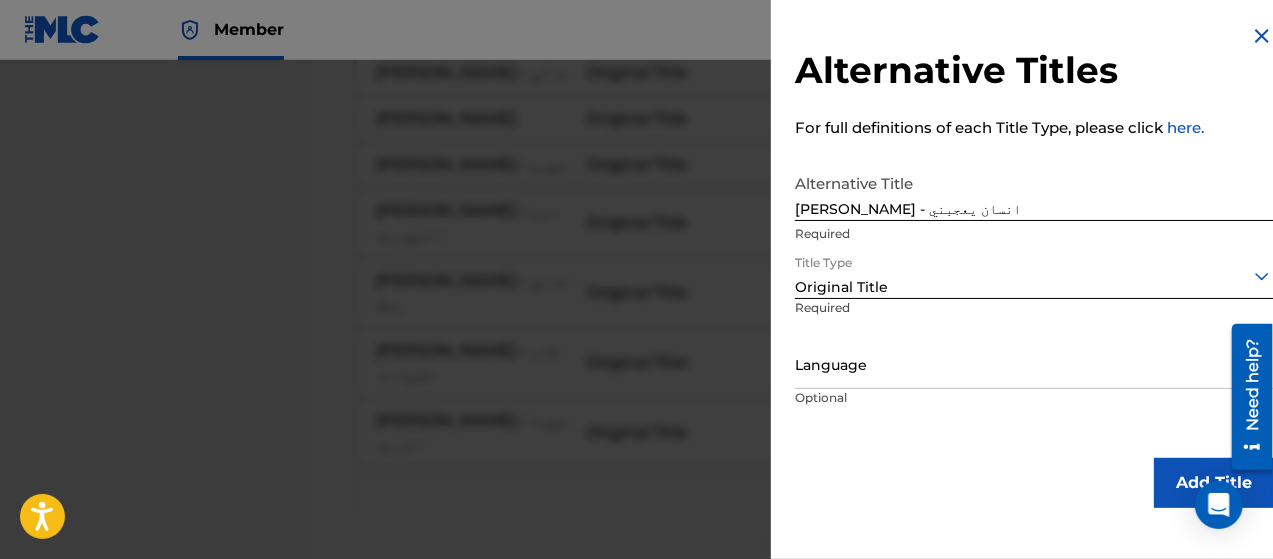 scroll, scrollTop: 0, scrollLeft: 0, axis: both 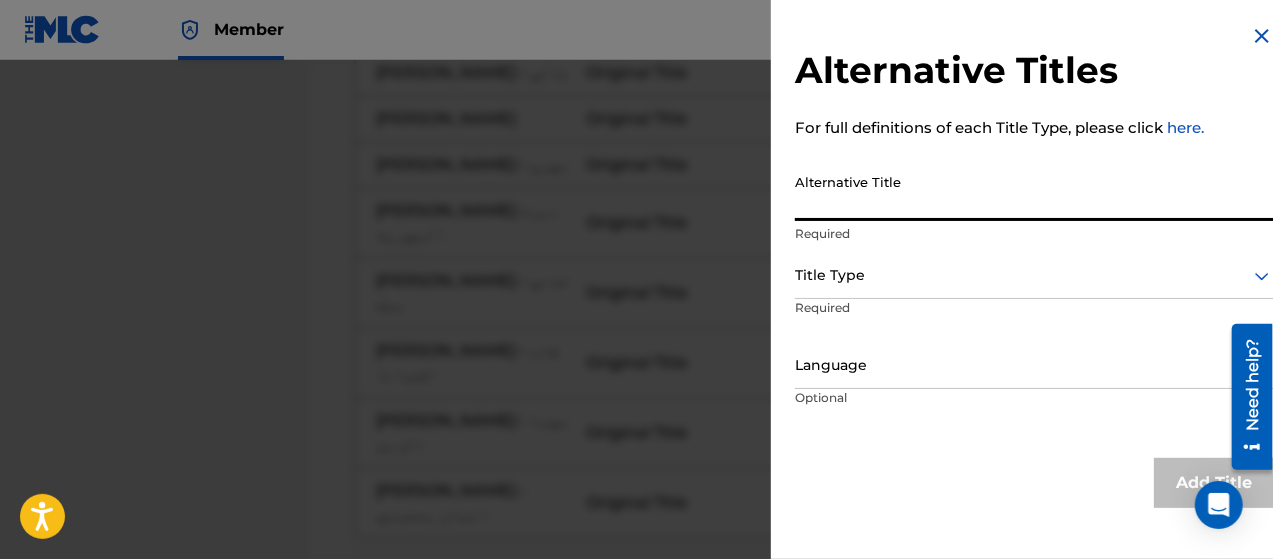 paste on "[PERSON_NAME] - دمع عيني" 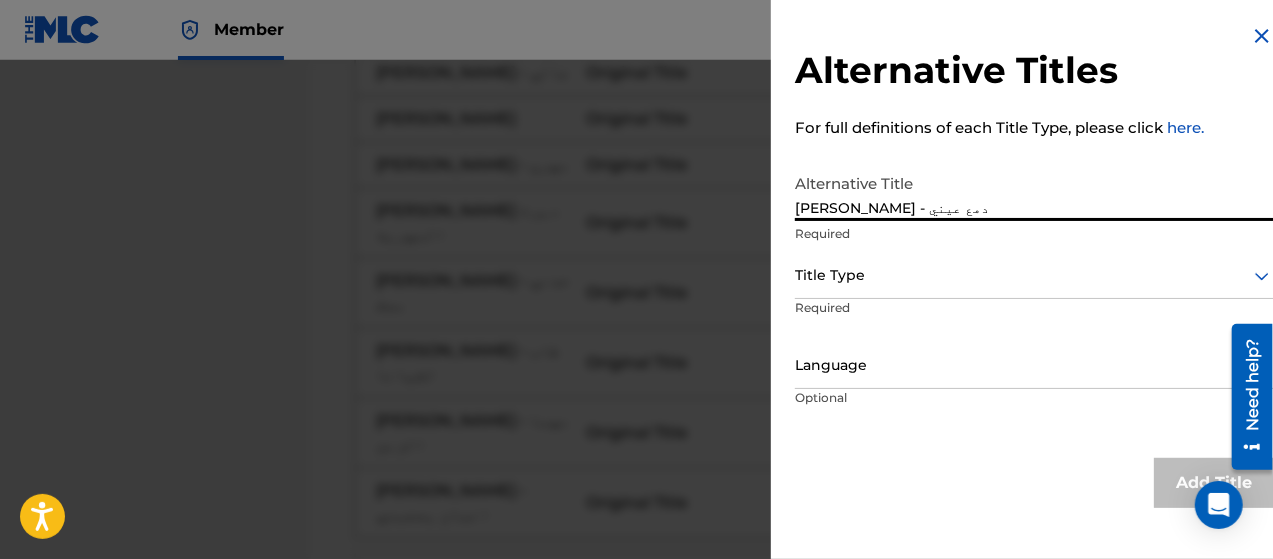 type on "[PERSON_NAME] - دمع عيني" 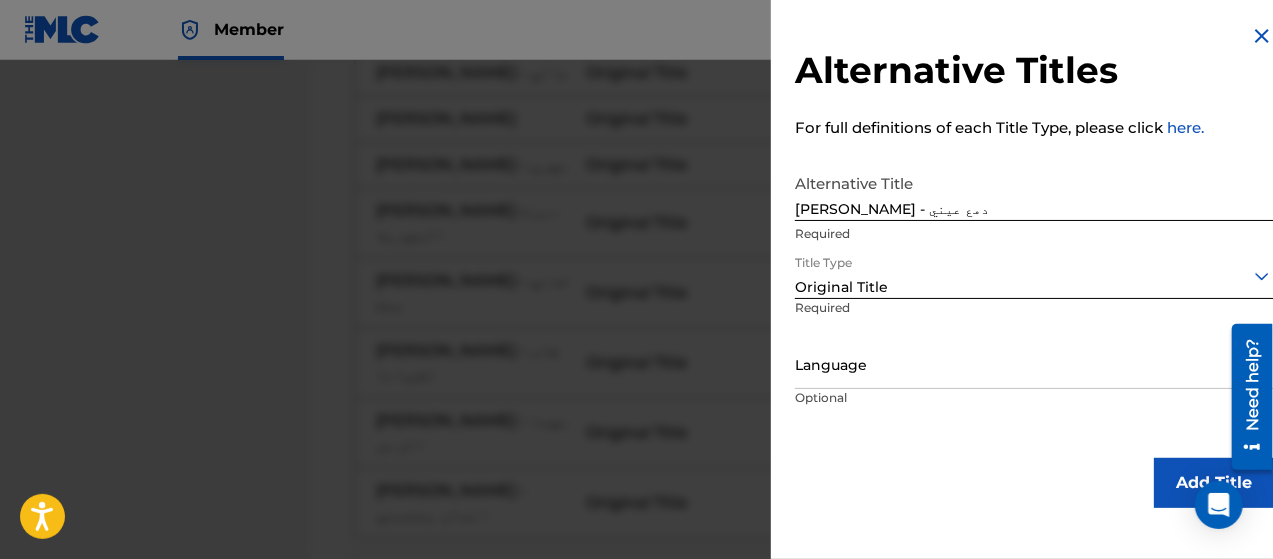 scroll, scrollTop: 0, scrollLeft: 0, axis: both 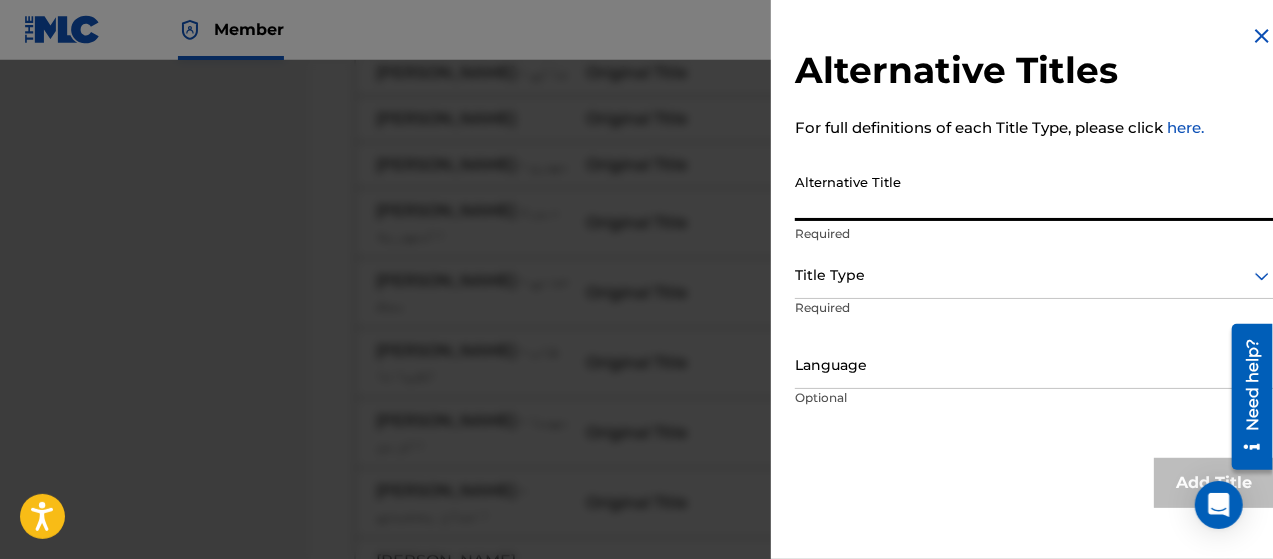 paste on "[PERSON_NAME] - شاشة خيالي" 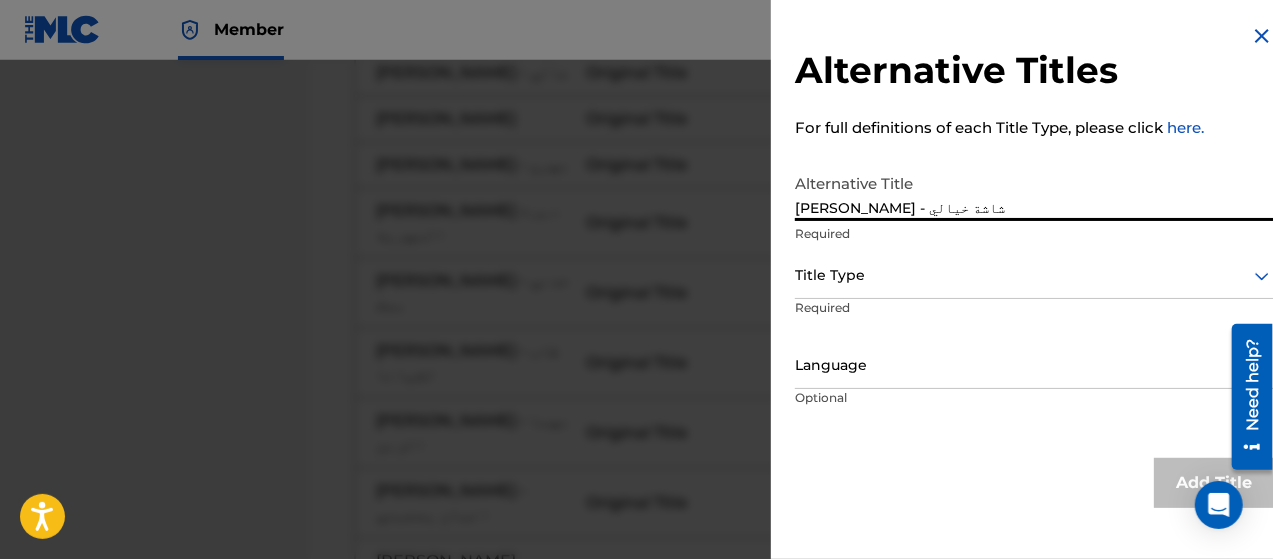 type on "[PERSON_NAME] - شاشة خيالي" 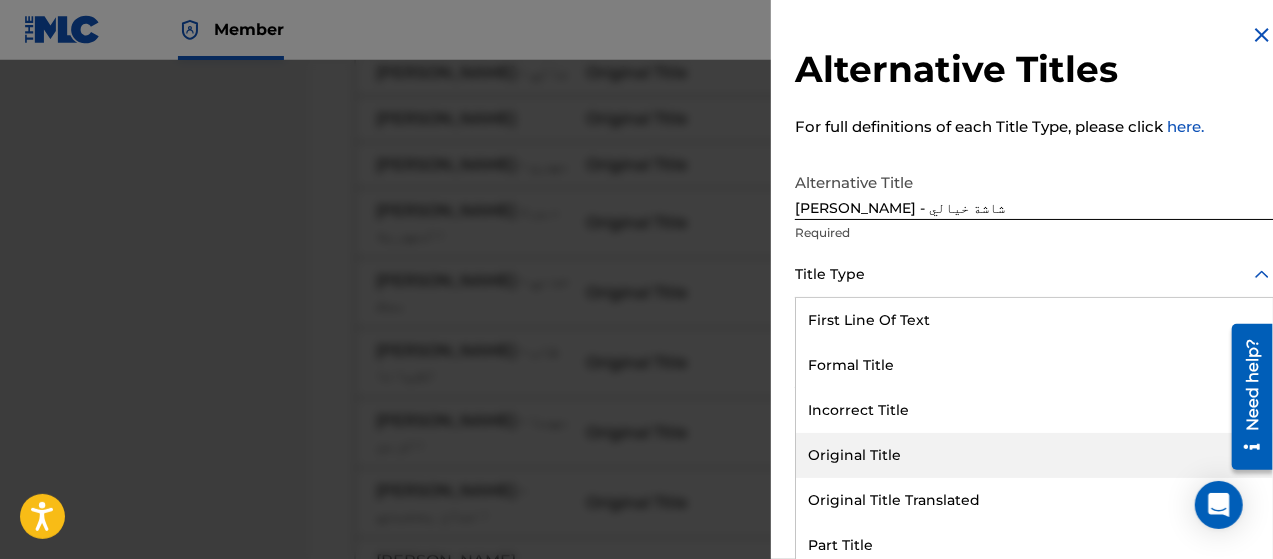 scroll, scrollTop: 0, scrollLeft: 0, axis: both 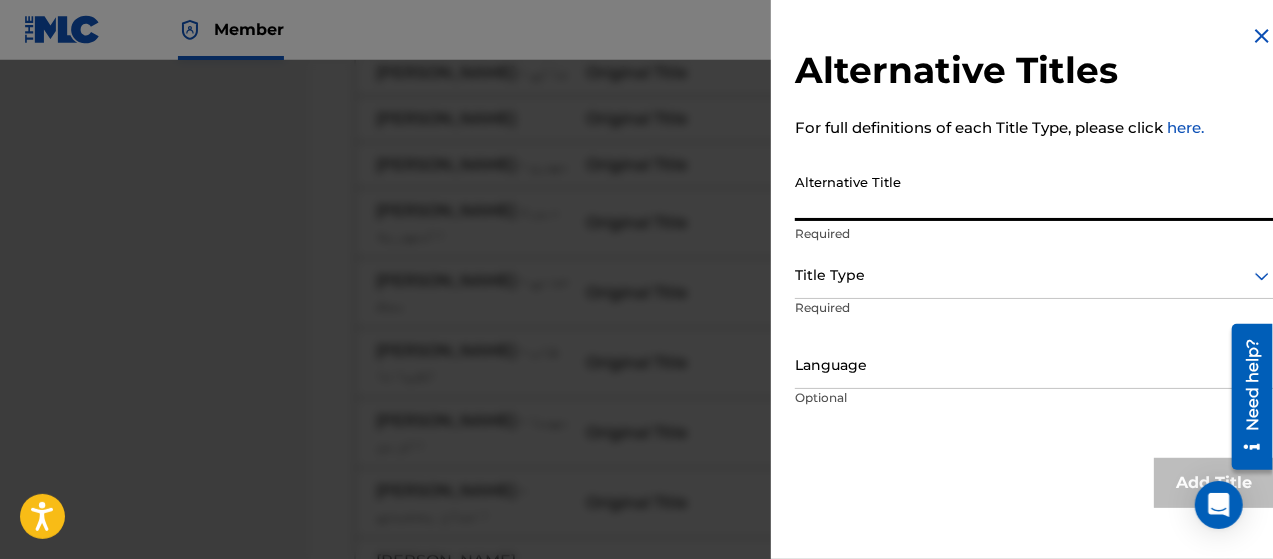 paste on "[PERSON_NAME] - الطبيب المعالج" 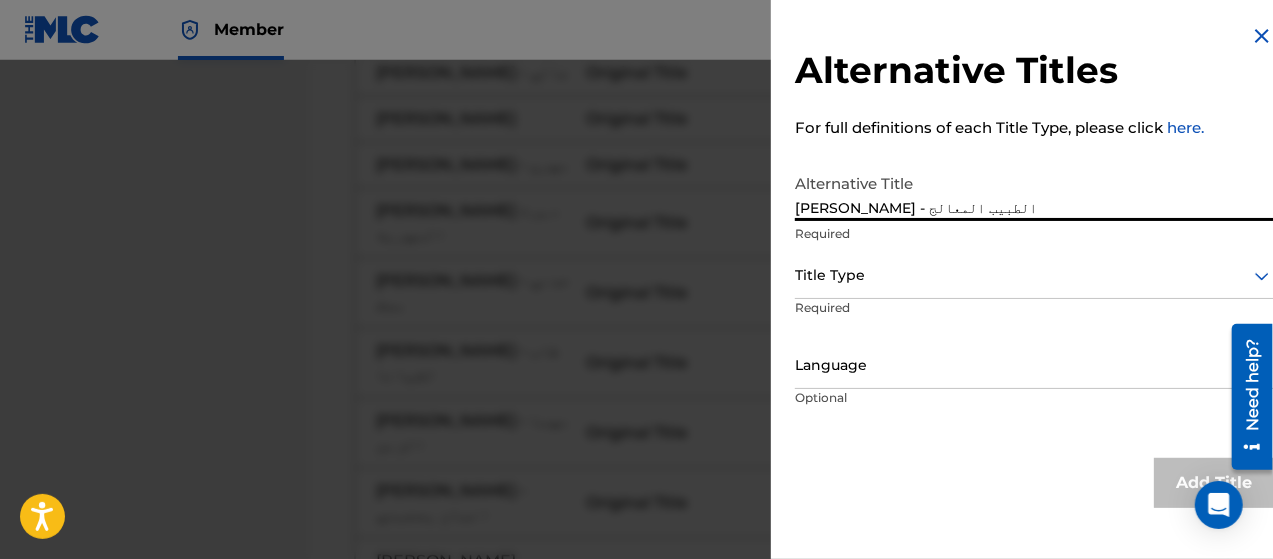 type on "[PERSON_NAME] - الطبيب المعالج" 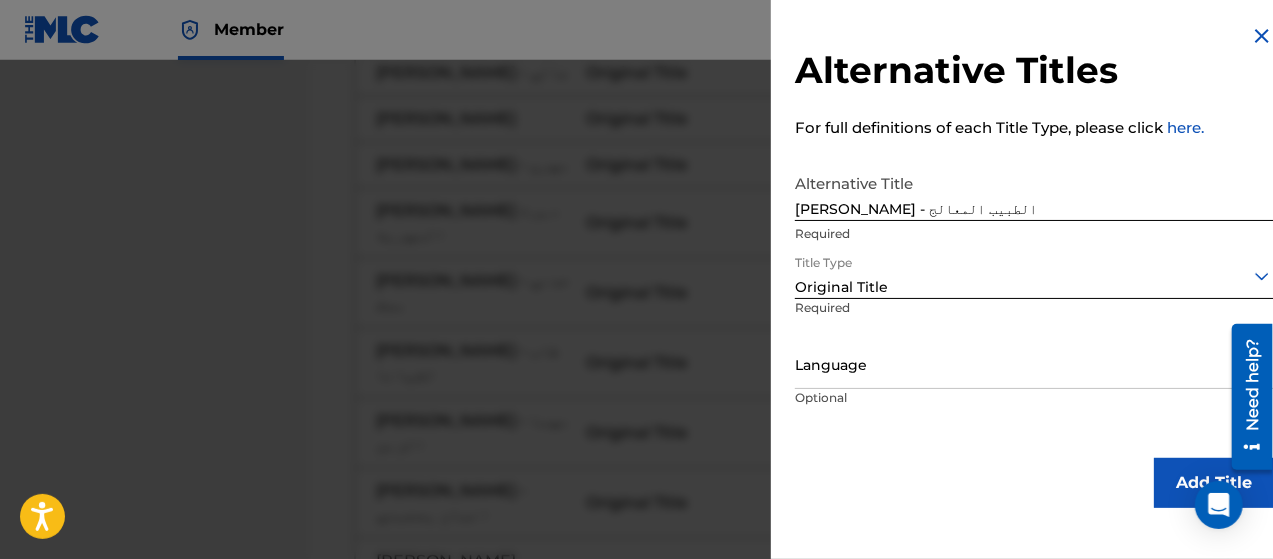 scroll, scrollTop: 0, scrollLeft: 0, axis: both 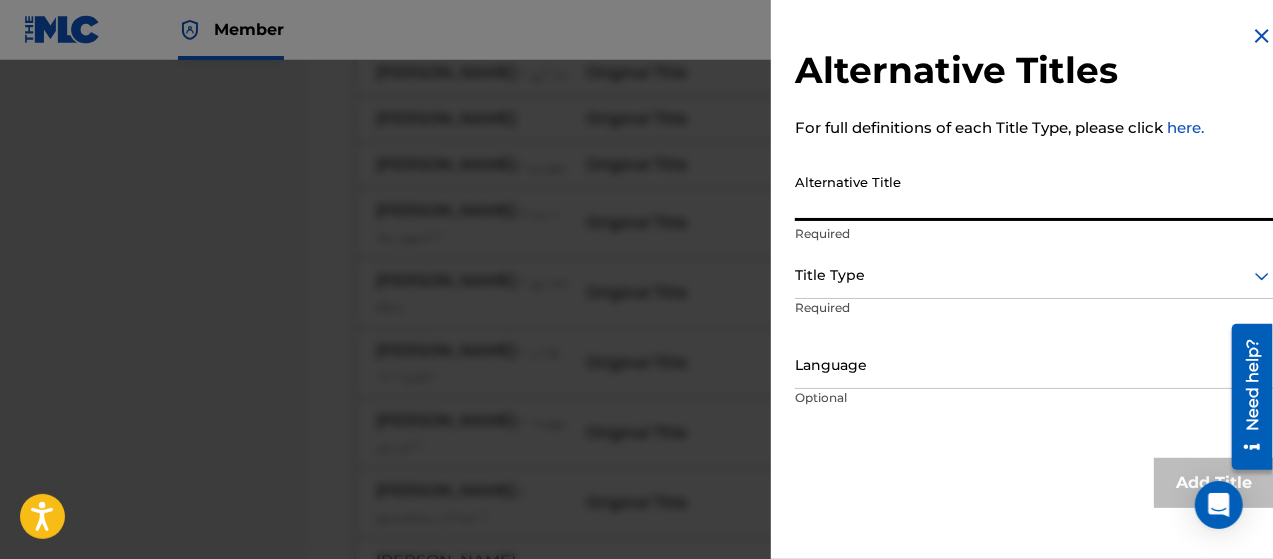 paste on "[PERSON_NAME] - برق الجزيرة" 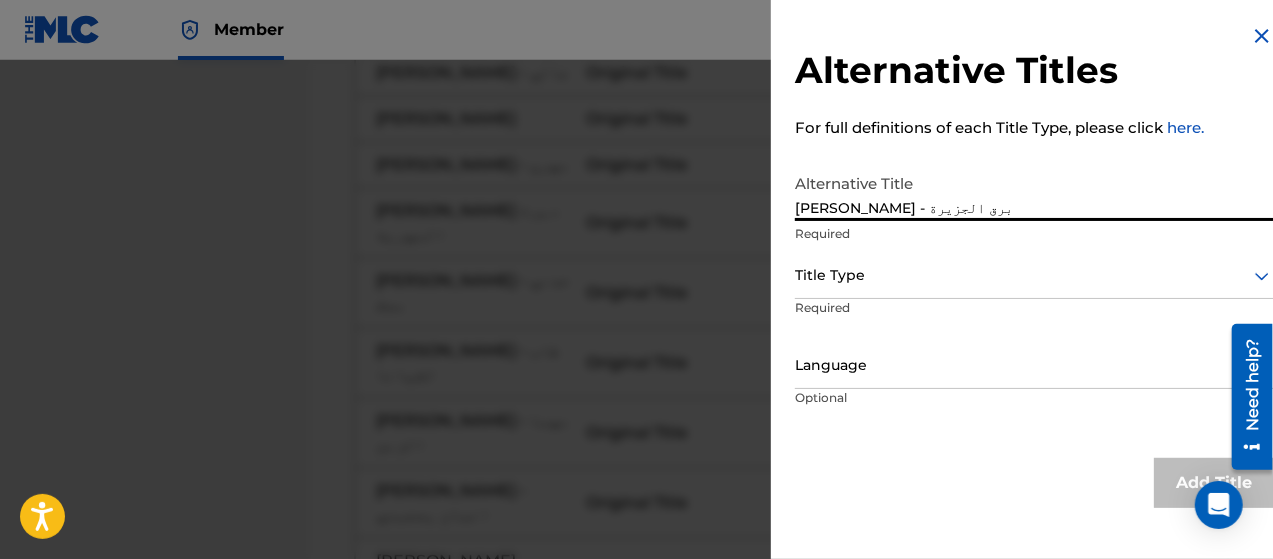 type on "[PERSON_NAME] - برق الجزيرة" 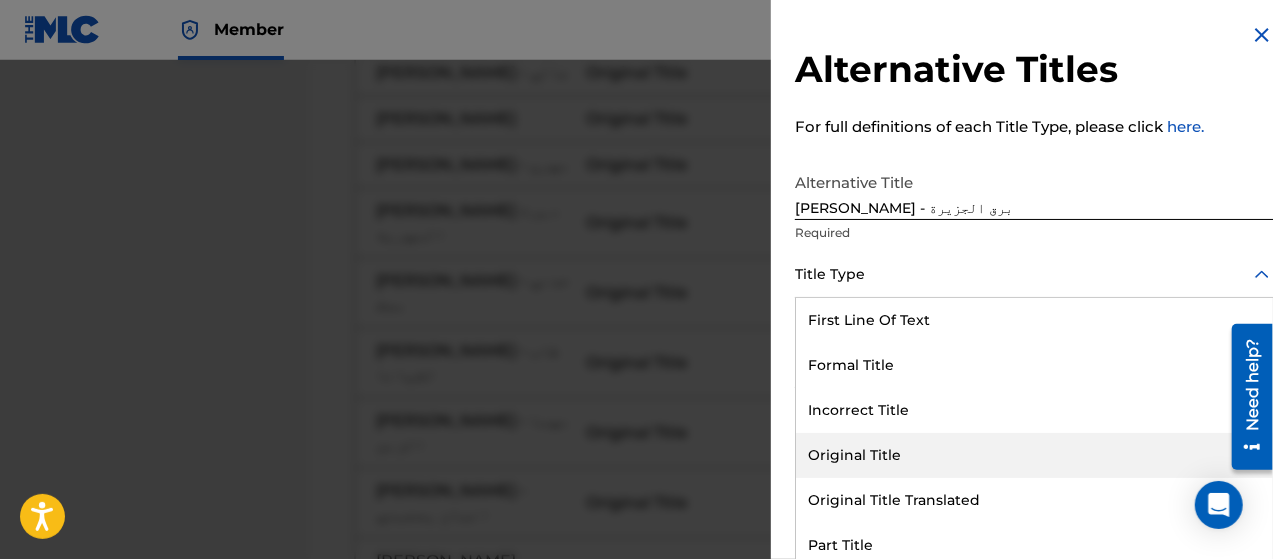 scroll, scrollTop: 0, scrollLeft: 0, axis: both 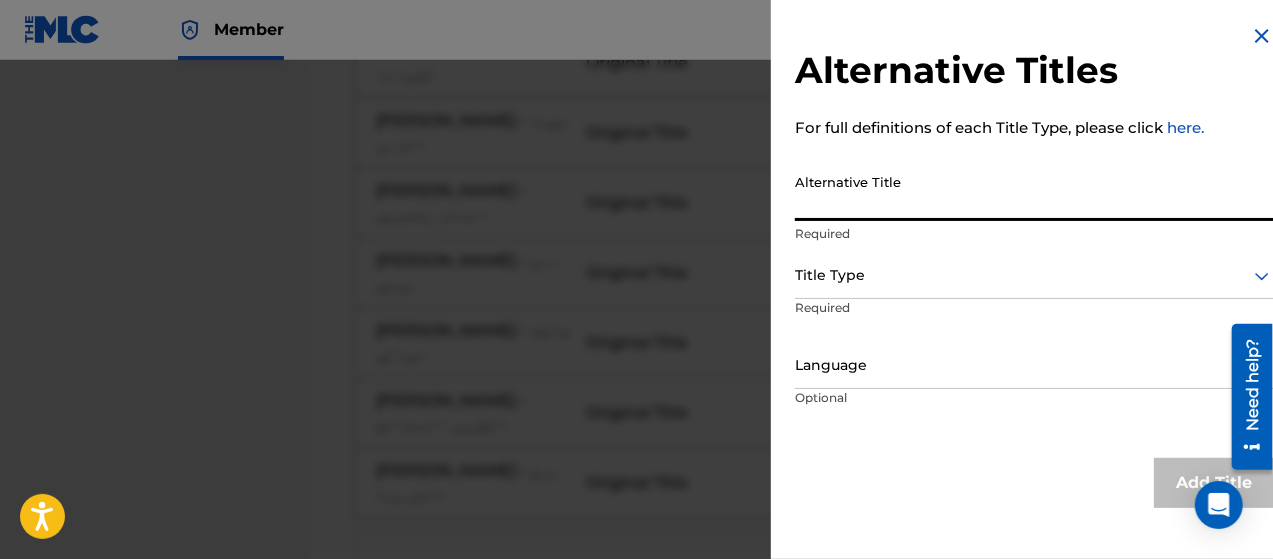 paste on "[PERSON_NAME] - يا مهاجر" 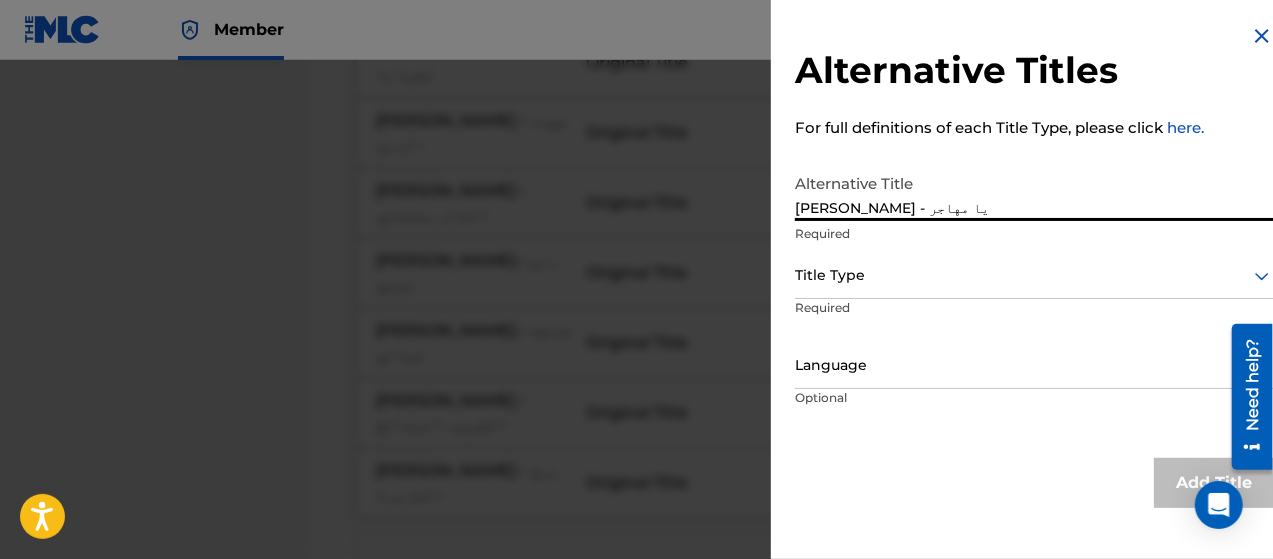 type on "[PERSON_NAME] - يا مهاجر" 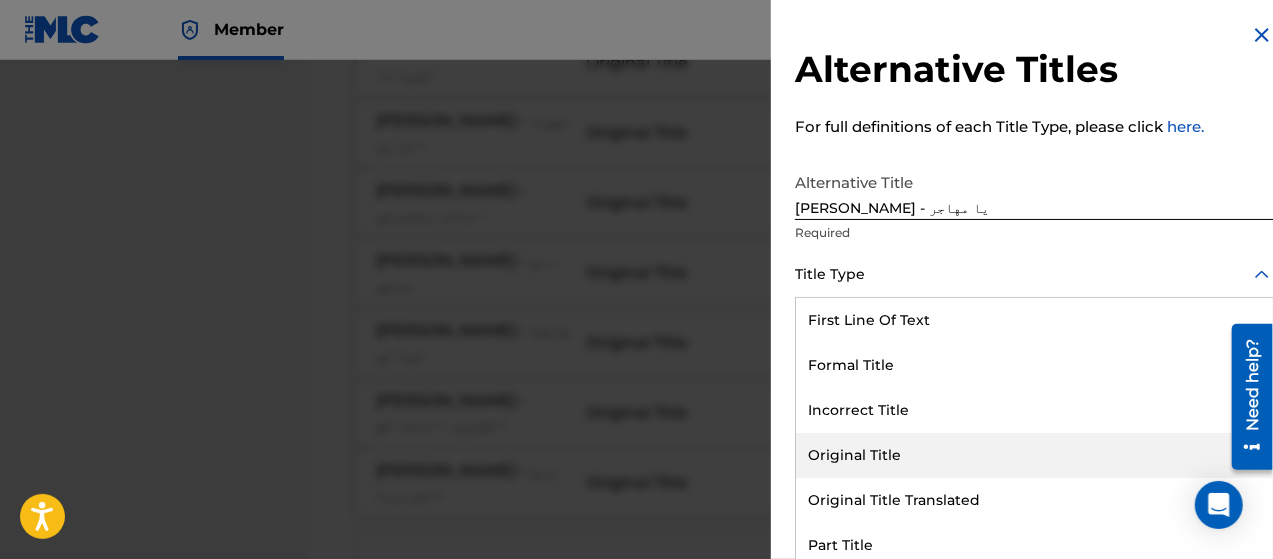 scroll, scrollTop: 0, scrollLeft: 0, axis: both 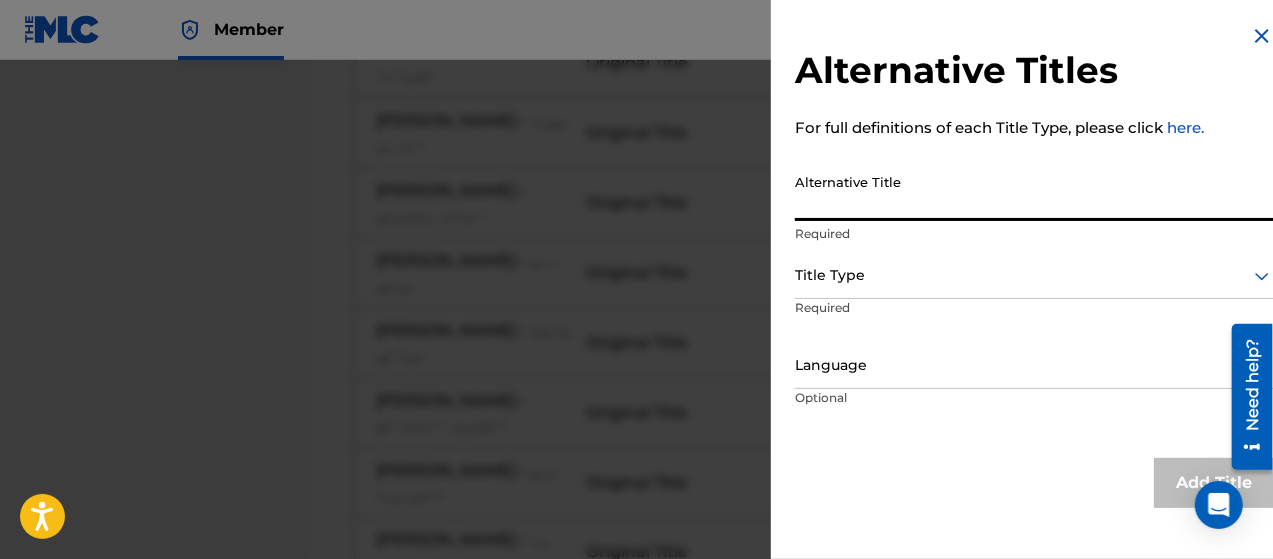 paste on "[PERSON_NAME] - نافر الغزلان" 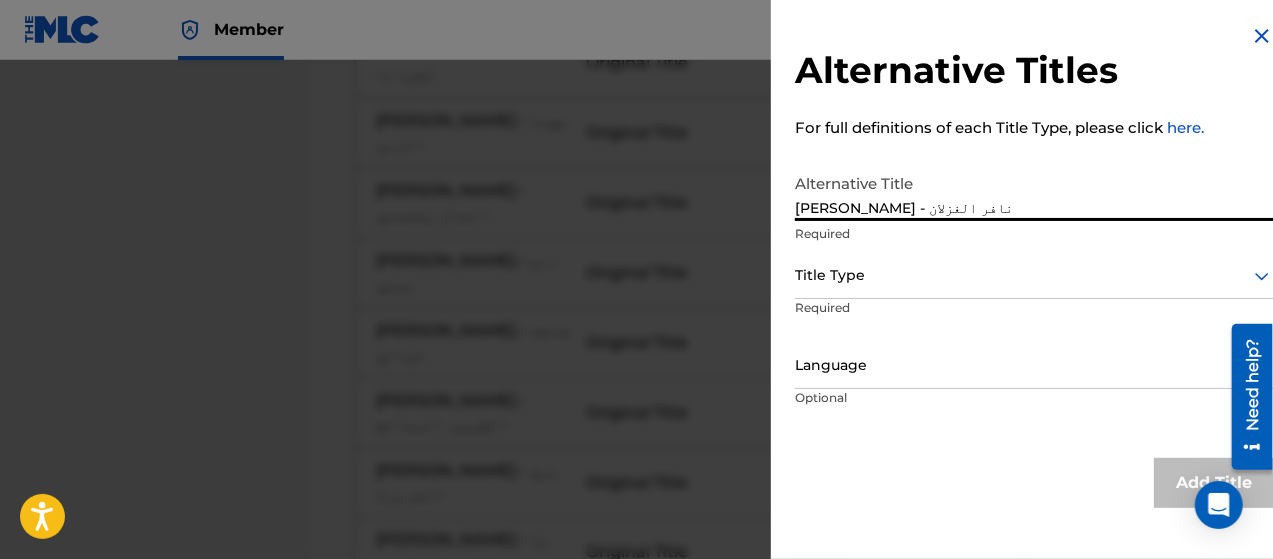 type on "[PERSON_NAME] - نافر الغزلان" 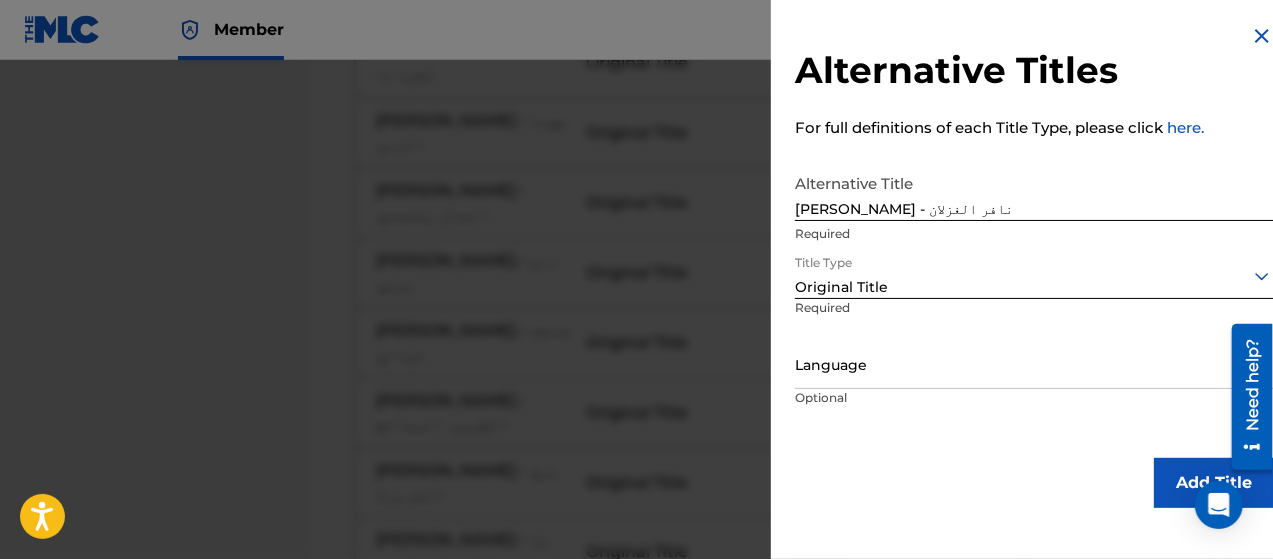 scroll, scrollTop: 0, scrollLeft: 0, axis: both 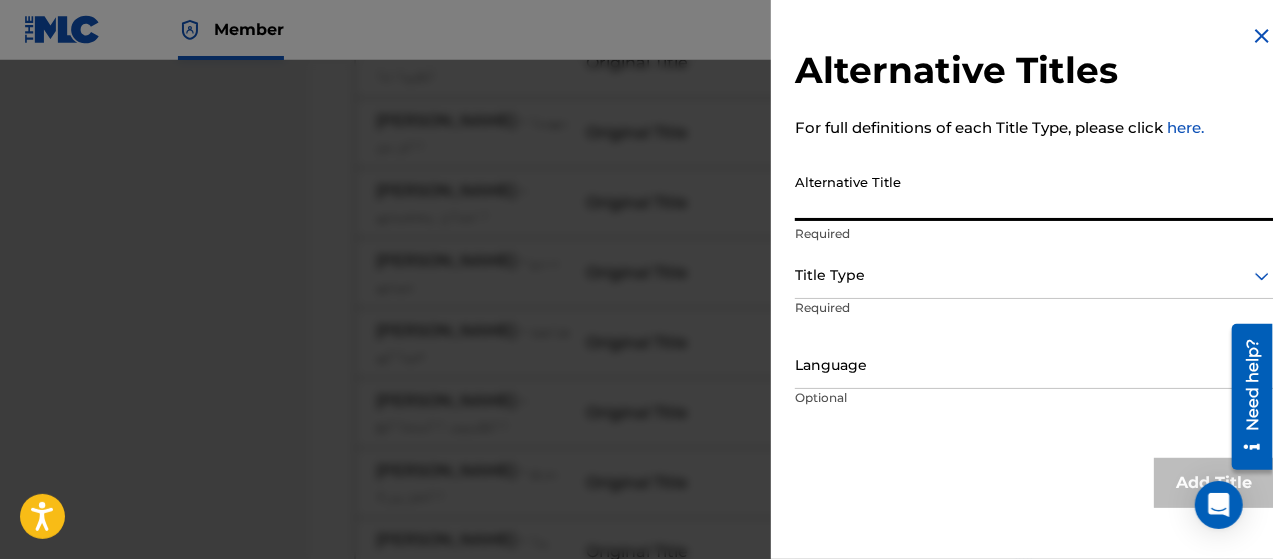 paste on "[PERSON_NAME] - ريح الجنوب" 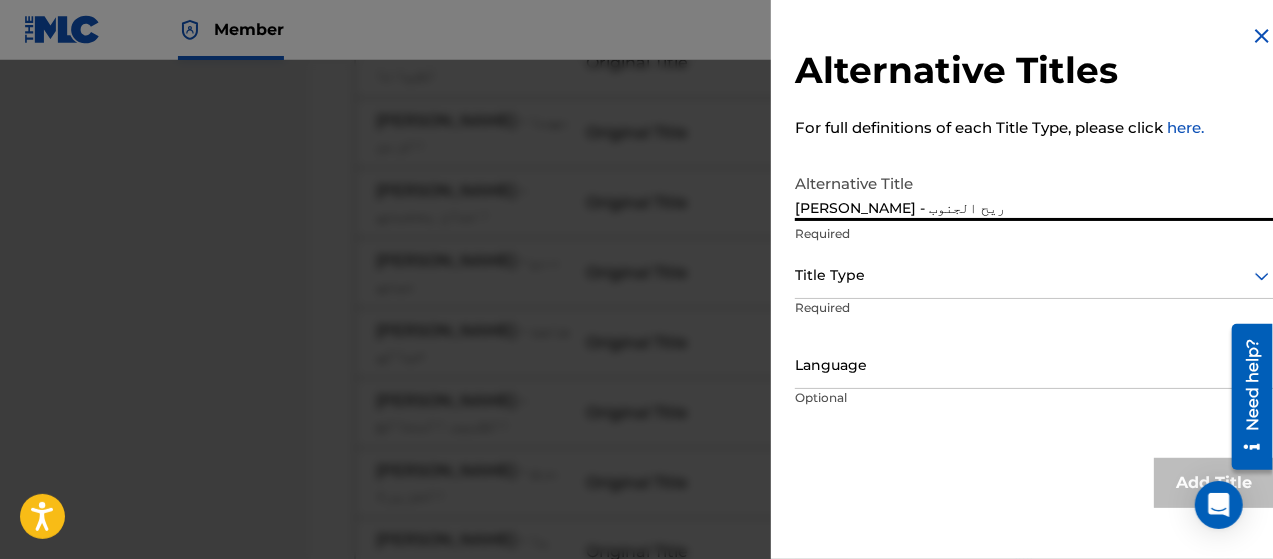 type on "[PERSON_NAME] - ريح الجنوب" 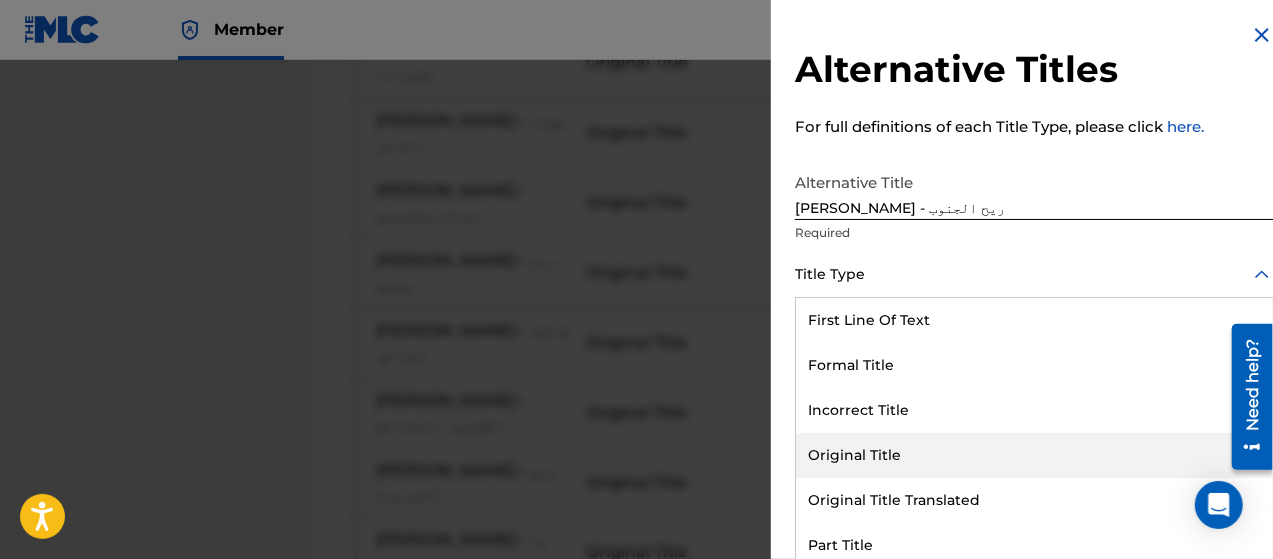 scroll, scrollTop: 0, scrollLeft: 0, axis: both 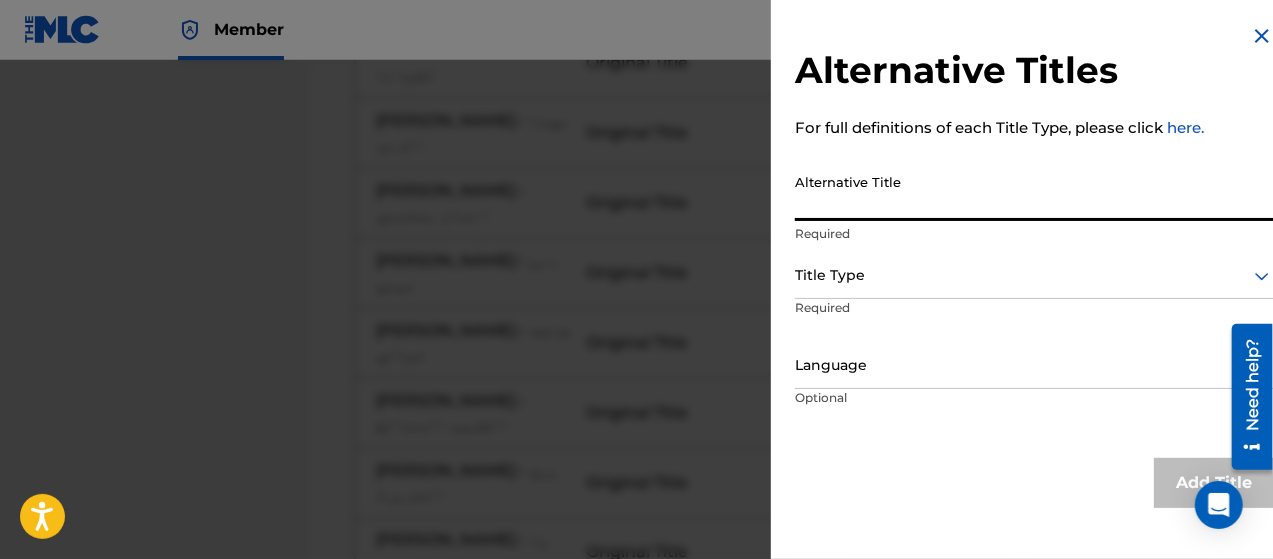 paste on "[PERSON_NAME] - [PERSON_NAME]" 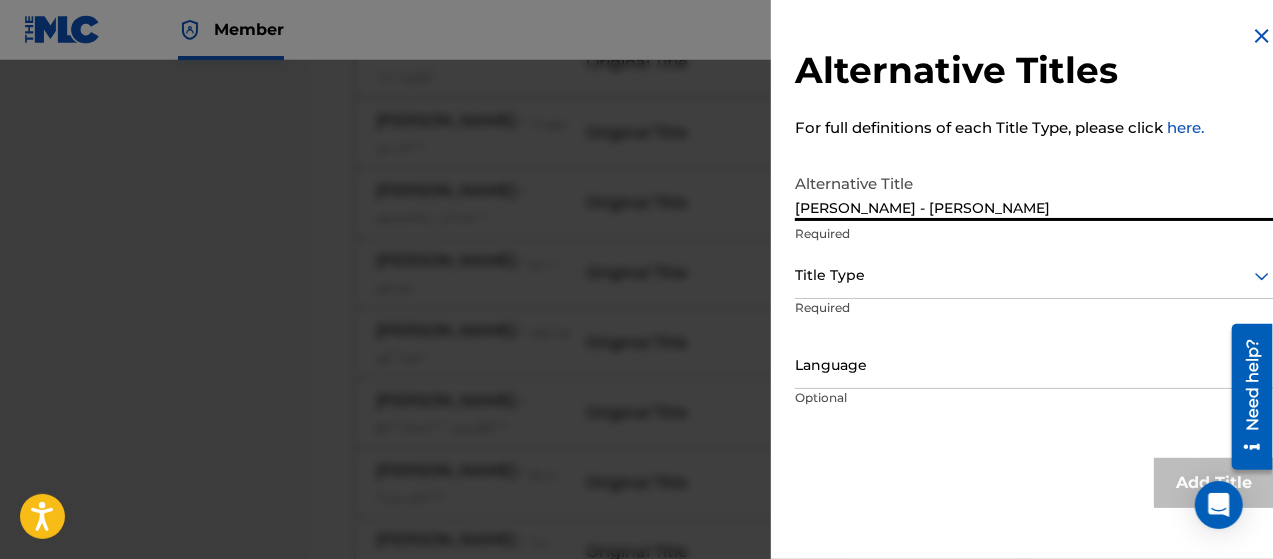 type on "[PERSON_NAME] - [PERSON_NAME]" 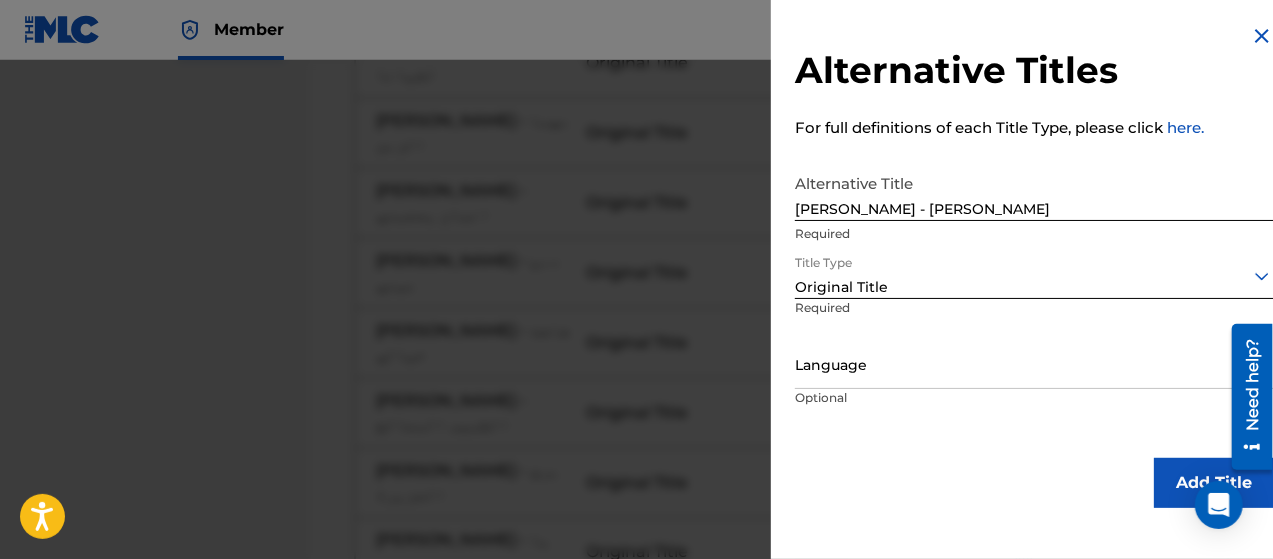 scroll, scrollTop: 0, scrollLeft: 0, axis: both 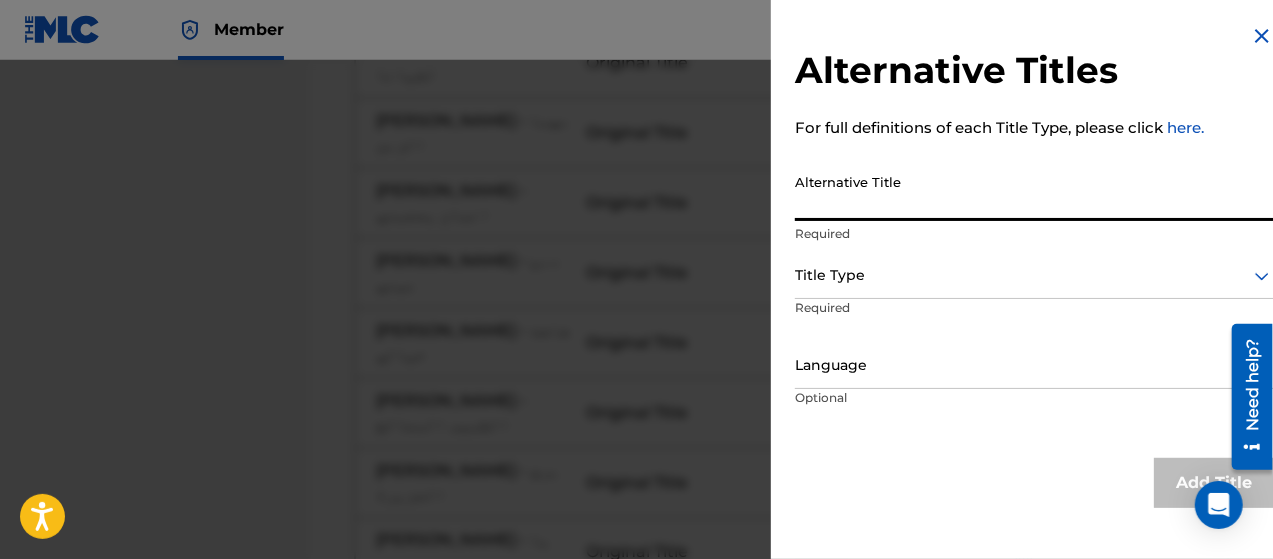 paste on "[PERSON_NAME] - قلبي المجروح" 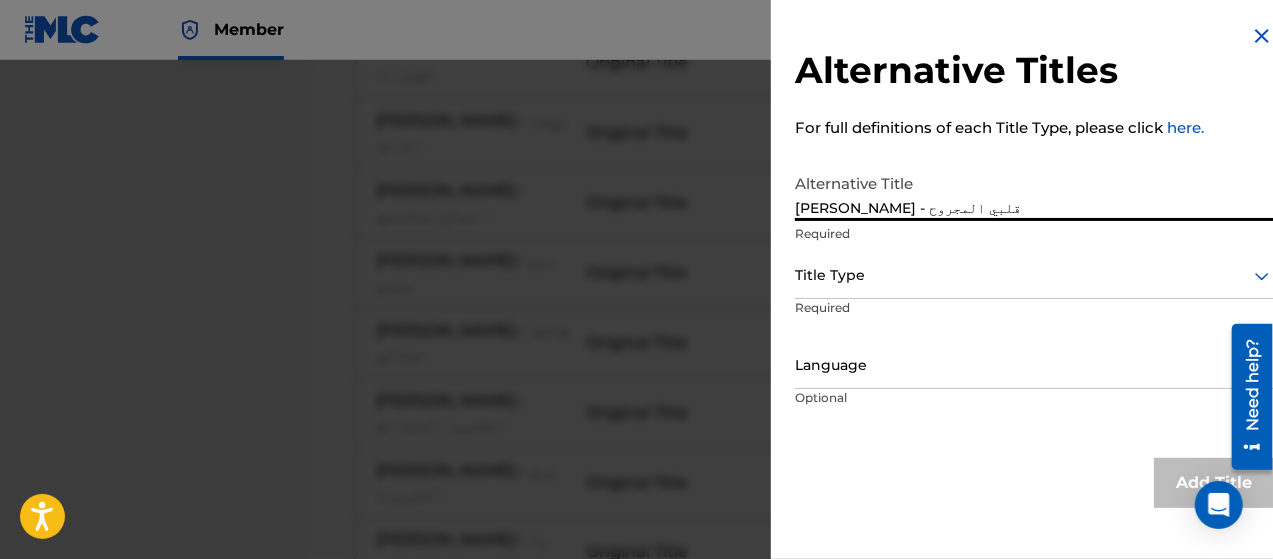 type on "[PERSON_NAME] - قلبي المجروح" 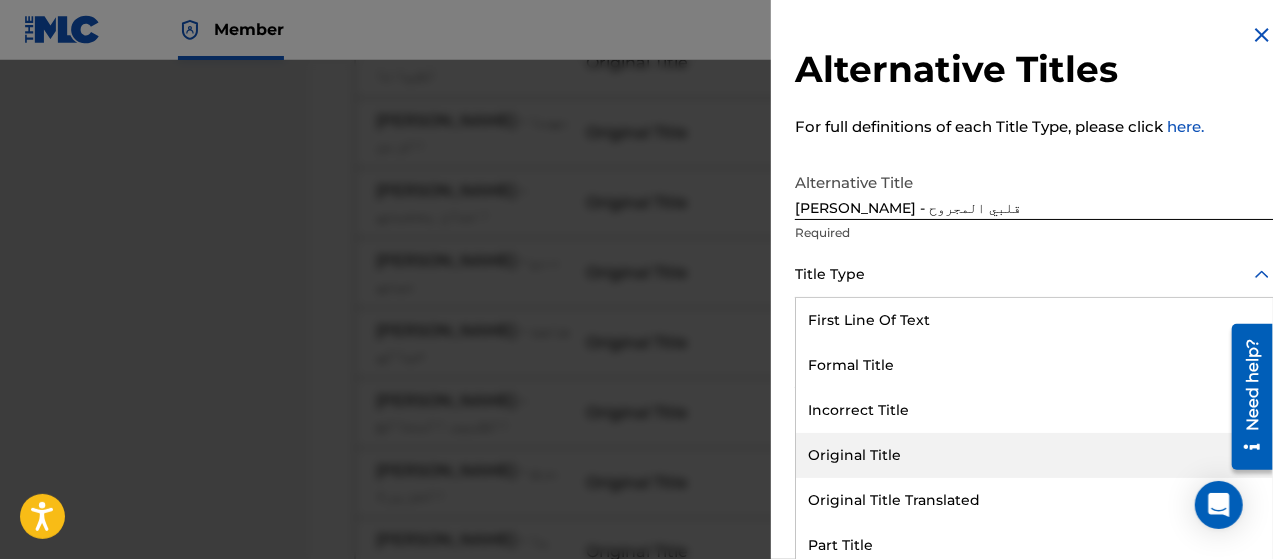 scroll, scrollTop: 0, scrollLeft: 0, axis: both 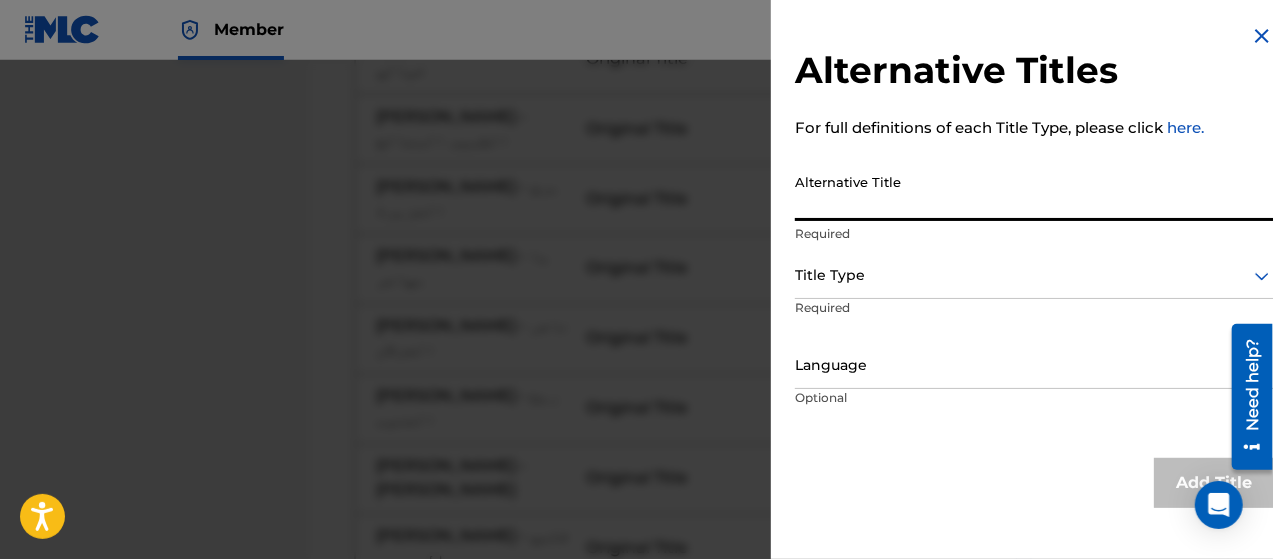 paste on "[PERSON_NAME] - يا غايب" 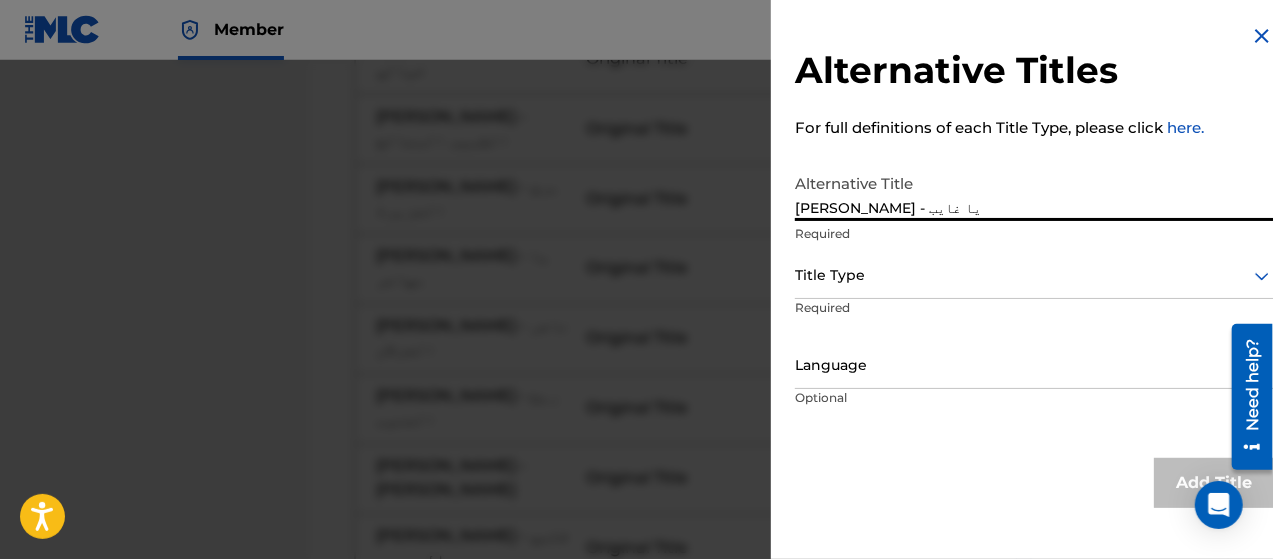 type on "[PERSON_NAME] - يا غايب" 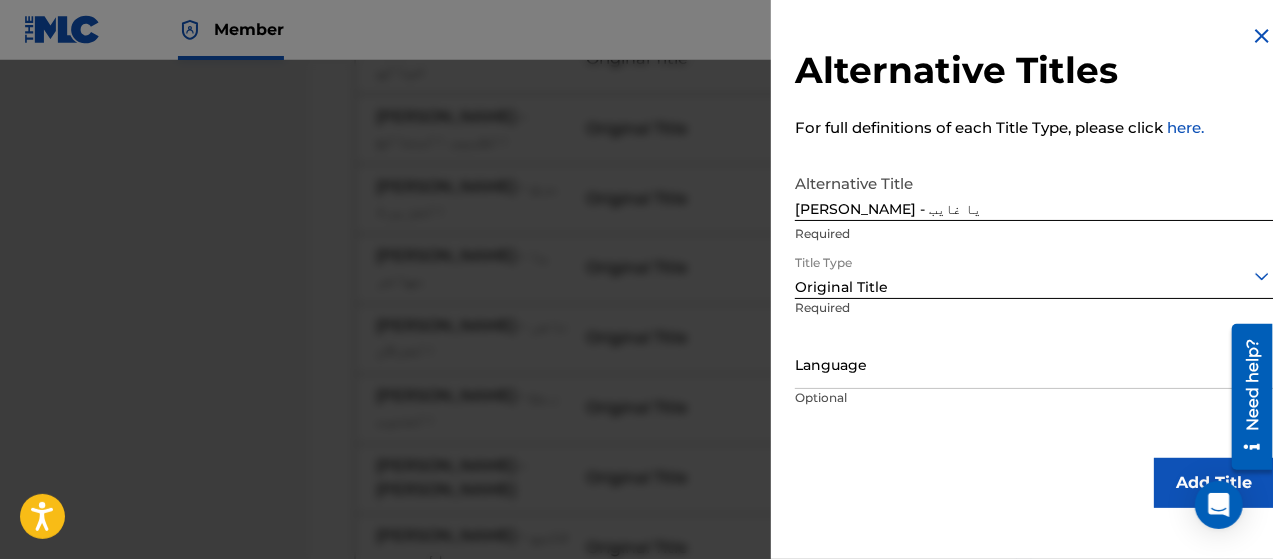 scroll, scrollTop: 0, scrollLeft: 0, axis: both 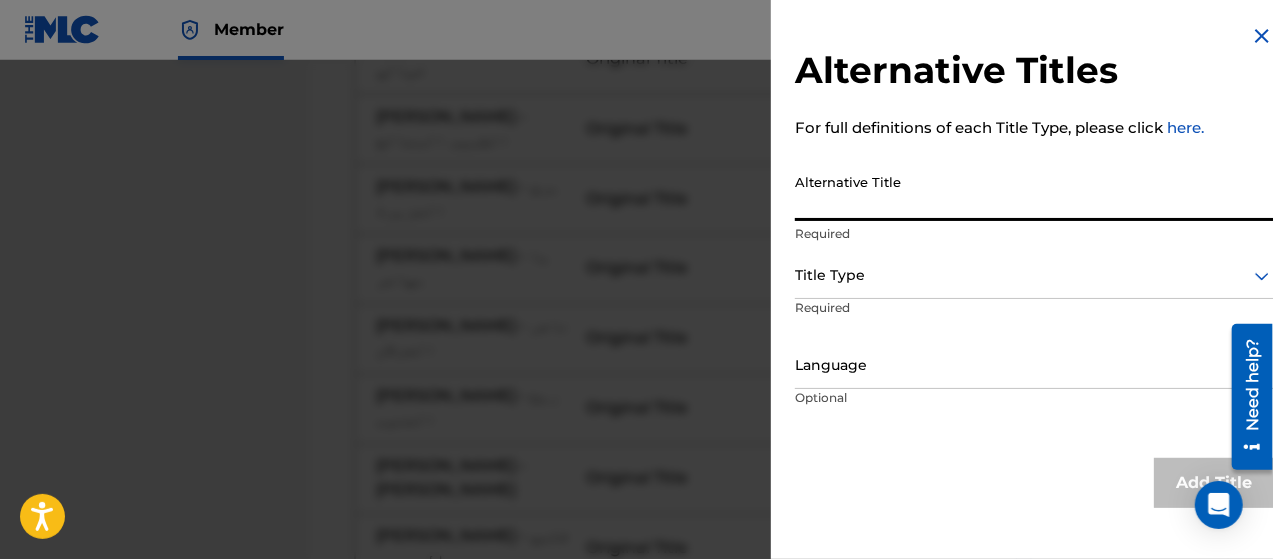 paste on "[PERSON_NAME] - ضيعت السنين" 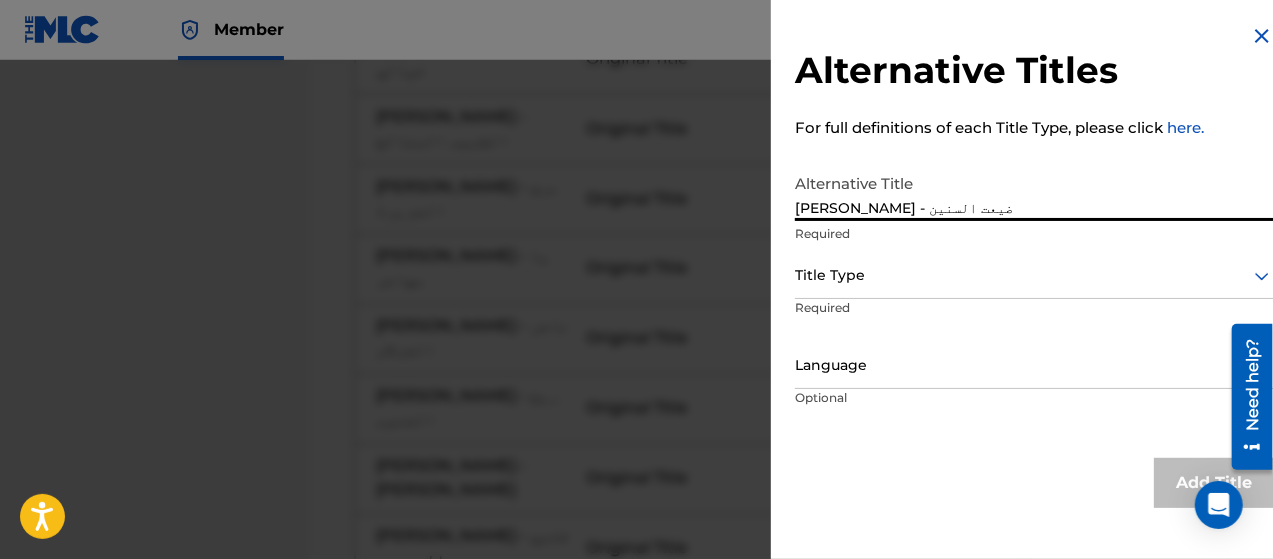 type on "[PERSON_NAME] - ضيعت السنين" 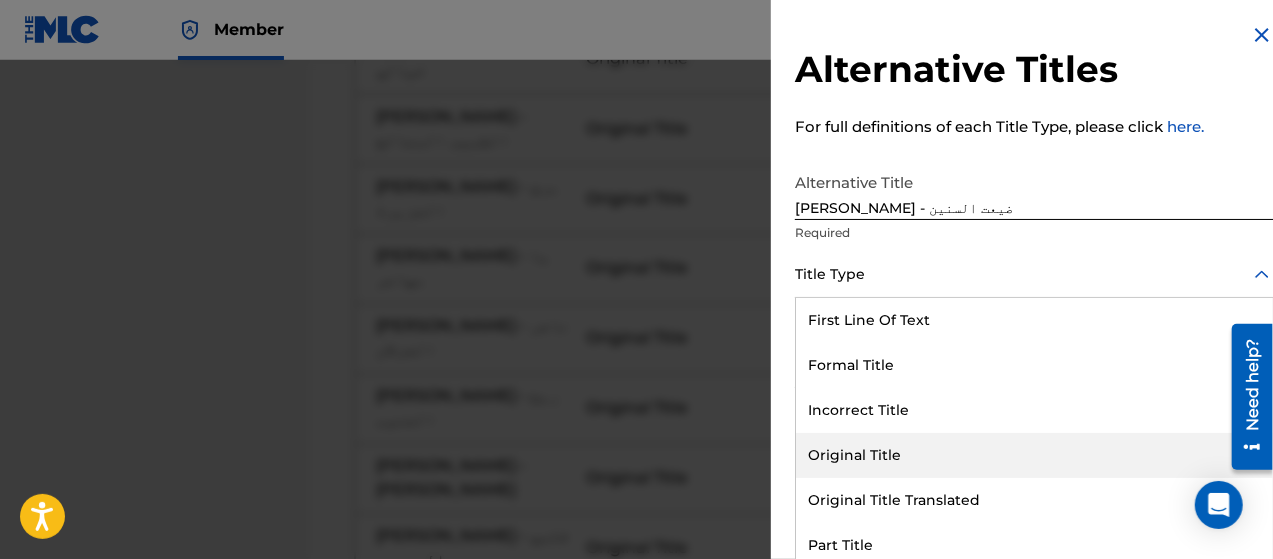 scroll, scrollTop: 0, scrollLeft: 0, axis: both 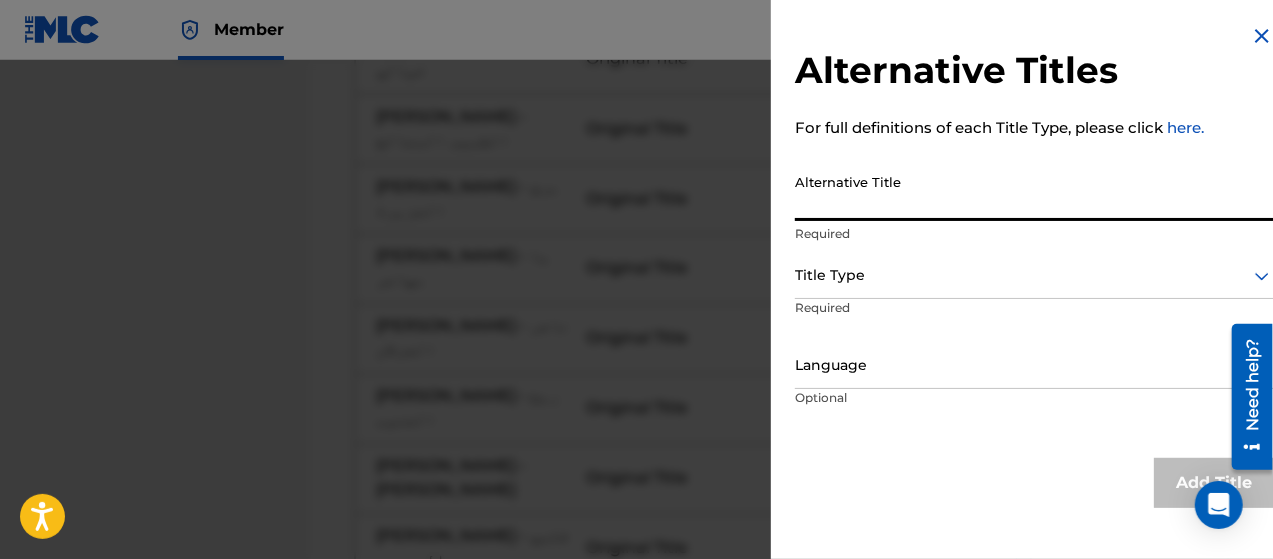 paste on "[PERSON_NAME]" 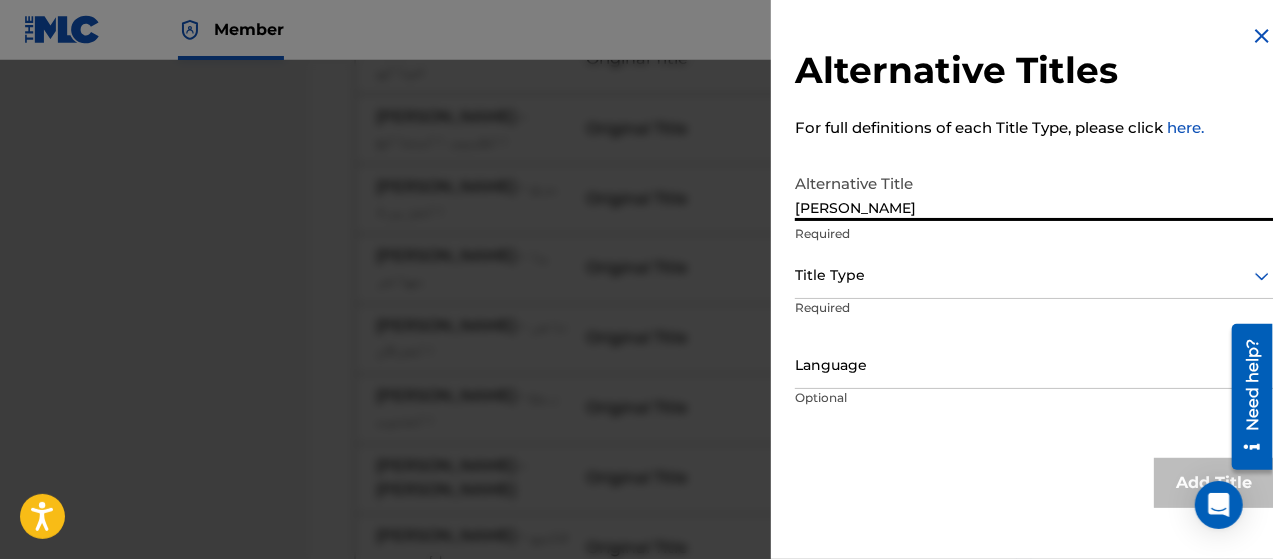 type on "[PERSON_NAME]" 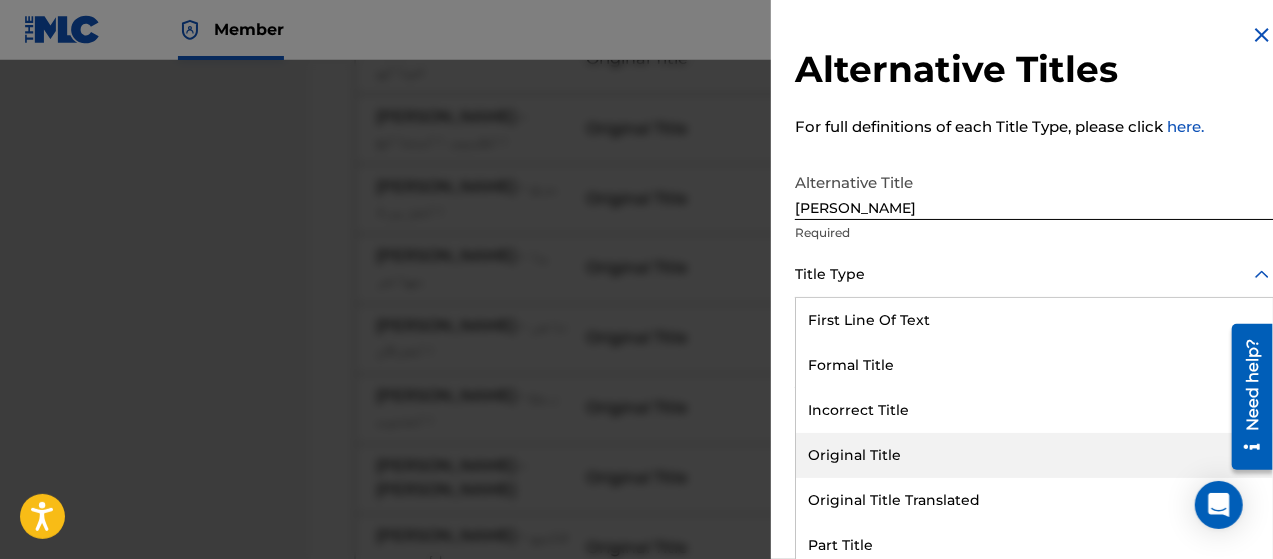 scroll, scrollTop: 0, scrollLeft: 0, axis: both 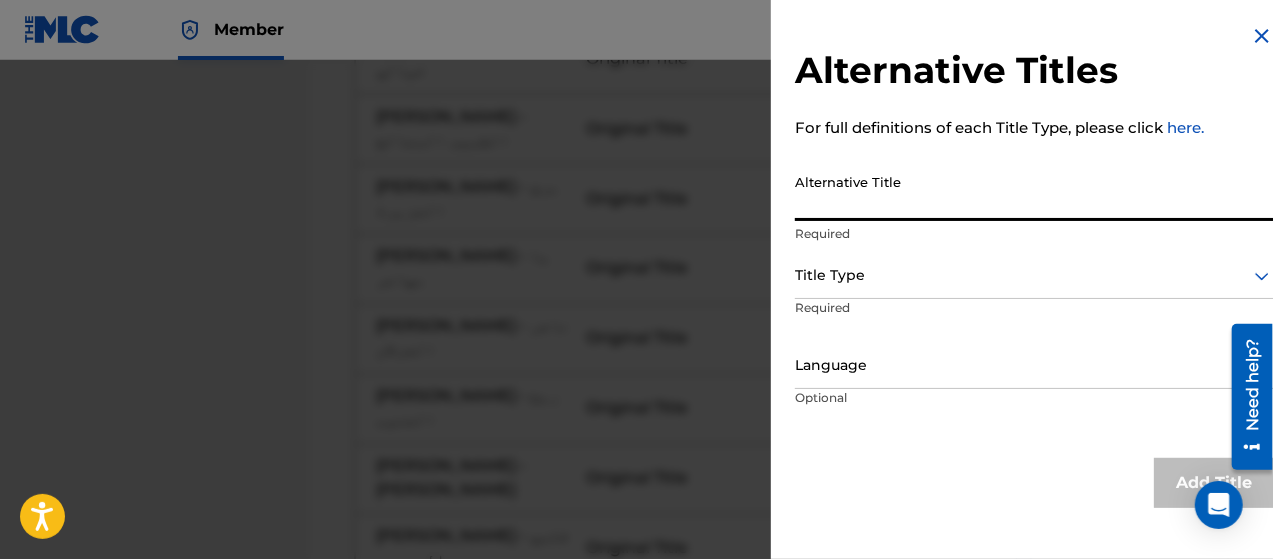 paste on "[PERSON_NAME] - النوم ماجاني" 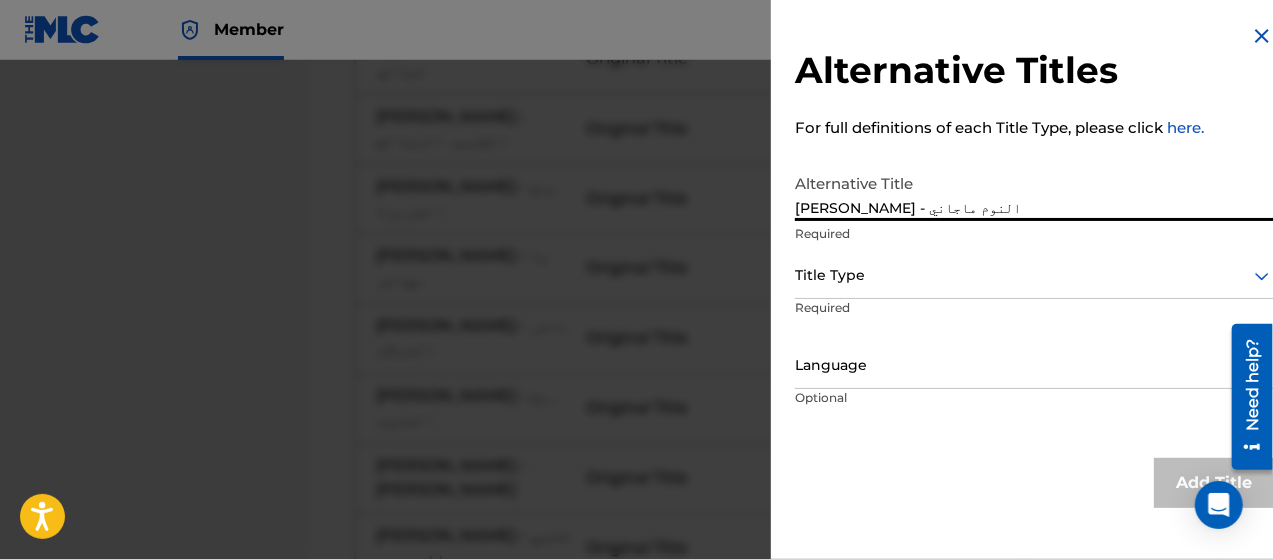 type on "[PERSON_NAME] - النوم ماجاني" 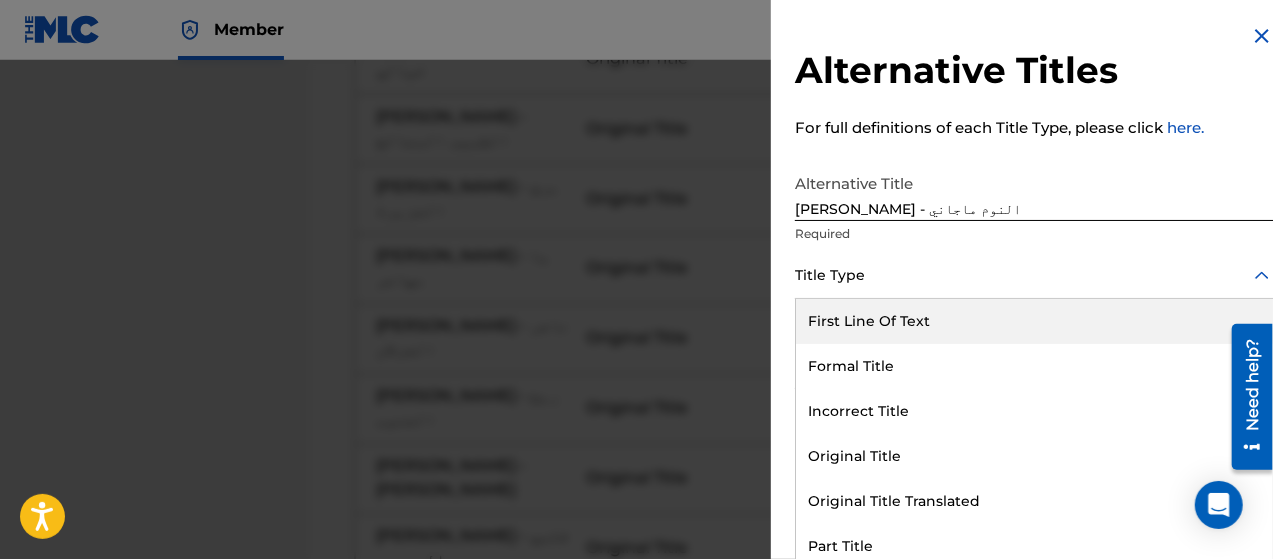 scroll, scrollTop: 16, scrollLeft: 0, axis: vertical 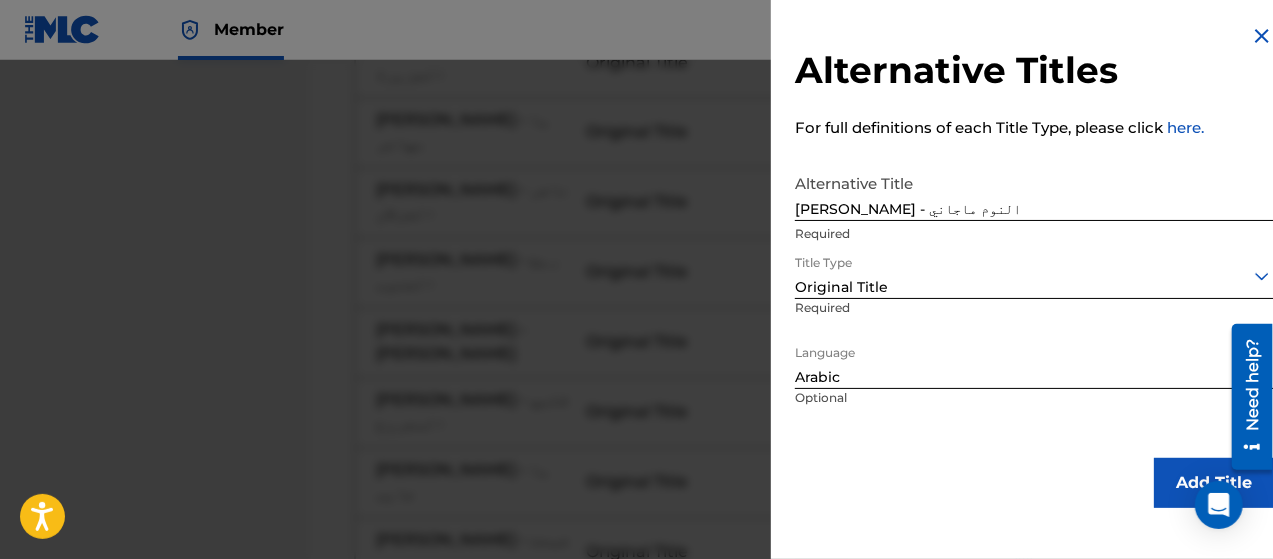 drag, startPoint x: 1138, startPoint y: 476, endPoint x: 826, endPoint y: 549, distance: 320.42627 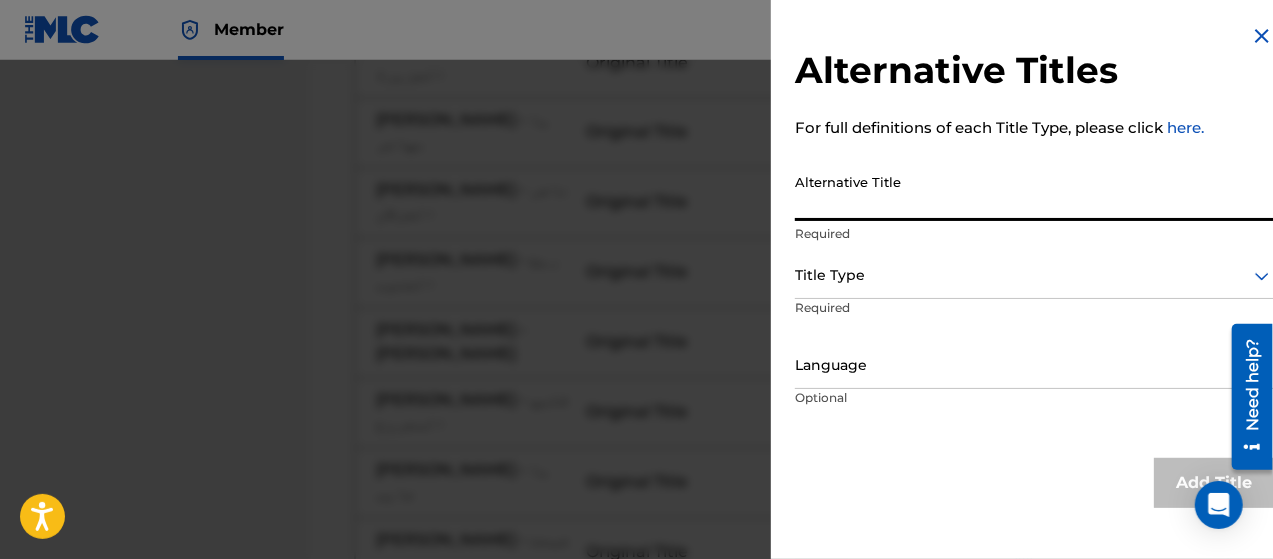 paste on "[PERSON_NAME] - تناضر [PERSON_NAME]" 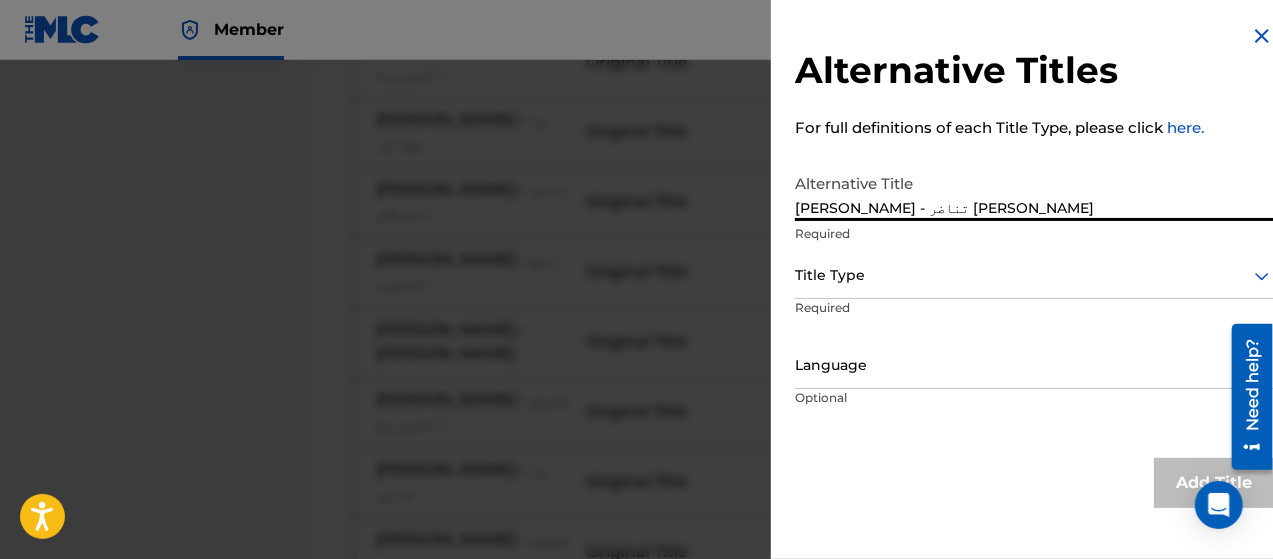 type on "[PERSON_NAME] - تناضر [PERSON_NAME]" 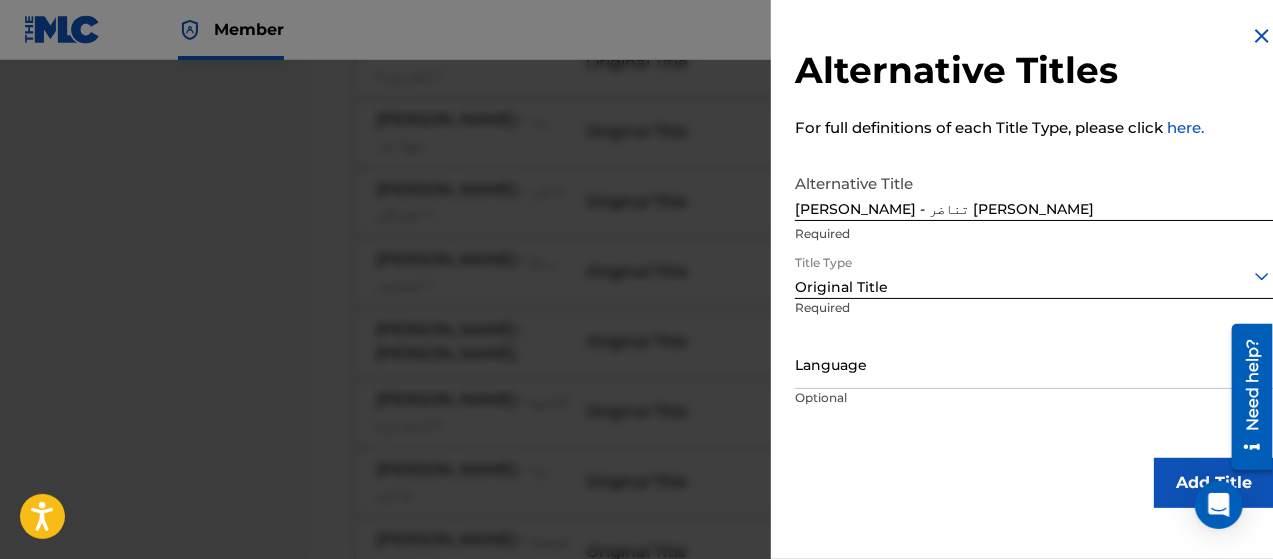 scroll, scrollTop: 0, scrollLeft: 0, axis: both 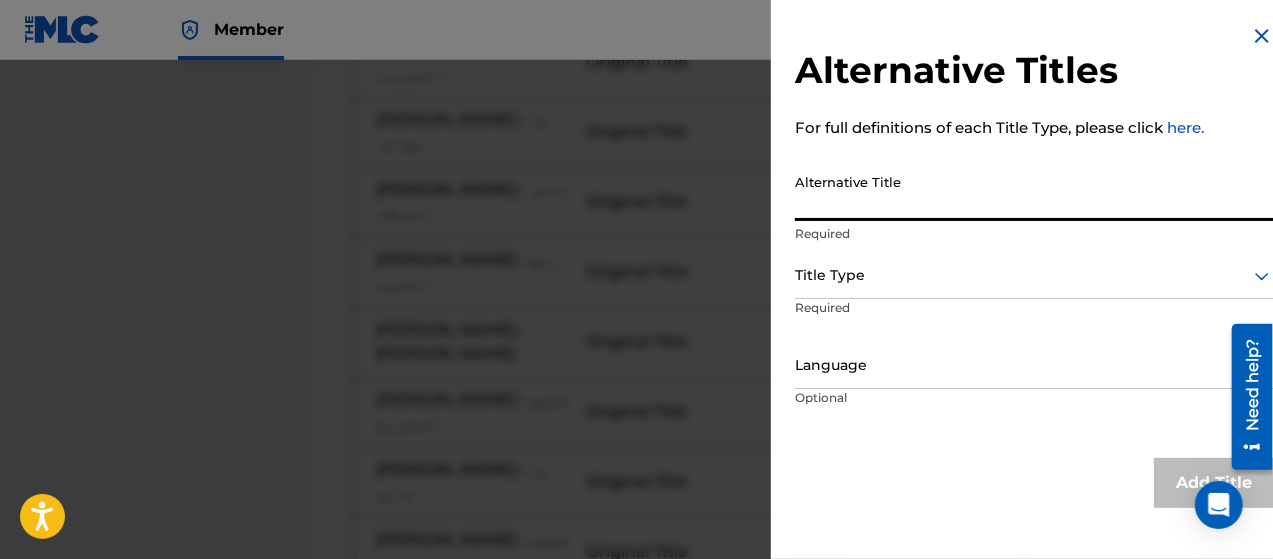 paste on "[PERSON_NAME] - قولو للقمر" 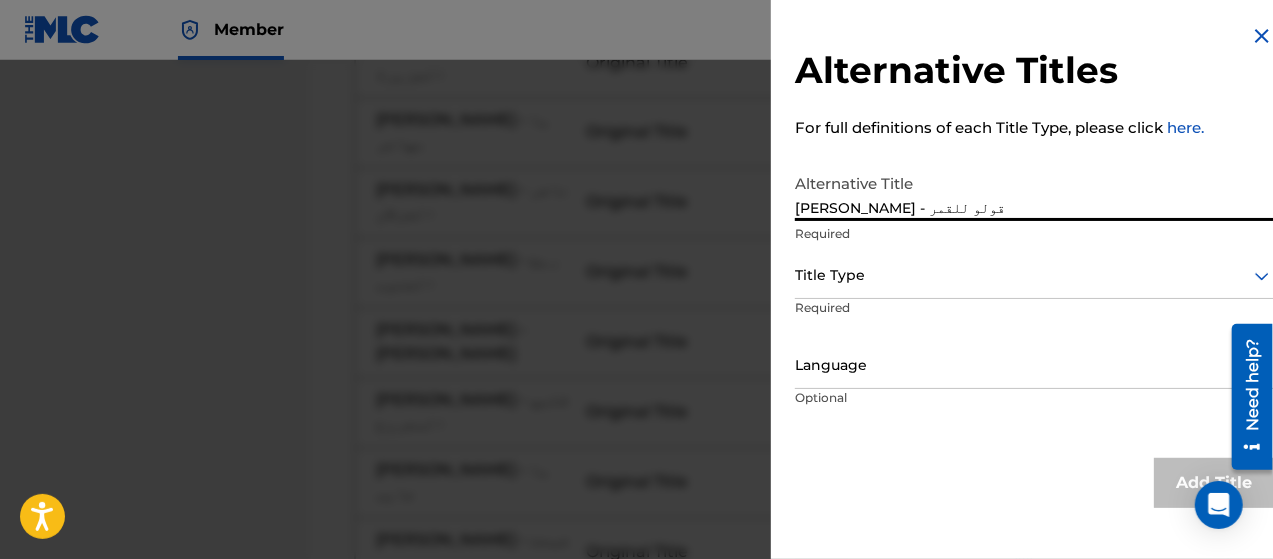 type on "[PERSON_NAME] - قولو للقمر" 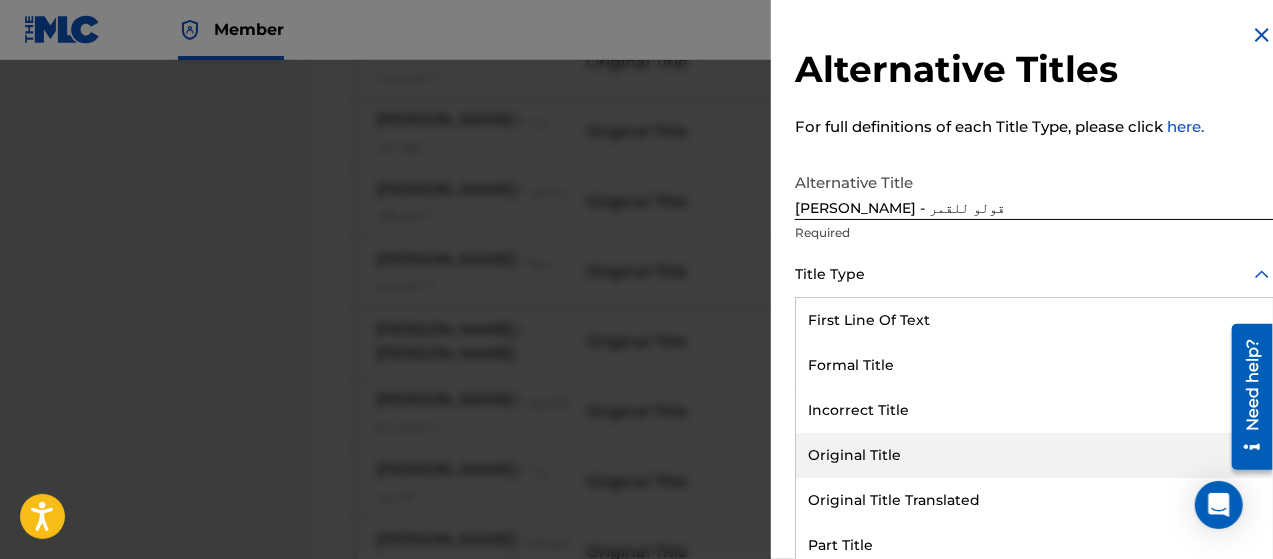 scroll, scrollTop: 0, scrollLeft: 0, axis: both 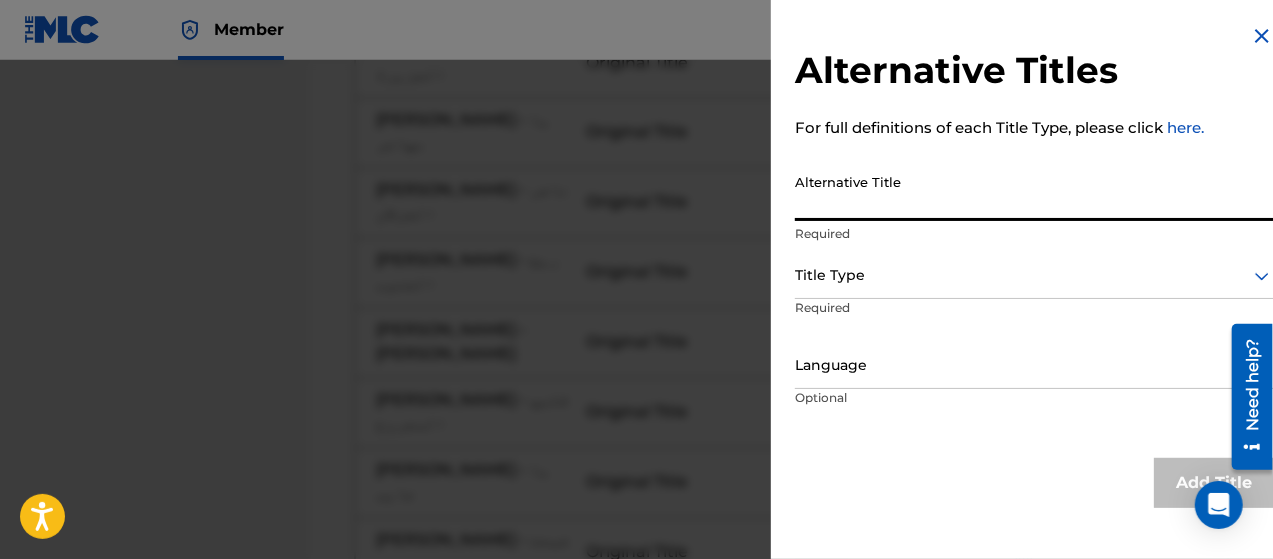 paste on "[PERSON_NAME] - توصل بالسلامة" 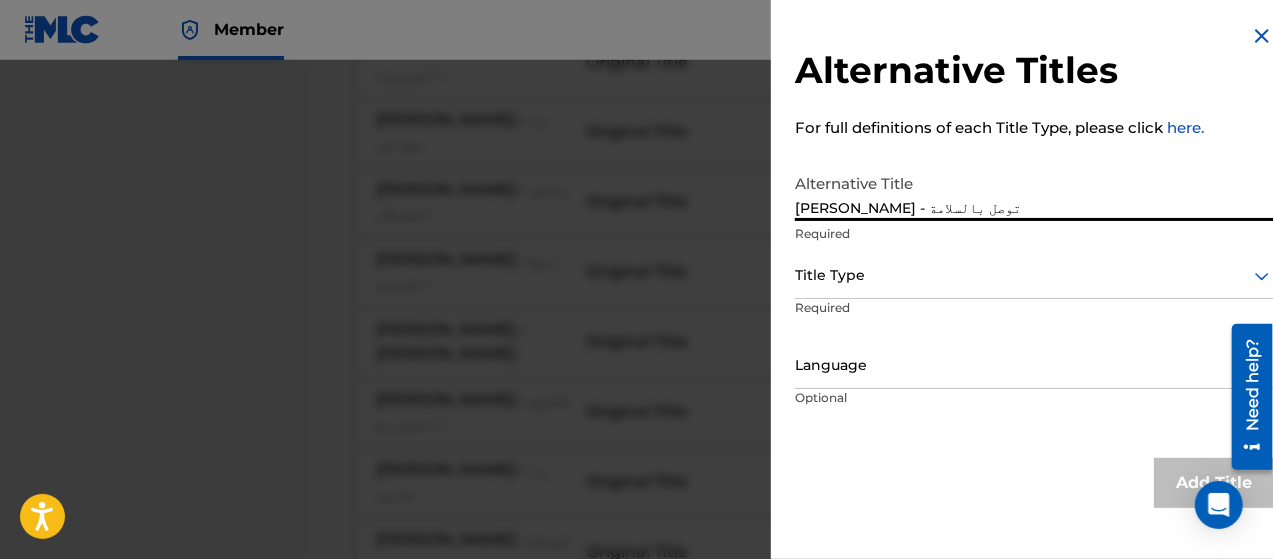 type on "[PERSON_NAME] - توصل بالسلامة" 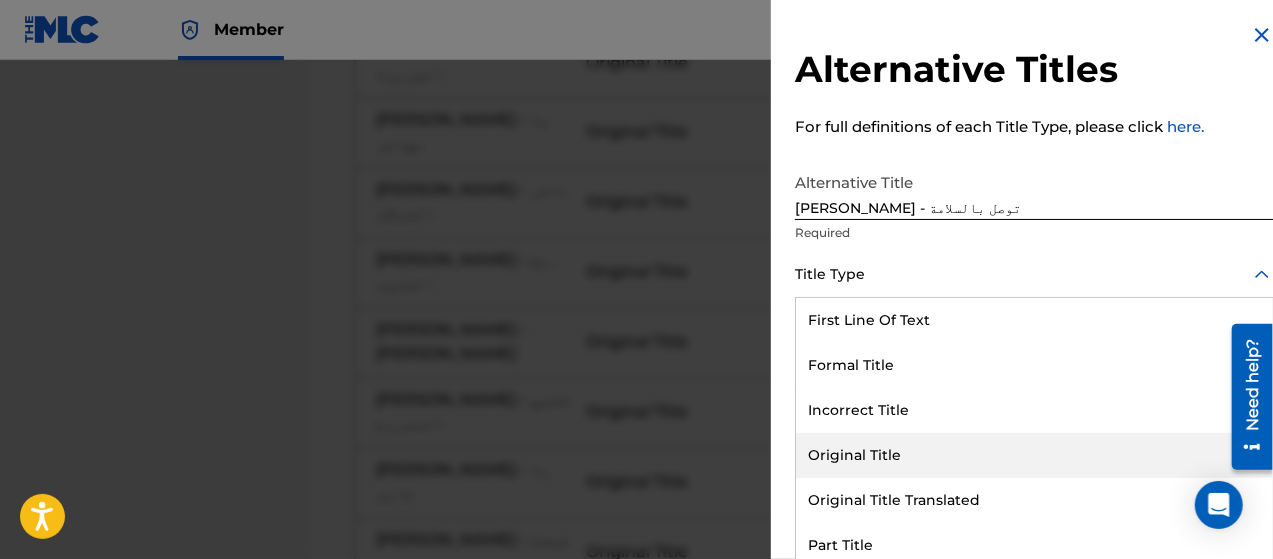 scroll, scrollTop: 0, scrollLeft: 0, axis: both 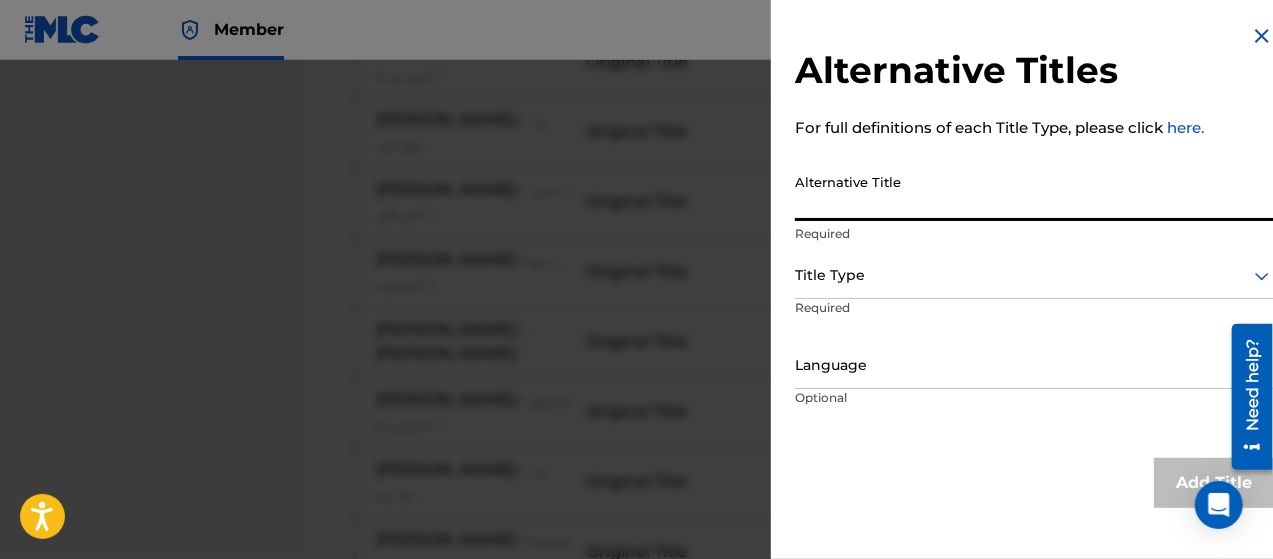 paste on "[PERSON_NAME] - يا مداوي" 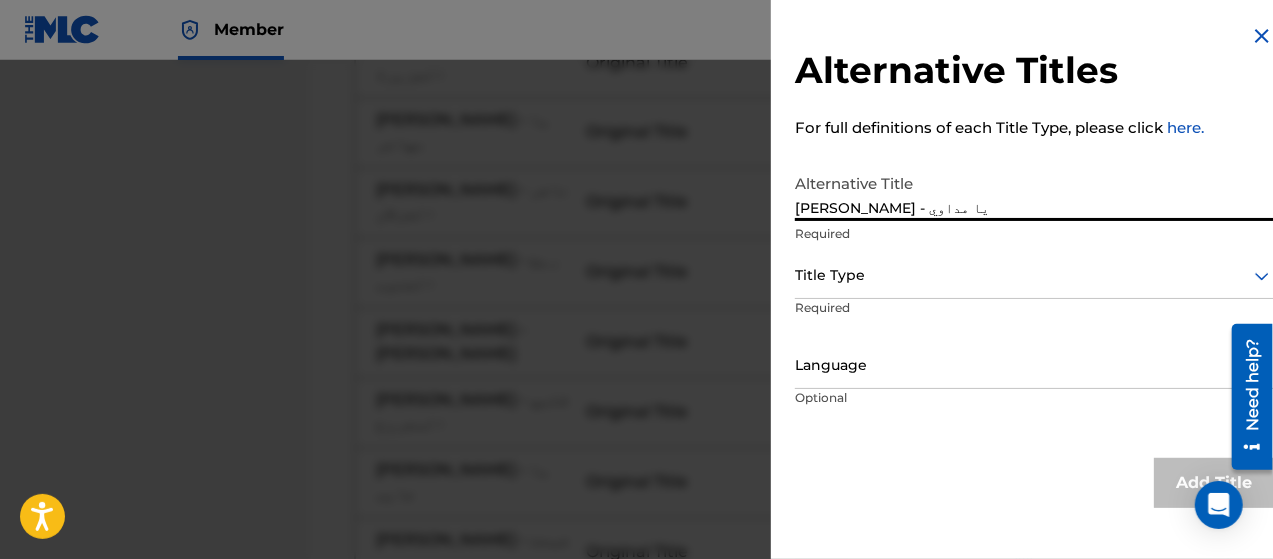 type on "[PERSON_NAME] - يا مداوي" 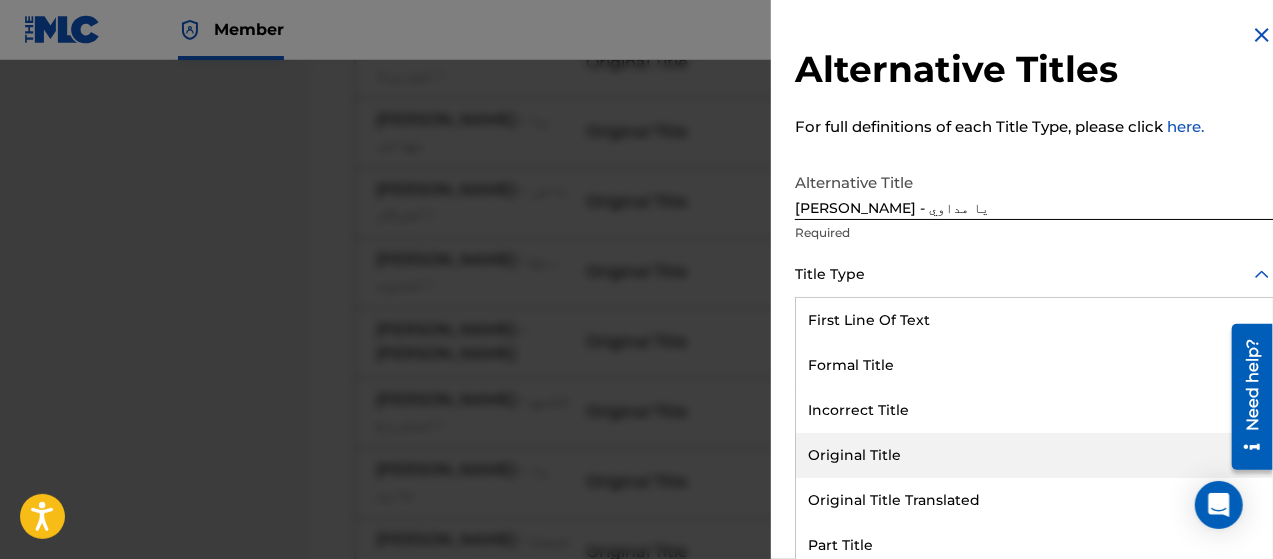 scroll, scrollTop: 0, scrollLeft: 0, axis: both 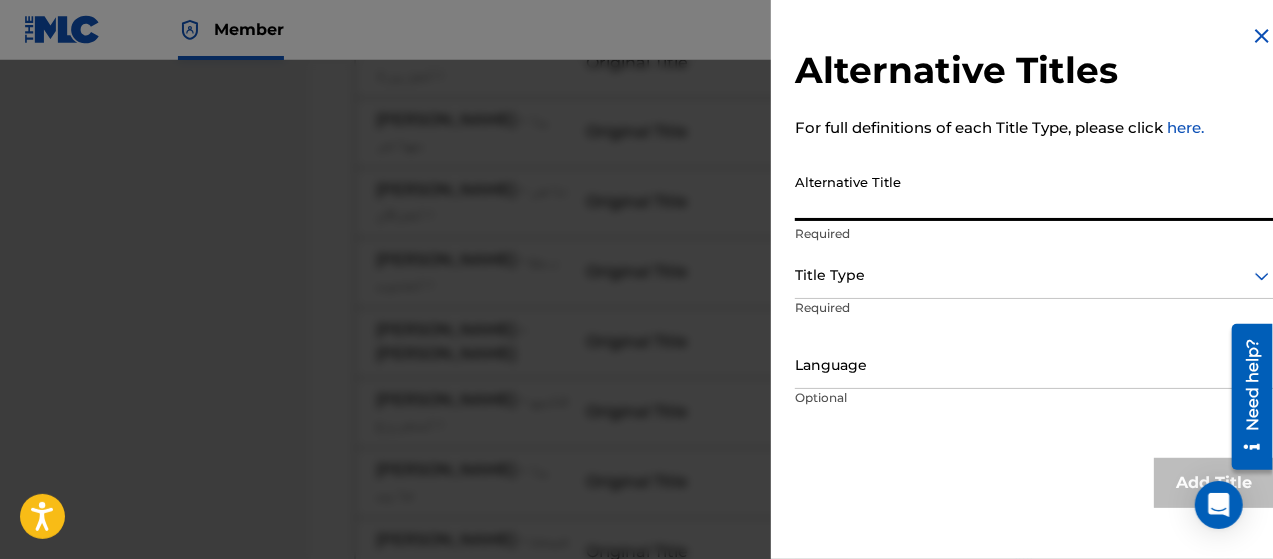 paste on "[PERSON_NAME] - اول لقانا" 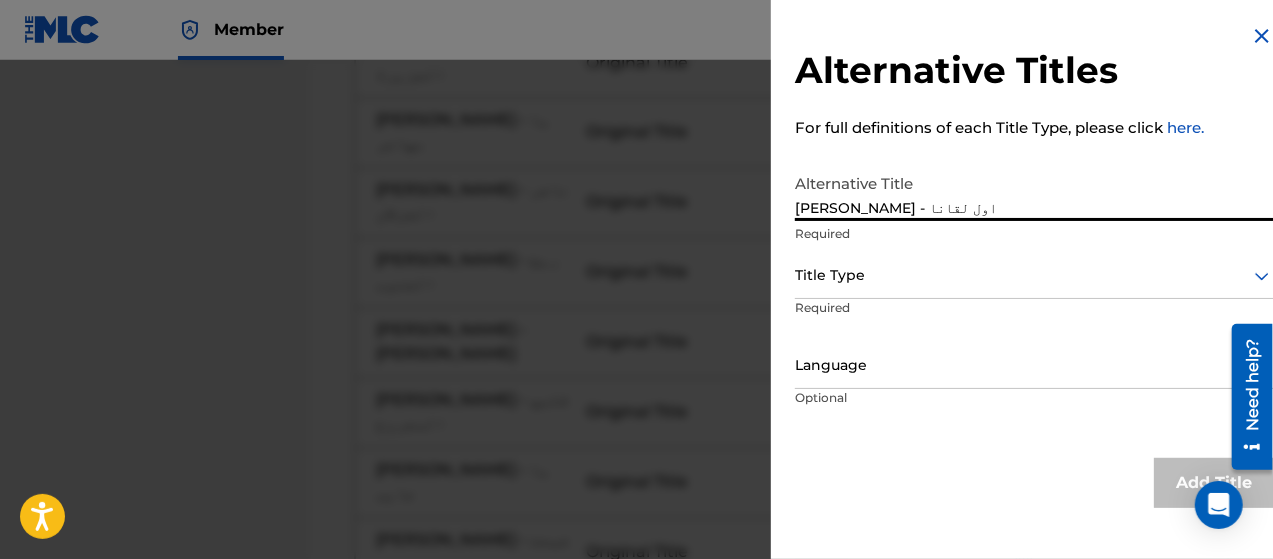 type on "[PERSON_NAME] - اول لقانا" 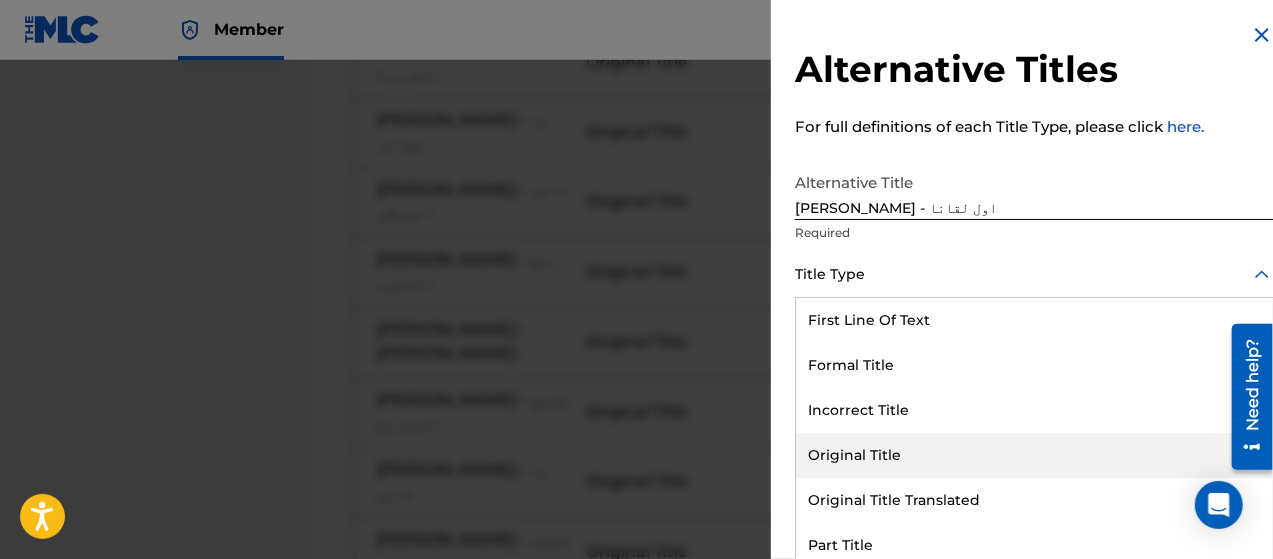 scroll, scrollTop: 0, scrollLeft: 0, axis: both 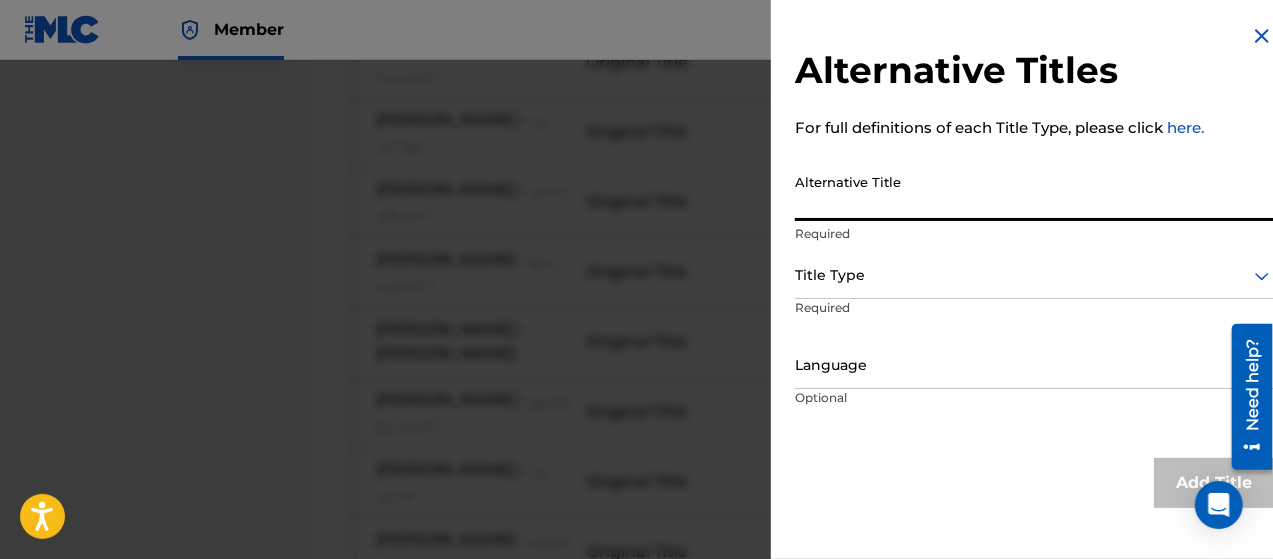 paste on "[PERSON_NAME] - نفسي حزينة" 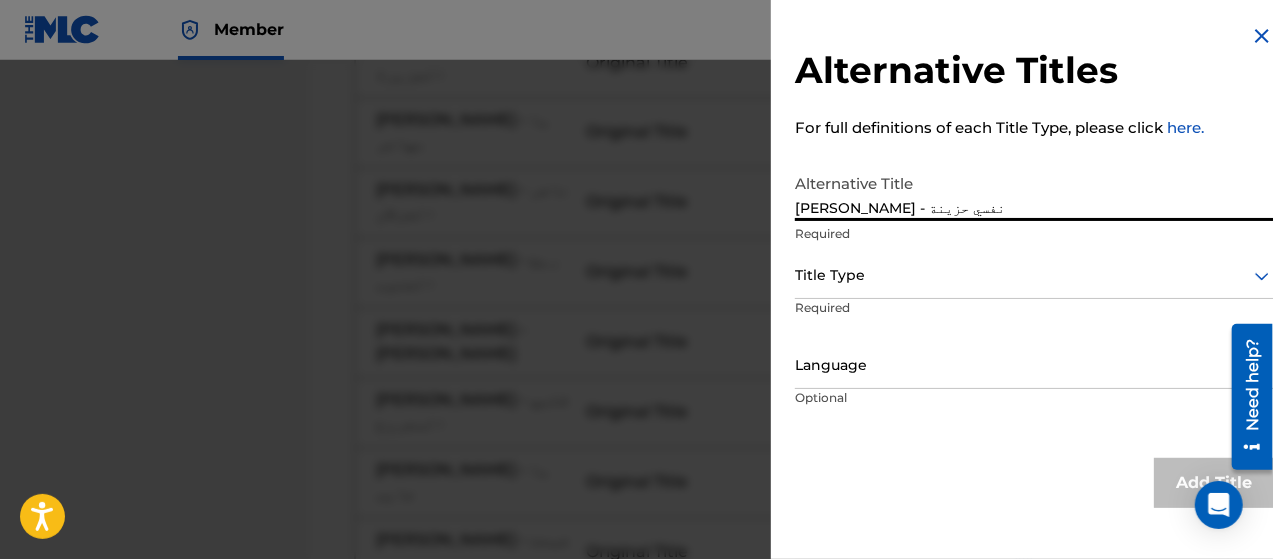 type on "[PERSON_NAME] - نفسي حزينة" 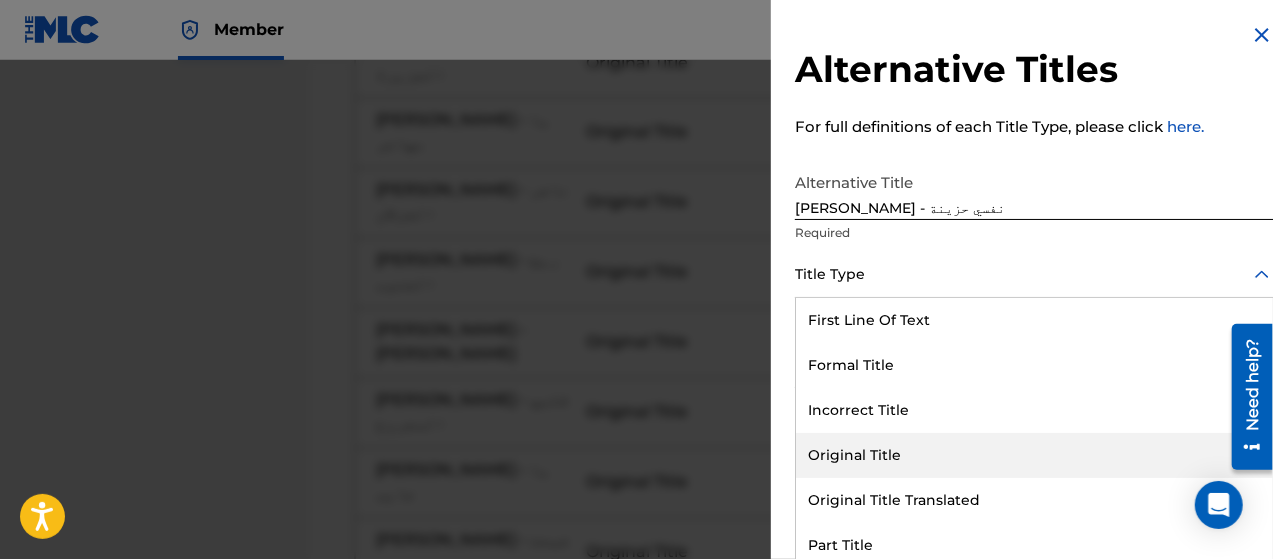 scroll, scrollTop: 0, scrollLeft: 0, axis: both 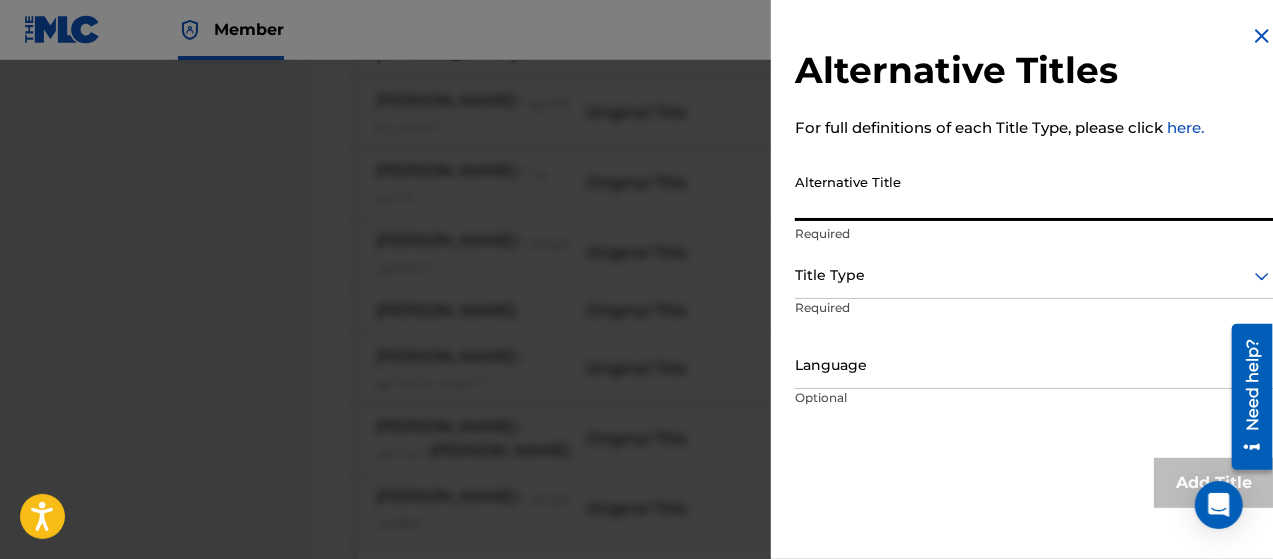 paste on "[PERSON_NAME] - اسمر مع الهاجس" 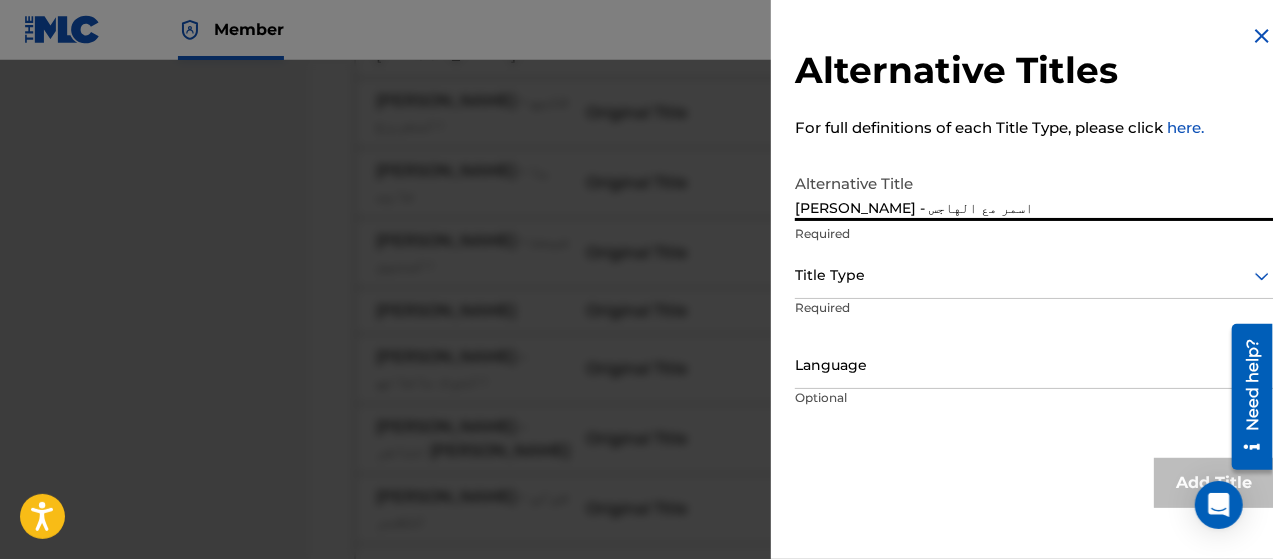 type on "[PERSON_NAME] - اسمر مع الهاجس" 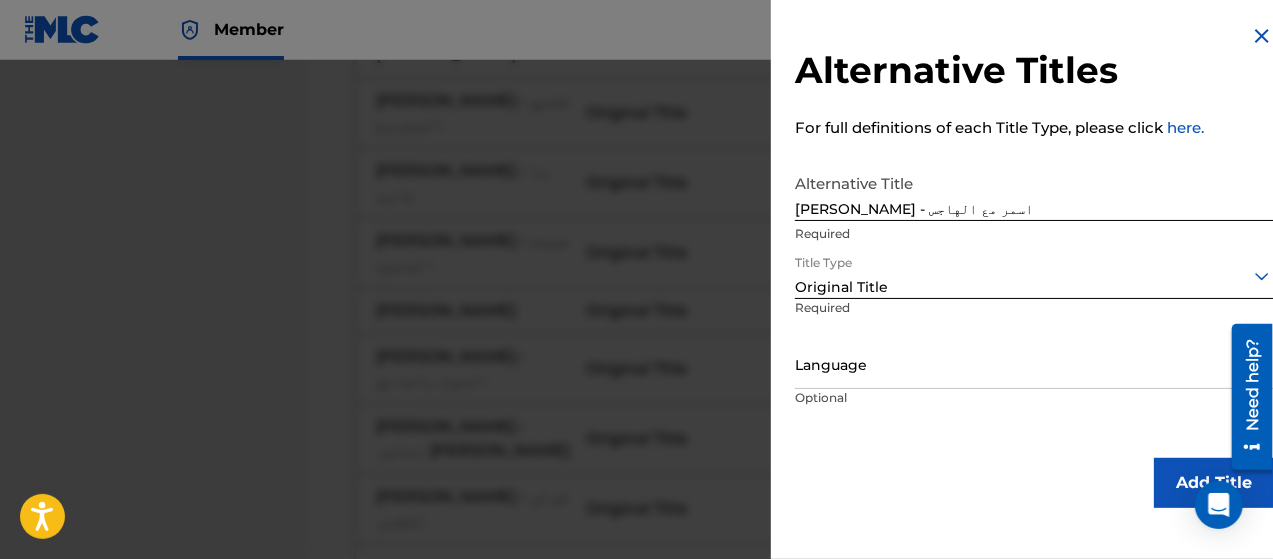 scroll, scrollTop: 0, scrollLeft: 0, axis: both 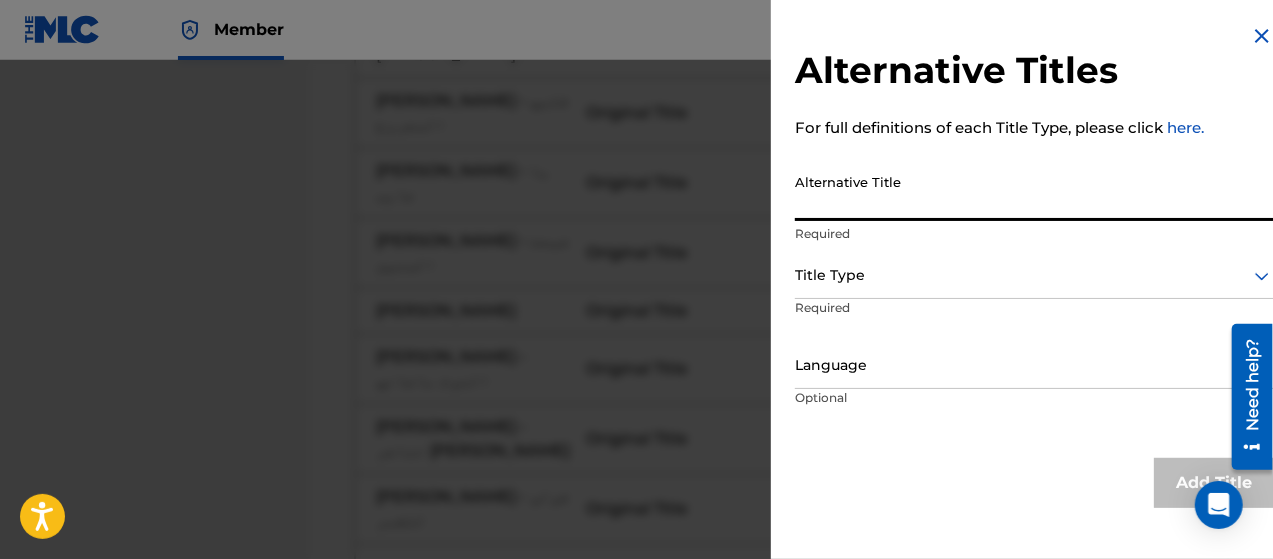paste on "[PERSON_NAME] - يا هبوب العصر" 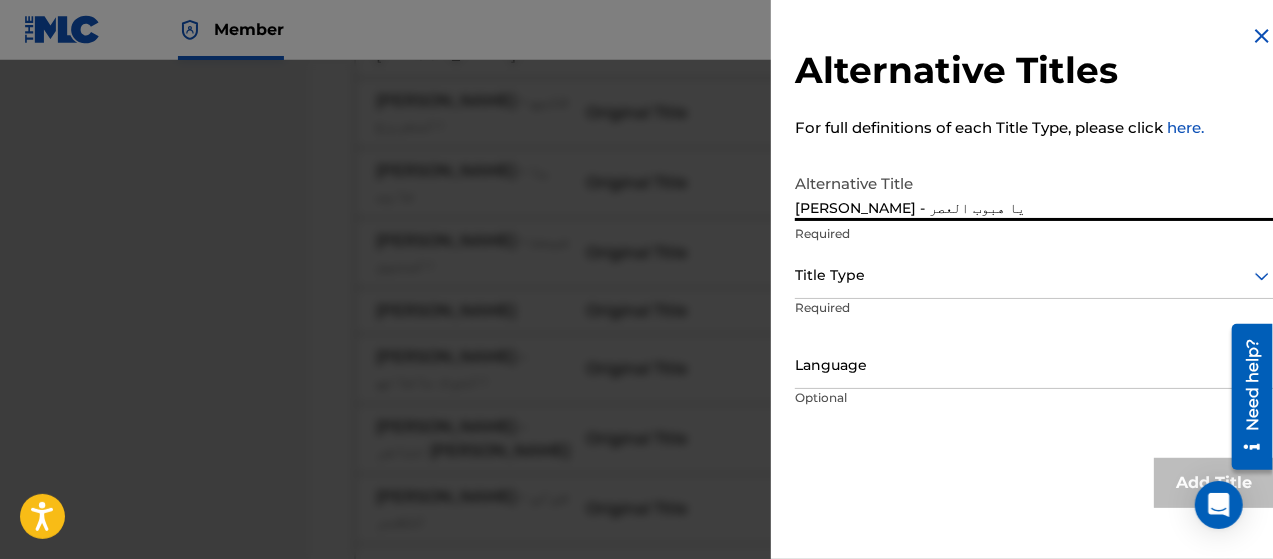type on "[PERSON_NAME] - يا هبوب العصر" 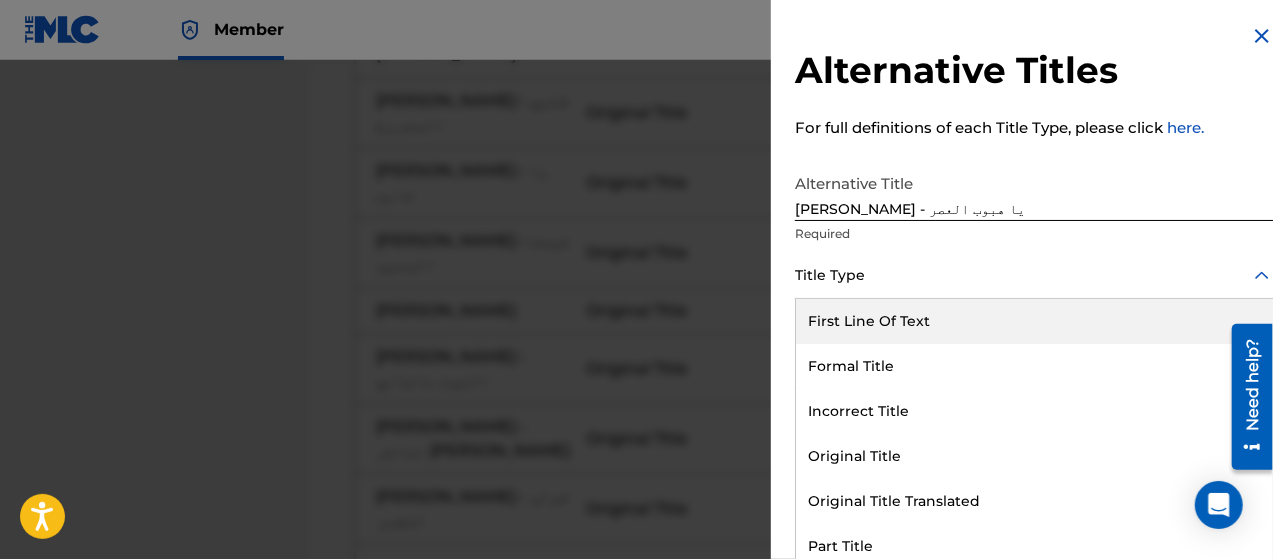 scroll, scrollTop: 16, scrollLeft: 0, axis: vertical 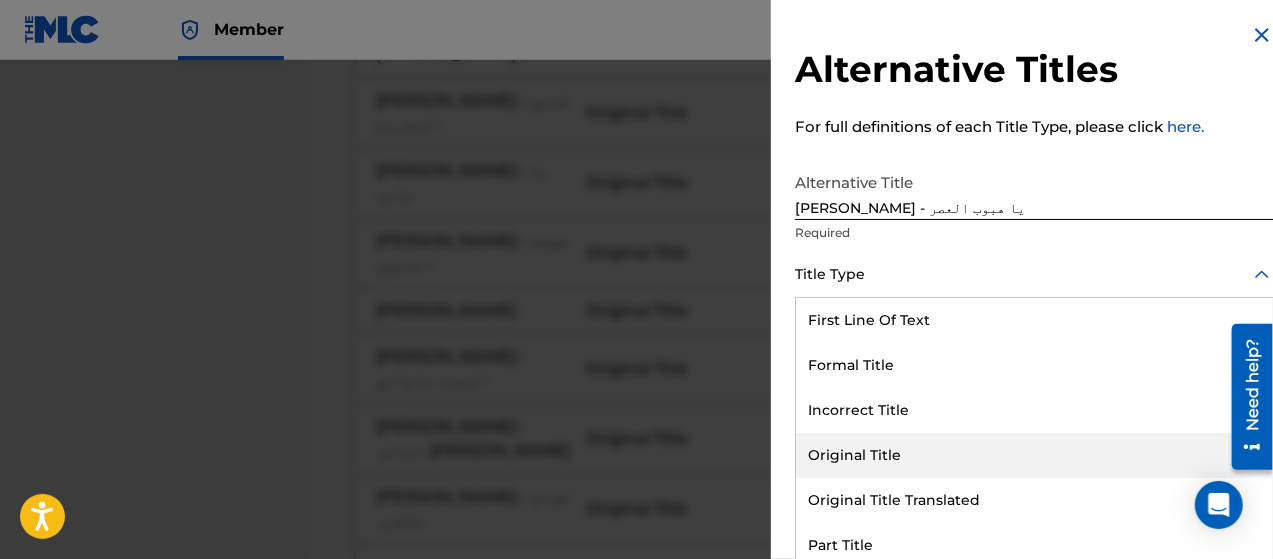 drag, startPoint x: 928, startPoint y: 438, endPoint x: 948, endPoint y: 429, distance: 21.931713 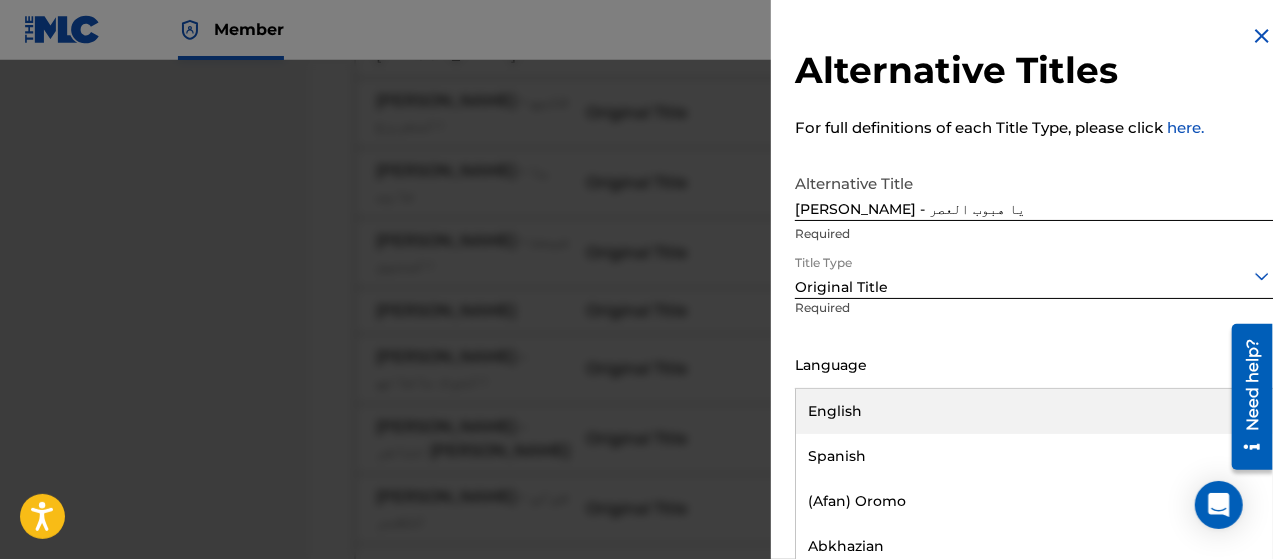scroll, scrollTop: 16, scrollLeft: 0, axis: vertical 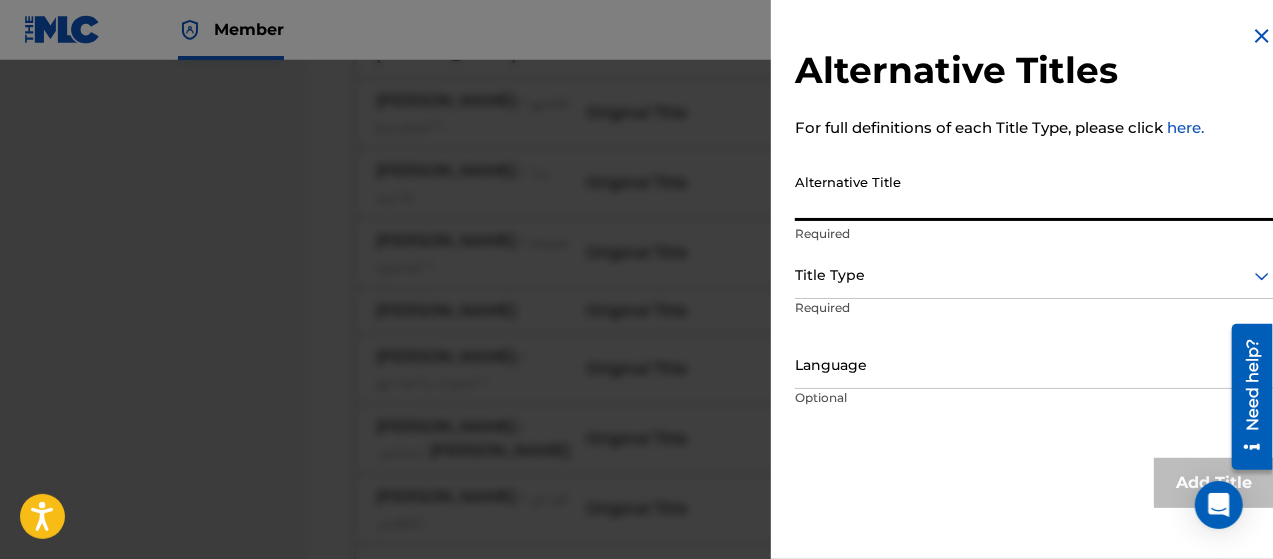 paste on "[PERSON_NAME] - يا [PERSON_NAME]" 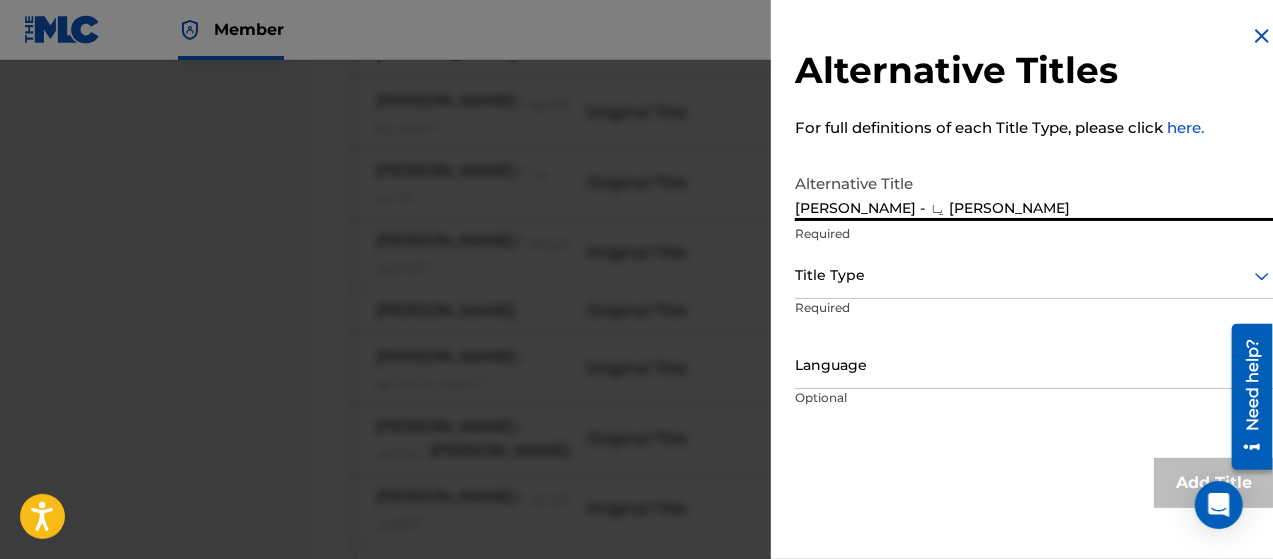type on "[PERSON_NAME] - يا [PERSON_NAME]" 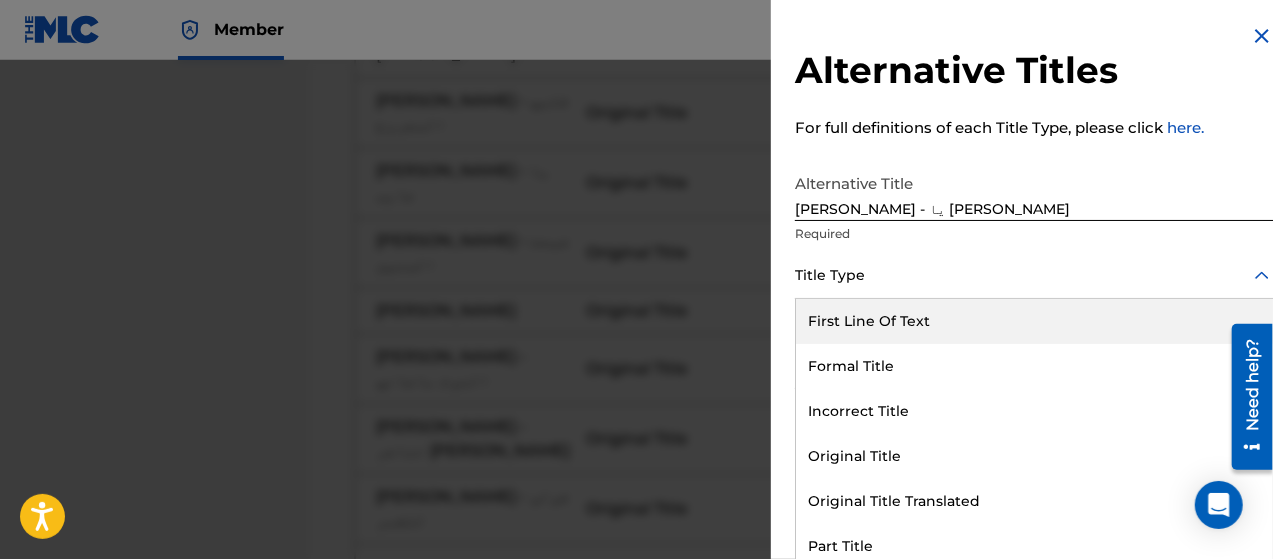 scroll, scrollTop: 16, scrollLeft: 0, axis: vertical 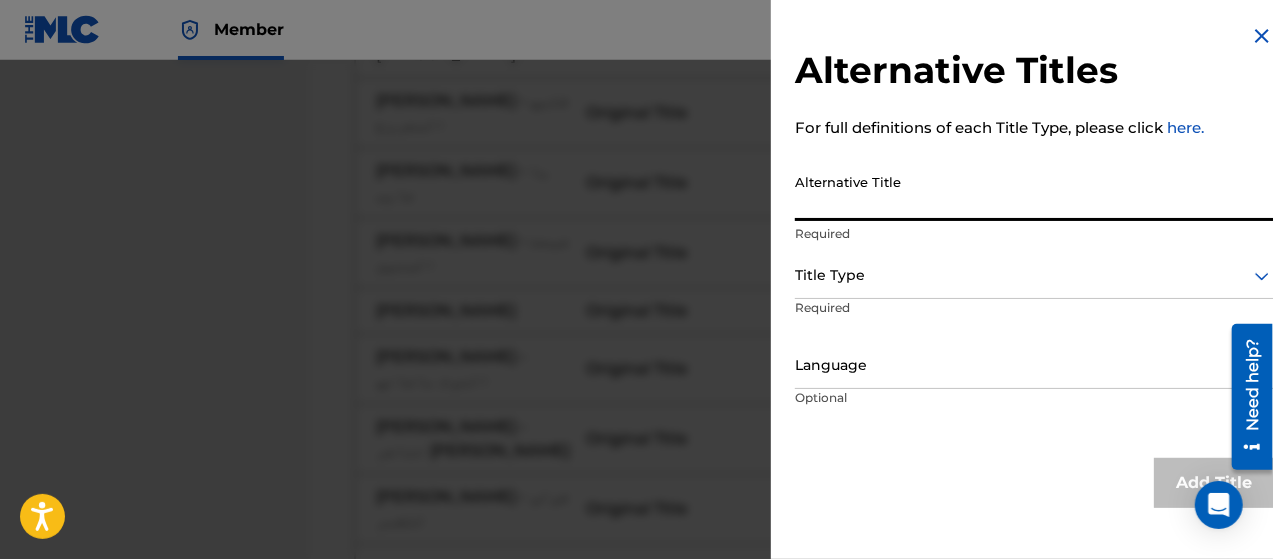 paste on "[PERSON_NAME] - لمه غيابك مطول" 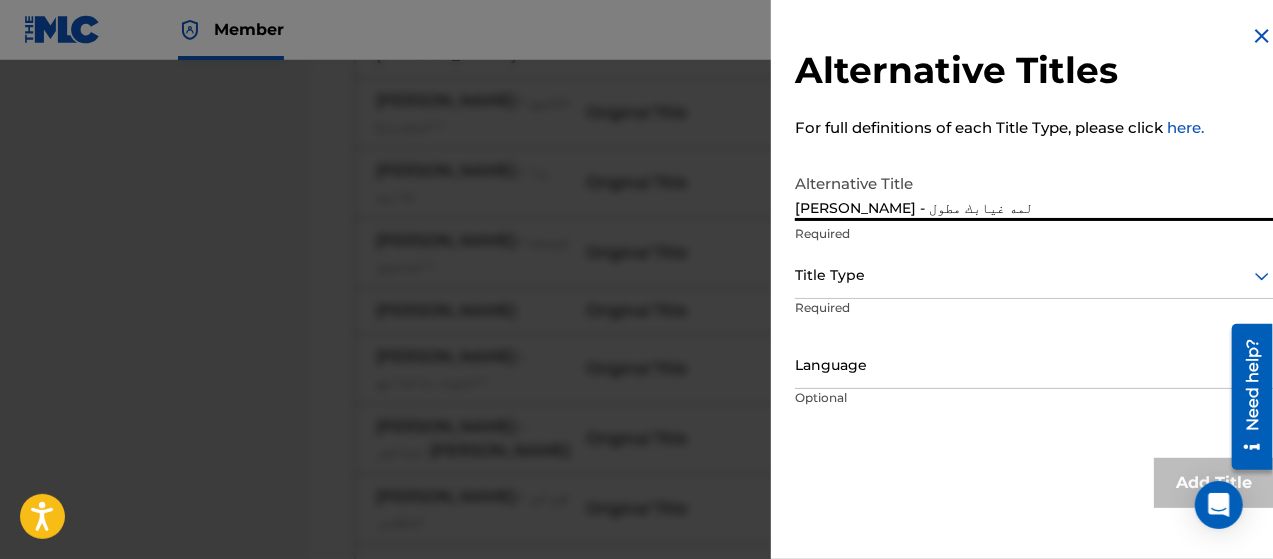 type on "[PERSON_NAME] - لمه غيابك مطول" 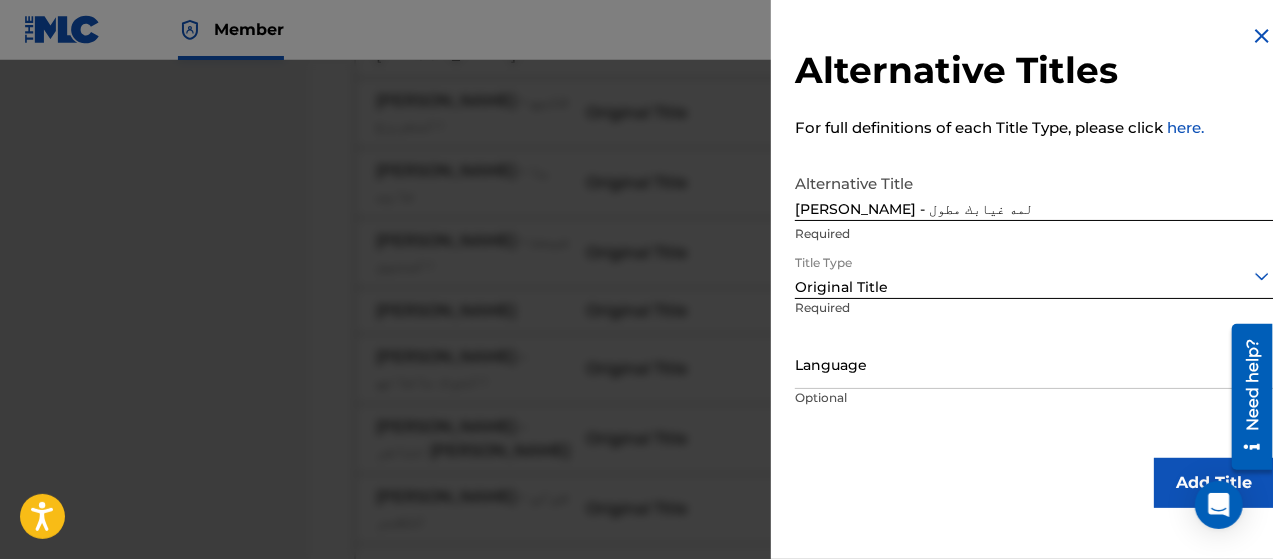 scroll, scrollTop: 0, scrollLeft: 0, axis: both 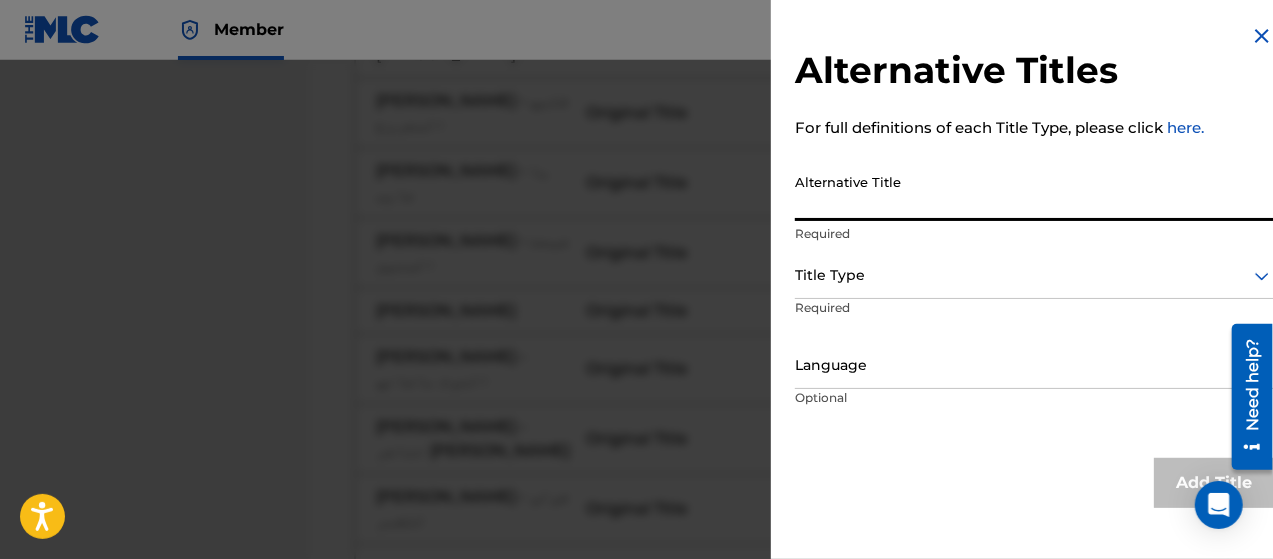 paste on "[PERSON_NAME] - في عتمة الليل" 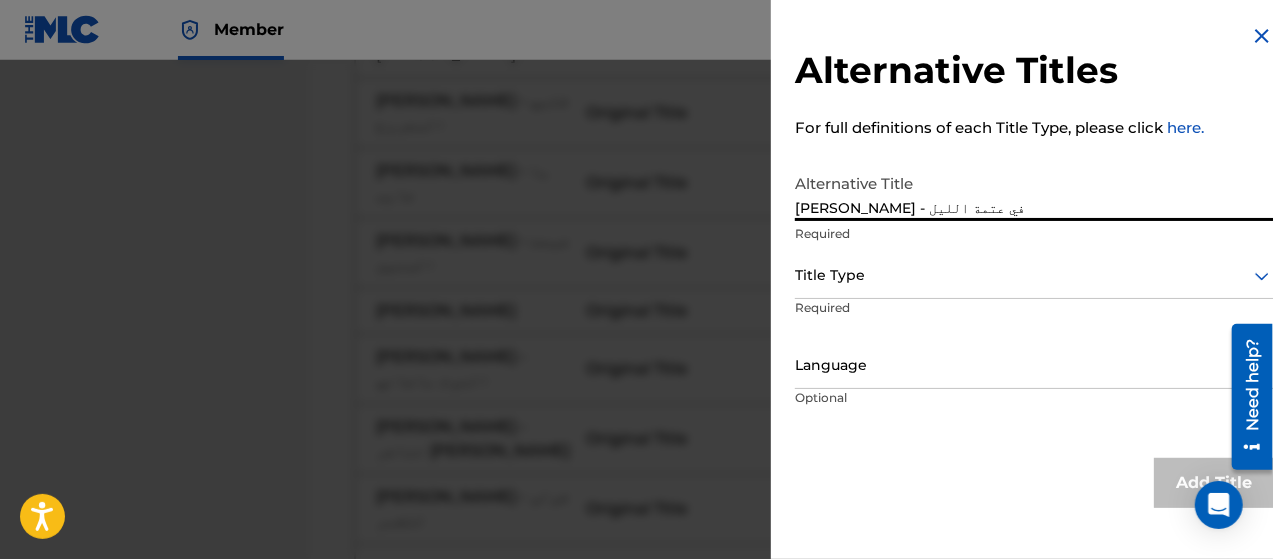 type on "[PERSON_NAME] - في عتمة الليل" 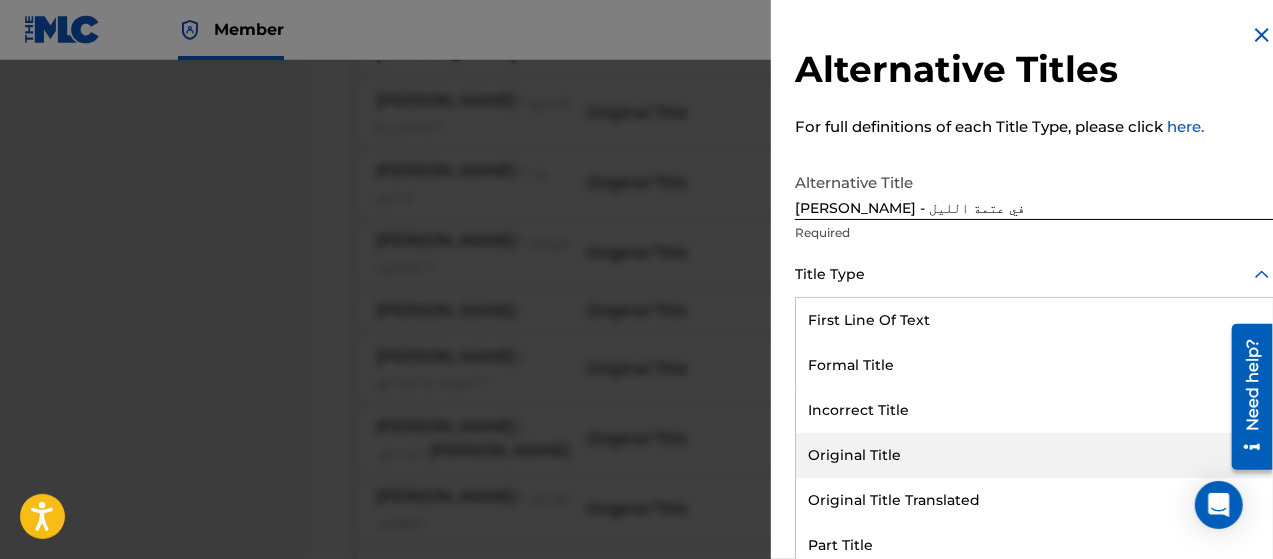 scroll, scrollTop: 0, scrollLeft: 0, axis: both 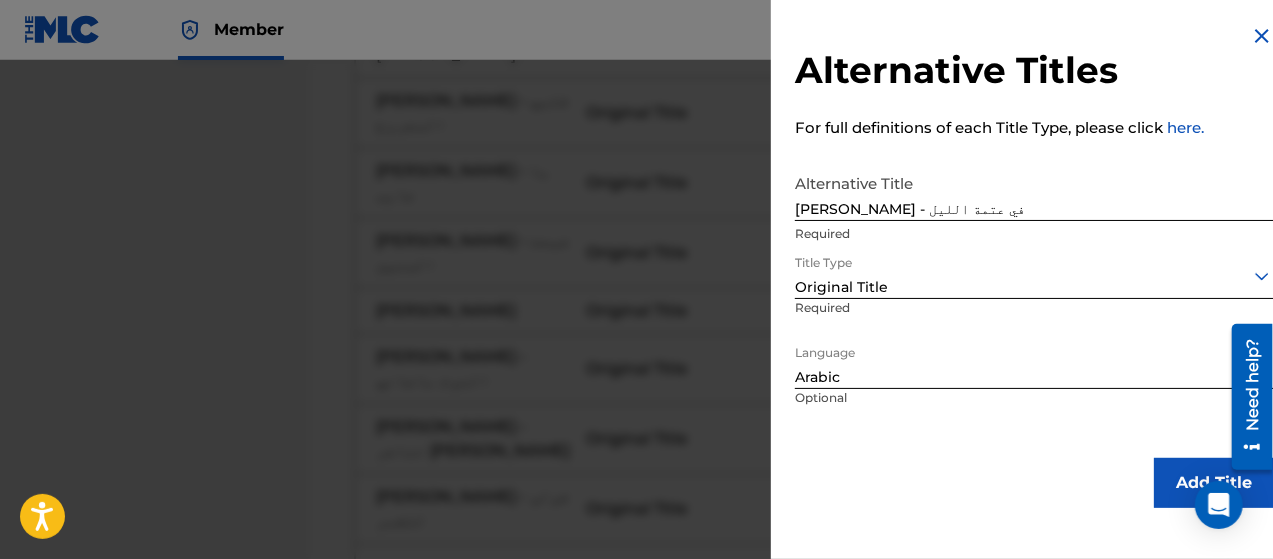 drag, startPoint x: 1167, startPoint y: 483, endPoint x: 790, endPoint y: 533, distance: 380.3012 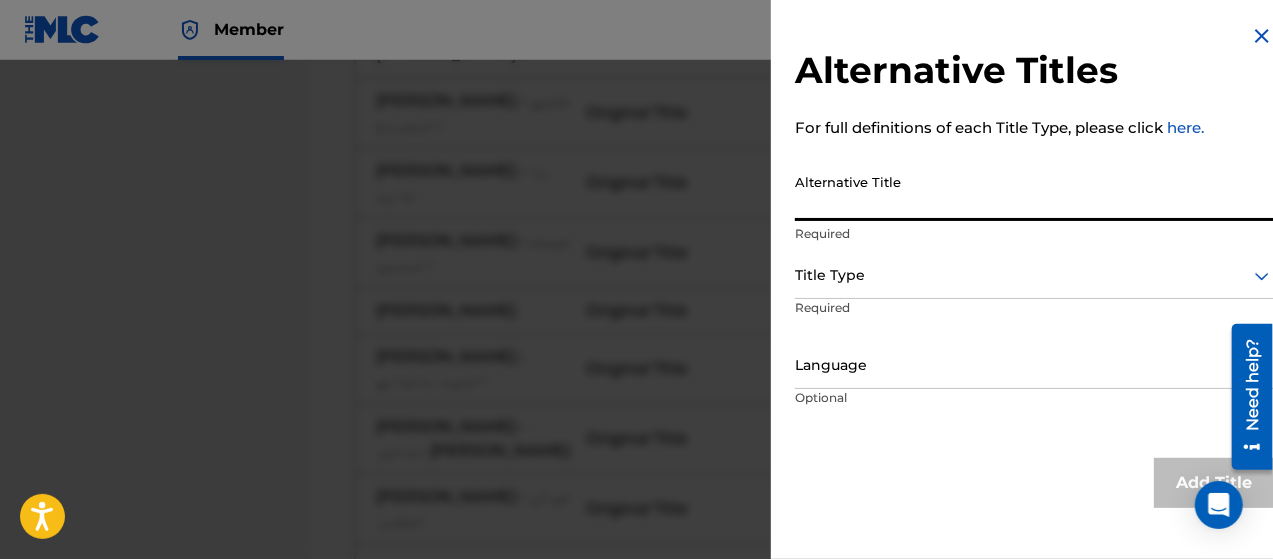 paste on "[PERSON_NAME] - ماهو سوا منك" 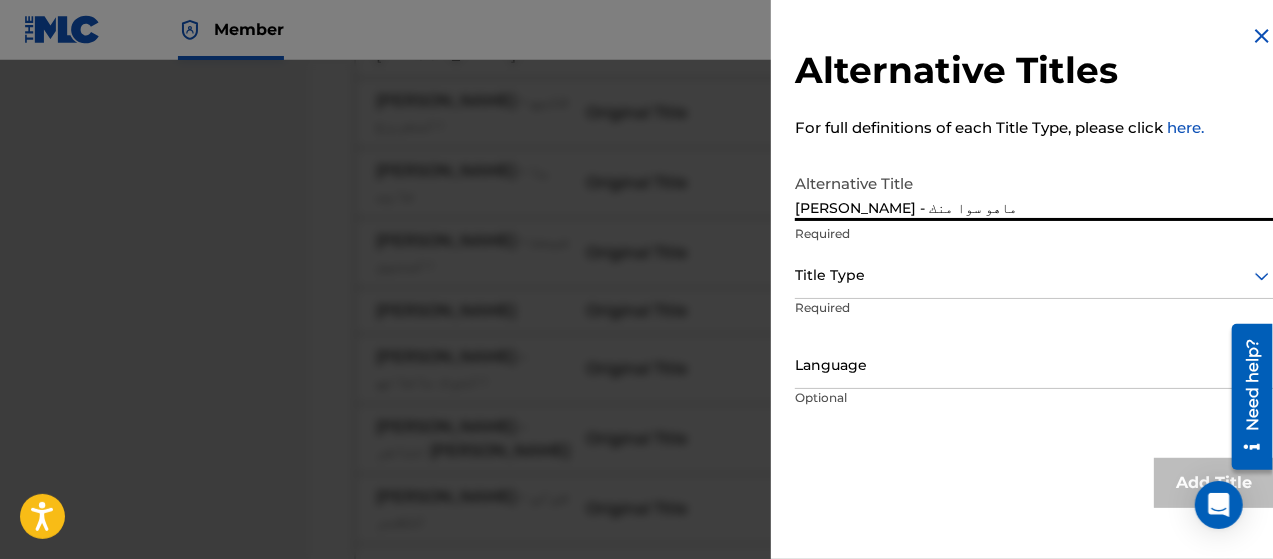 type on "[PERSON_NAME] - ماهو سوا منك" 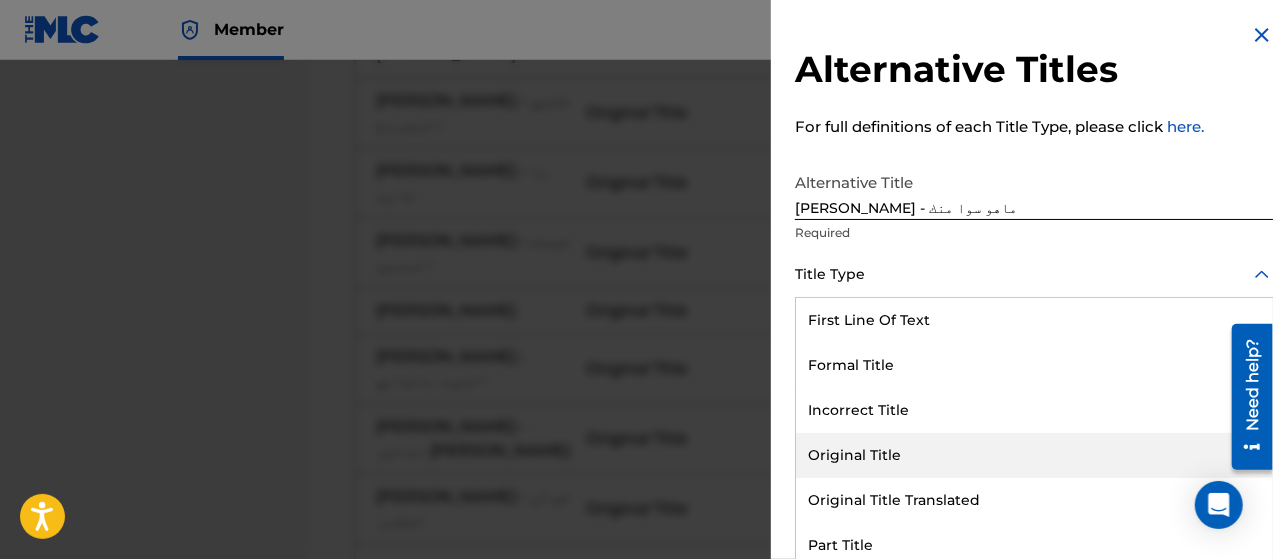 scroll, scrollTop: 0, scrollLeft: 0, axis: both 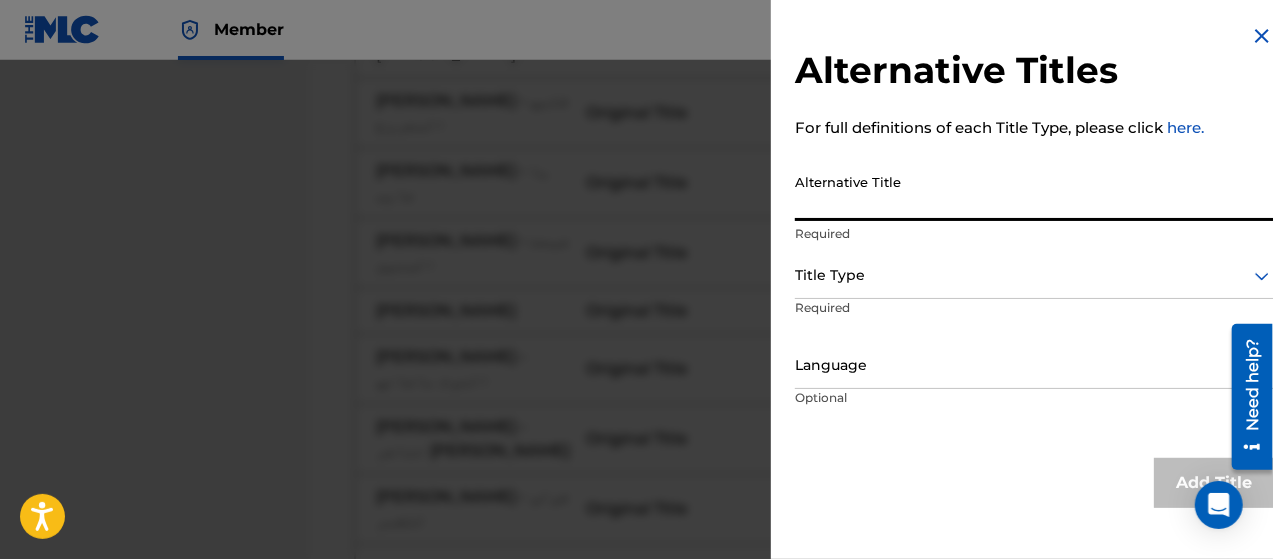 paste on "[PERSON_NAME] - يا رياح الشرق" 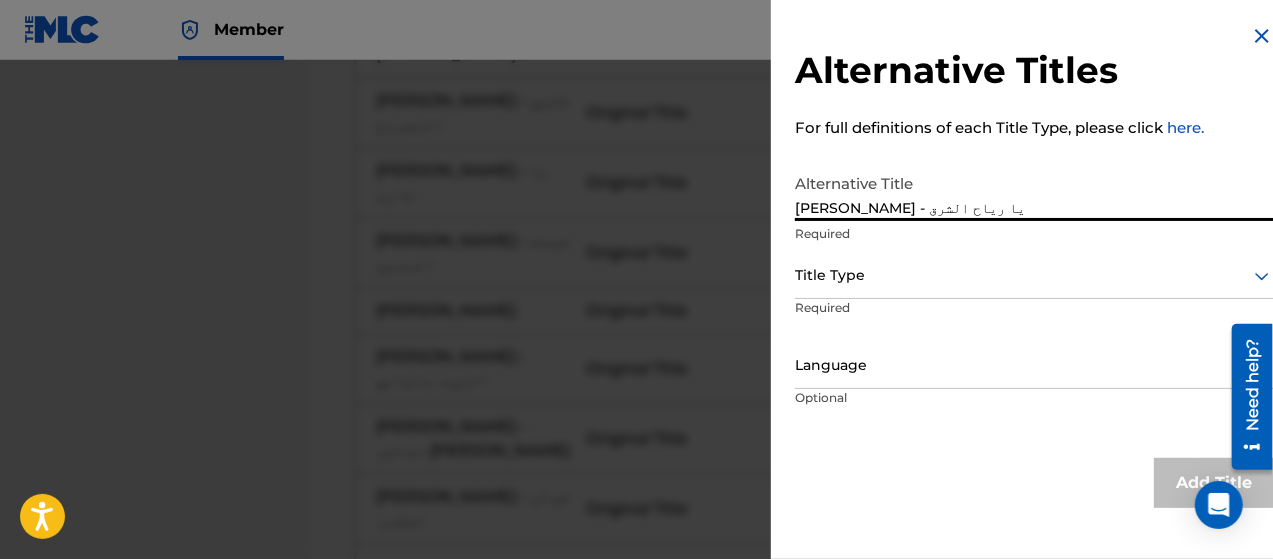 type on "[PERSON_NAME] - يا رياح الشرق" 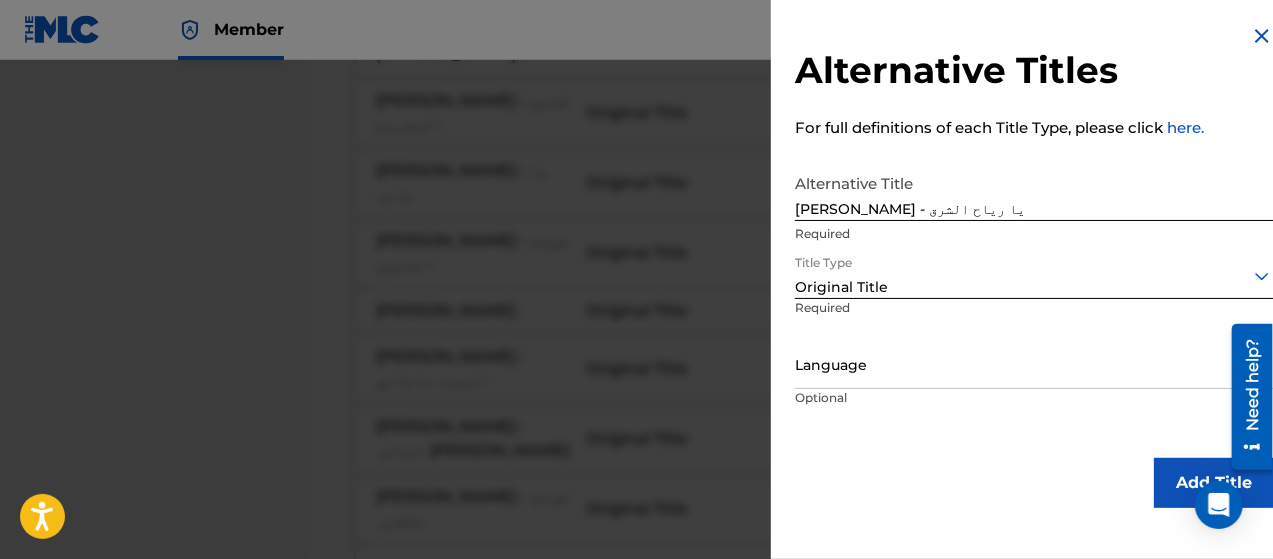 scroll, scrollTop: 0, scrollLeft: 0, axis: both 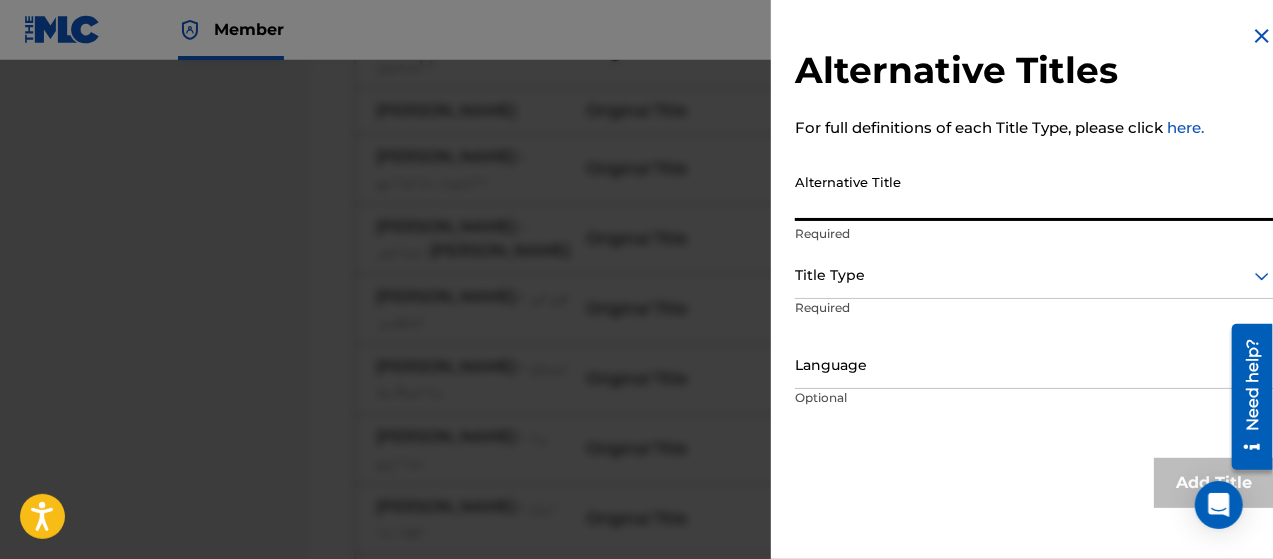 paste on "[PERSON_NAME] - [PERSON_NAME]" 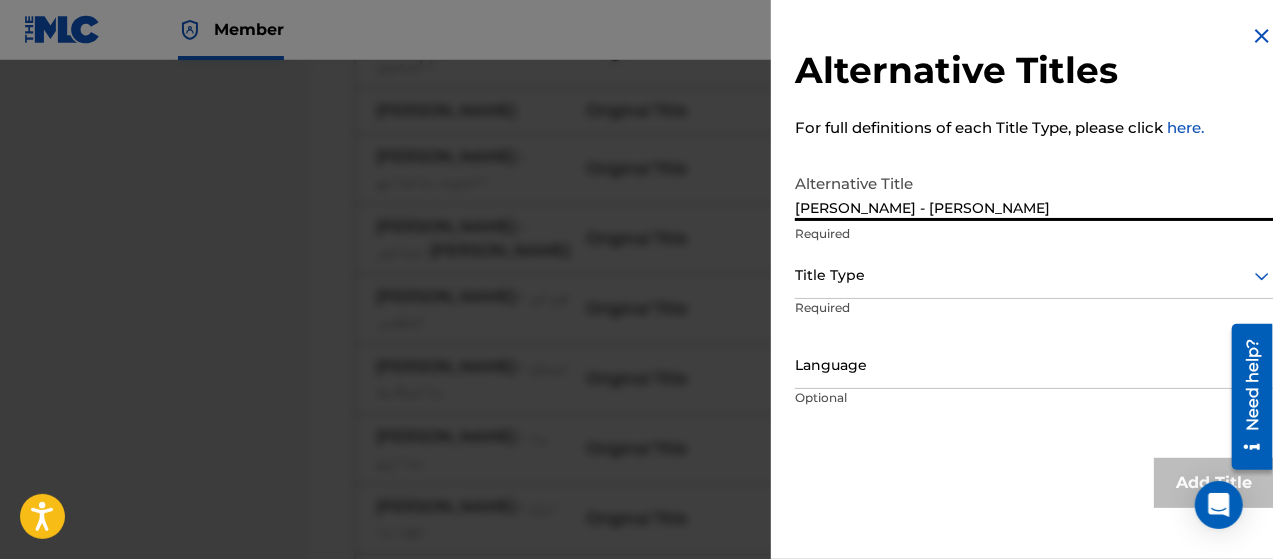 type on "[PERSON_NAME] - [PERSON_NAME]" 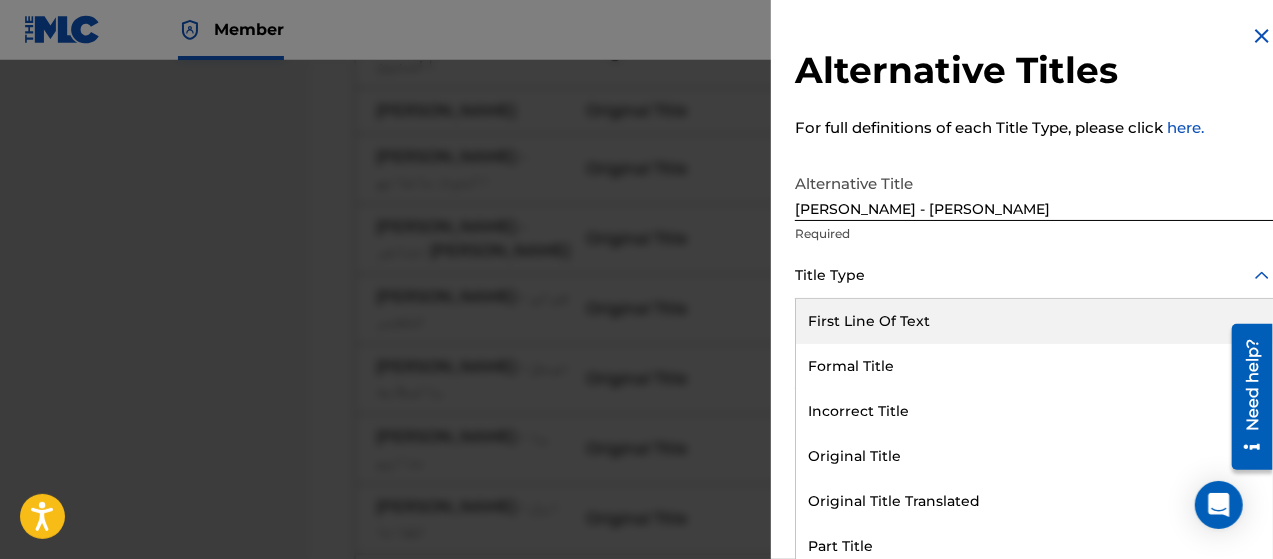 scroll, scrollTop: 16, scrollLeft: 0, axis: vertical 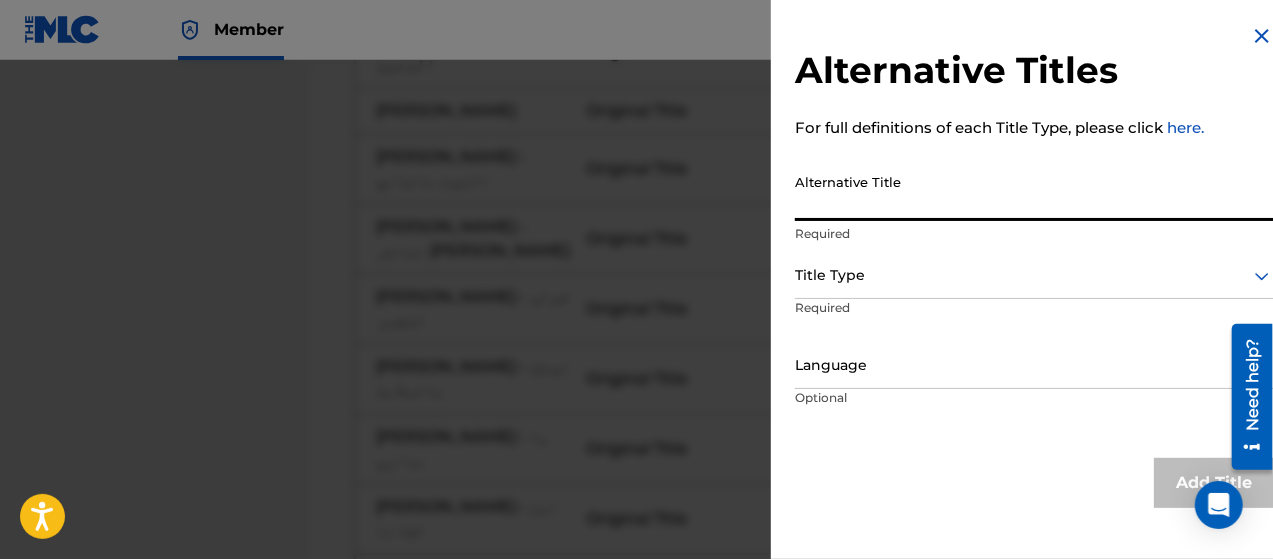paste on "[PERSON_NAME] أبغيك لامني قريتك فهمتك" 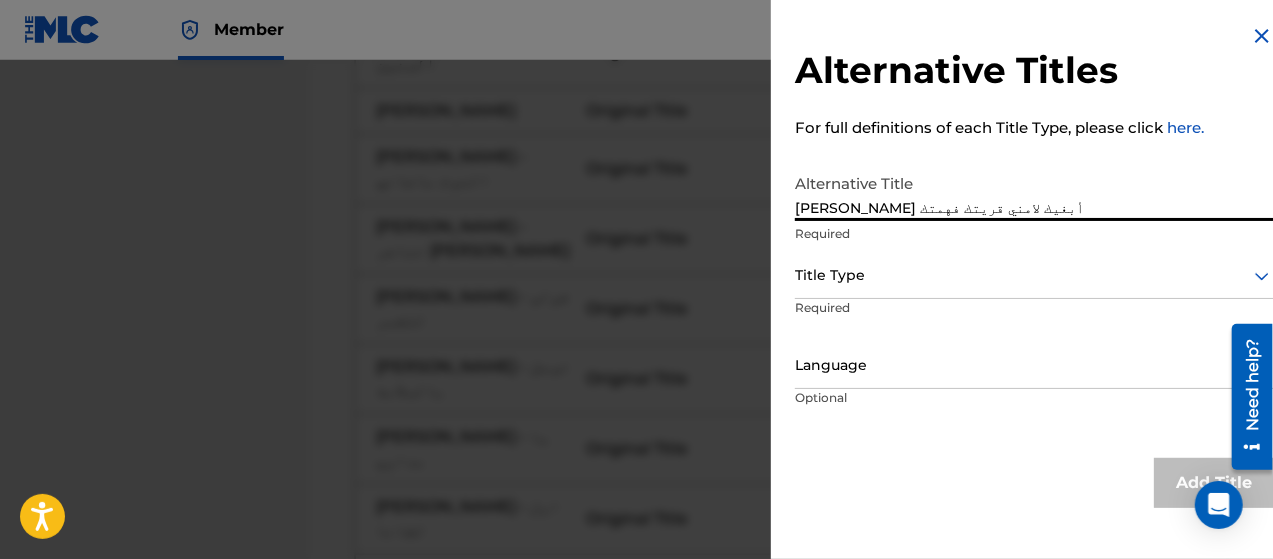 type on "[PERSON_NAME] أبغيك لامني قريتك فهمتك" 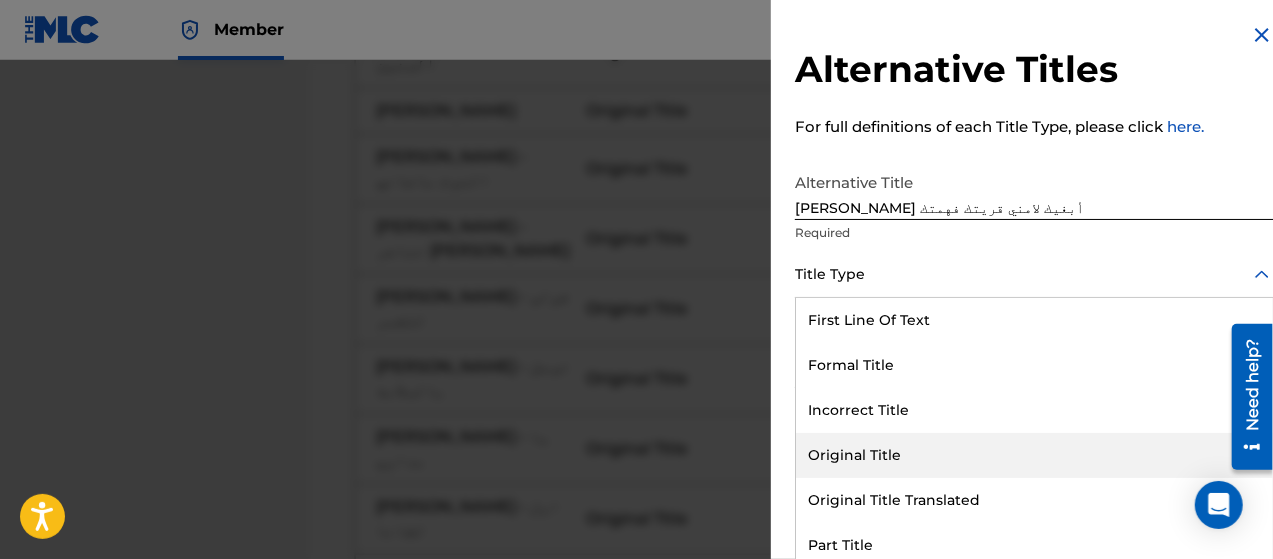 scroll, scrollTop: 0, scrollLeft: 0, axis: both 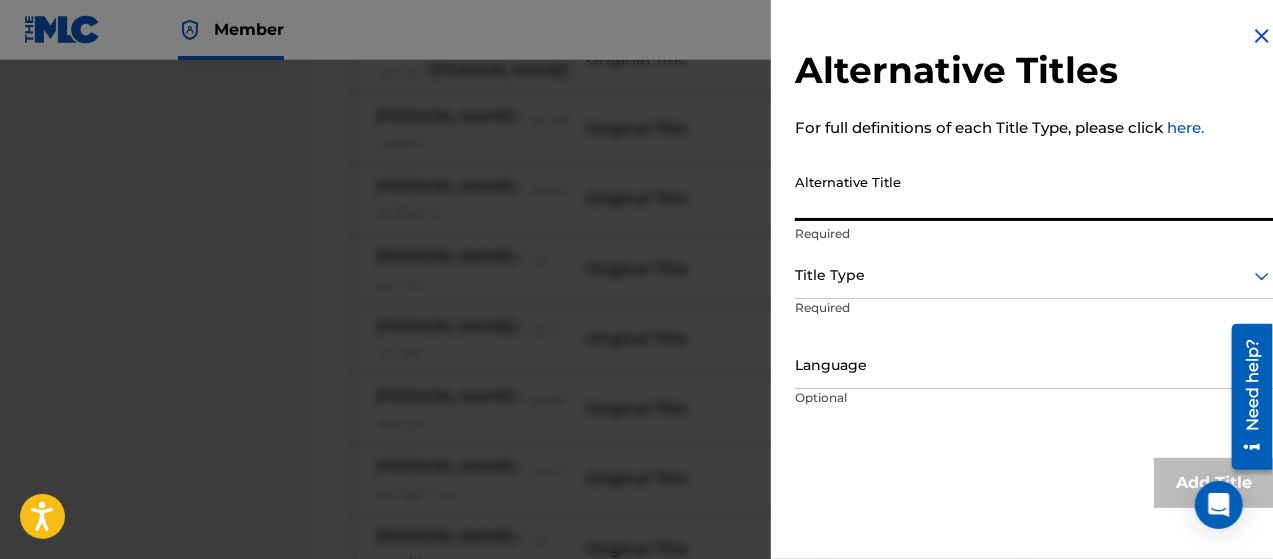 paste on "[PERSON_NAME] - يا سواد في عيوني" 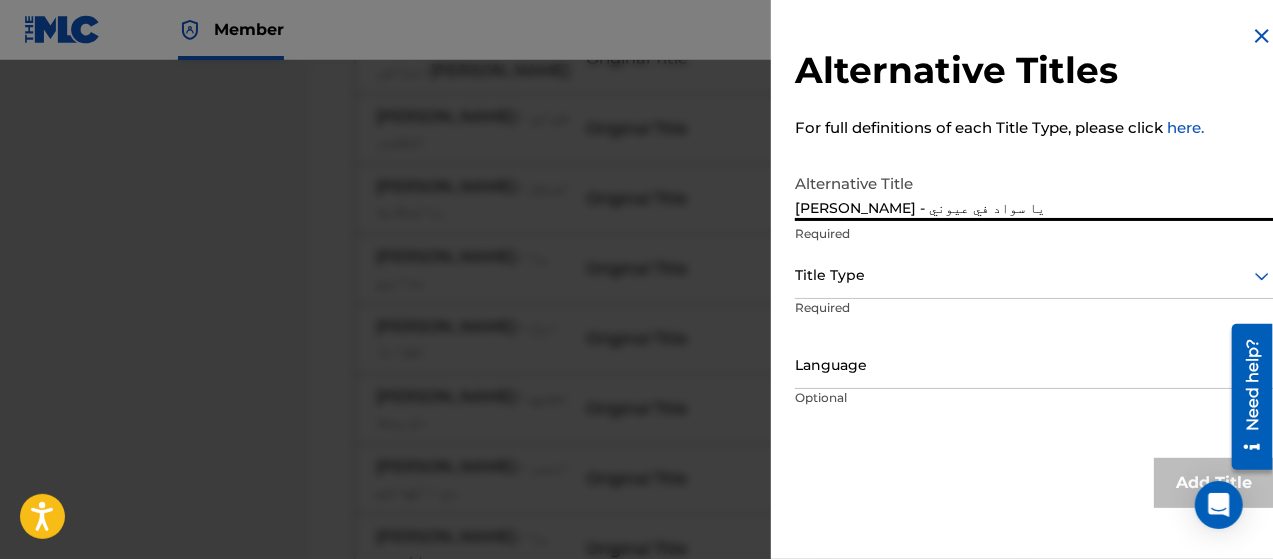 type on "[PERSON_NAME] - يا سواد في عيوني" 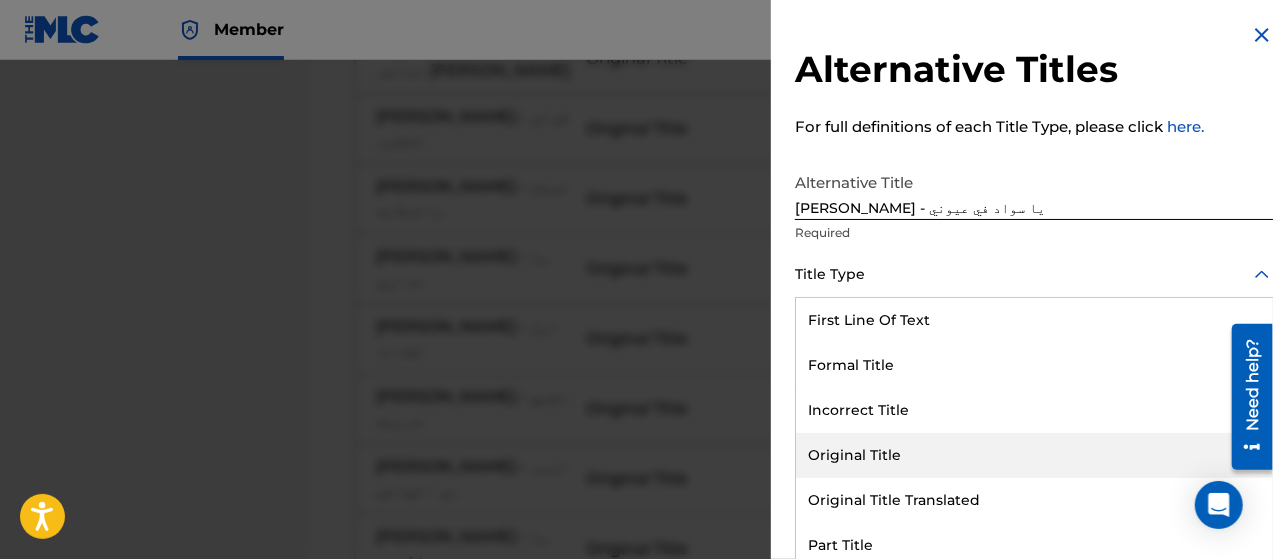 scroll, scrollTop: 0, scrollLeft: 0, axis: both 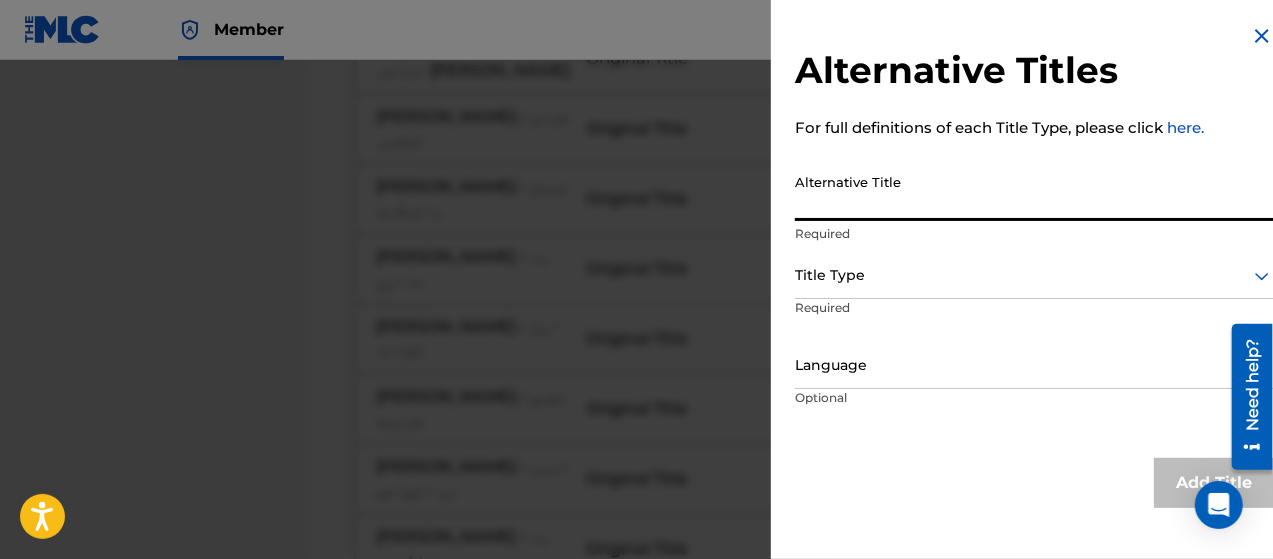 paste on "يامهاجر فديتك من اجمل الأغاني اليمنية بصوت يتحدي مشعجل" 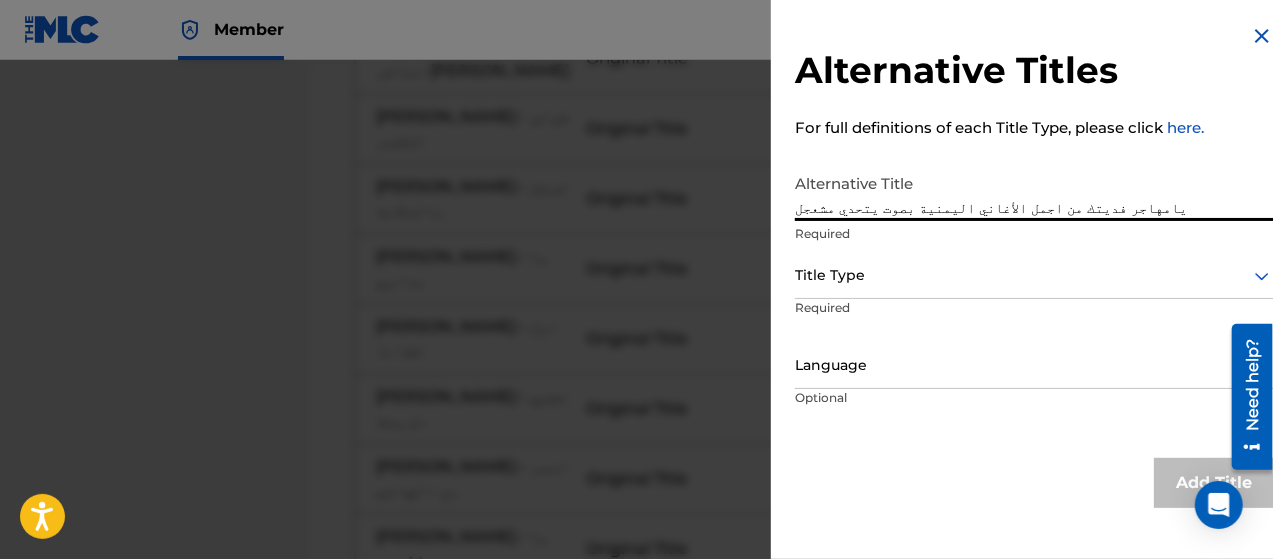 type on "يامهاجر فديتك من اجمل الأغاني اليمنية بصوت يتحدي مشعجل" 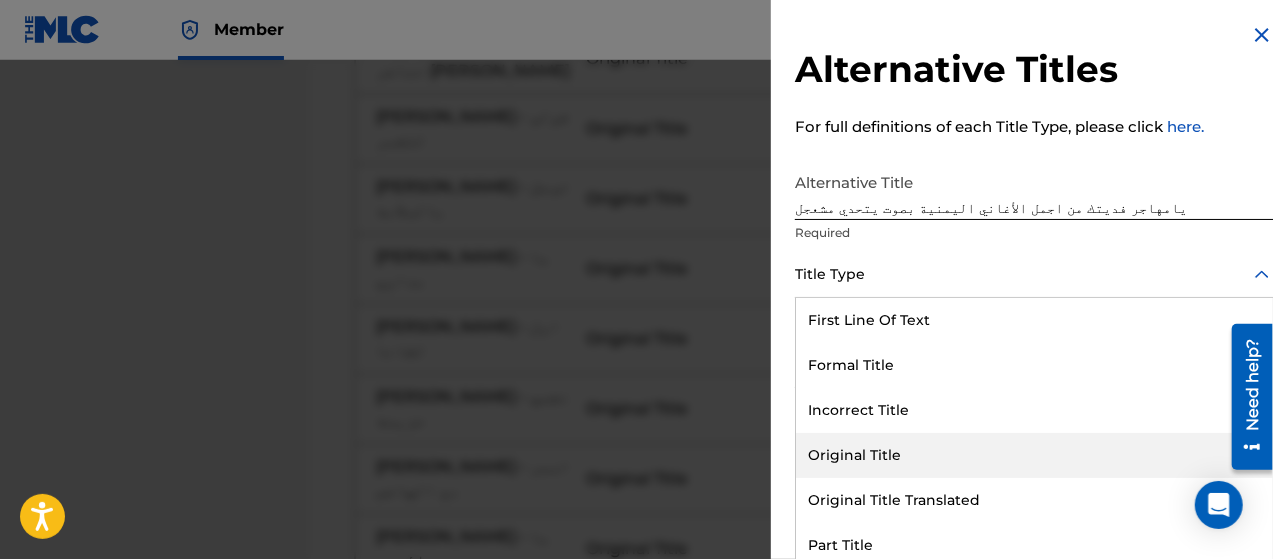scroll, scrollTop: 0, scrollLeft: 0, axis: both 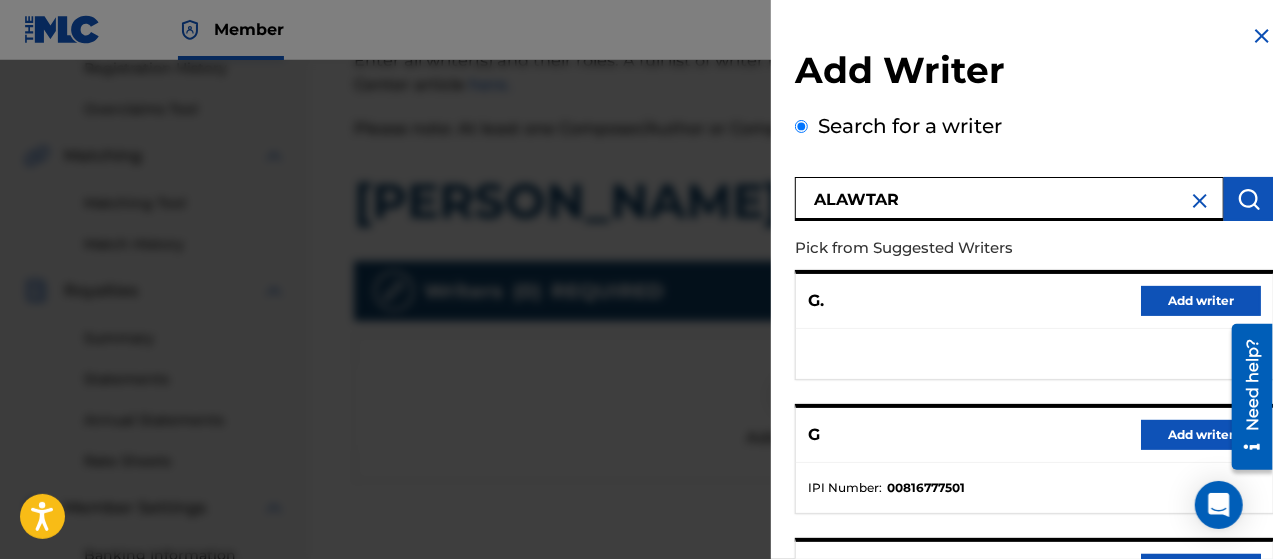 type on "ALAWTAR" 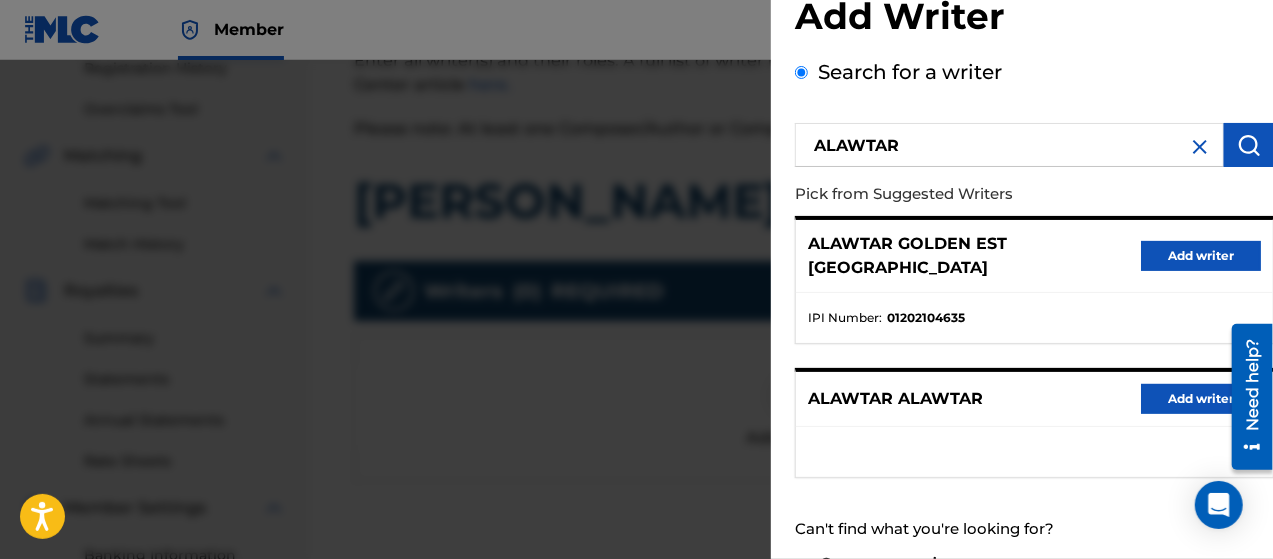 scroll, scrollTop: 79, scrollLeft: 0, axis: vertical 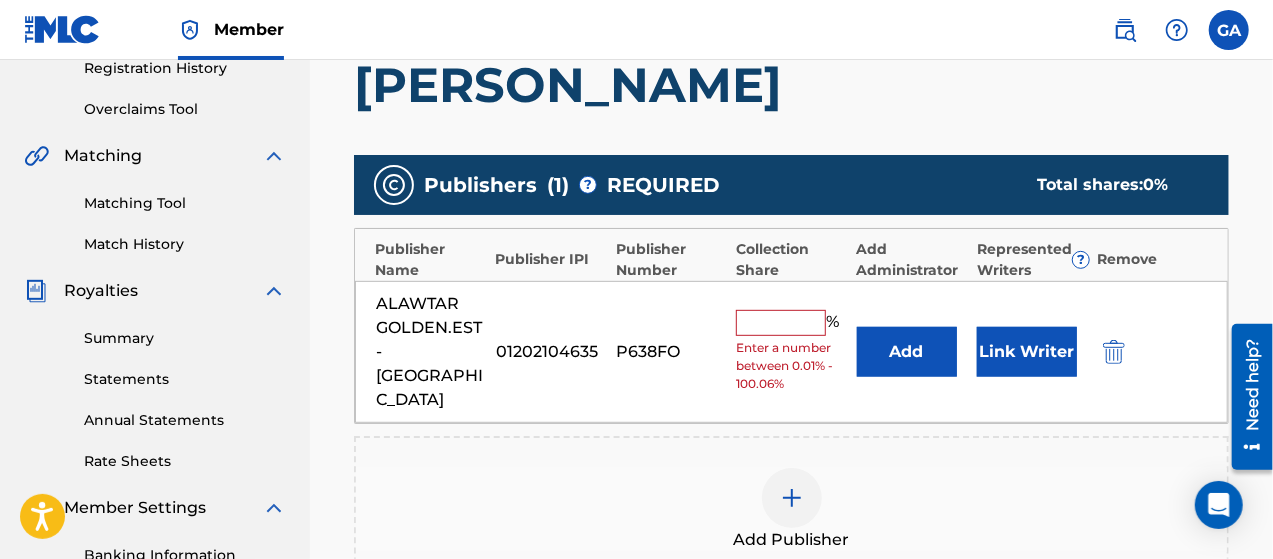 type on "100" 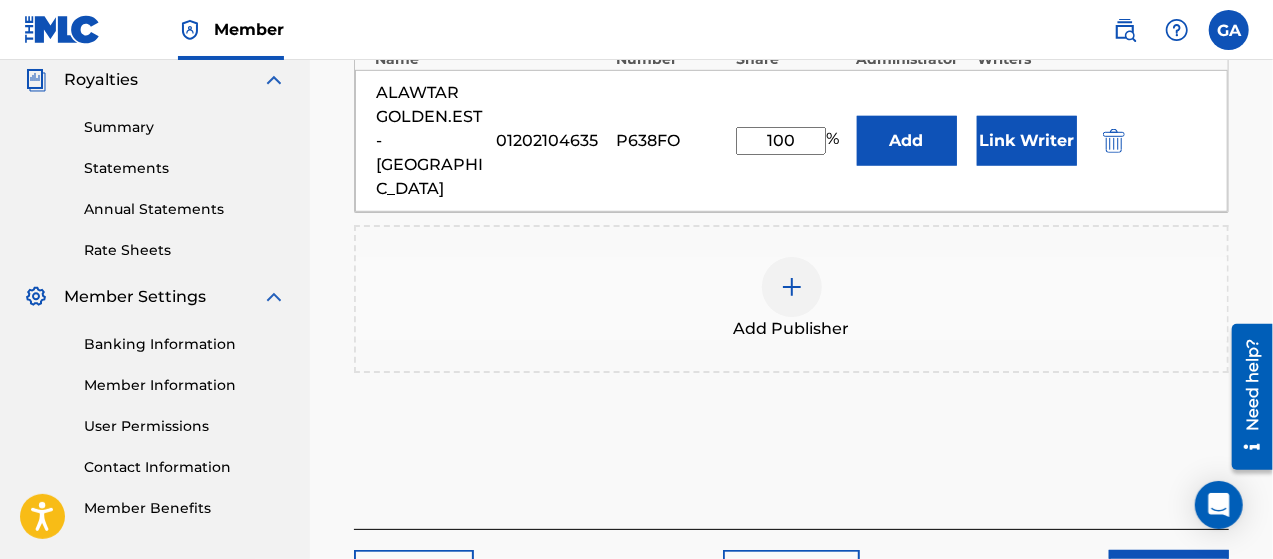 scroll, scrollTop: 708, scrollLeft: 0, axis: vertical 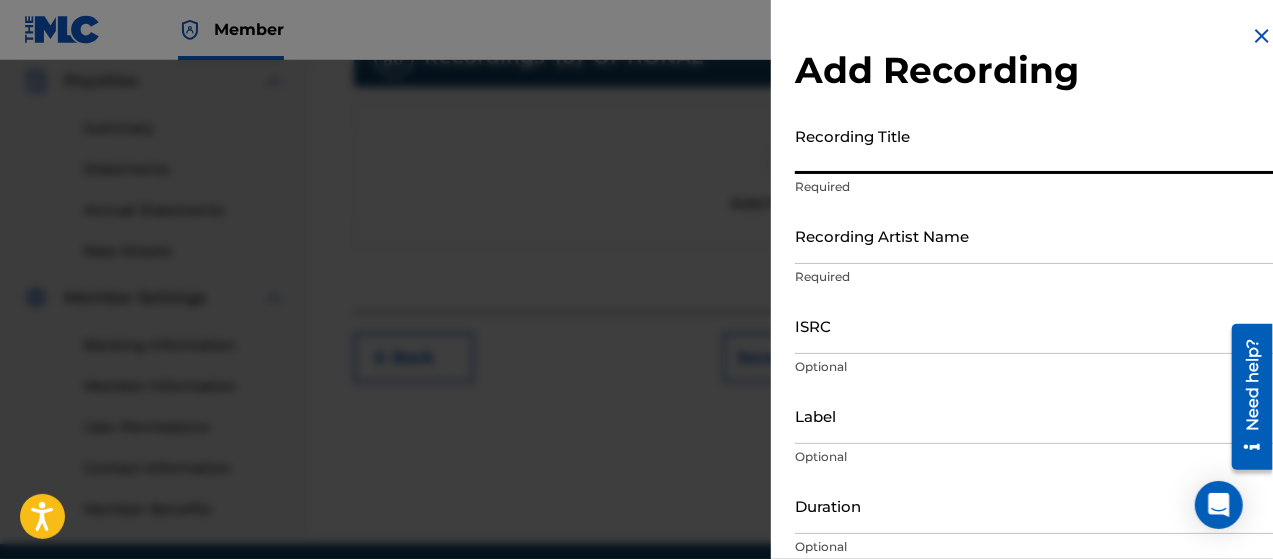 paste on "YEA001601374" 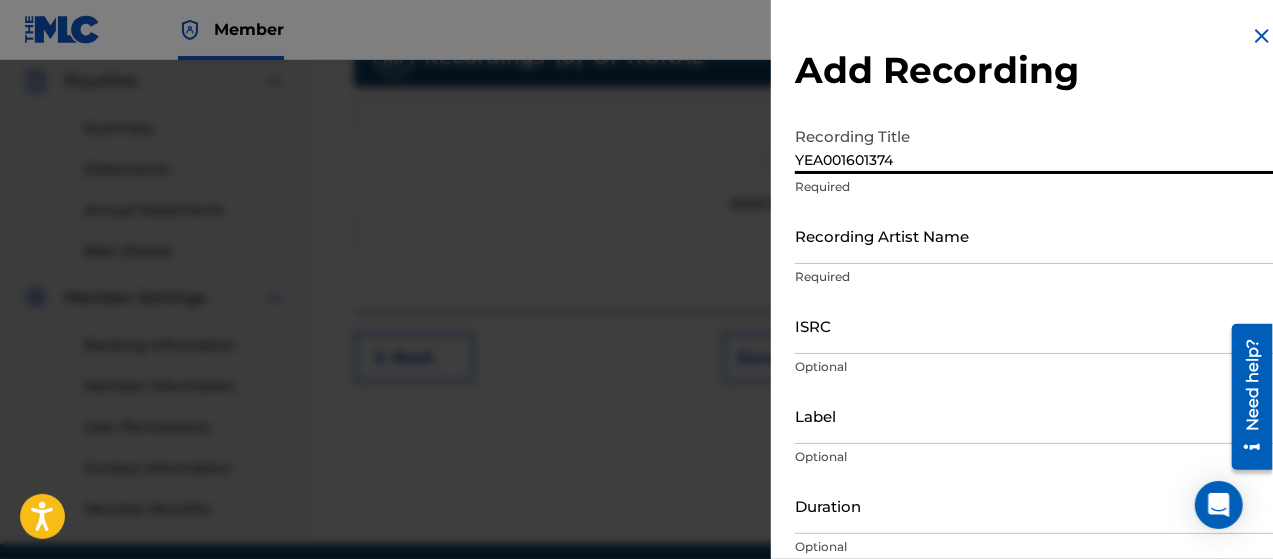 type on "YEA001601374" 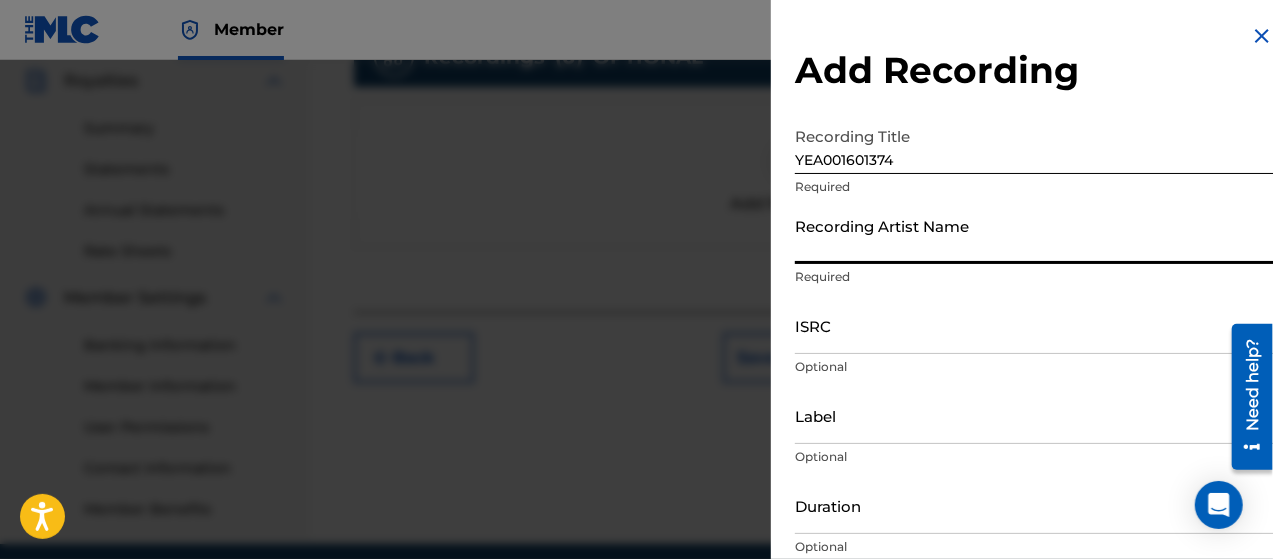 paste on "[PERSON_NAME] - اودعك" 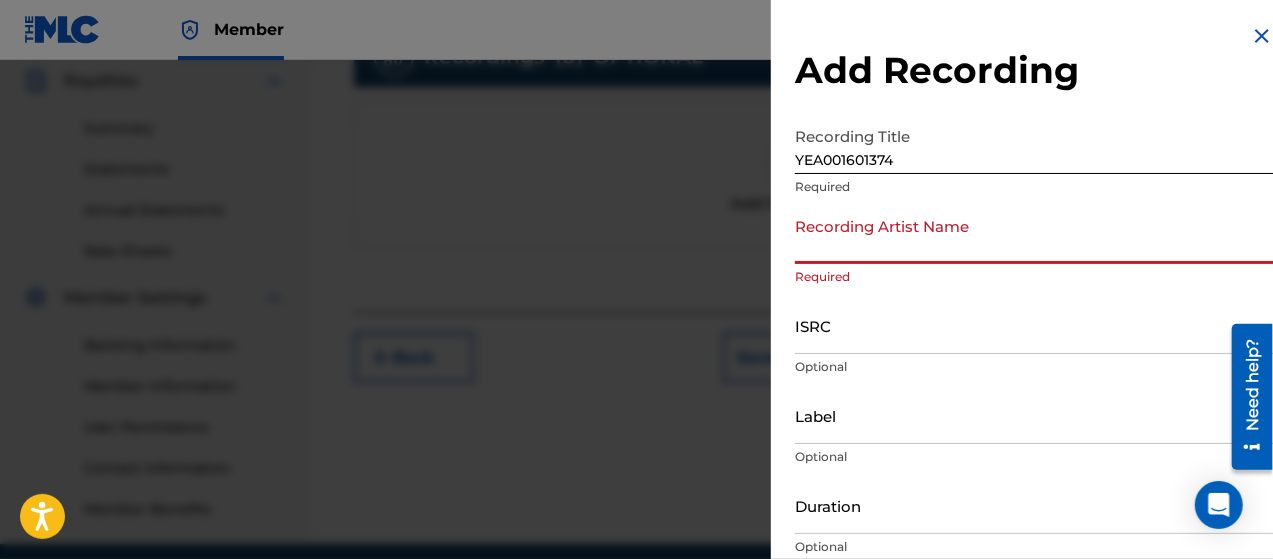 paste on "[PERSON_NAME]" 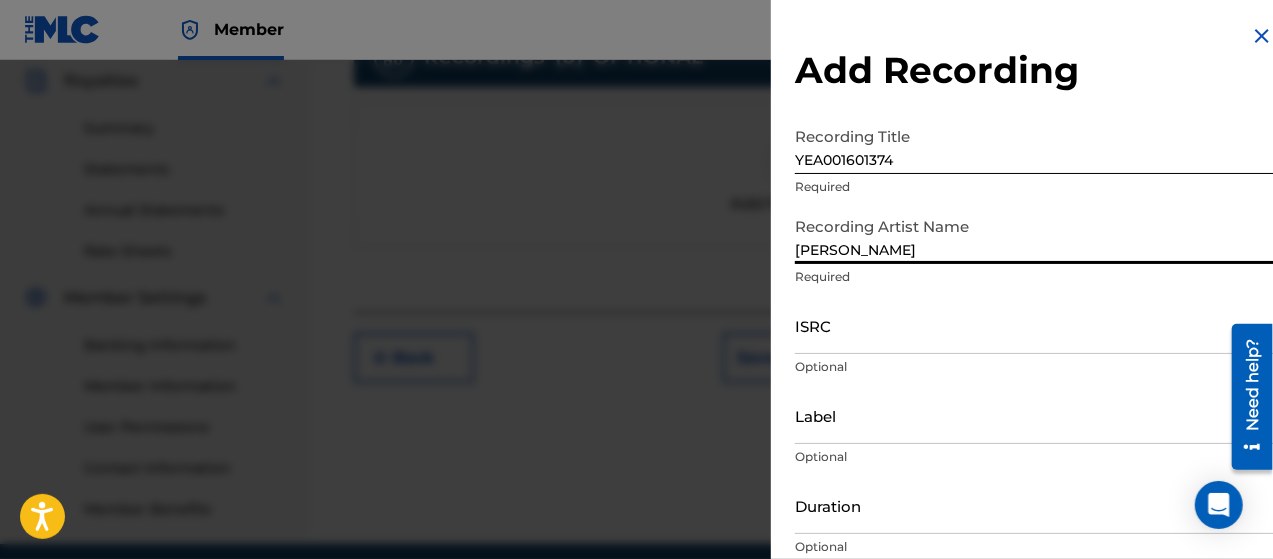 type on "[PERSON_NAME]" 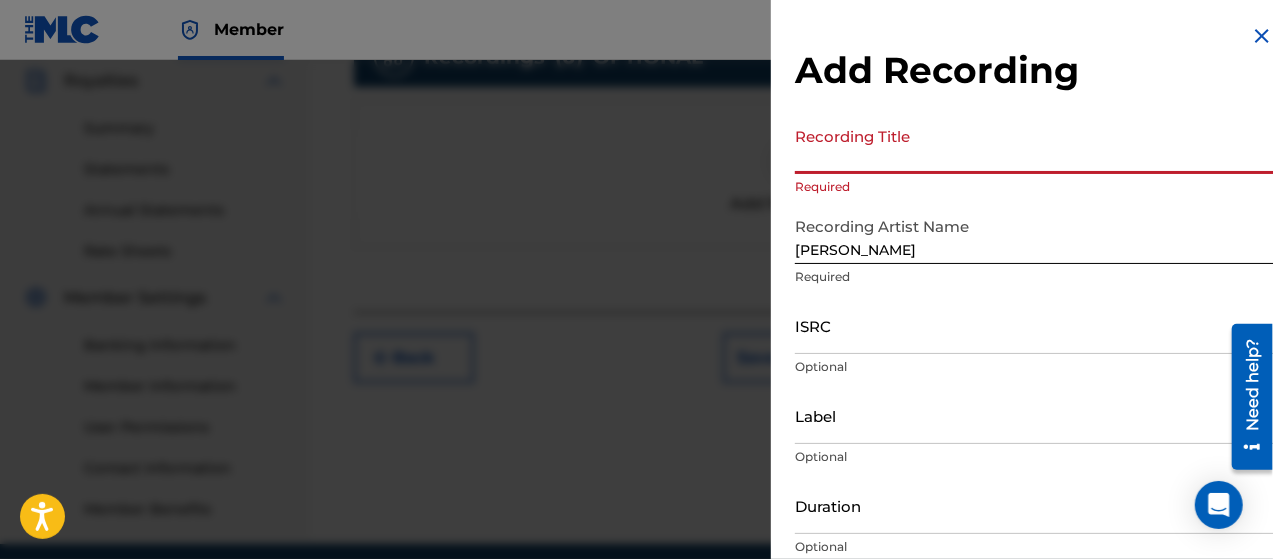 type 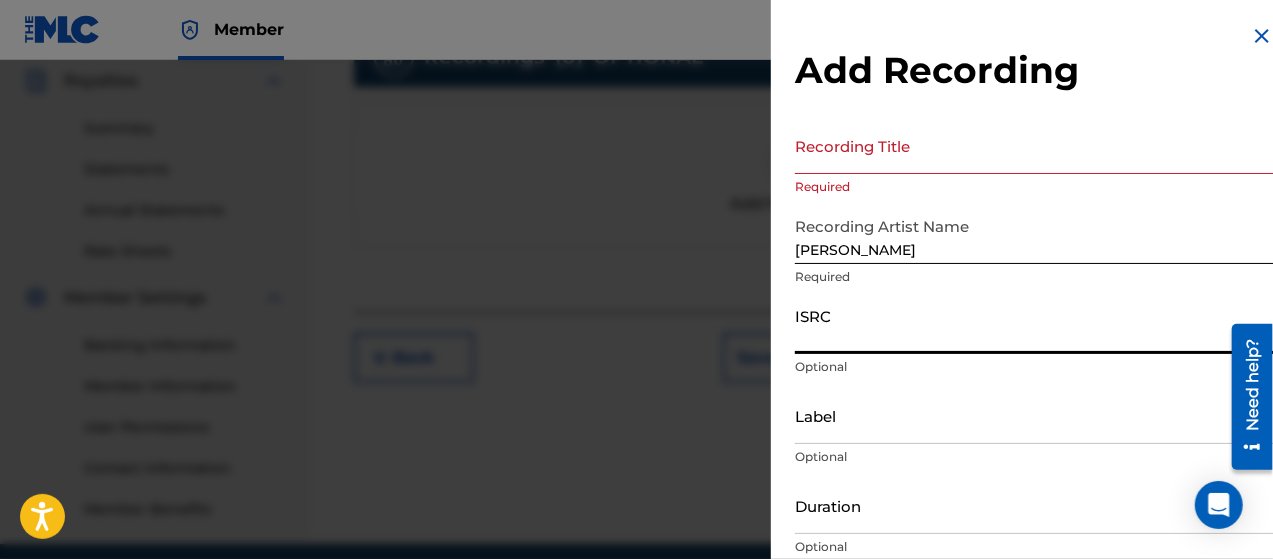 paste on "YEA001601374" 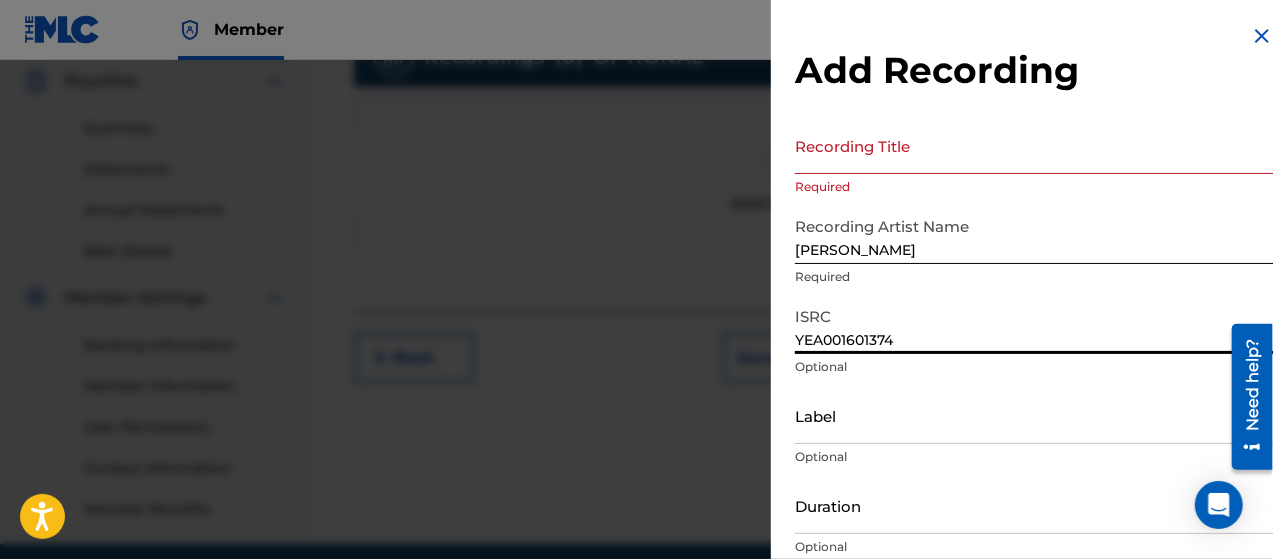 type on "YEA001601374" 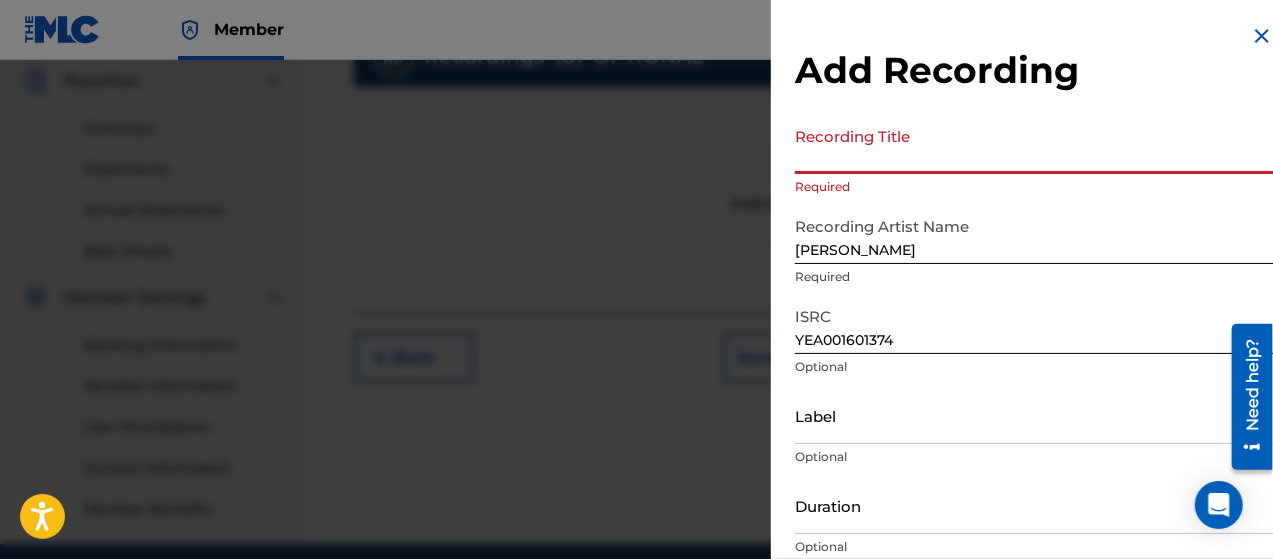 paste on "[PERSON_NAME] - اودعك" 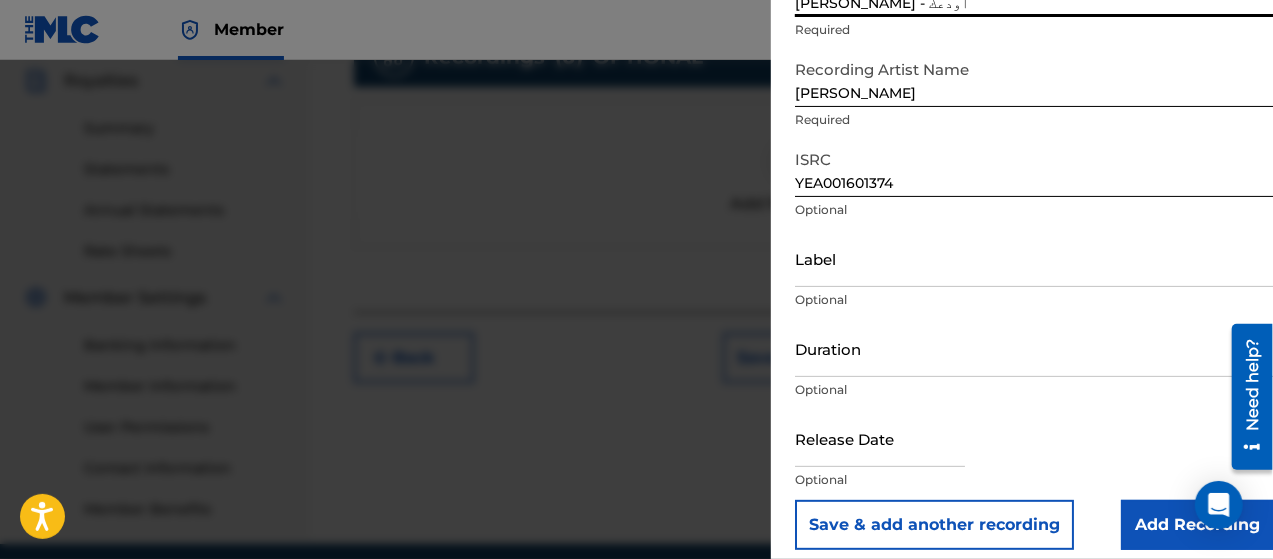 scroll, scrollTop: 172, scrollLeft: 0, axis: vertical 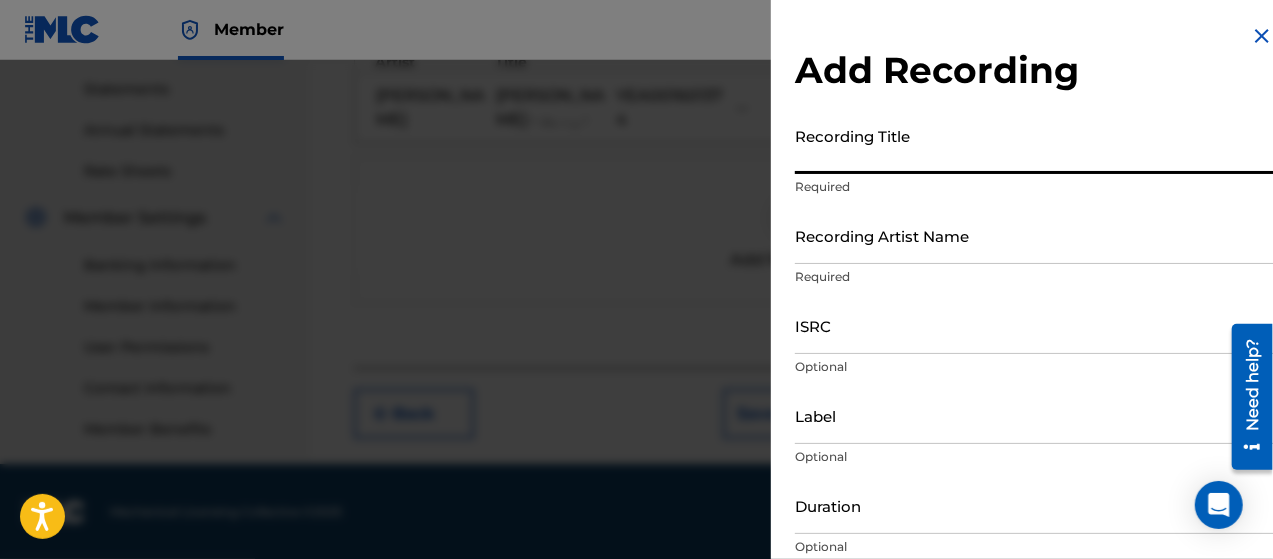 paste on "[PERSON_NAME] - جرحني" 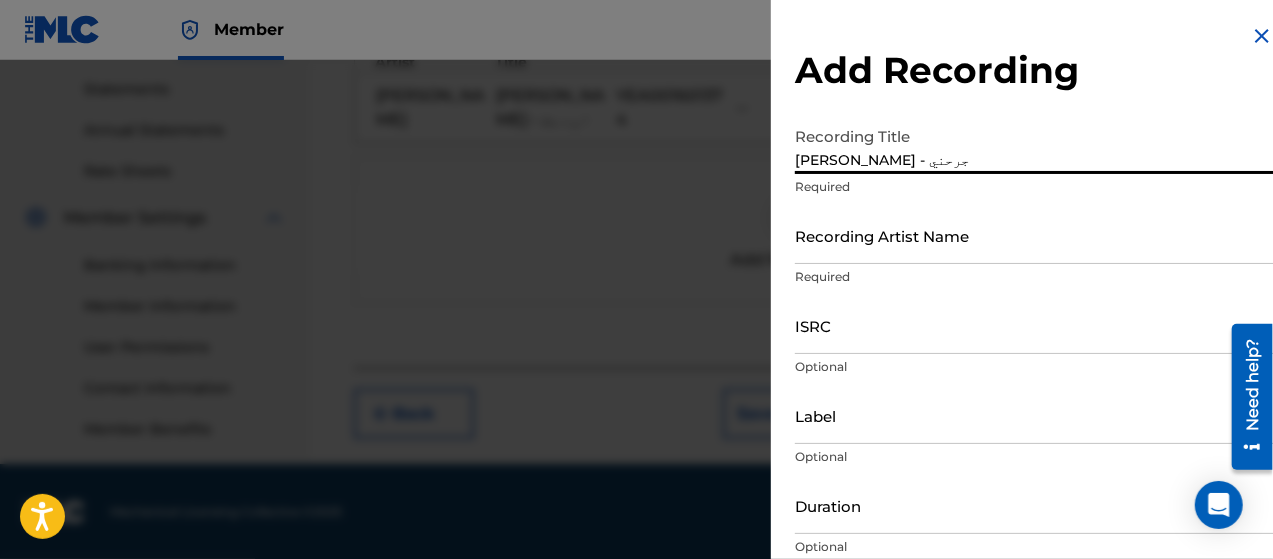 type on "[PERSON_NAME] - جرحني" 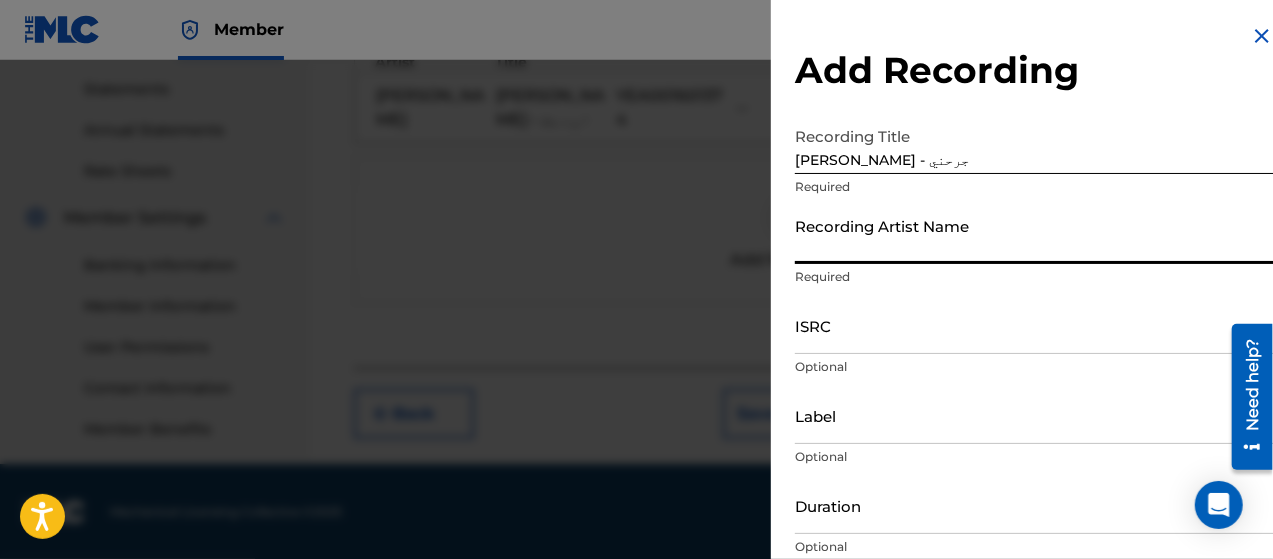paste on "[PERSON_NAME]" 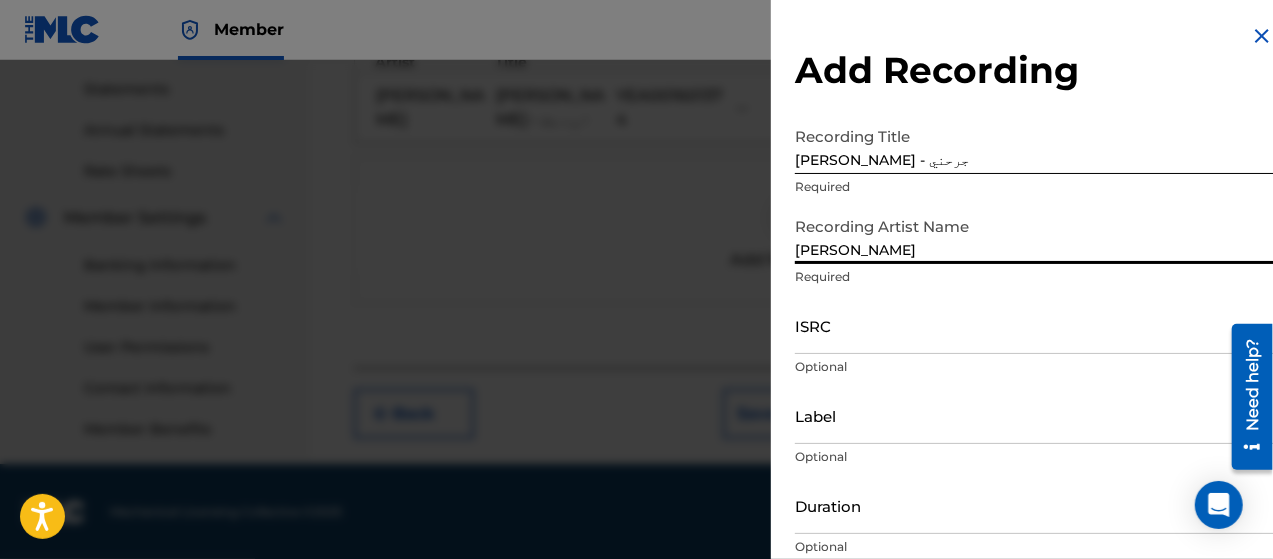 type on "[PERSON_NAME]" 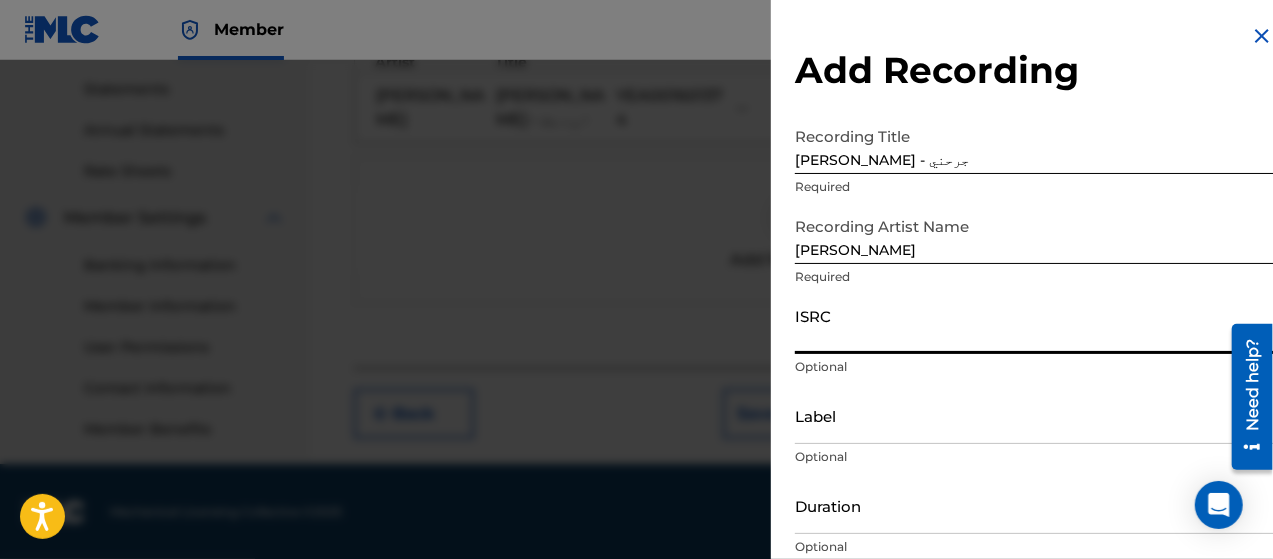 paste on "YEA001601363" 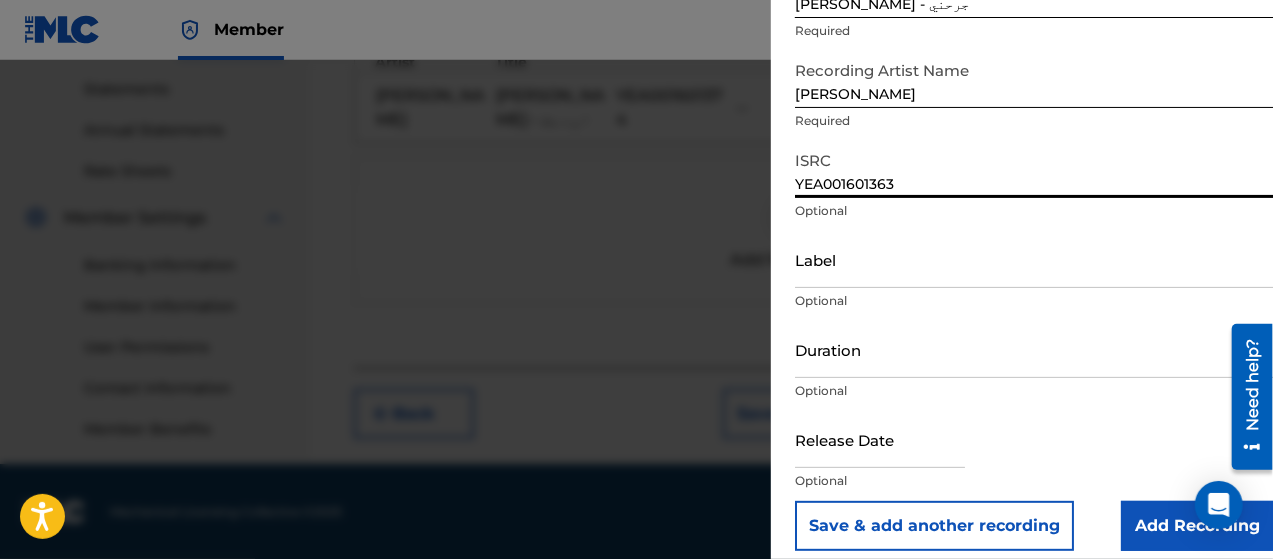scroll, scrollTop: 172, scrollLeft: 0, axis: vertical 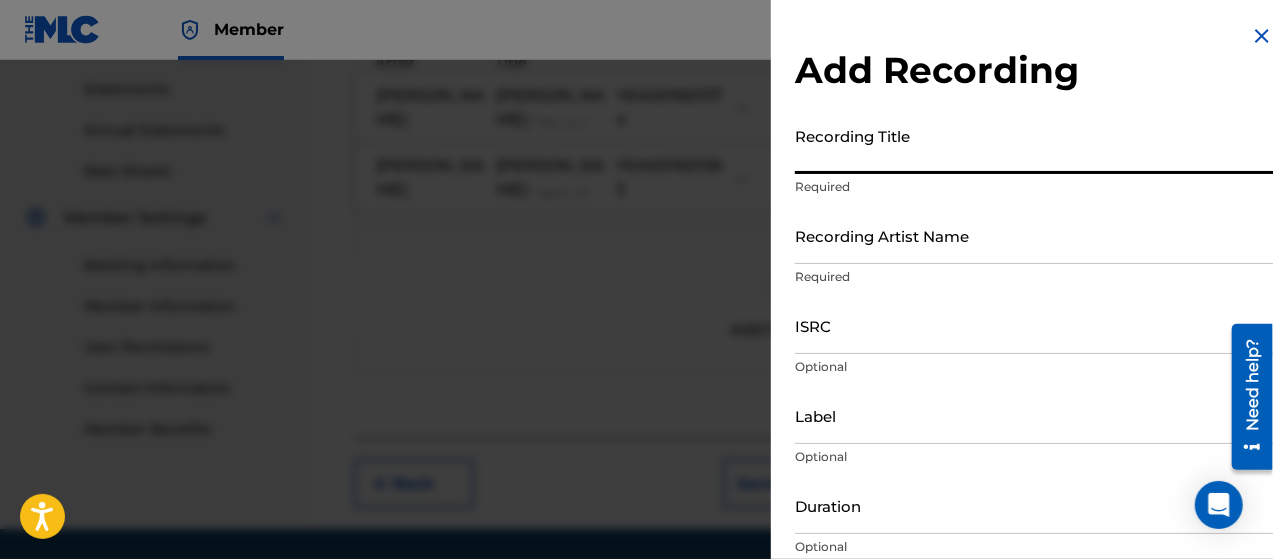 paste on "[PERSON_NAME] - خسارة" 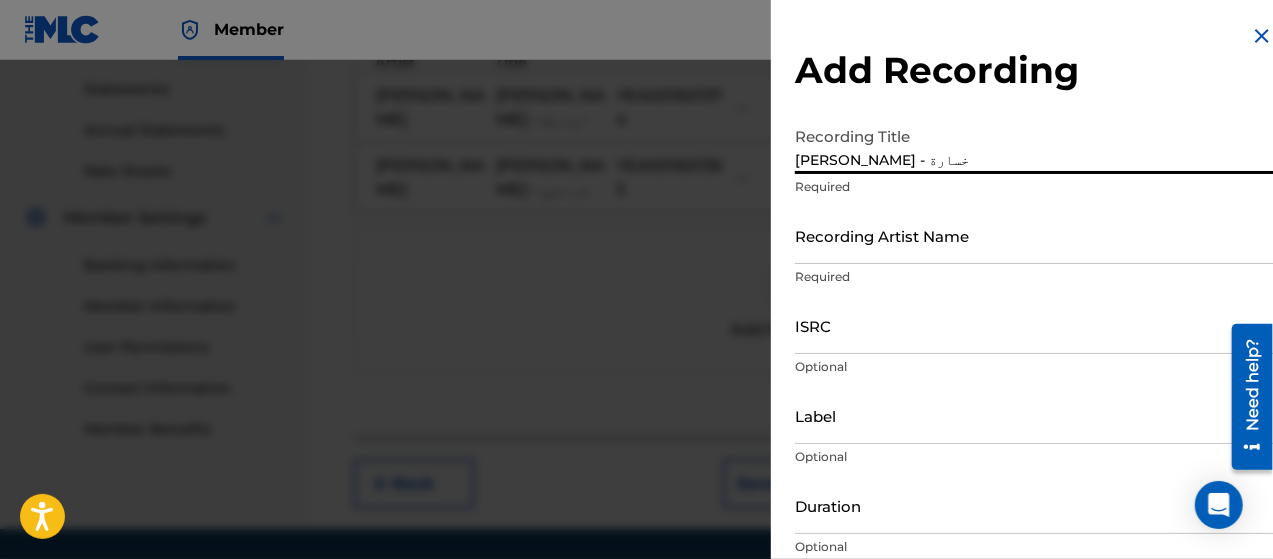 type on "[PERSON_NAME] - خسارة" 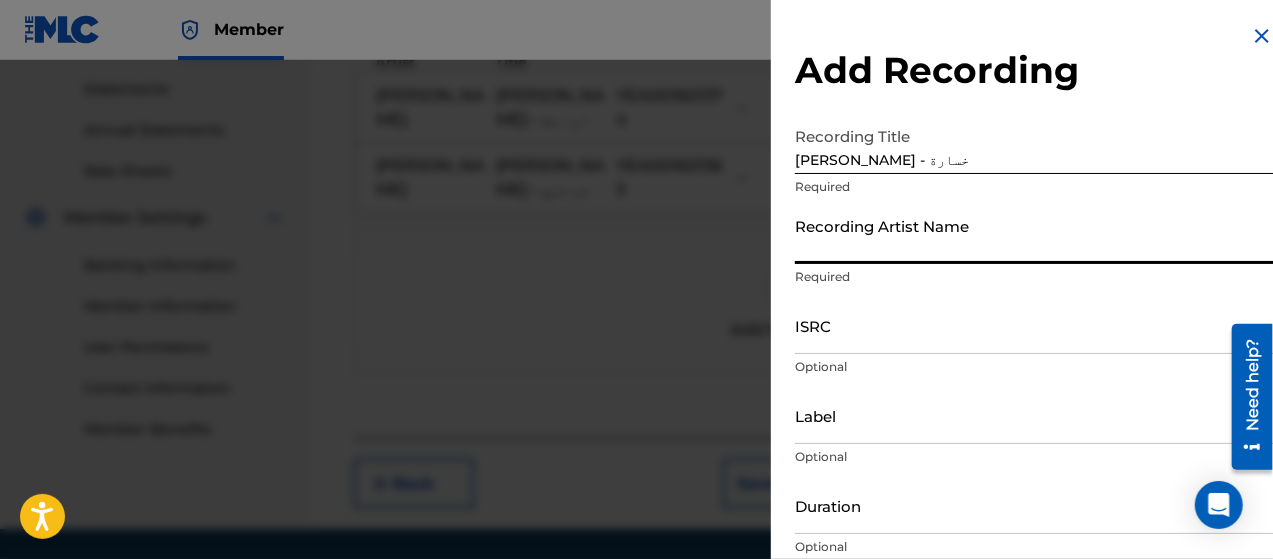 type on "[PERSON_NAME]" 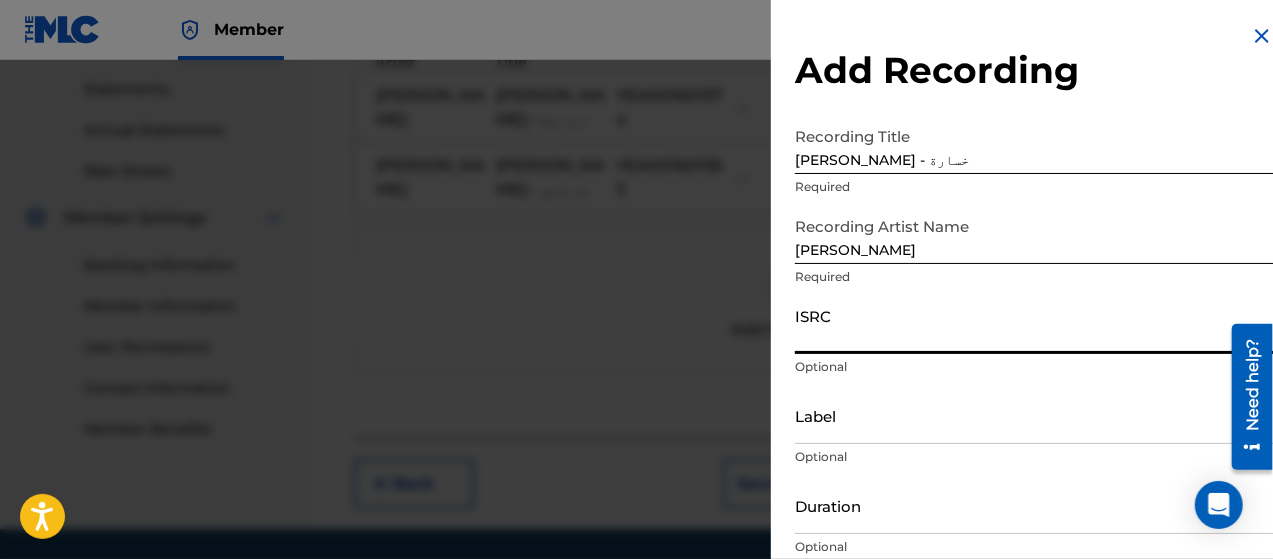 paste on "YEA001601376" 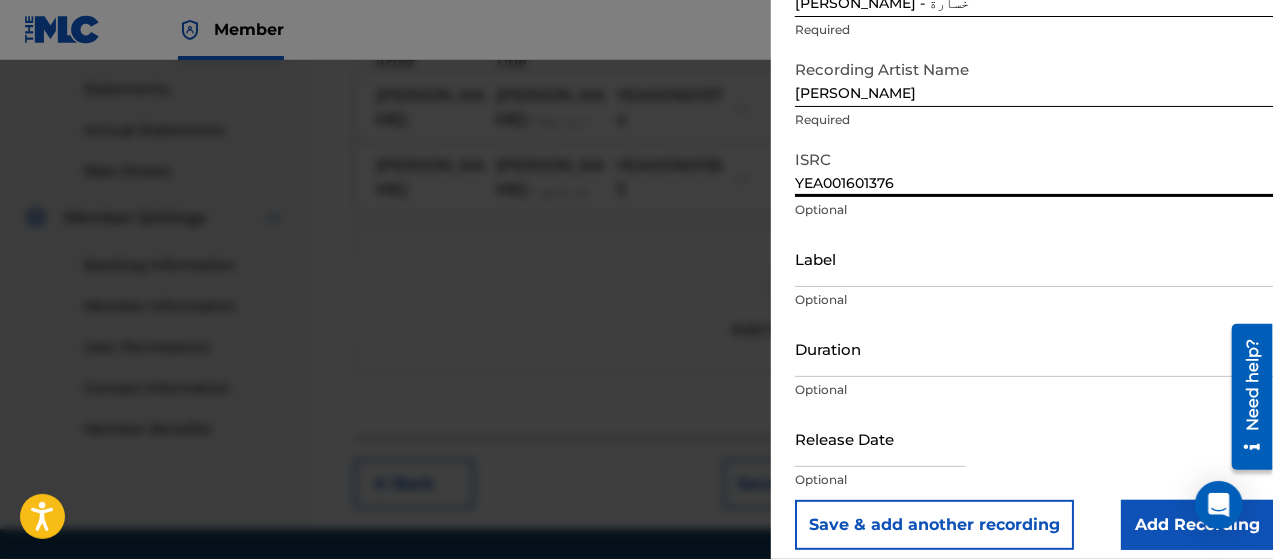 scroll, scrollTop: 172, scrollLeft: 0, axis: vertical 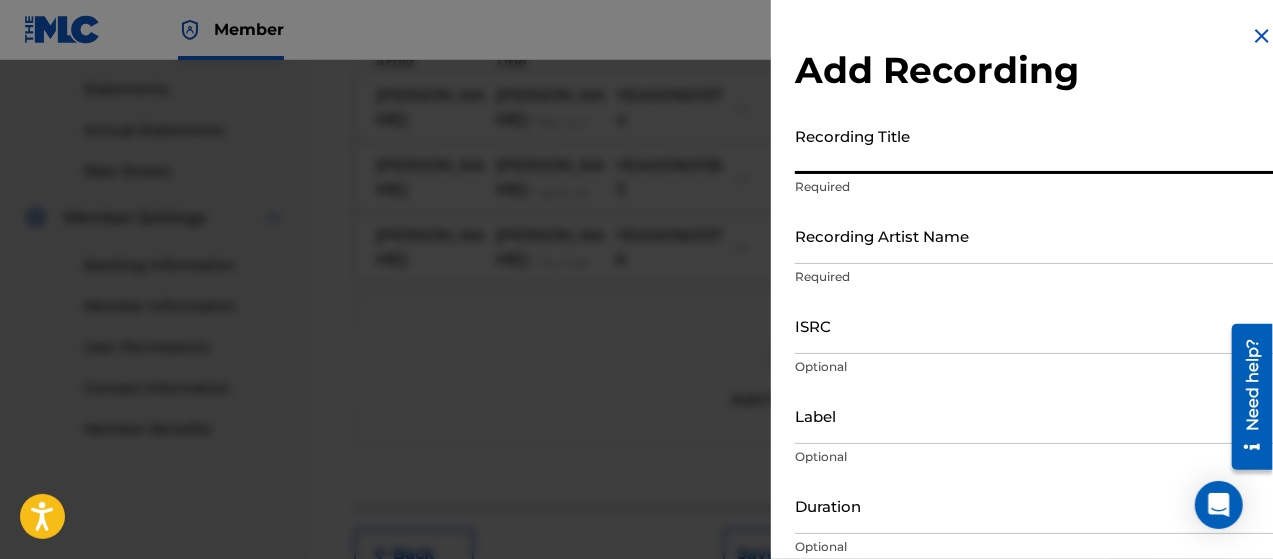 paste on "اشرقت شمسك _ مشعجل" 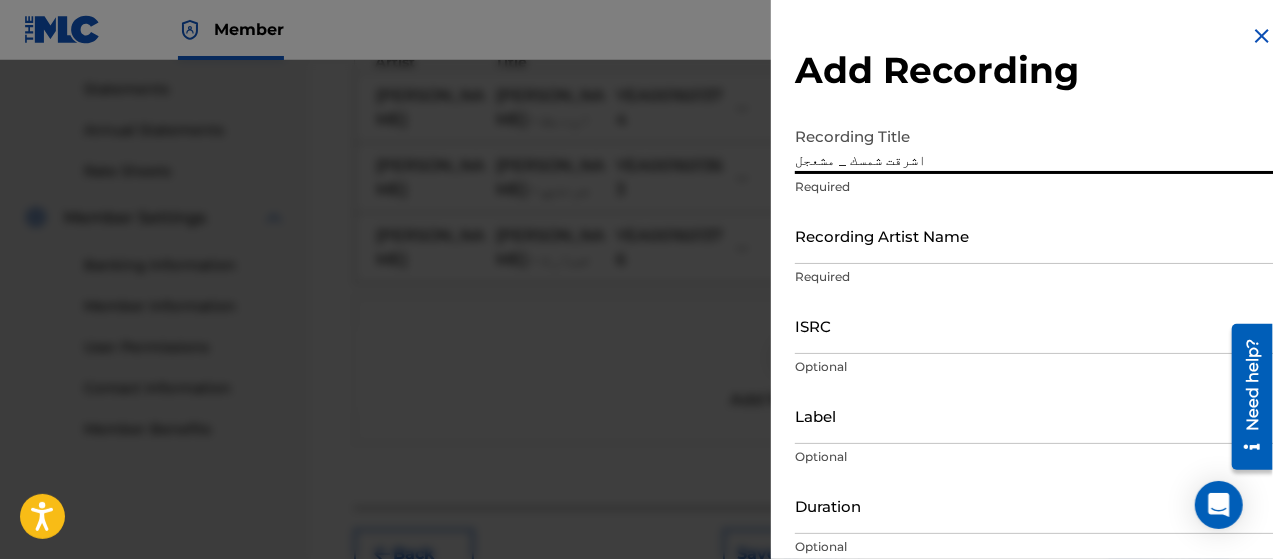 type on "اشرقت شمسك _ مشعجل" 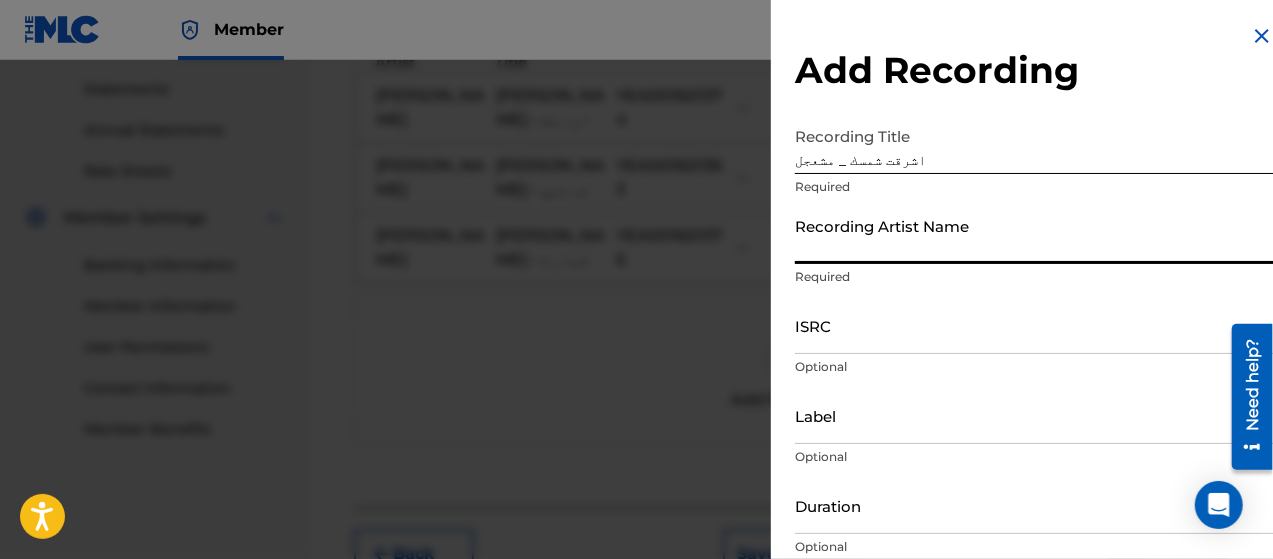 paste on "YAMANIAT" 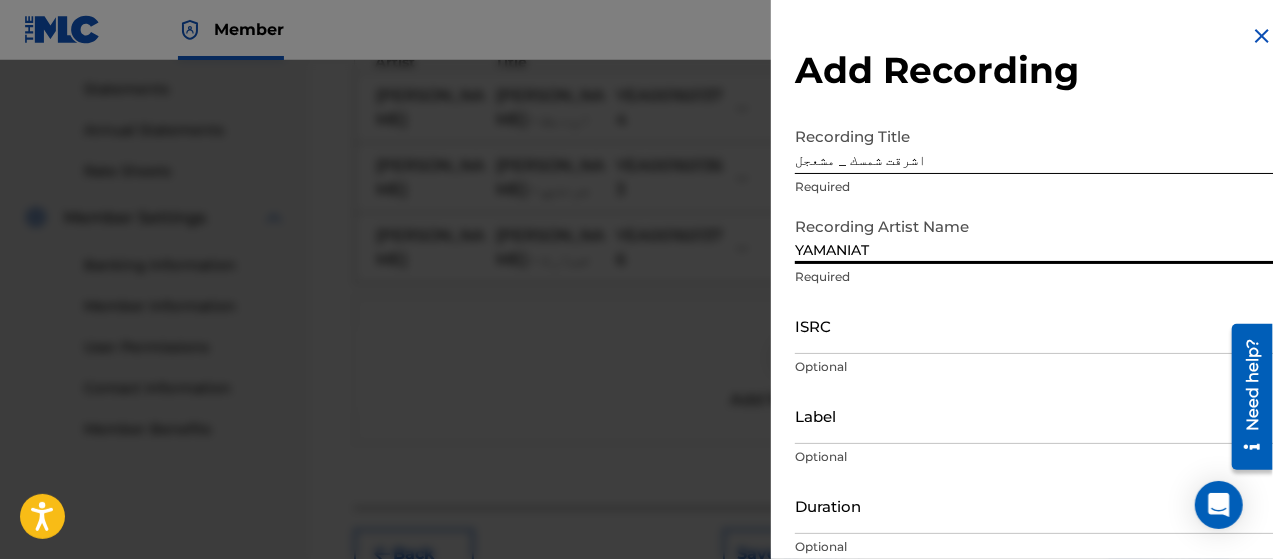 type on "YAMANIAT" 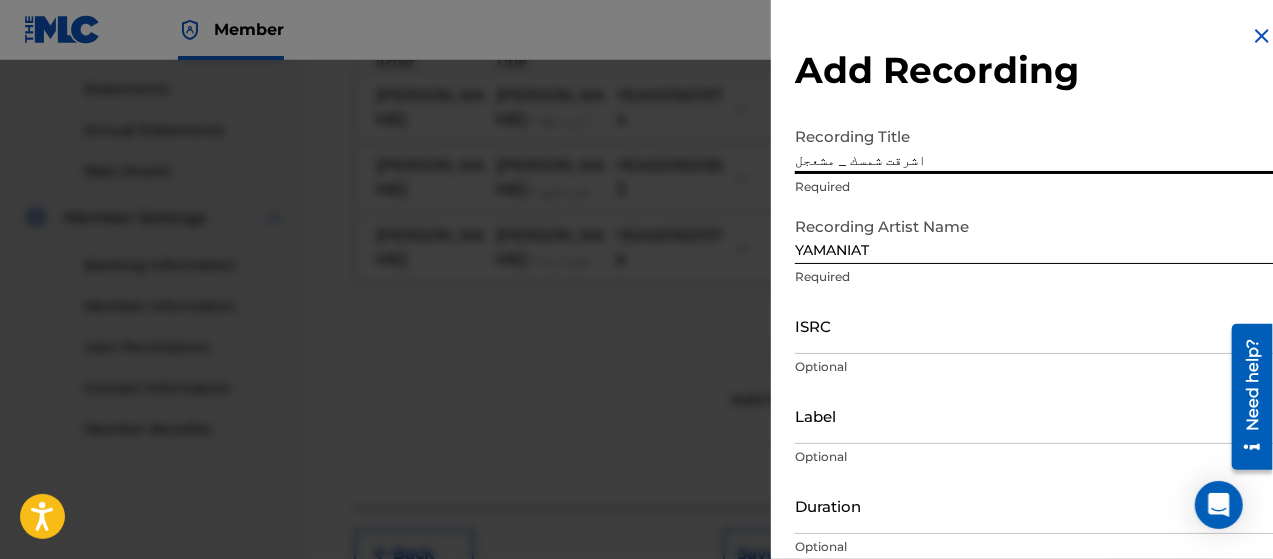 paste on "[PERSON_NAME] - غالي" 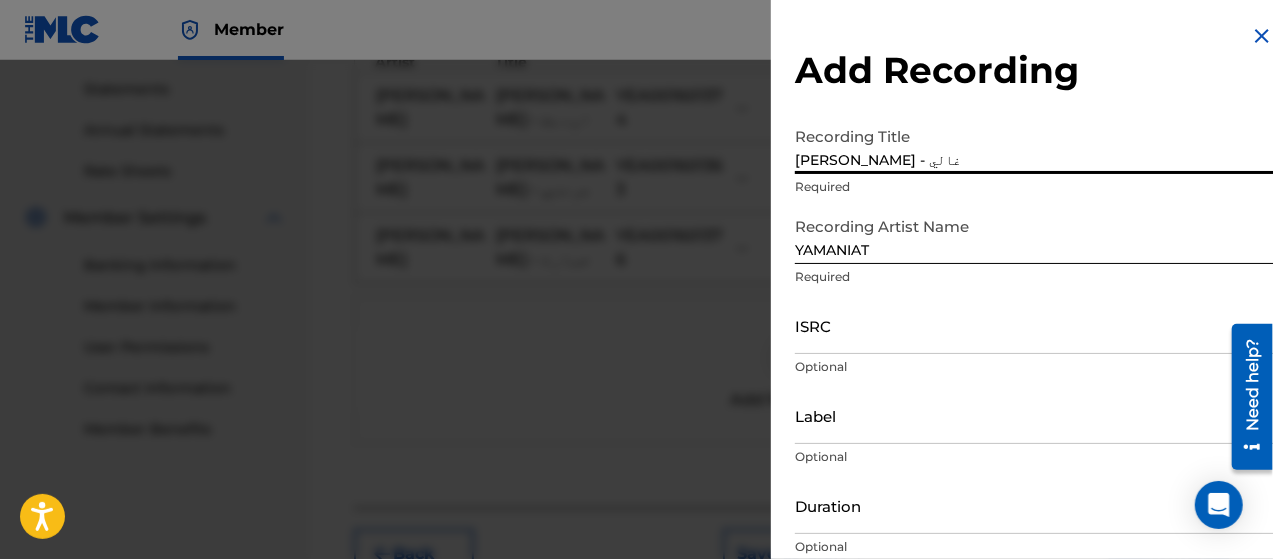 type on "[PERSON_NAME] - غالي" 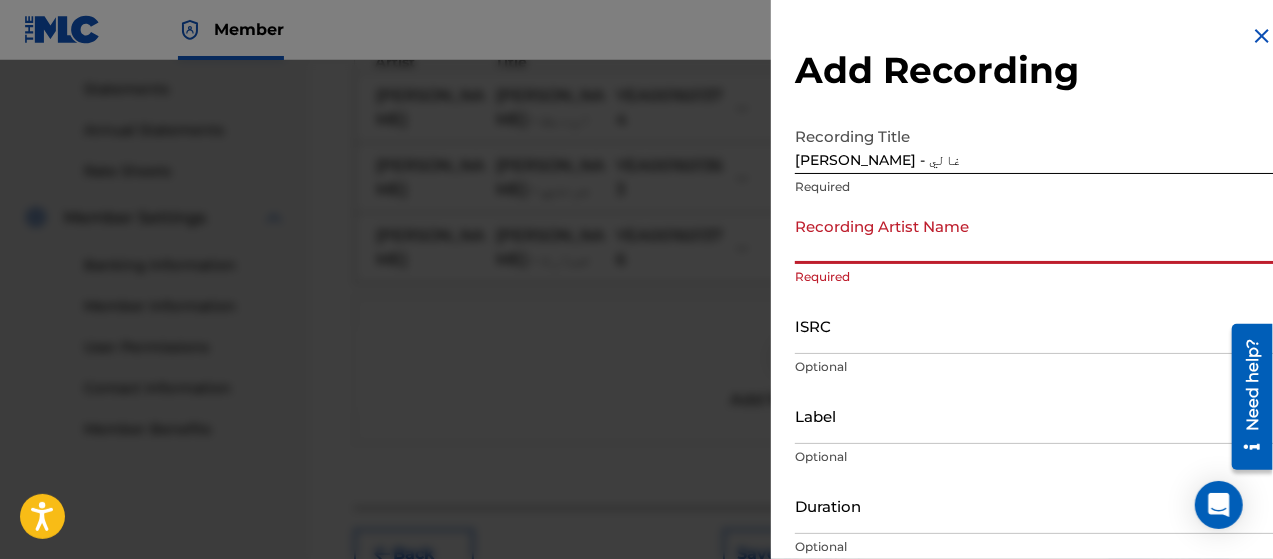 type on "[PERSON_NAME]" 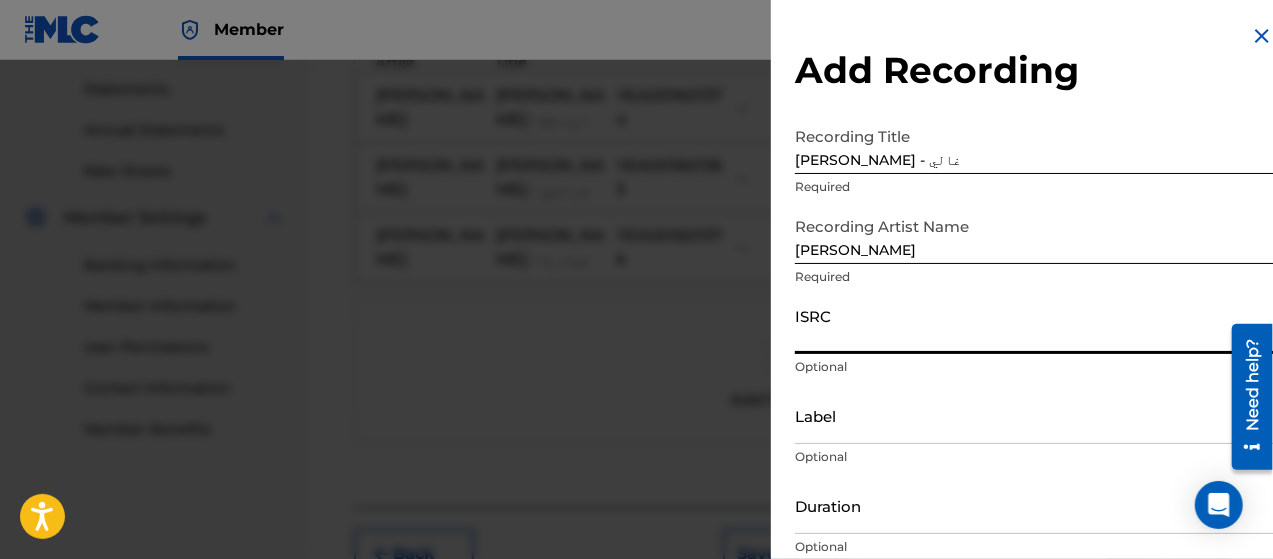 paste on "YEA001601365" 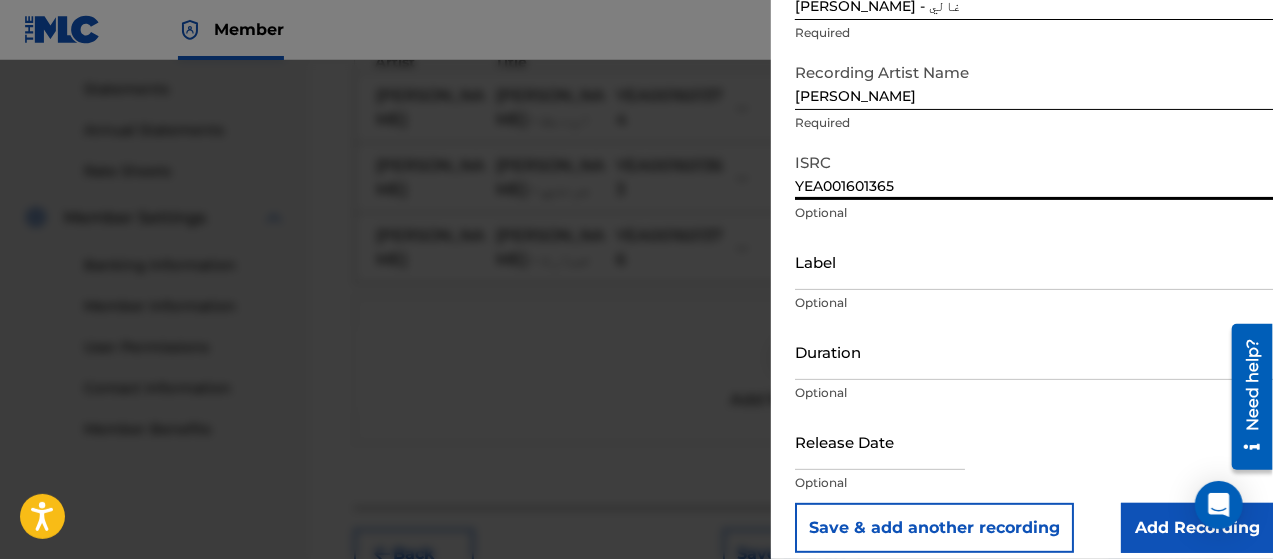scroll, scrollTop: 172, scrollLeft: 0, axis: vertical 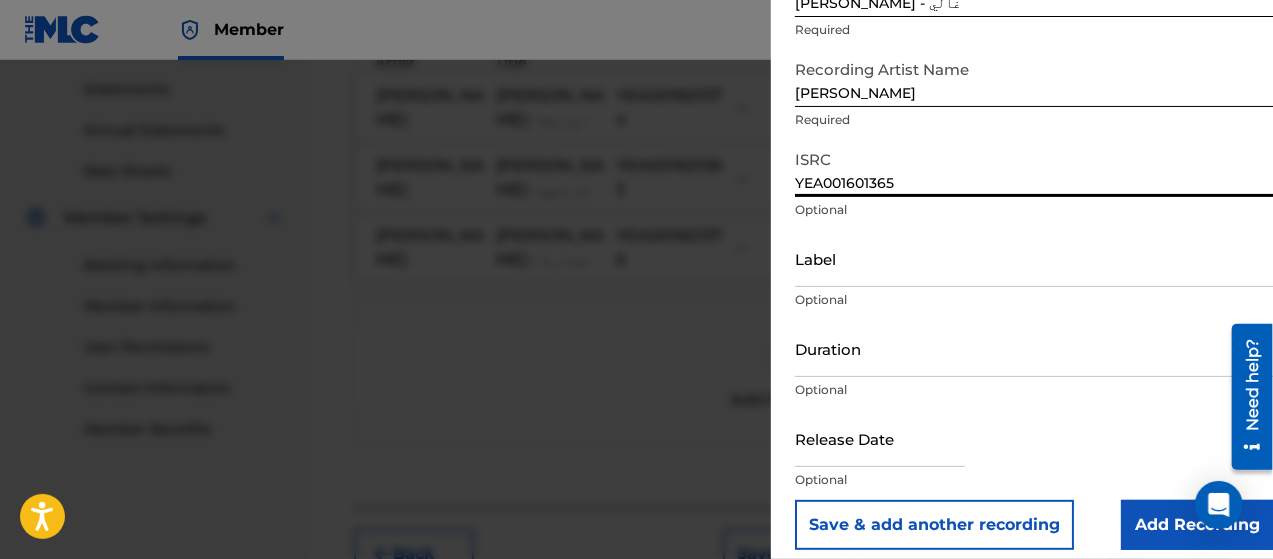 type on "YEA001601365" 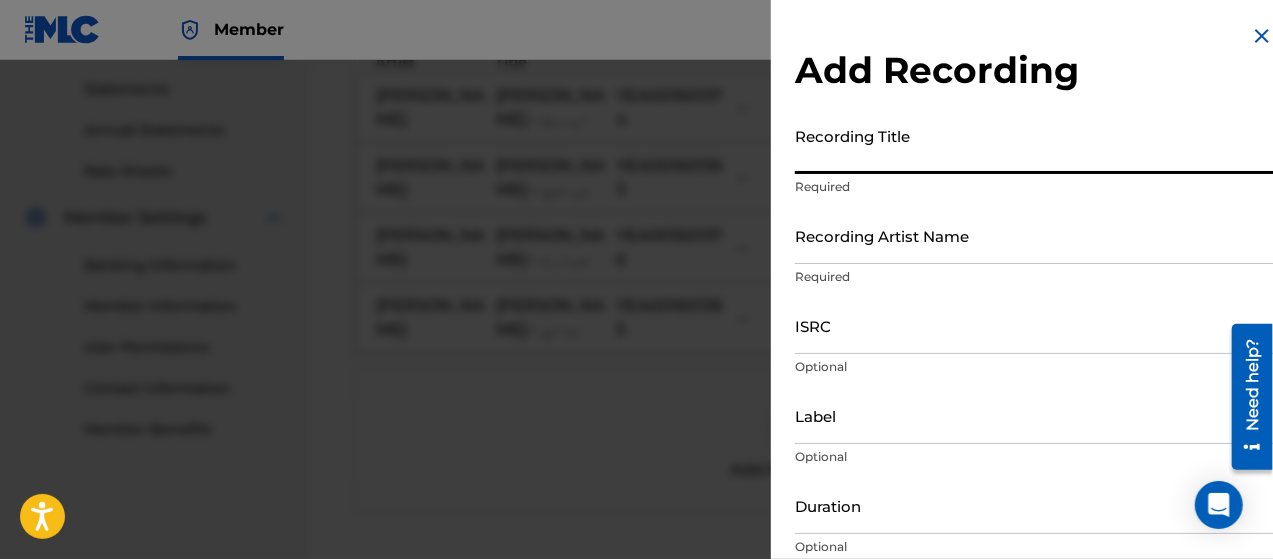paste on "[PERSON_NAME]" 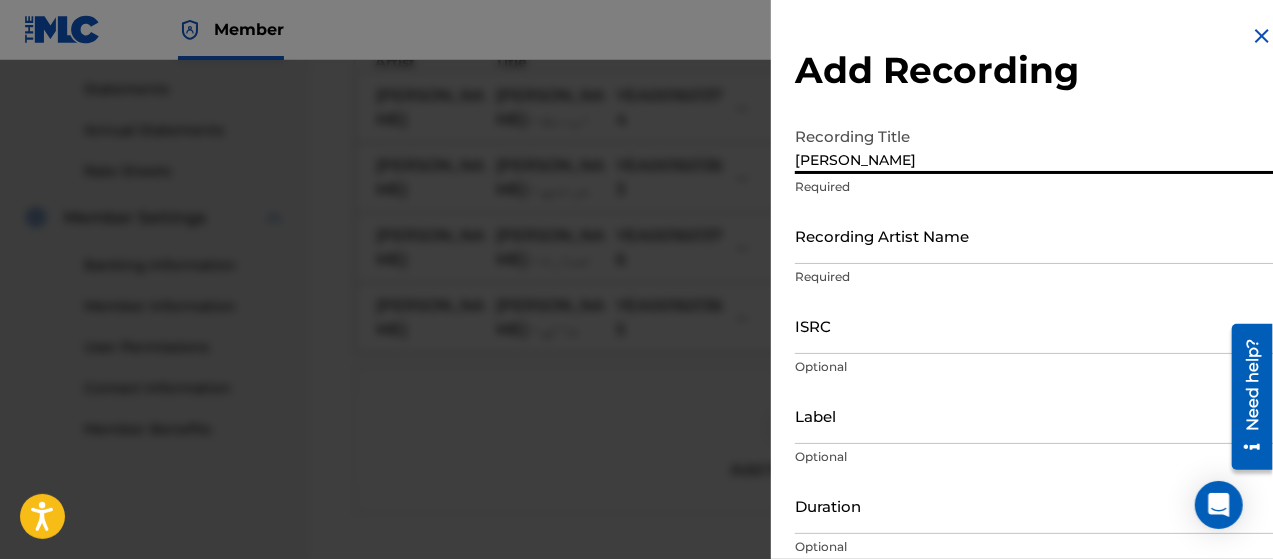 type on "[PERSON_NAME]" 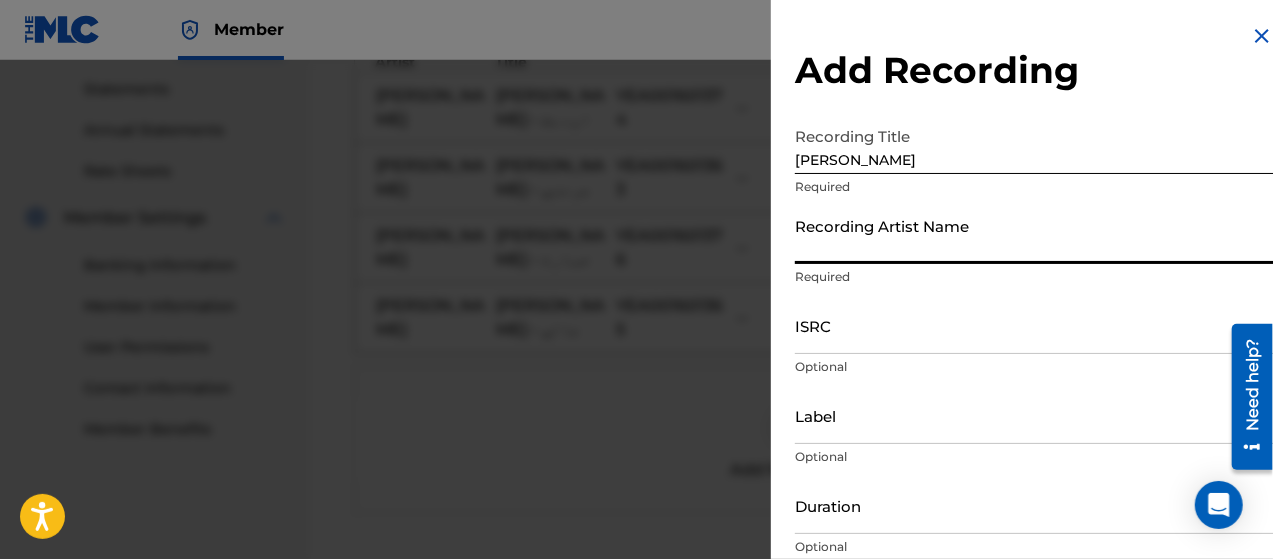 type on "[PERSON_NAME]" 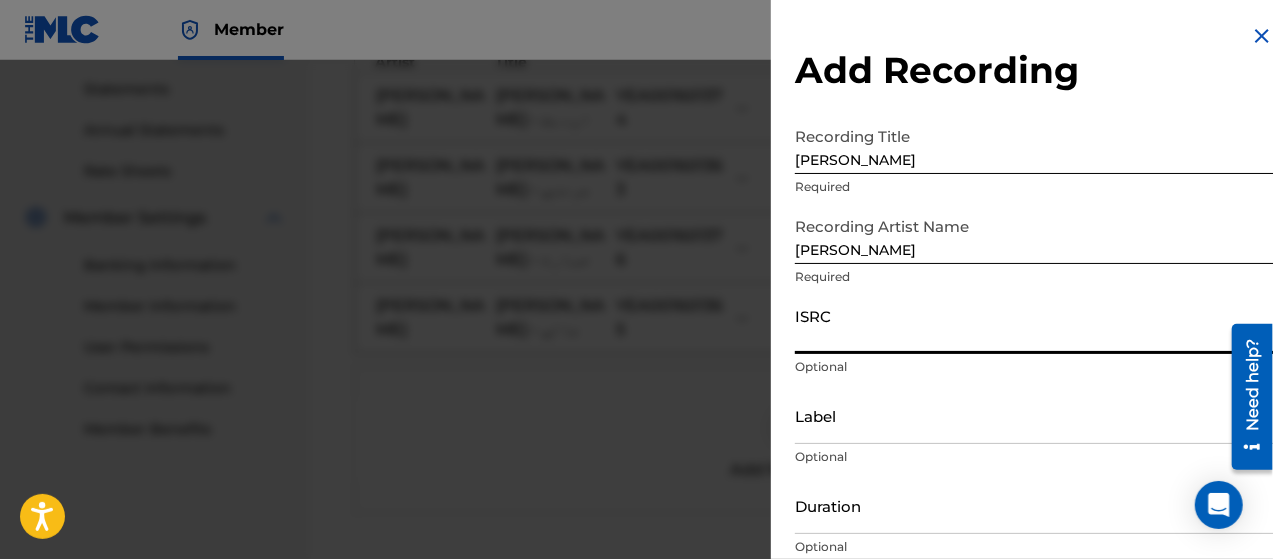paste on "YEA001601359" 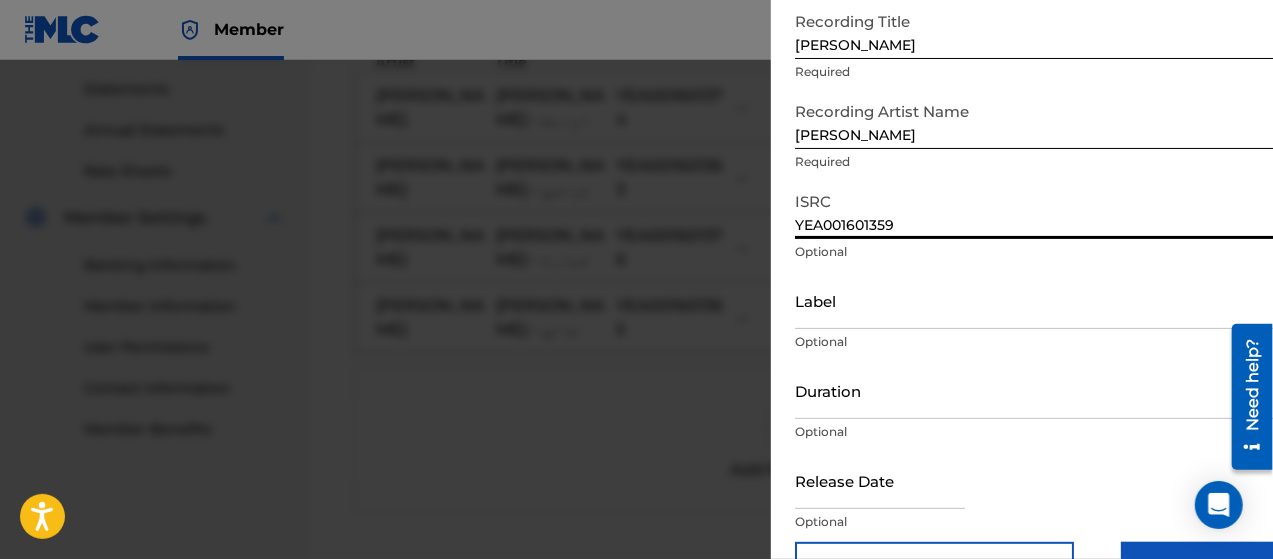 scroll, scrollTop: 172, scrollLeft: 0, axis: vertical 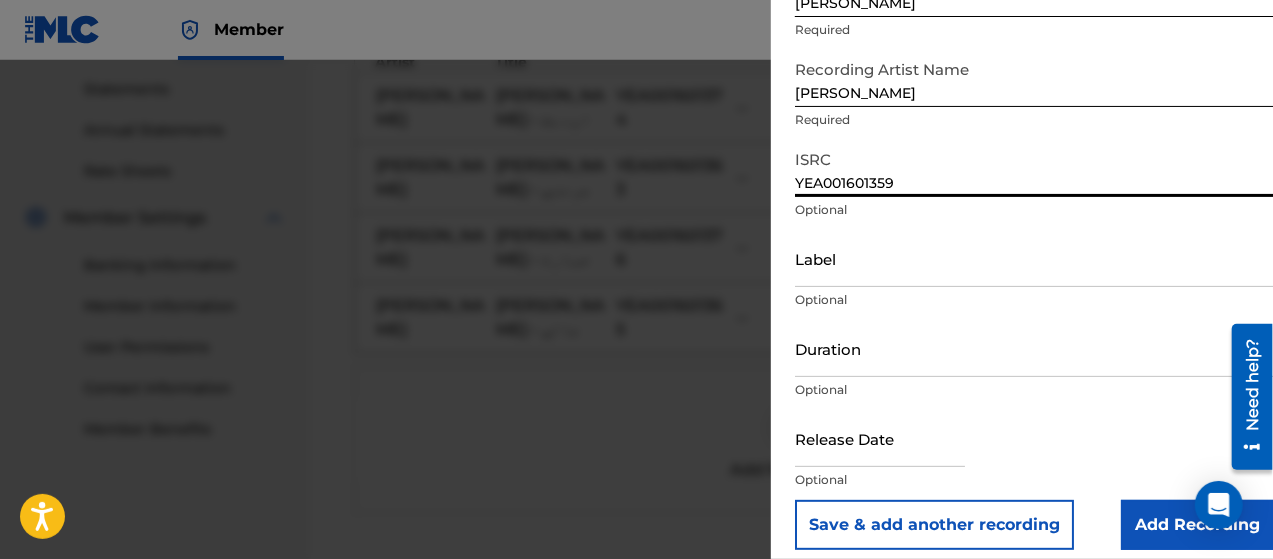 type on "YEA001601359" 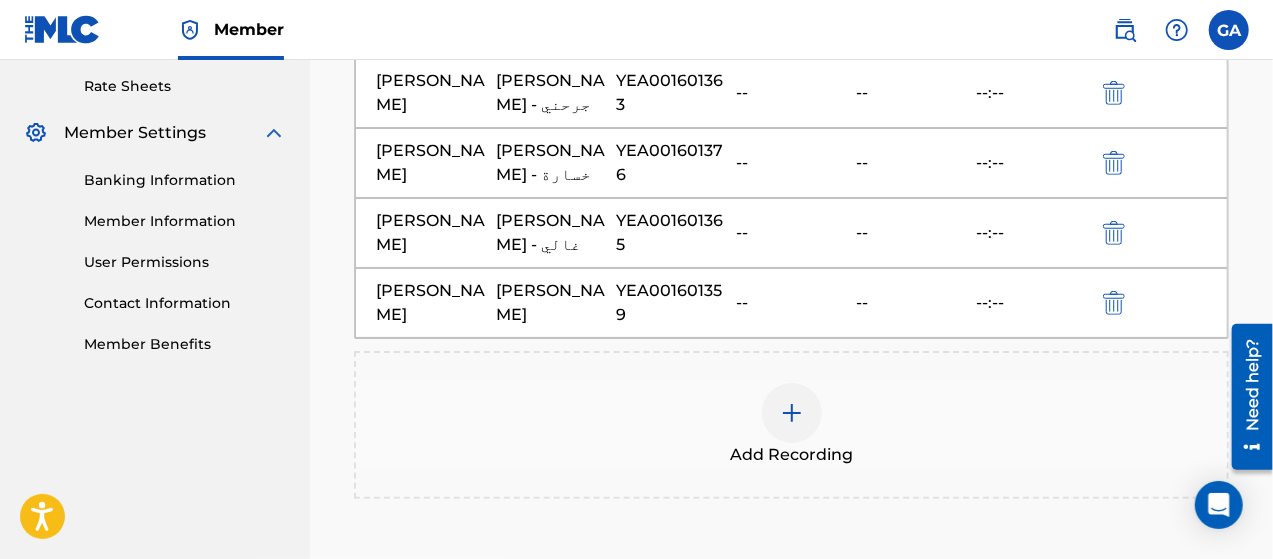 scroll, scrollTop: 880, scrollLeft: 0, axis: vertical 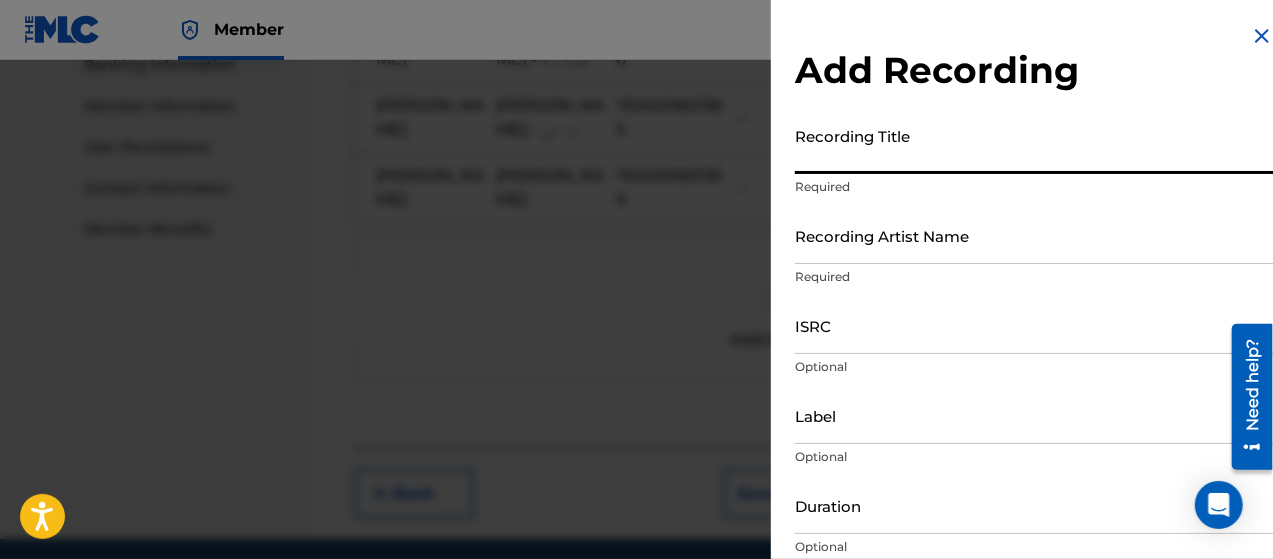 paste on "[PERSON_NAME] - مهري" 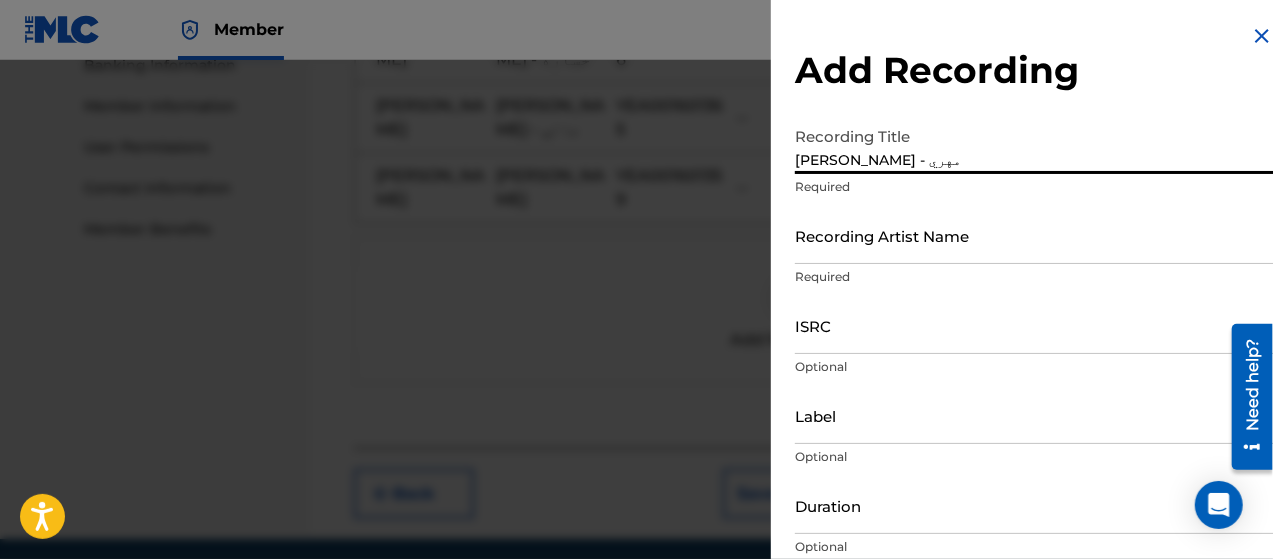 type on "[PERSON_NAME] - مهري" 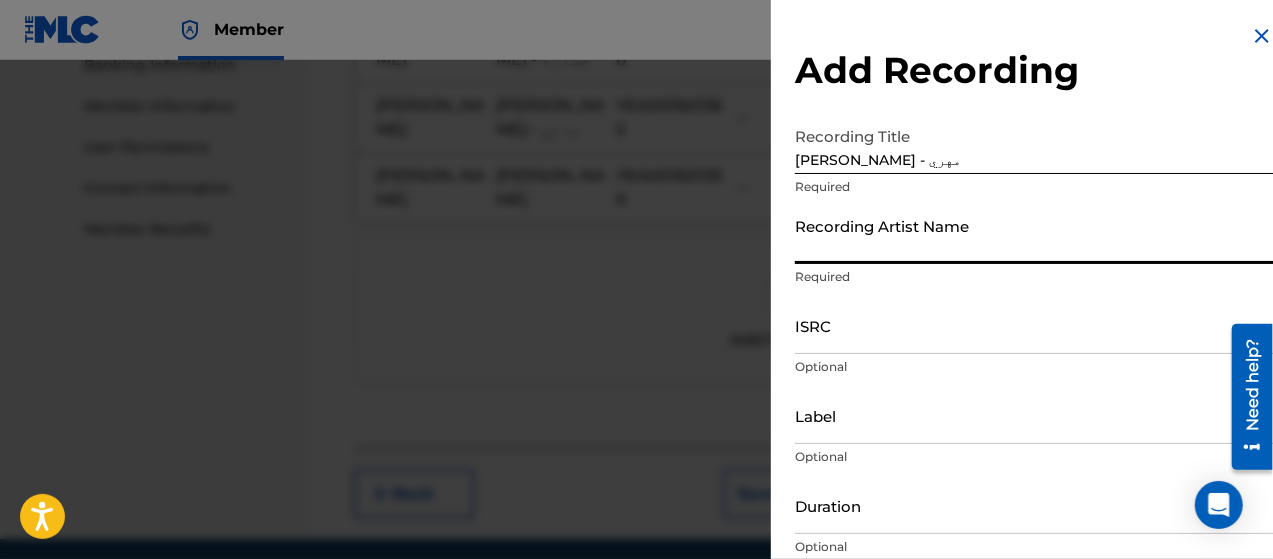 type on "[PERSON_NAME]" 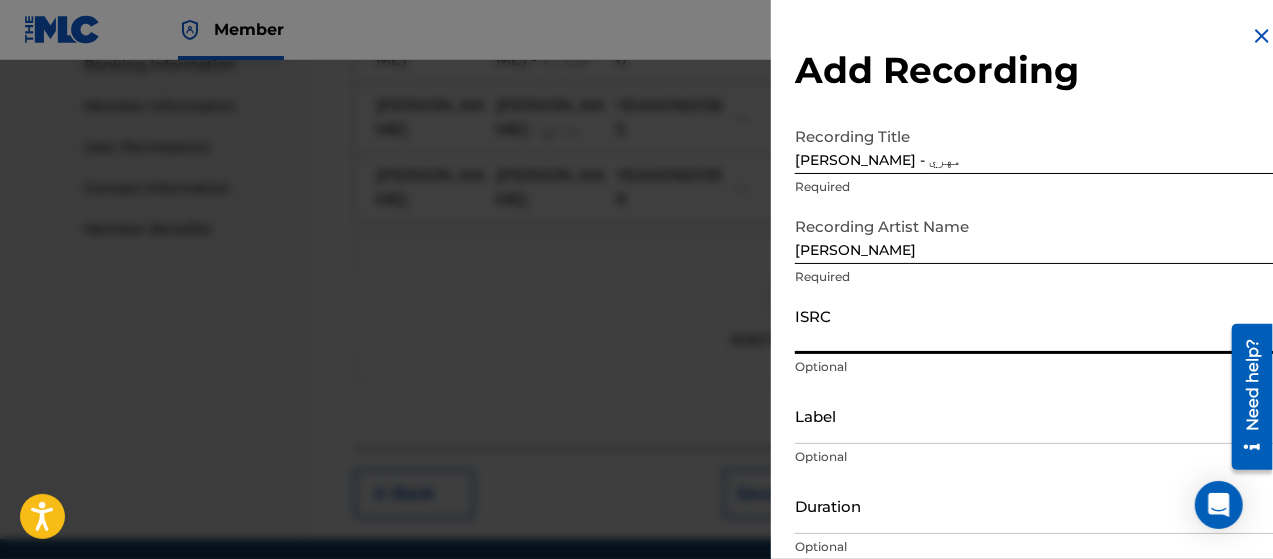 paste on "YEA001601351" 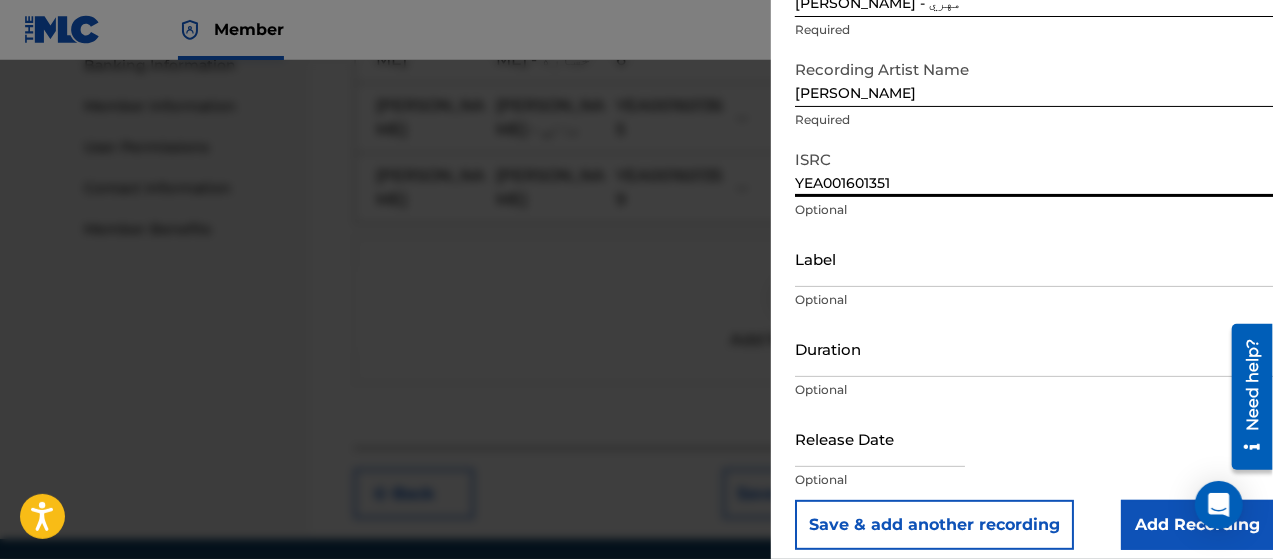 scroll, scrollTop: 172, scrollLeft: 0, axis: vertical 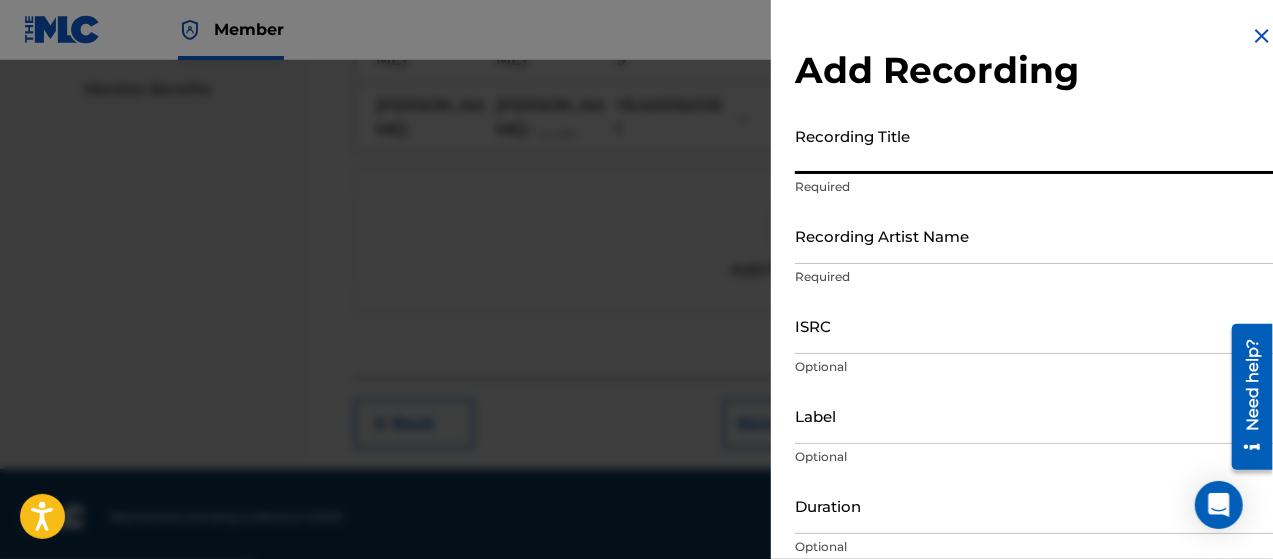 paste on "[PERSON_NAME] ديرة المهرية" 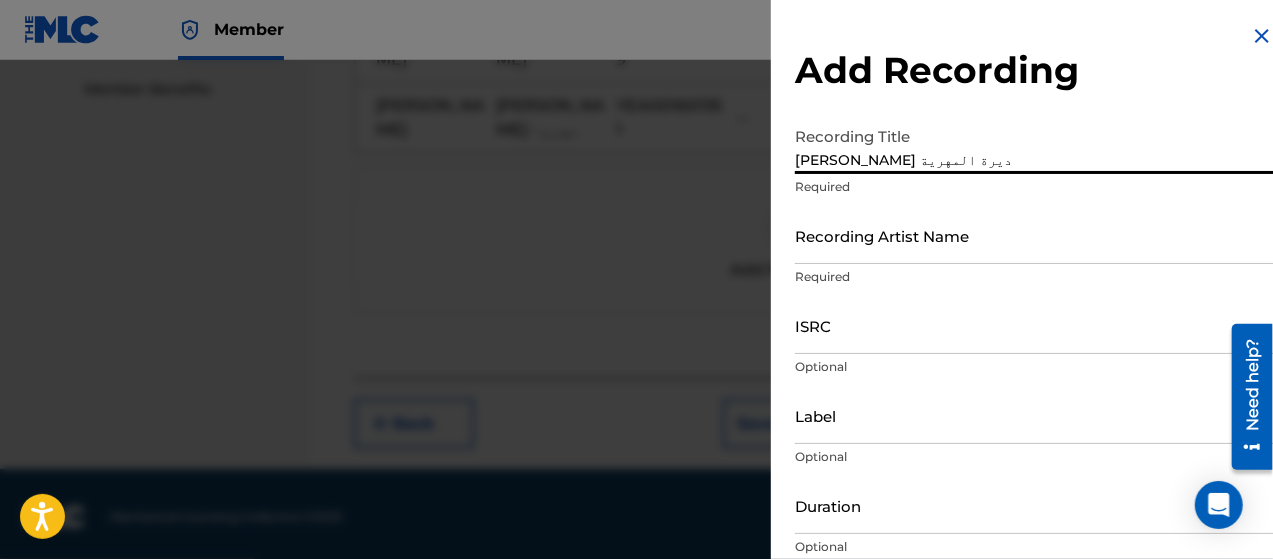 type on "[PERSON_NAME] ديرة المهرية" 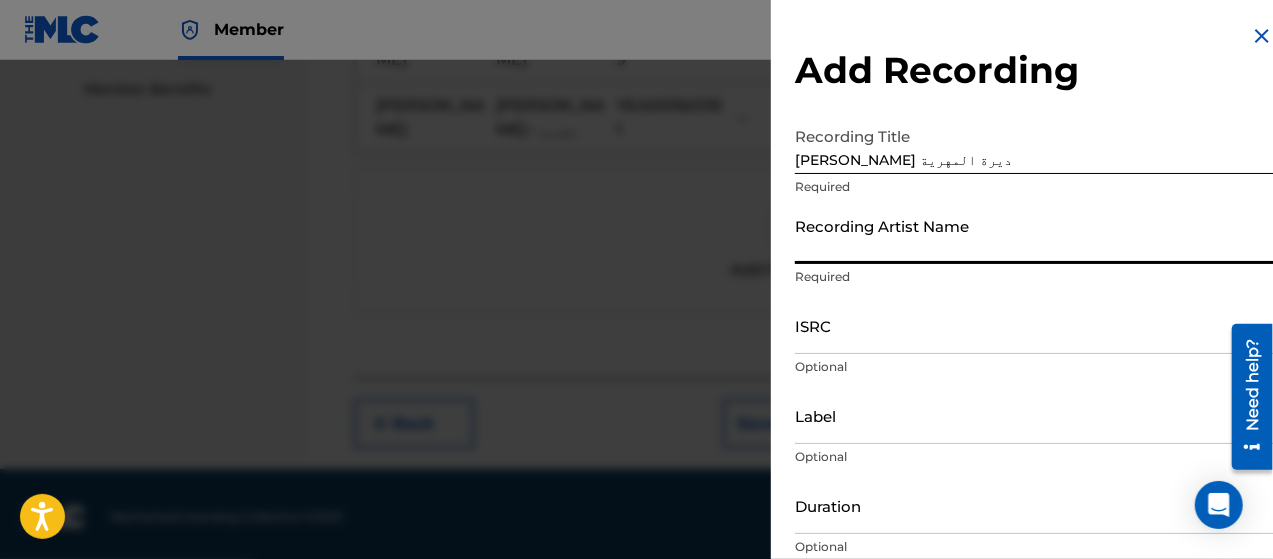 type on "[PERSON_NAME]" 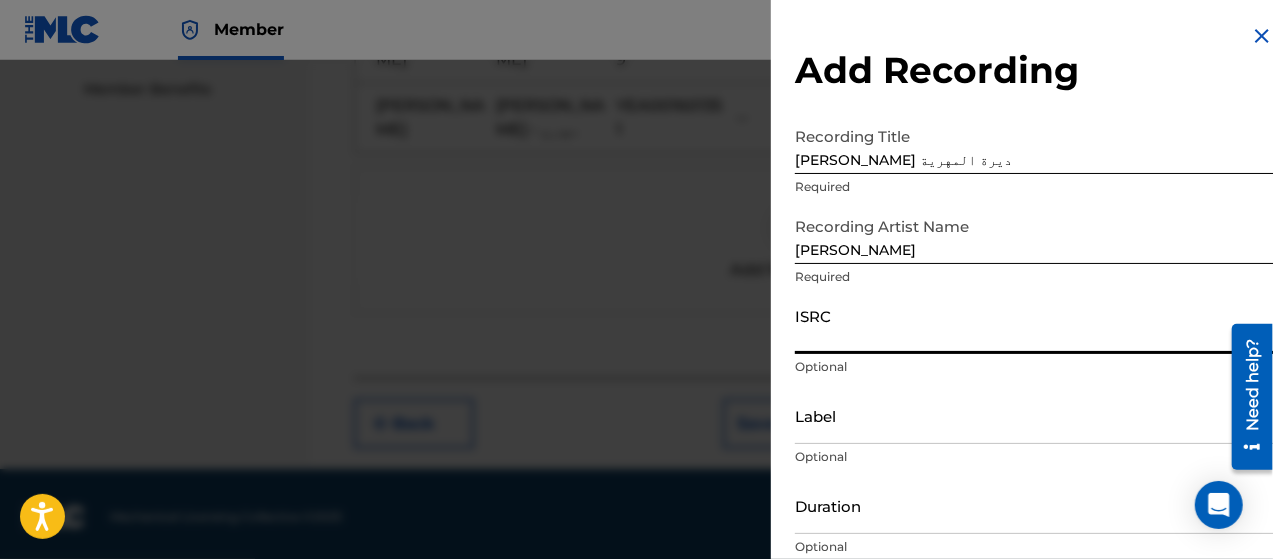paste on "GBSMU9537876" 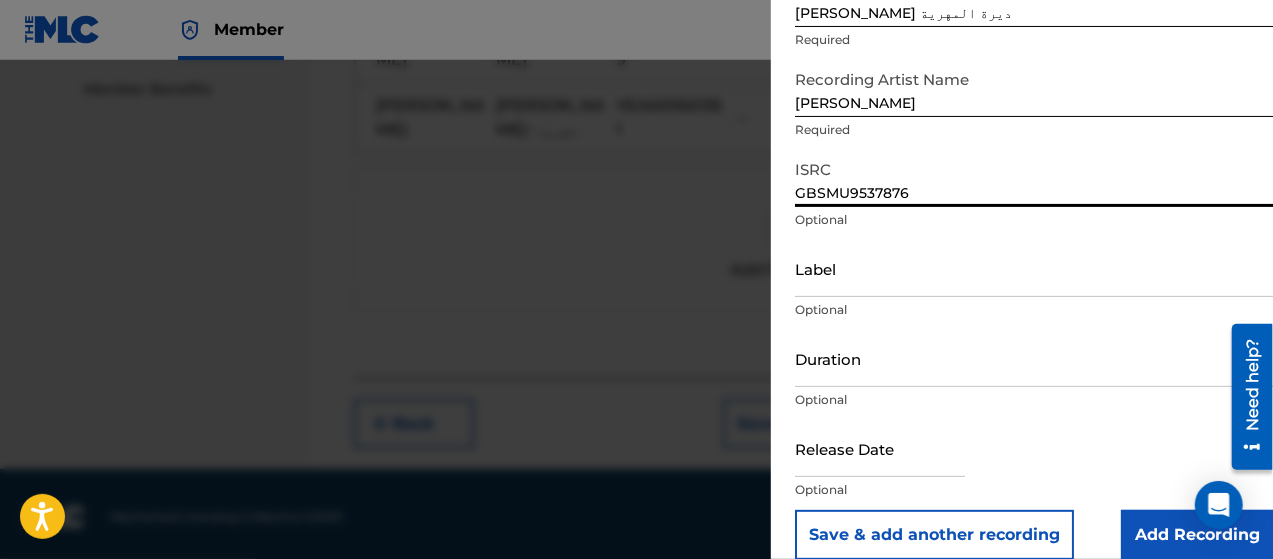 scroll, scrollTop: 172, scrollLeft: 0, axis: vertical 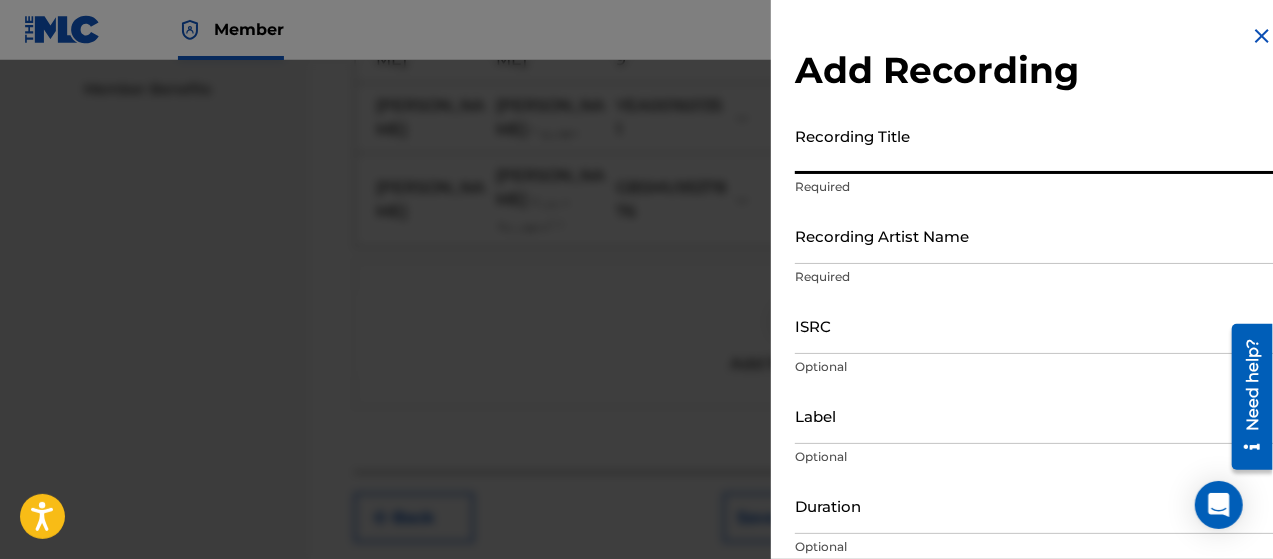 paste on "[PERSON_NAME] - خذني معك" 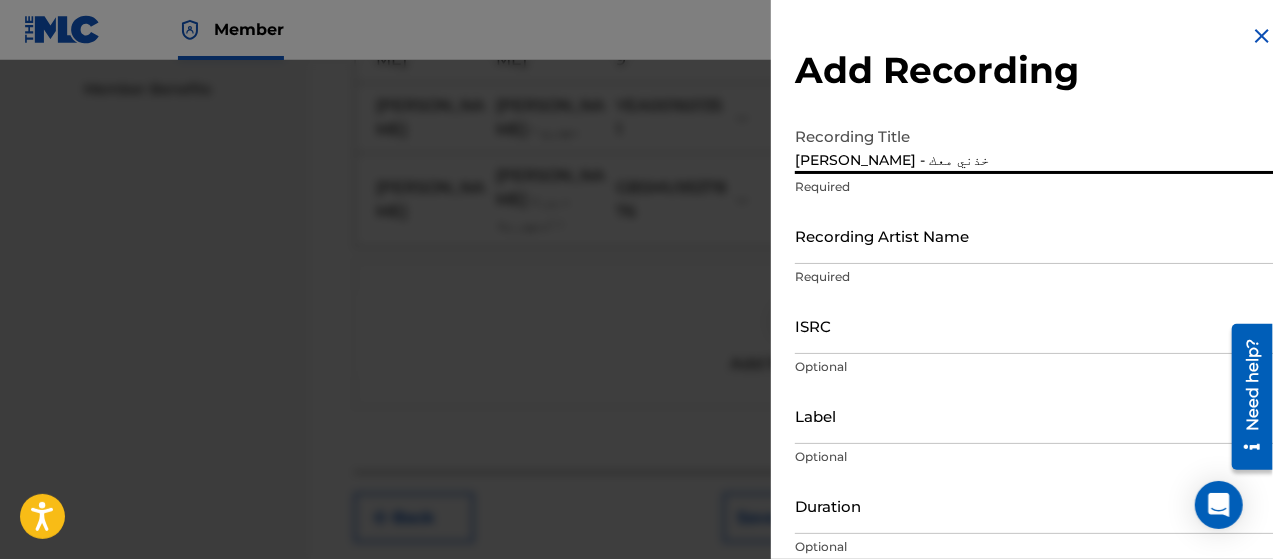 type on "[PERSON_NAME] - خذني معك" 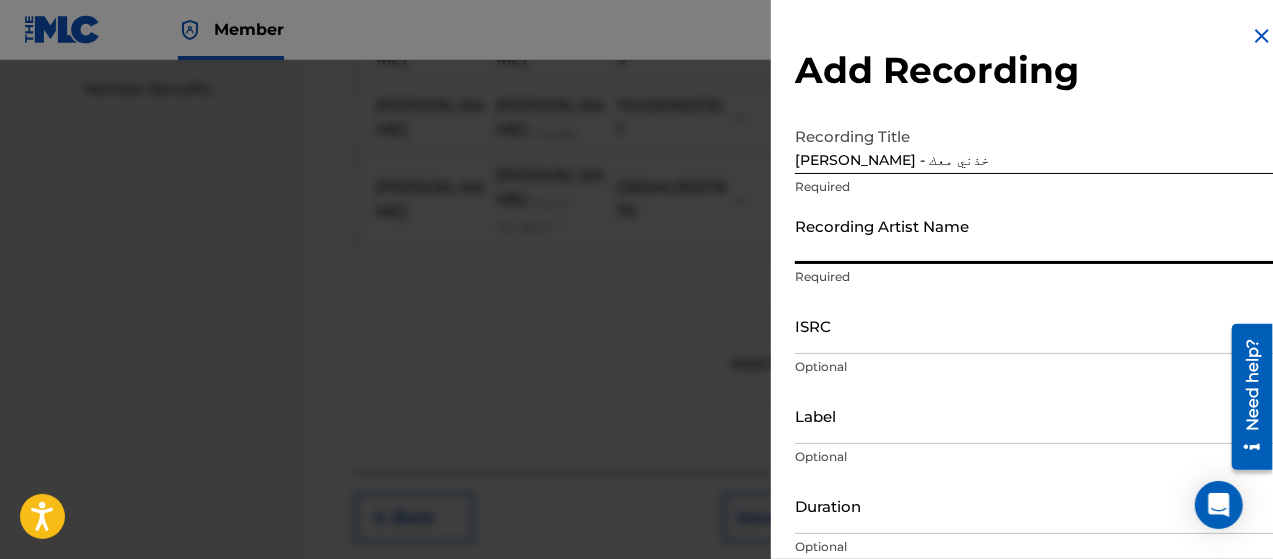 type on "[PERSON_NAME]" 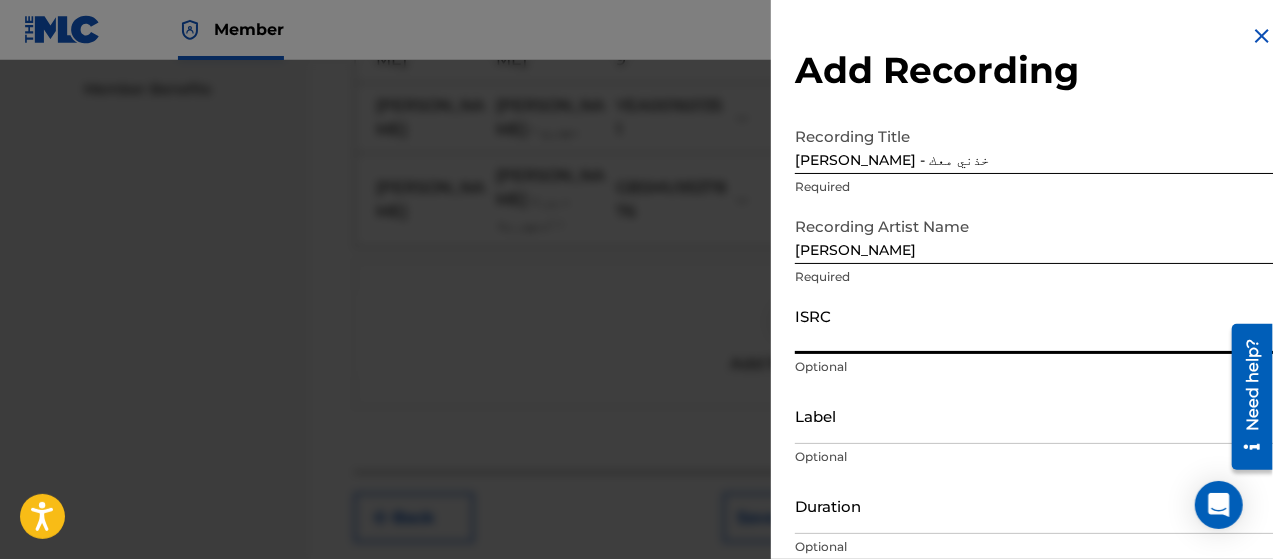 paste on "YEA001601360" 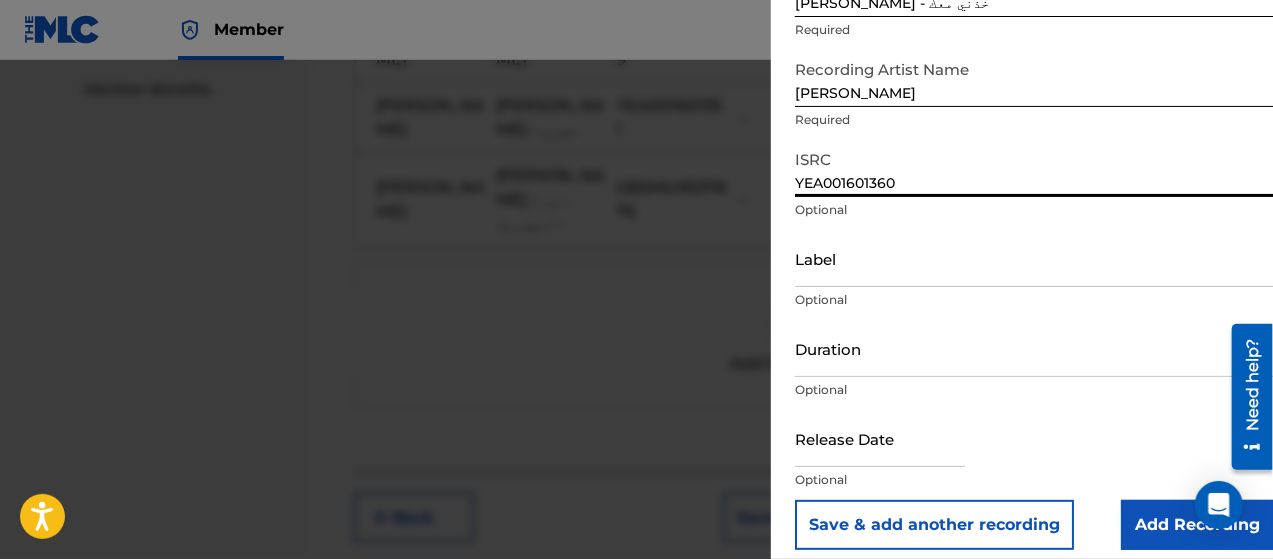 scroll, scrollTop: 172, scrollLeft: 0, axis: vertical 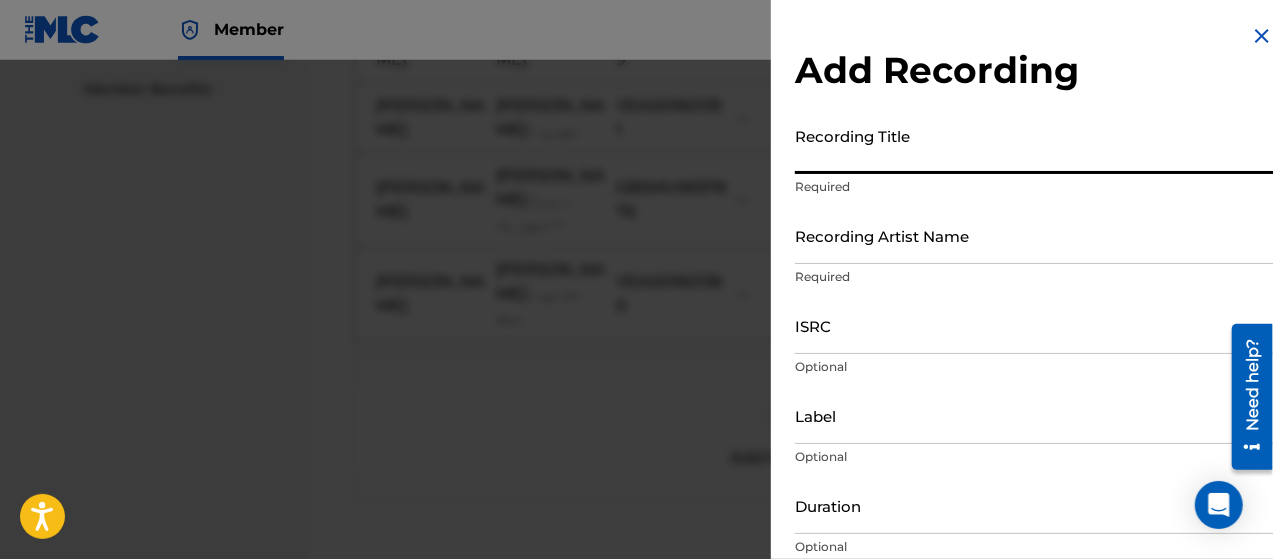 paste on "[PERSON_NAME] - طاب لقيانا" 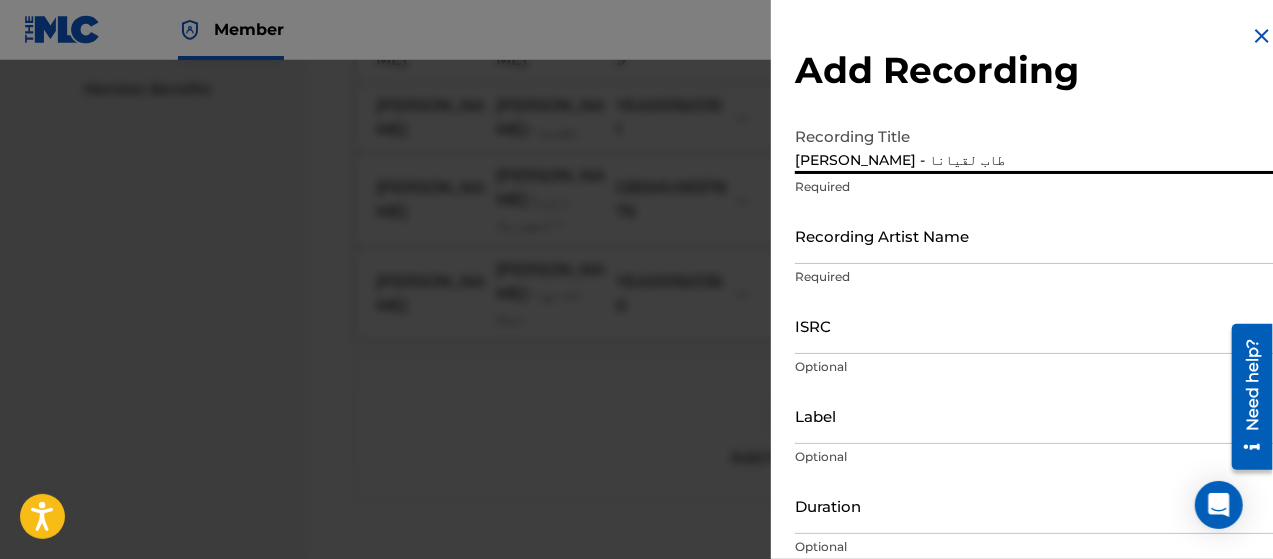 type on "[PERSON_NAME] - طاب لقيانا" 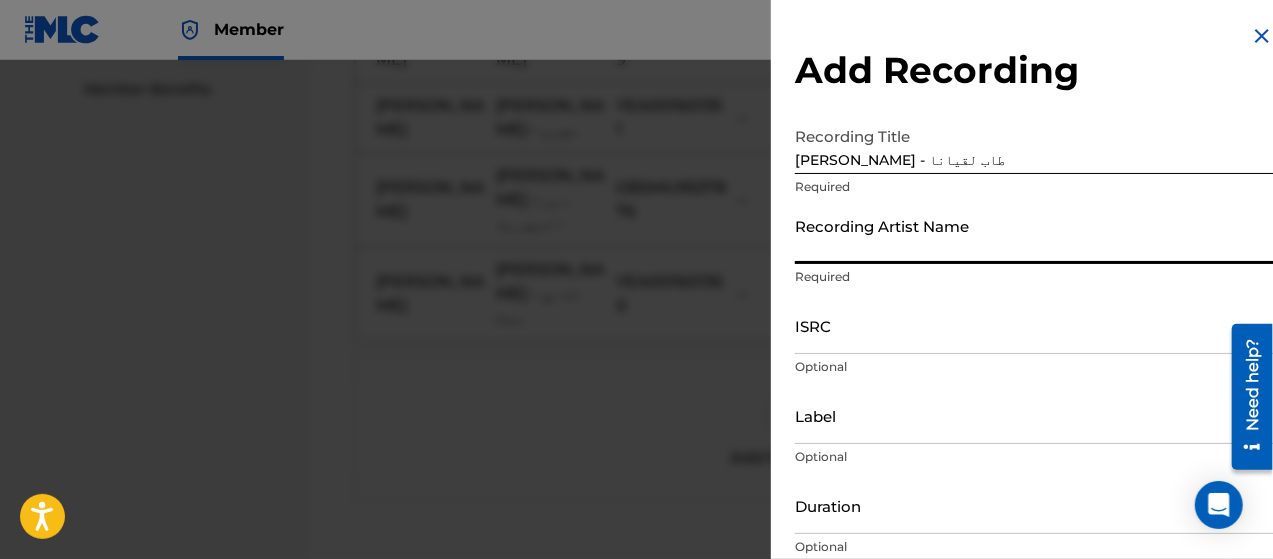type on "[PERSON_NAME]" 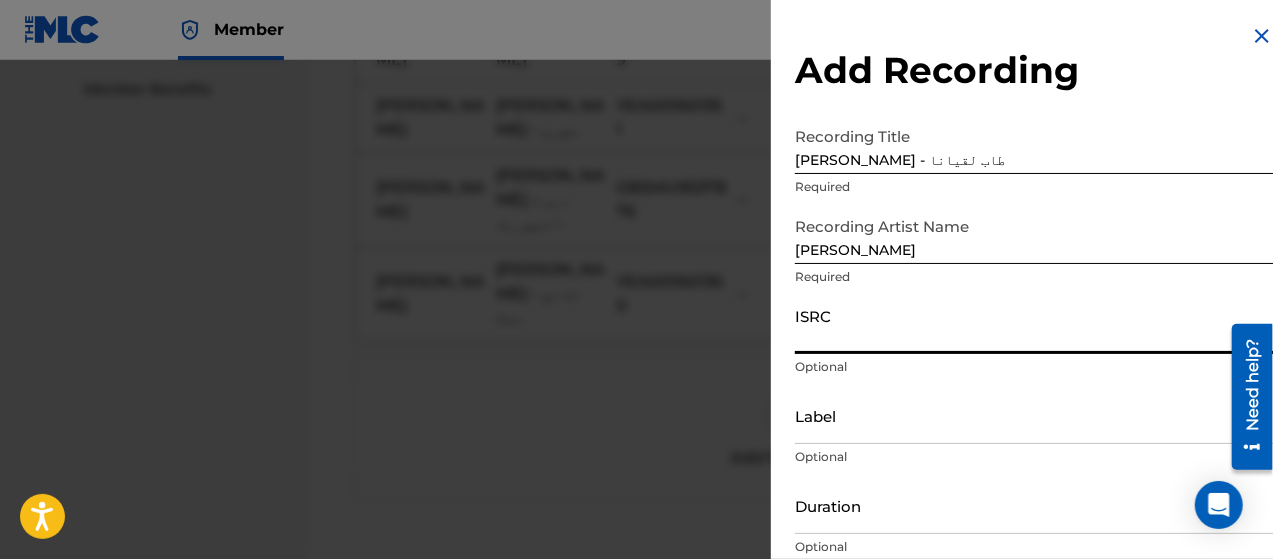 paste on "YEA001601350" 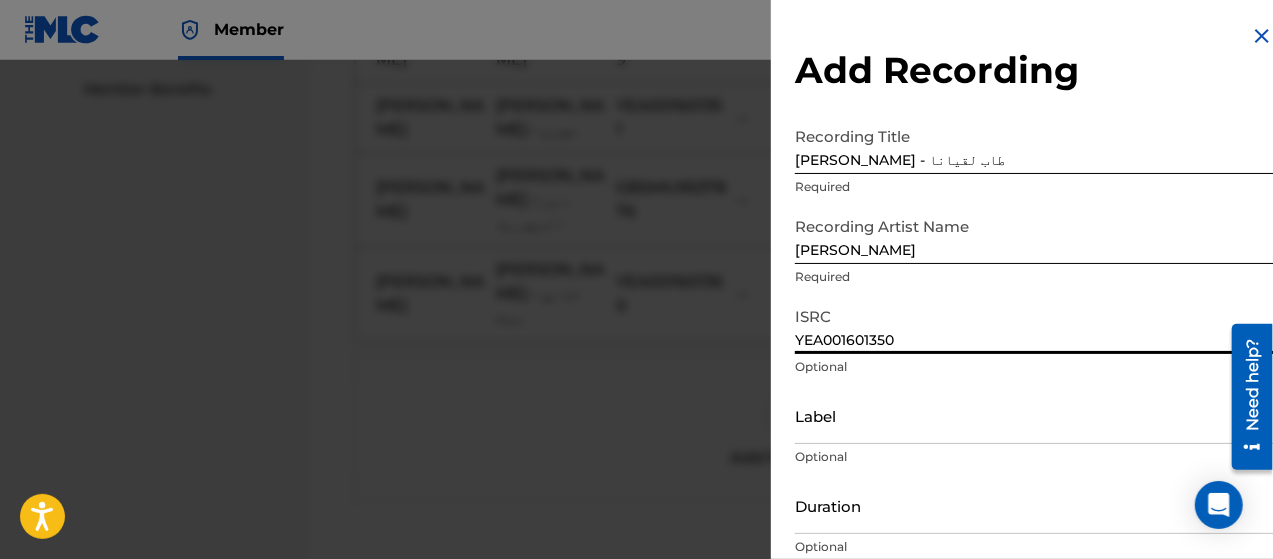 scroll, scrollTop: 172, scrollLeft: 0, axis: vertical 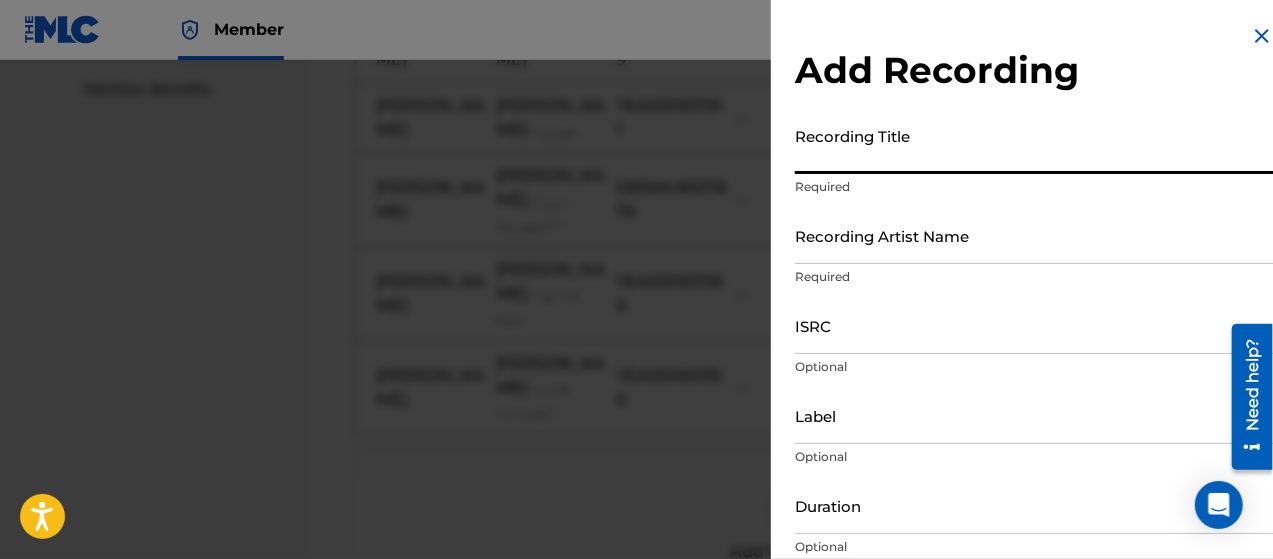 paste on "[PERSON_NAME] - مهما الزمن" 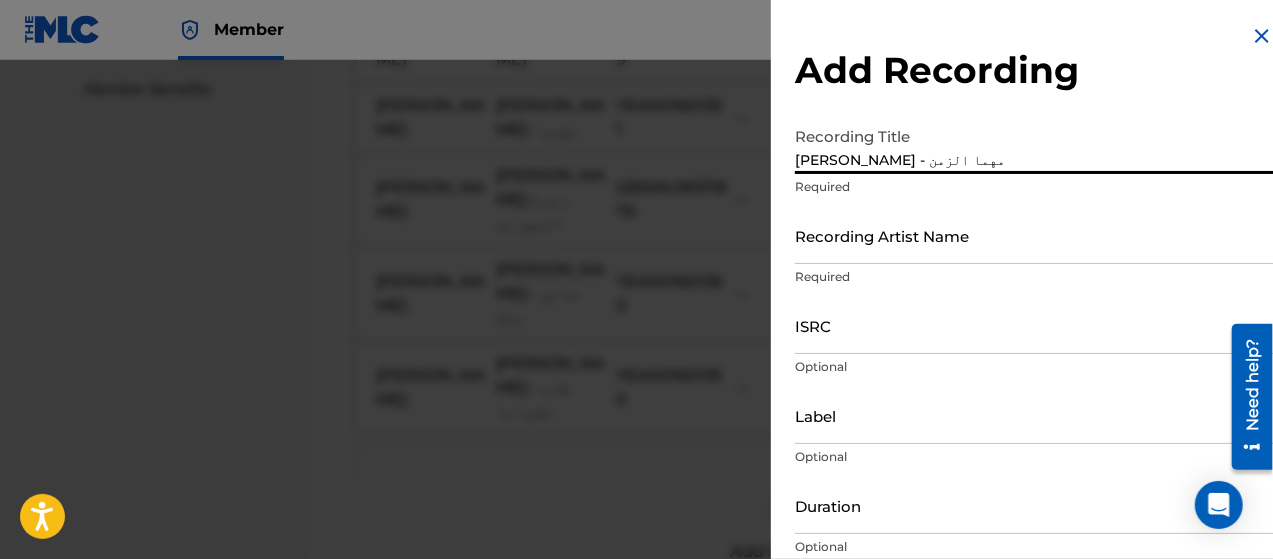 type on "[PERSON_NAME] - مهما الزمن" 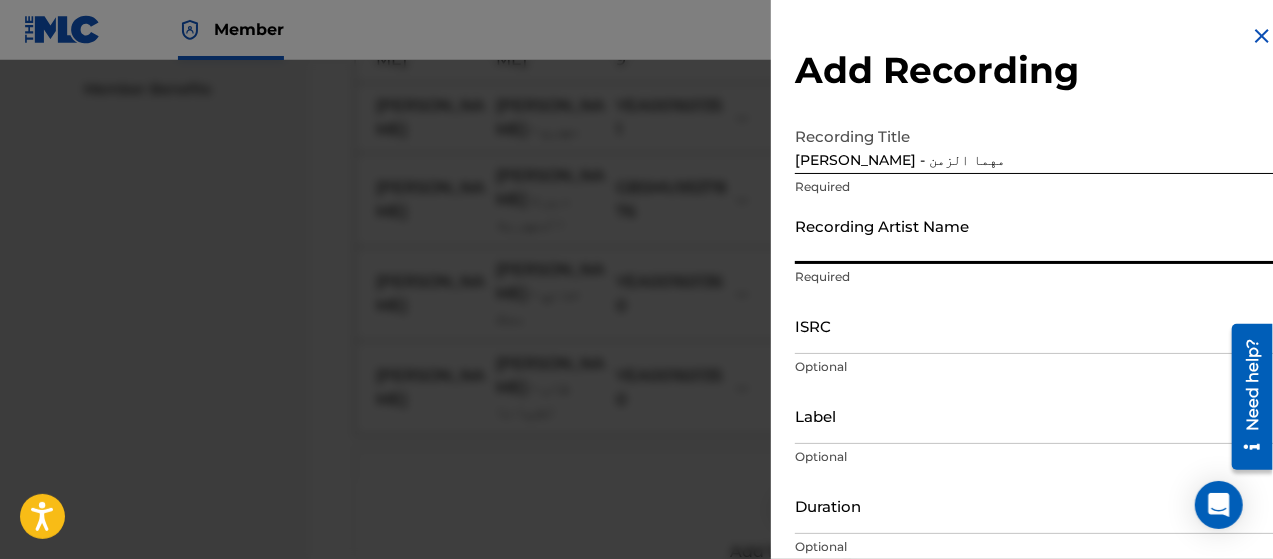 type on "[PERSON_NAME]" 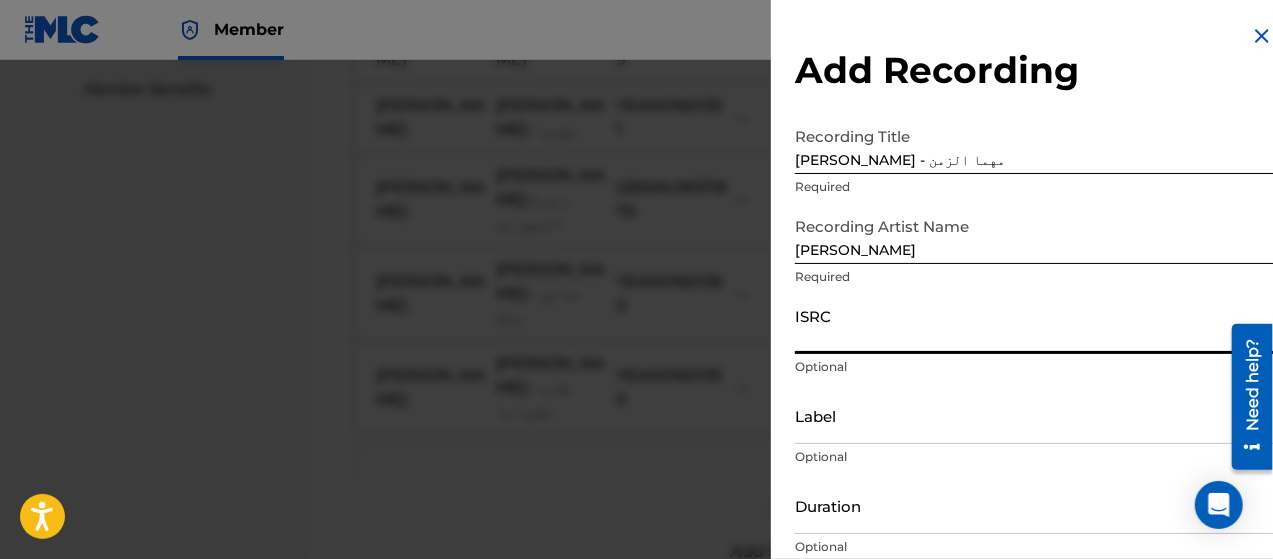 paste on "YEA001601357" 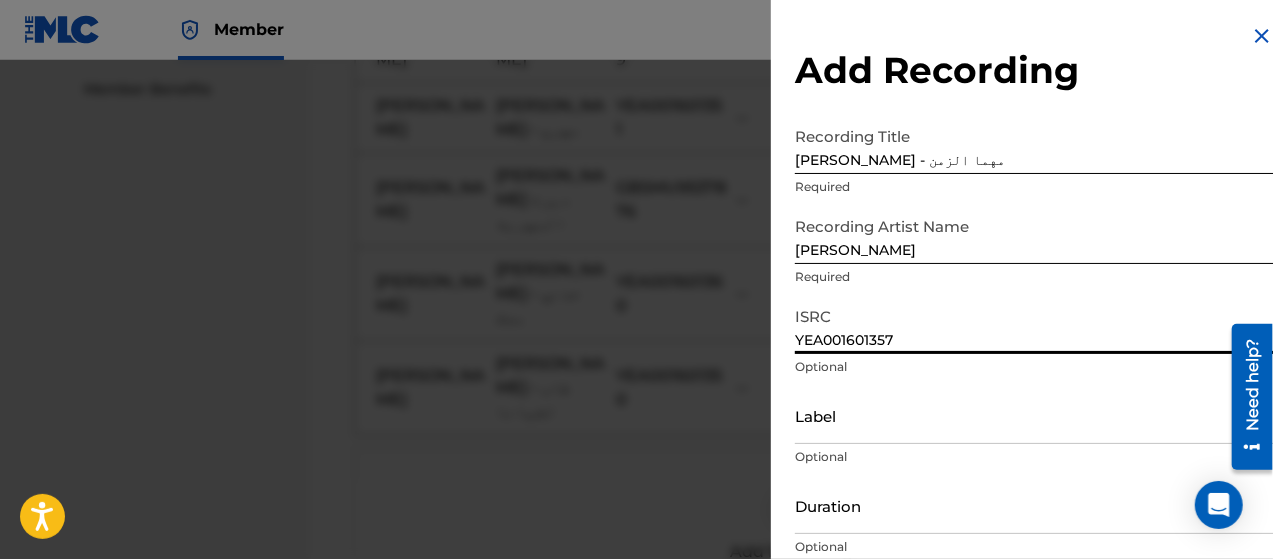 scroll, scrollTop: 172, scrollLeft: 0, axis: vertical 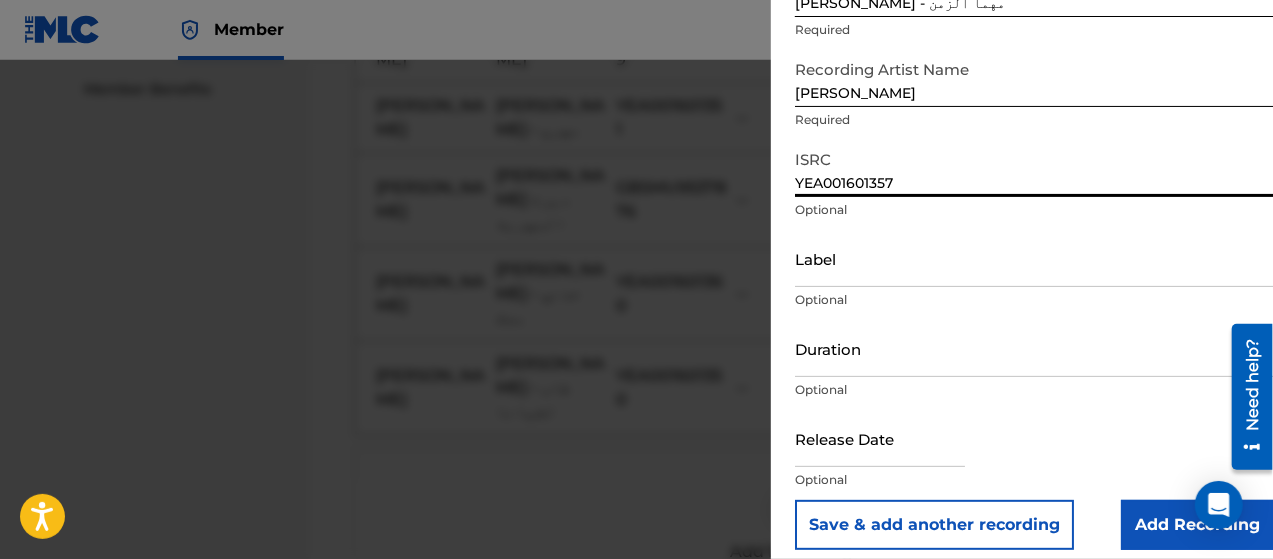 type on "YEA001601357" 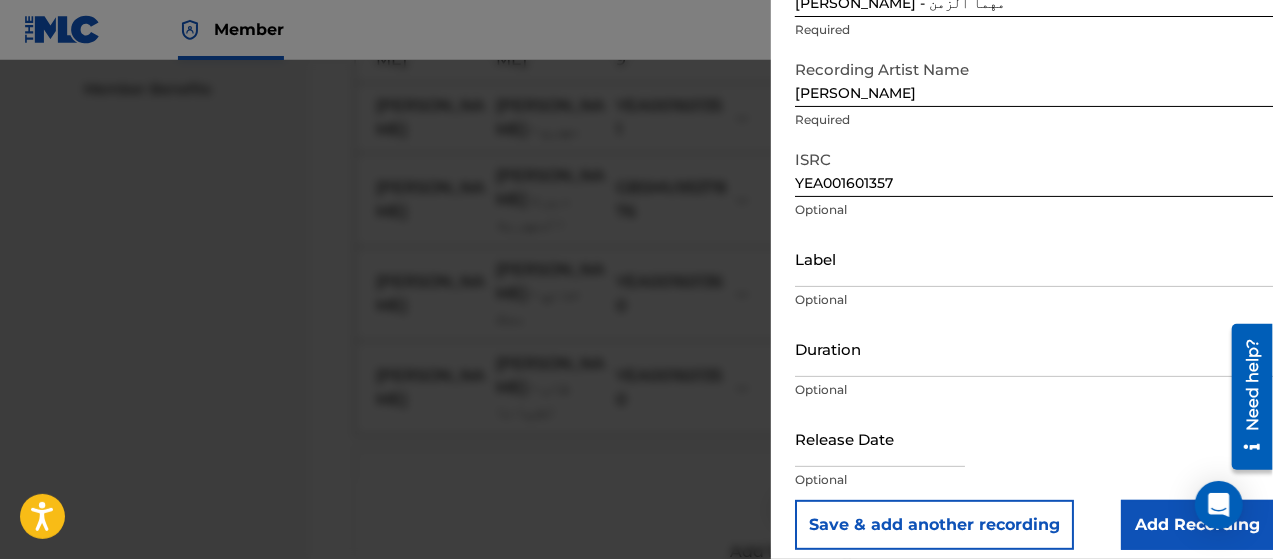 drag, startPoint x: 1126, startPoint y: 500, endPoint x: 1106, endPoint y: 501, distance: 20.024984 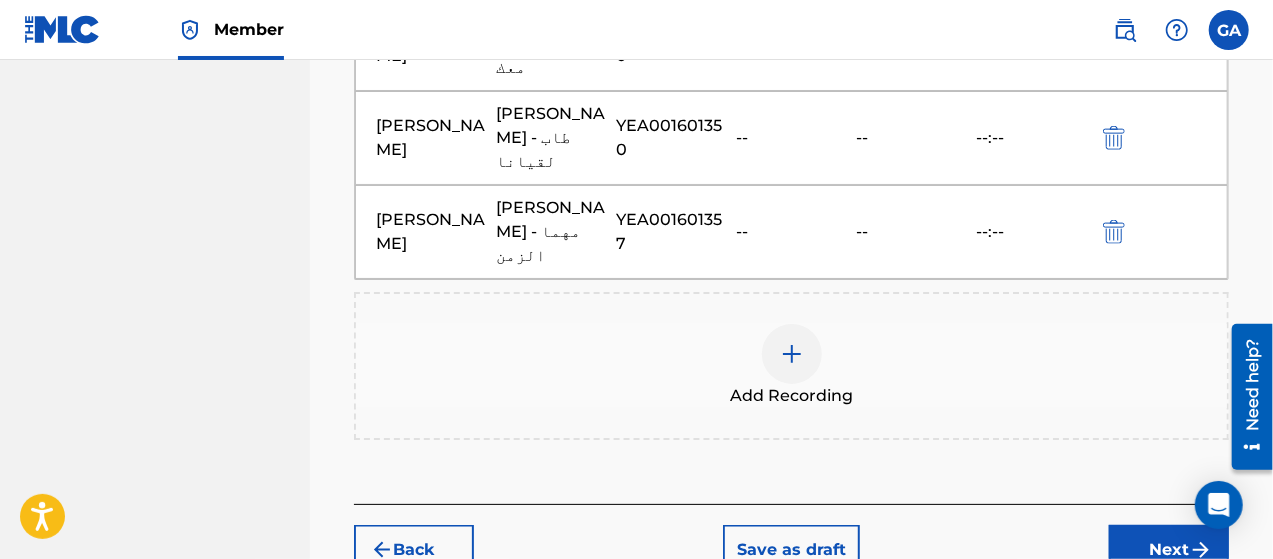 scroll, scrollTop: 1298, scrollLeft: 0, axis: vertical 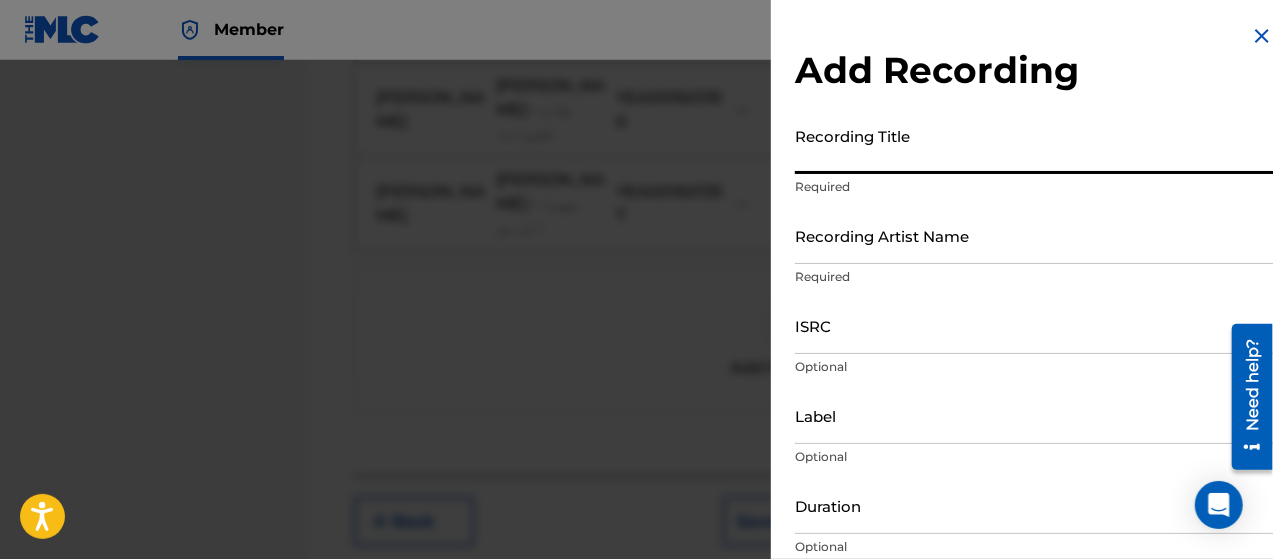 paste on "[PERSON_NAME] - انسان يعجبني" 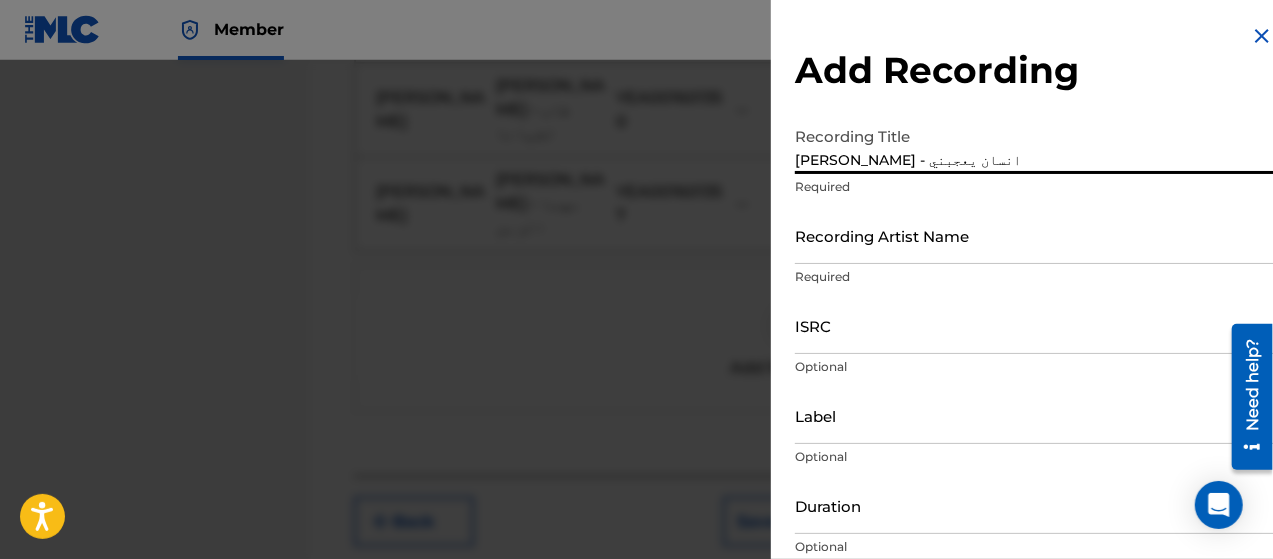 type on "[PERSON_NAME] - انسان يعجبني" 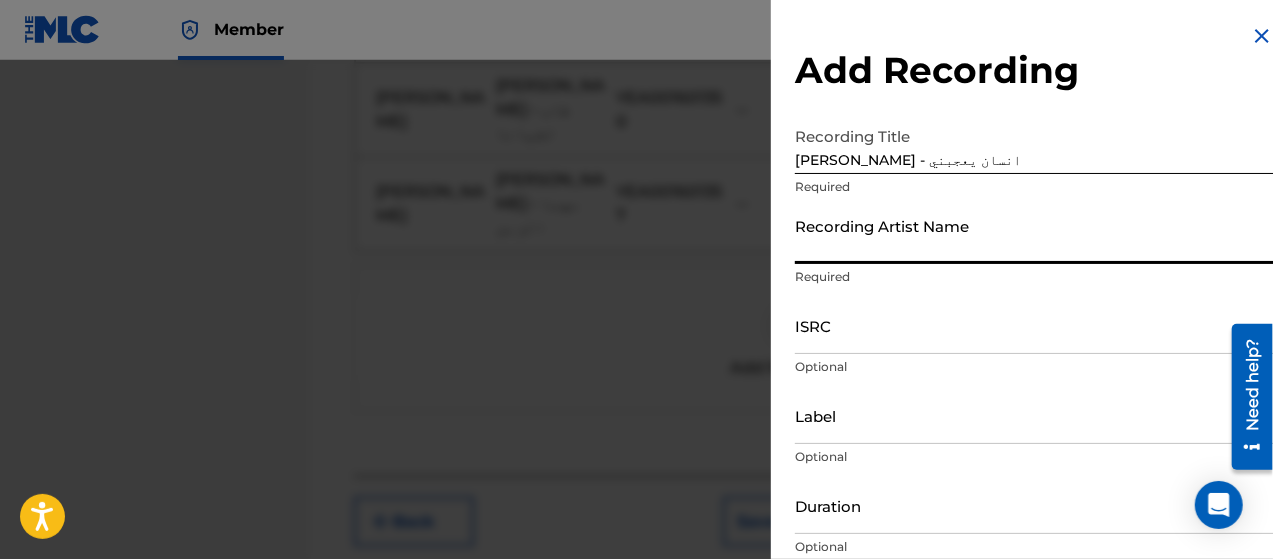 type on "[PERSON_NAME]" 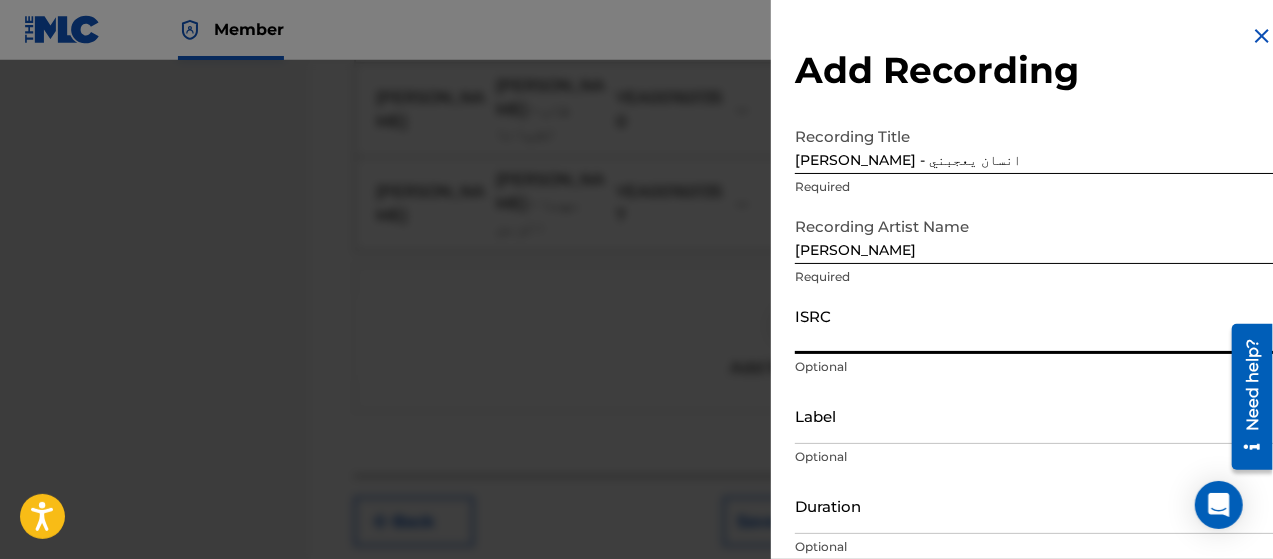 paste on "YEA001601352" 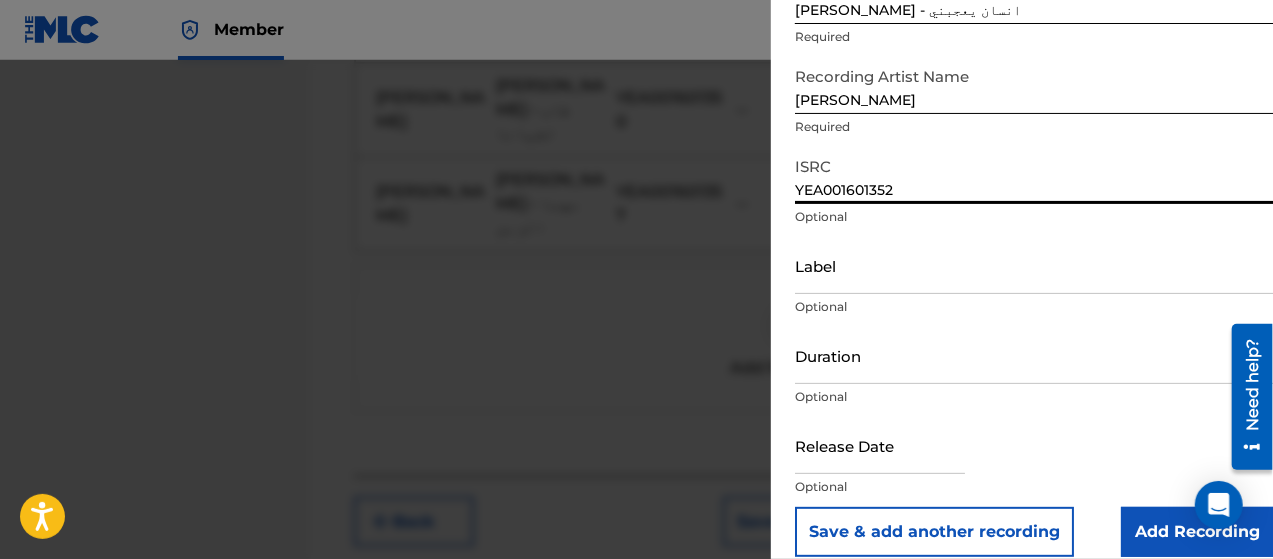 scroll, scrollTop: 172, scrollLeft: 0, axis: vertical 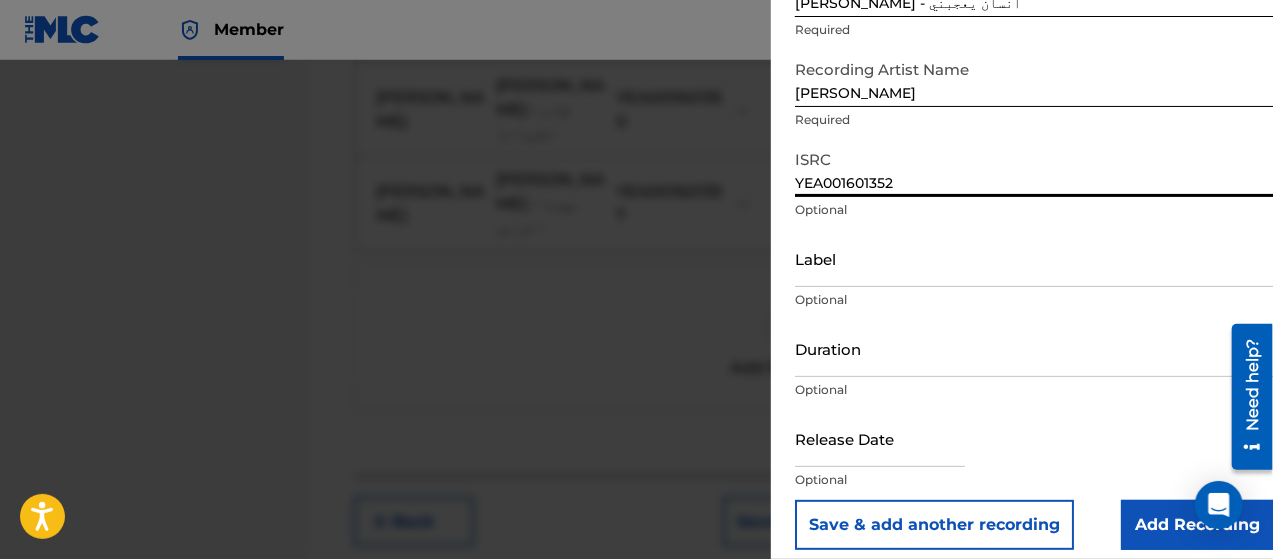 click on "Add Recording" at bounding box center [1197, 525] 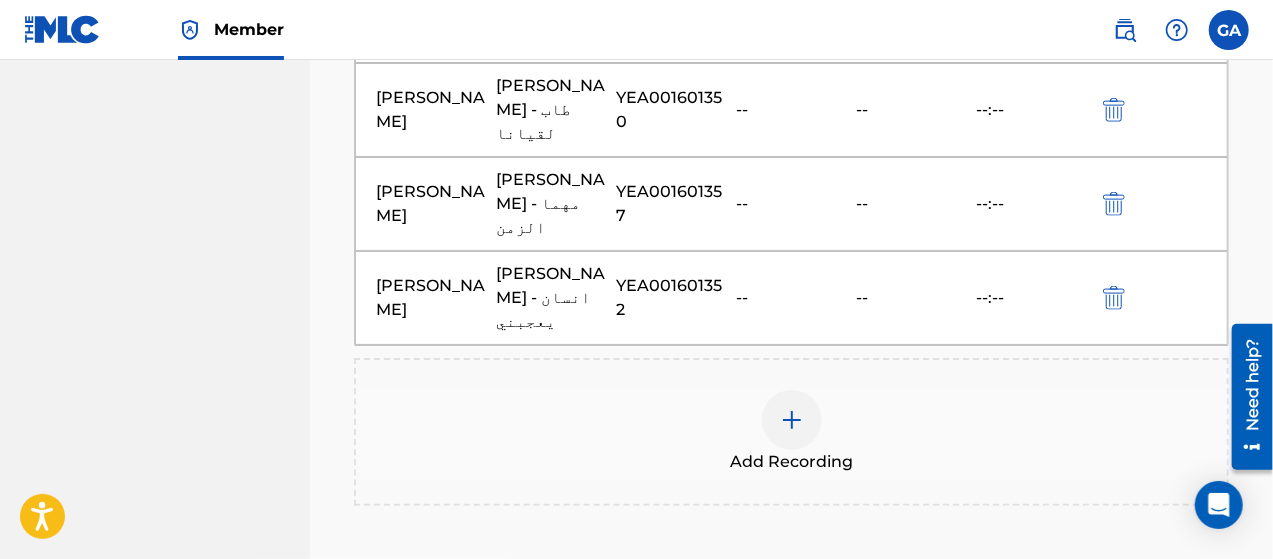 click on "Add Recording" at bounding box center [791, 432] 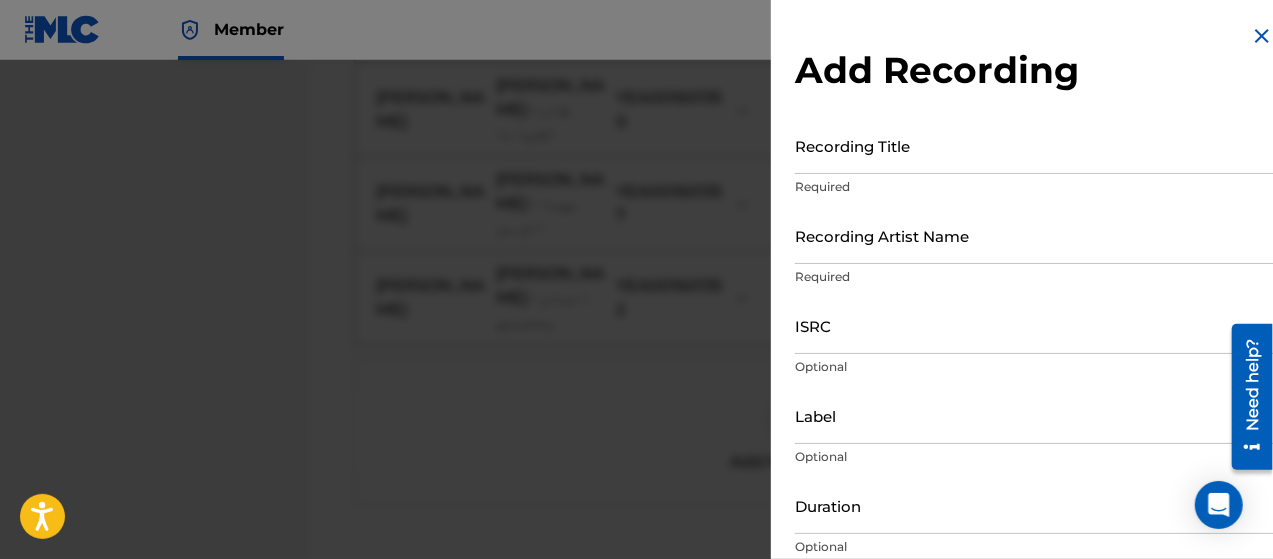 click on "Recording Title" at bounding box center (1034, 145) 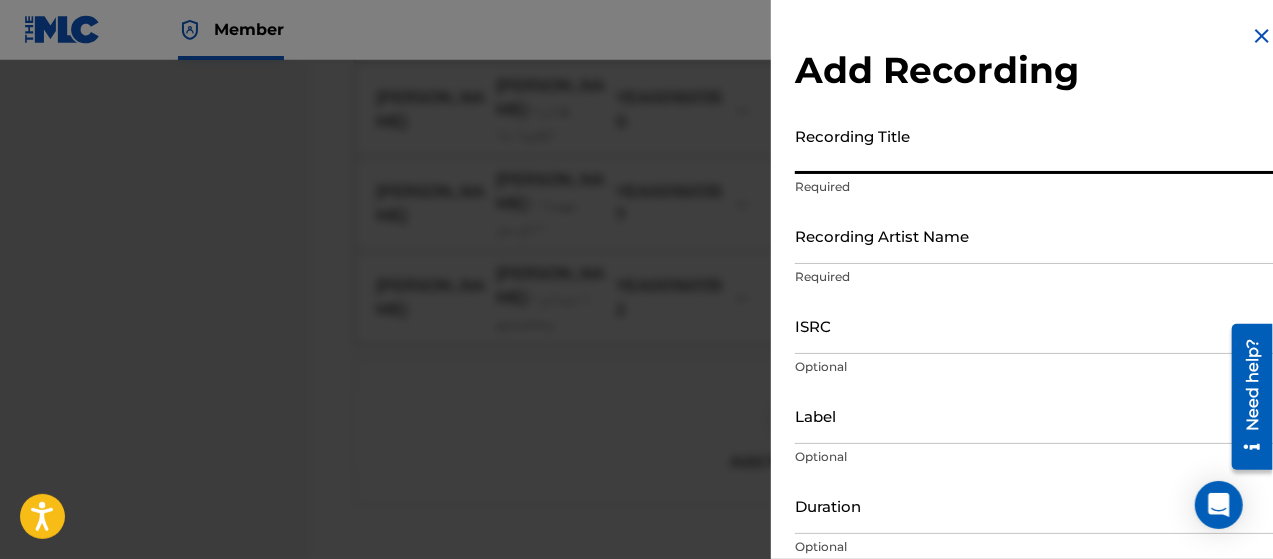 paste on "[PERSON_NAME] - دمع عيني" 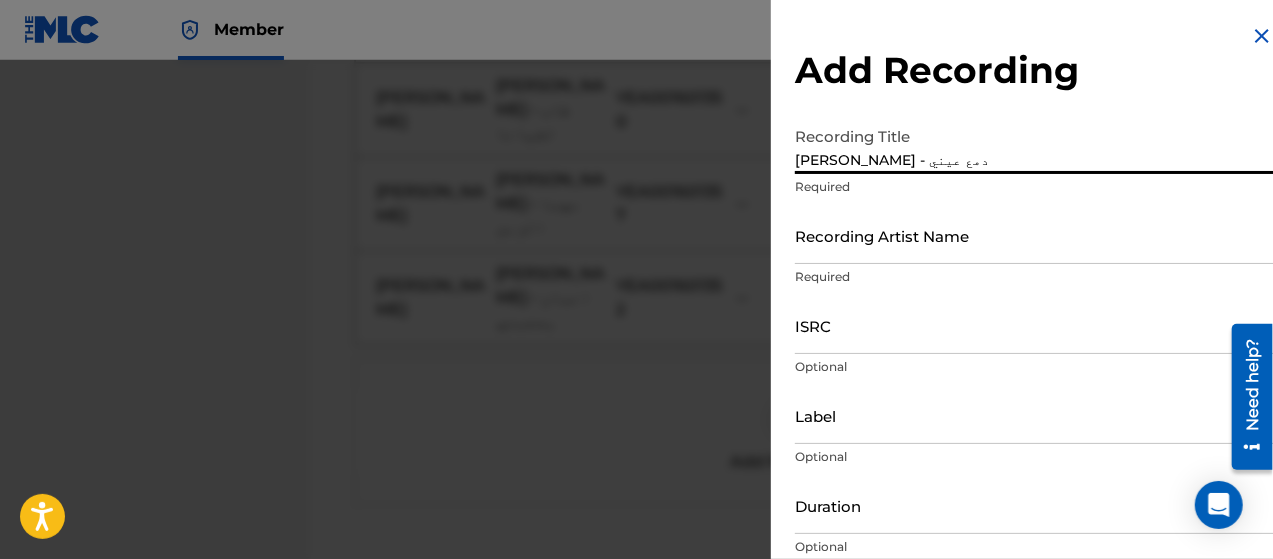 type on "[PERSON_NAME] - دمع عيني" 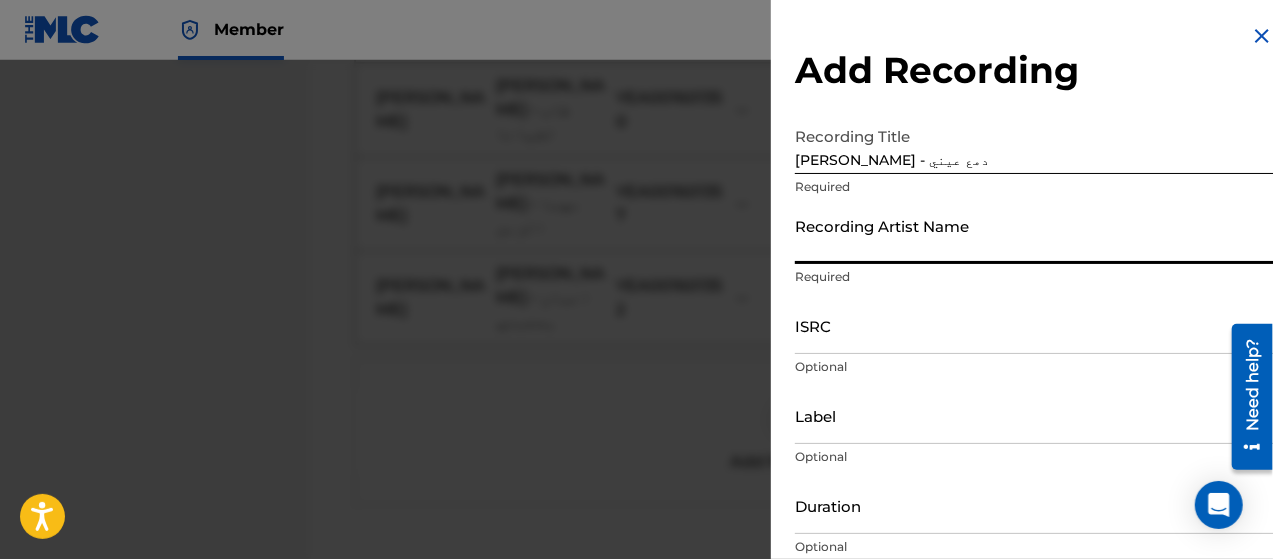 click on "Recording Artist Name" at bounding box center [1034, 235] 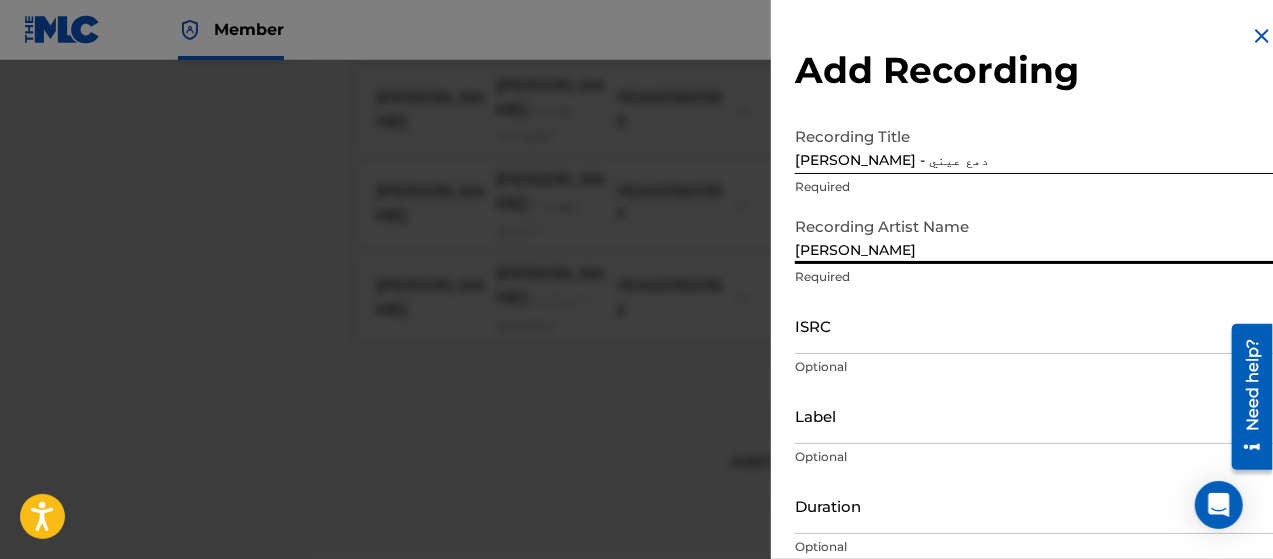 click on "ISRC" at bounding box center (1034, 325) 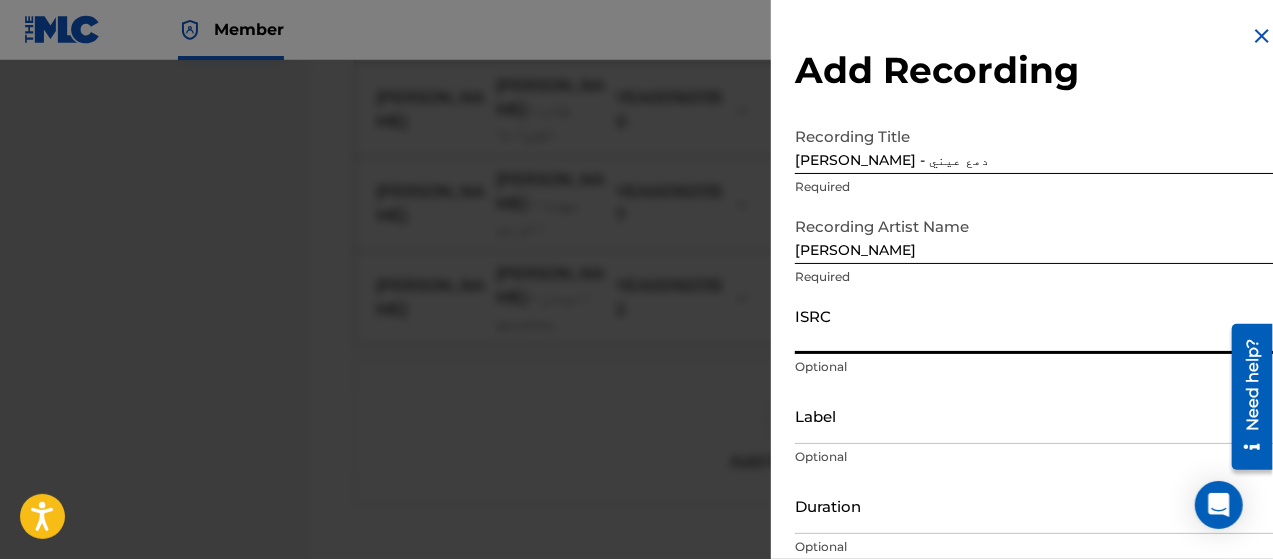 paste on "YEA001601370" 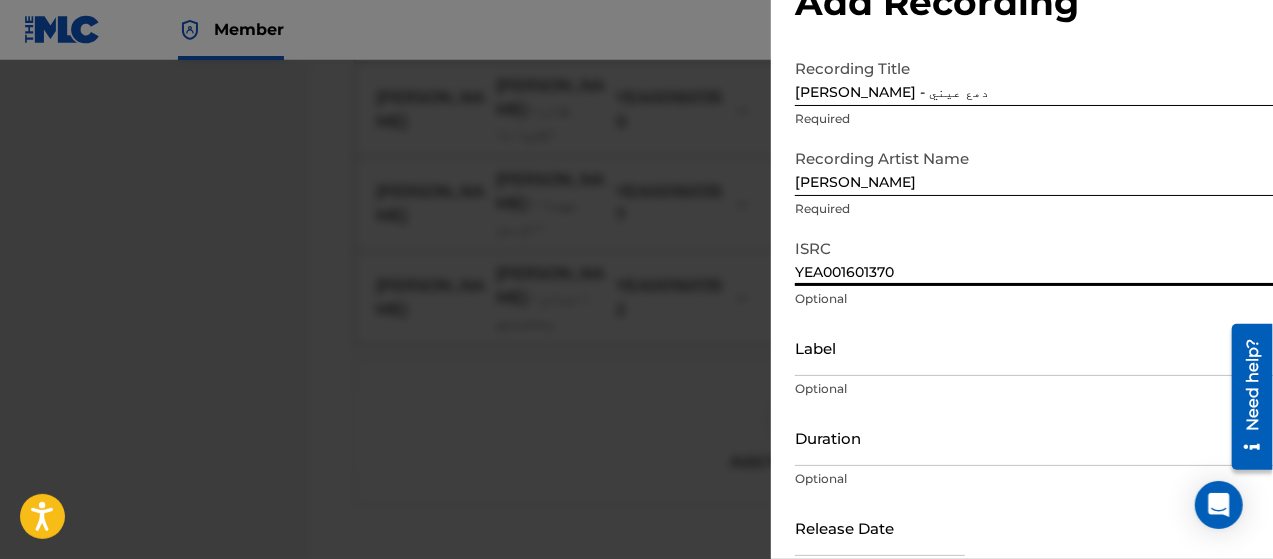 scroll, scrollTop: 172, scrollLeft: 0, axis: vertical 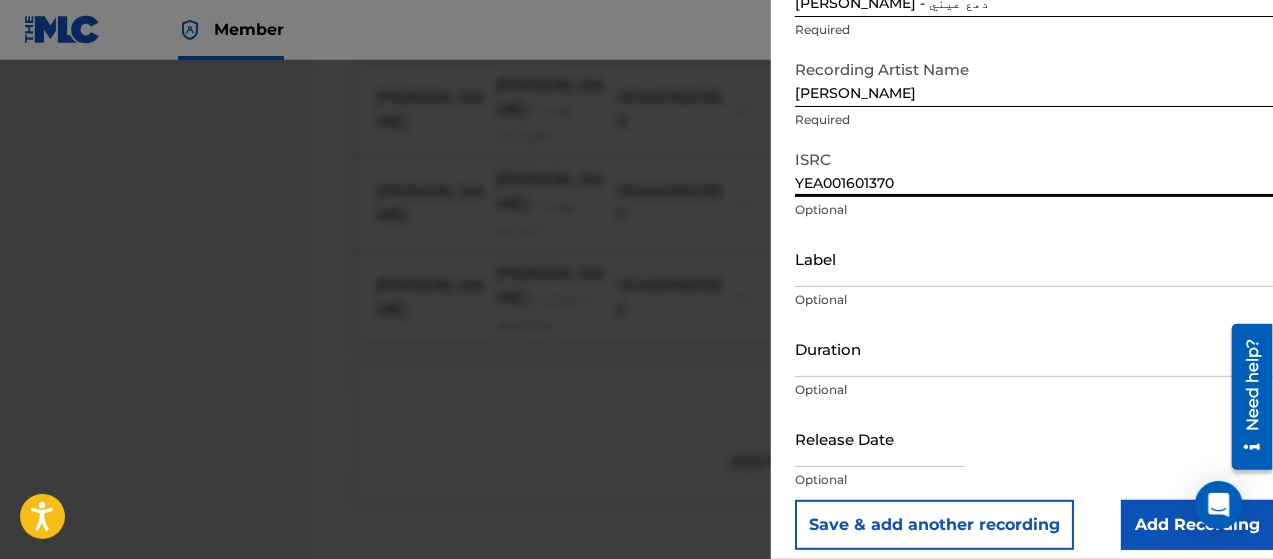 click on "Add Recording" at bounding box center (1197, 525) 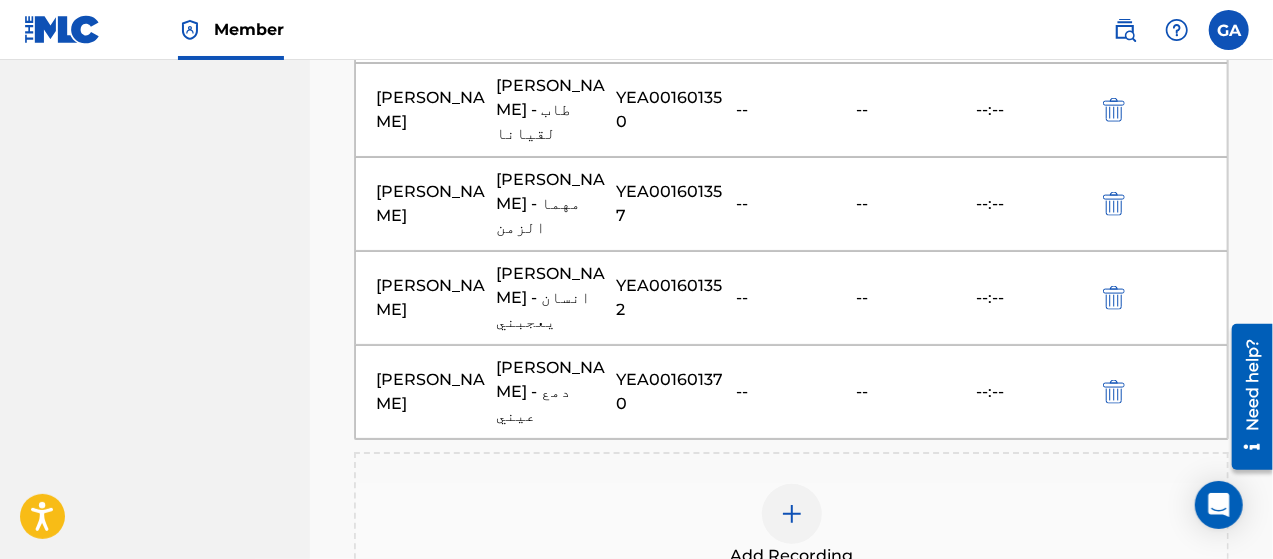 click at bounding box center [792, 514] 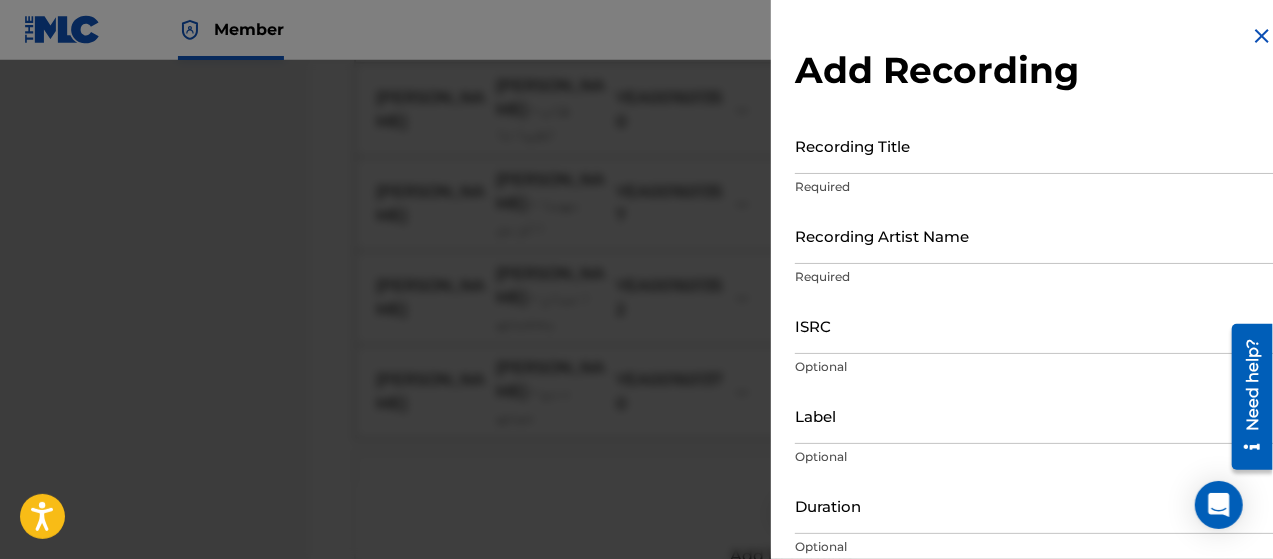 click on "Recording Title" at bounding box center [1034, 145] 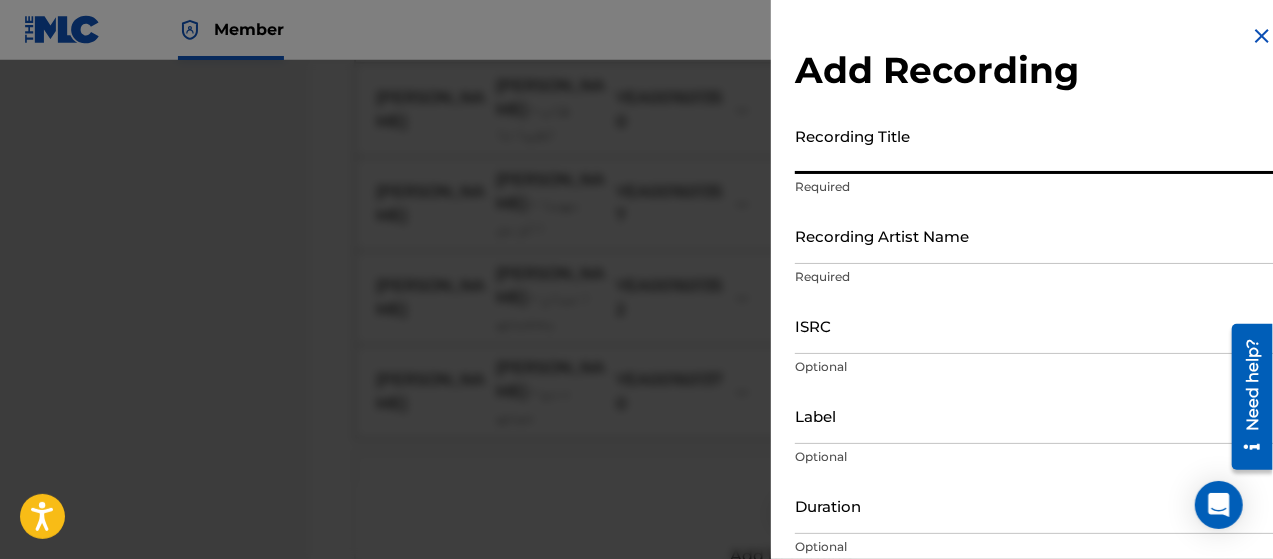 paste on "[PERSON_NAME] - شاشة خيالي" 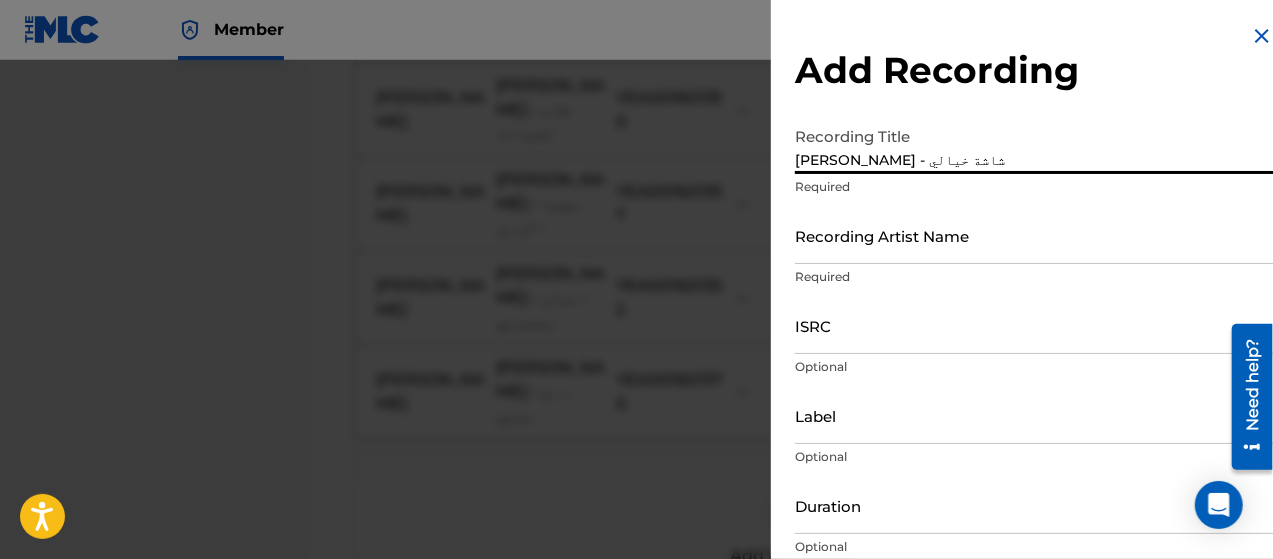 type on "[PERSON_NAME] - شاشة خيالي" 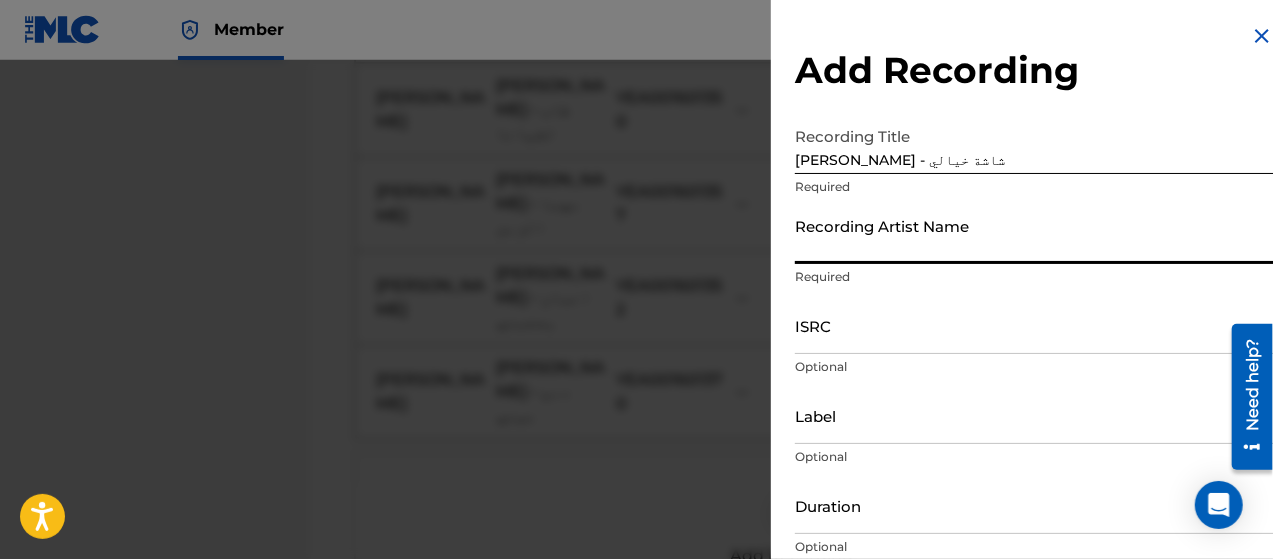type on "[PERSON_NAME]" 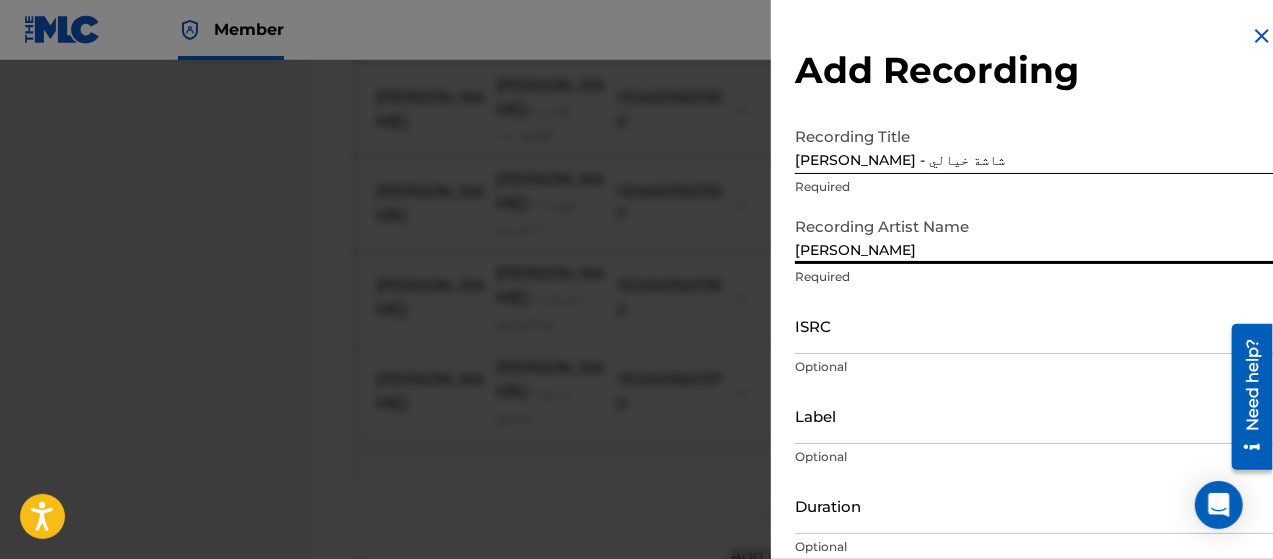 click on "ISRC" at bounding box center [1034, 325] 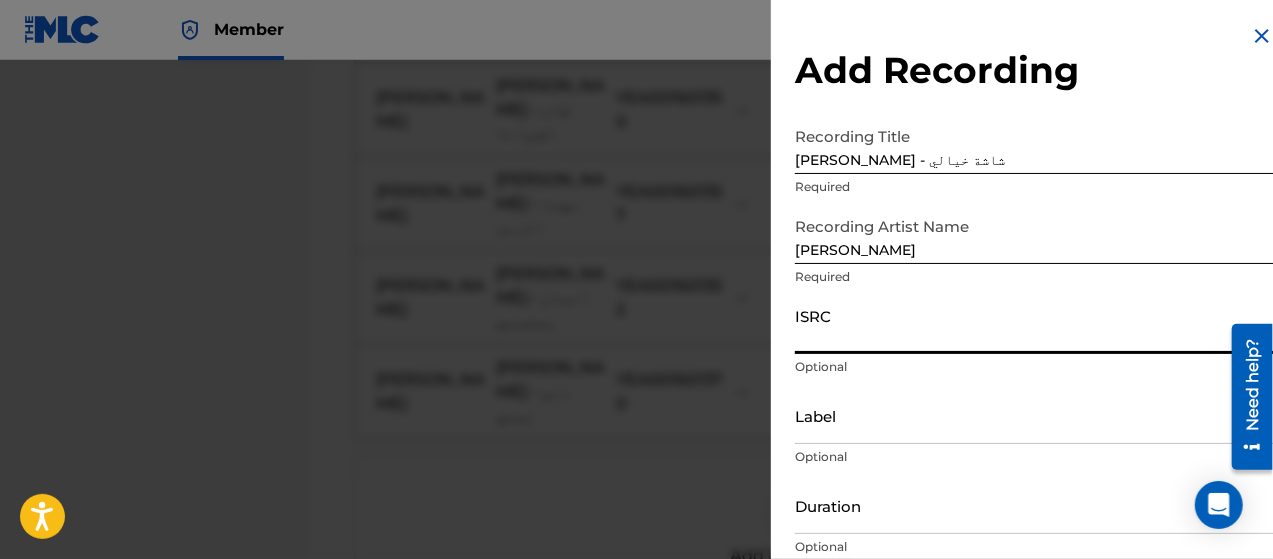 paste on "YEA001601353" 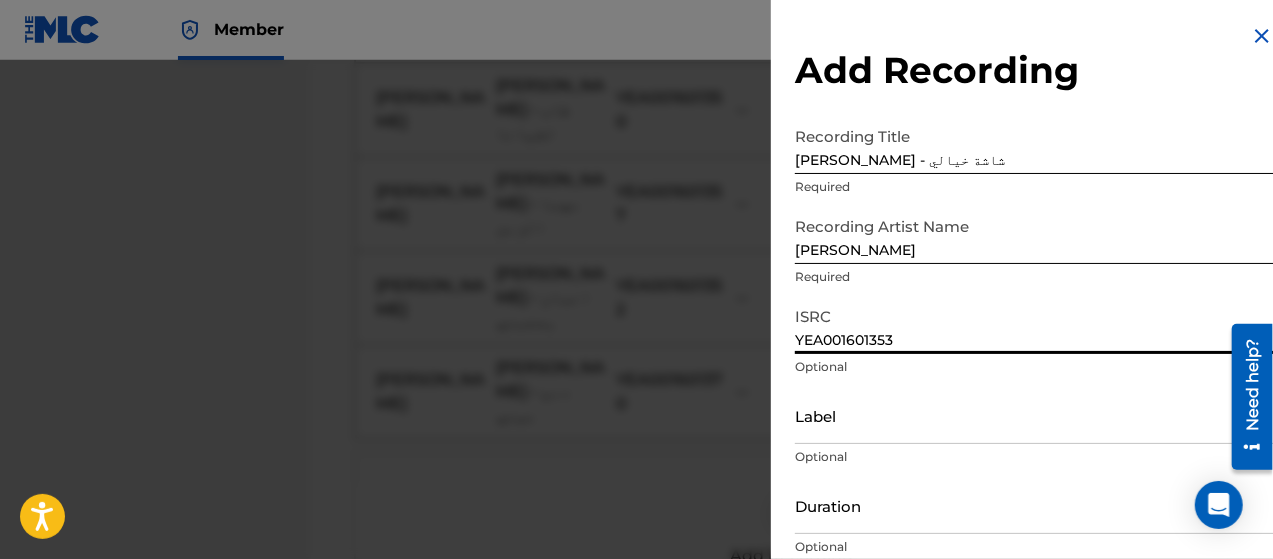 scroll, scrollTop: 172, scrollLeft: 0, axis: vertical 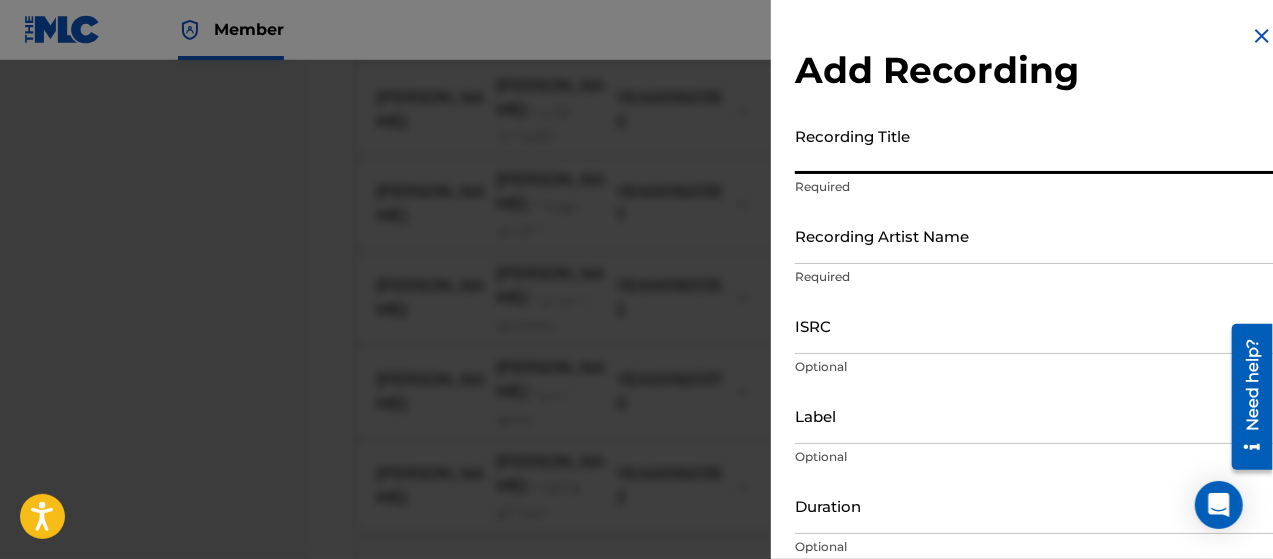 paste on "[PERSON_NAME] - الطبيب المعالج" 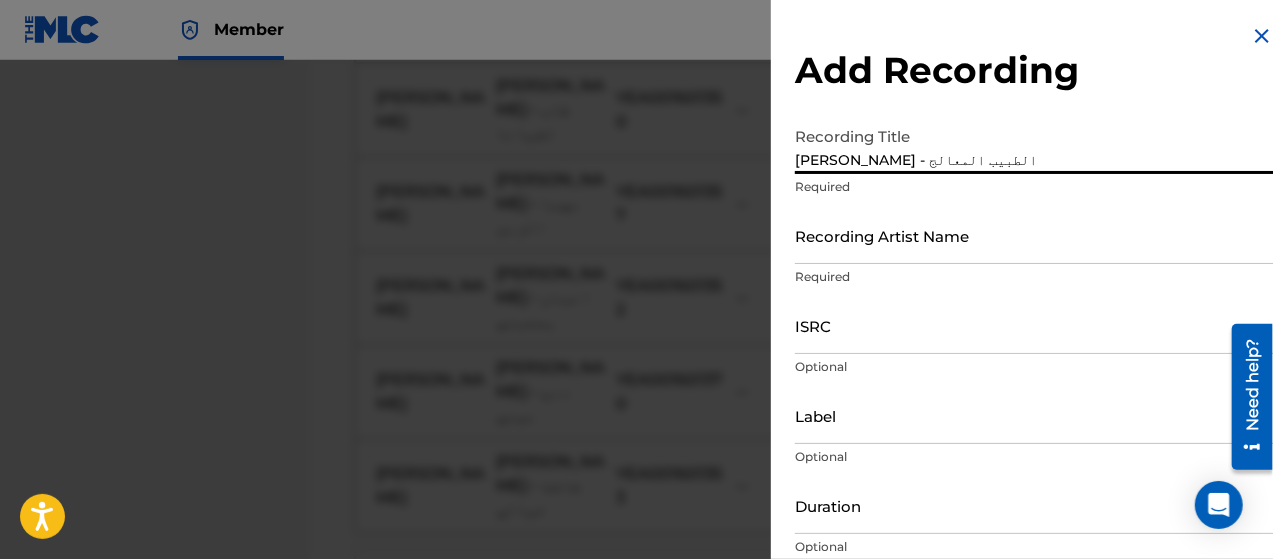 type on "[PERSON_NAME] - الطبيب المعالج" 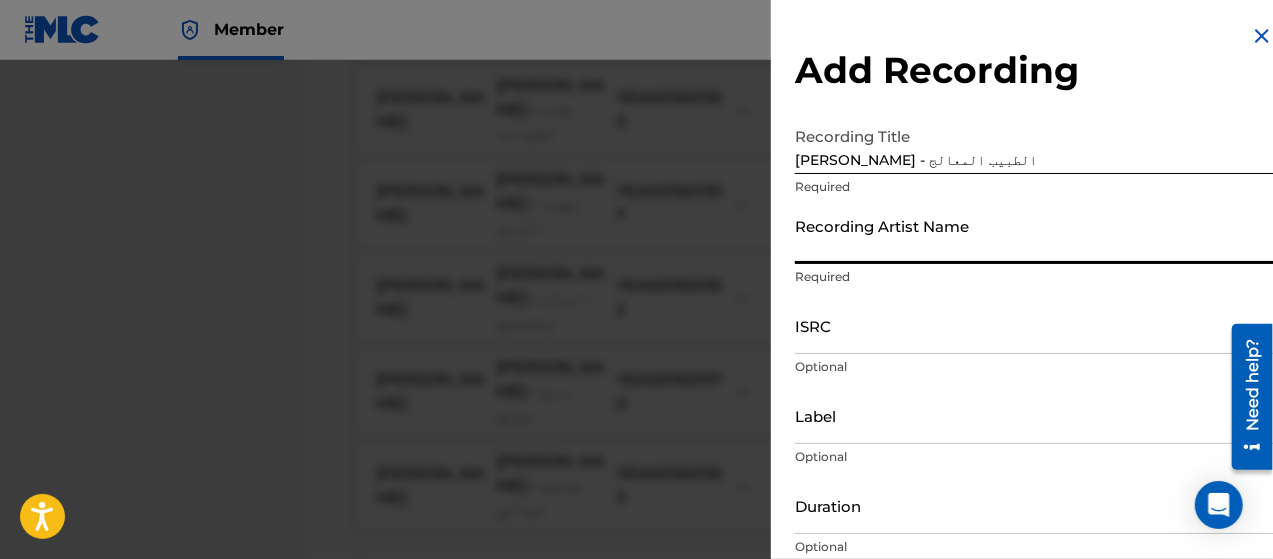 type on "[PERSON_NAME]" 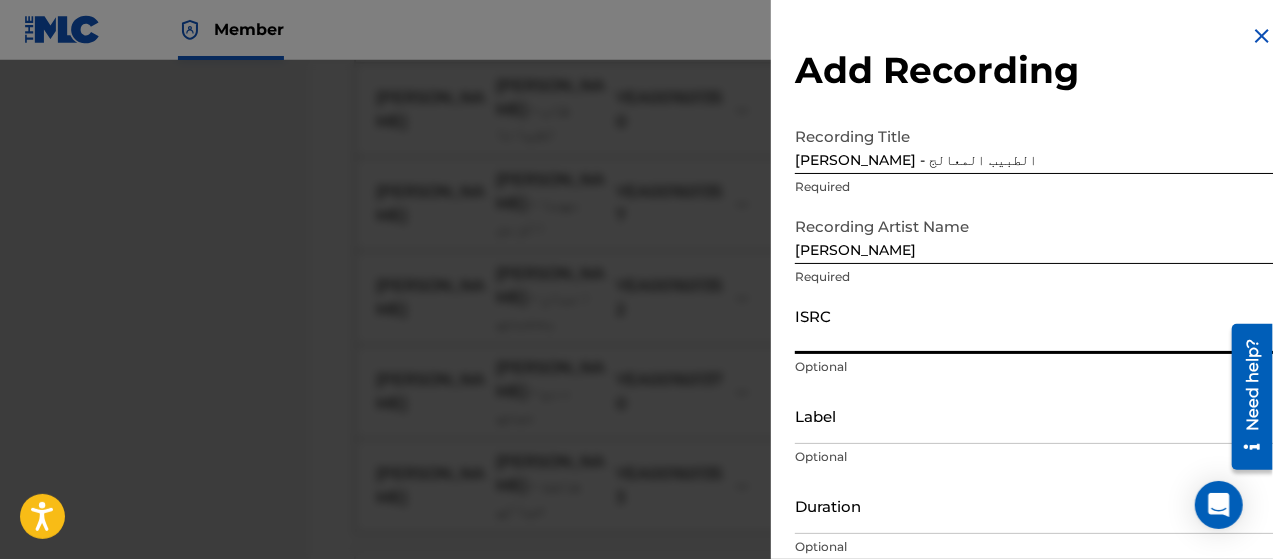 paste on "YEA001601372" 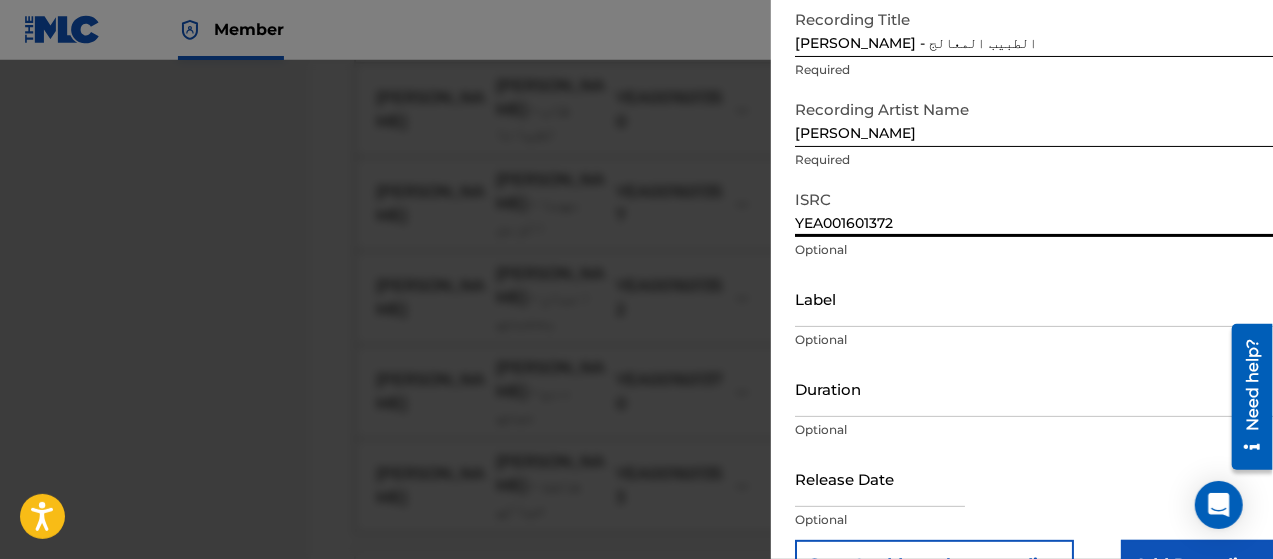scroll, scrollTop: 172, scrollLeft: 0, axis: vertical 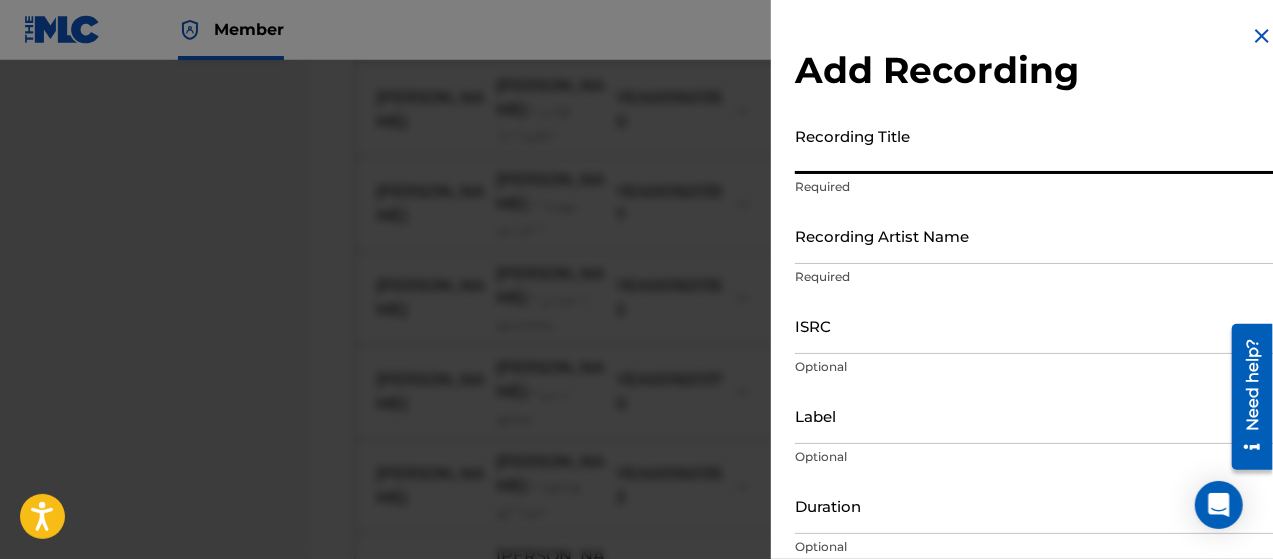 paste on "[PERSON_NAME] - برق الجزيرة" 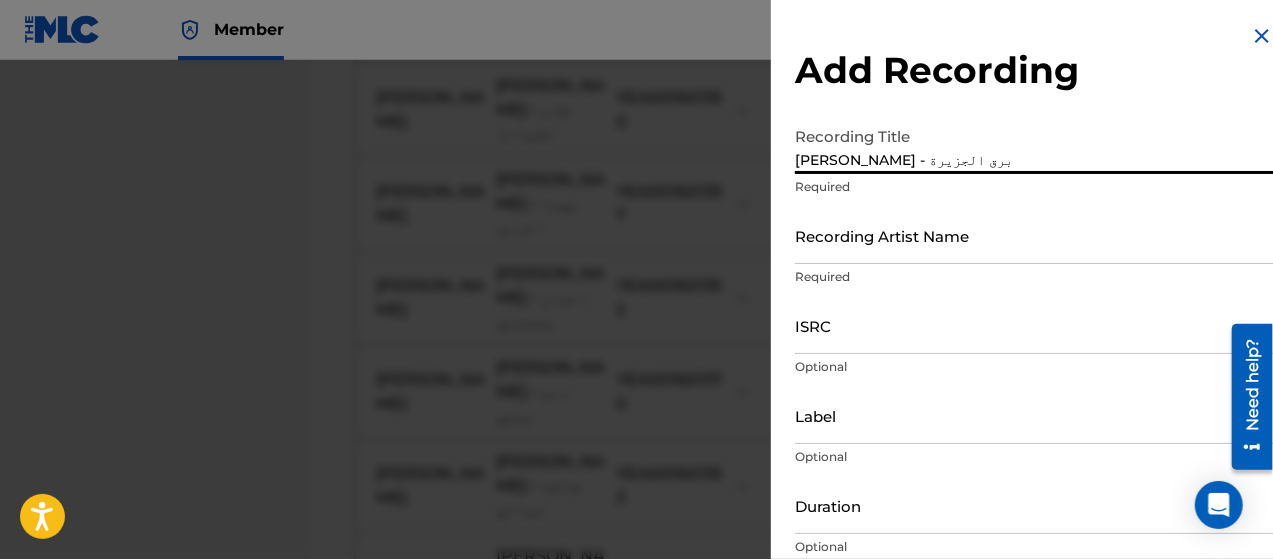 type on "[PERSON_NAME] - برق الجزيرة" 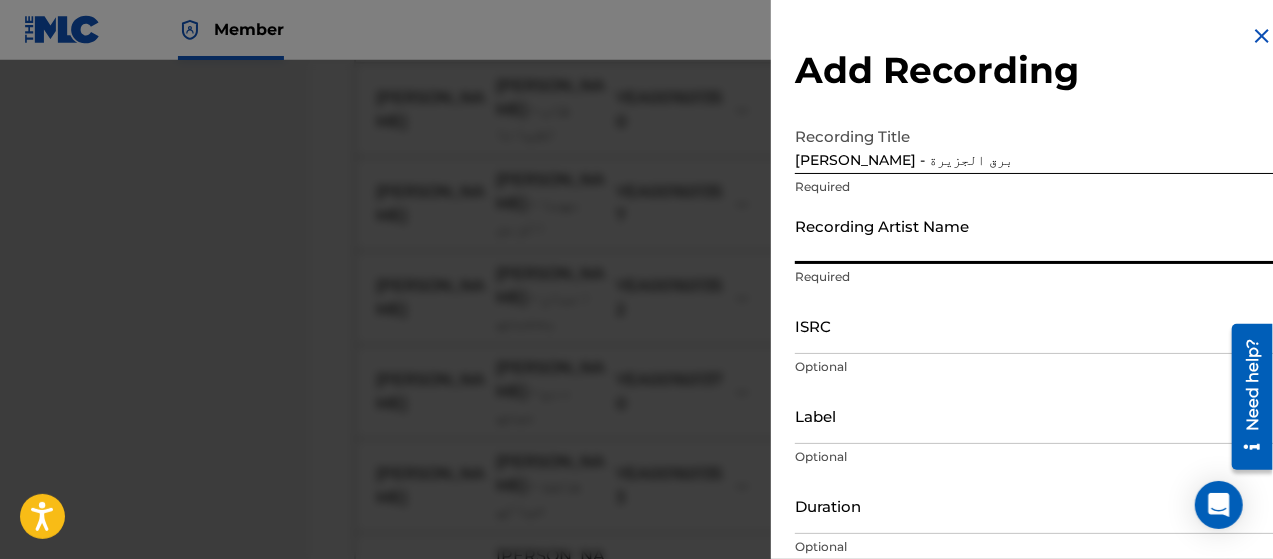 type on "[PERSON_NAME]" 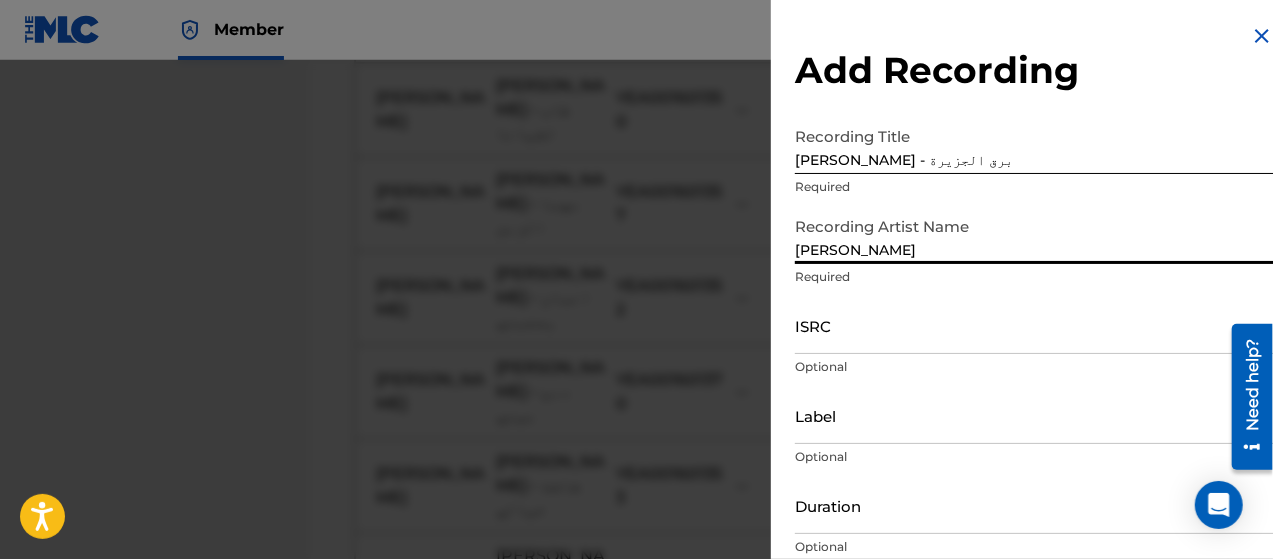 click on "ISRC" at bounding box center (1034, 325) 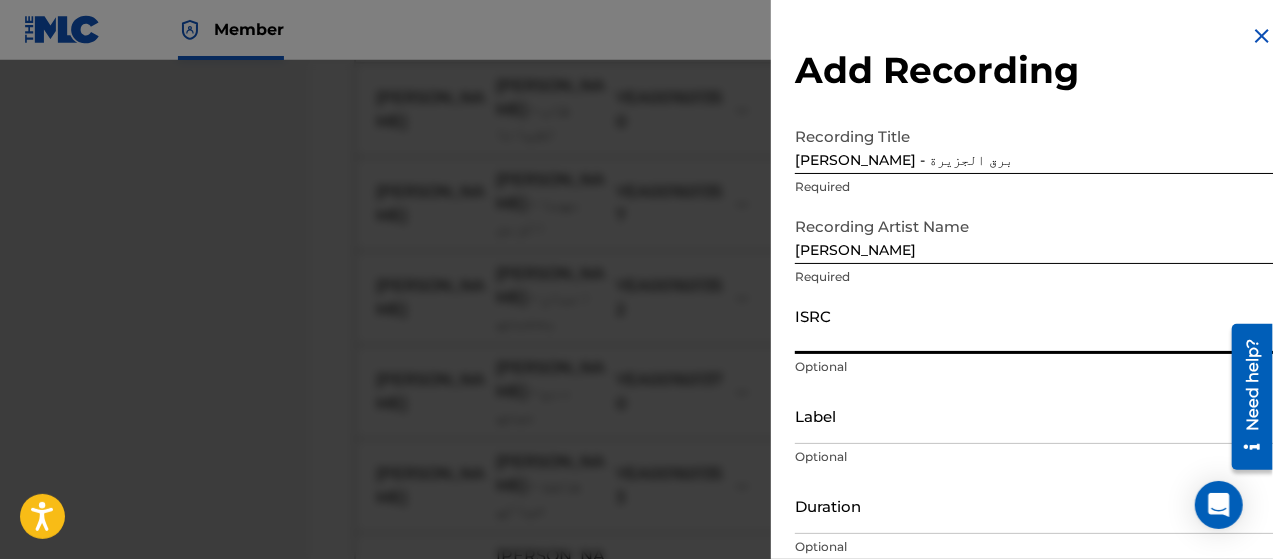 paste on "YEA001601381" 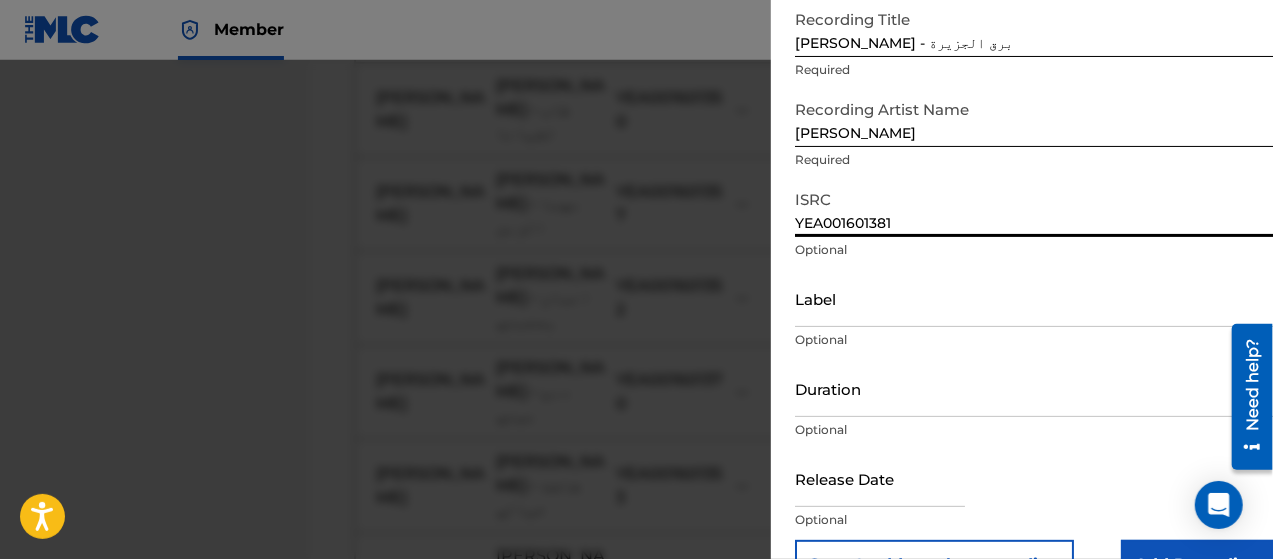 scroll, scrollTop: 172, scrollLeft: 0, axis: vertical 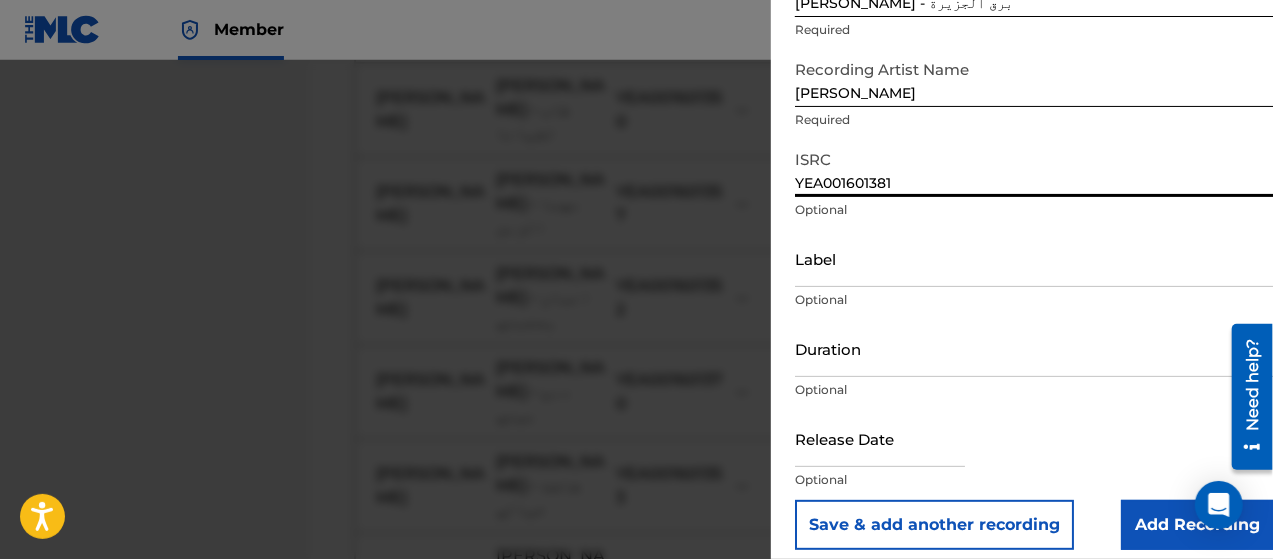 click on "Add Recording" at bounding box center [1197, 525] 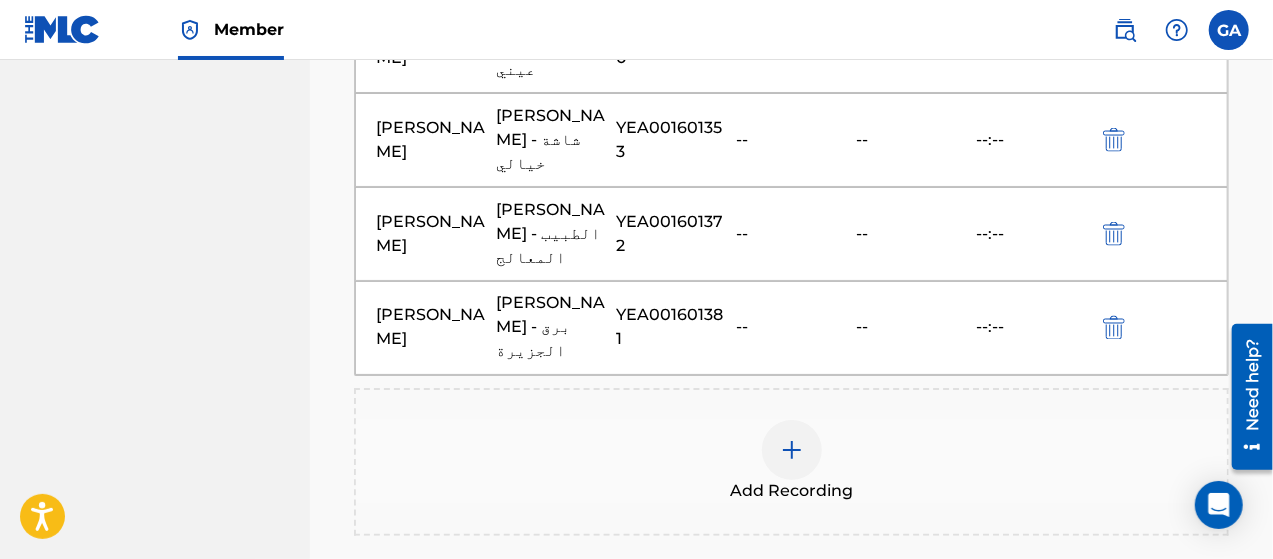 scroll, scrollTop: 1644, scrollLeft: 0, axis: vertical 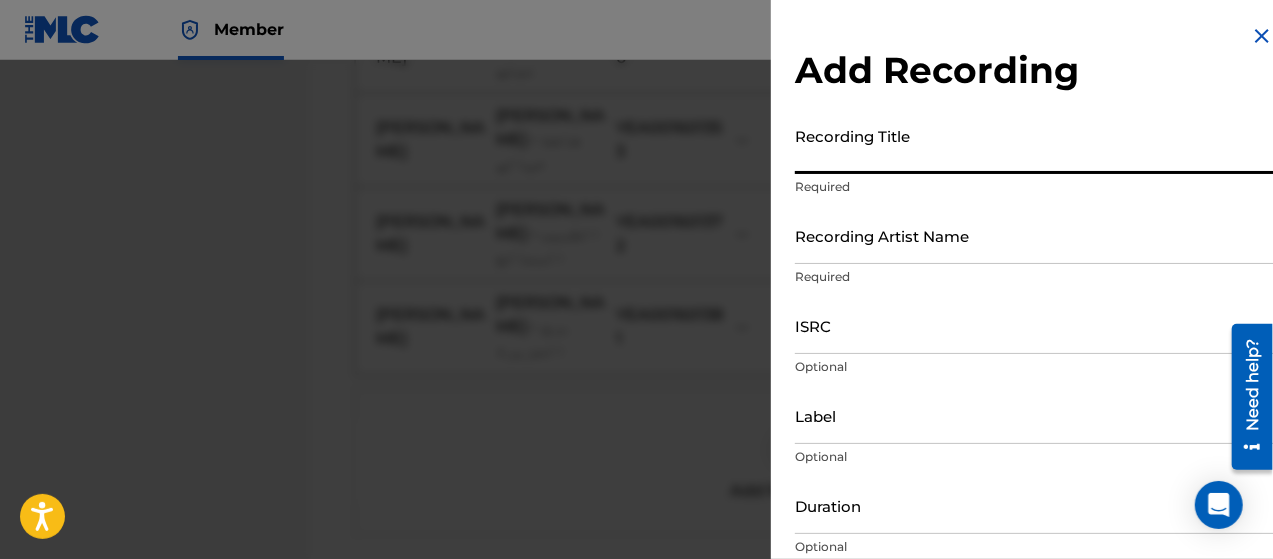 paste on "[PERSON_NAME] - يا مهاجر" 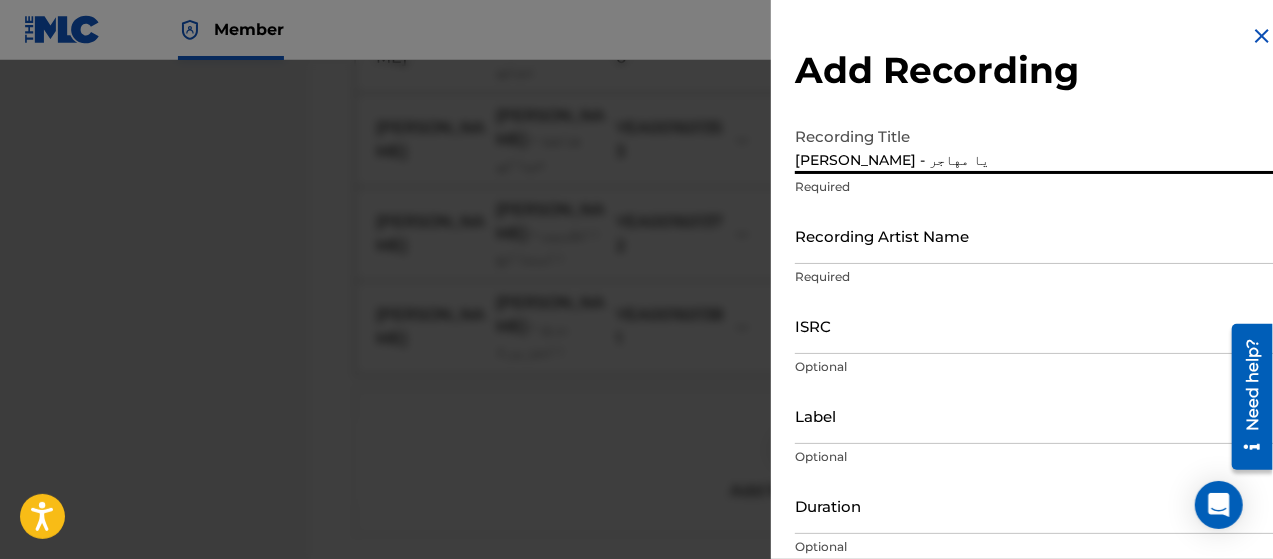 type on "[PERSON_NAME] - يا مهاجر" 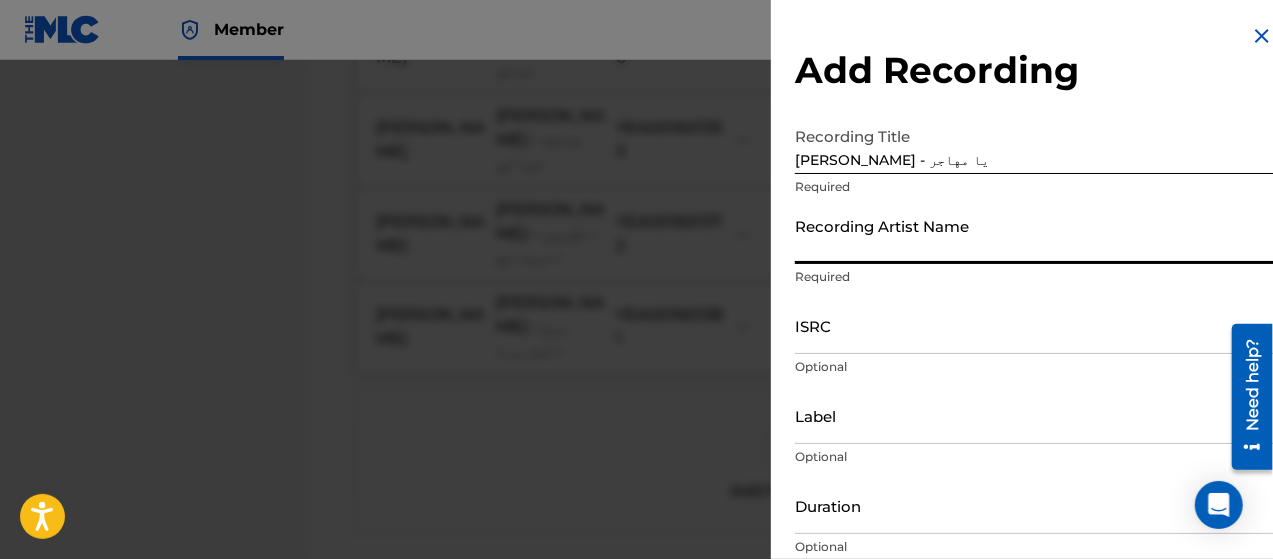 type on "[PERSON_NAME]" 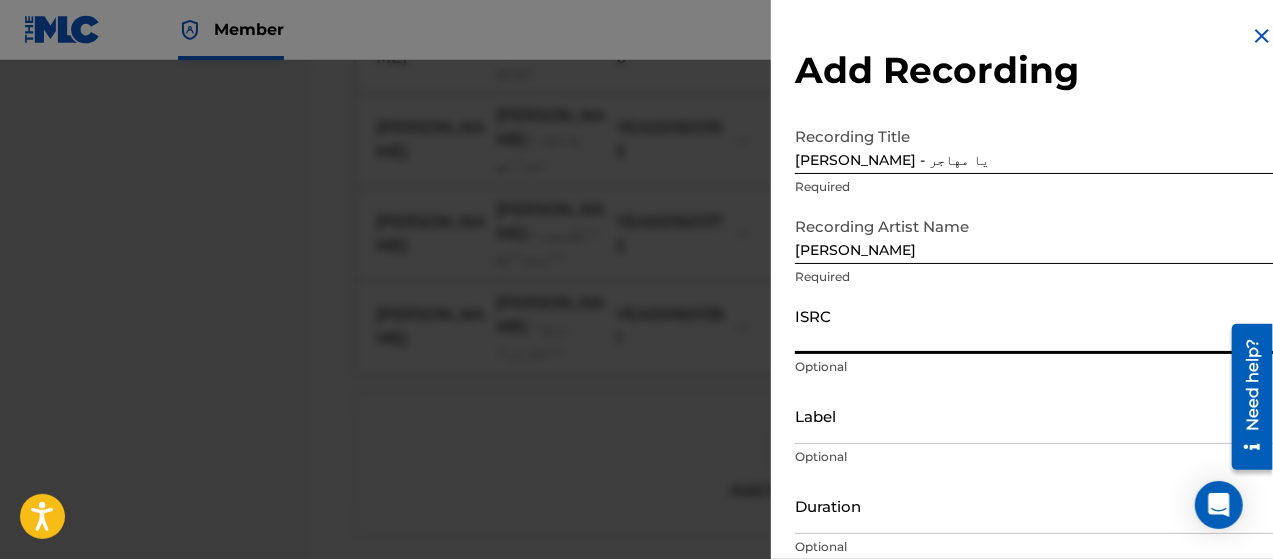 paste on "YEA001601362" 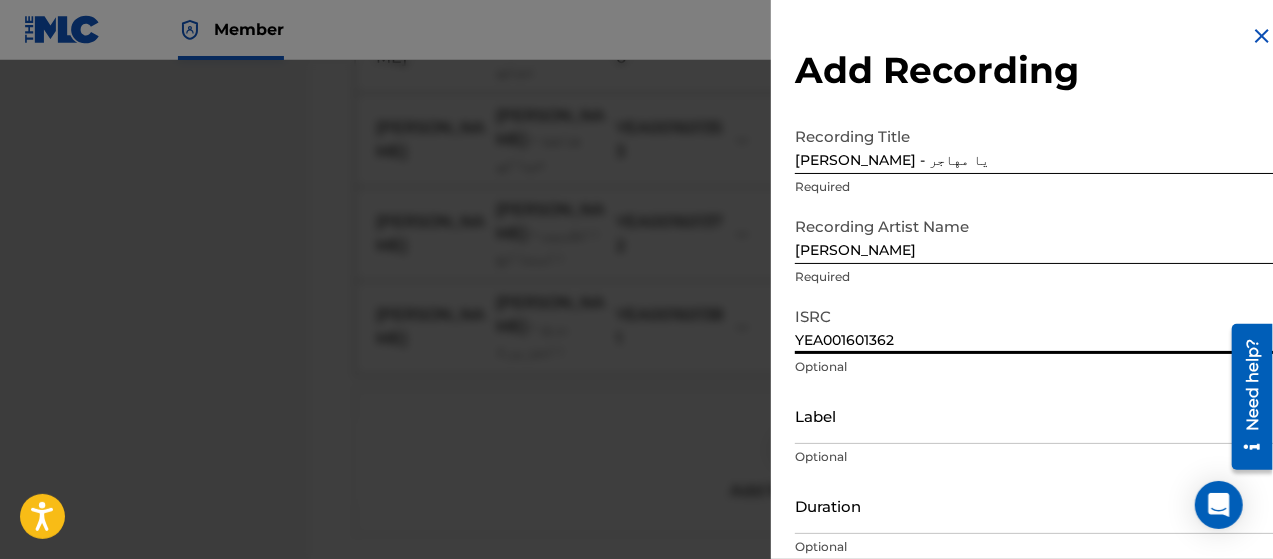 scroll, scrollTop: 172, scrollLeft: 0, axis: vertical 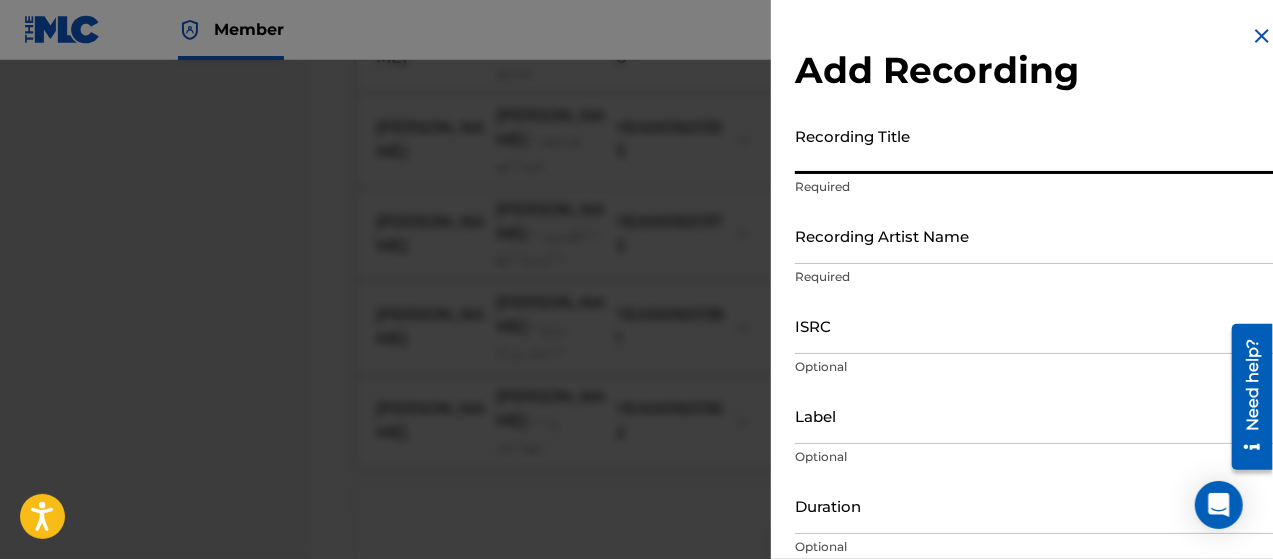 paste on "[PERSON_NAME] - نافر الغزلان" 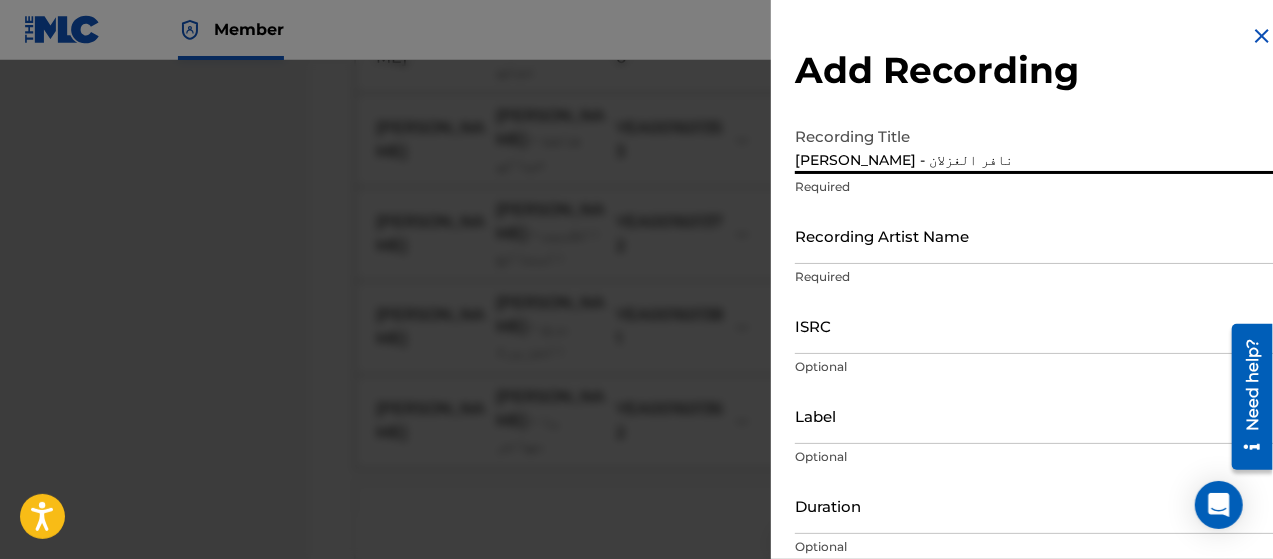 type on "[PERSON_NAME] - نافر الغزلان" 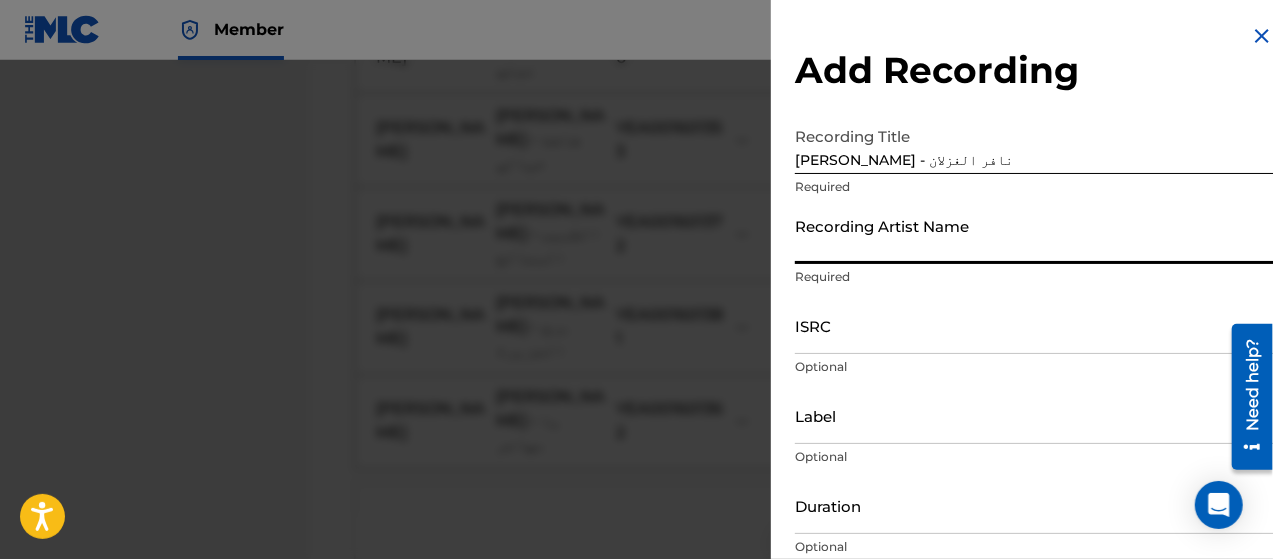 type on "[PERSON_NAME]" 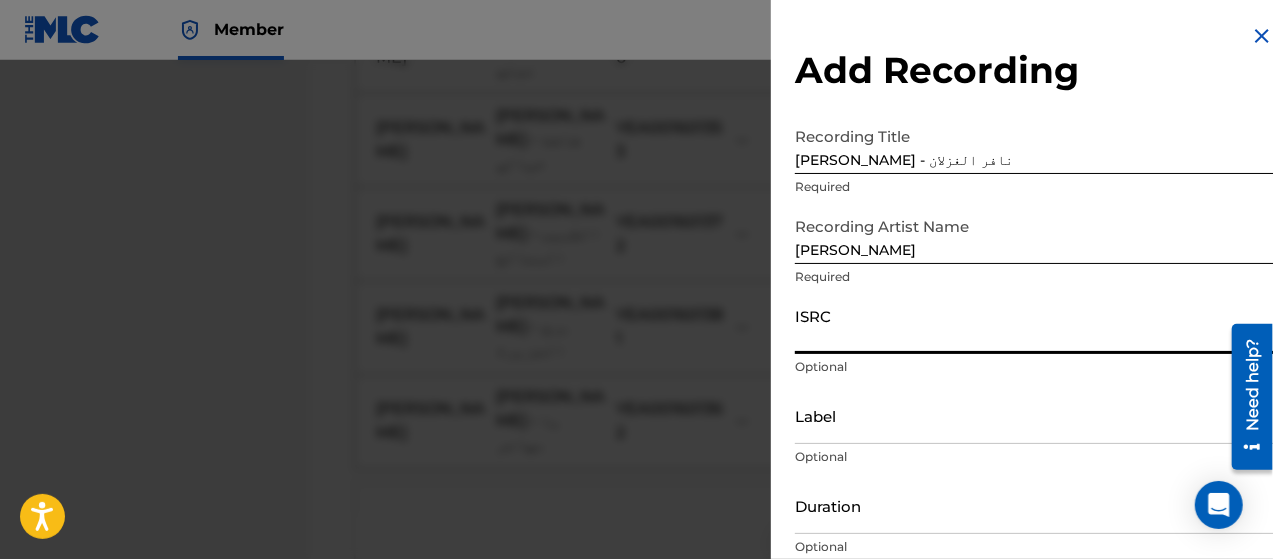 paste on "YEA001601355" 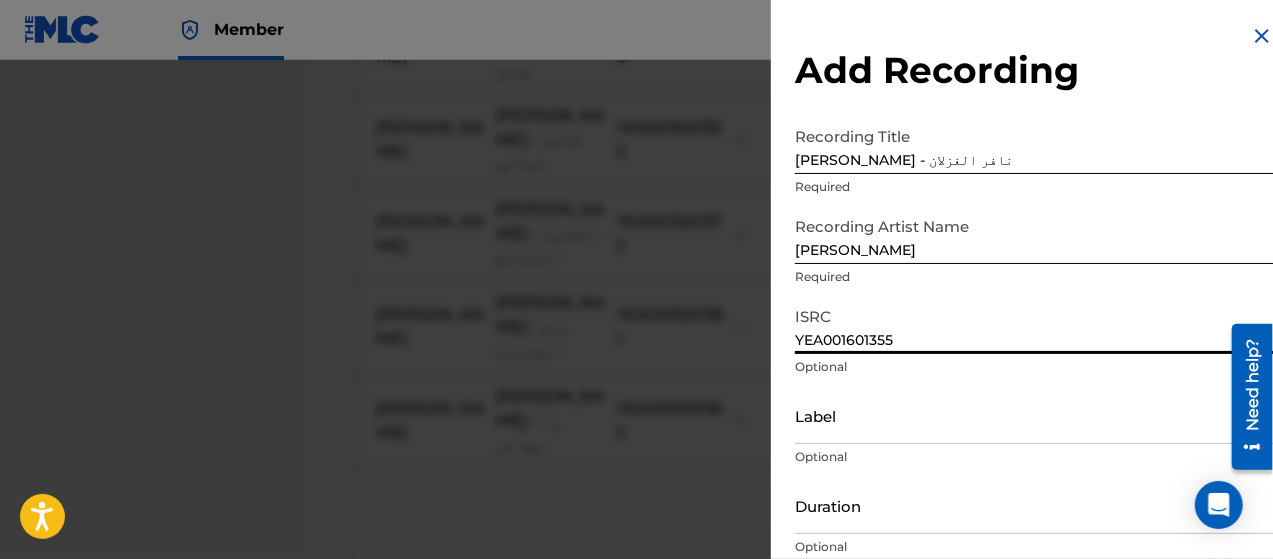 scroll, scrollTop: 172, scrollLeft: 0, axis: vertical 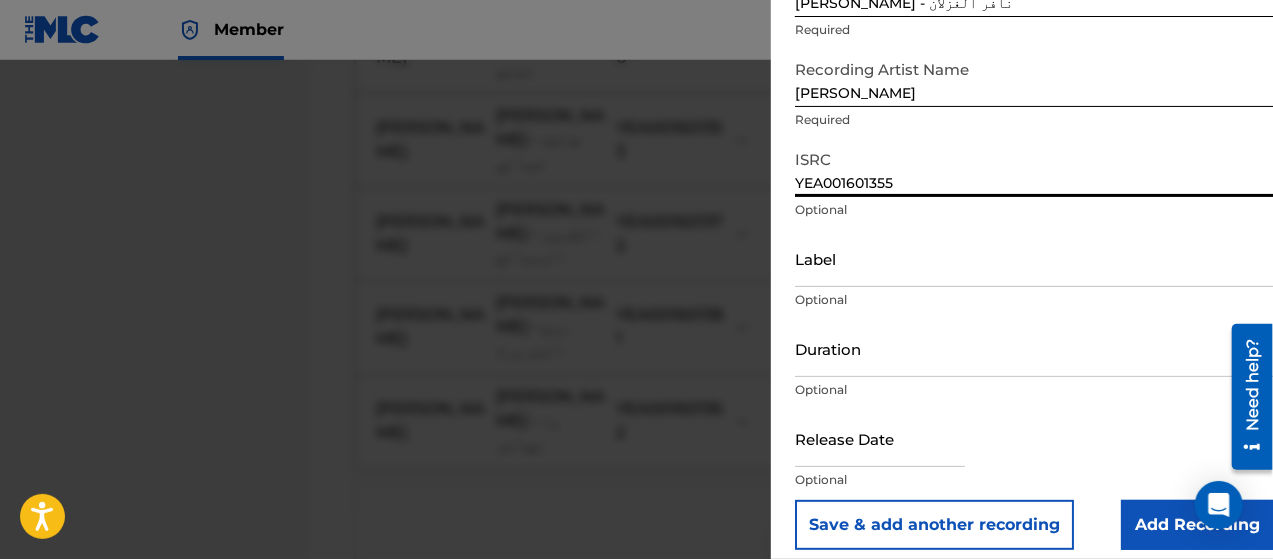 type on "YEA001601355" 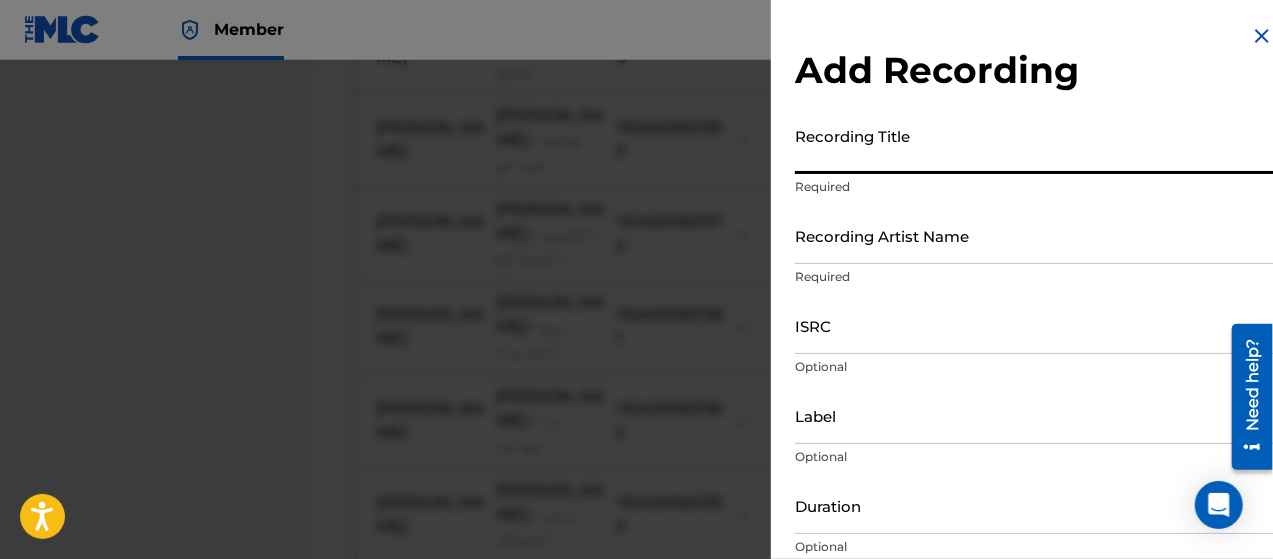paste on "[PERSON_NAME] - ريح الجنوب" 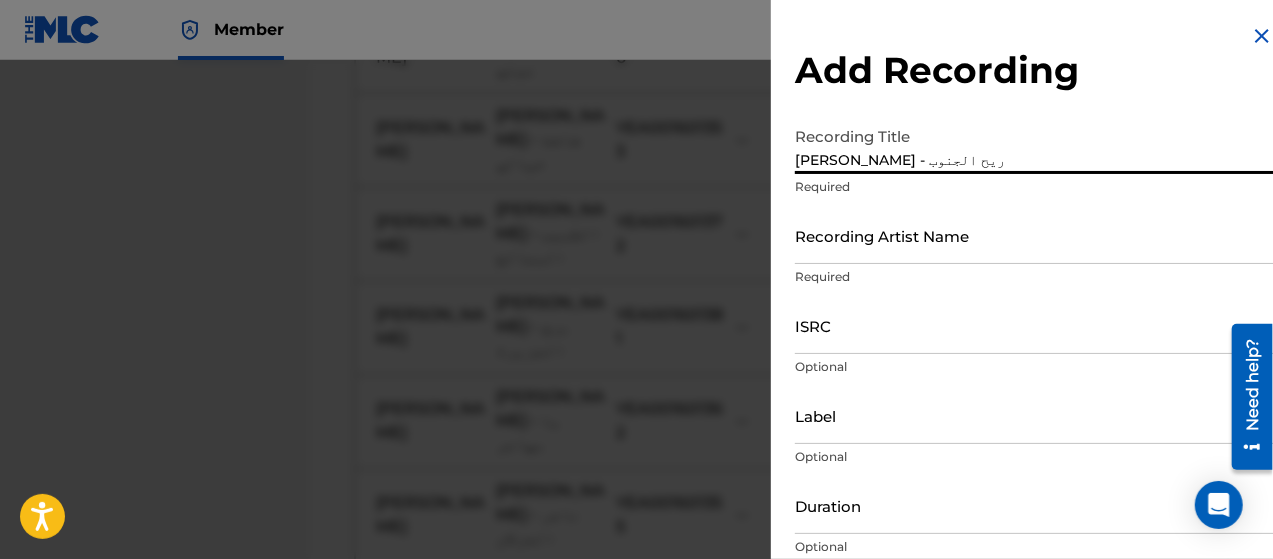 type on "[PERSON_NAME] - ريح الجنوب" 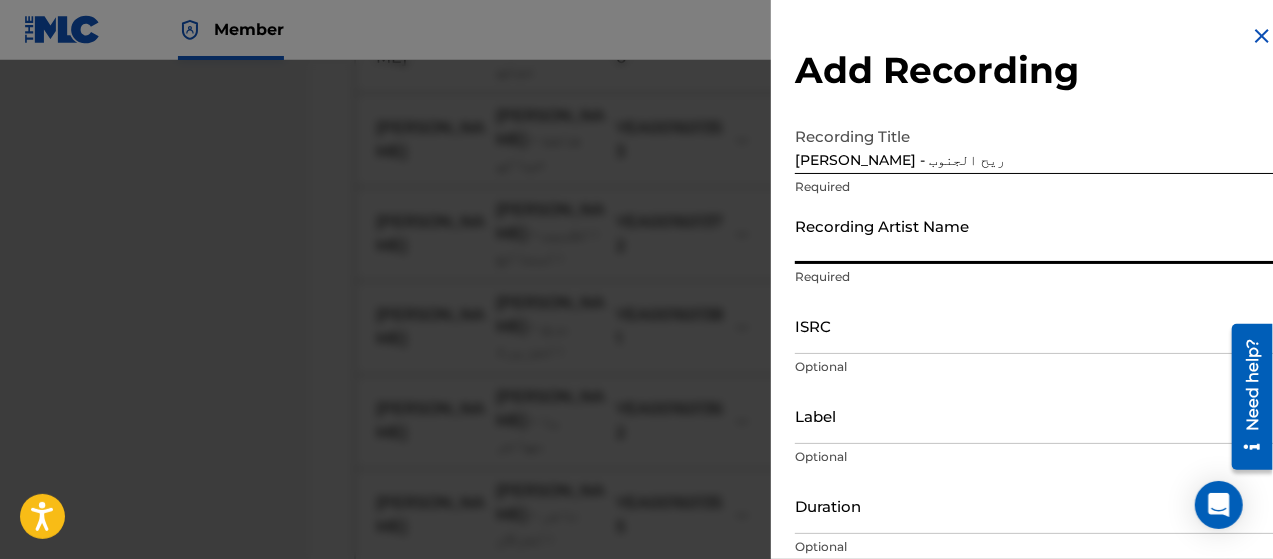 type on "[PERSON_NAME]" 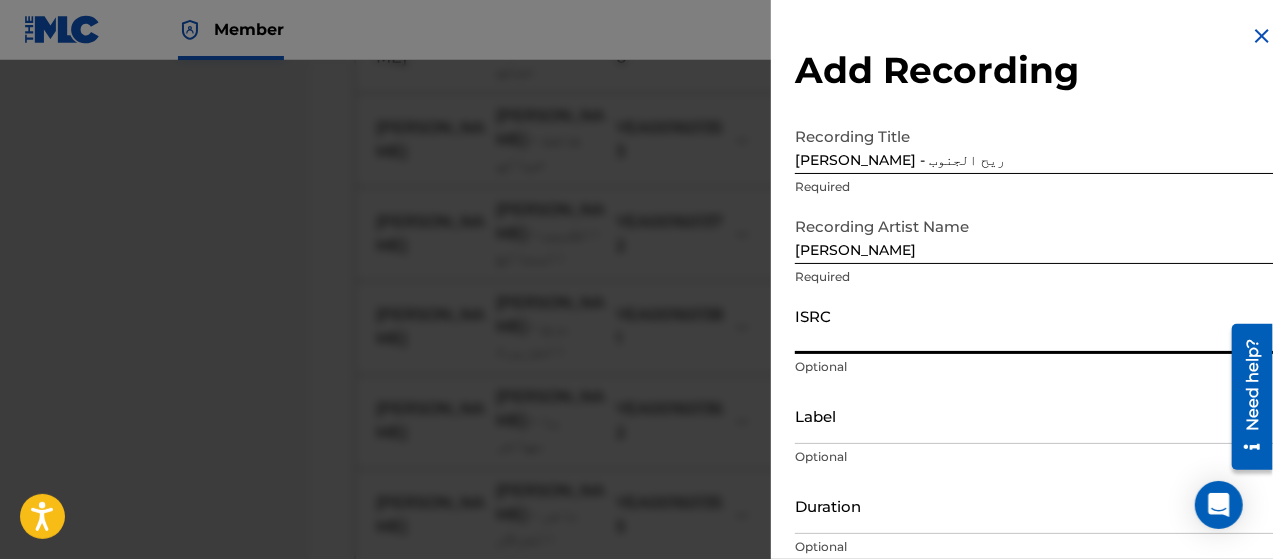 paste on "YEA001601346" 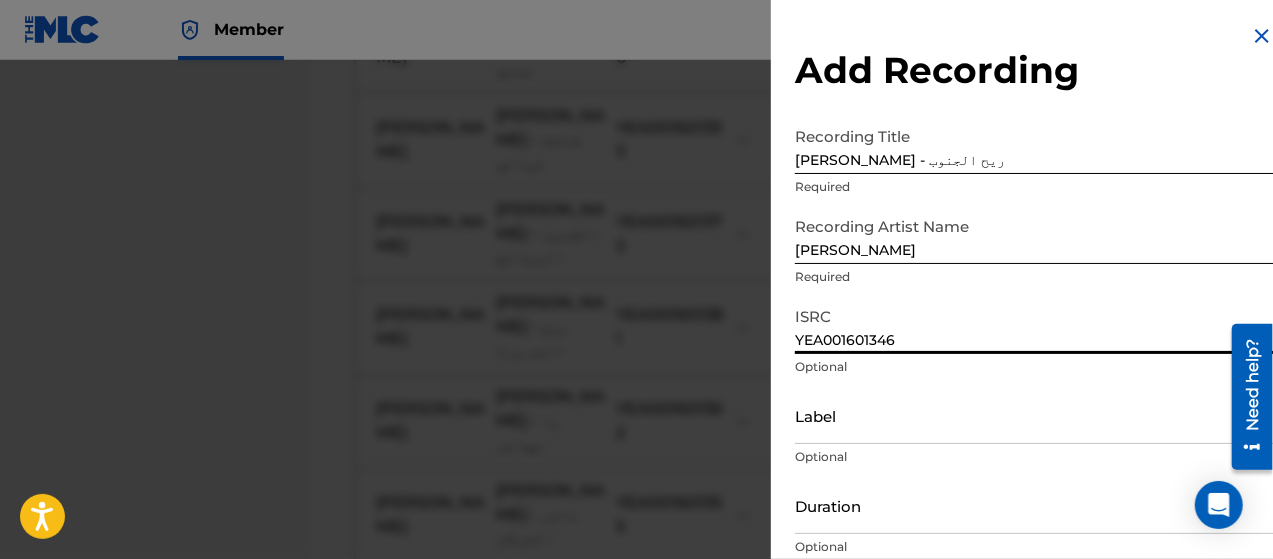 scroll, scrollTop: 172, scrollLeft: 0, axis: vertical 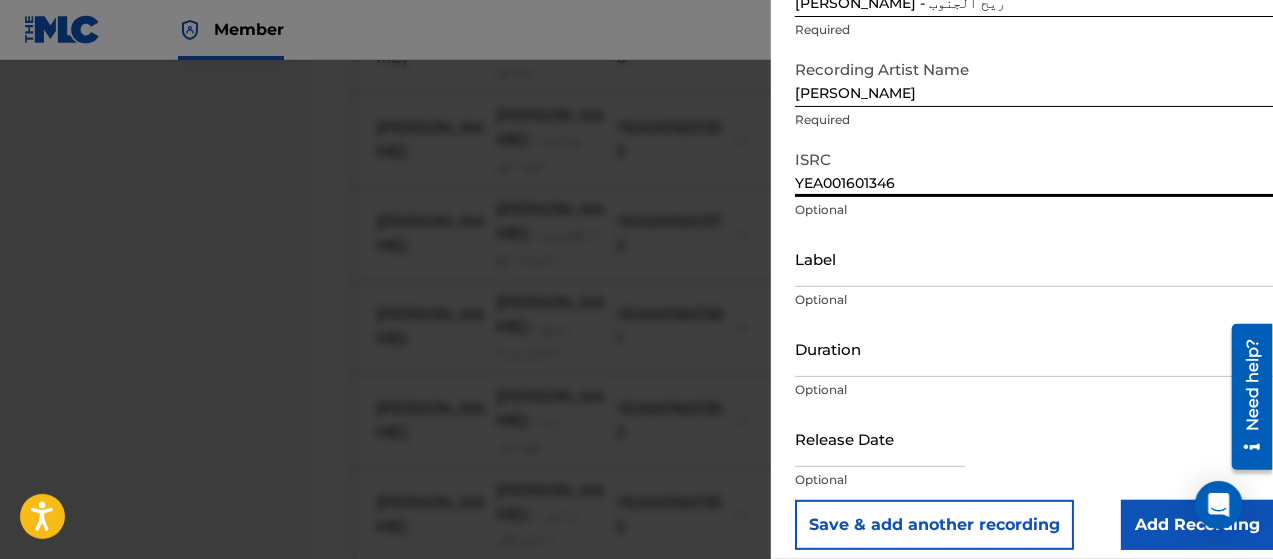 type on "YEA001601346" 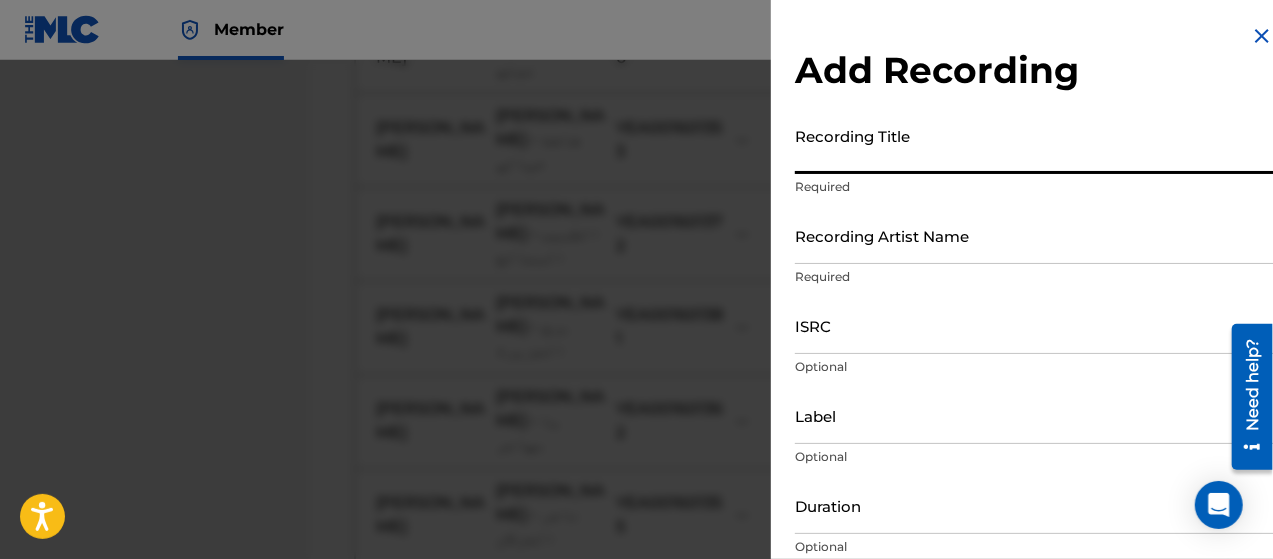 paste on "[PERSON_NAME] - [PERSON_NAME]" 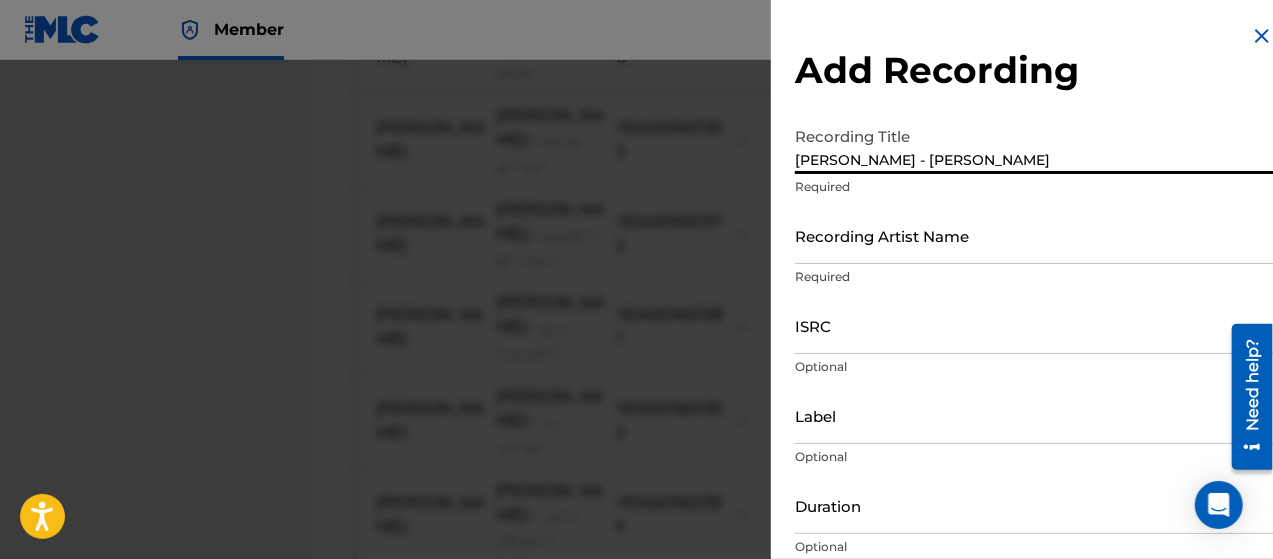 type on "[PERSON_NAME] - [PERSON_NAME]" 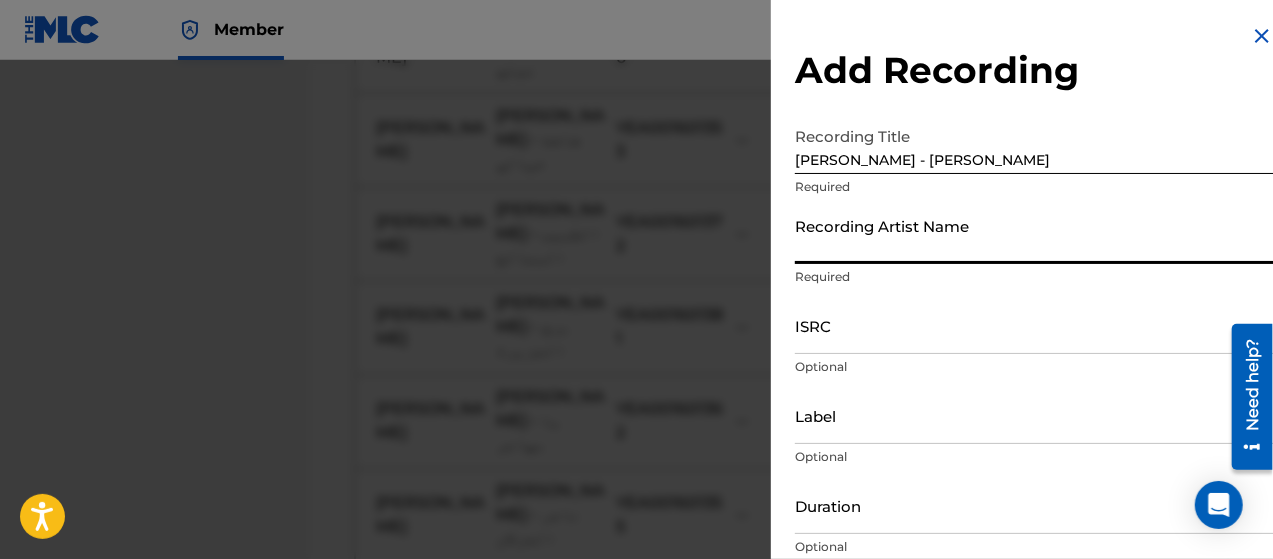 type on "[PERSON_NAME]" 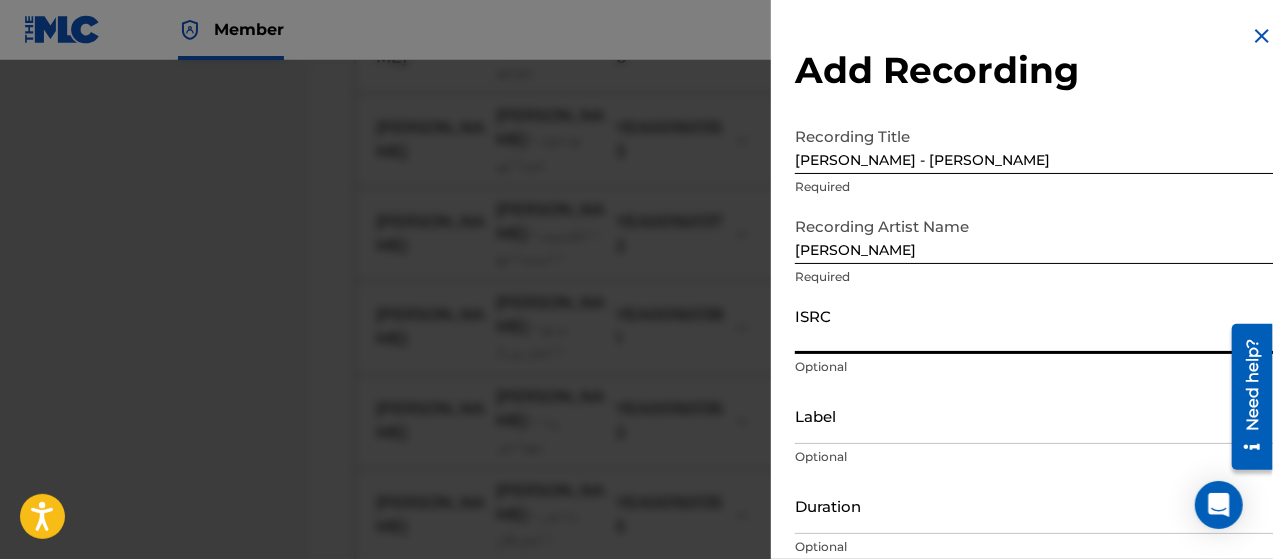 paste on "YEA001601361" 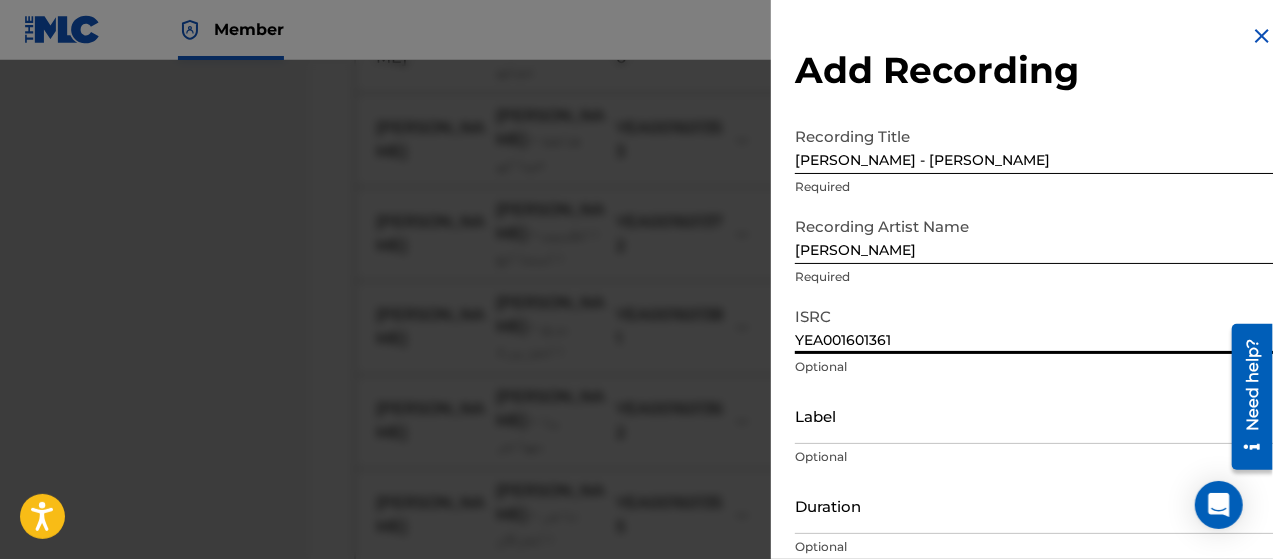 scroll, scrollTop: 172, scrollLeft: 0, axis: vertical 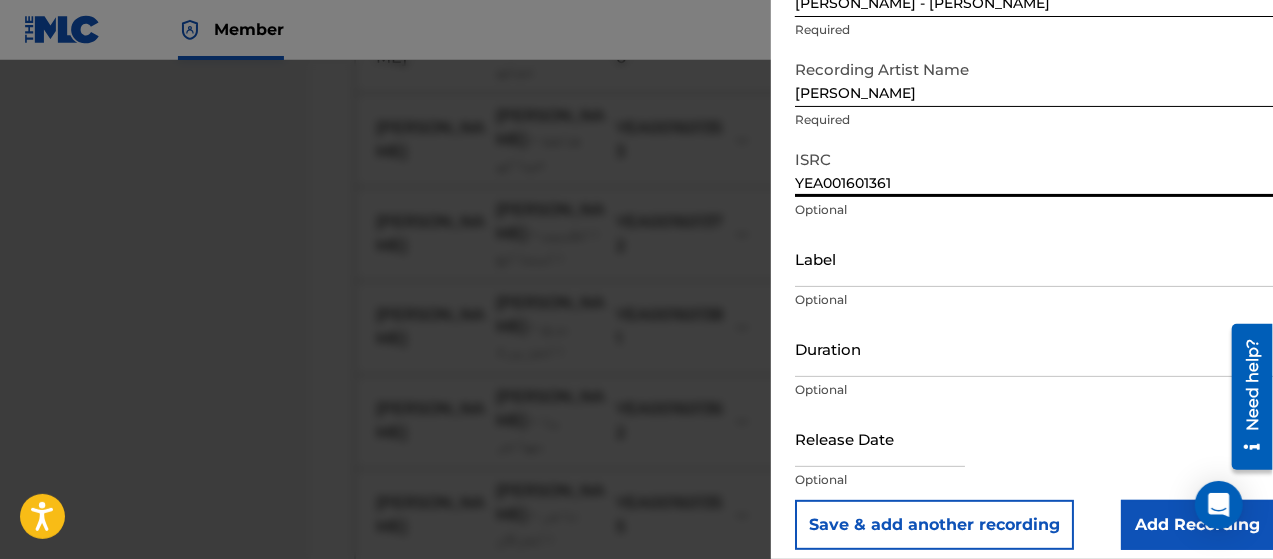 type on "YEA001601361" 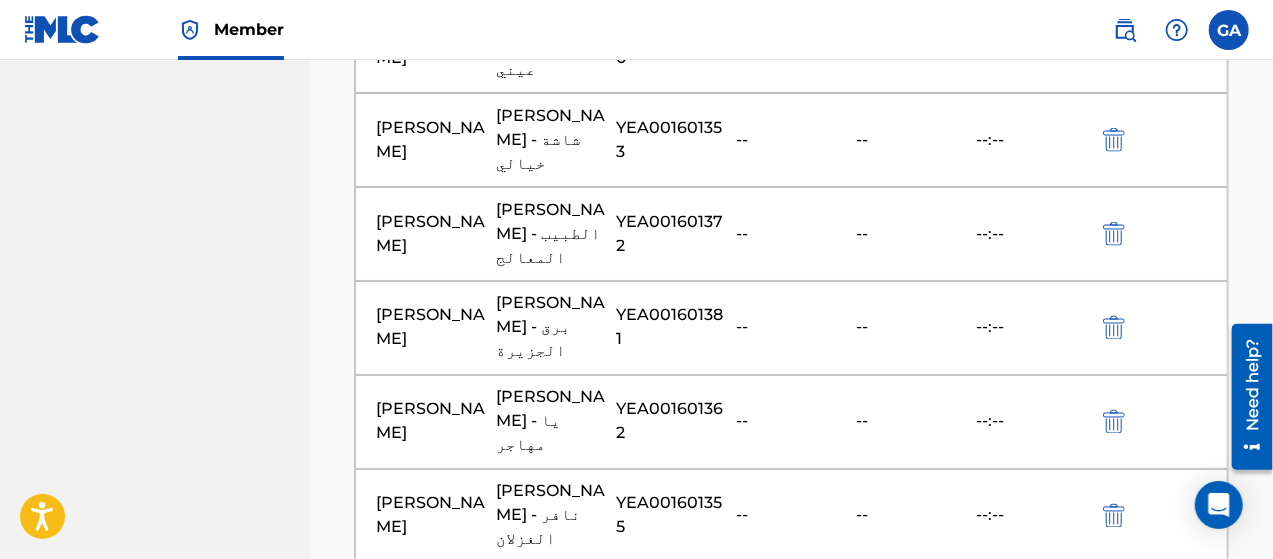 click at bounding box center (792, 850) 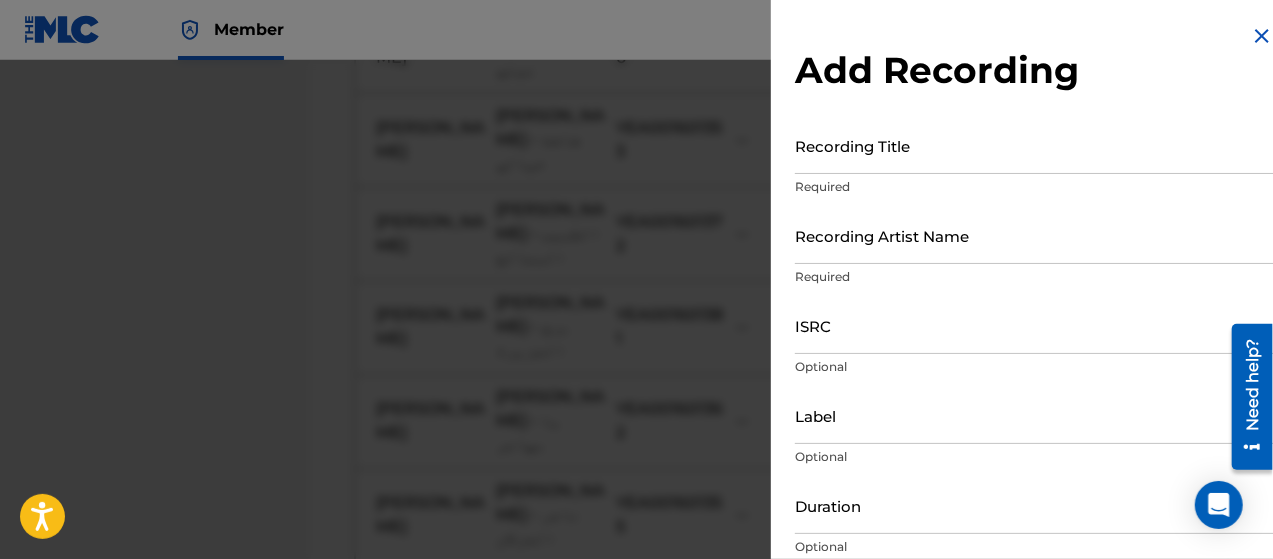 click on "Recording Title" at bounding box center [1034, 145] 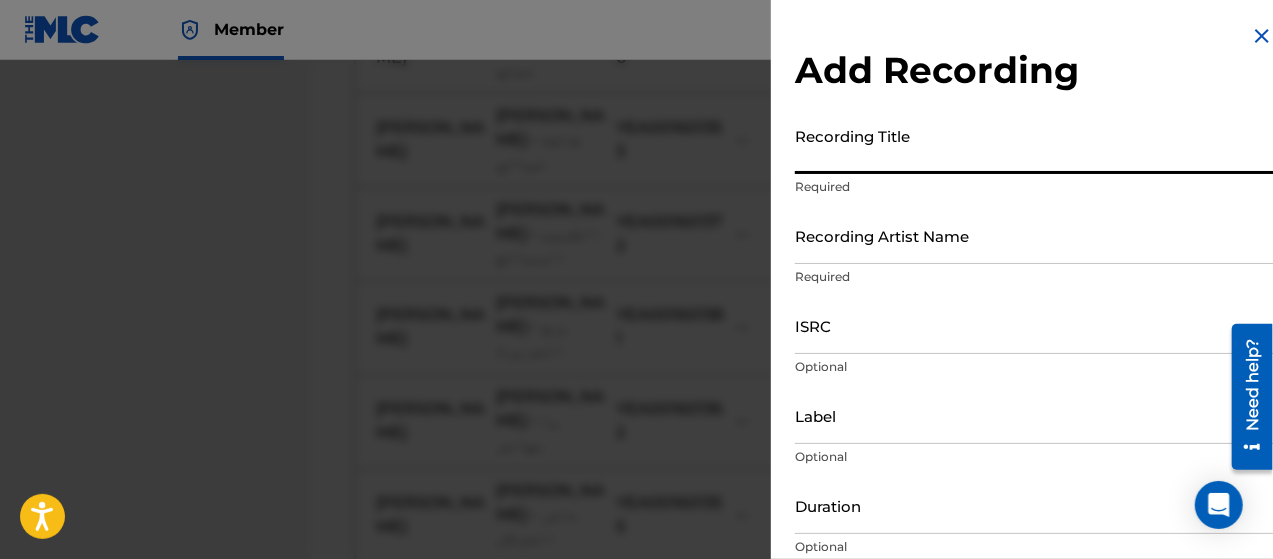 paste on "[PERSON_NAME] - قلبي المجروح" 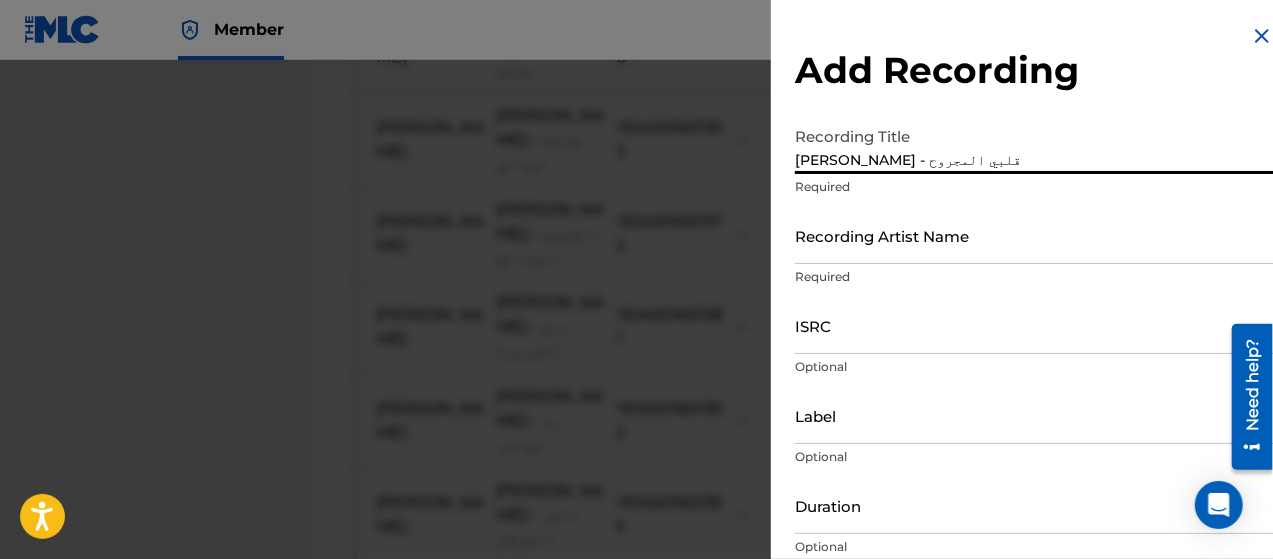type on "[PERSON_NAME] - قلبي المجروح" 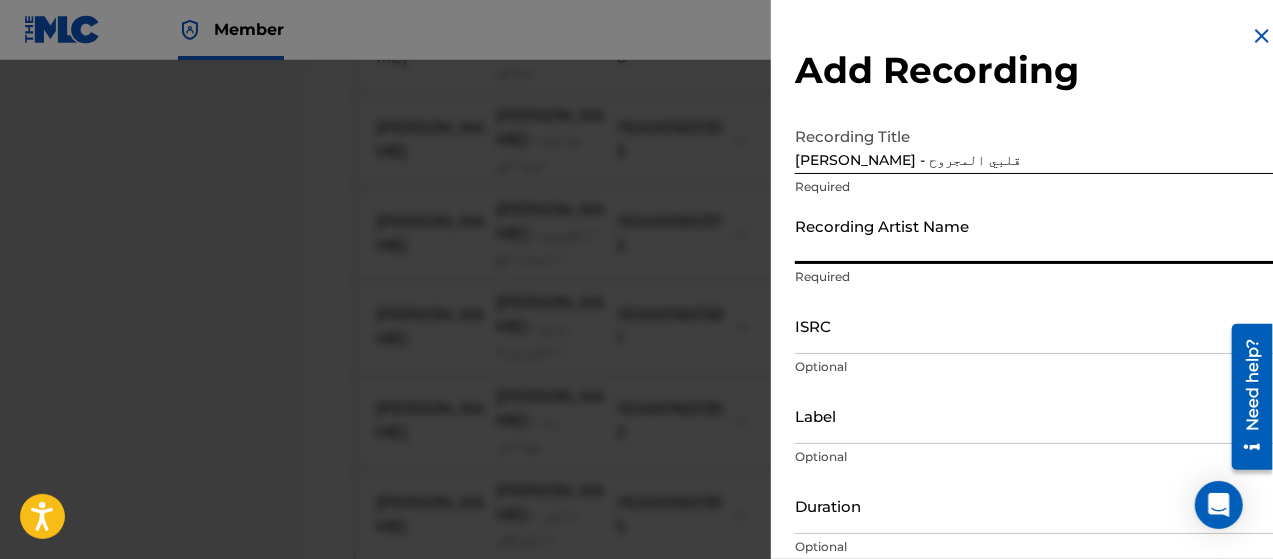 type on "[PERSON_NAME]" 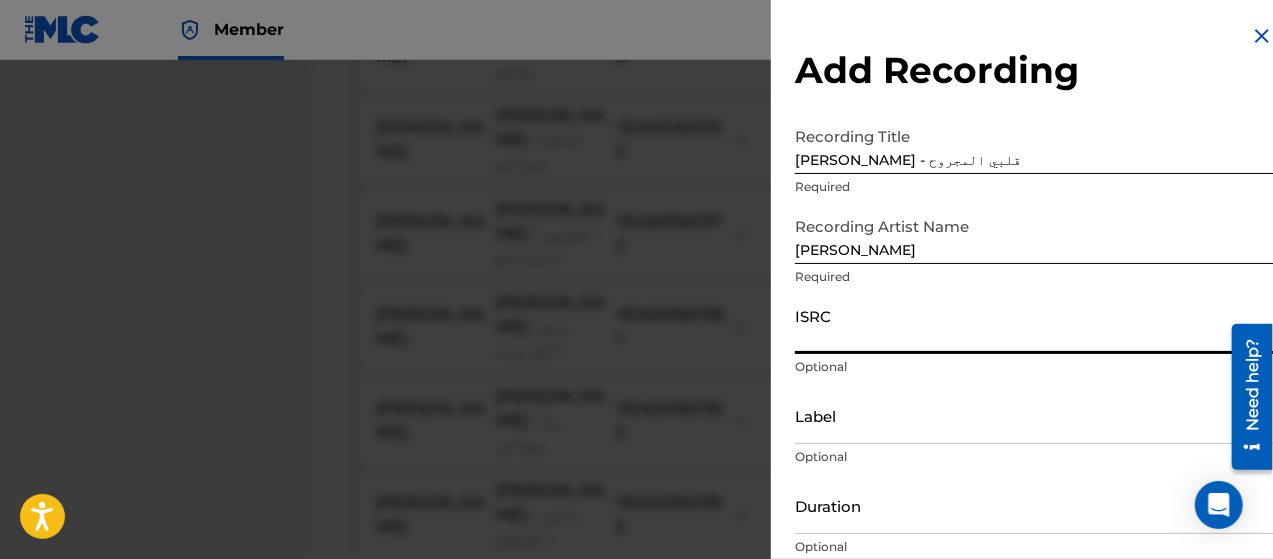 paste on "YEA001601378" 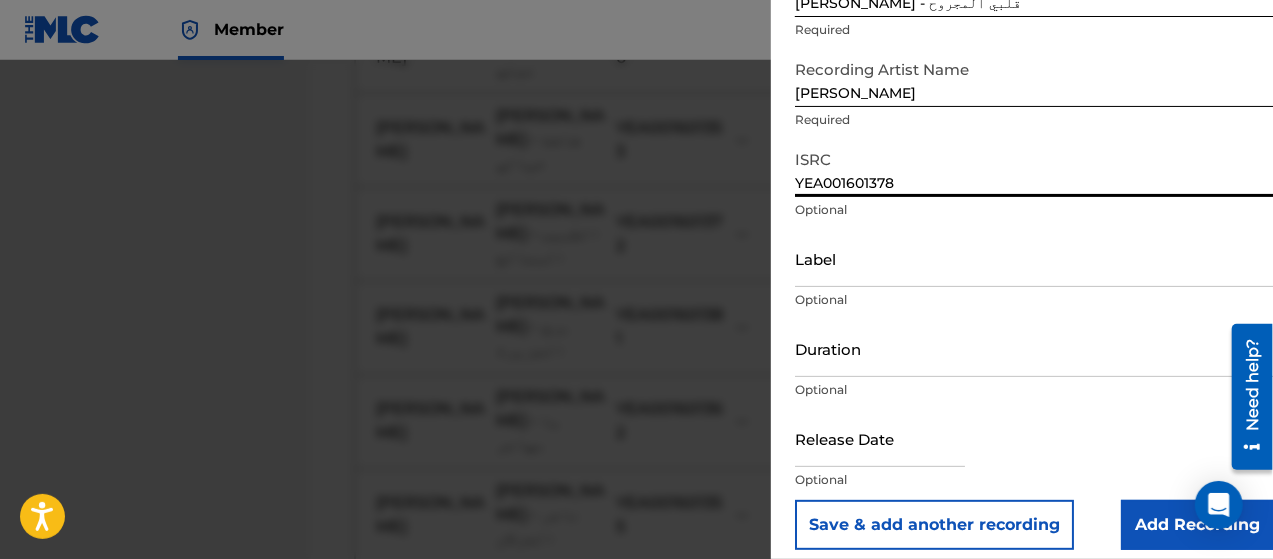 scroll, scrollTop: 172, scrollLeft: 0, axis: vertical 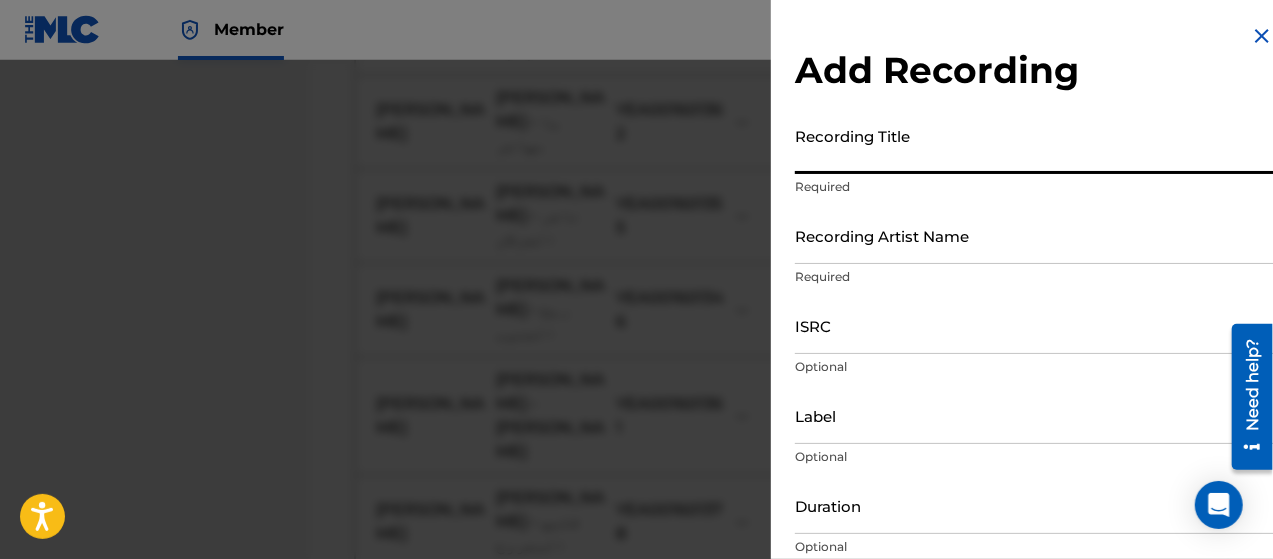 paste on "[PERSON_NAME] - يا غايب" 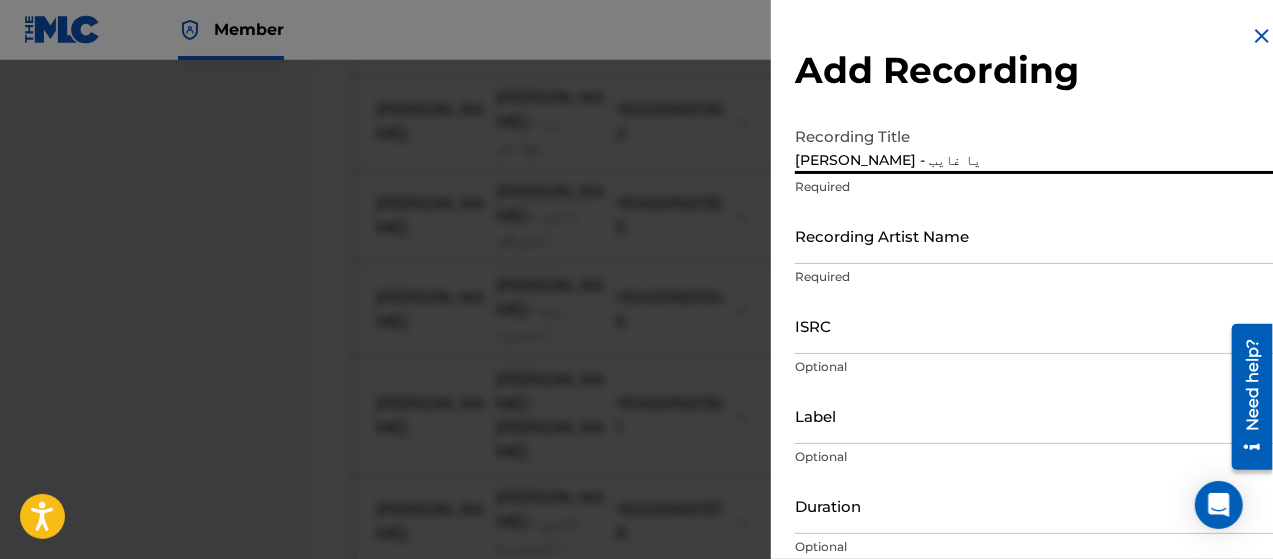 type on "[PERSON_NAME] - يا غايب" 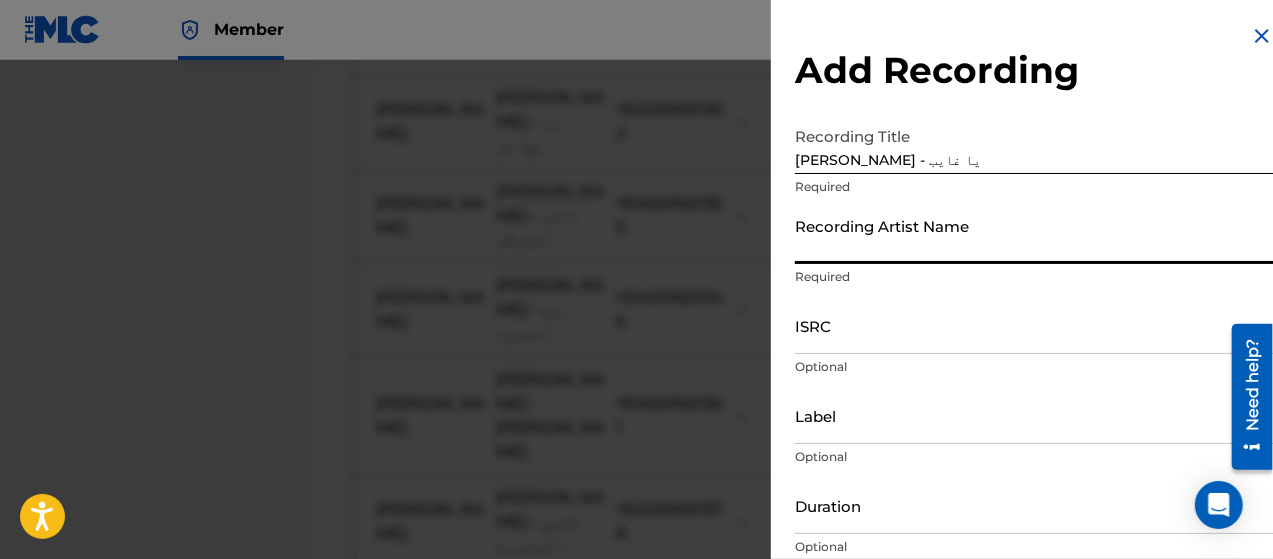 type on "[PERSON_NAME]" 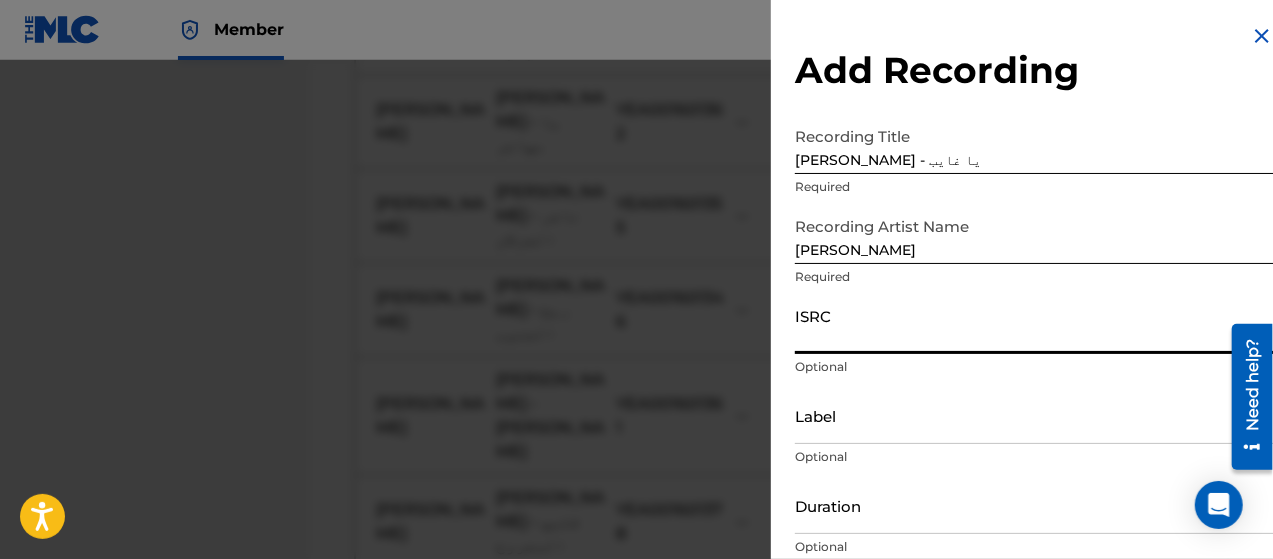 paste on "YEA001601373" 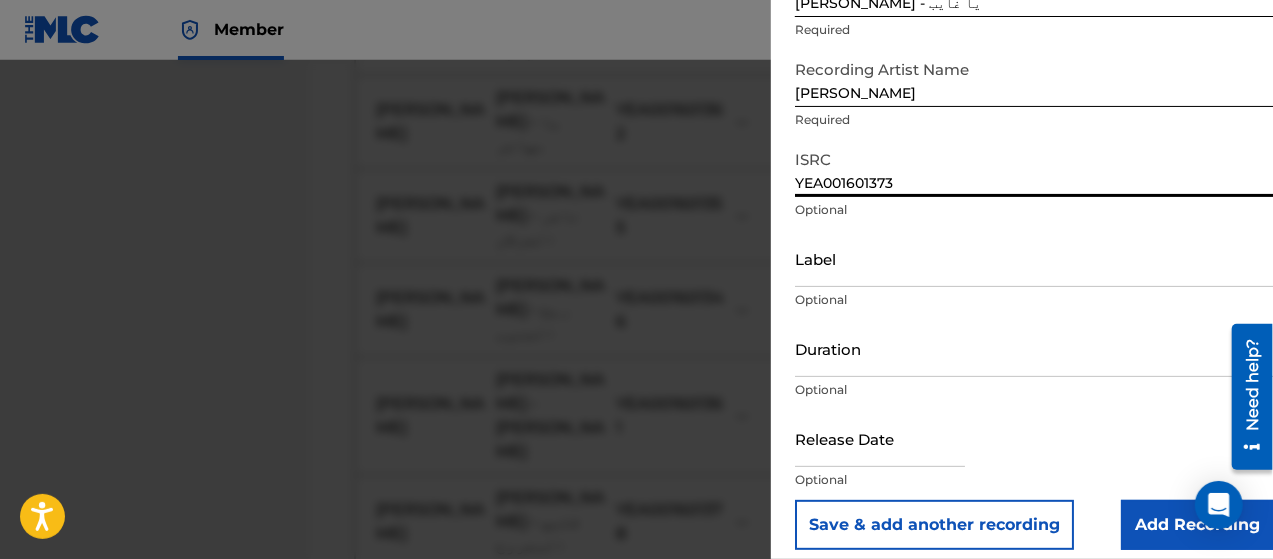 scroll, scrollTop: 172, scrollLeft: 0, axis: vertical 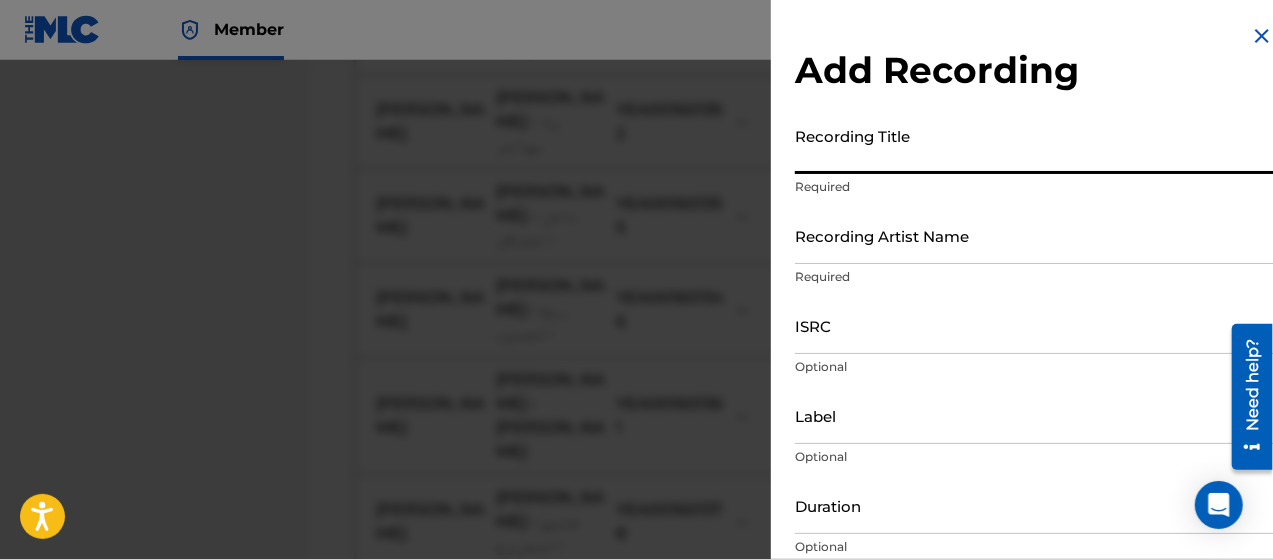 paste on "[PERSON_NAME] - ضيعت السنين" 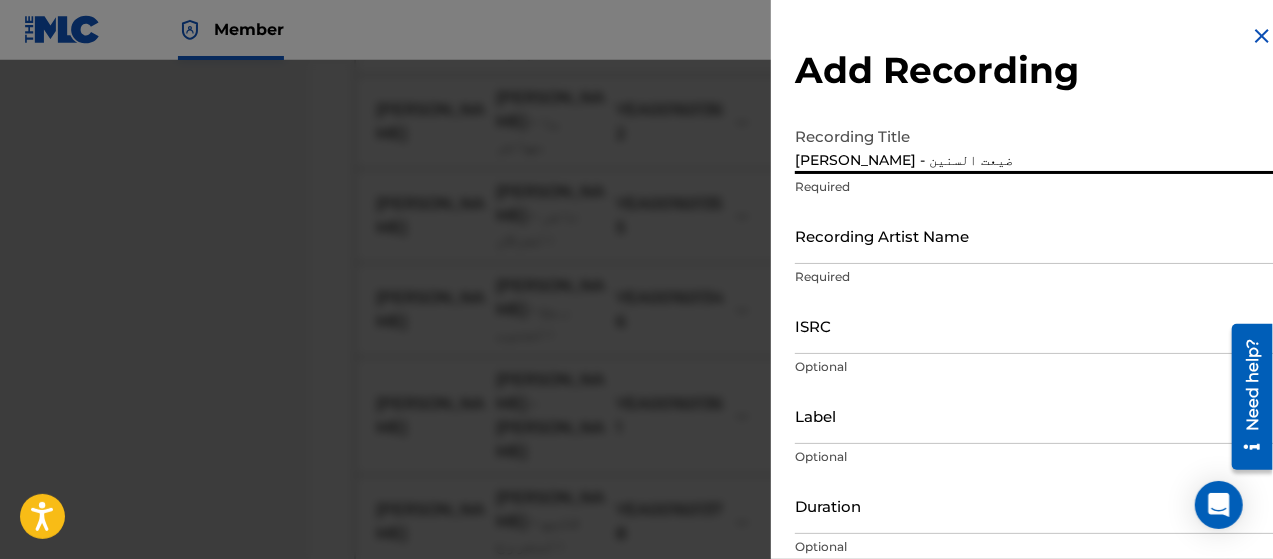 type on "[PERSON_NAME] - ضيعت السنين" 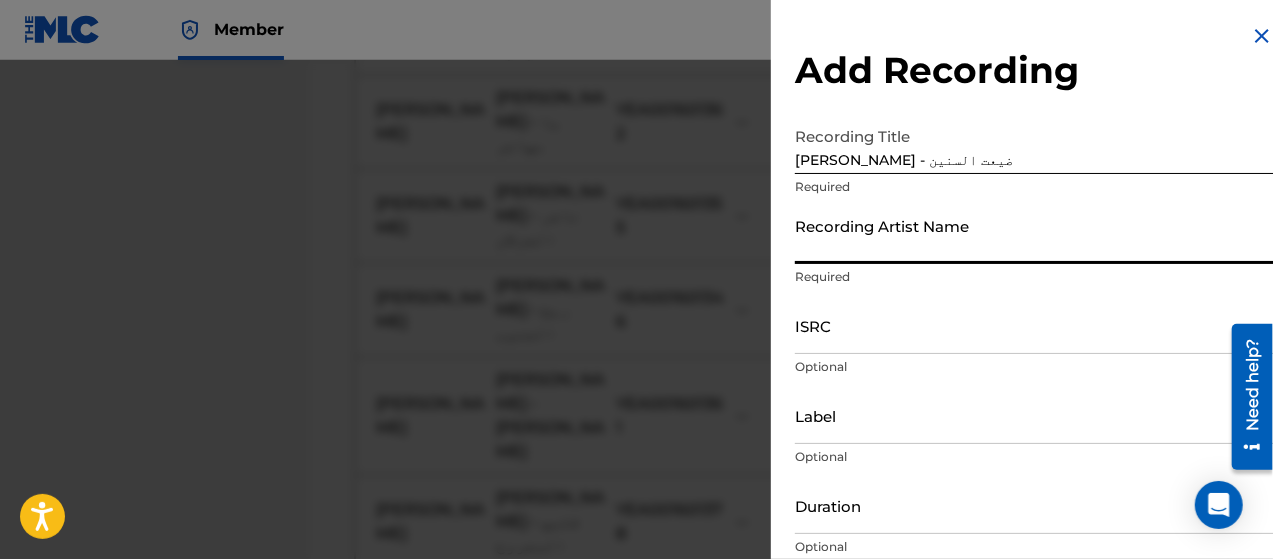 type on "[PERSON_NAME]" 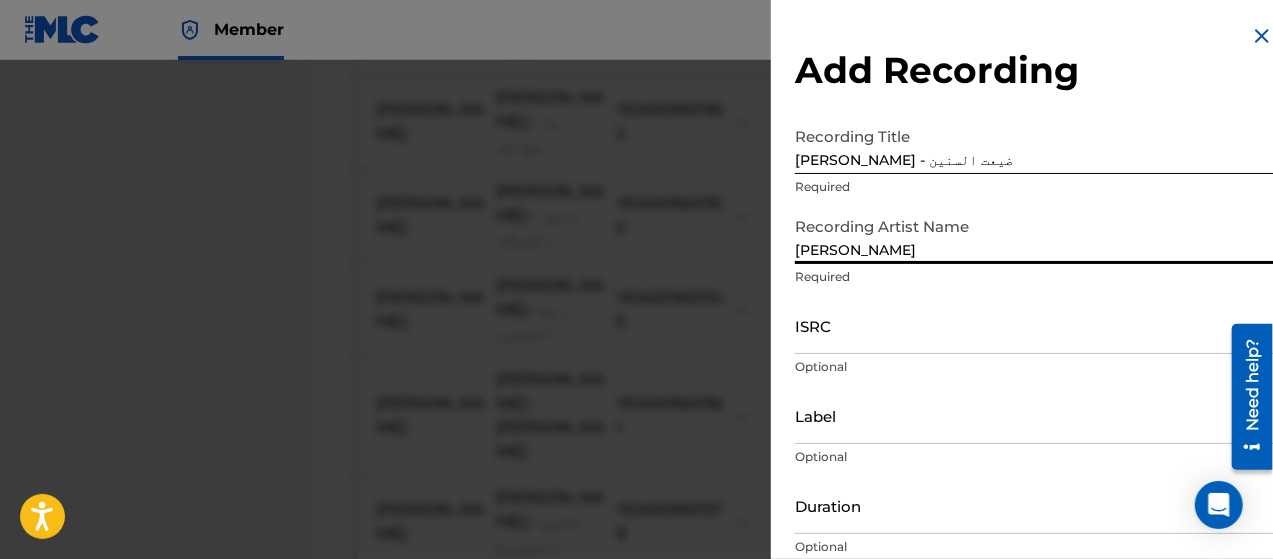 click on "ISRC" at bounding box center (1034, 325) 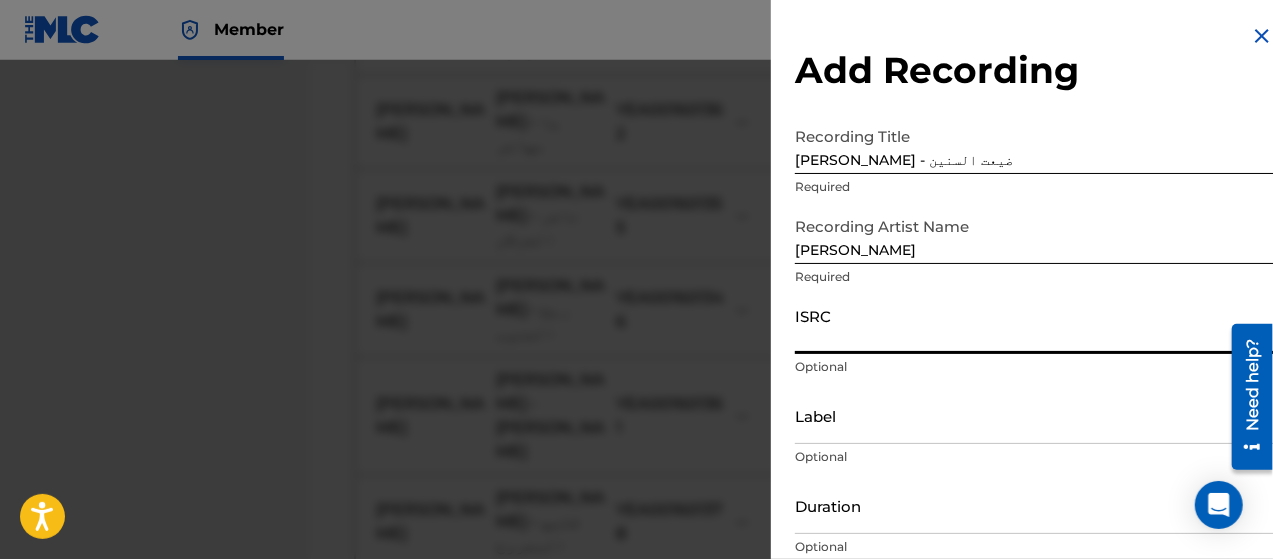 paste on "YEA001601377" 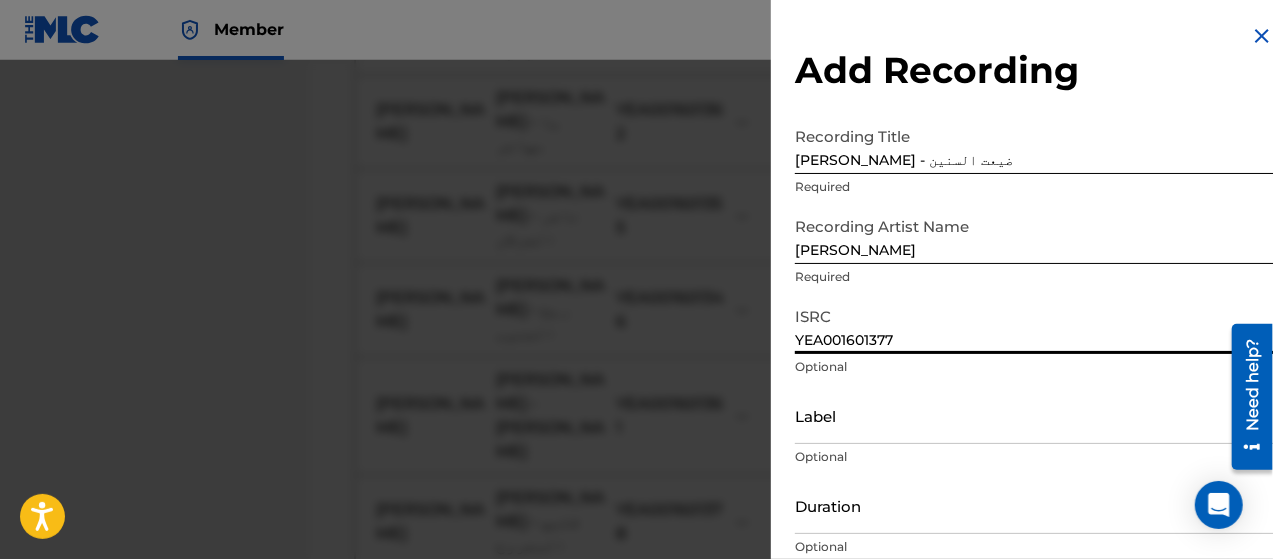 scroll, scrollTop: 172, scrollLeft: 0, axis: vertical 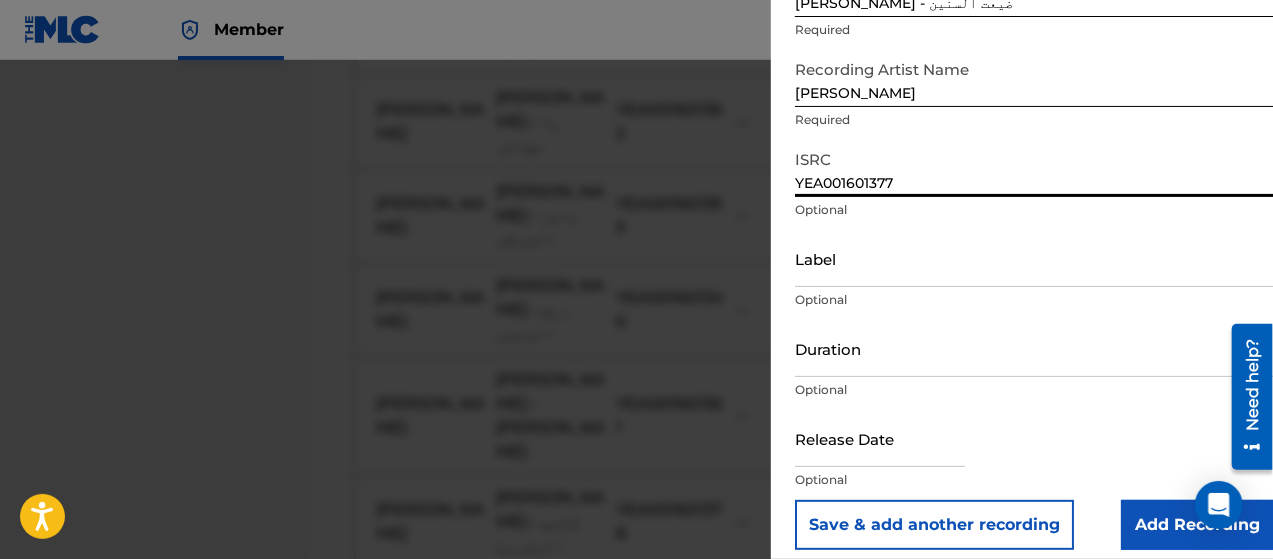 type on "YEA001601377" 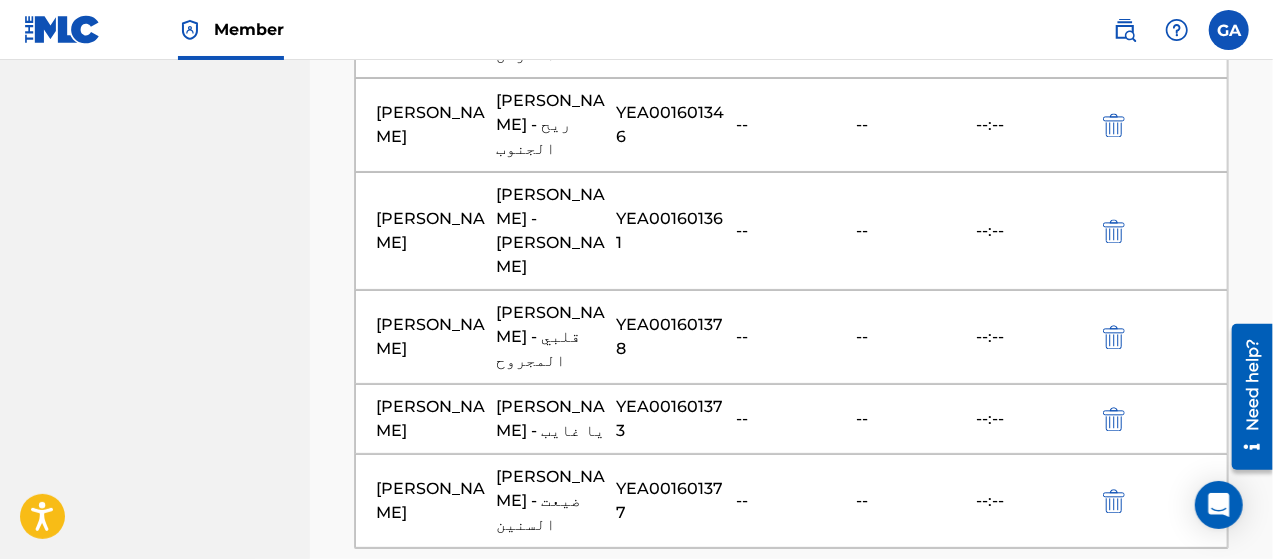 scroll, scrollTop: 2130, scrollLeft: 0, axis: vertical 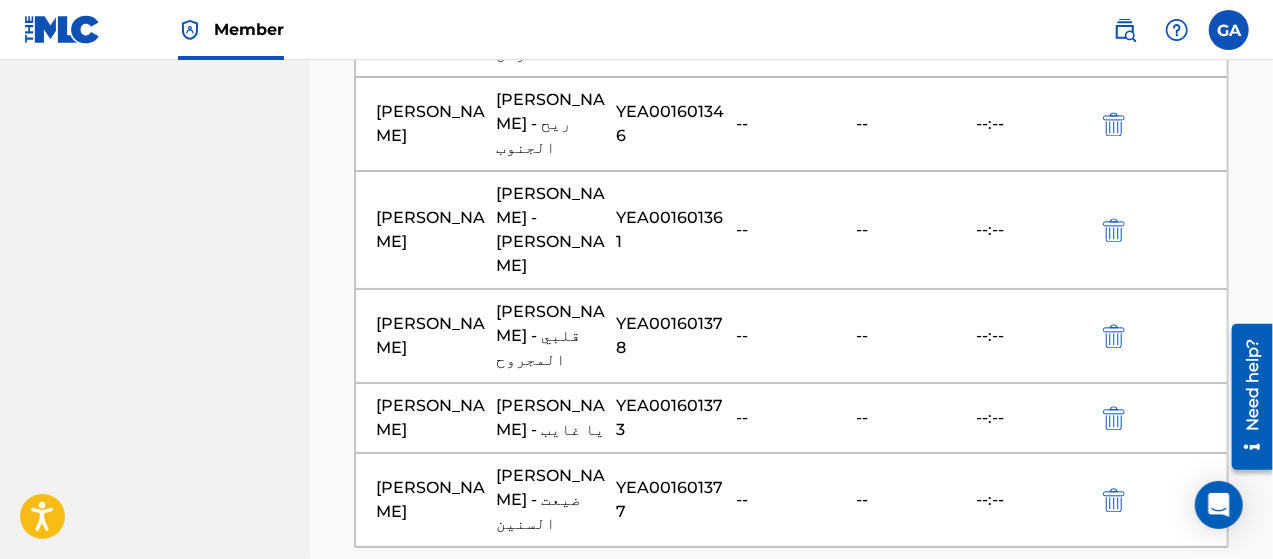 click at bounding box center (792, 622) 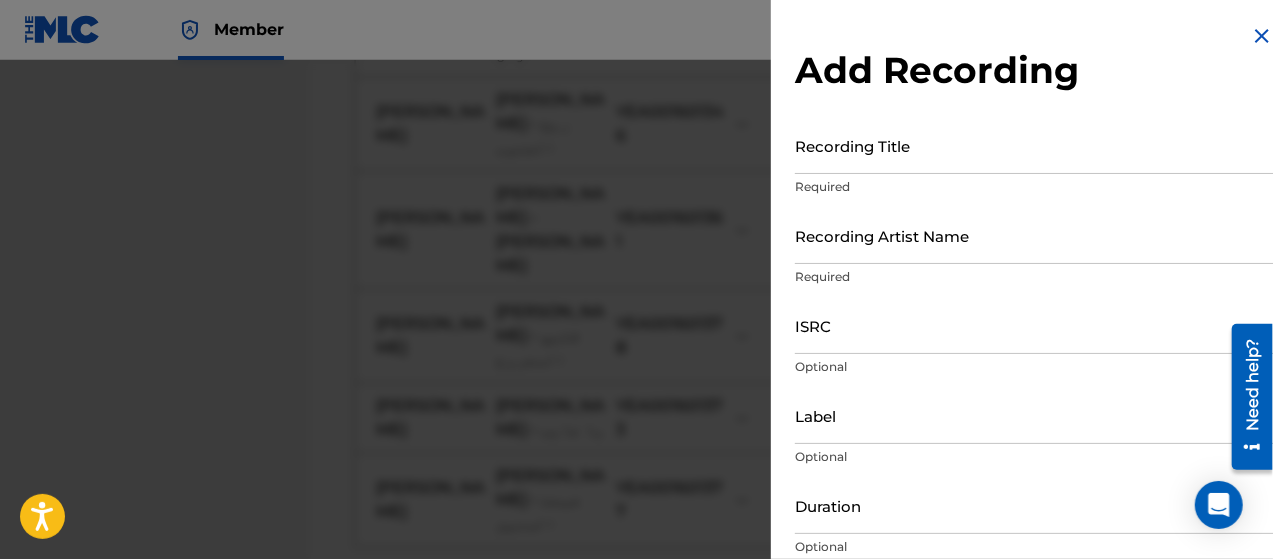 click on "Recording Title" at bounding box center [1034, 145] 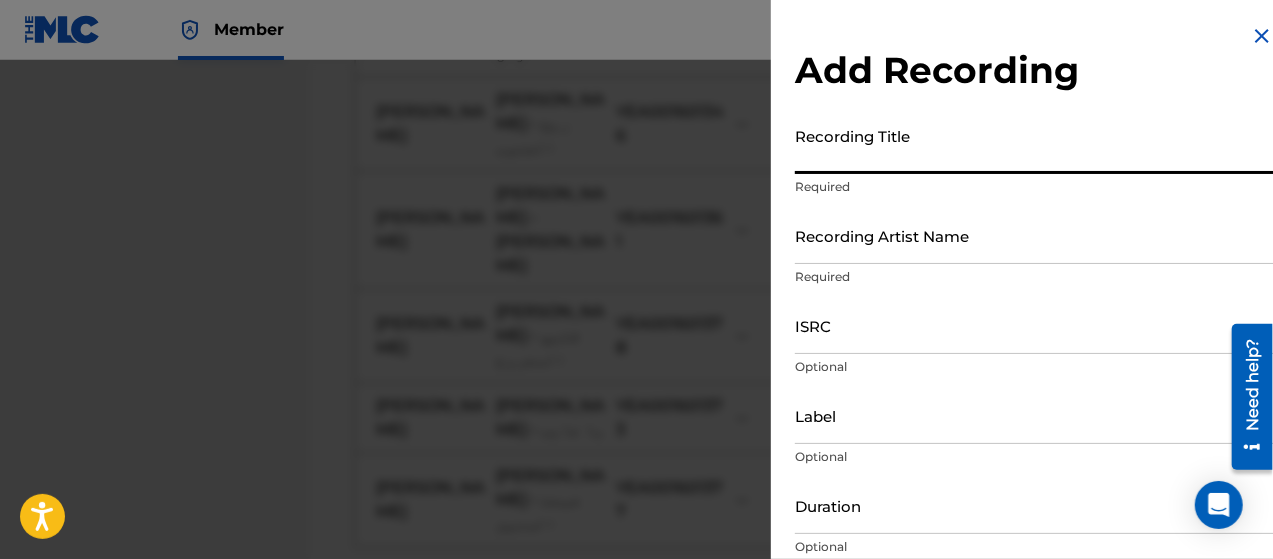 paste on "[PERSON_NAME]" 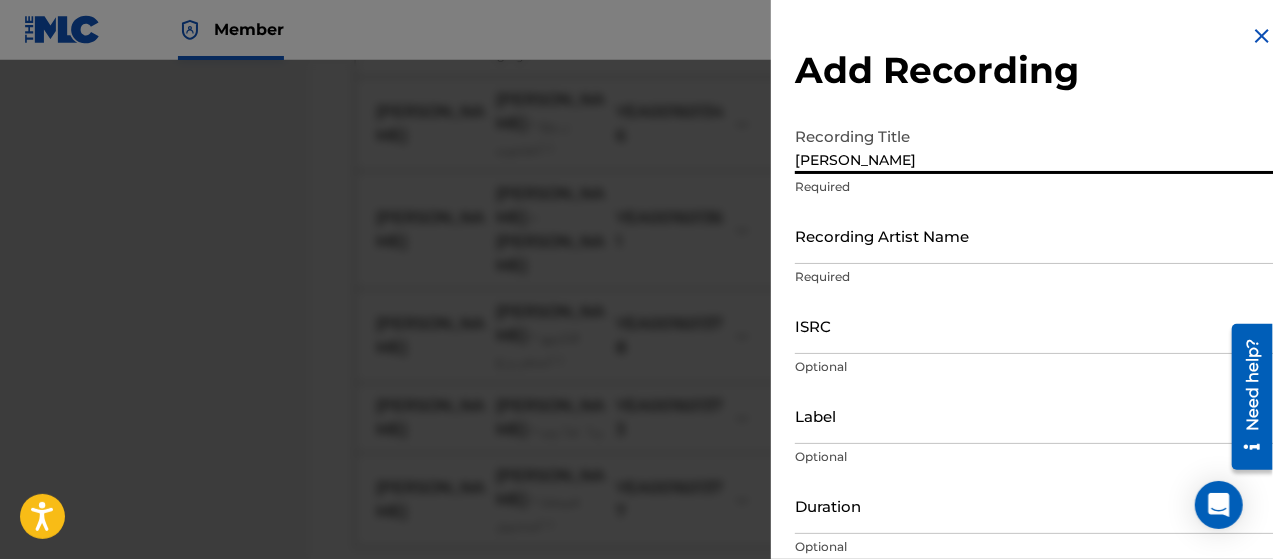 type on "[PERSON_NAME]" 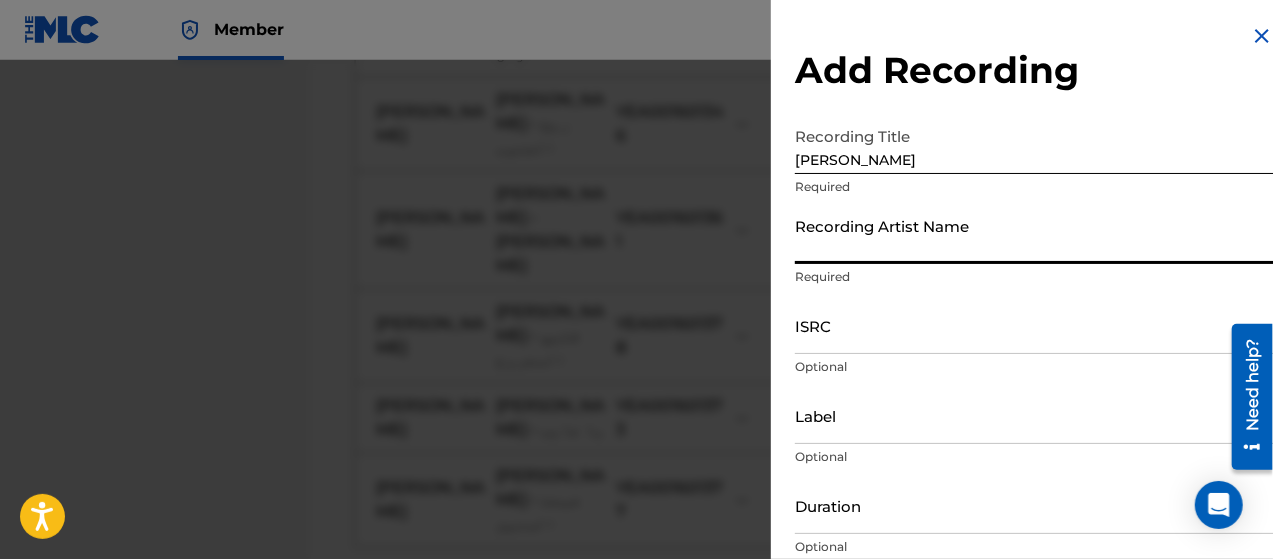 click on "ISRC" at bounding box center [1034, 325] 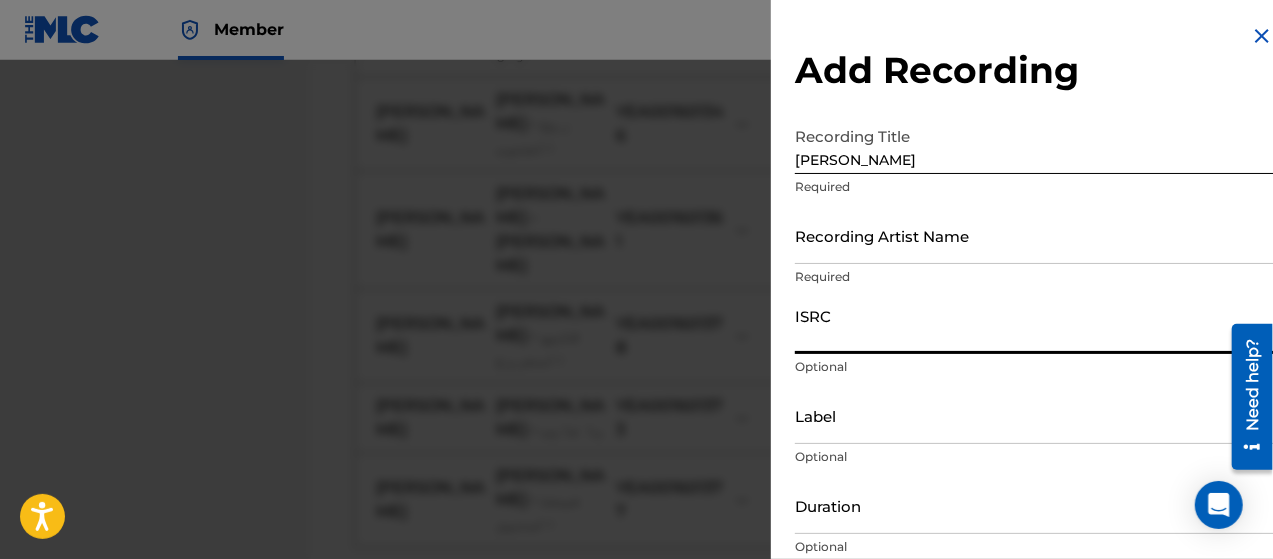 paste on "YEA001601354" 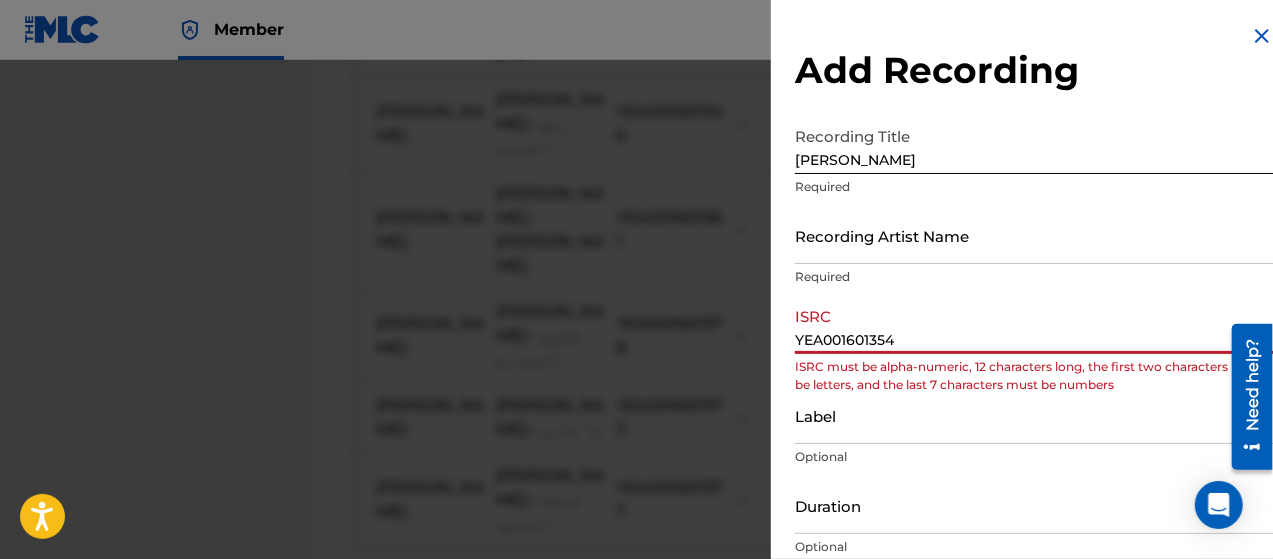 type on "YEA001601354" 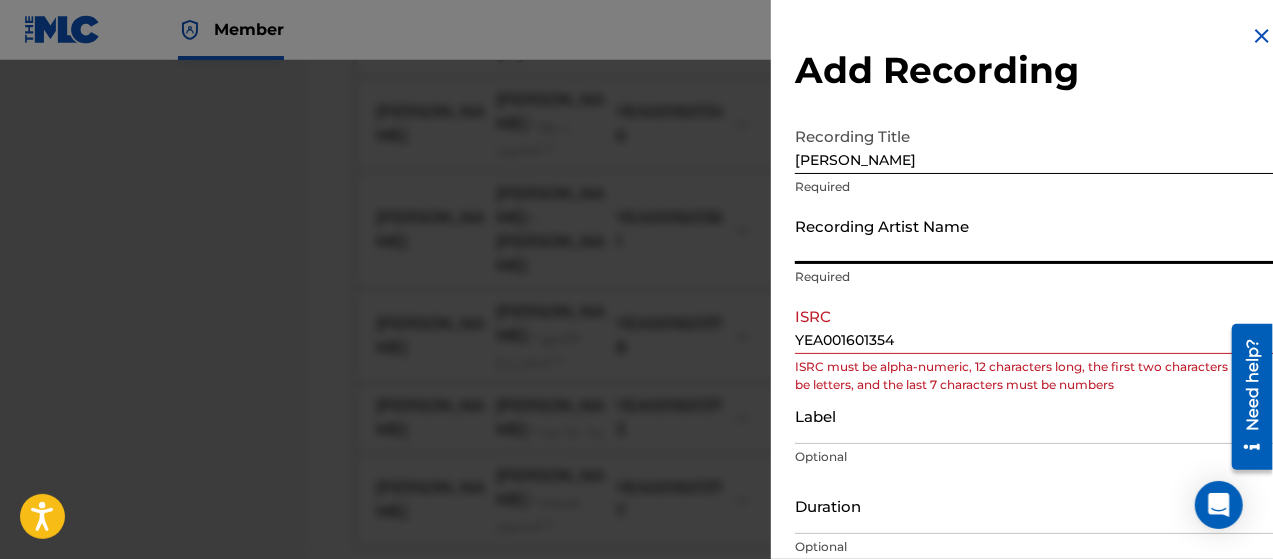 type on "[PERSON_NAME]" 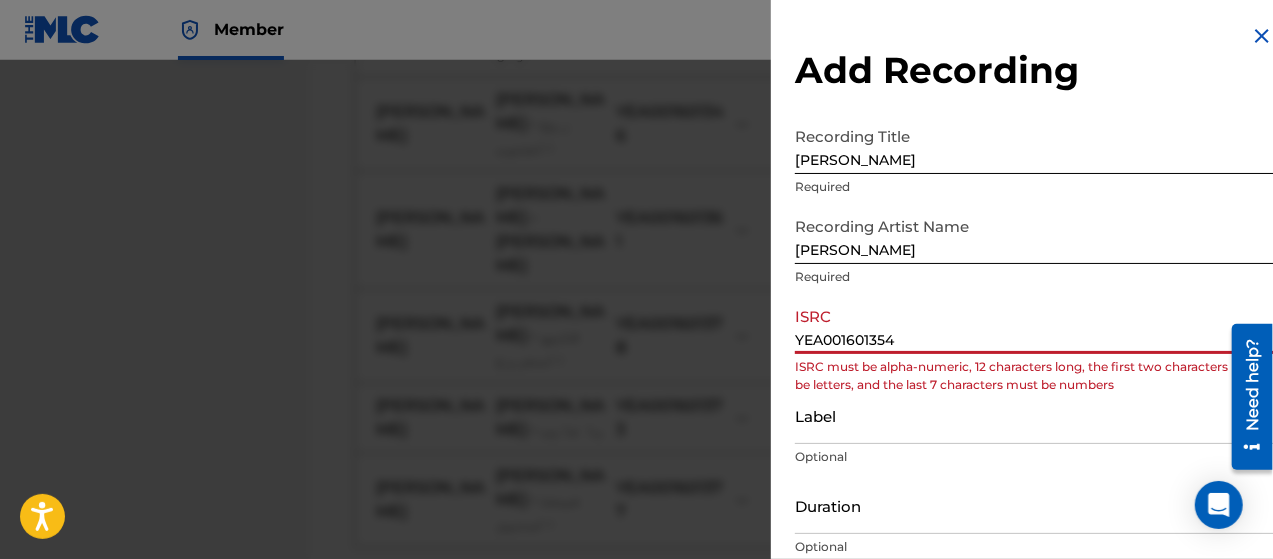 click on "YEA001601354" at bounding box center (1034, 325) 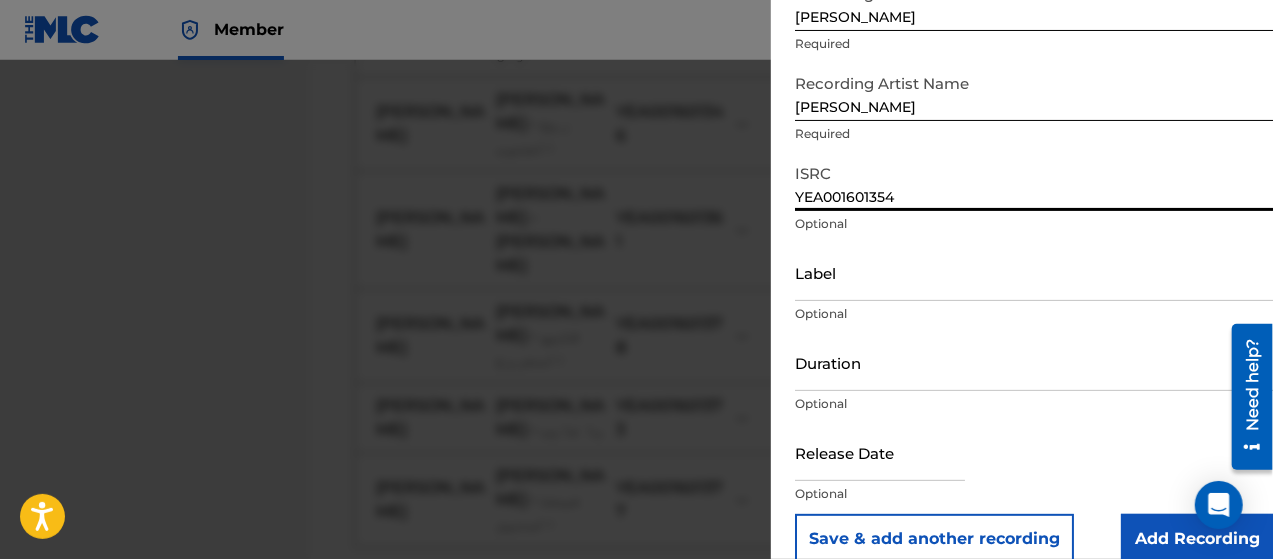 scroll, scrollTop: 172, scrollLeft: 0, axis: vertical 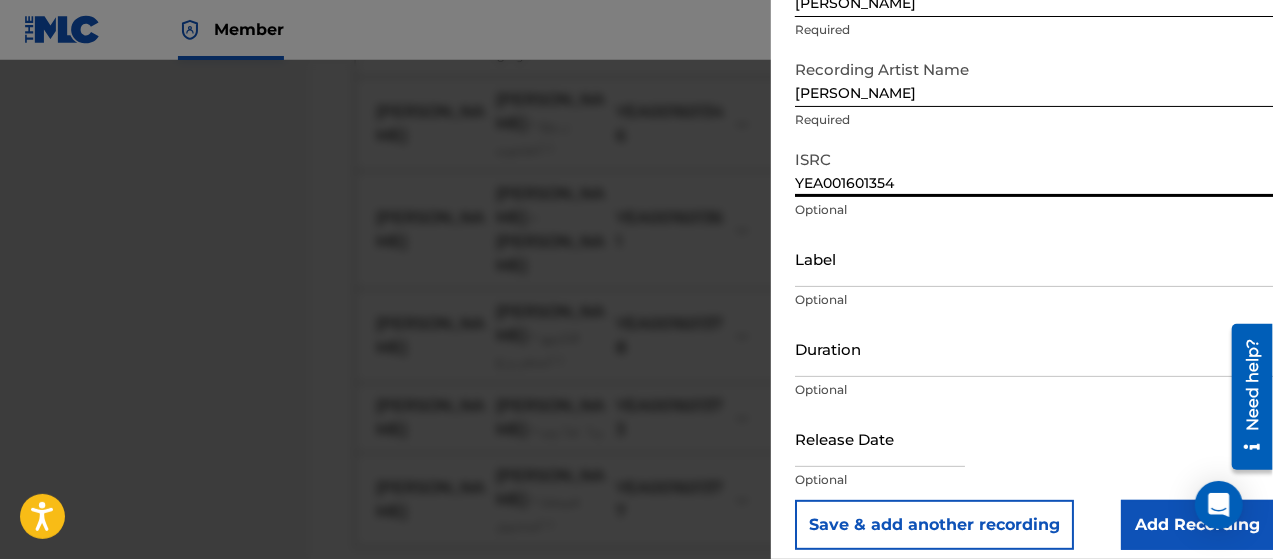click on "Add Recording" at bounding box center [1197, 525] 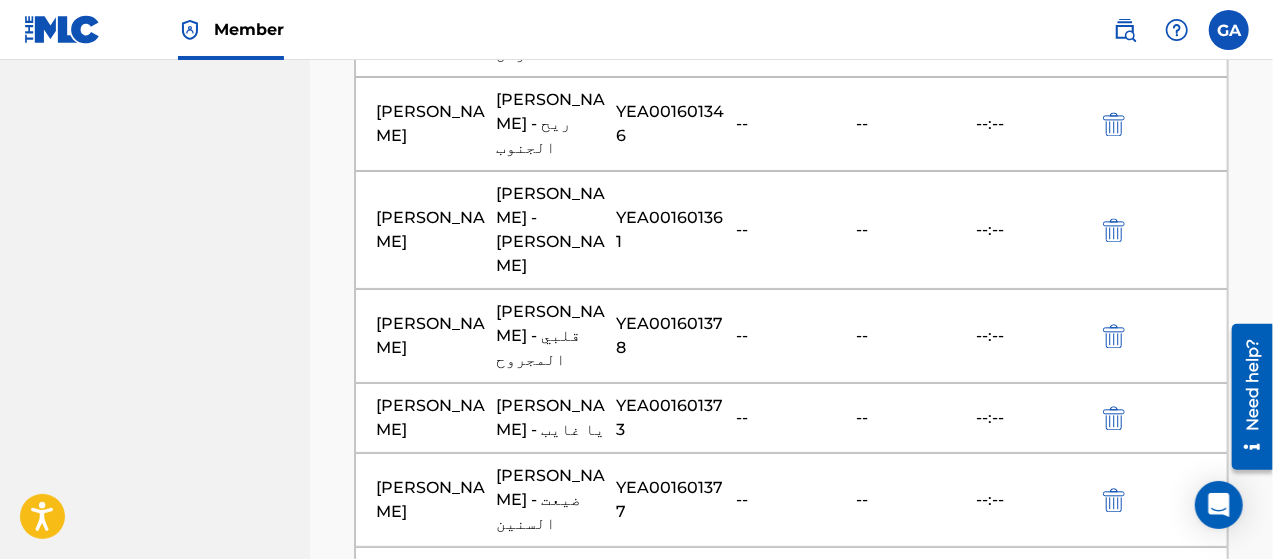 click at bounding box center [792, 692] 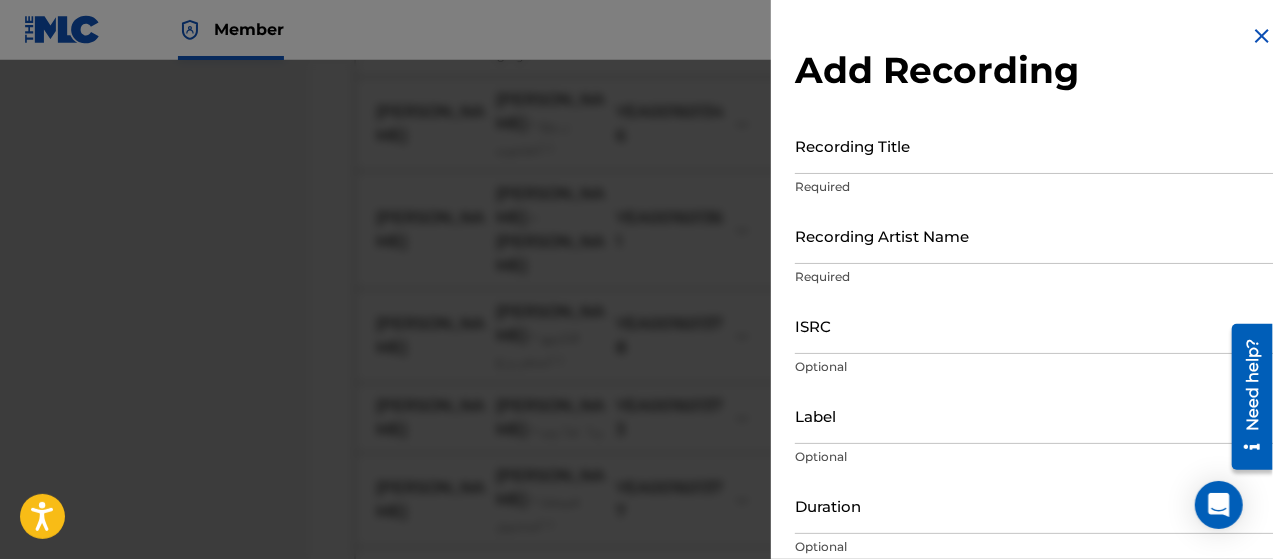 click on "Recording Title" at bounding box center (1034, 145) 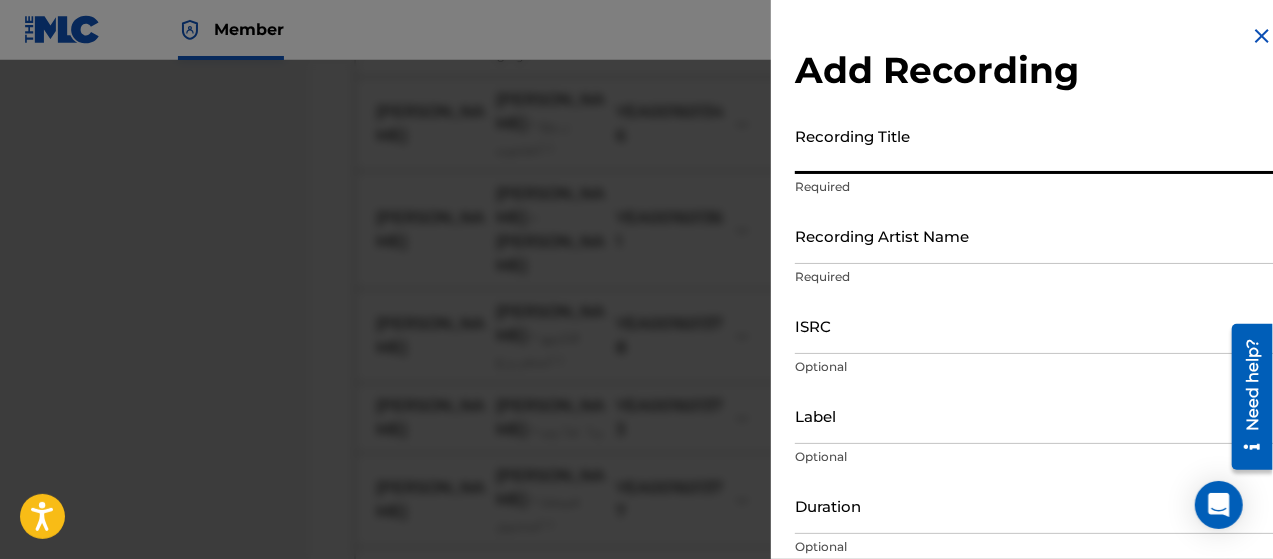 paste on "[PERSON_NAME] - النوم ماجاني" 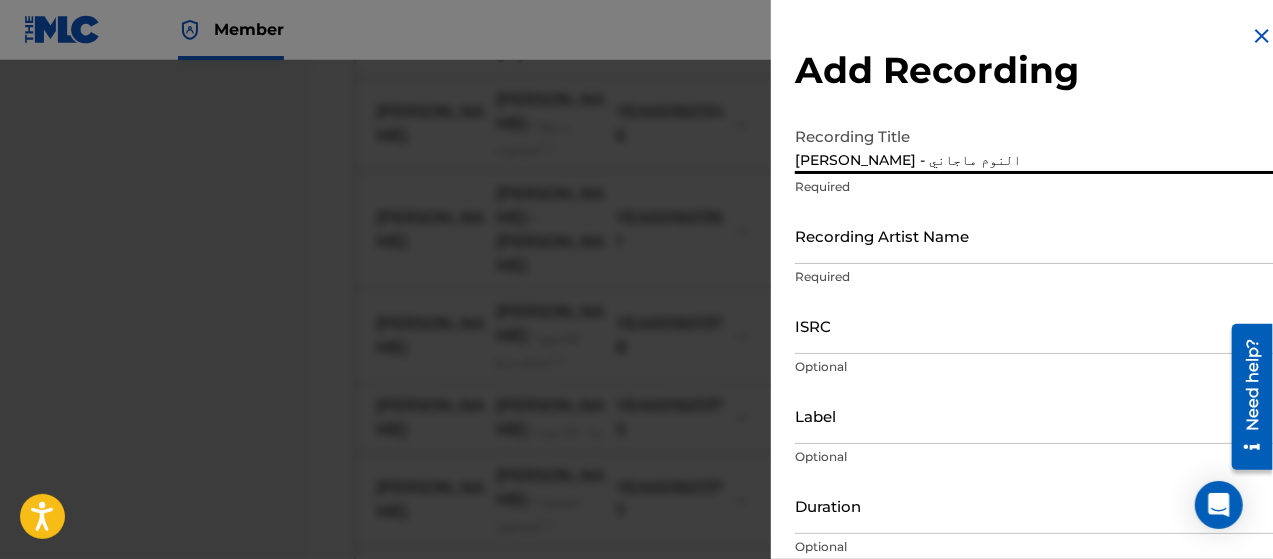type on "[PERSON_NAME] - النوم ماجاني" 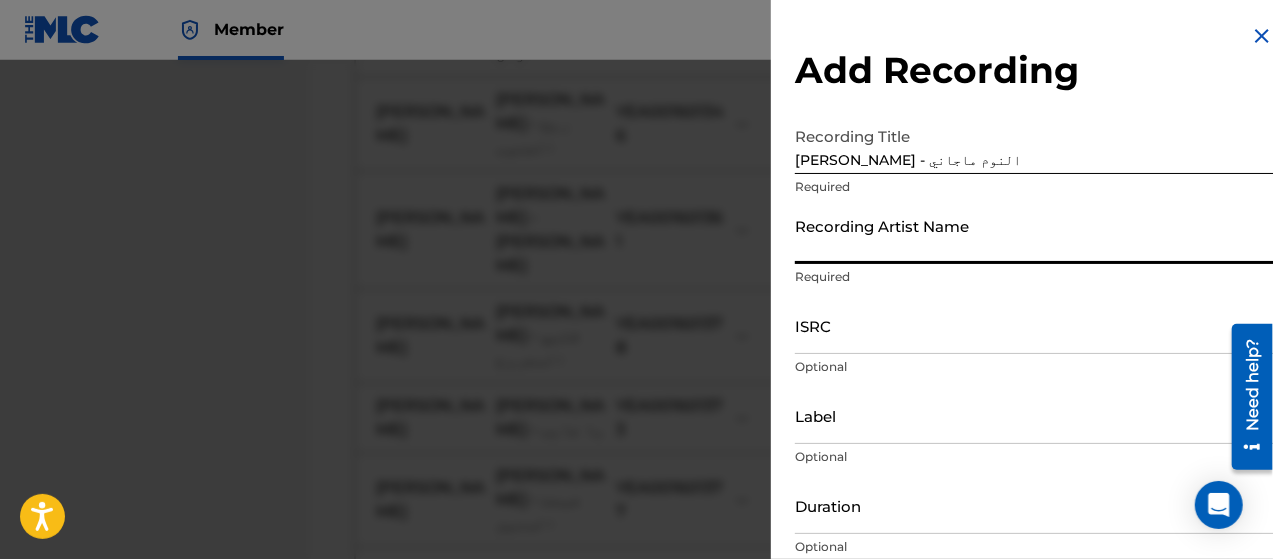 type on "[PERSON_NAME]" 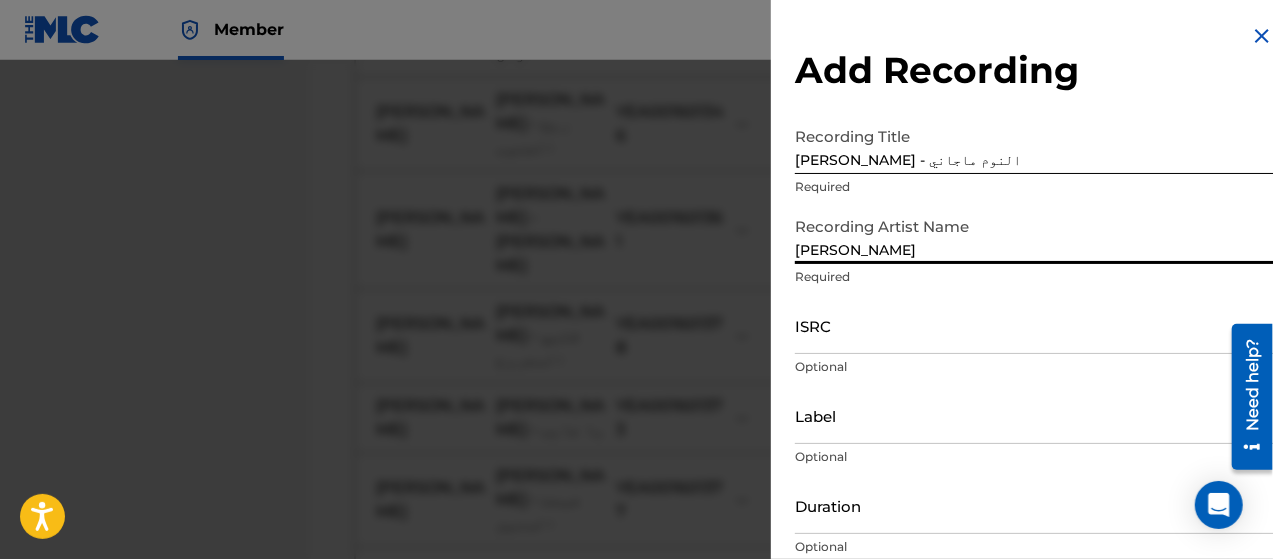 click on "ISRC" at bounding box center (1034, 325) 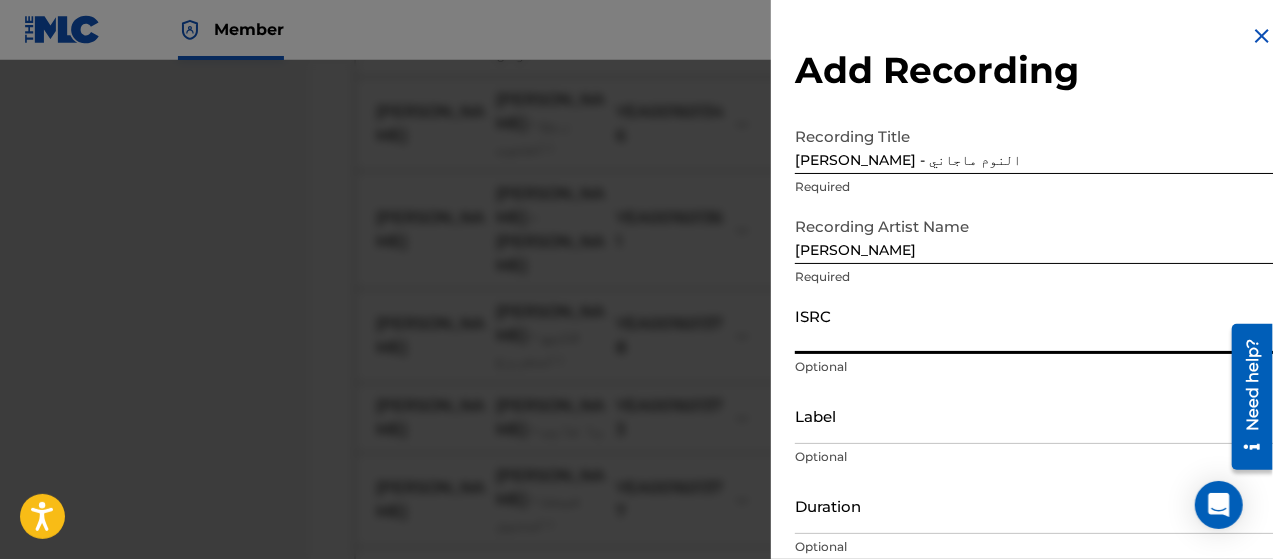 paste on "[PERSON_NAME] - النوم ماجاني" 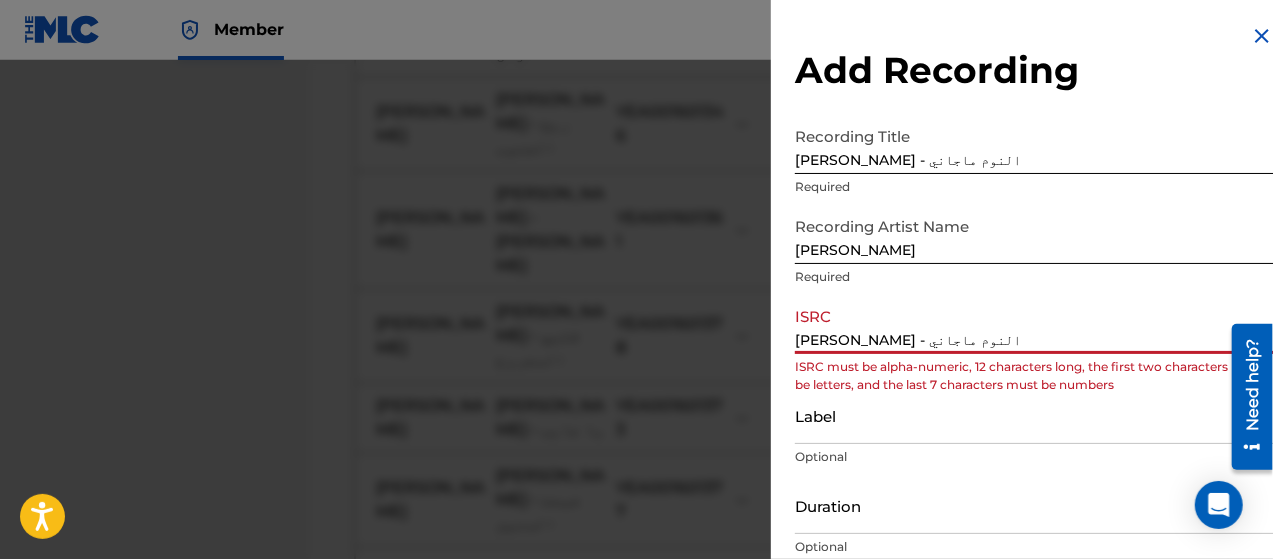 click on "[PERSON_NAME] - النوم ماجاني" at bounding box center [1034, 325] 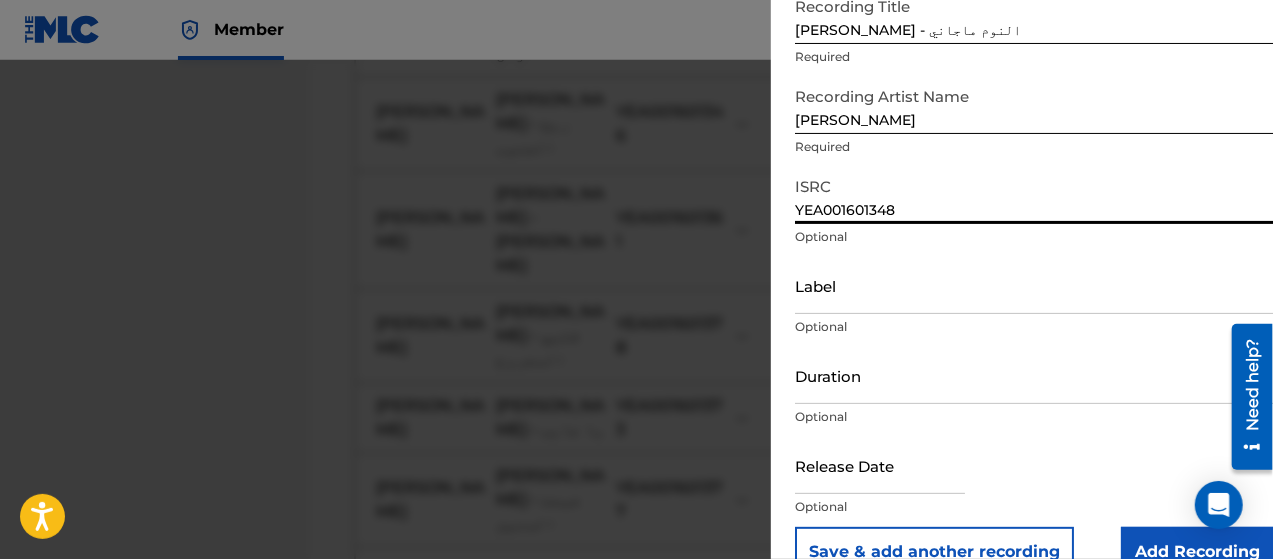 scroll, scrollTop: 172, scrollLeft: 0, axis: vertical 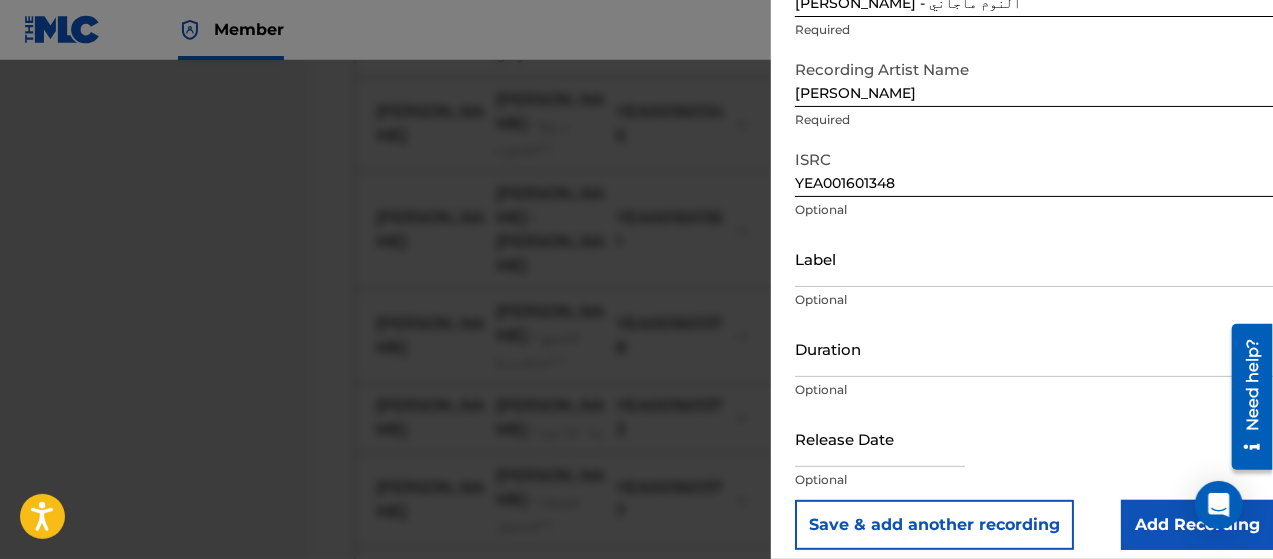drag, startPoint x: 1130, startPoint y: 503, endPoint x: 1115, endPoint y: 505, distance: 15.132746 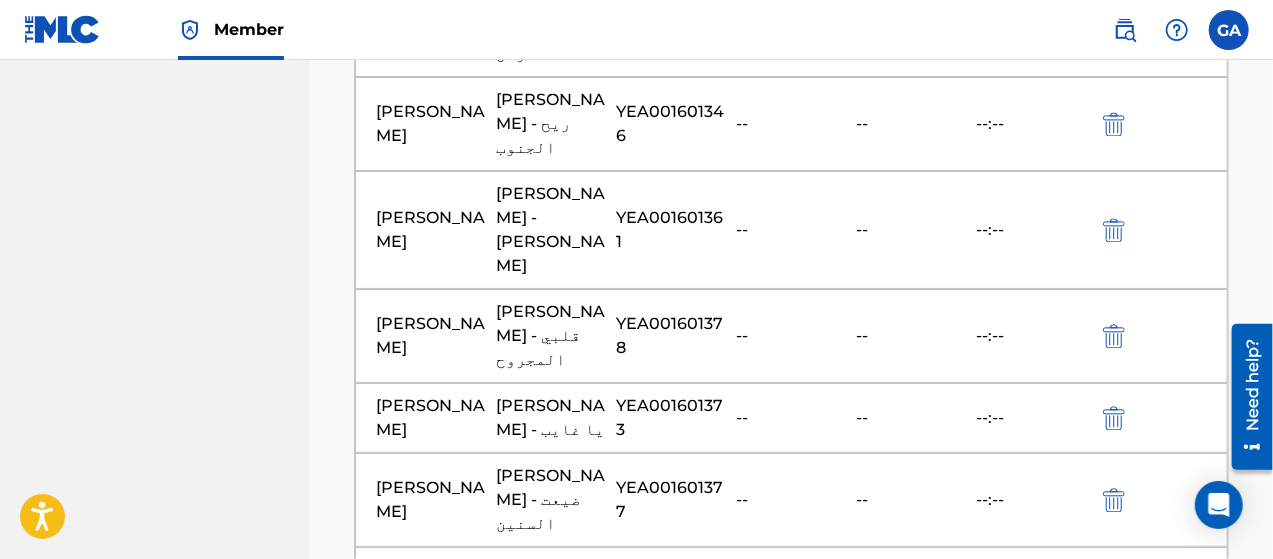 click on "Add Recording" at bounding box center [791, 798] 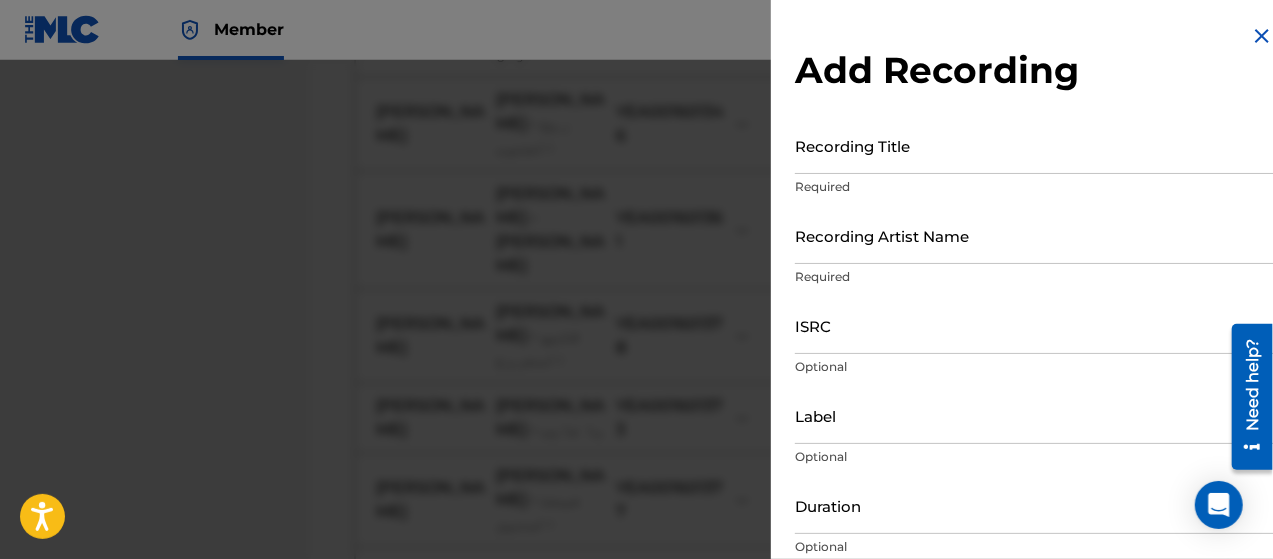 click on "Recording Title" at bounding box center (1034, 145) 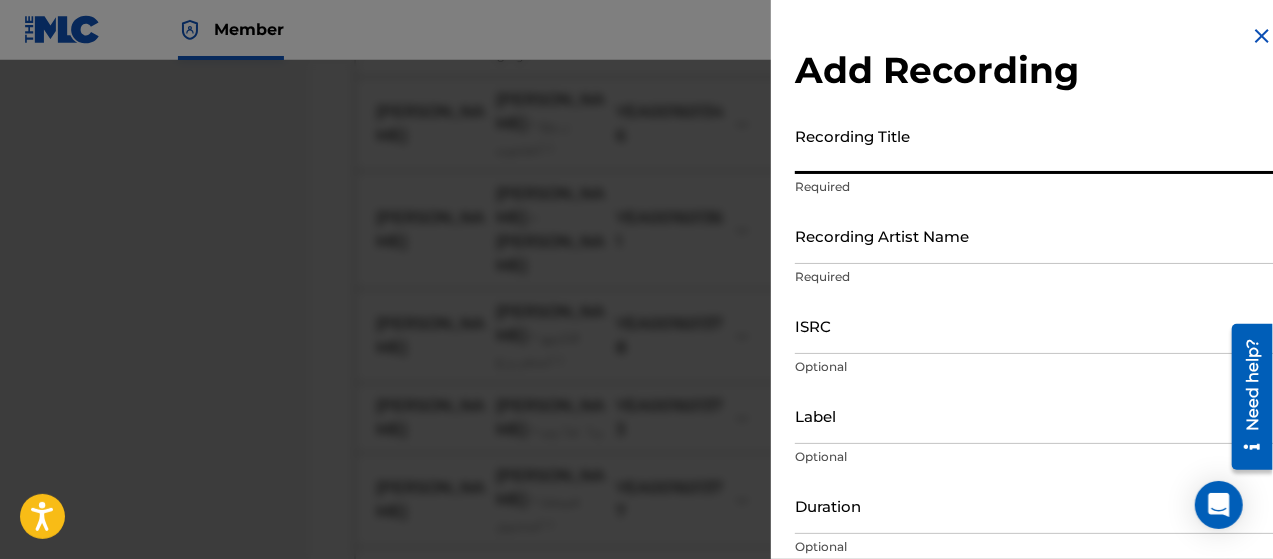 paste 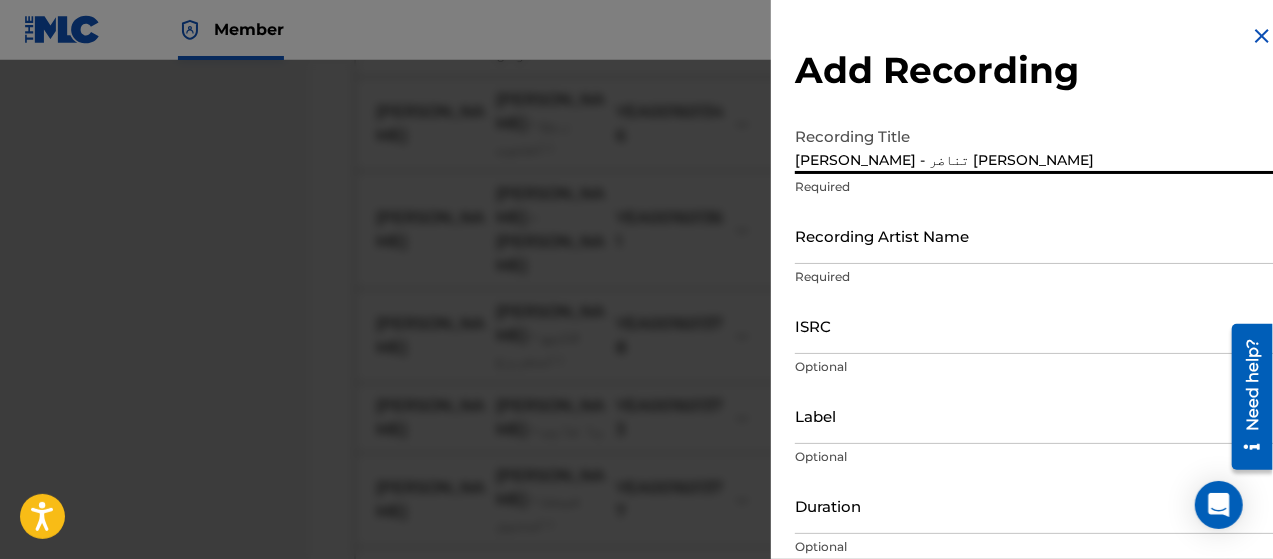 type on "[PERSON_NAME] - تناضر [PERSON_NAME]" 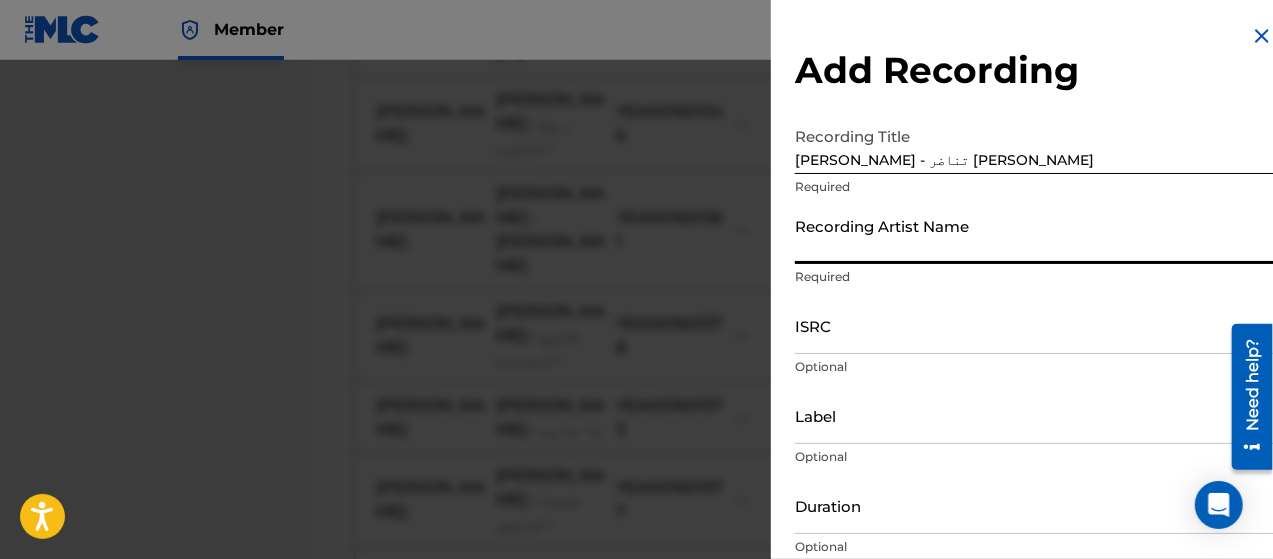 type on "[PERSON_NAME]" 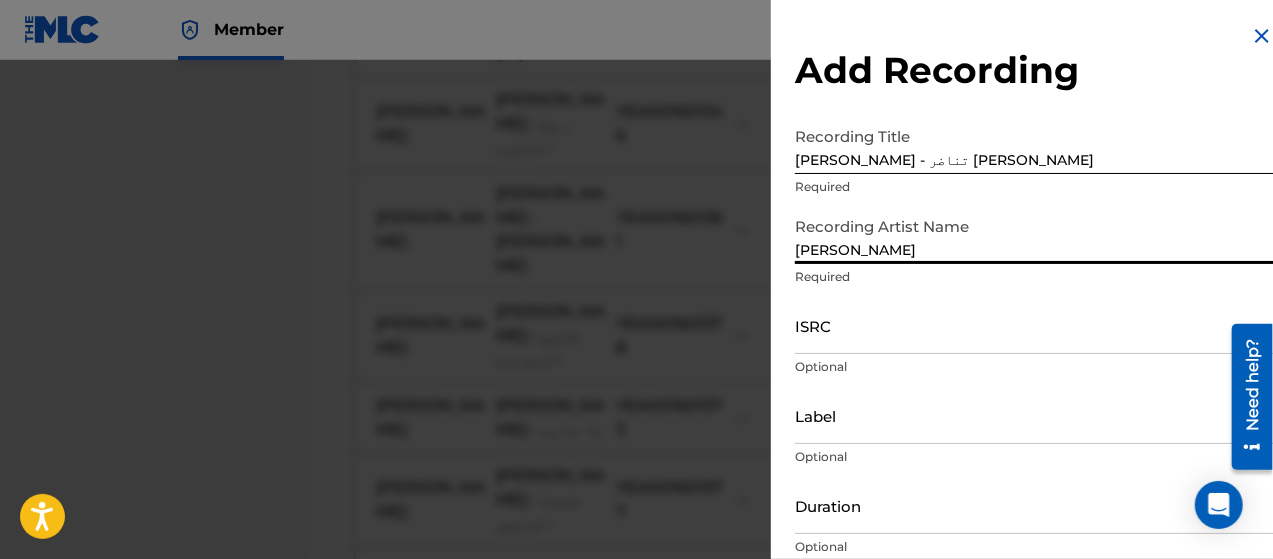 click on "ISRC" at bounding box center [1034, 325] 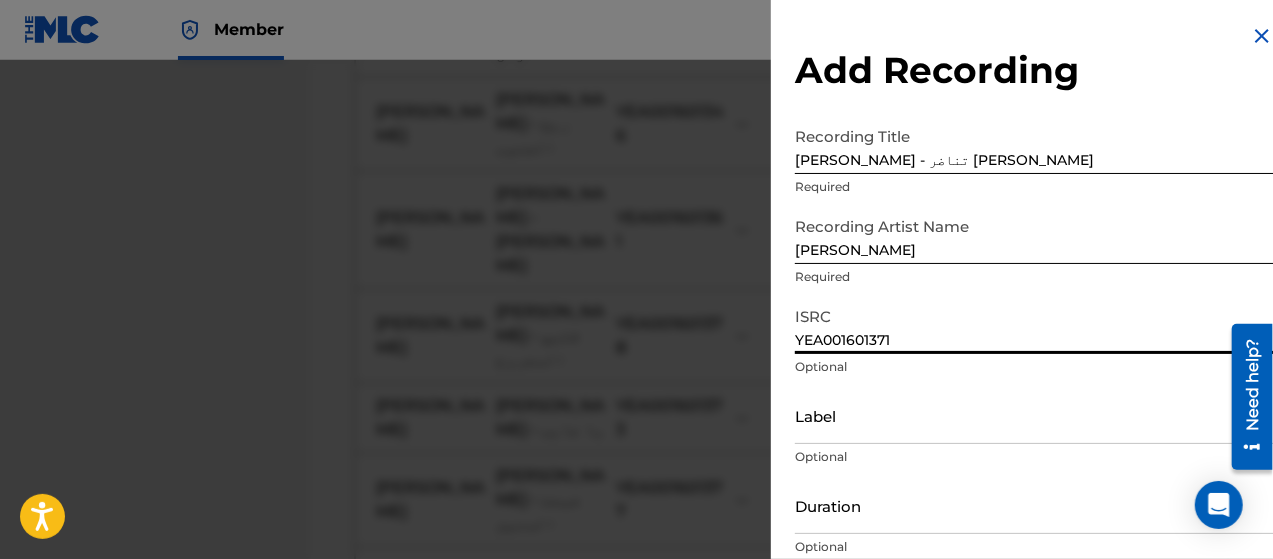 scroll, scrollTop: 172, scrollLeft: 0, axis: vertical 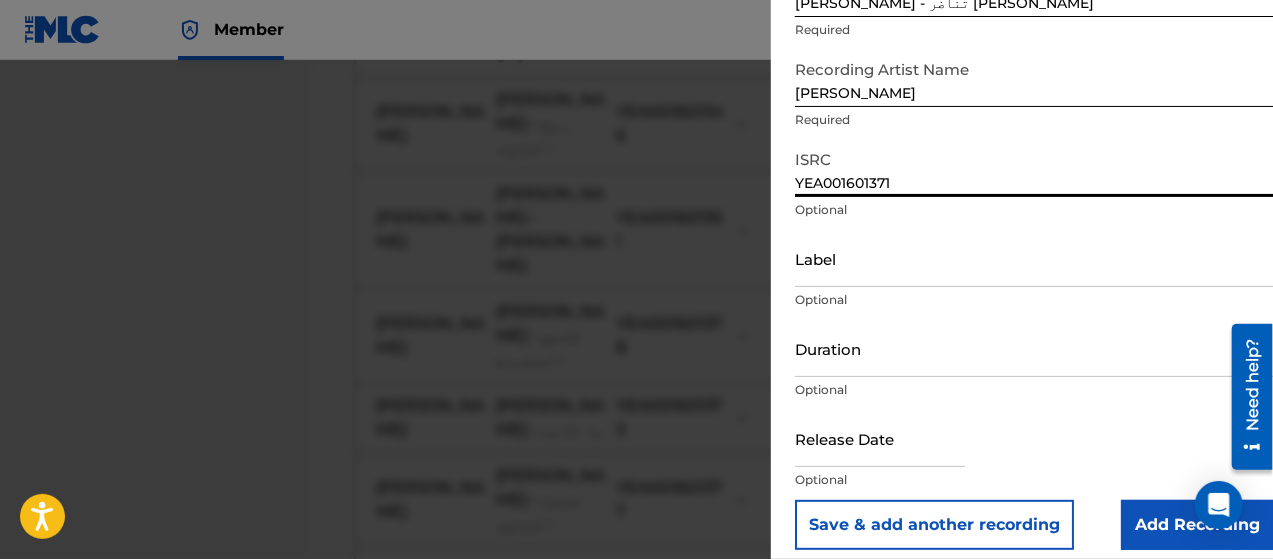 type on "YEA001601371" 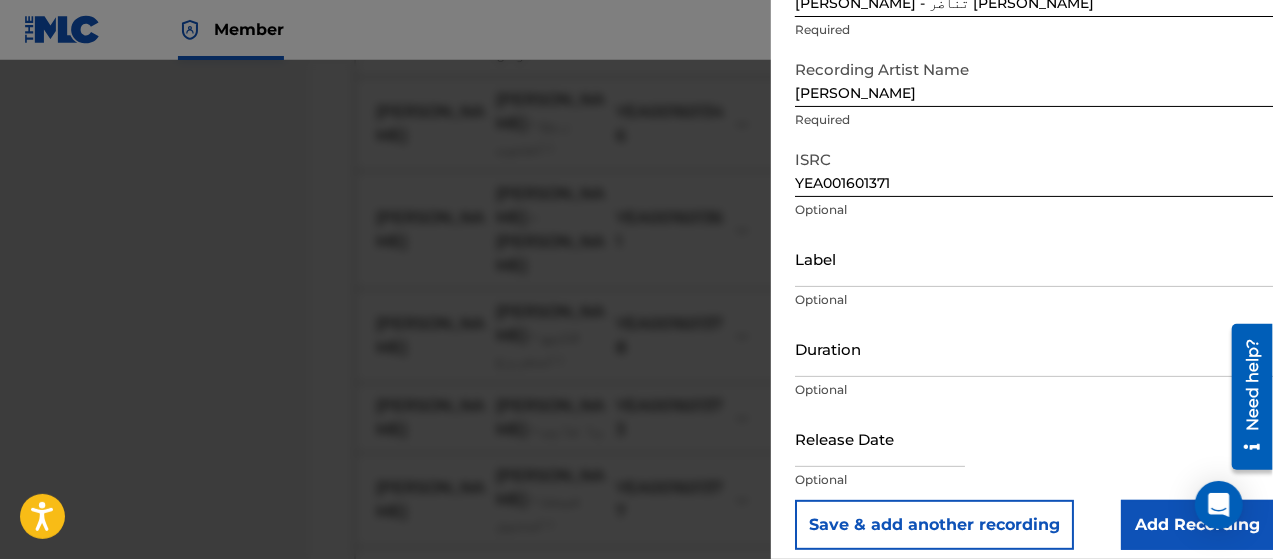 click on "Add Recording" at bounding box center [1197, 525] 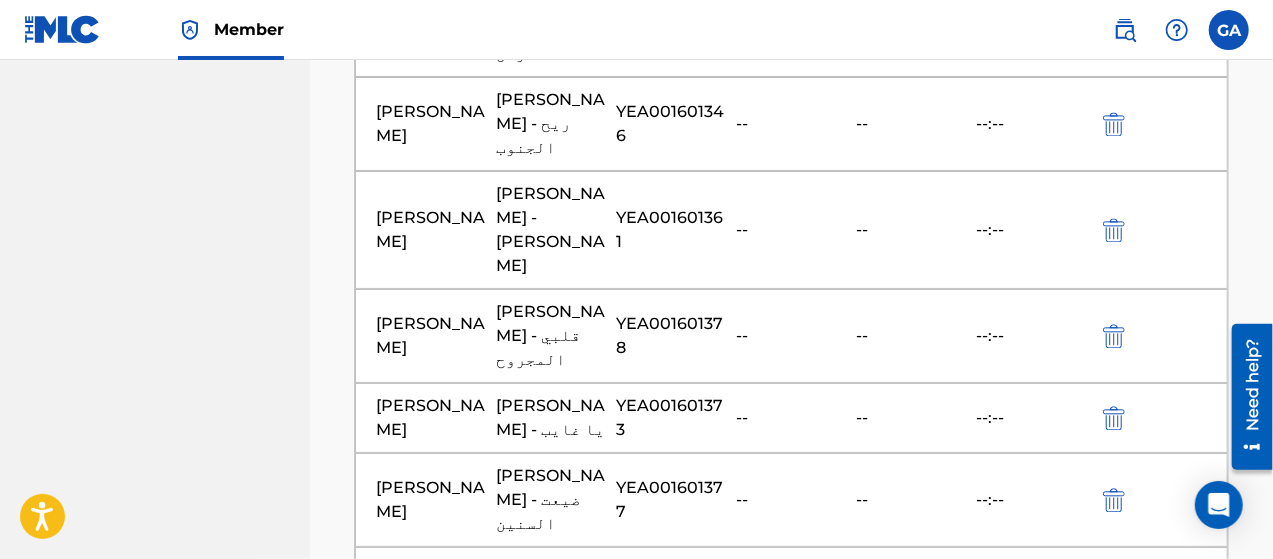 click at bounding box center [792, 904] 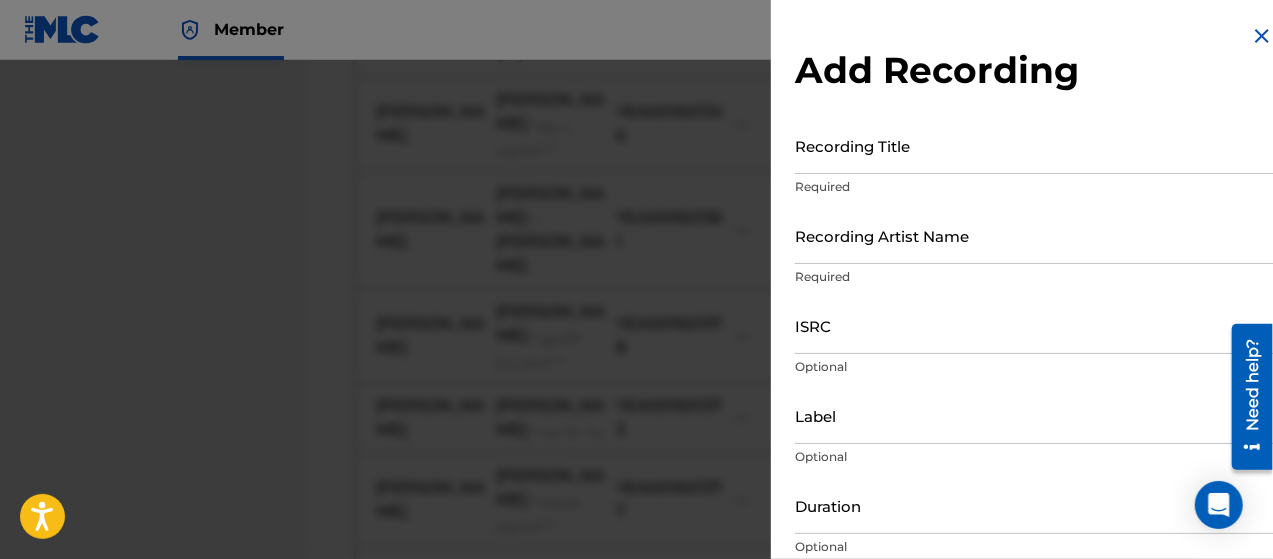 click on "Recording Title" at bounding box center [1034, 145] 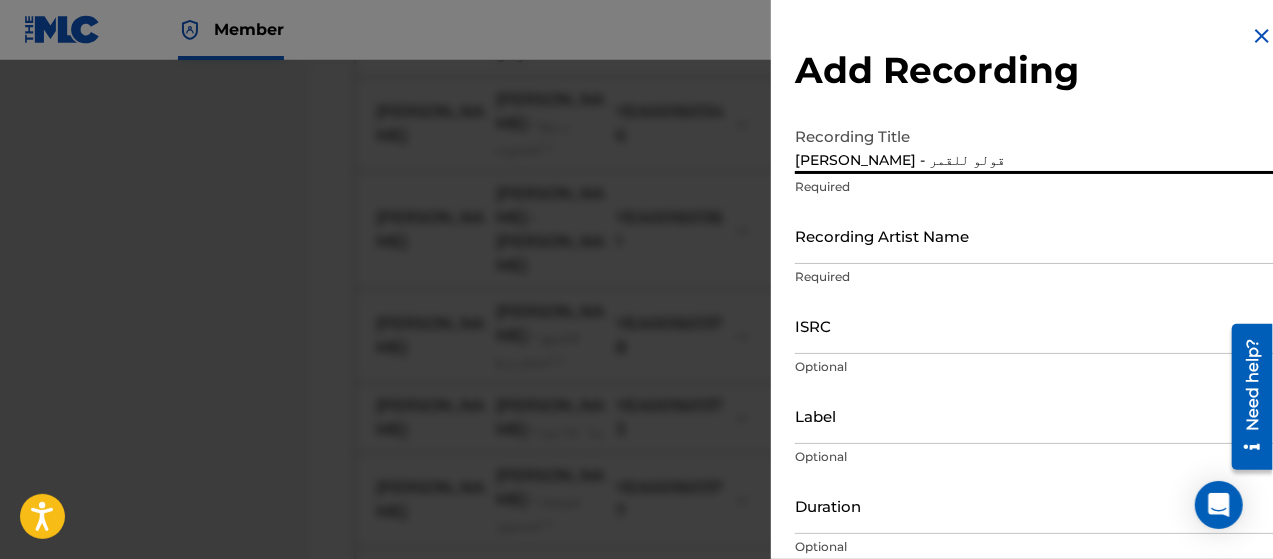 type on "[PERSON_NAME] - قولو للقمر" 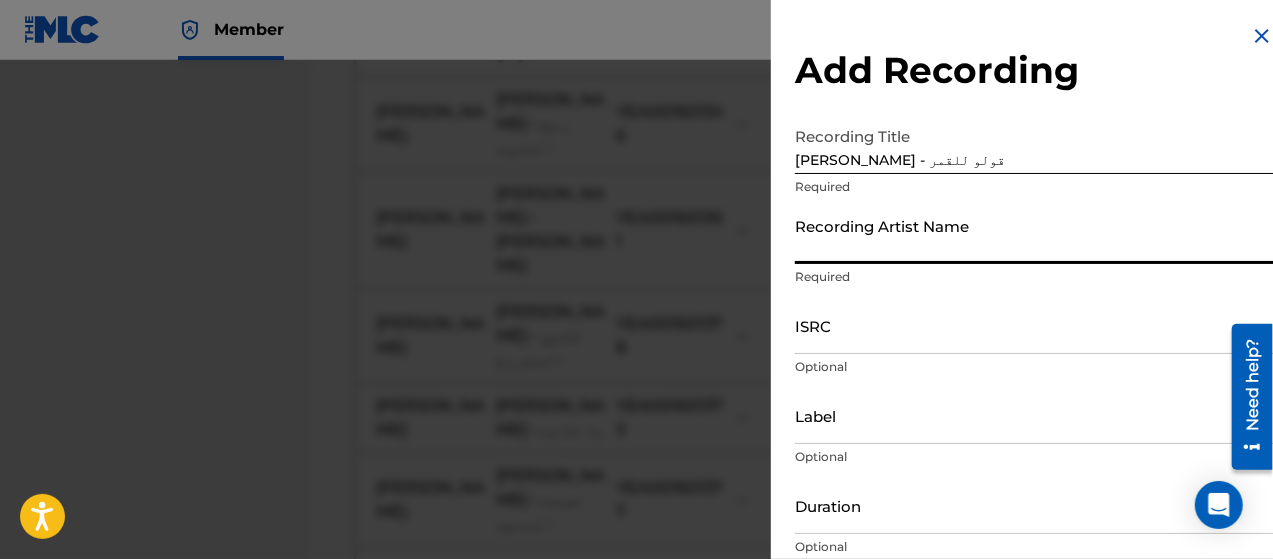 type on "[PERSON_NAME]" 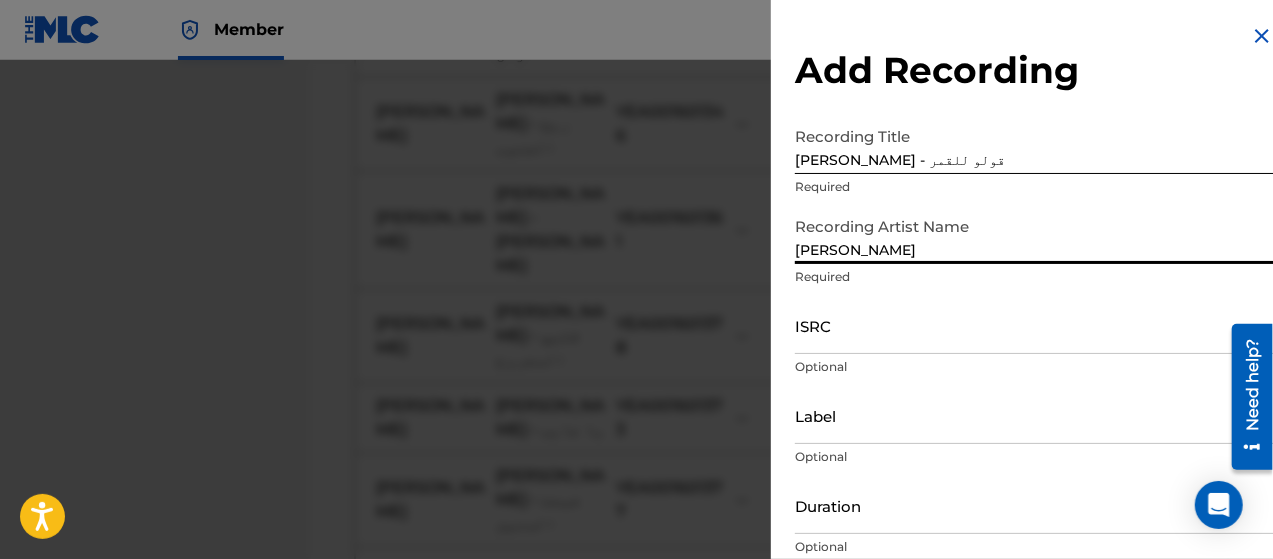 click on "ISRC" at bounding box center [1034, 325] 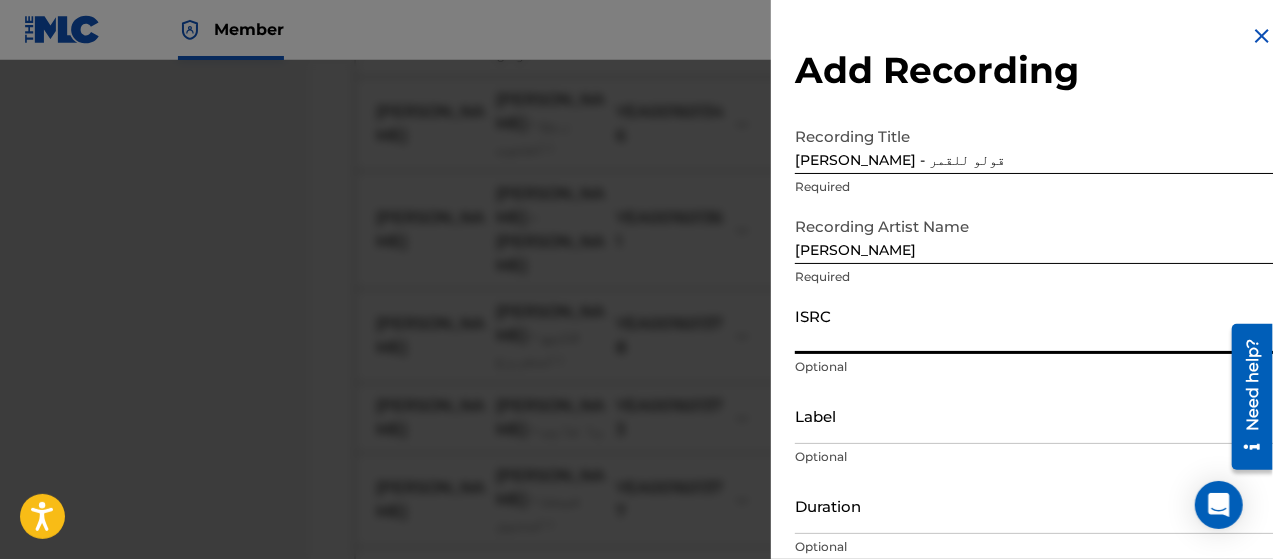 type on "YEA001601367" 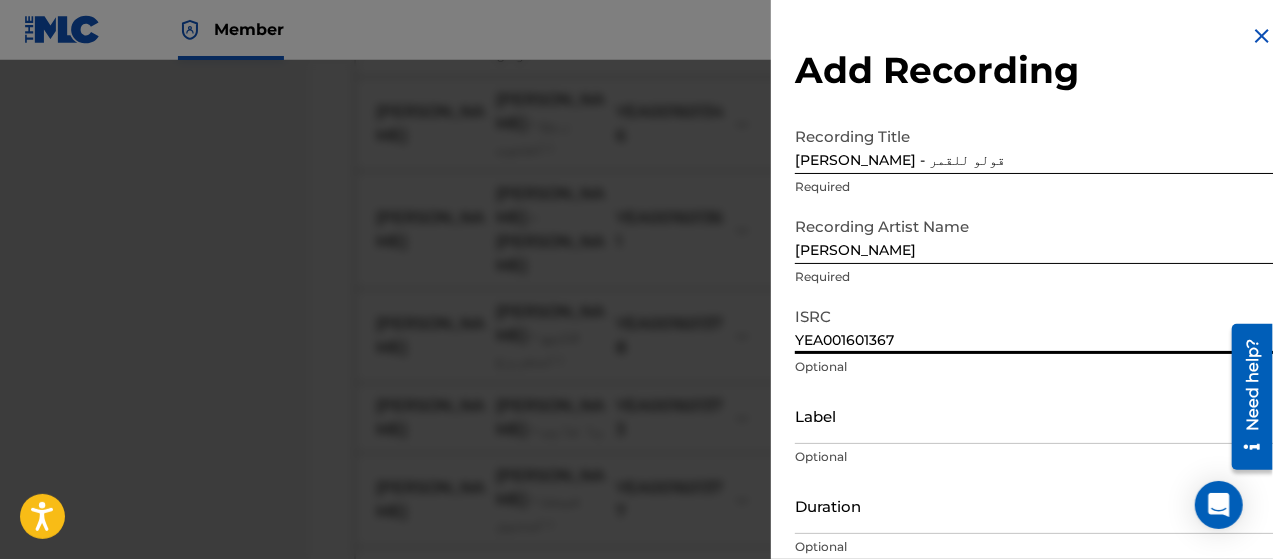 scroll, scrollTop: 172, scrollLeft: 0, axis: vertical 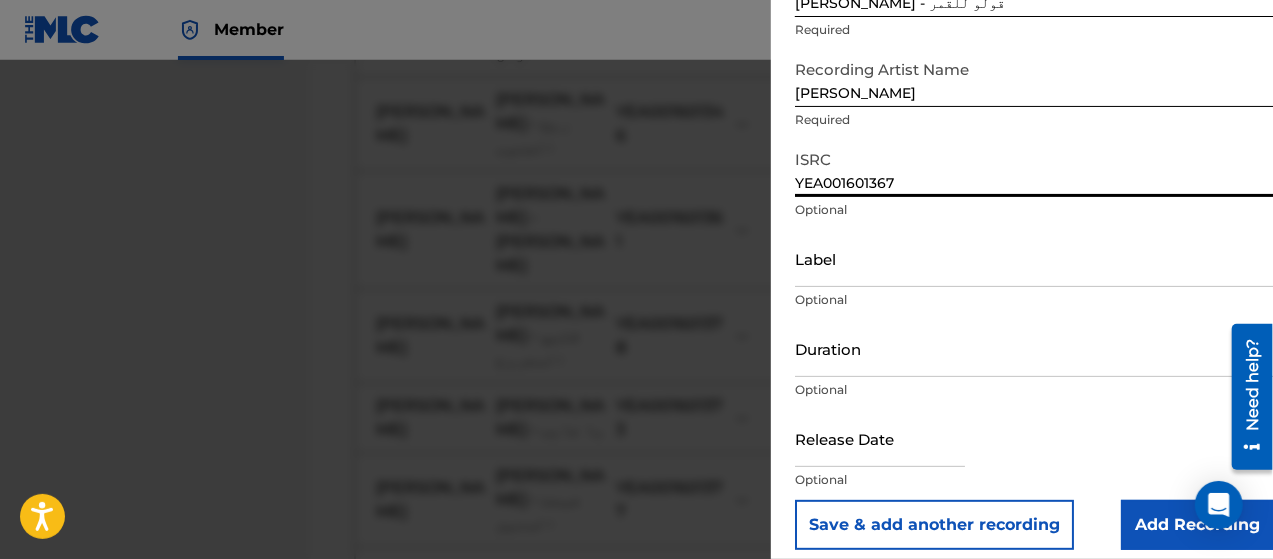 click on "Add Recording" at bounding box center (1197, 525) 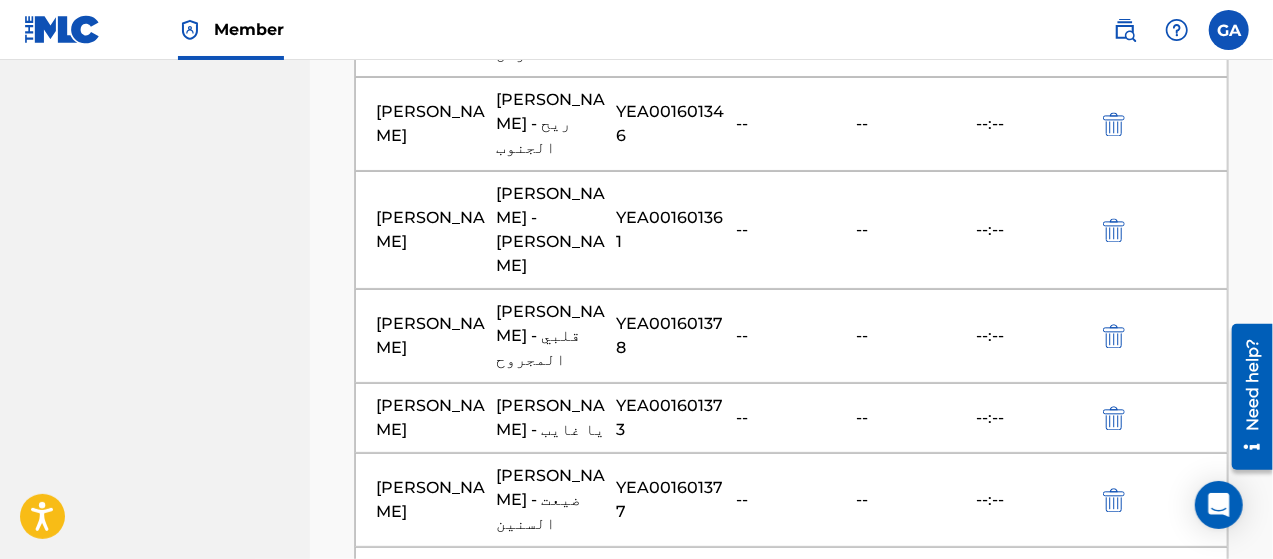 scroll, scrollTop: 2407, scrollLeft: 0, axis: vertical 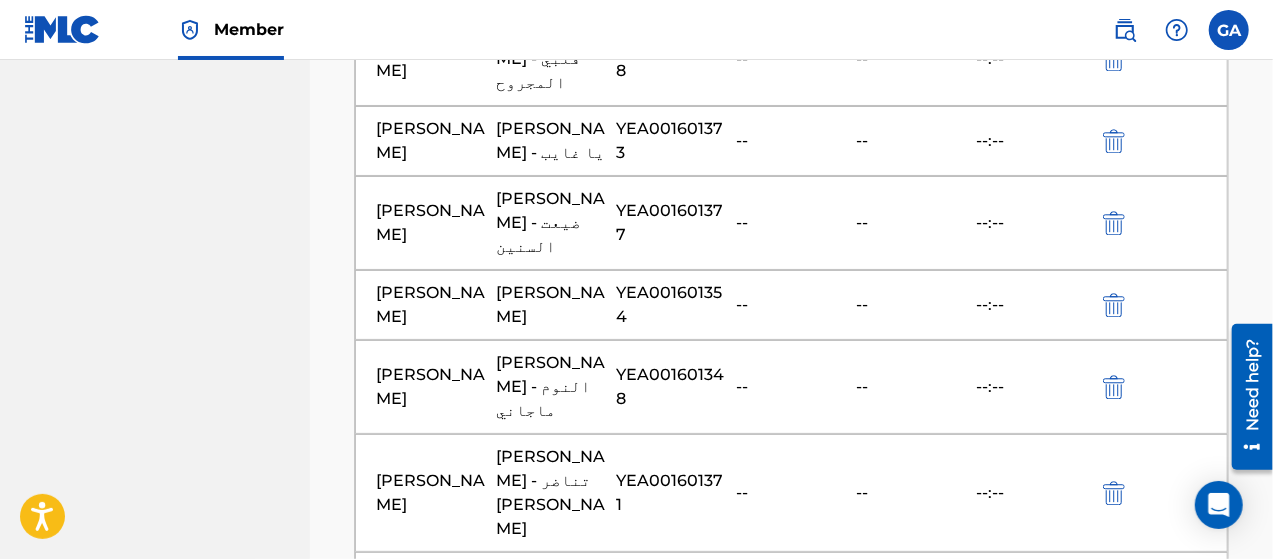click at bounding box center [792, 721] 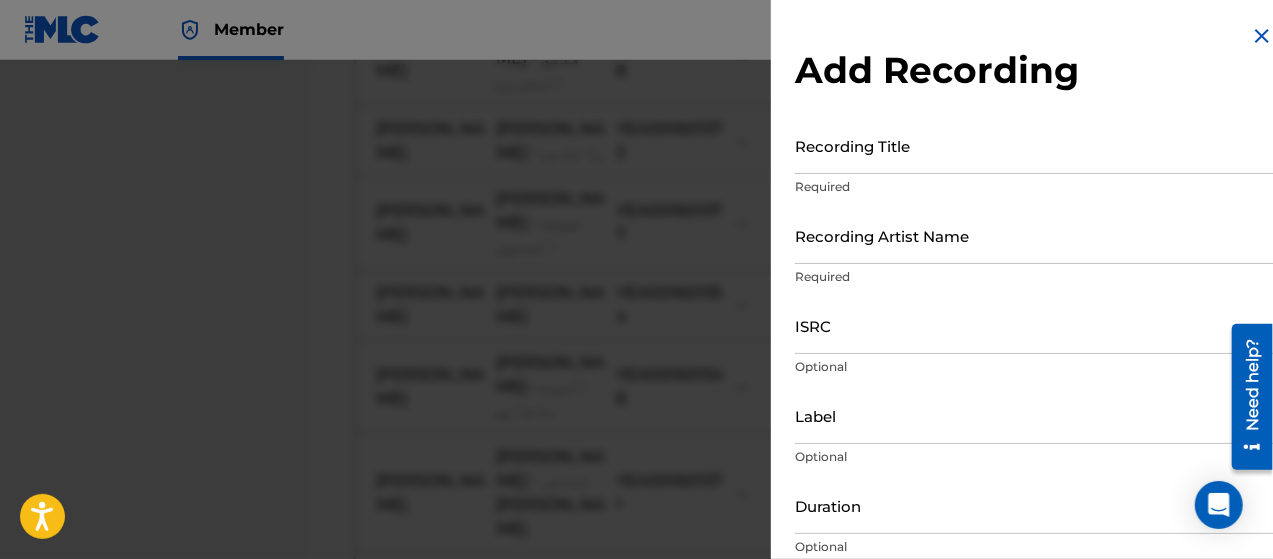 click on "Recording Title" at bounding box center (1034, 145) 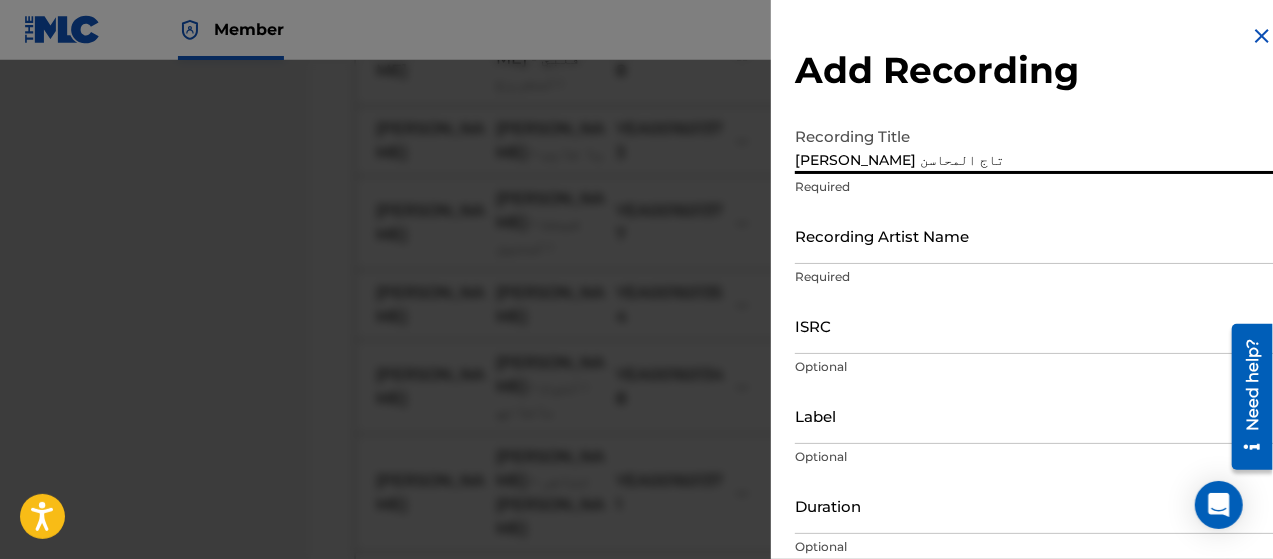 type on "[PERSON_NAME] تاج المحاسن" 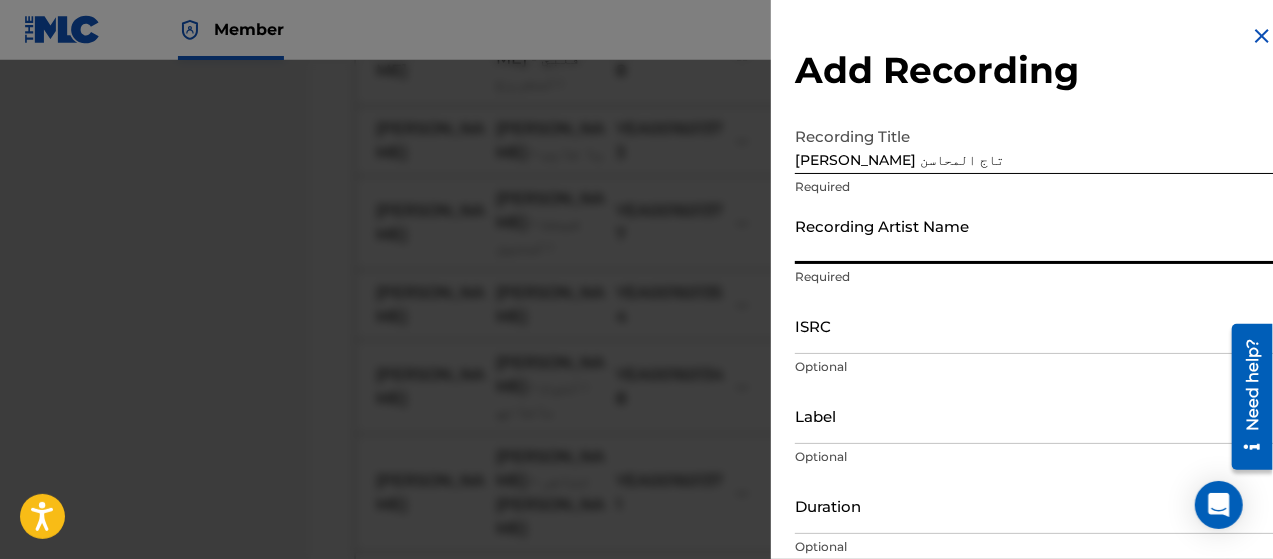 type on "[PERSON_NAME]" 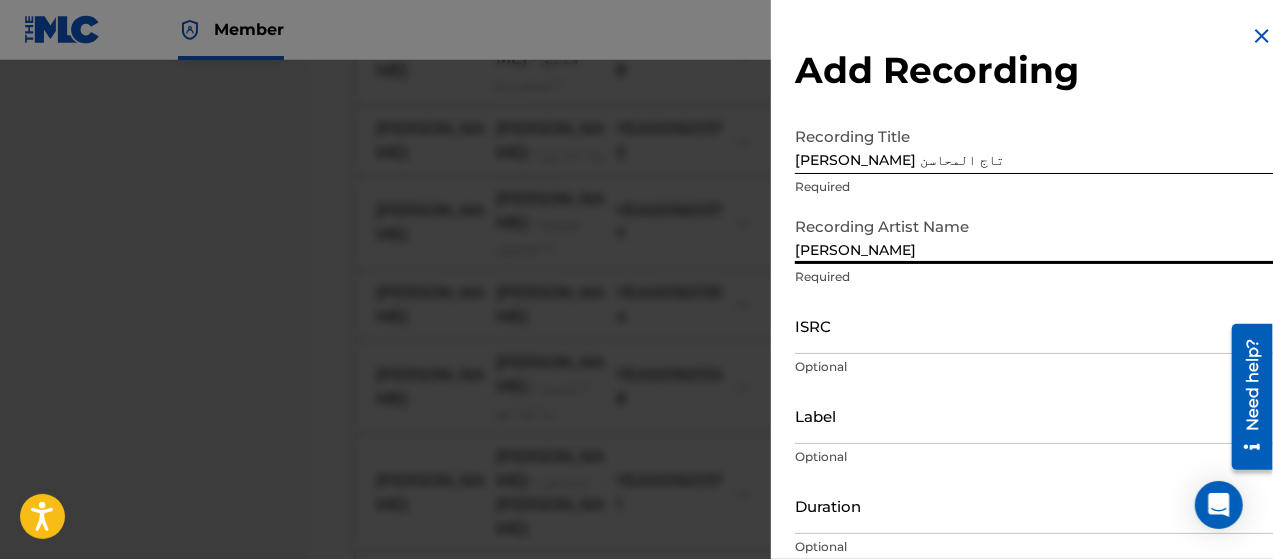 click on "ISRC" at bounding box center (1034, 325) 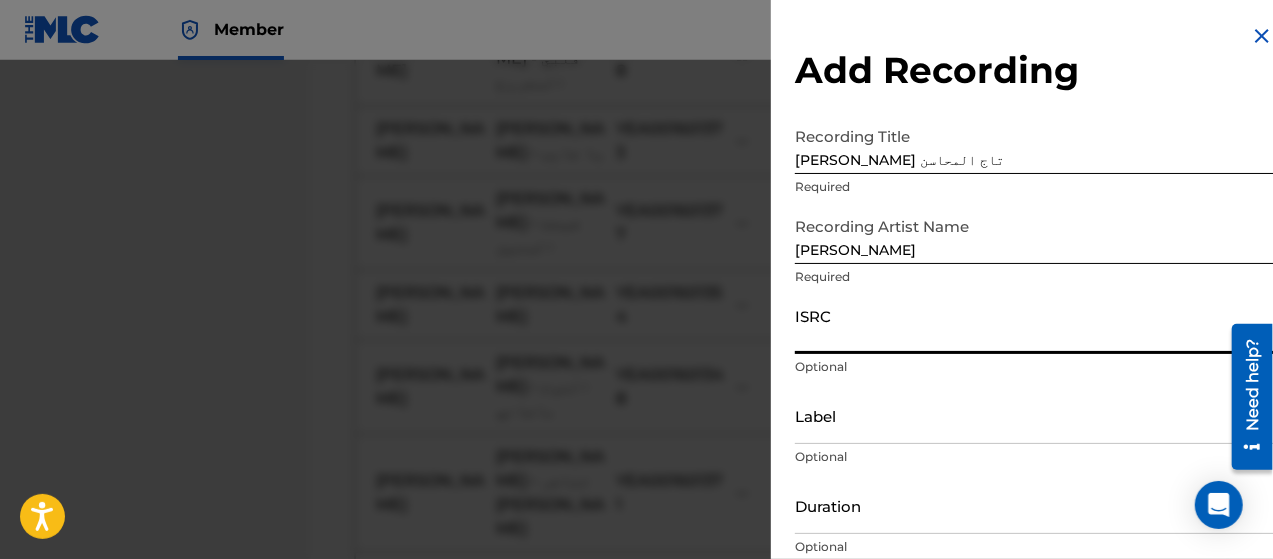click on "[PERSON_NAME] تاج المحاسن" at bounding box center (1034, 145) 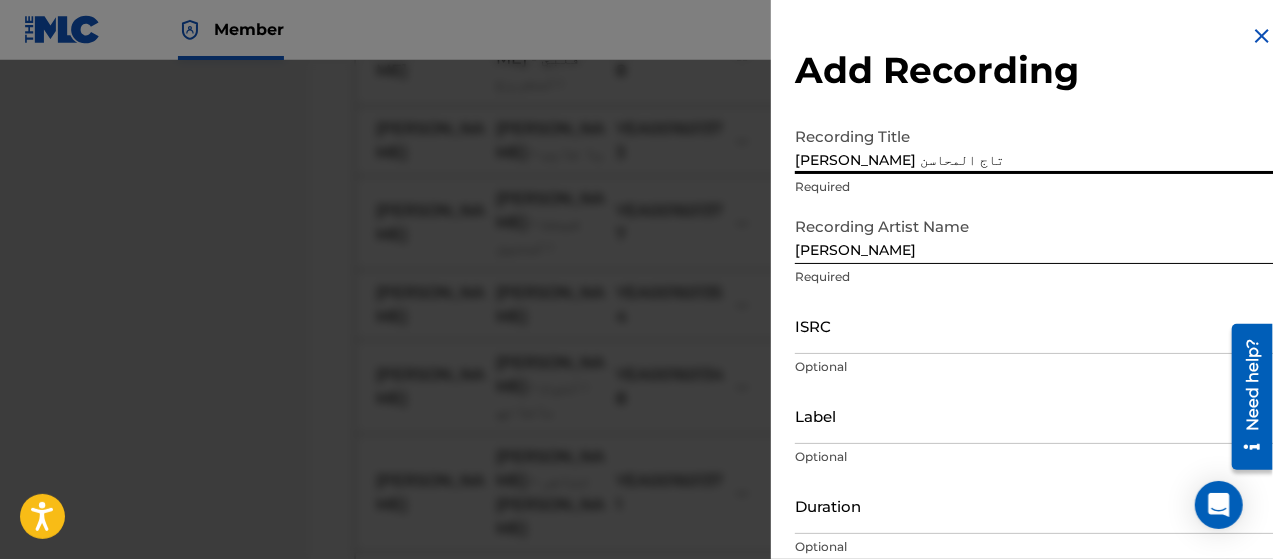 click on "[PERSON_NAME] تاج المحاسن" at bounding box center [1034, 145] 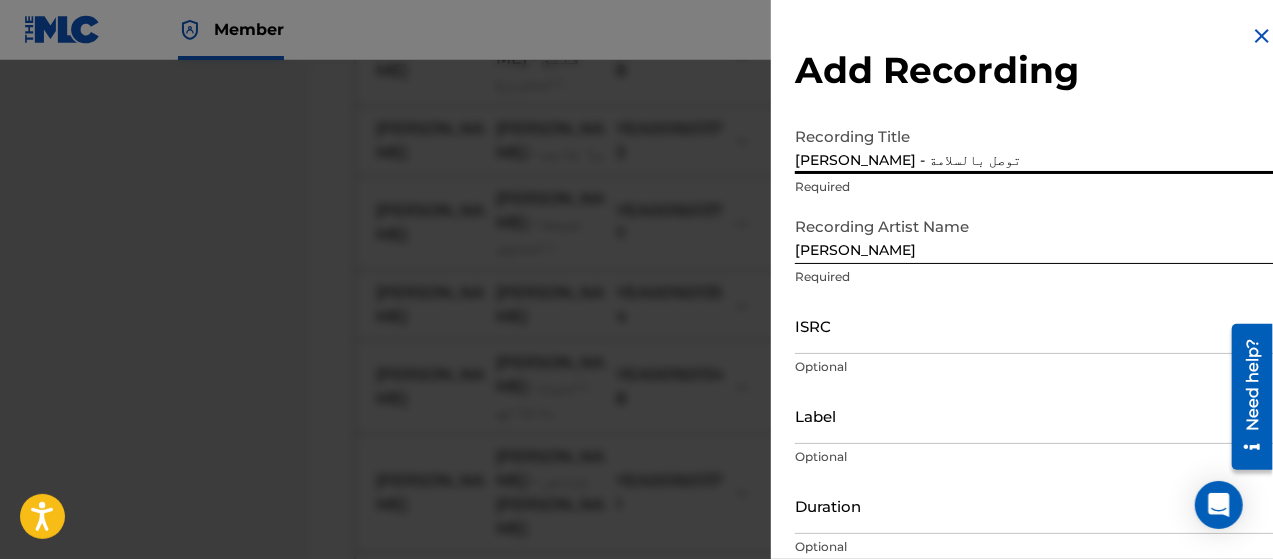 click on "ISRC" at bounding box center (1034, 325) 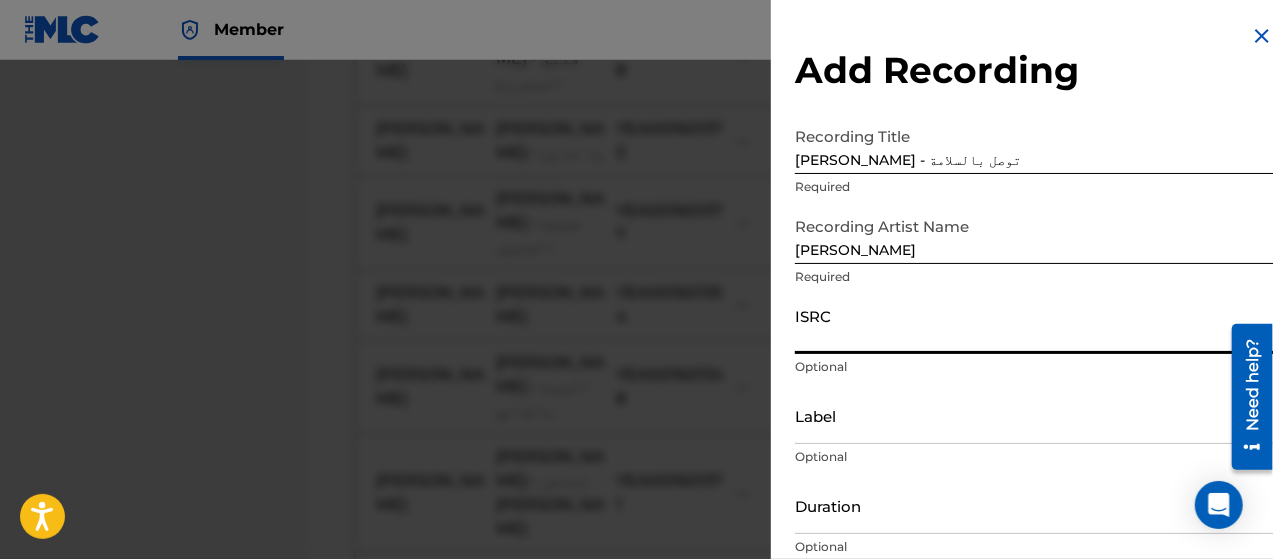 click on "[PERSON_NAME] - توصل بالسلامة" at bounding box center (1034, 145) 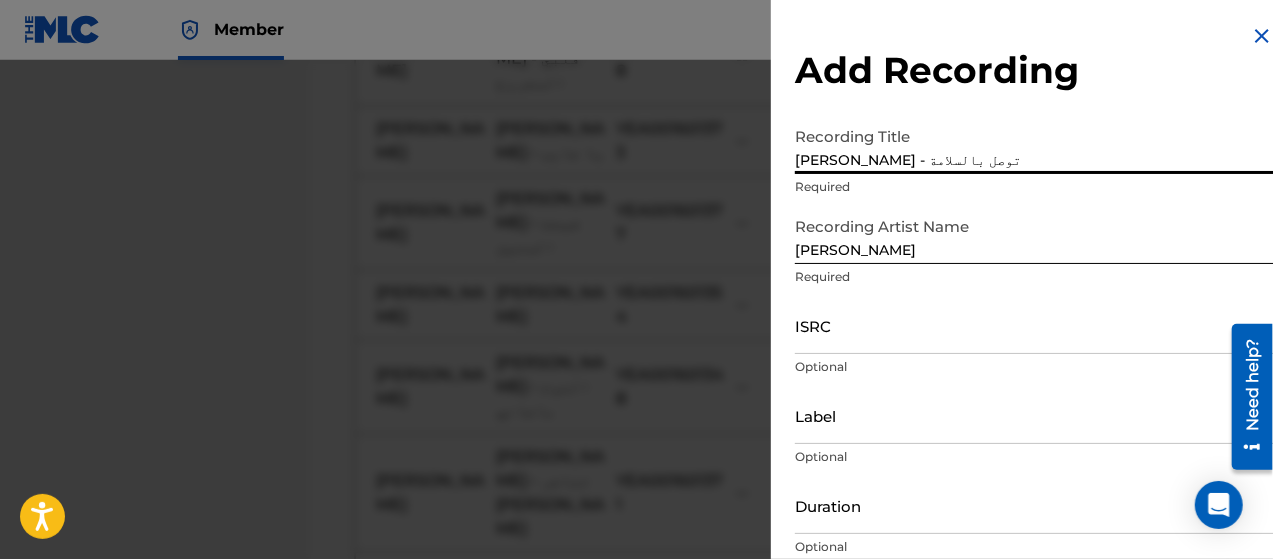 click on "[PERSON_NAME] - توصل بالسلامة" at bounding box center [1034, 145] 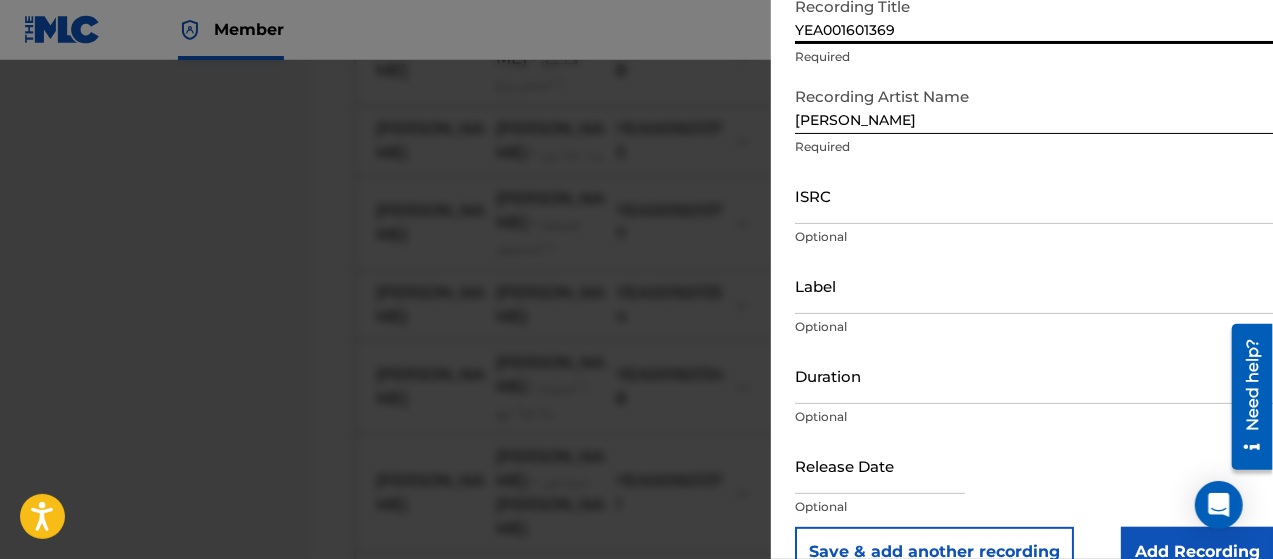 scroll, scrollTop: 0, scrollLeft: 0, axis: both 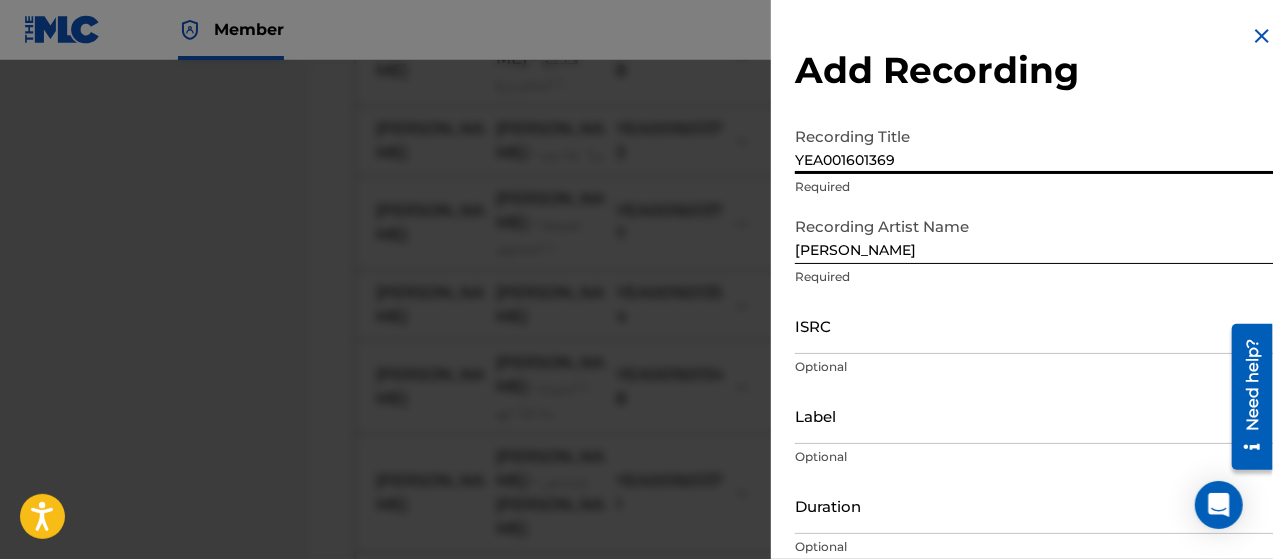 type on "[PERSON_NAME] - توصل بالسلامة" 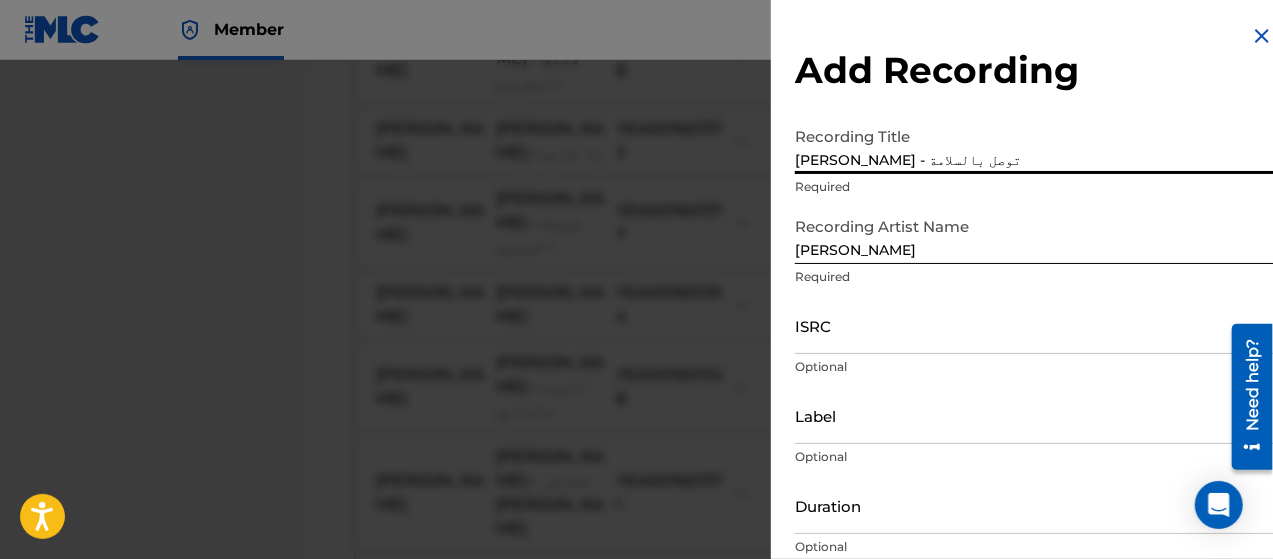 click on "ISRC" at bounding box center (1034, 325) 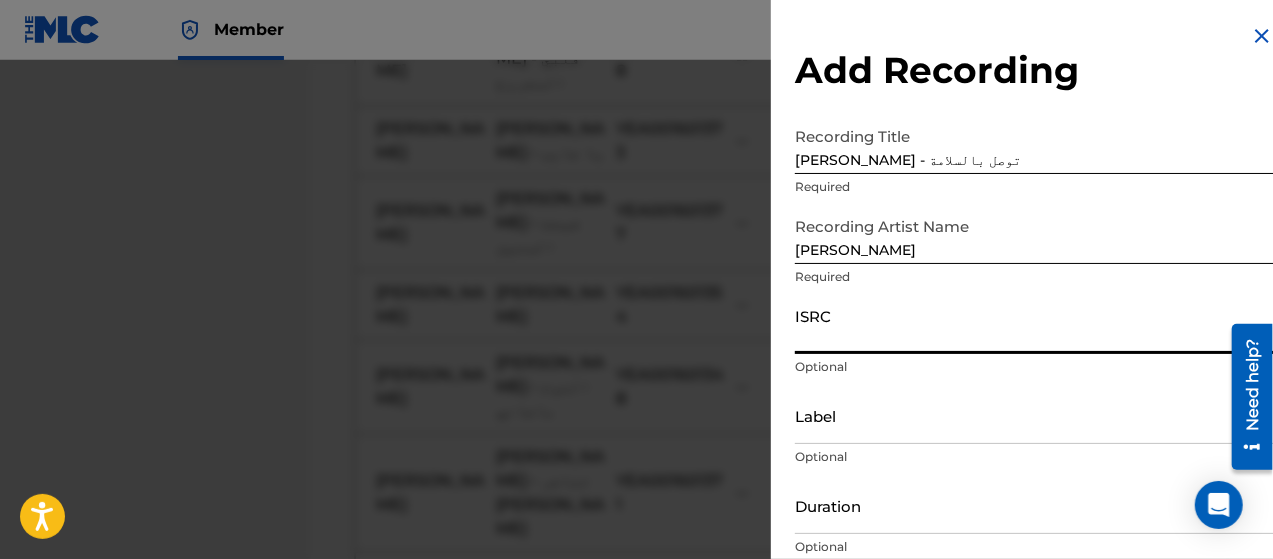 type on "YEA001601369" 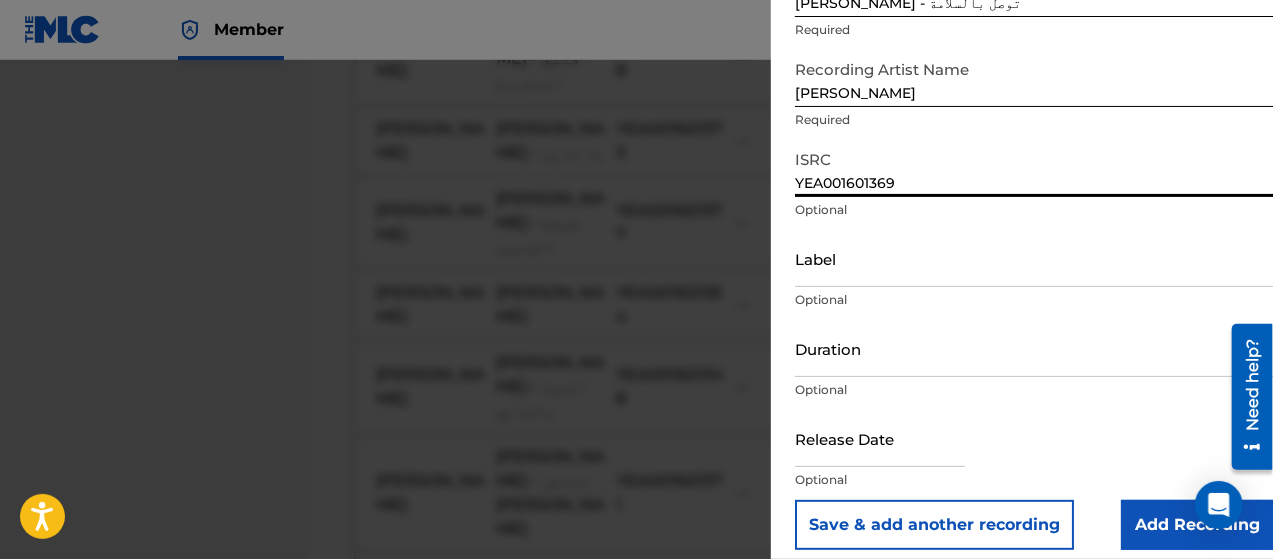 scroll, scrollTop: 172, scrollLeft: 0, axis: vertical 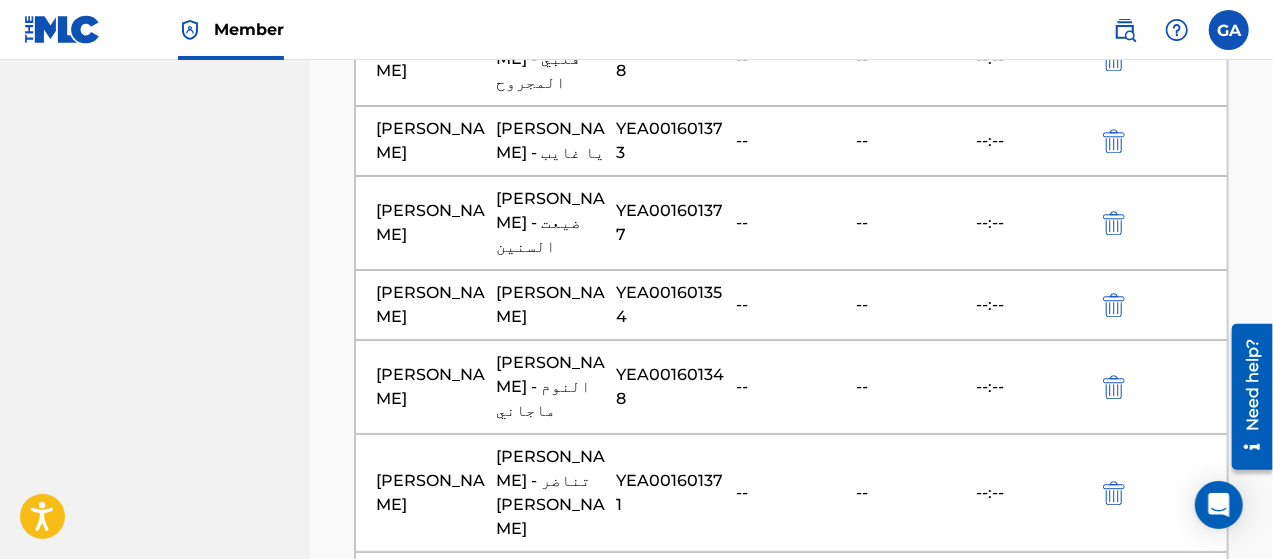 click at bounding box center [792, 815] 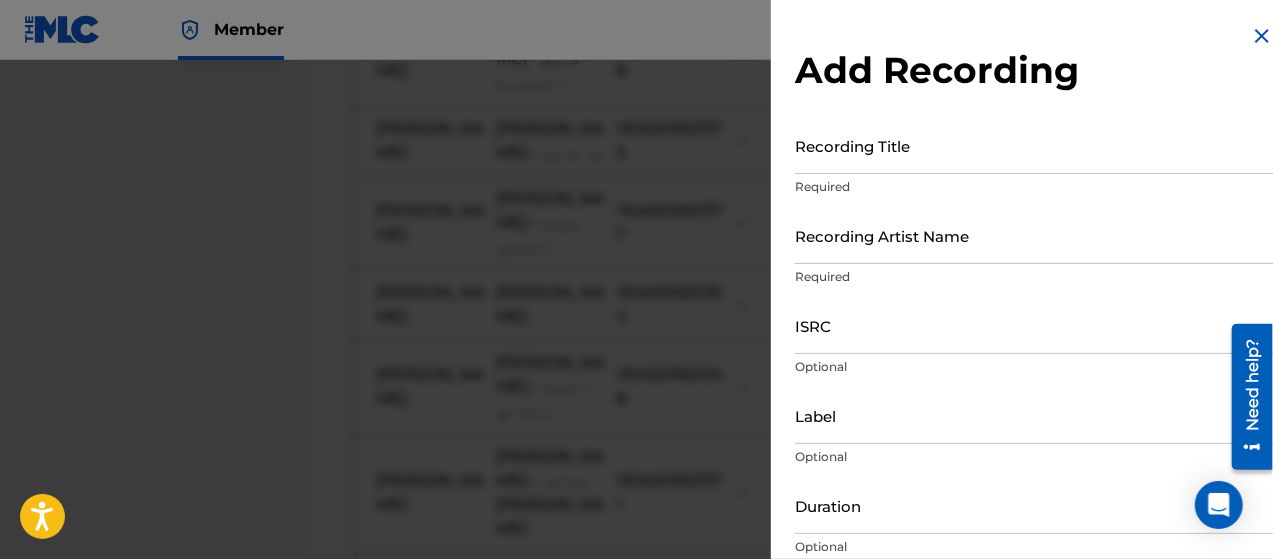 click on "Recording Title" at bounding box center (1034, 145) 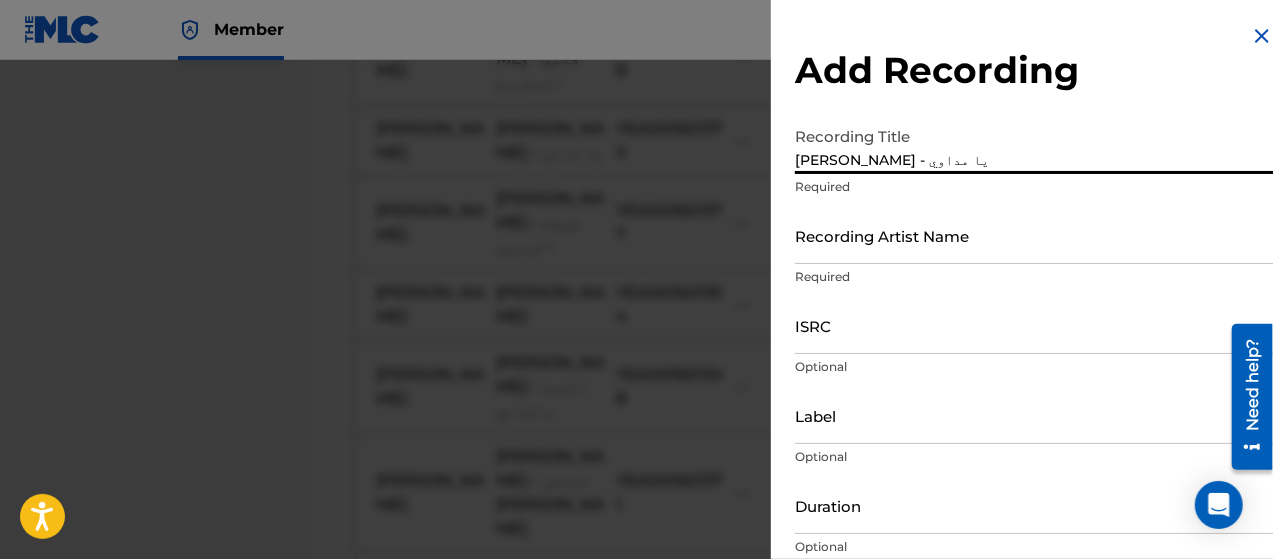 type on "[PERSON_NAME] - يا مداوي" 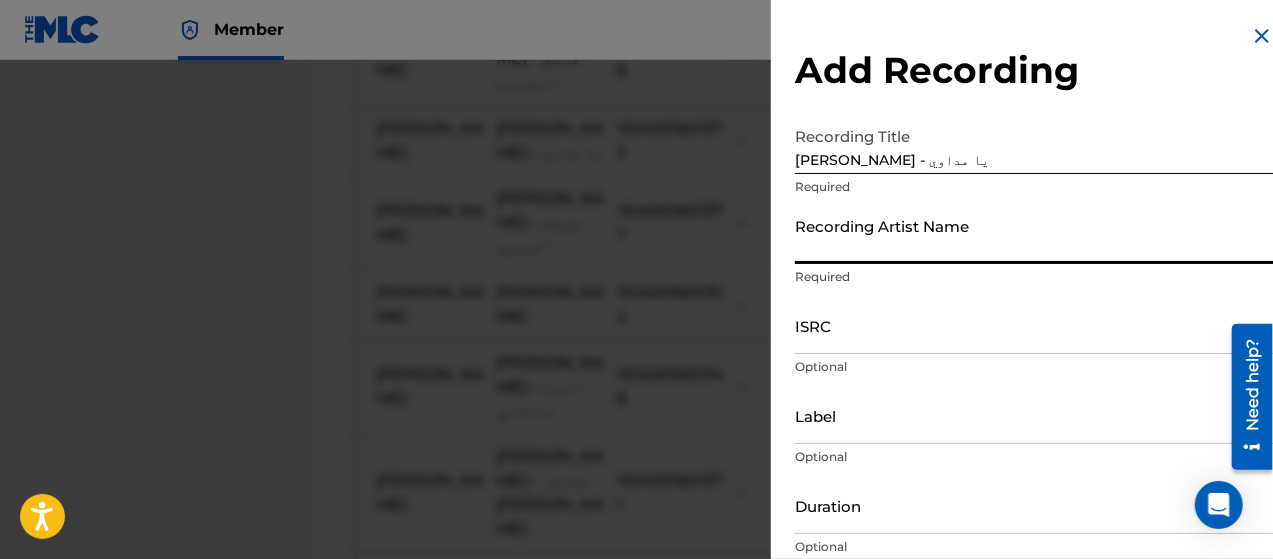 type on "[PERSON_NAME]" 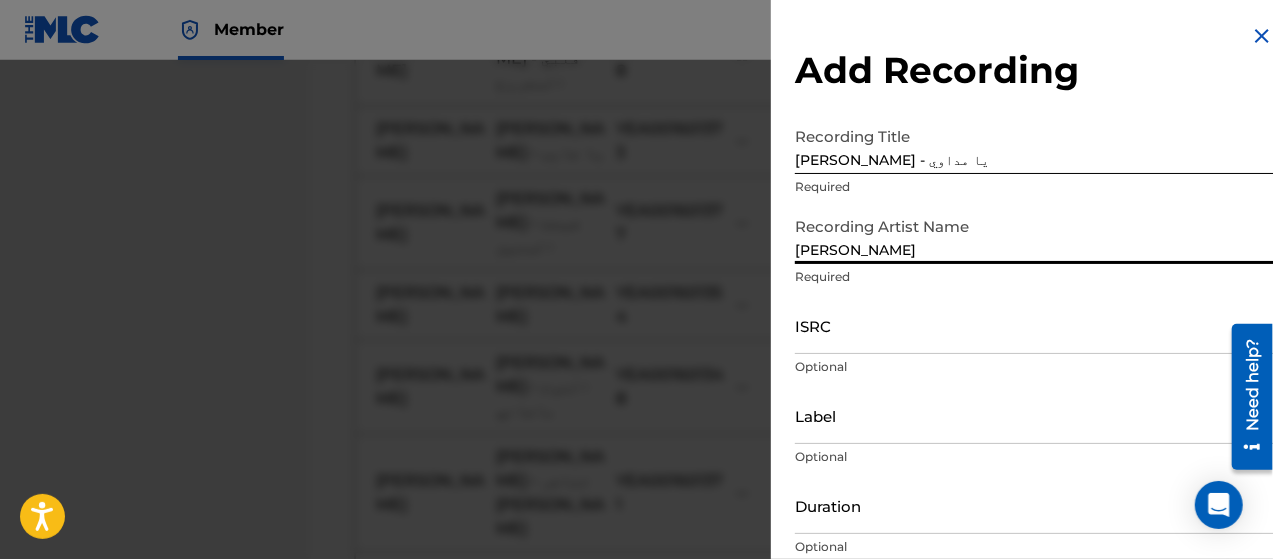 click on "ISRC" at bounding box center [1034, 325] 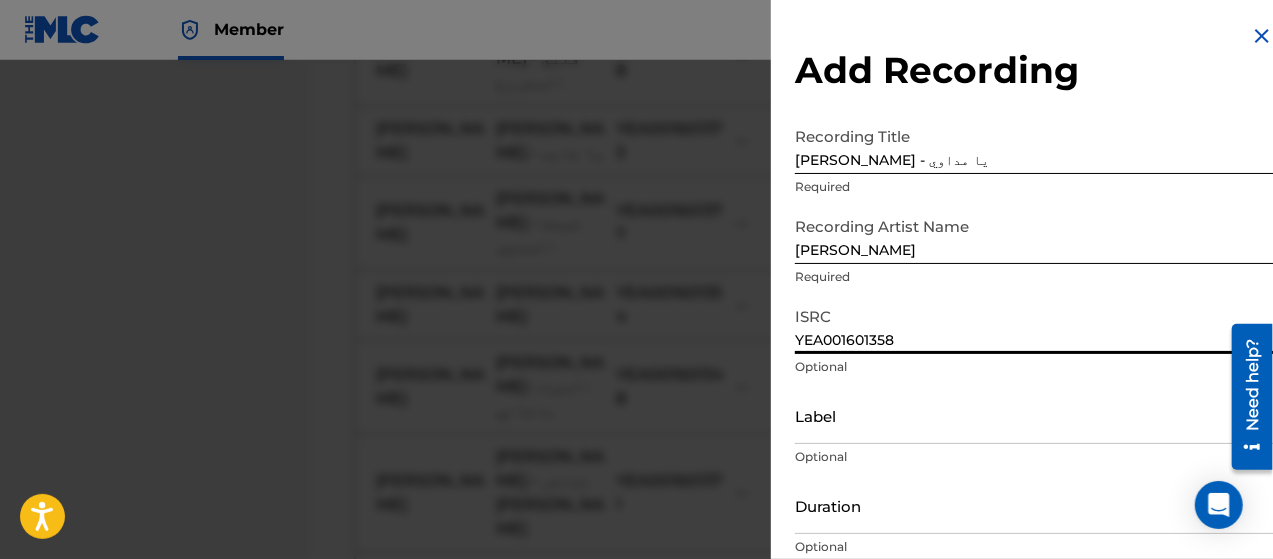 scroll, scrollTop: 172, scrollLeft: 0, axis: vertical 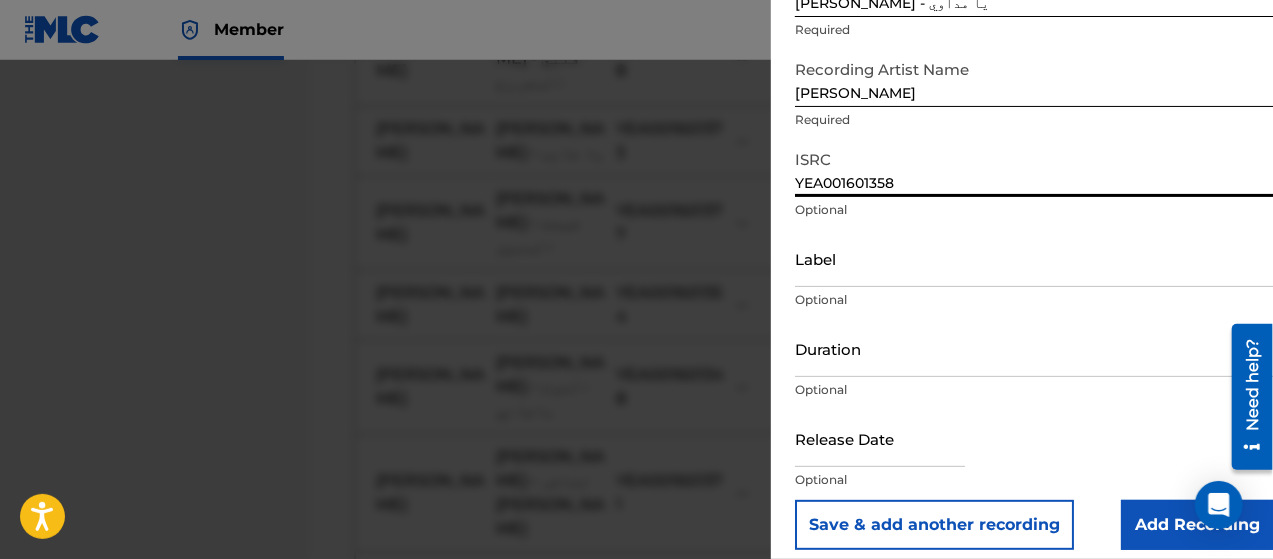 type on "YEA001601358" 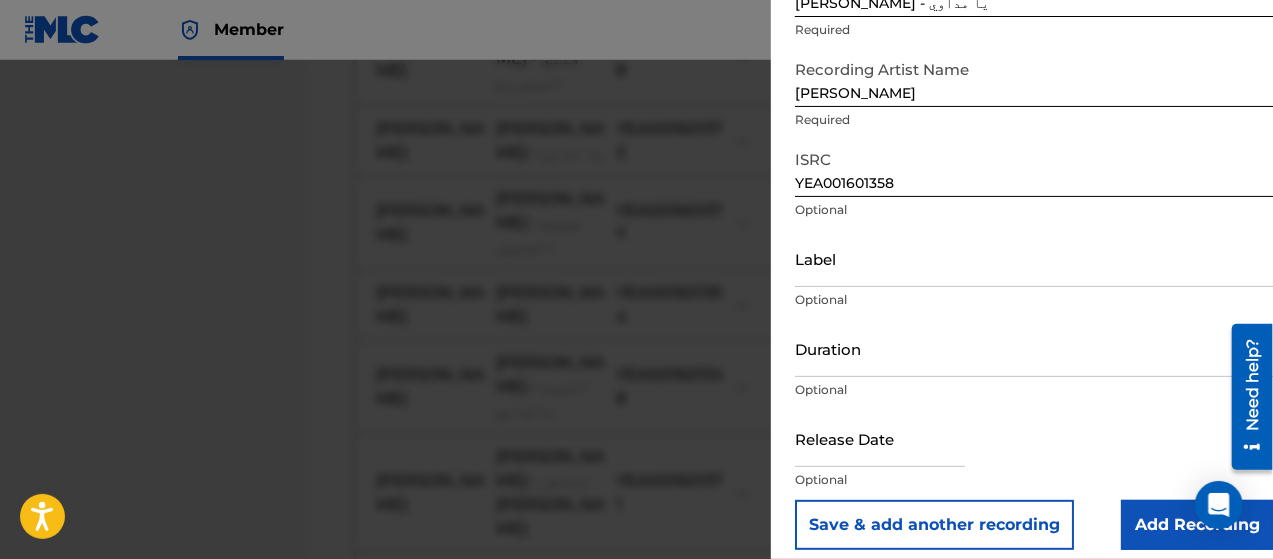 click on "Add Recording" at bounding box center (1197, 525) 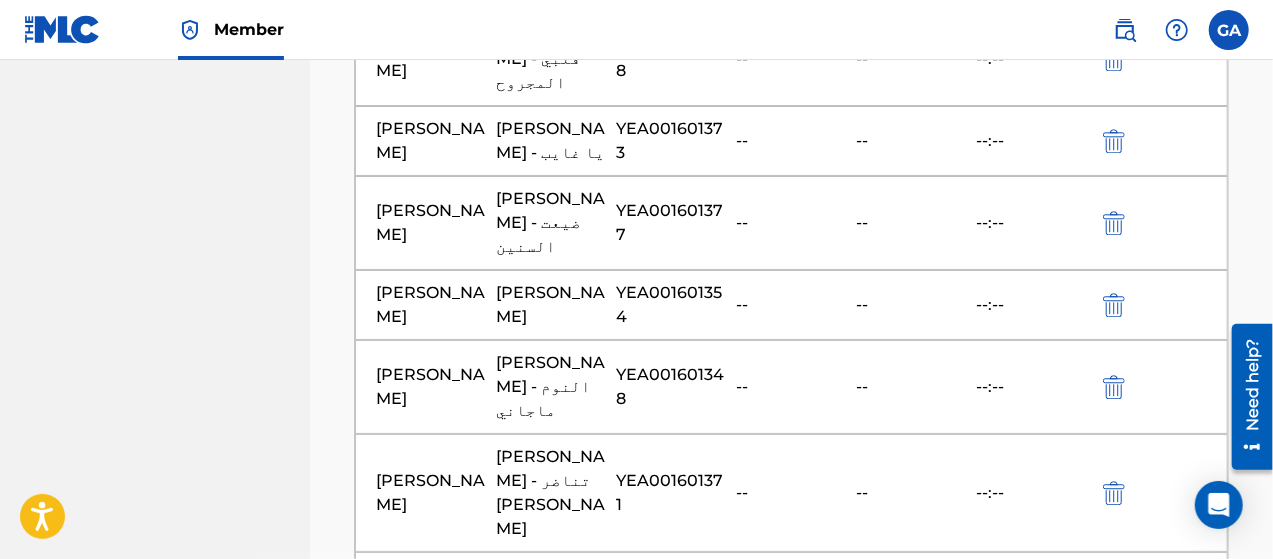 click at bounding box center (792, 909) 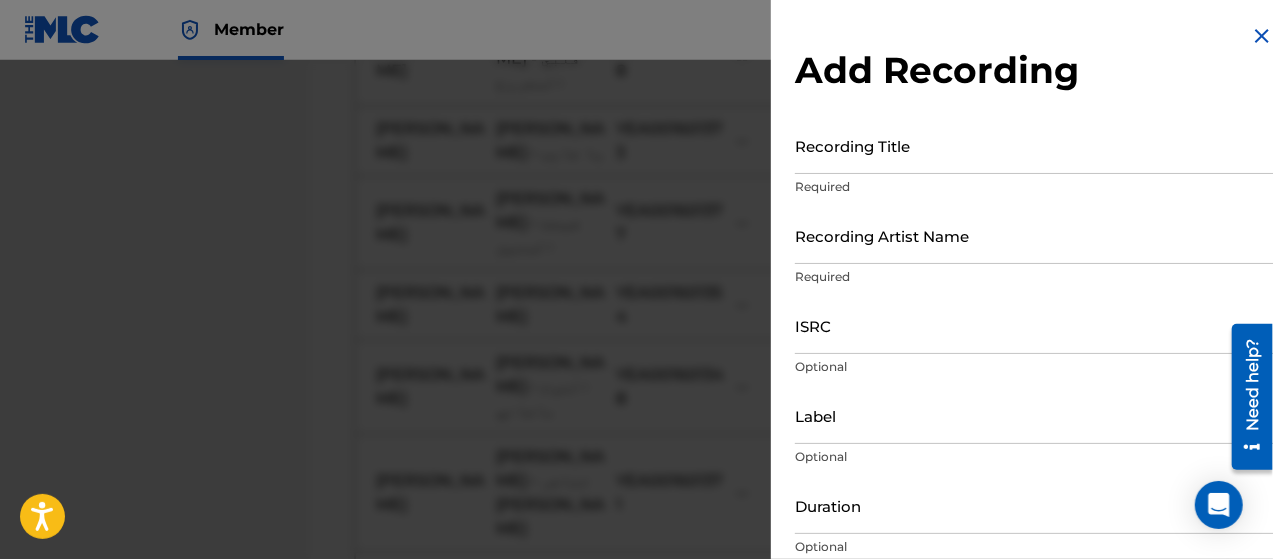 click on "Recording Title" at bounding box center [1034, 145] 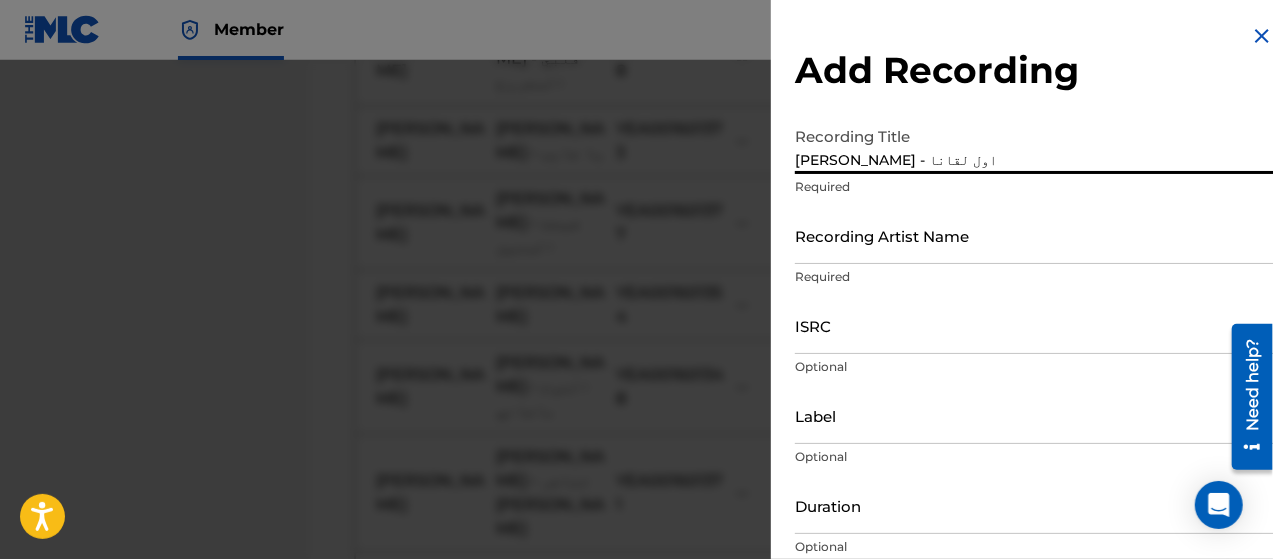 type on "[PERSON_NAME] - اول لقانا" 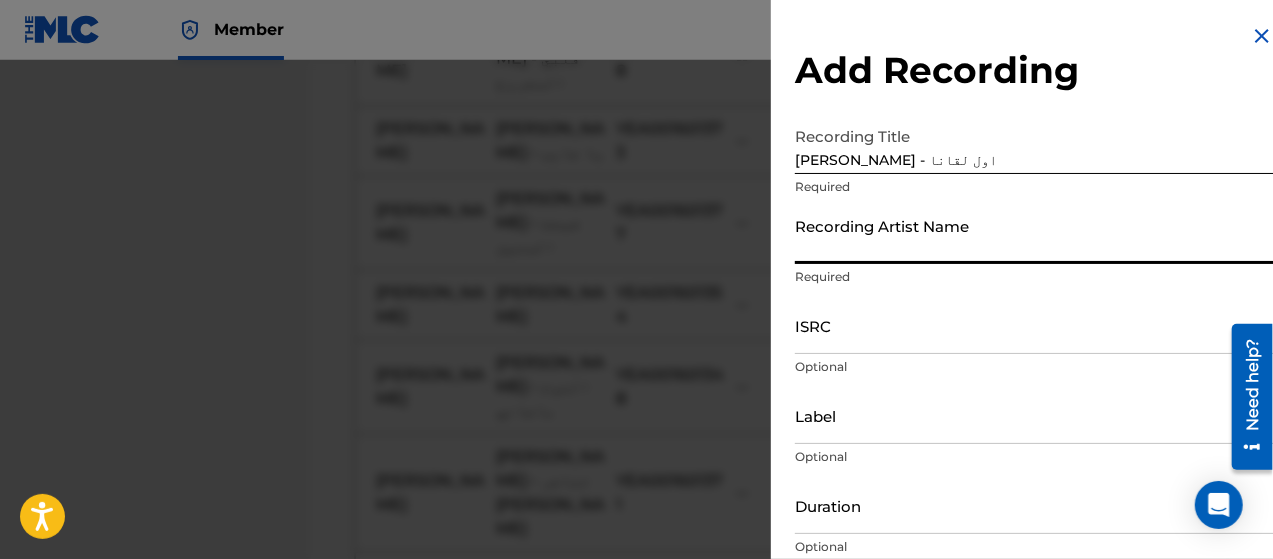 type on "[PERSON_NAME]" 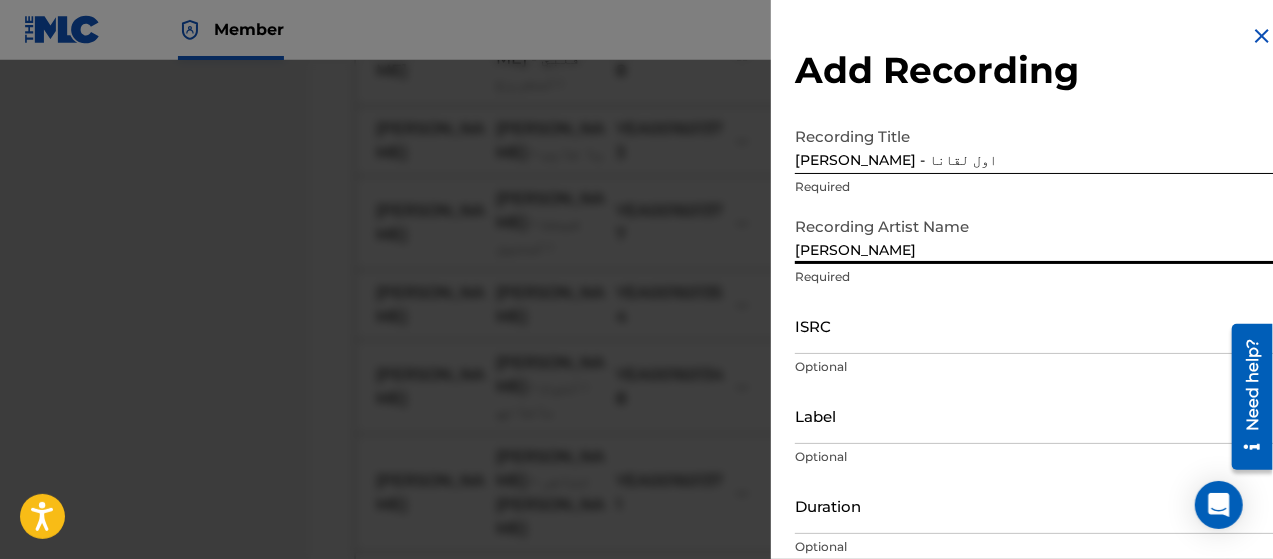click on "ISRC" at bounding box center (1034, 325) 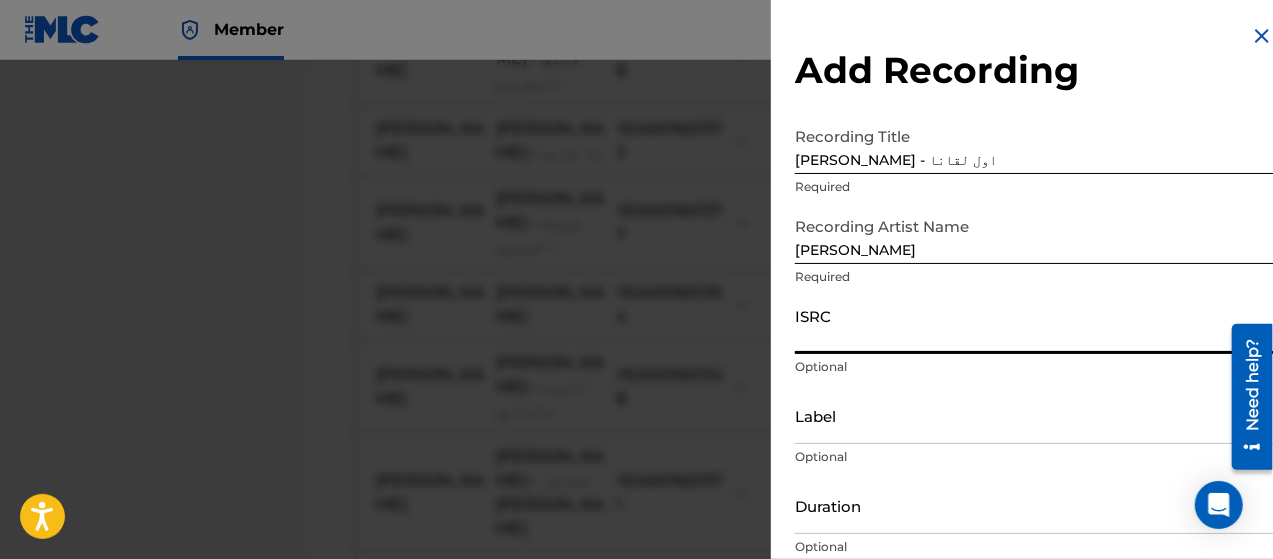 type on "YEA001601349" 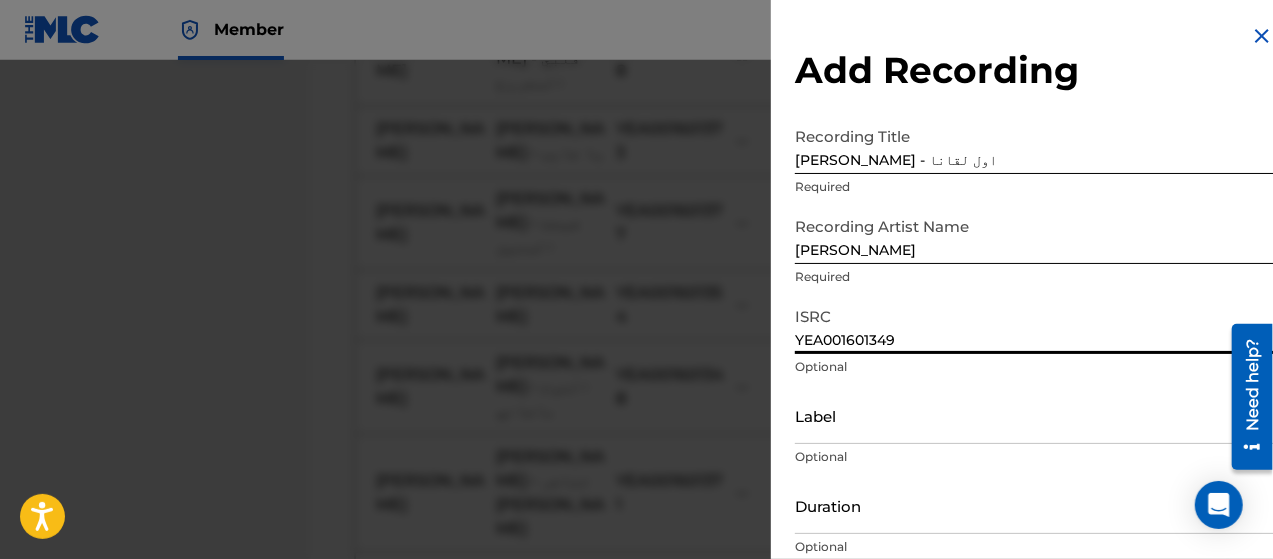 scroll, scrollTop: 172, scrollLeft: 0, axis: vertical 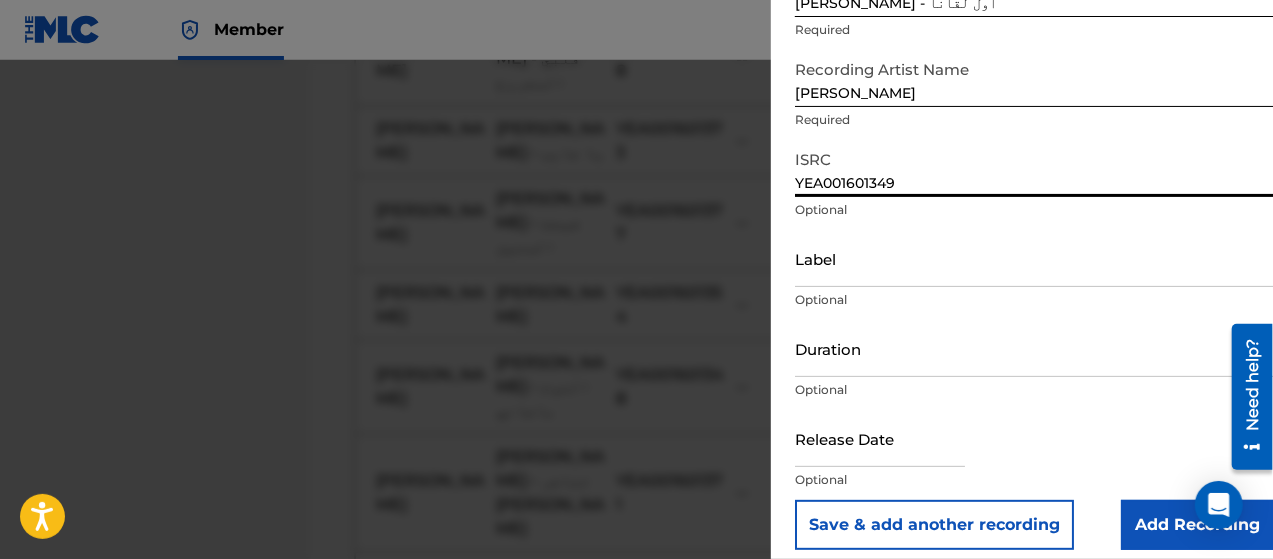 click on "Add Recording" at bounding box center (1197, 525) 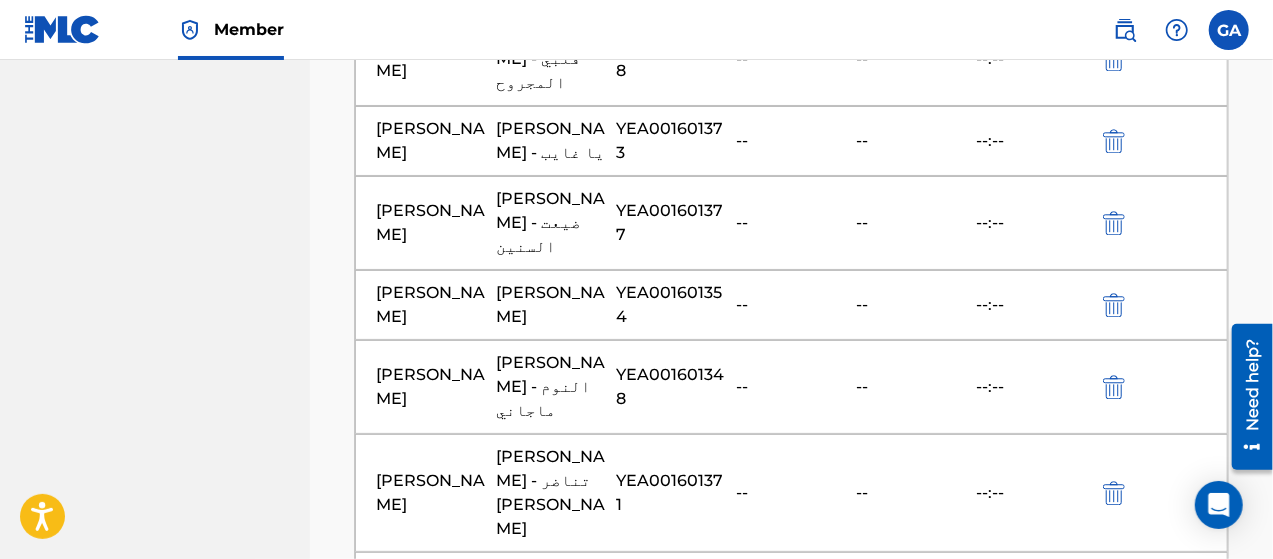 click at bounding box center [792, 1003] 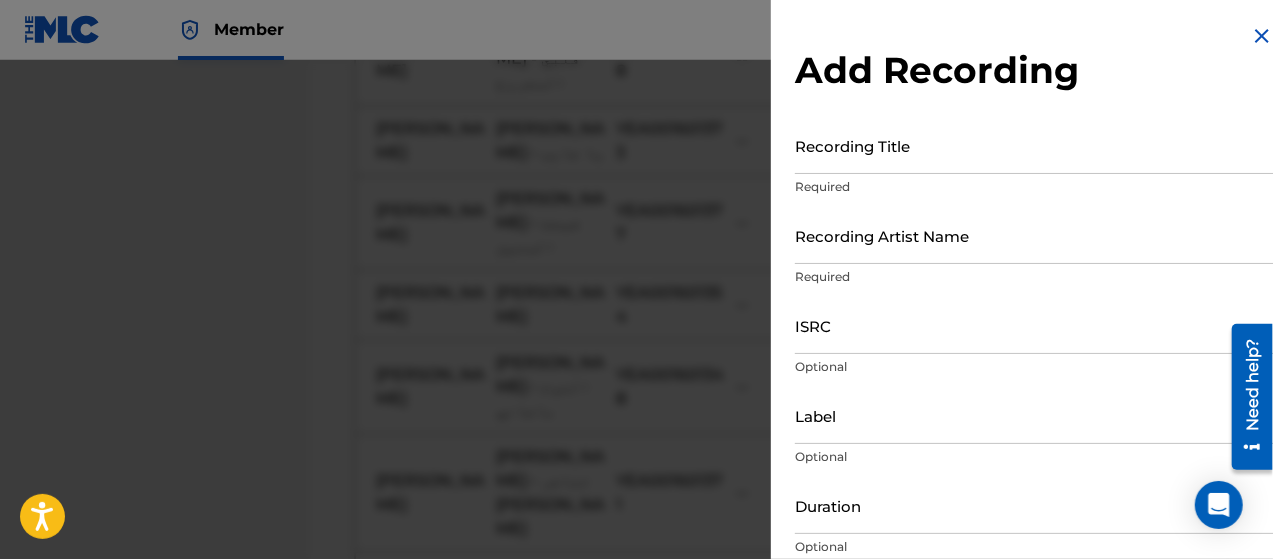 click on "Recording Title" at bounding box center (1034, 145) 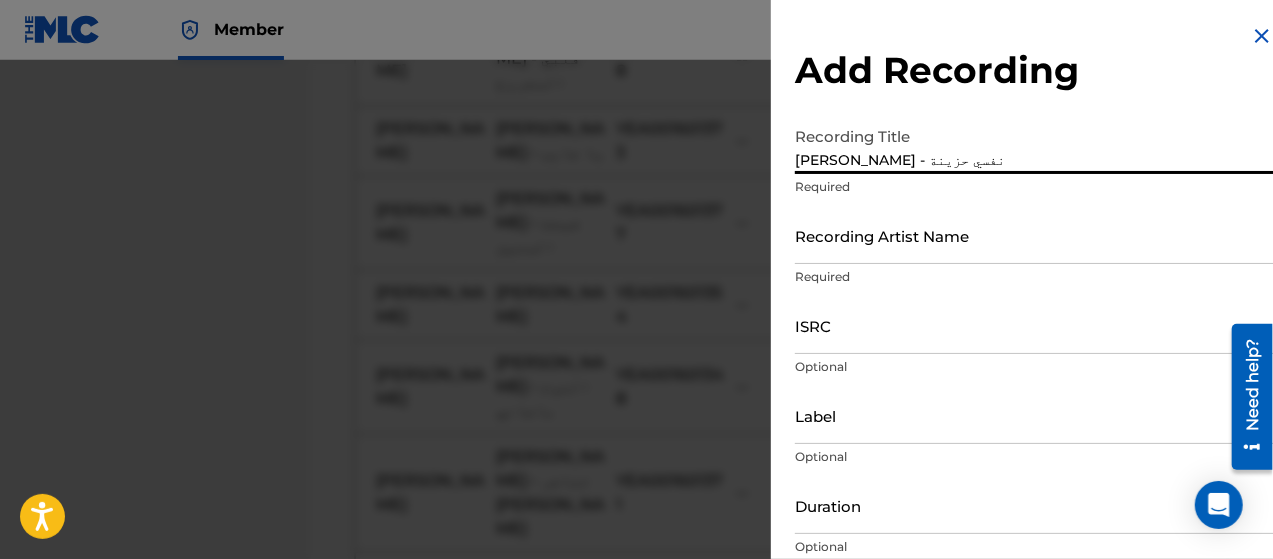 type on "[PERSON_NAME] - نفسي حزينة" 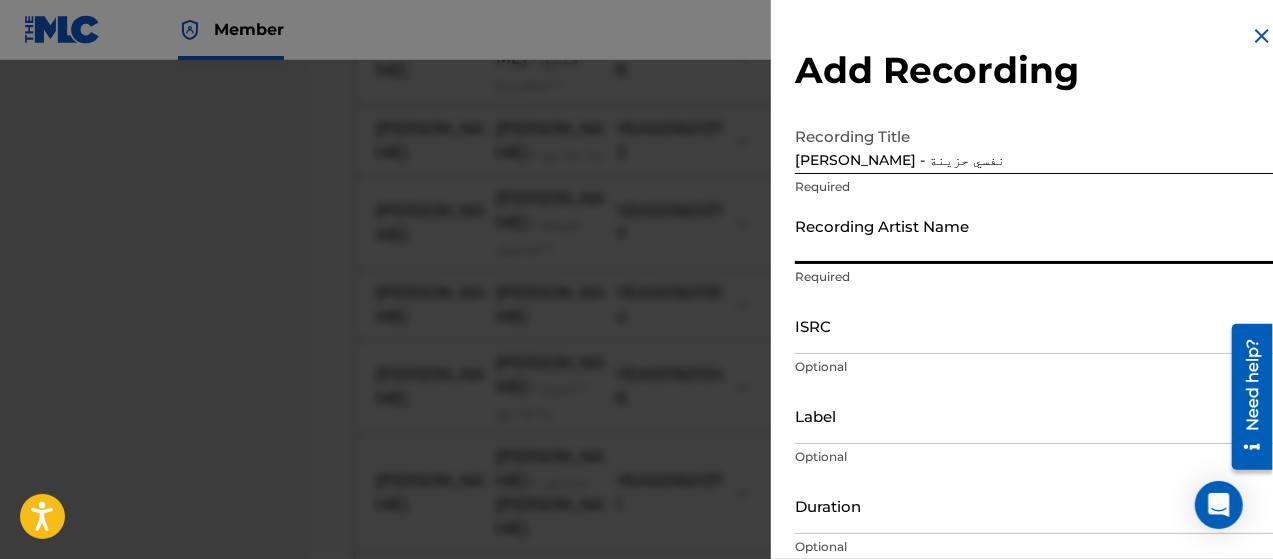 type on "[PERSON_NAME]" 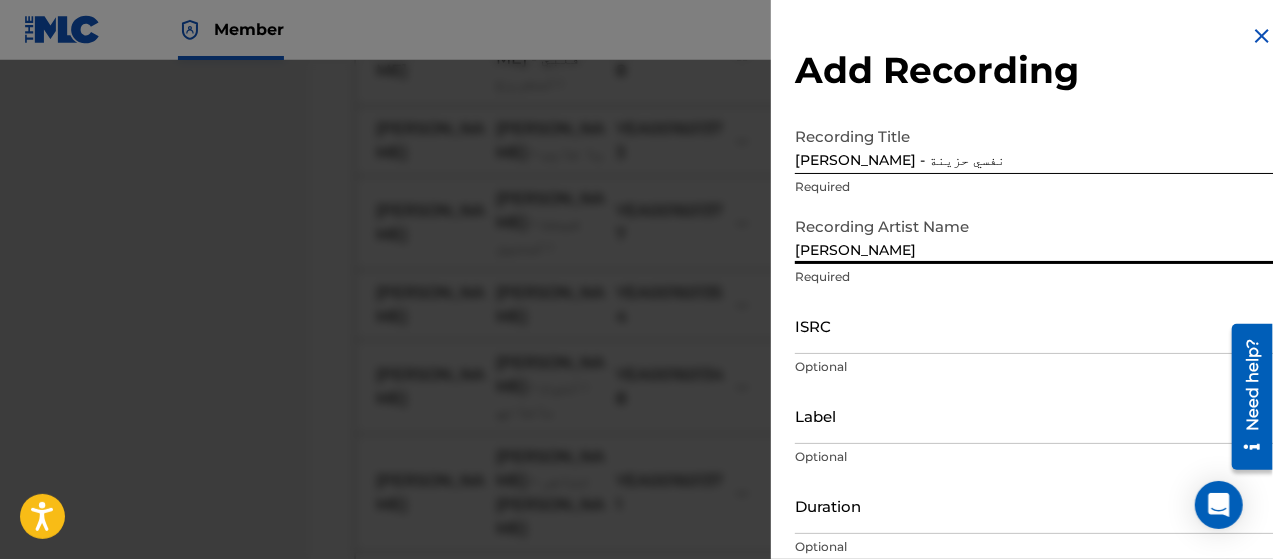 click on "Optional" at bounding box center (1034, 367) 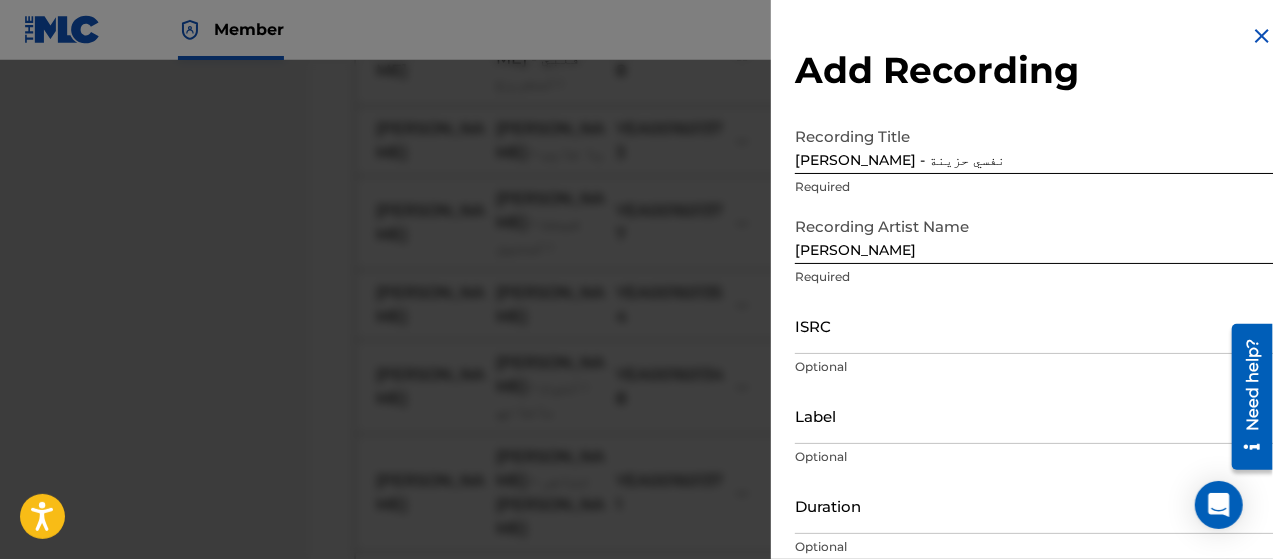 click on "ISRC" at bounding box center (1034, 325) 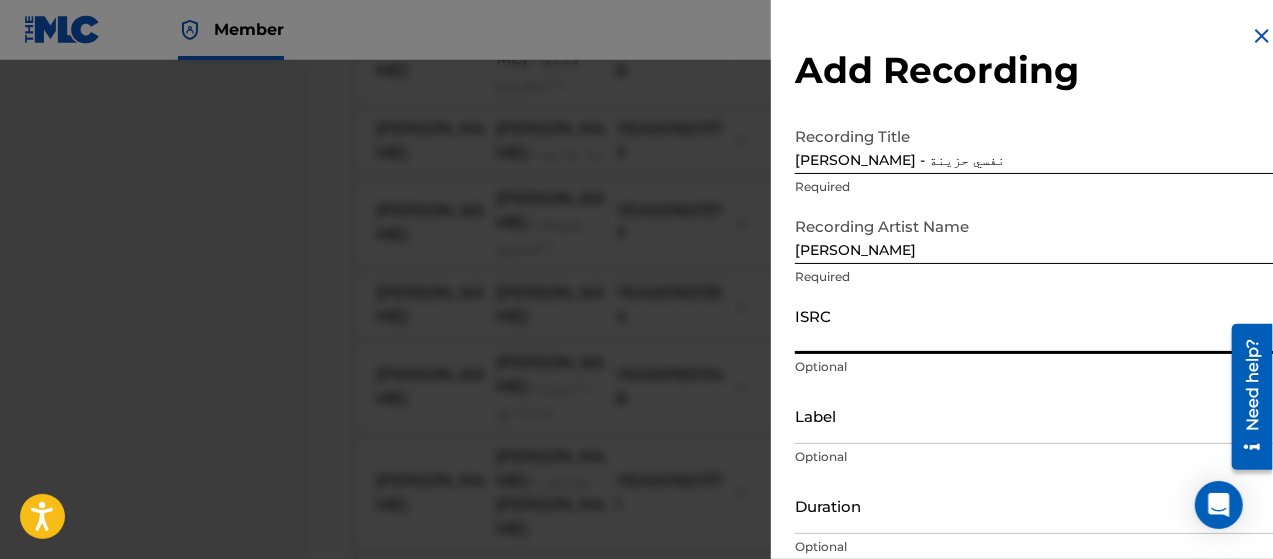type on "YEA001601366" 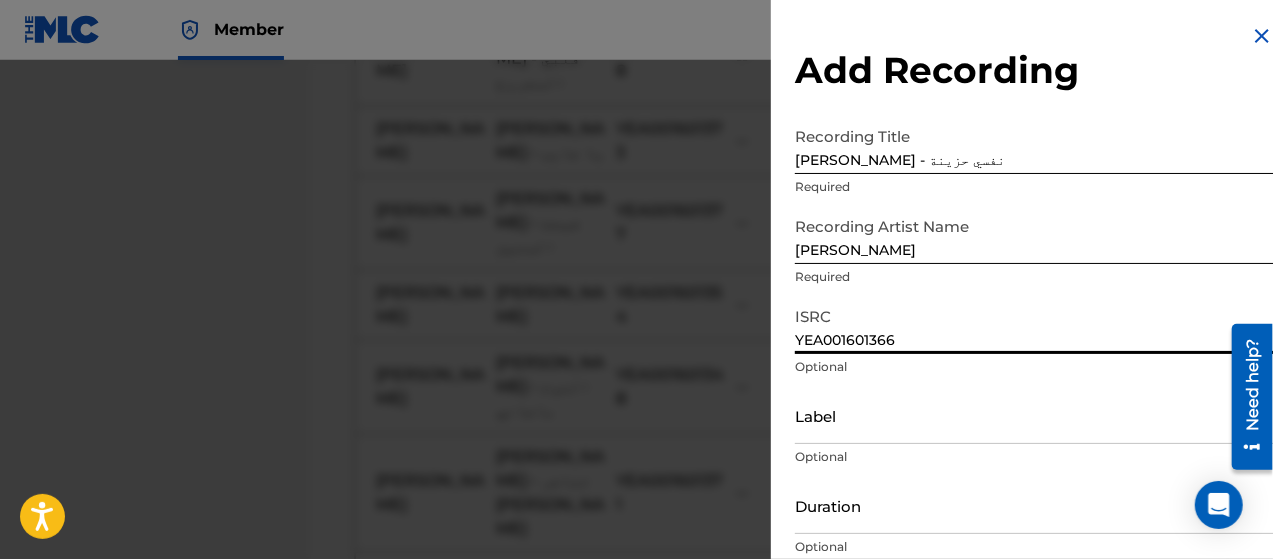 scroll, scrollTop: 172, scrollLeft: 0, axis: vertical 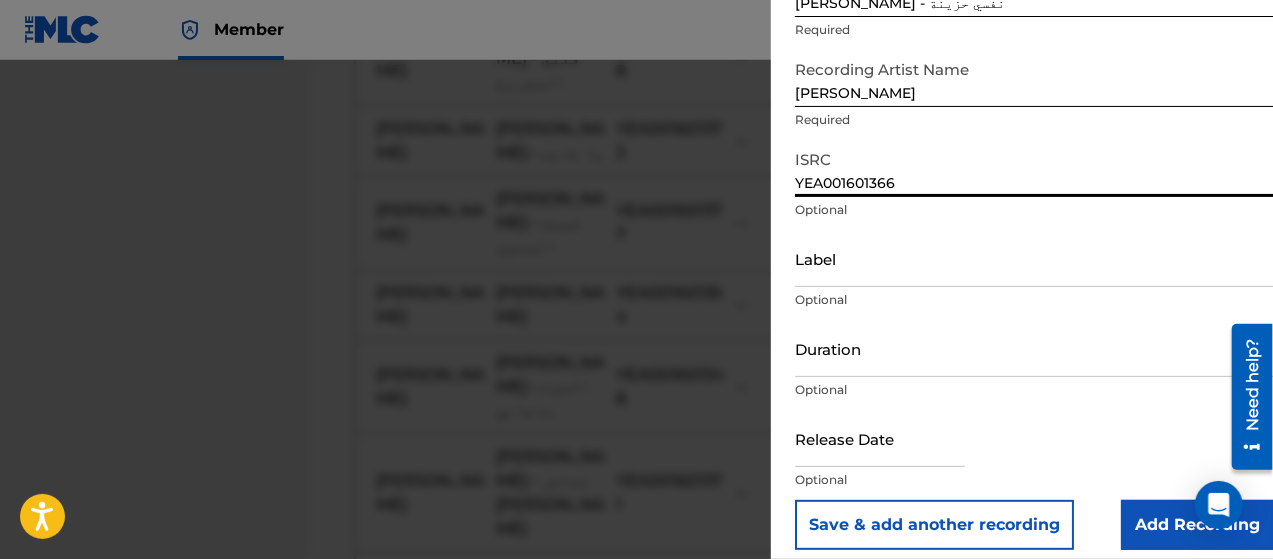 click on "Add Recording" at bounding box center [1197, 525] 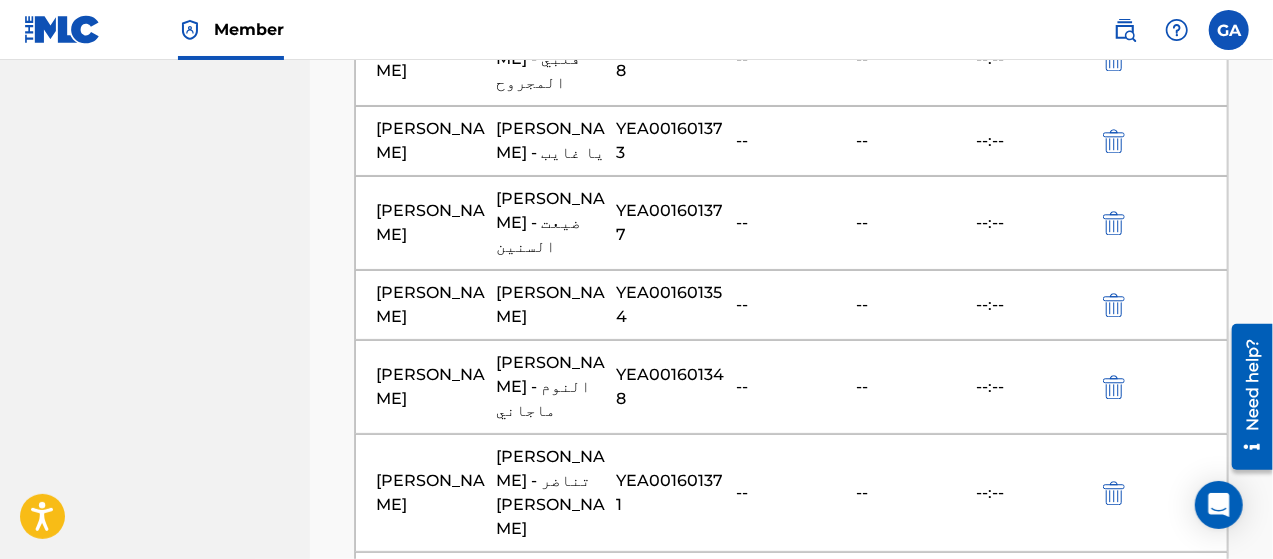 click on "Add Recording" at bounding box center (791, 1109) 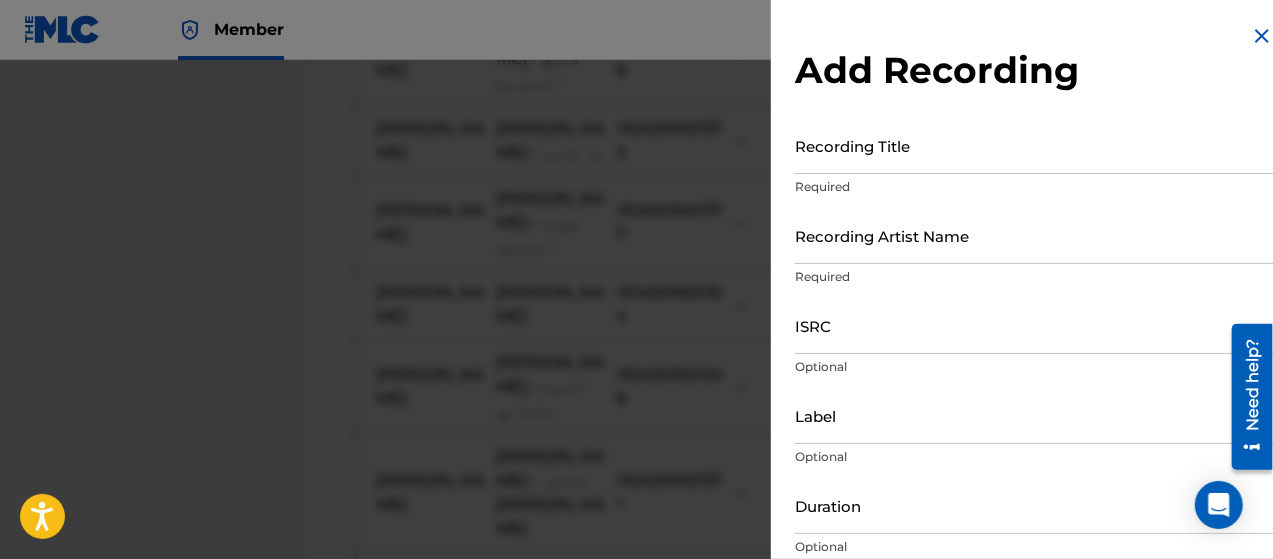click on "Recording Title" at bounding box center [1034, 145] 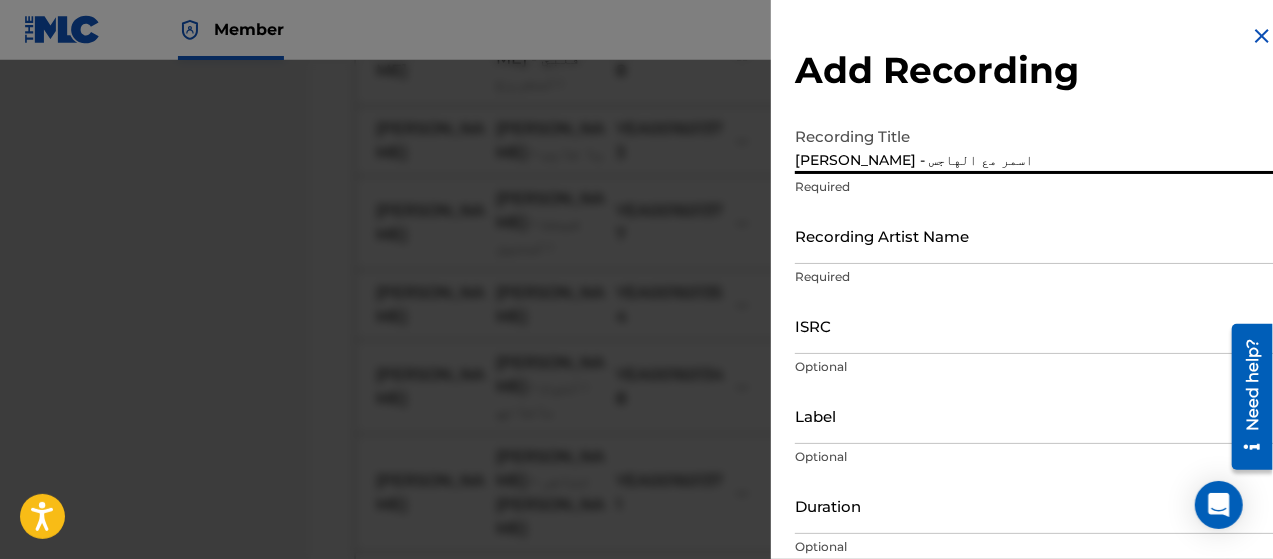 type on "[PERSON_NAME] - اسمر مع الهاجس" 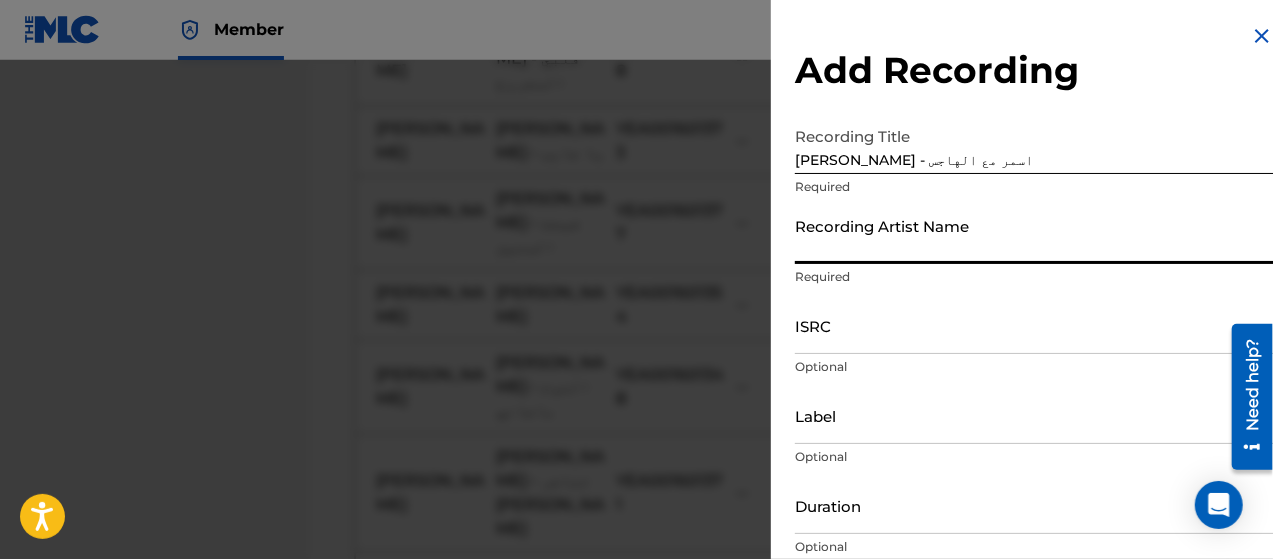 type on "[PERSON_NAME]" 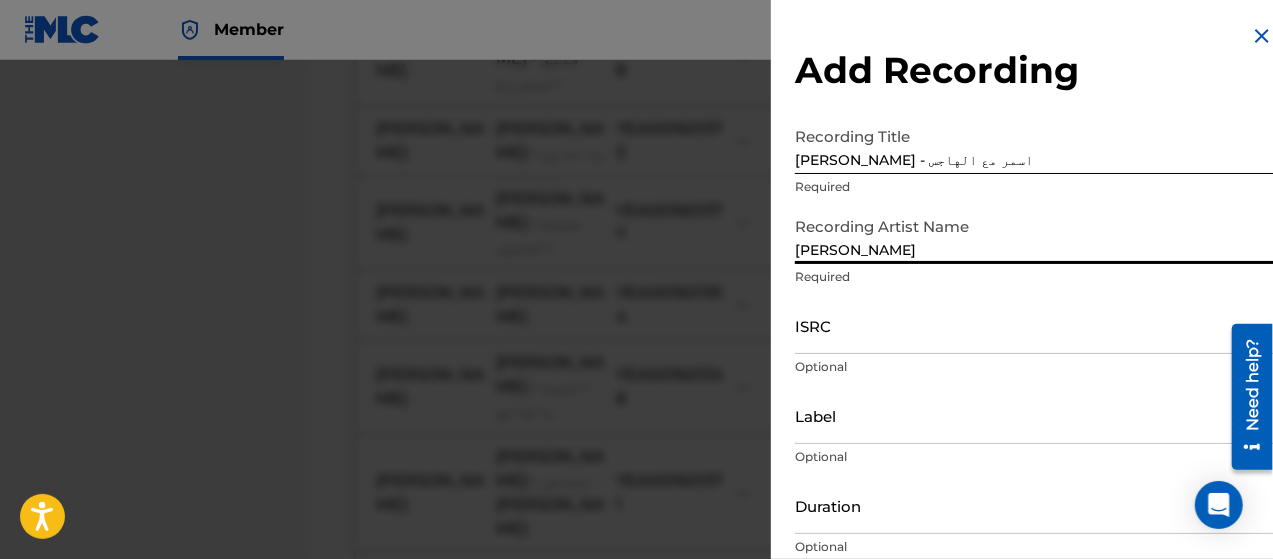 click on "ISRC" at bounding box center (1034, 325) 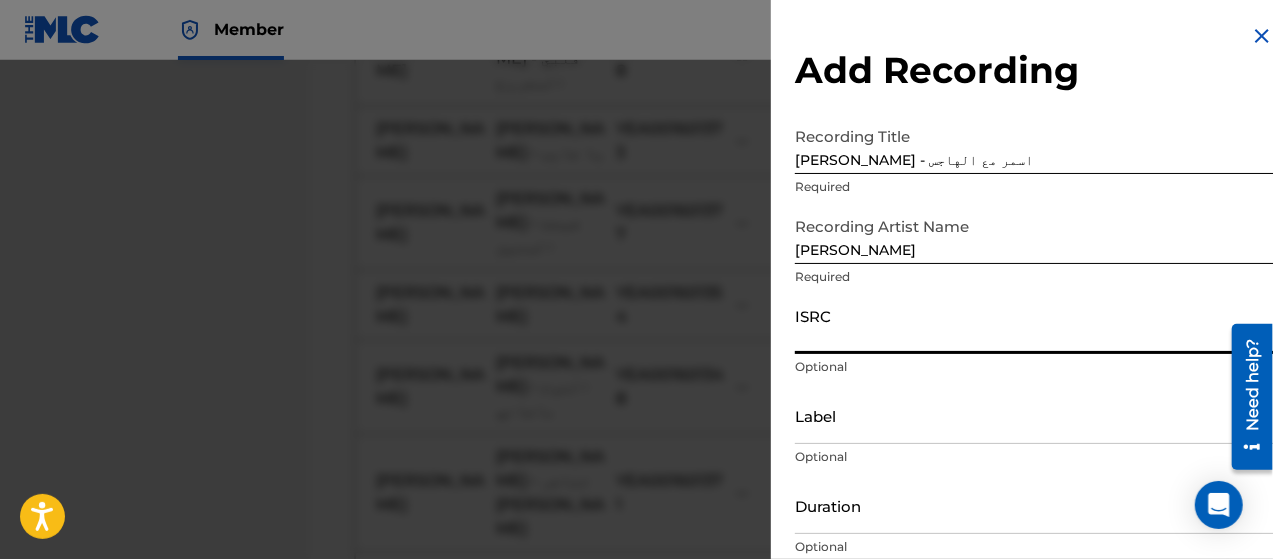 type on "YEA001601345" 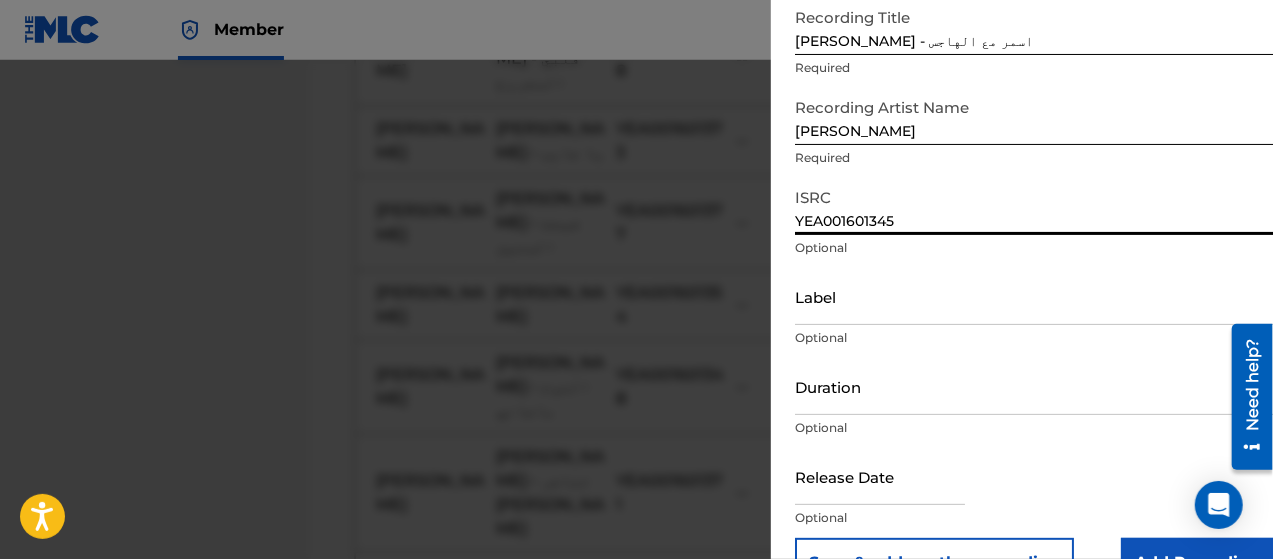 scroll, scrollTop: 172, scrollLeft: 0, axis: vertical 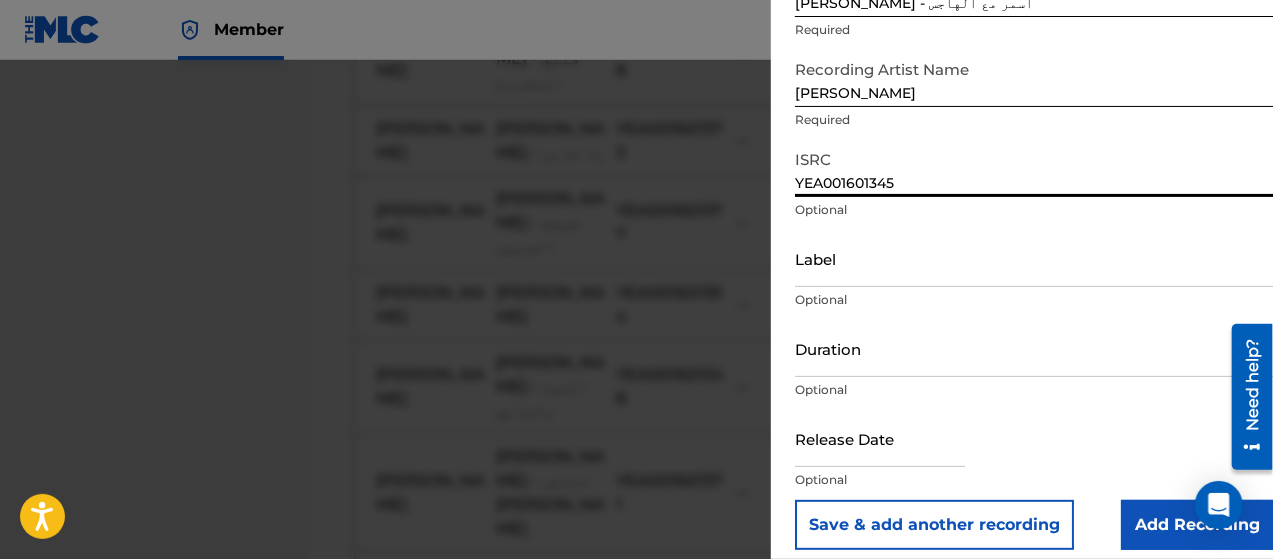 click on "Add Recording" at bounding box center (1197, 525) 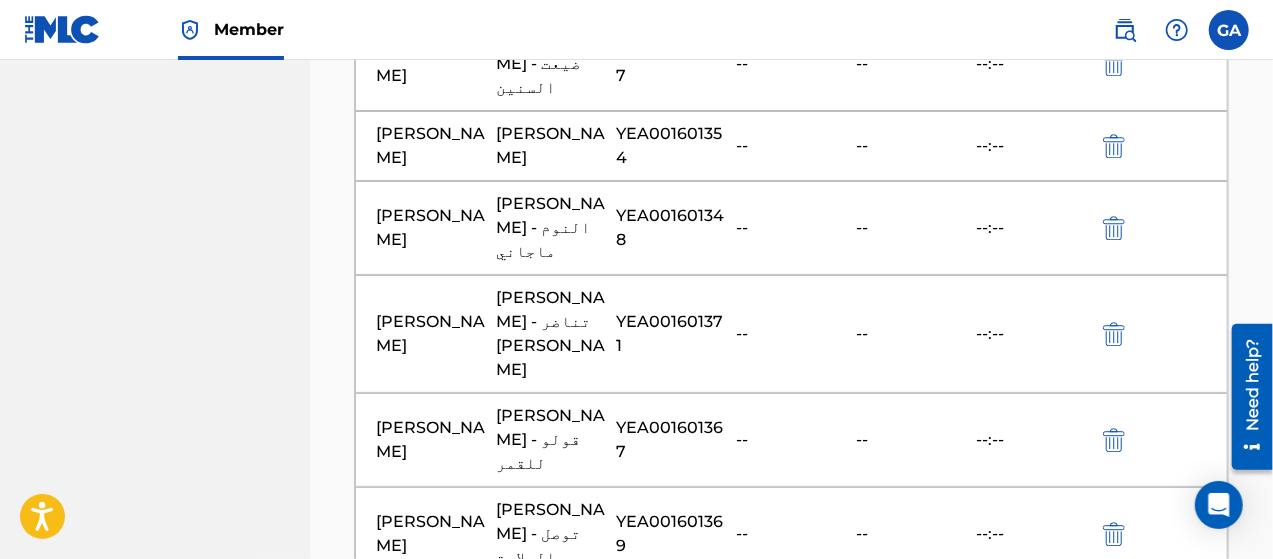 scroll, scrollTop: 2707, scrollLeft: 0, axis: vertical 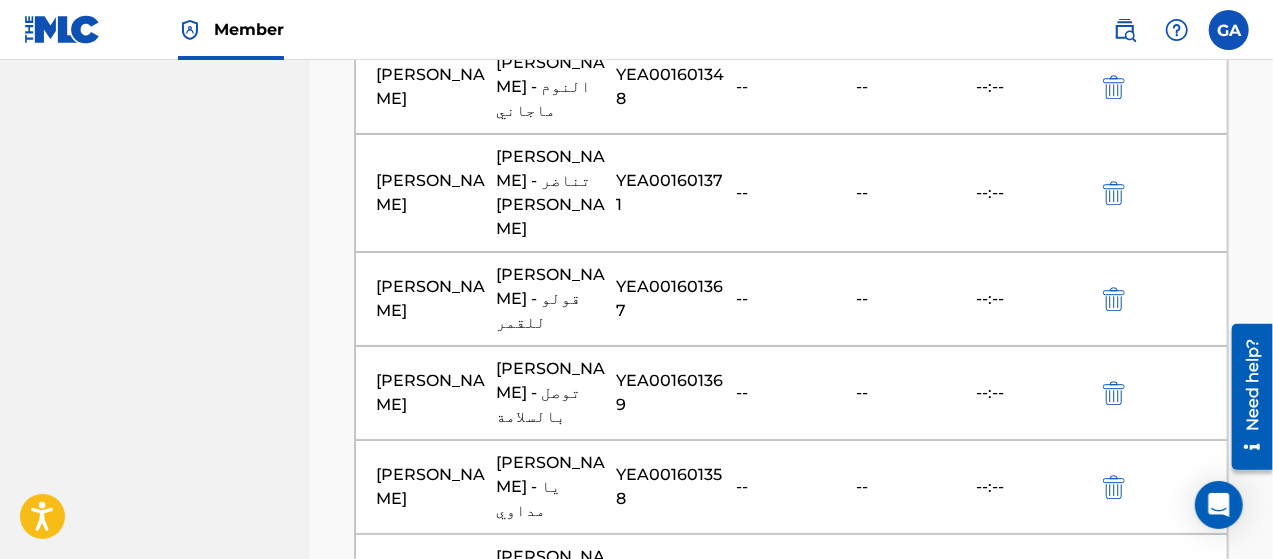 click at bounding box center (792, 891) 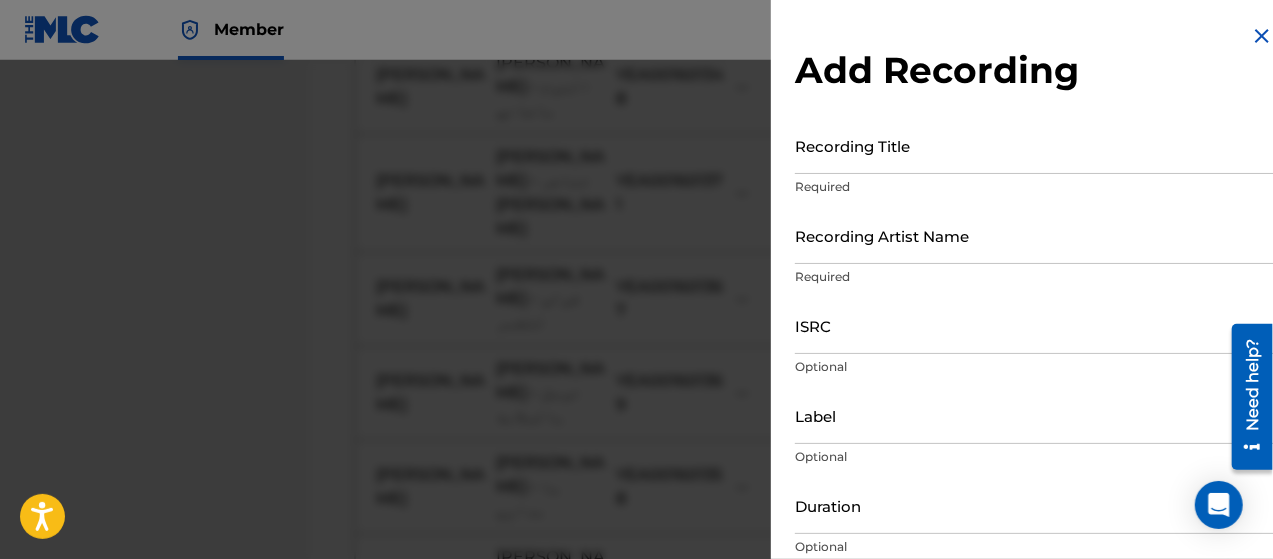click on "Recording Title" at bounding box center (1034, 145) 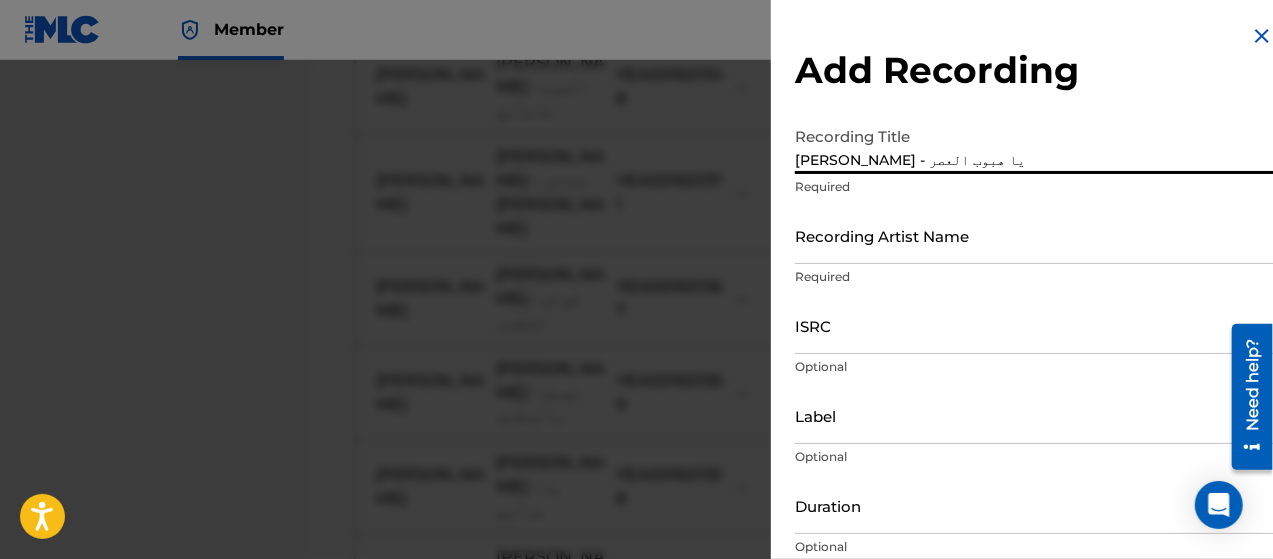type on "[PERSON_NAME] - يا هبوب العصر" 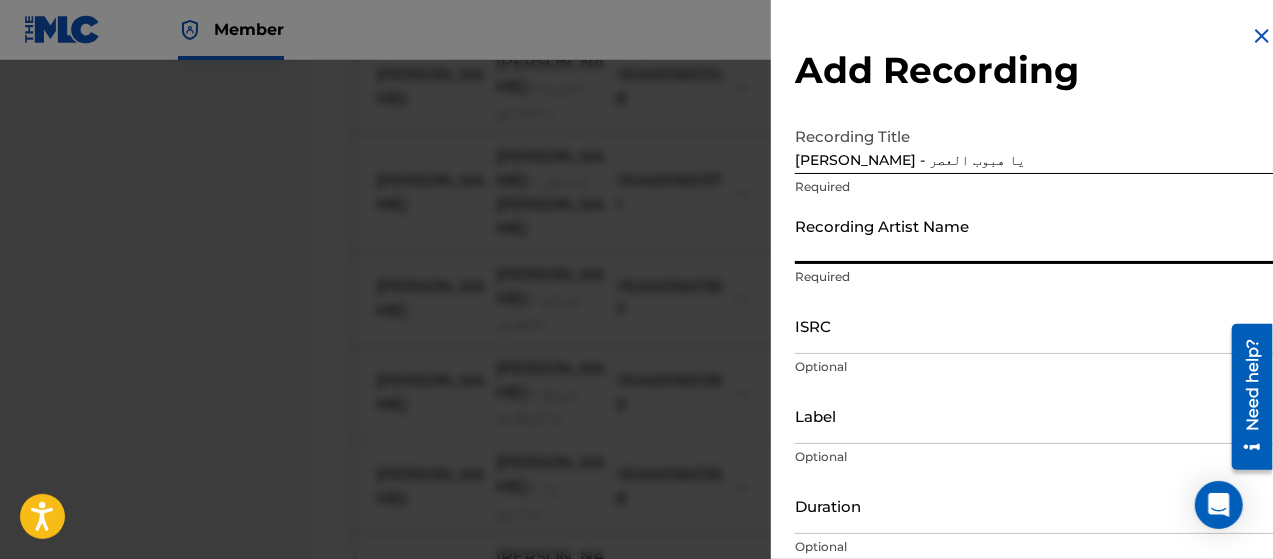 click on "ISRC" at bounding box center [1034, 325] 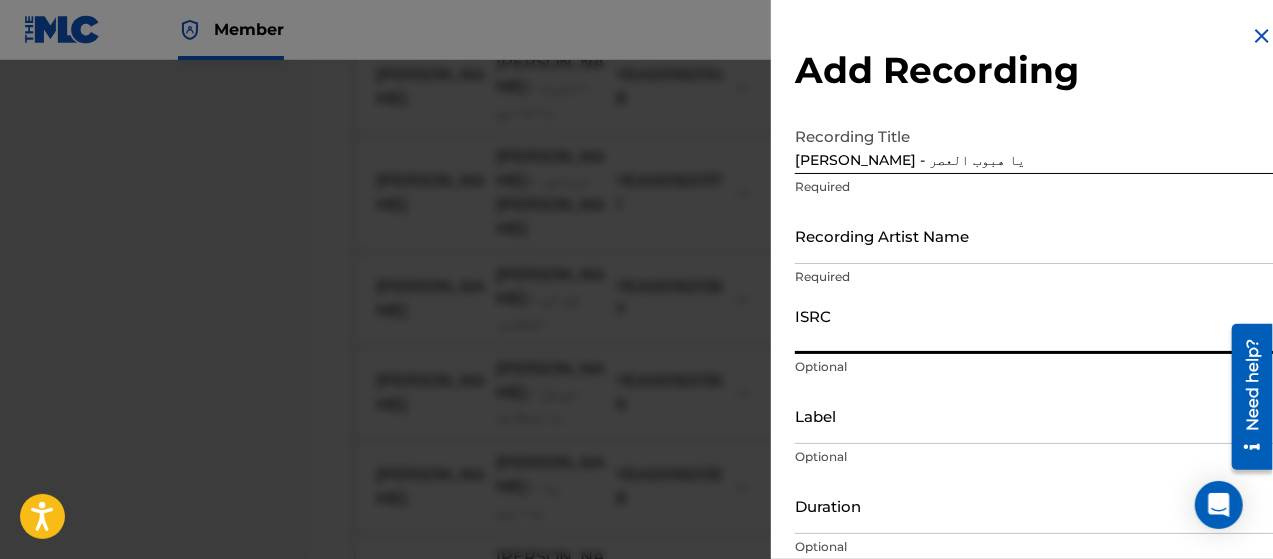 click on "Recording Artist Name" at bounding box center [1034, 235] 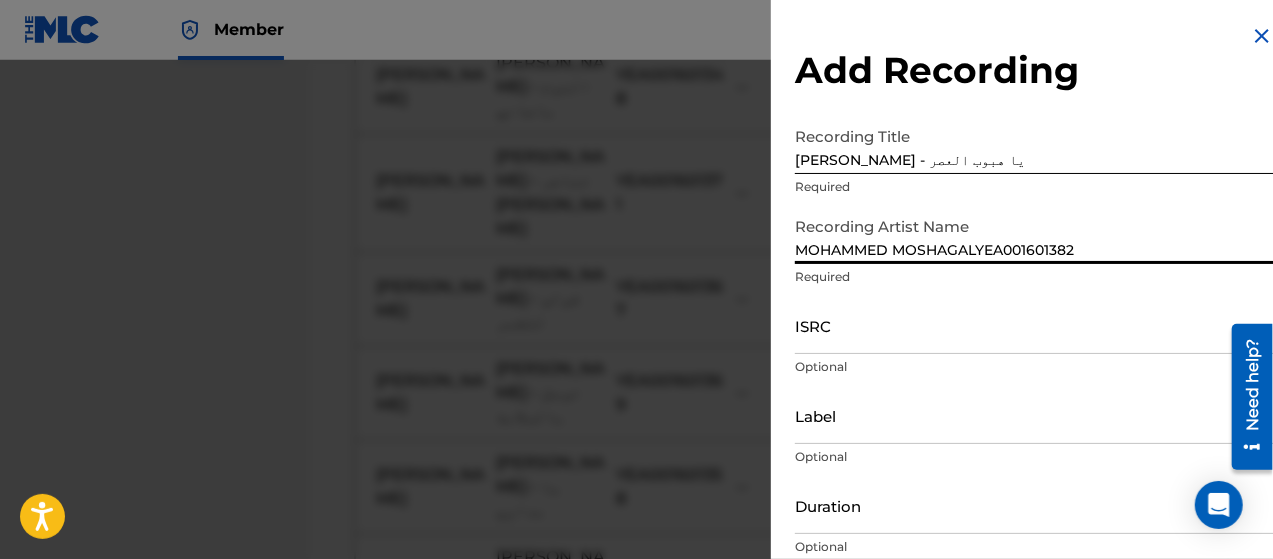 type on "[PERSON_NAME]" 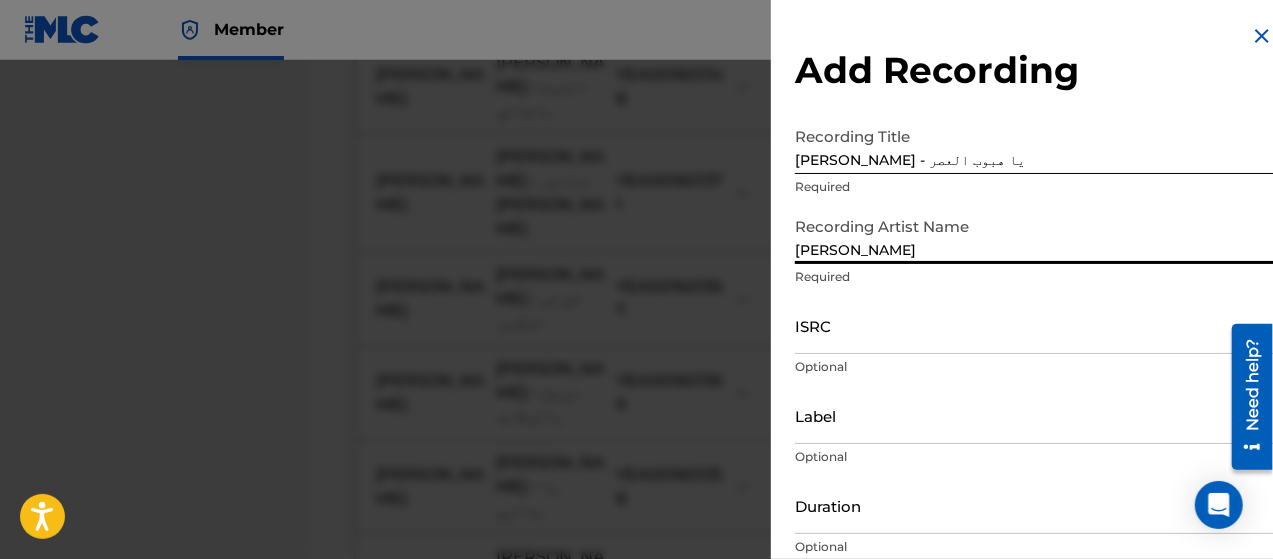 click on "ISRC" at bounding box center (1034, 325) 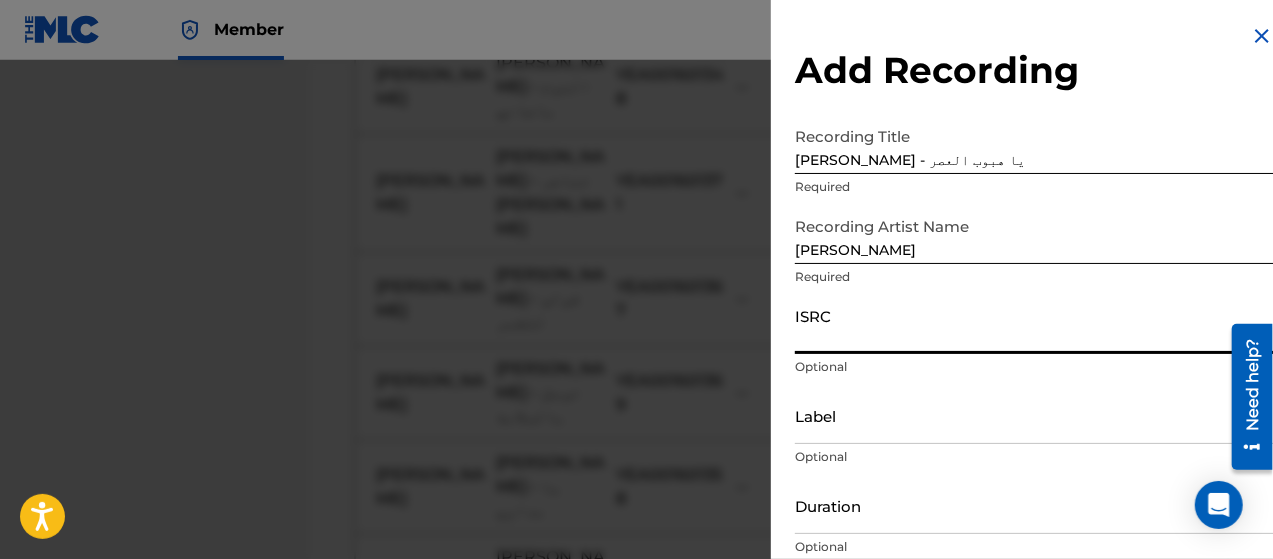 type on "YEA001601382" 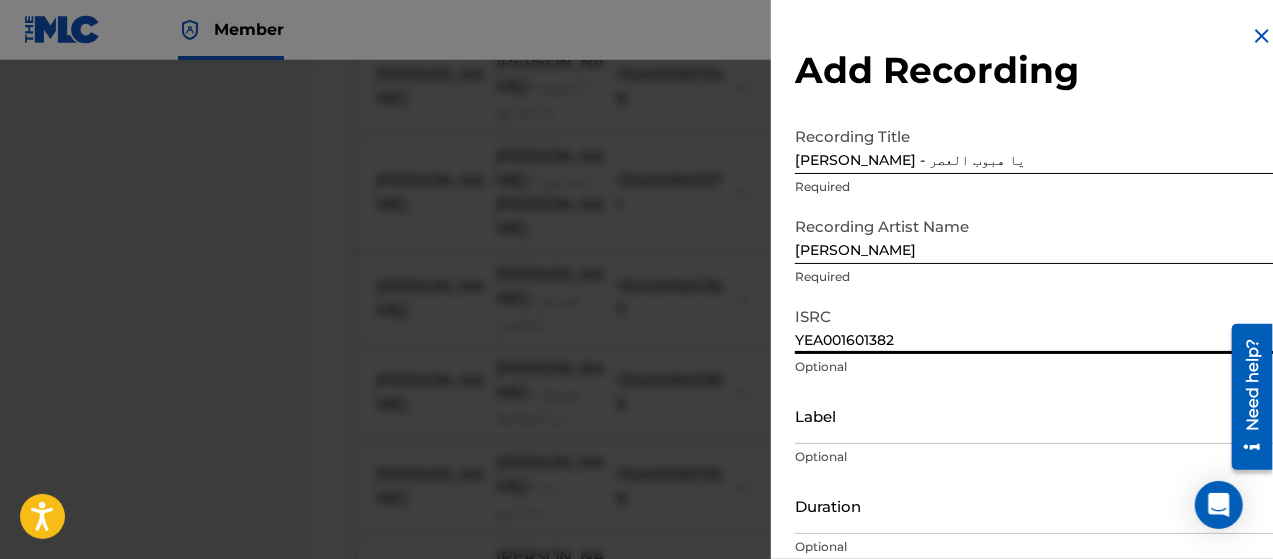 scroll, scrollTop: 172, scrollLeft: 0, axis: vertical 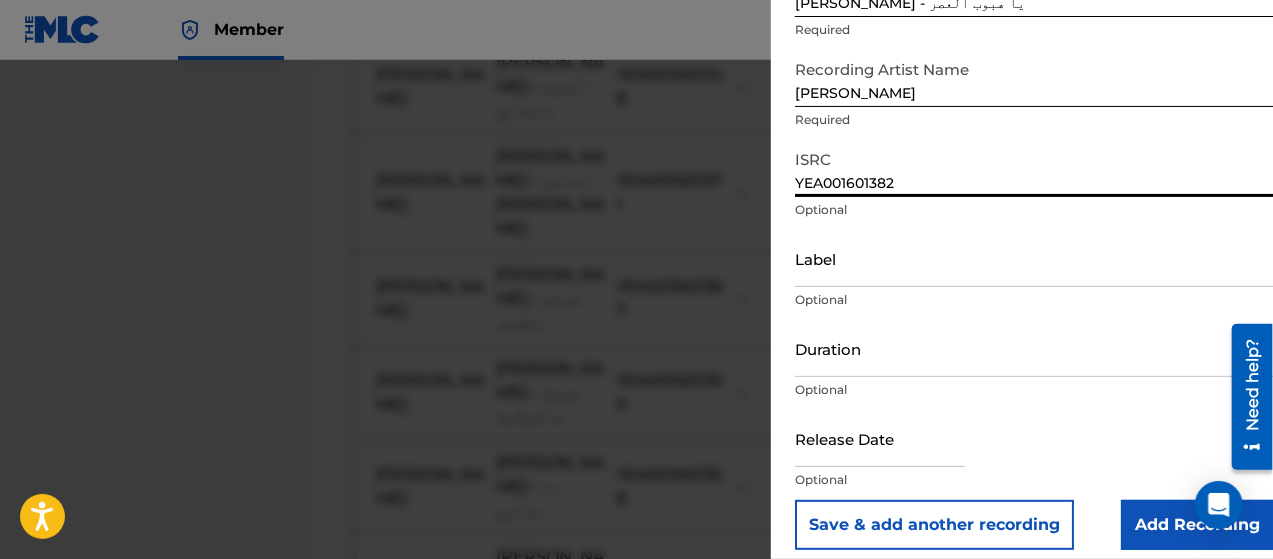 click on "Add Recording" at bounding box center [1197, 525] 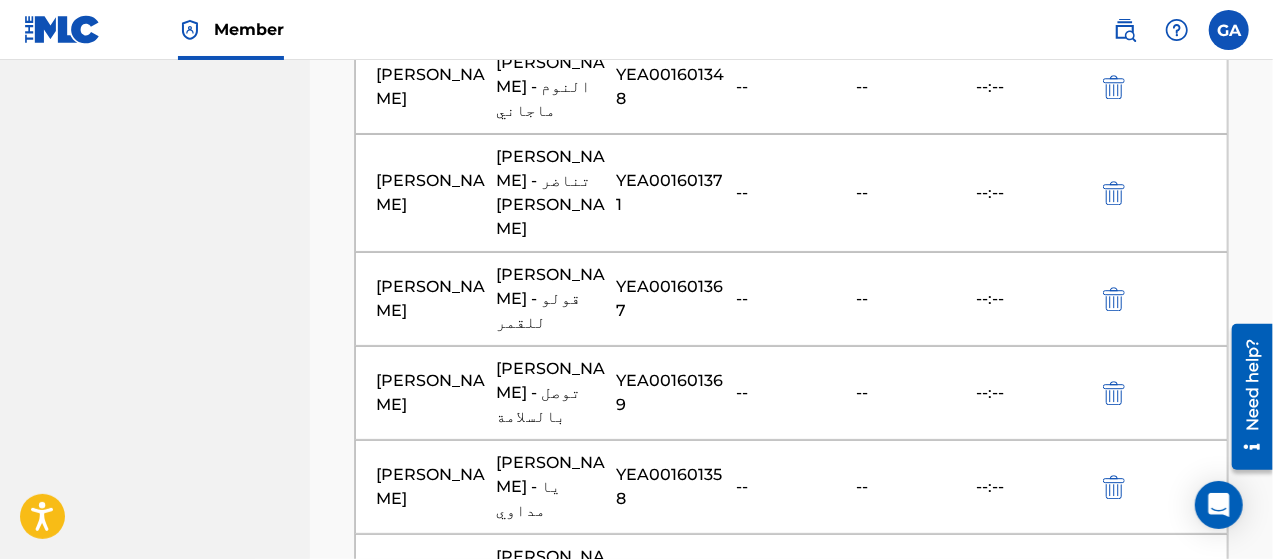 click at bounding box center (792, 985) 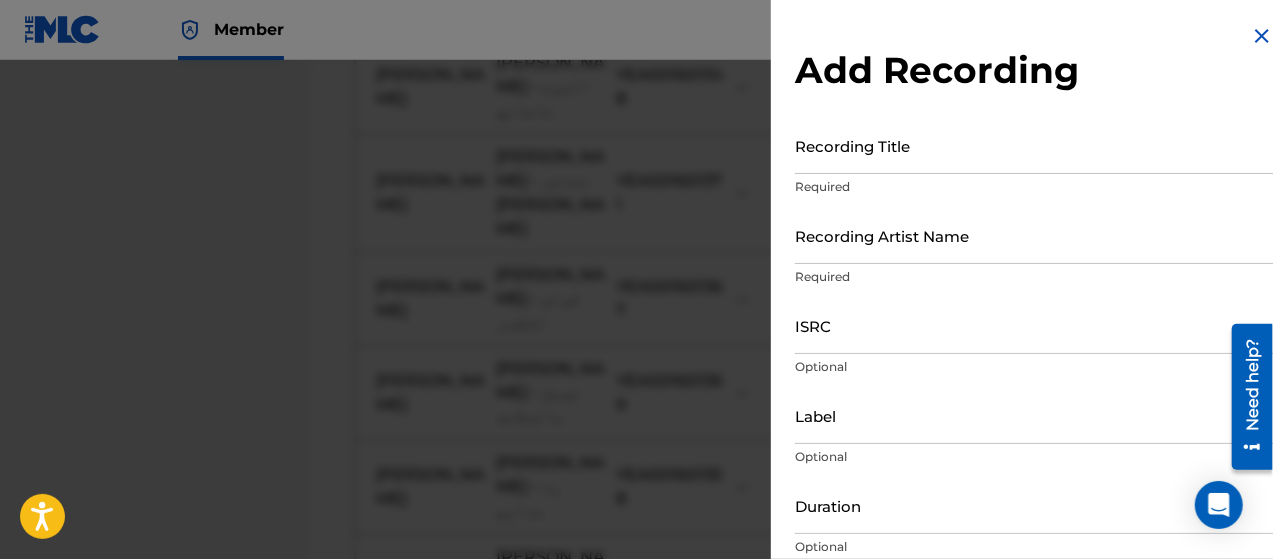 click on "Recording Title" at bounding box center [1034, 145] 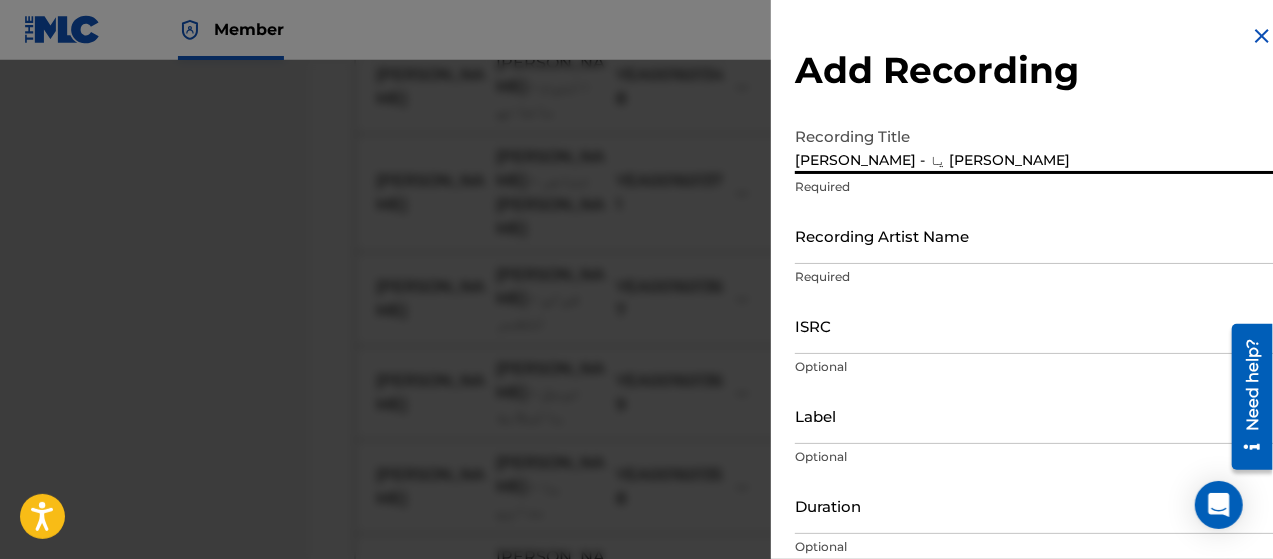 type on "[PERSON_NAME] - يا [PERSON_NAME]" 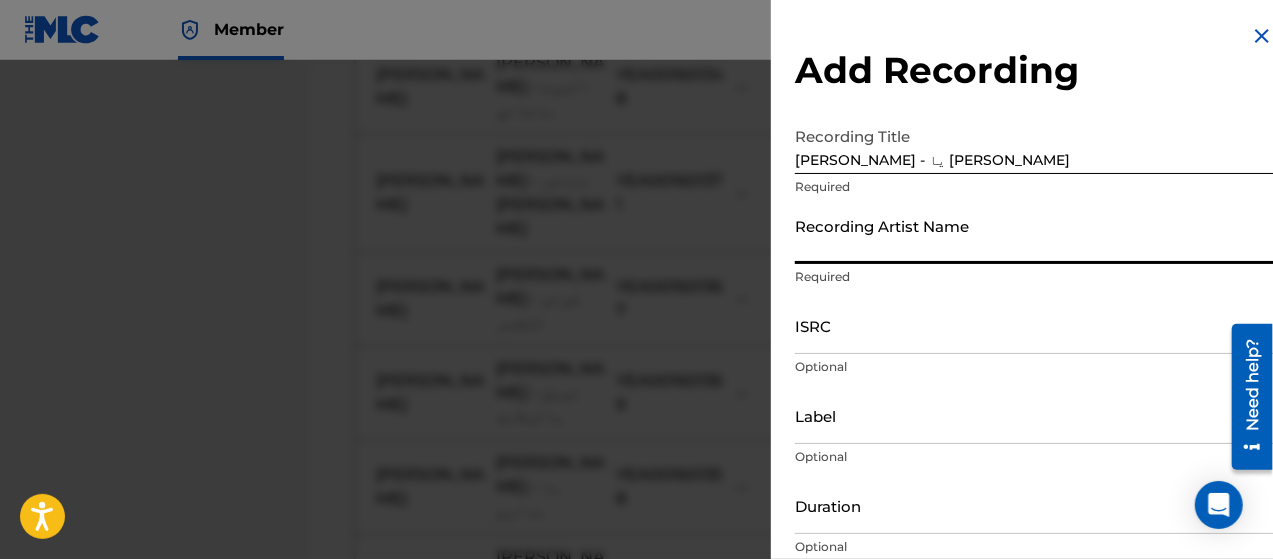 type on "[PERSON_NAME]" 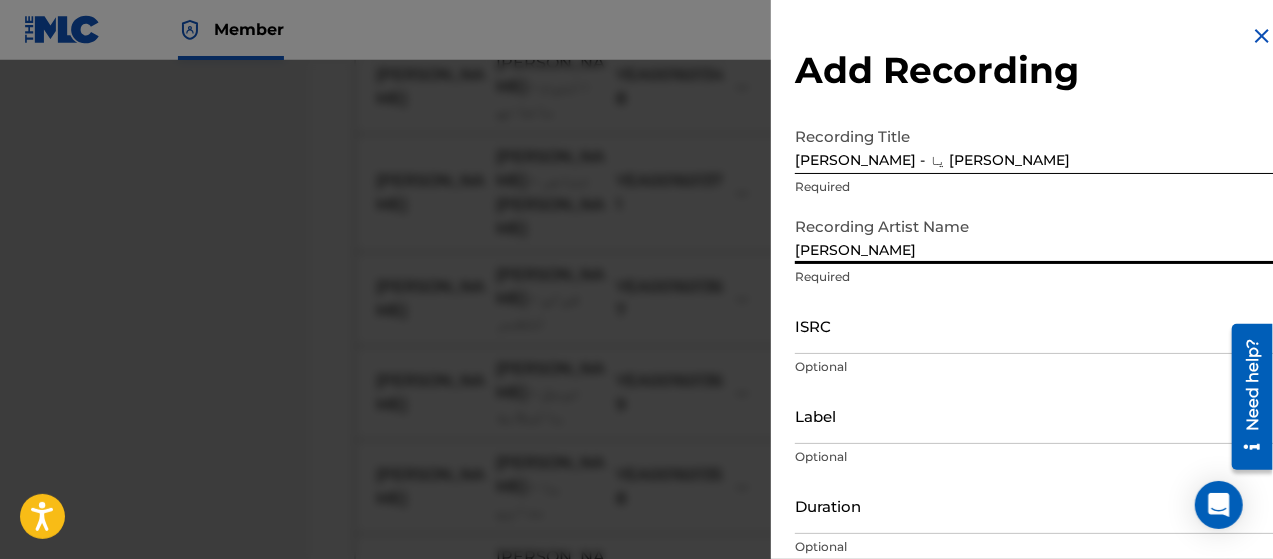 click on "ISRC" at bounding box center [1034, 325] 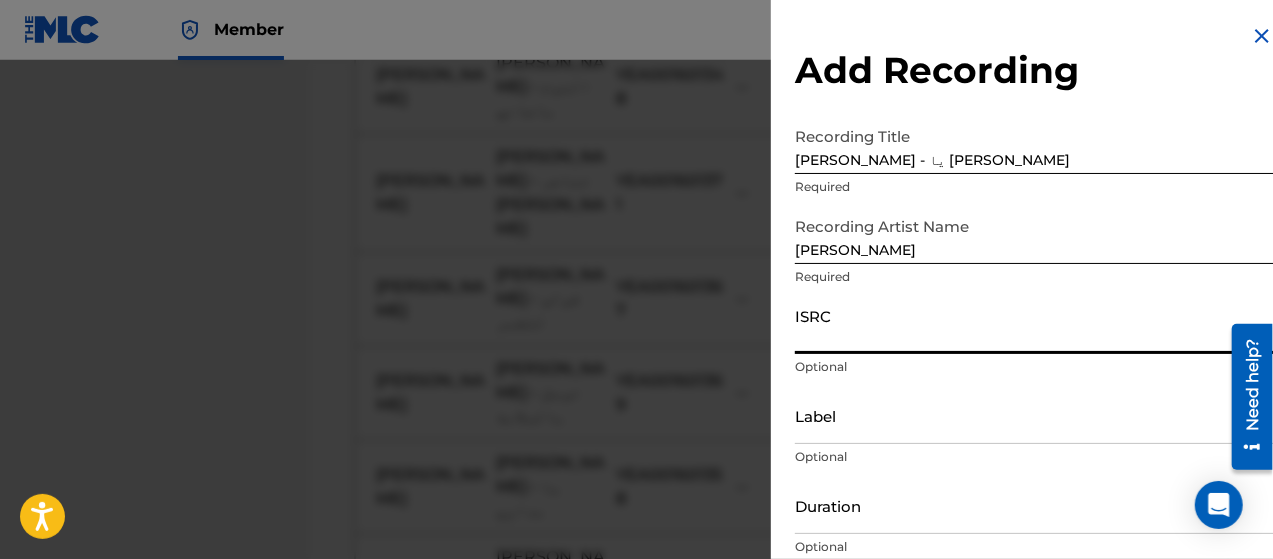 type on "YEA001601379" 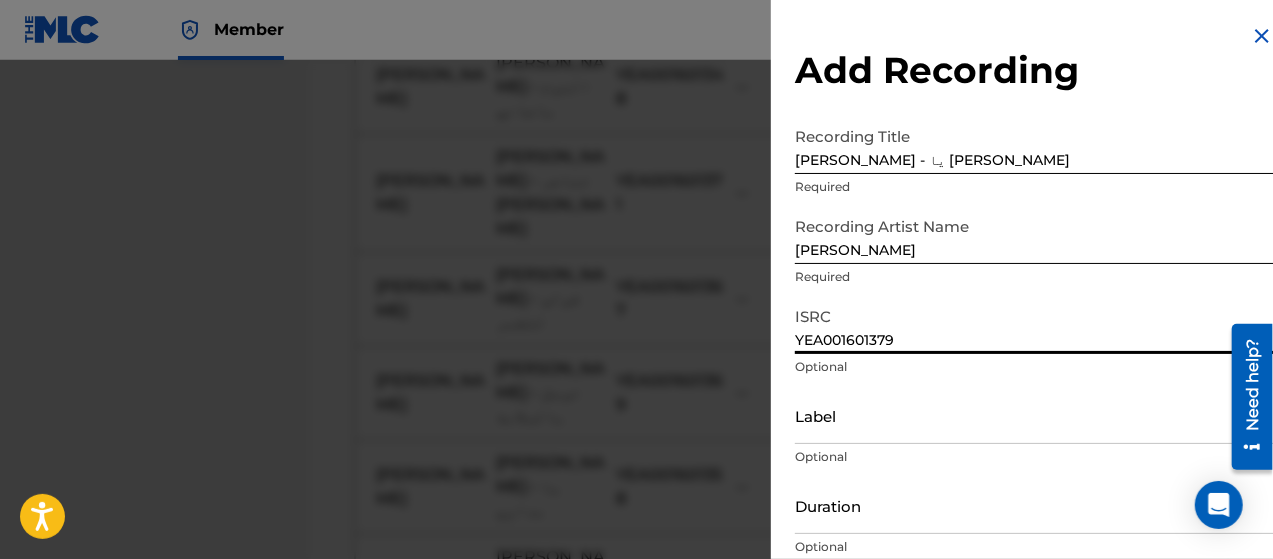 scroll, scrollTop: 172, scrollLeft: 0, axis: vertical 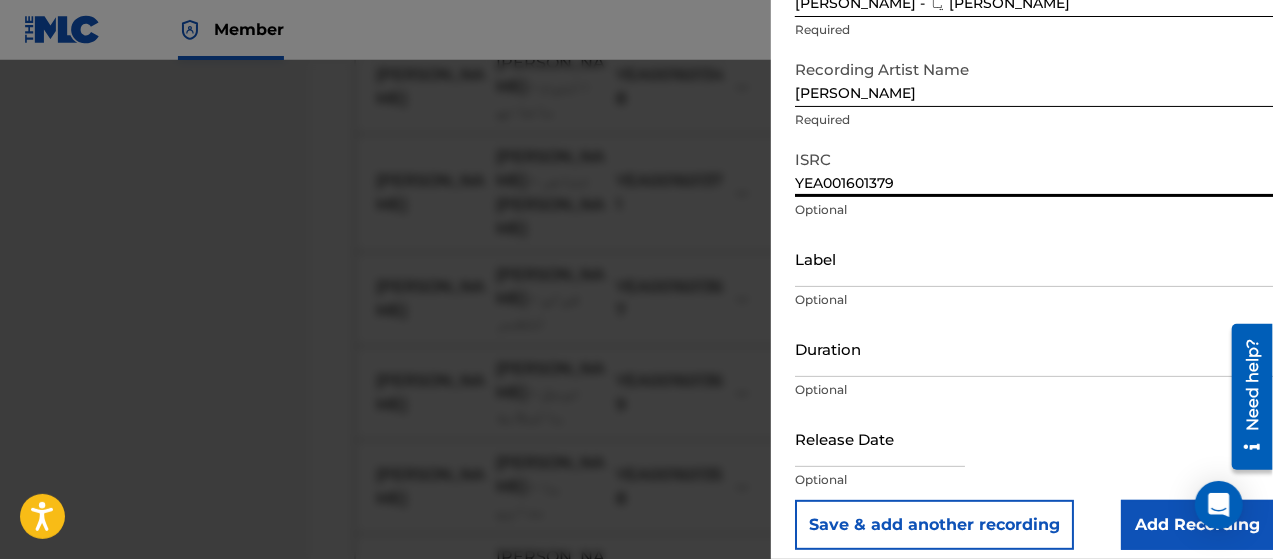 click on "Add Recording" at bounding box center (1197, 525) 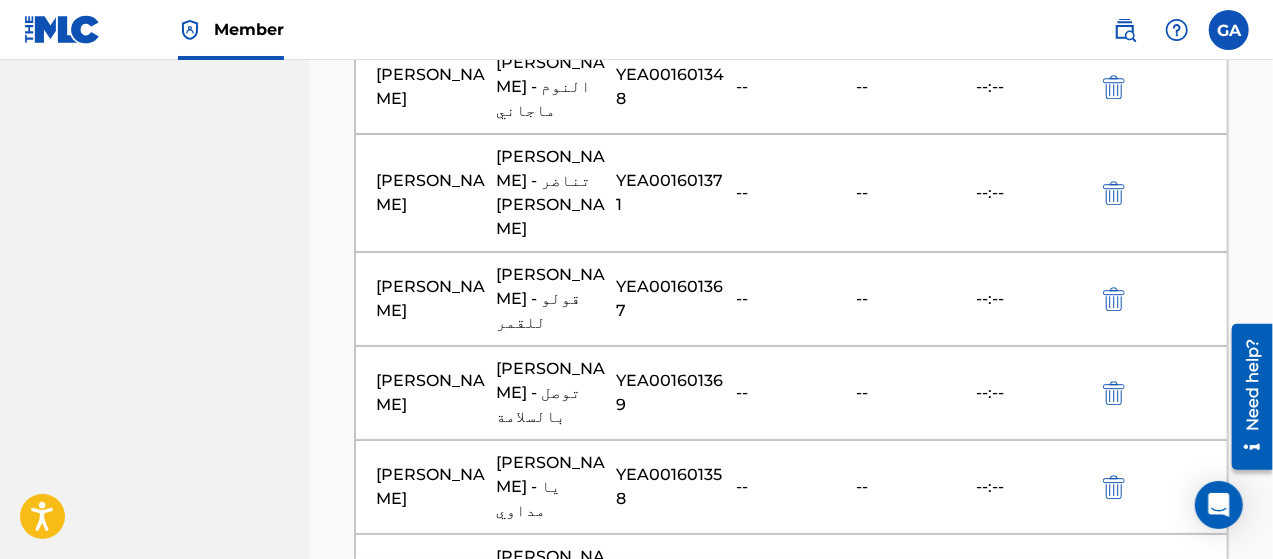 click at bounding box center (792, 1103) 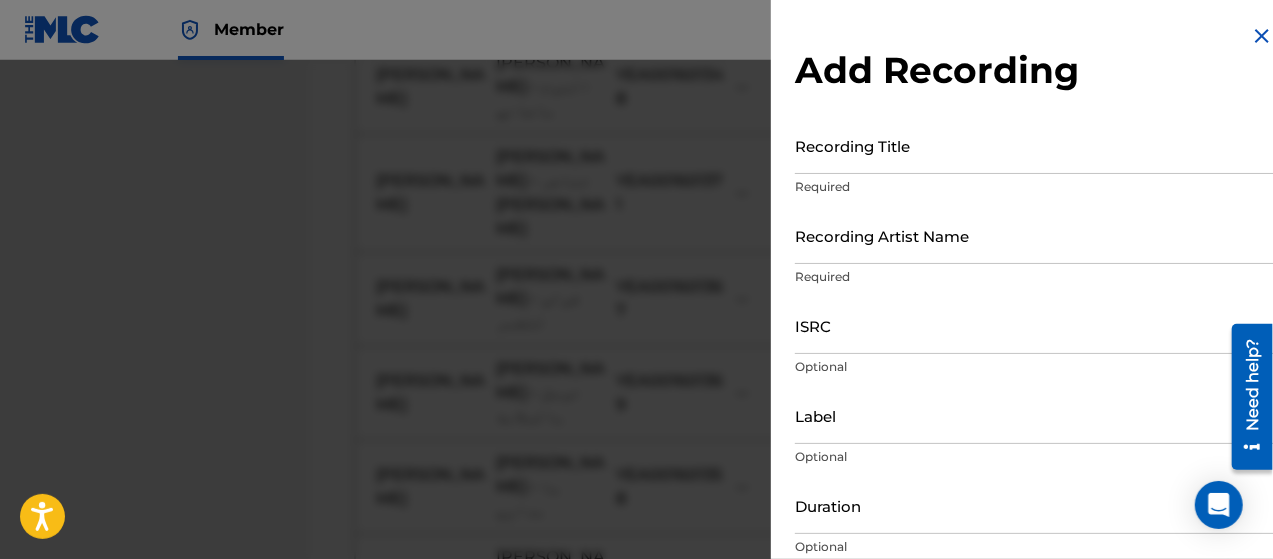 click on "Recording Title" at bounding box center [1034, 145] 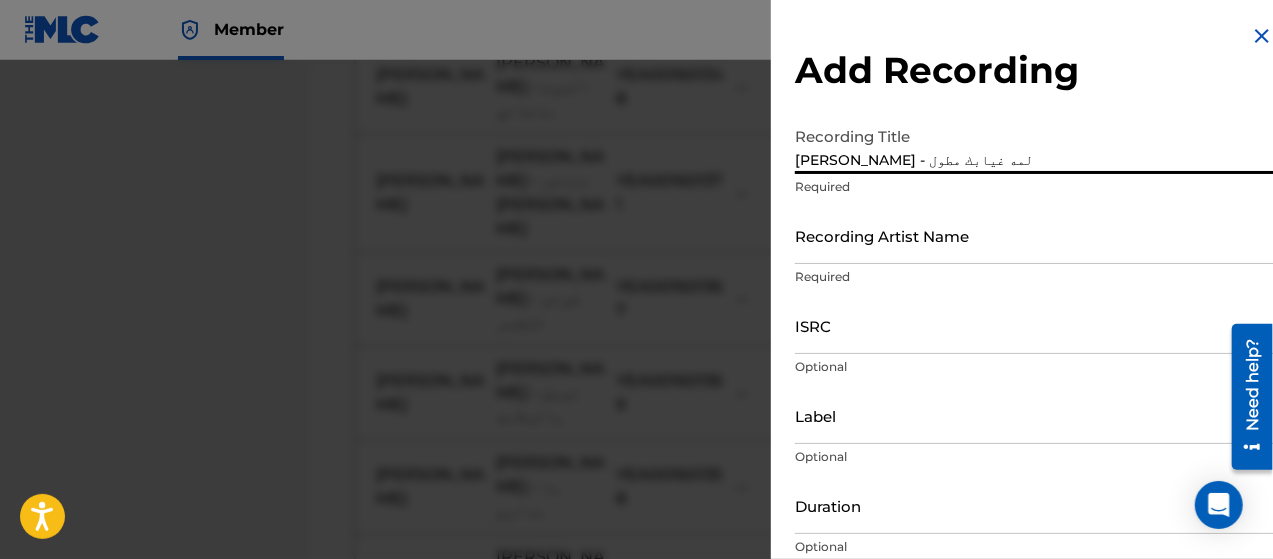 type on "[PERSON_NAME] - لمه غيابك مطول" 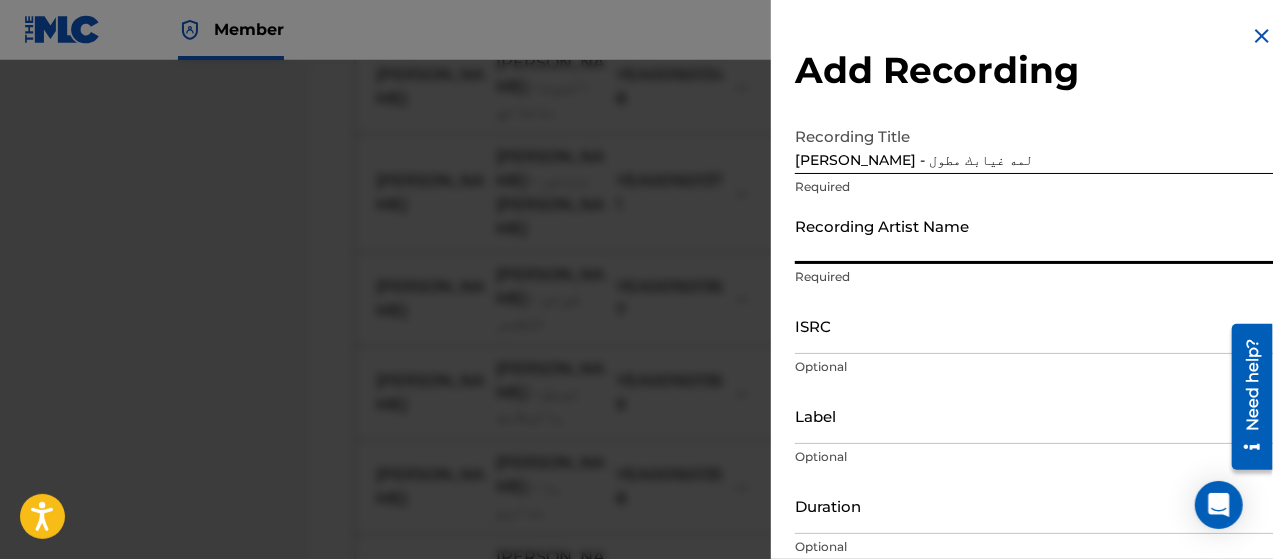 type on "[PERSON_NAME]" 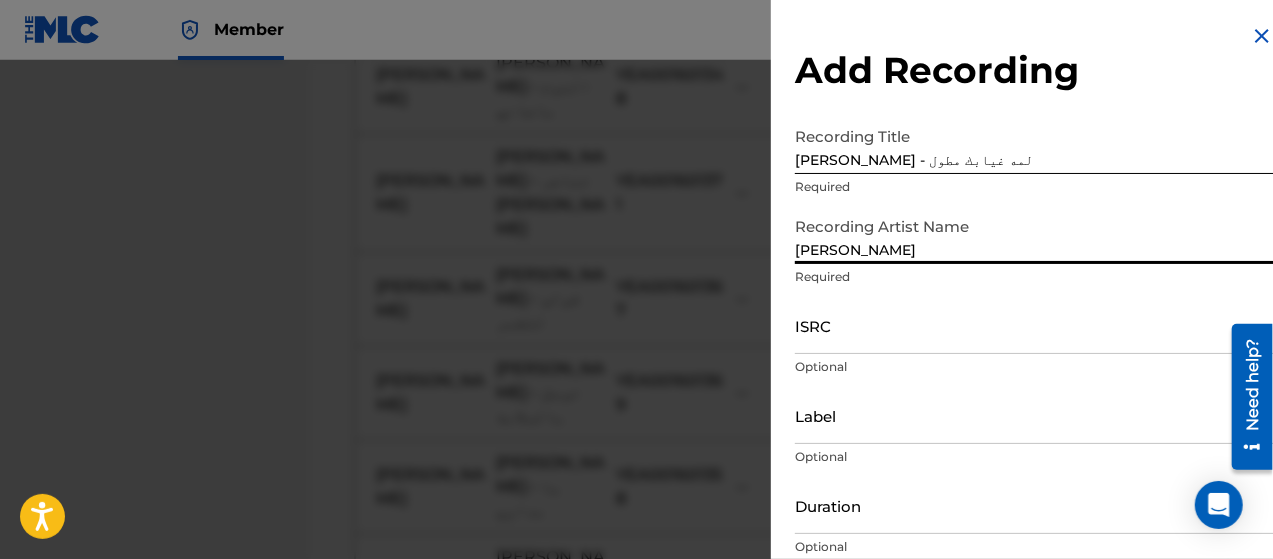 click on "ISRC" at bounding box center [1034, 325] 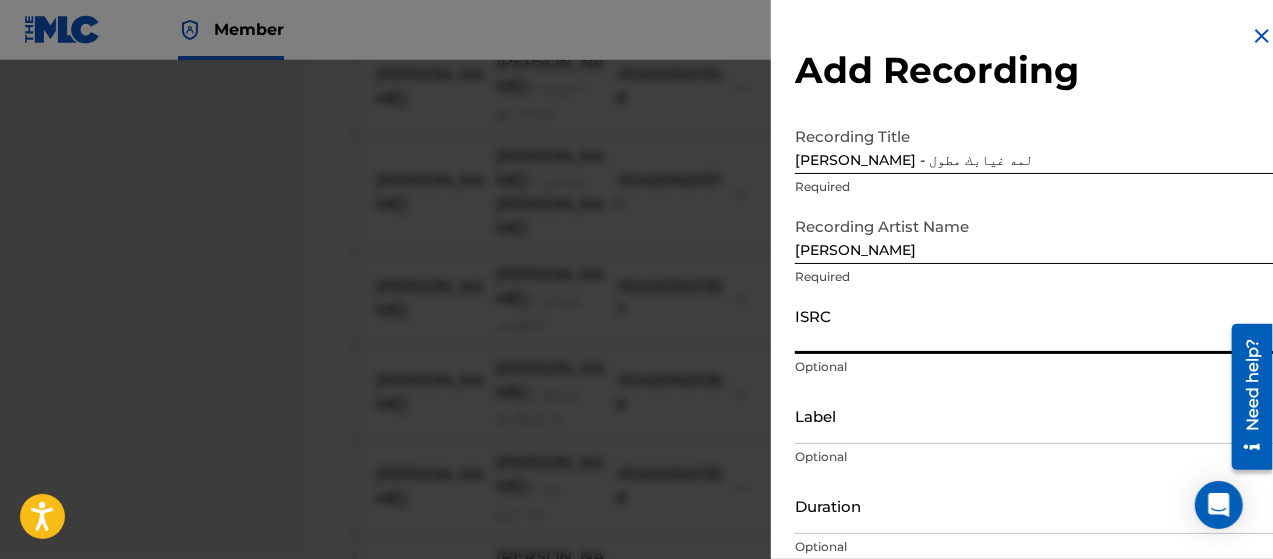 type on "YEA001601364" 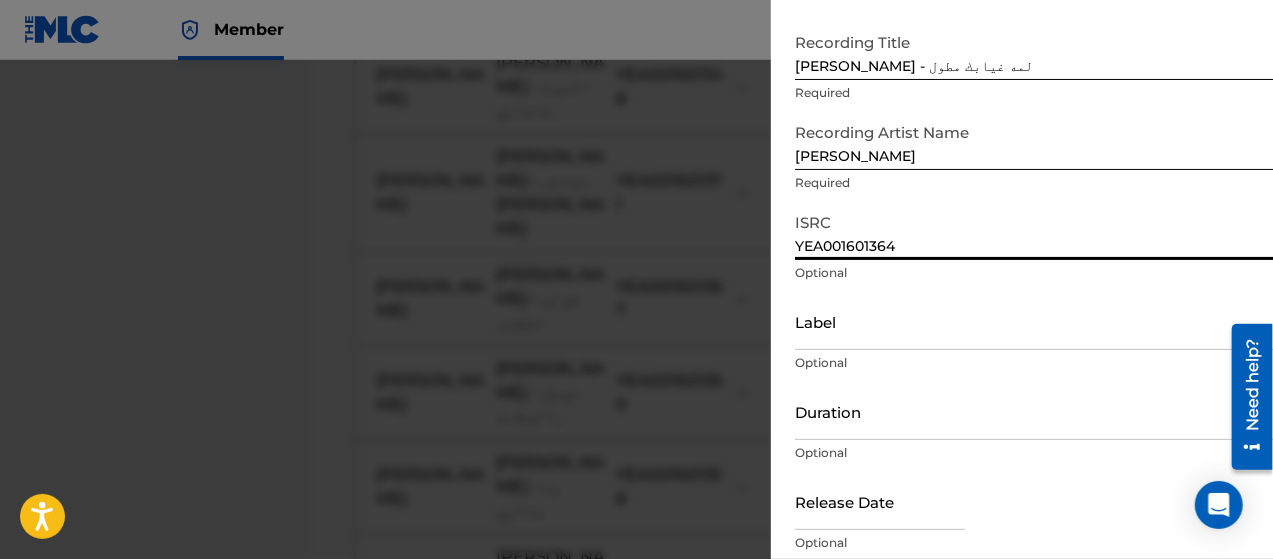 scroll, scrollTop: 172, scrollLeft: 0, axis: vertical 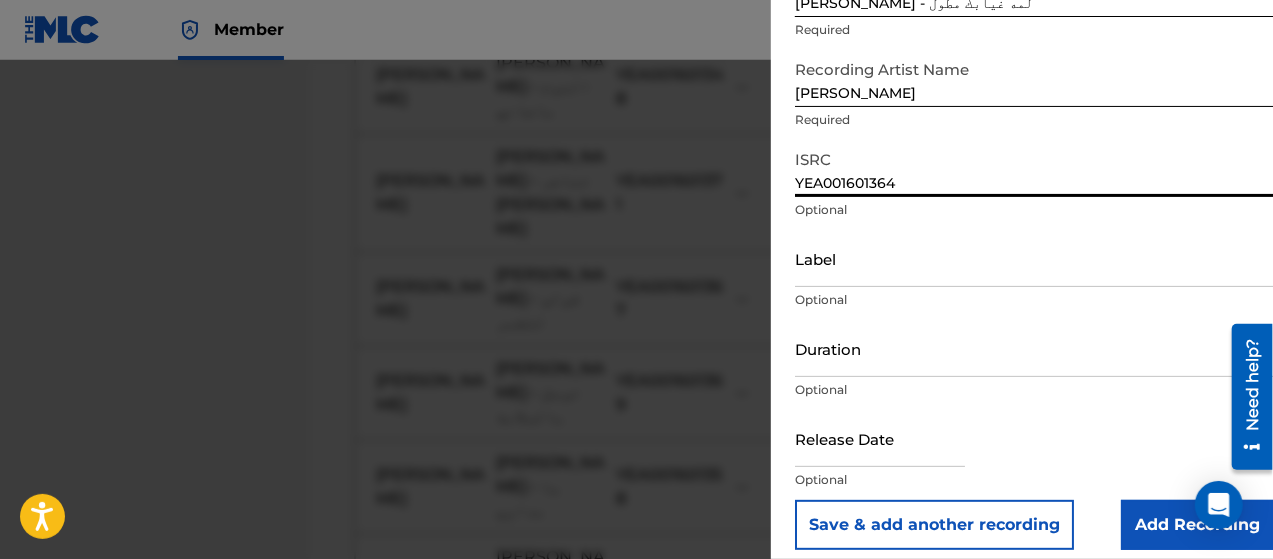 click on "Add Recording" at bounding box center (1197, 525) 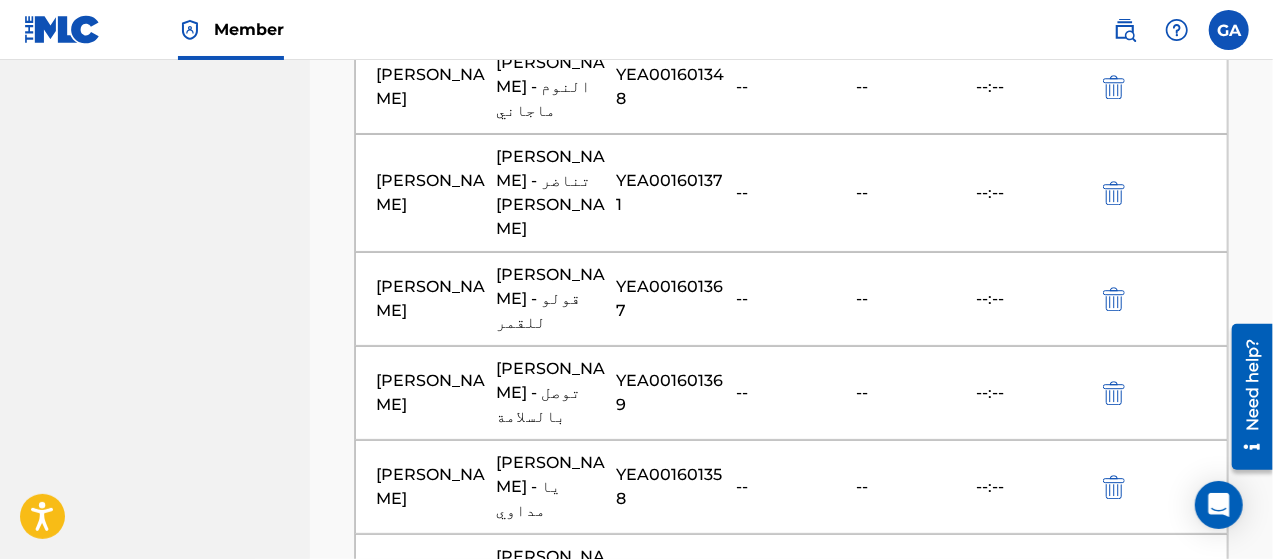 click on "Add Recording" at bounding box center [791, 1209] 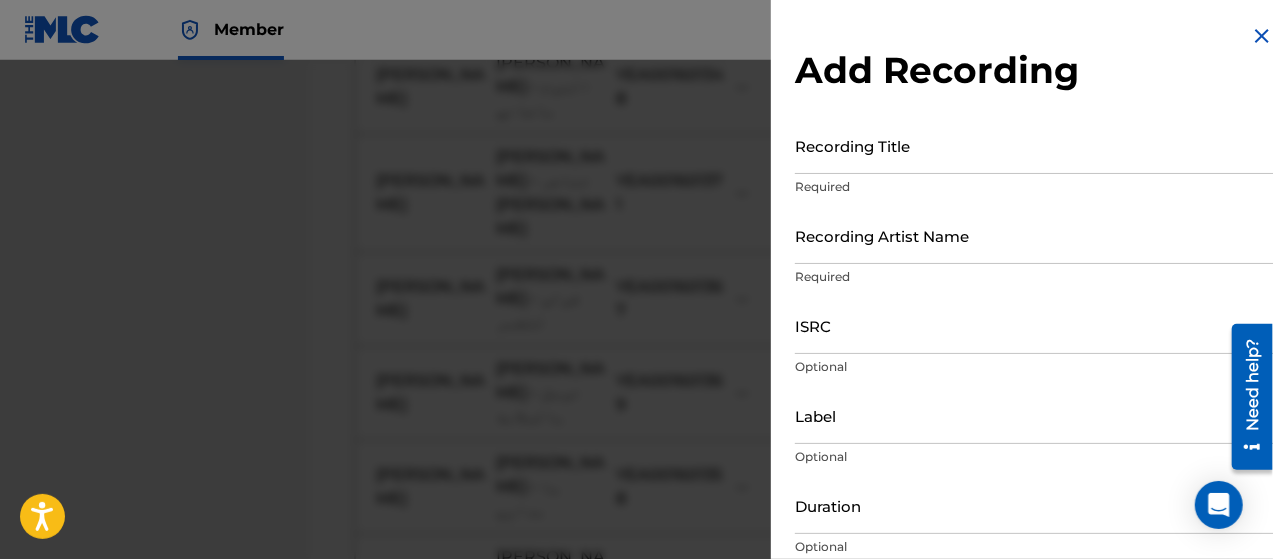 click on "Recording Title" at bounding box center [1034, 145] 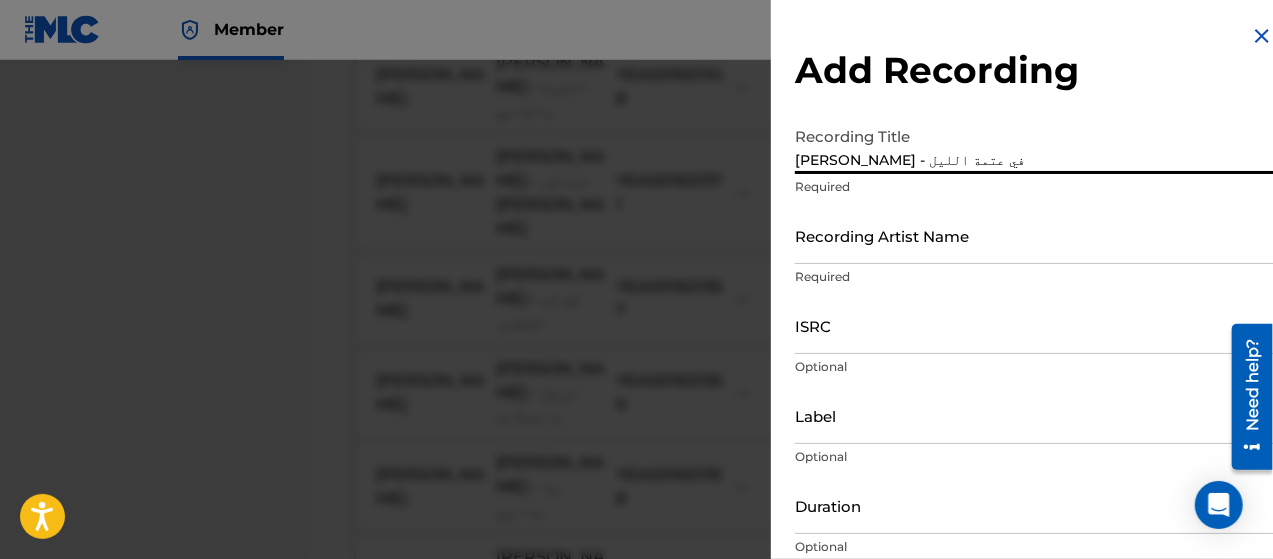 type on "[PERSON_NAME] - في عتمة الليل" 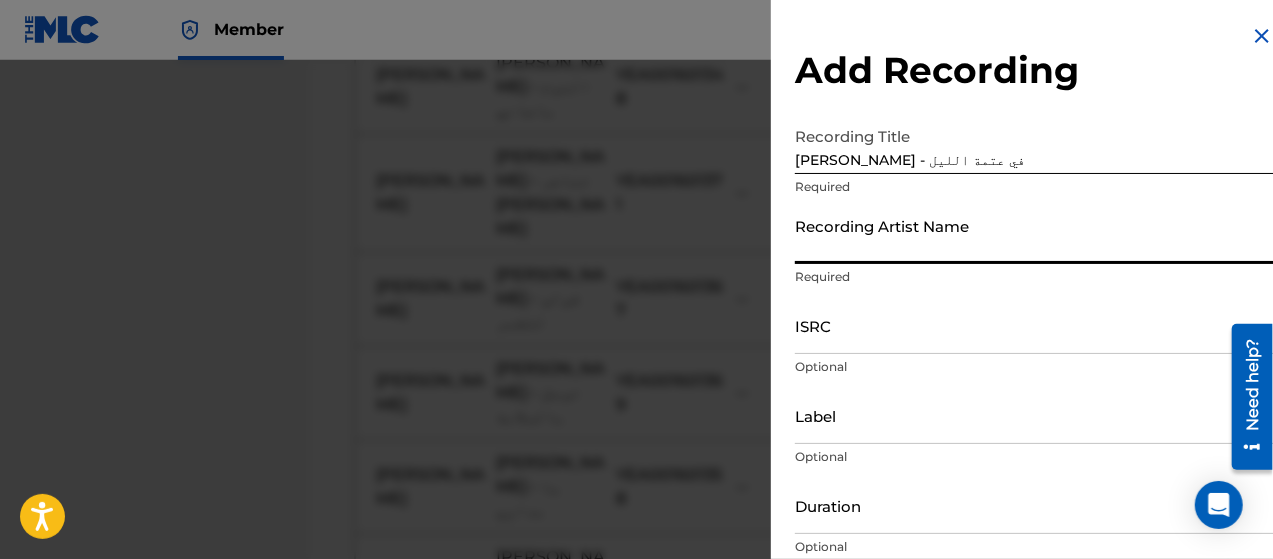 type on "[PERSON_NAME]" 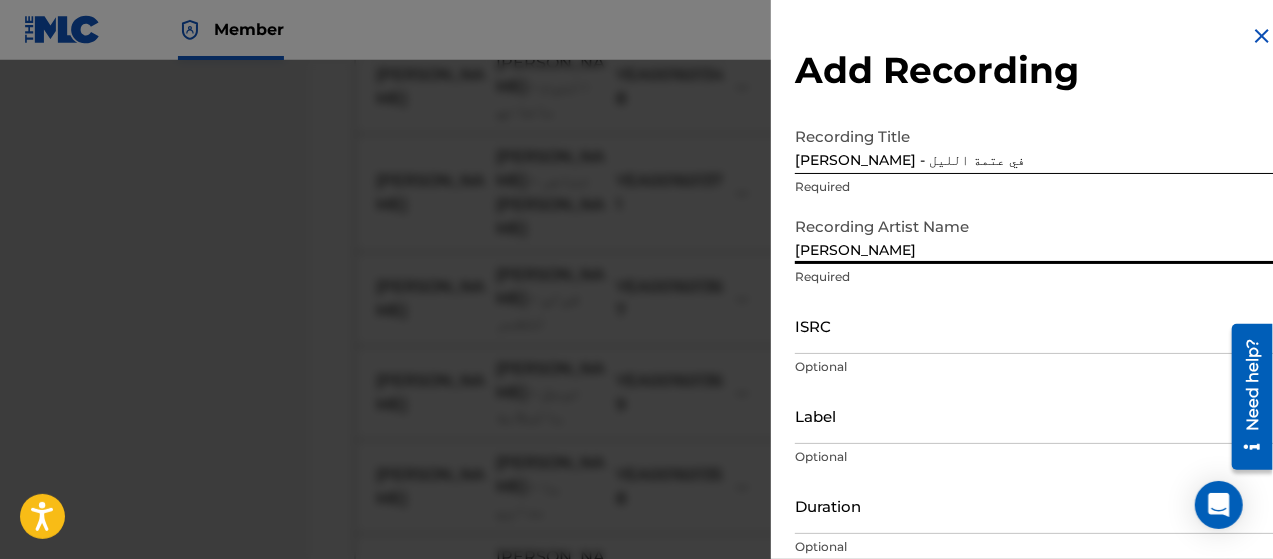 click on "ISRC" at bounding box center (1034, 325) 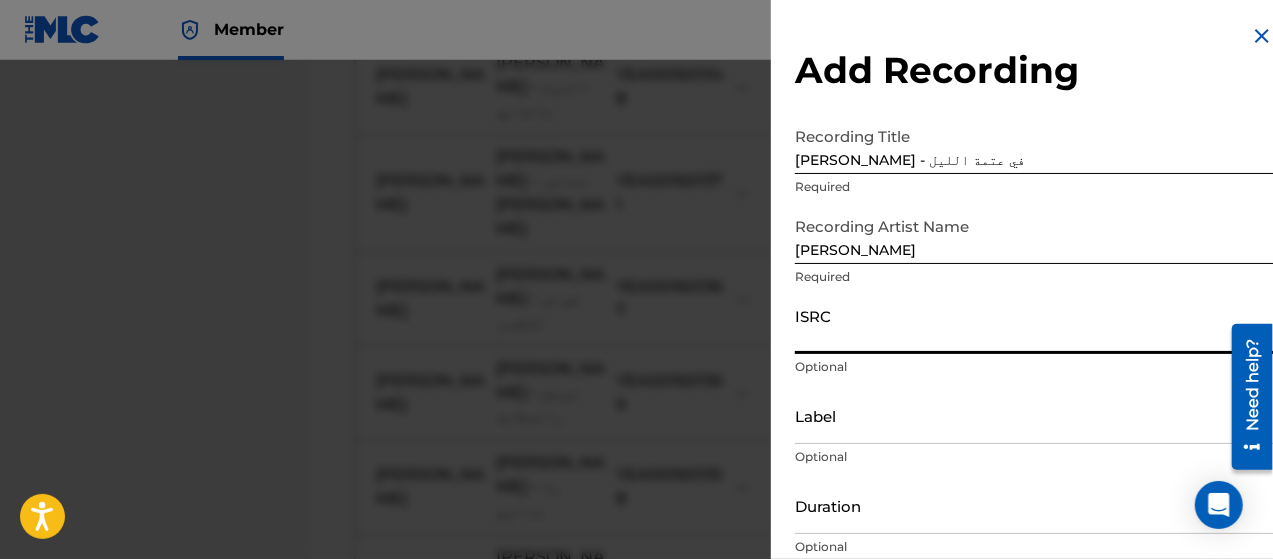 type on "YEA001601368" 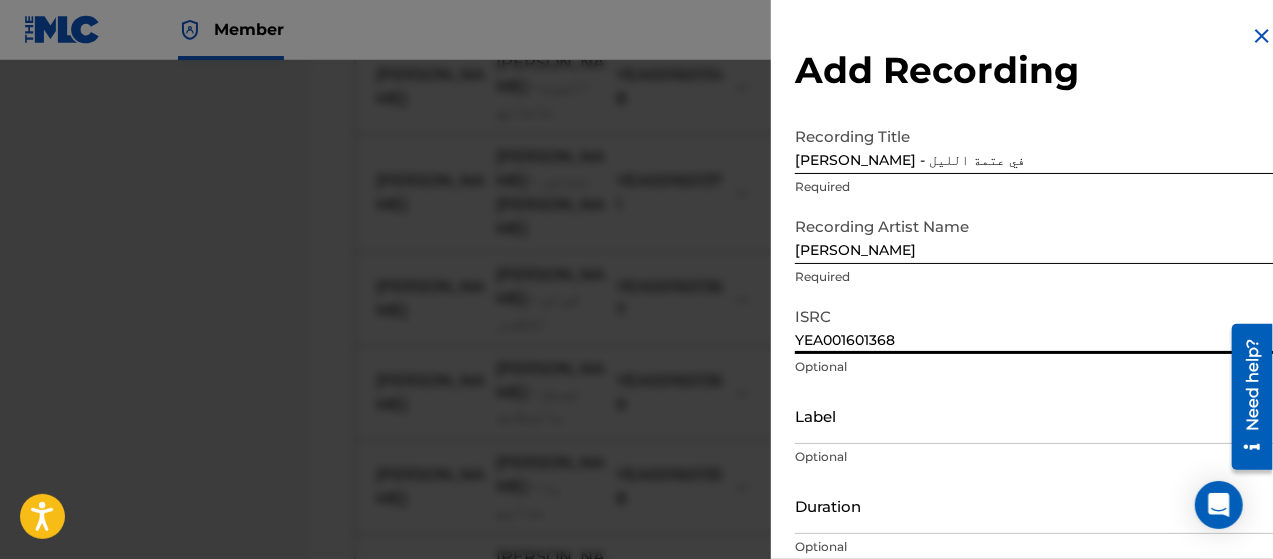 scroll, scrollTop: 172, scrollLeft: 0, axis: vertical 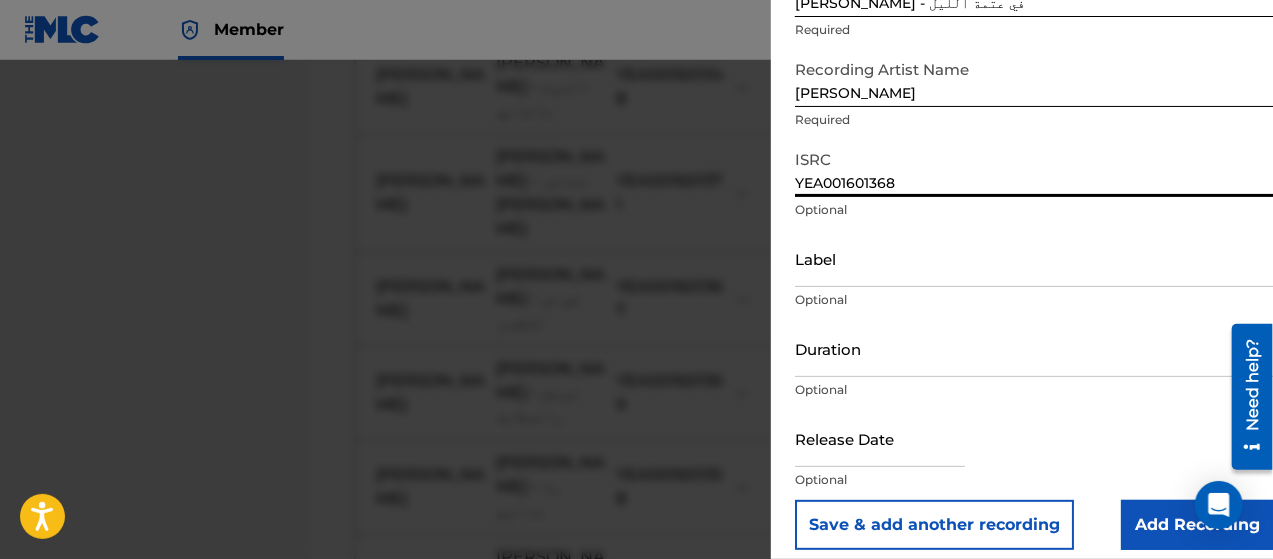 click on "Add Recording" at bounding box center [1197, 525] 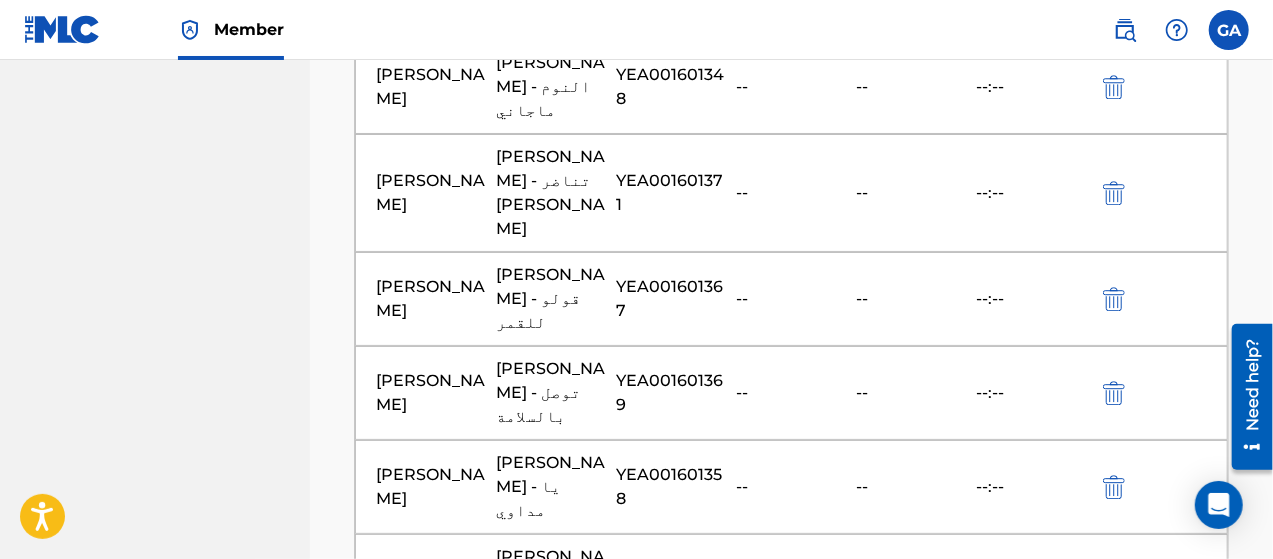 scroll, scrollTop: 3031, scrollLeft: 0, axis: vertical 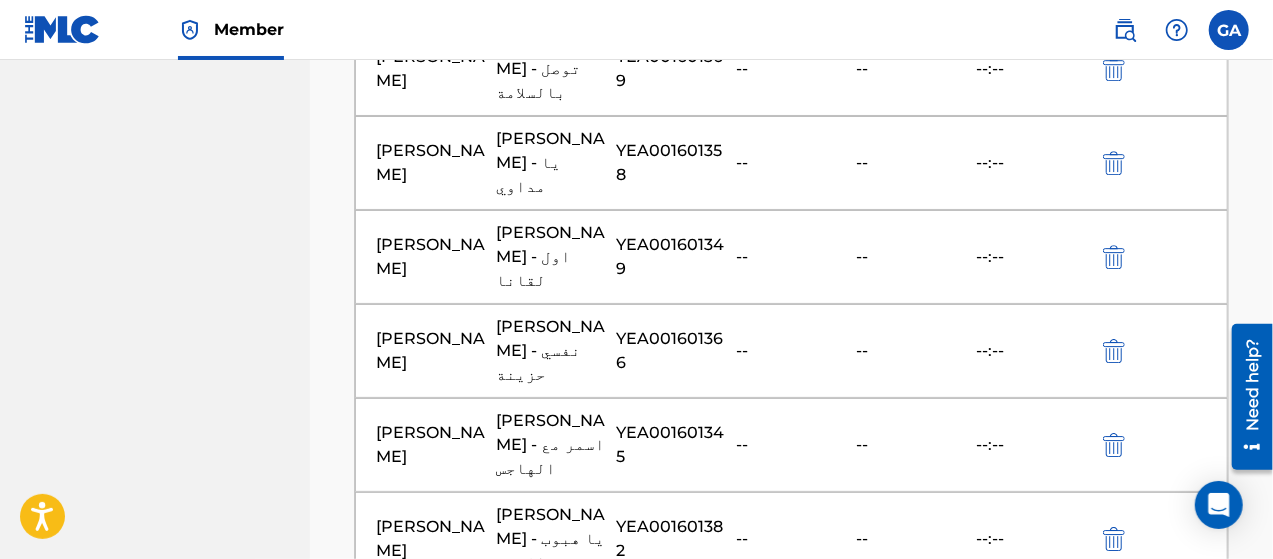 click on "Add Recording" at bounding box center (791, 1009) 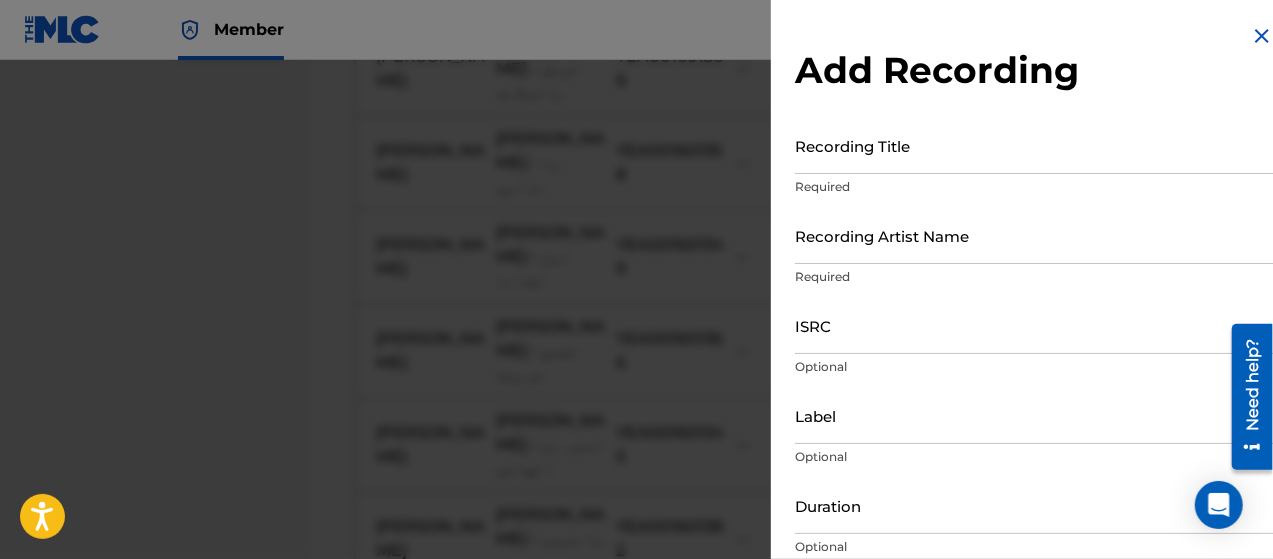 click on "Recording Title" at bounding box center [1034, 145] 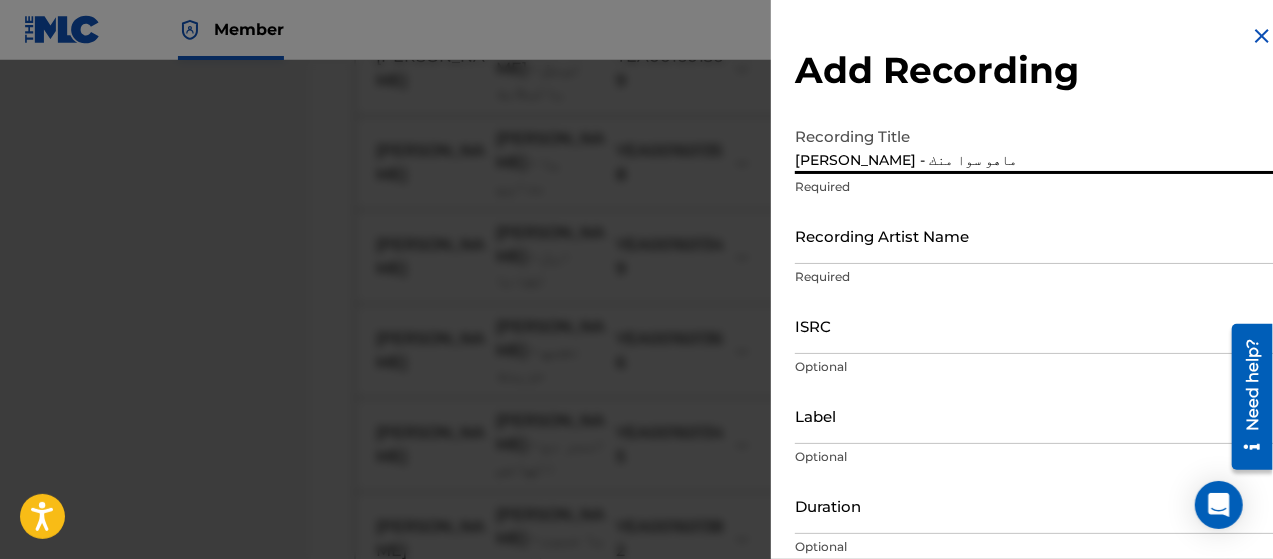 type on "[PERSON_NAME] - ماهو سوا منك" 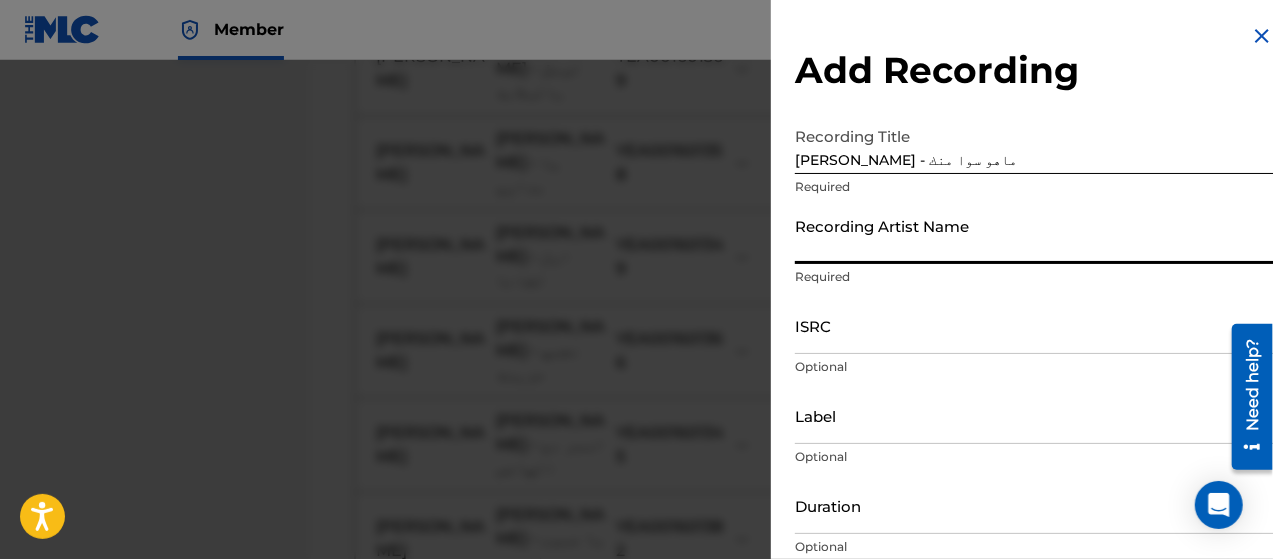 type on "[PERSON_NAME]" 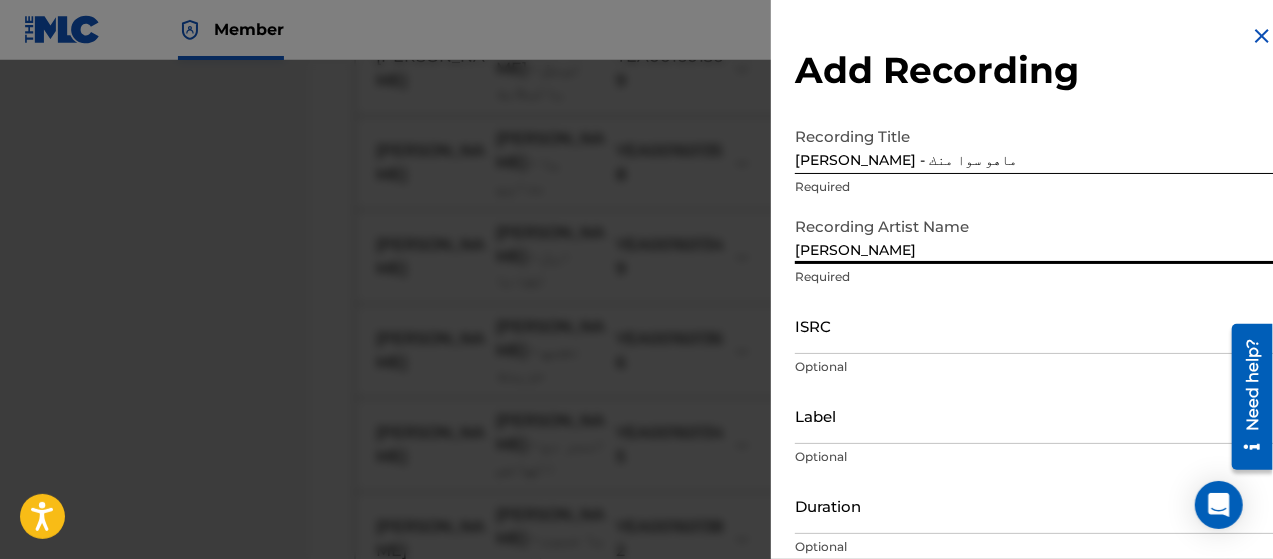 click on "ISRC" at bounding box center (1034, 325) 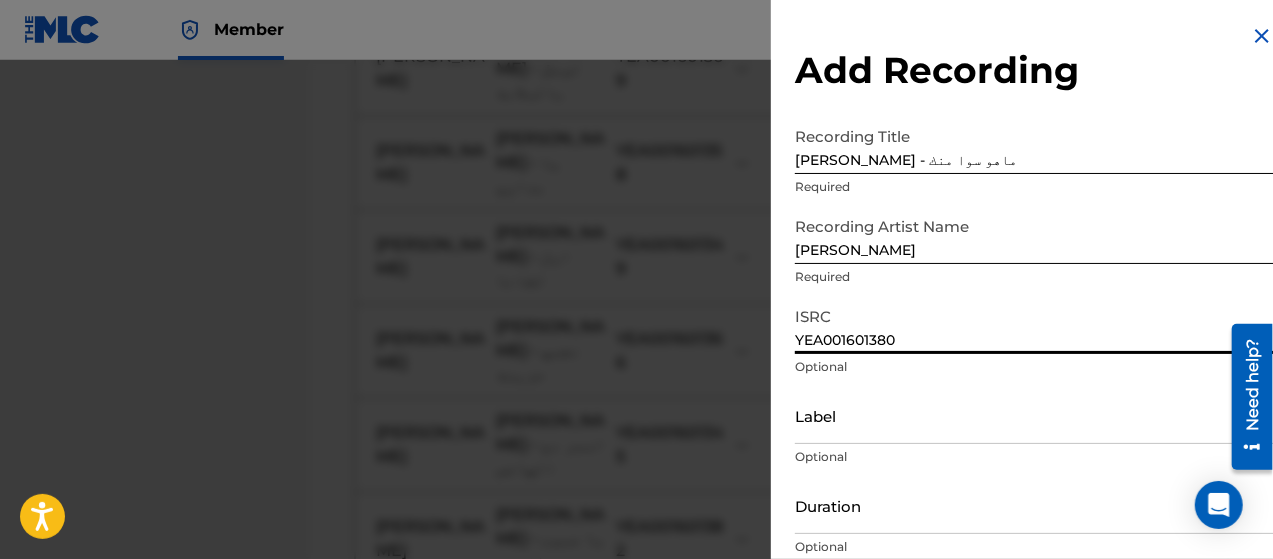 scroll, scrollTop: 172, scrollLeft: 0, axis: vertical 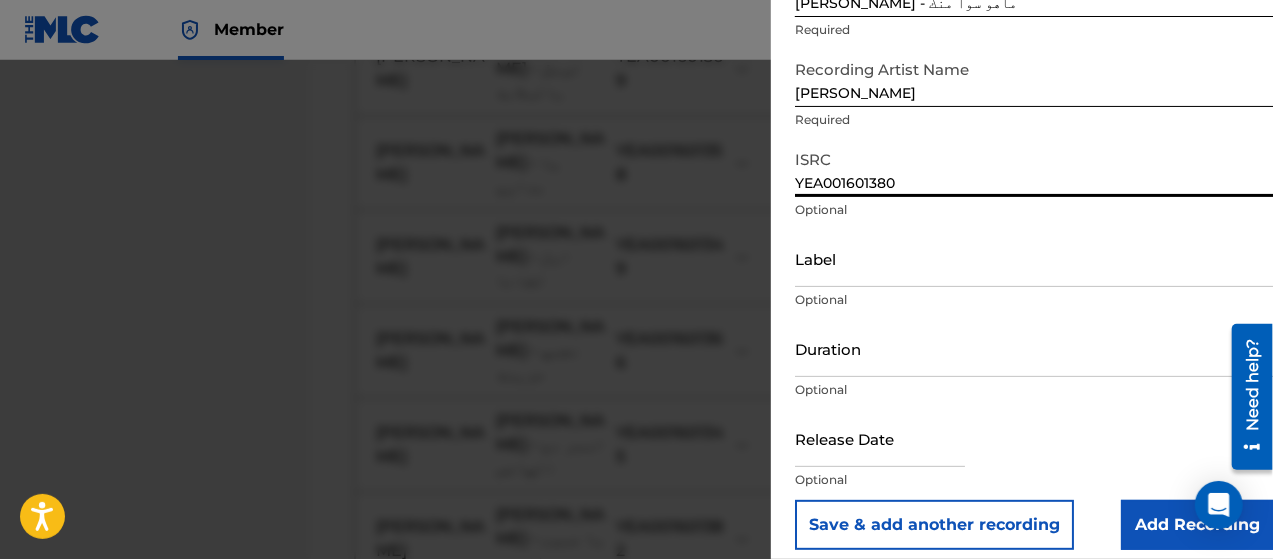 type on "YEA001601380" 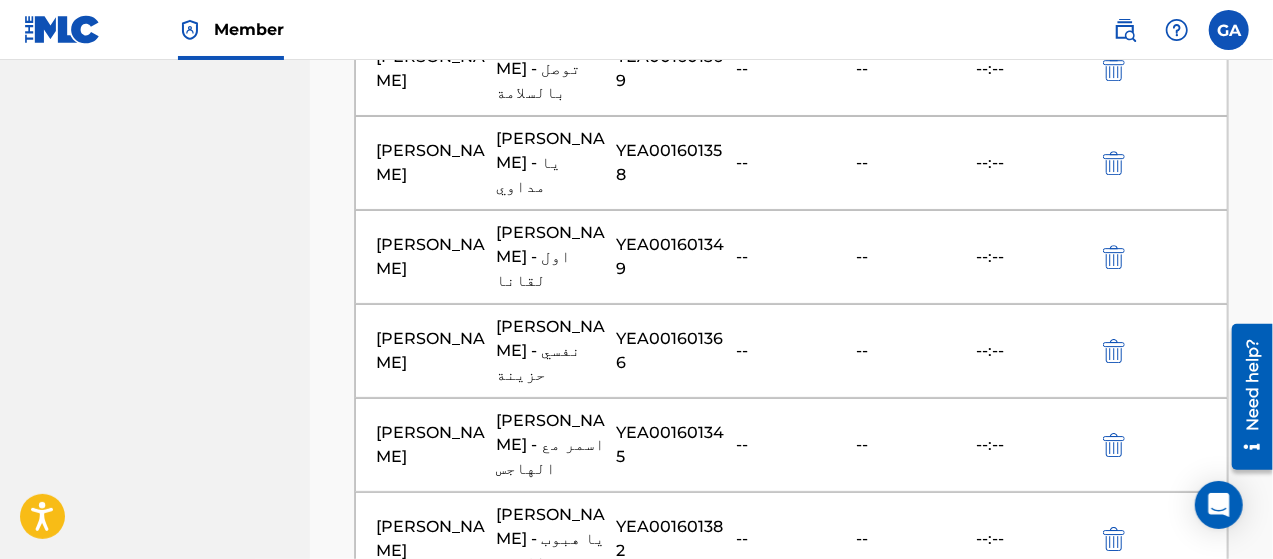 click at bounding box center (792, 1061) 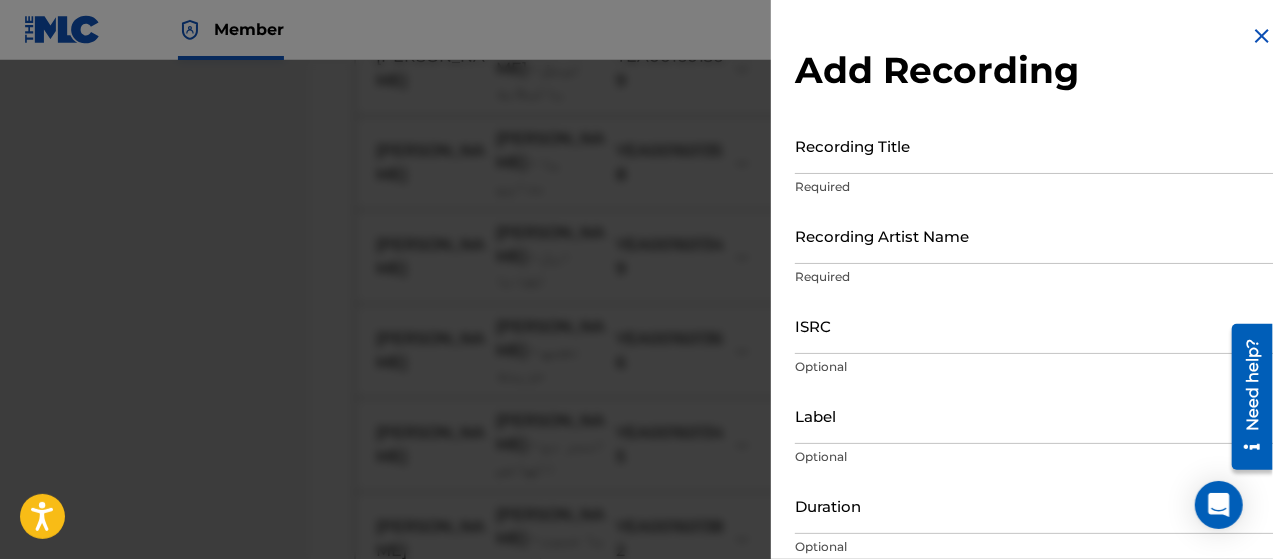 click on "Recording Title" at bounding box center (1034, 145) 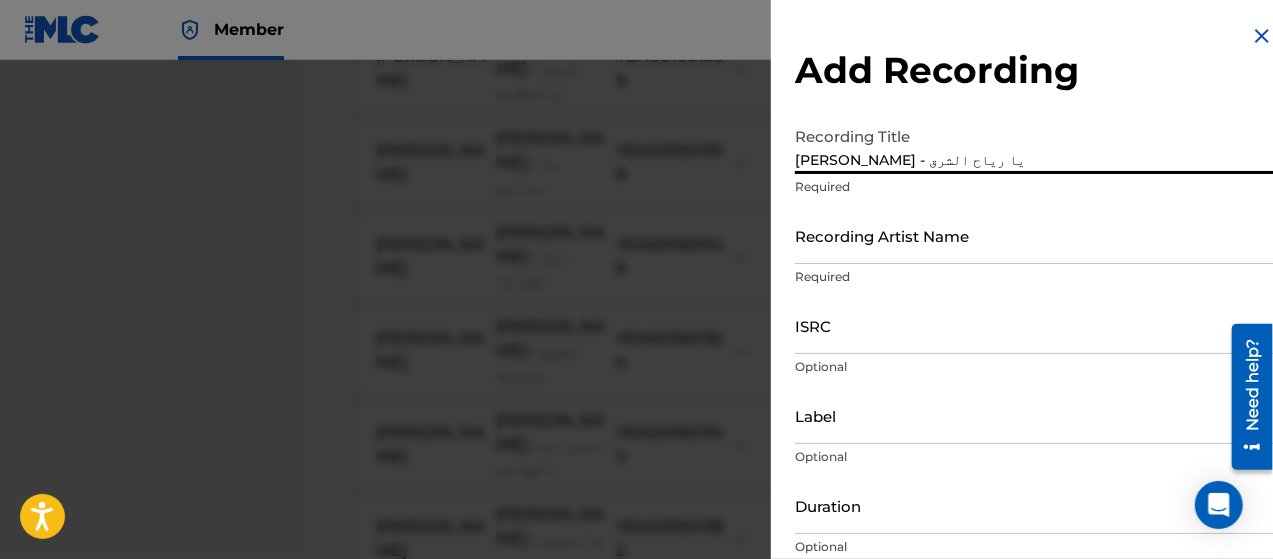 type on "[PERSON_NAME] - يا رياح الشرق" 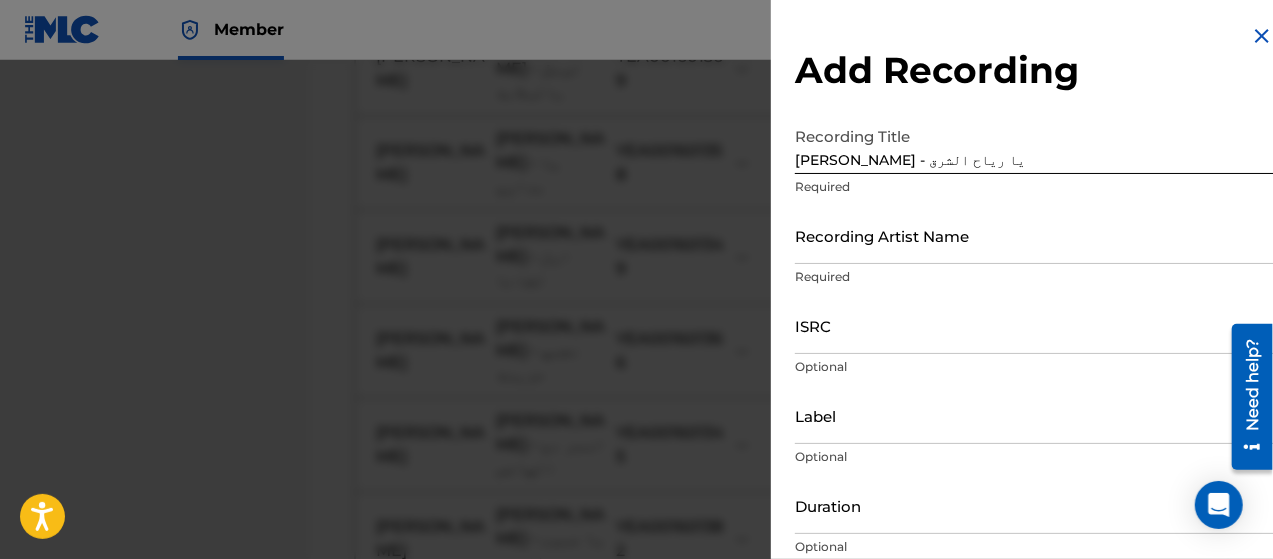 click on "Recording Artist Name" at bounding box center [1034, 235] 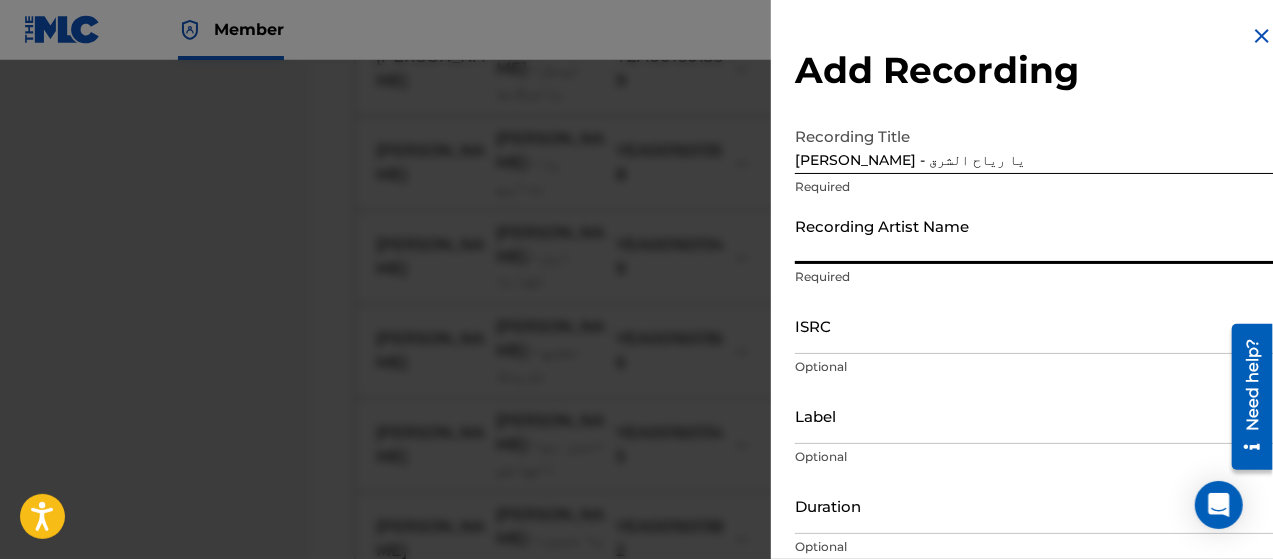 type on "[PERSON_NAME]" 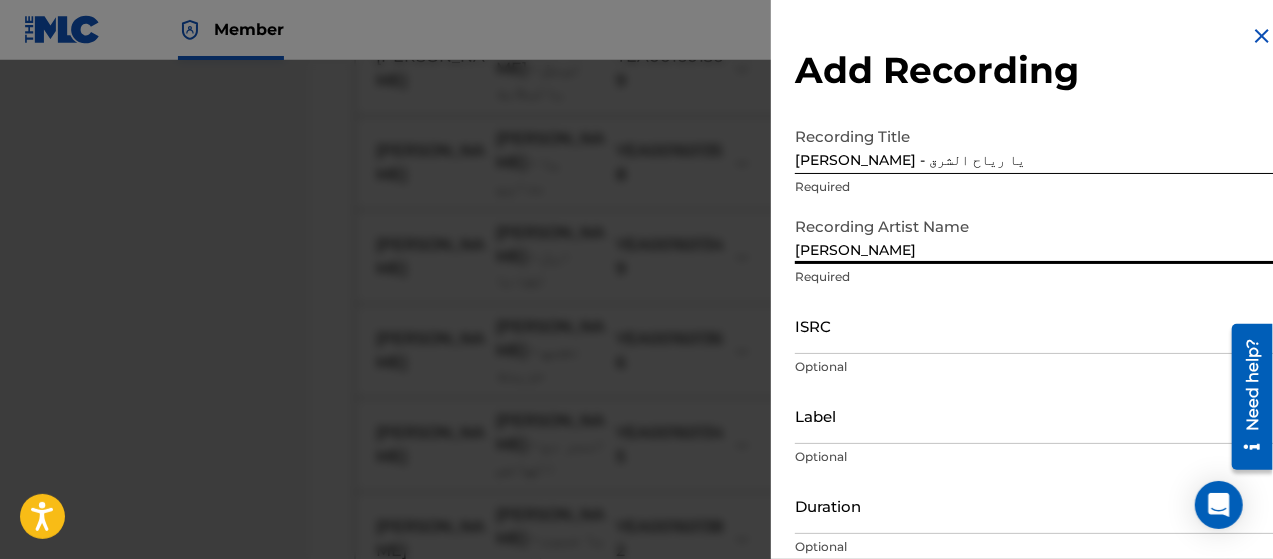 click on "ISRC" at bounding box center [1034, 325] 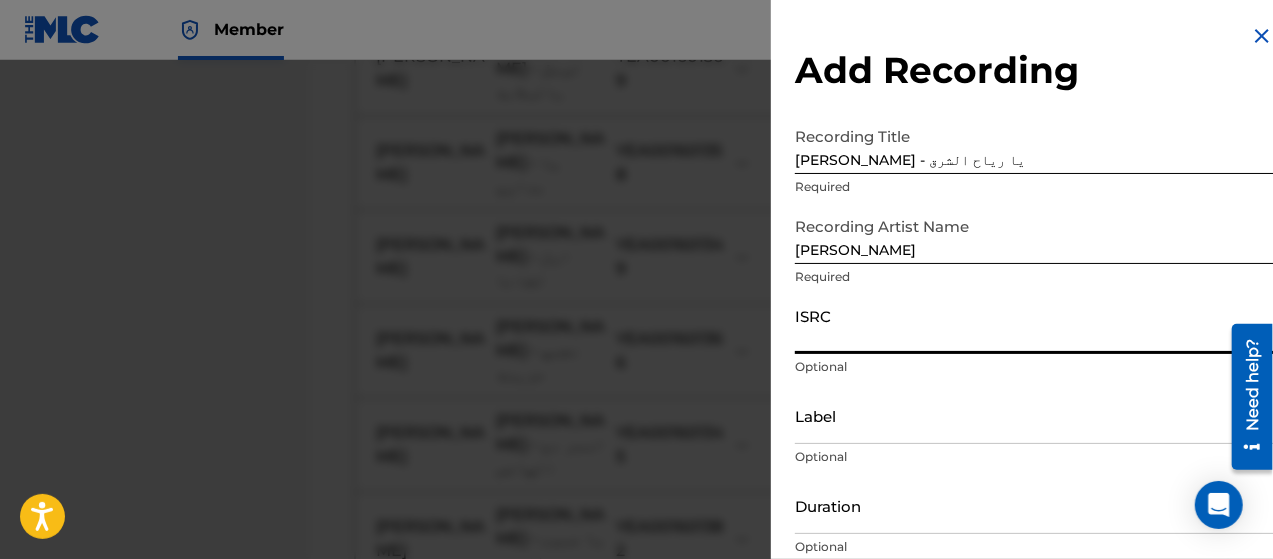 type on "YEA001601356" 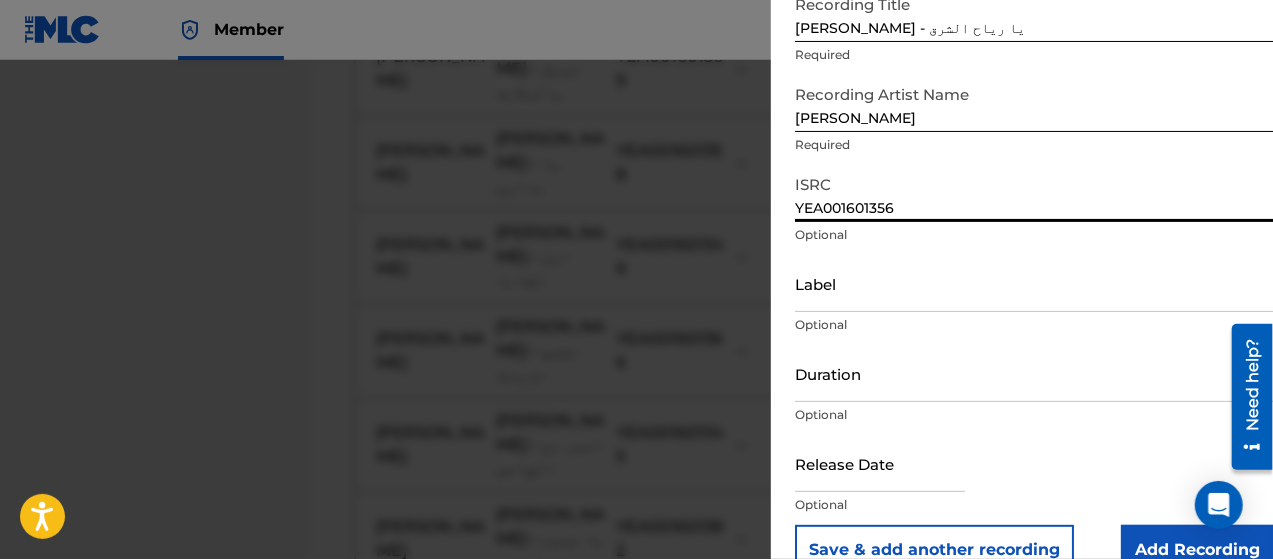 scroll, scrollTop: 172, scrollLeft: 0, axis: vertical 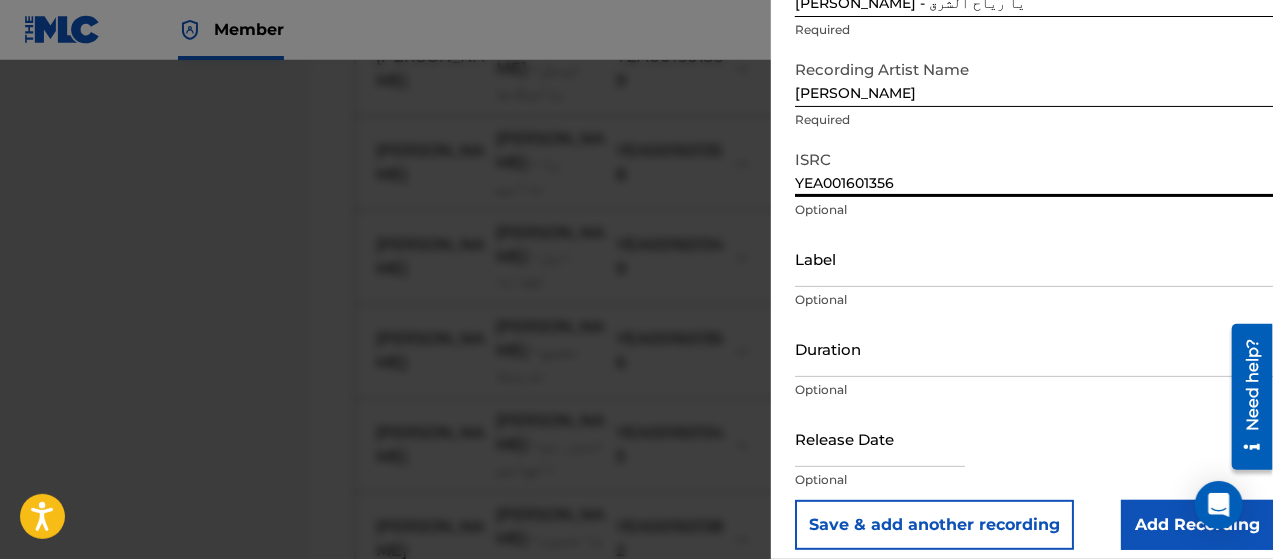 click on "Add Recording" at bounding box center (1197, 525) 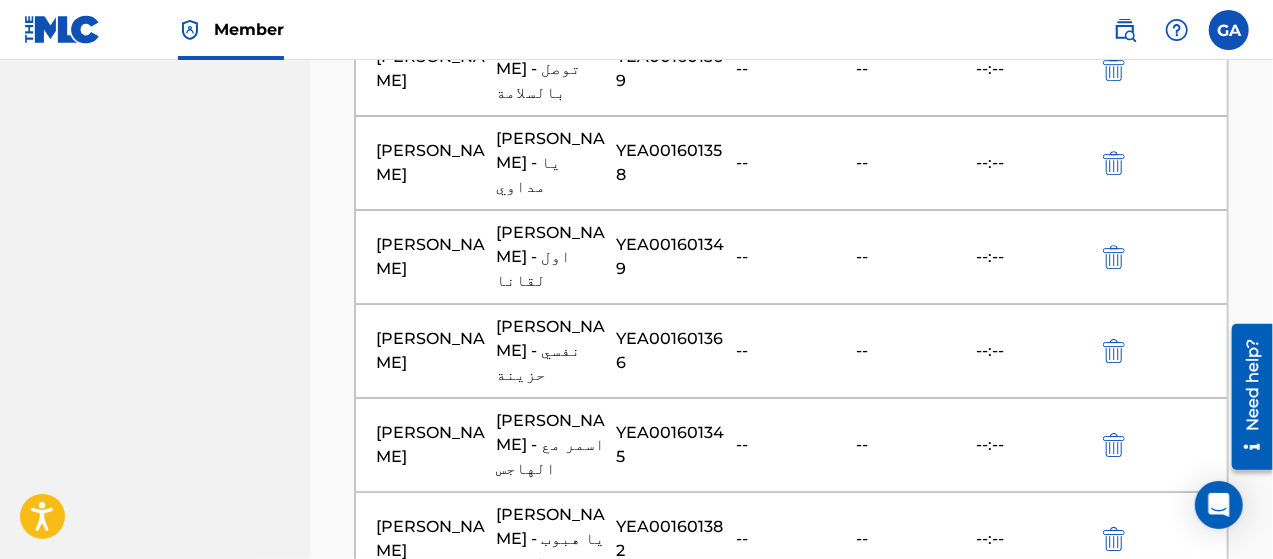 click at bounding box center (792, 1155) 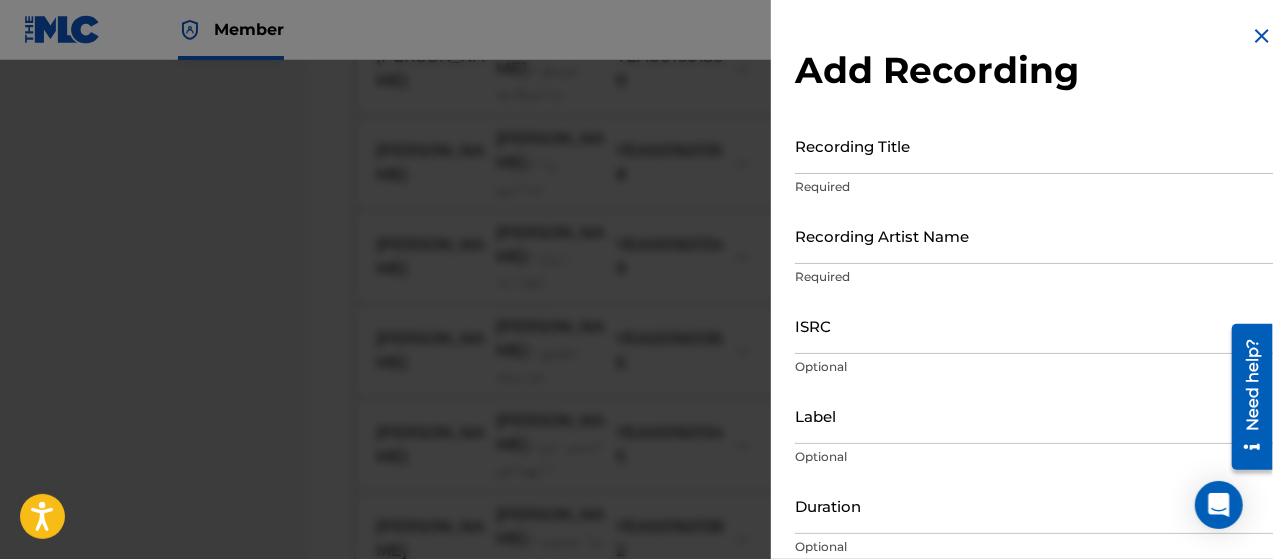 click on "Recording Title" at bounding box center [1034, 145] 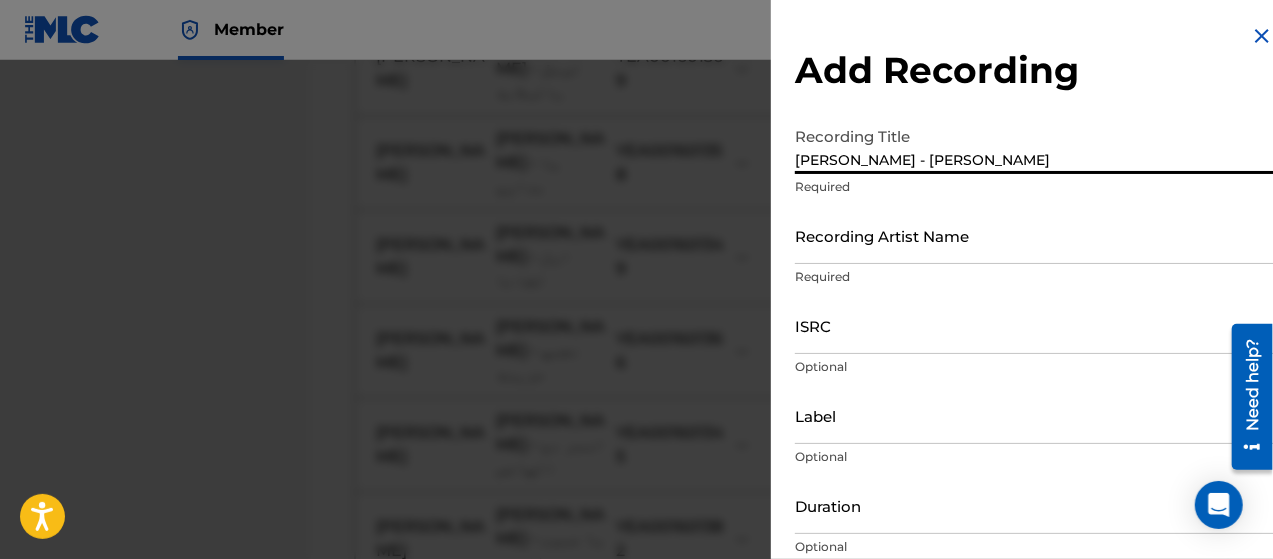 type on "[PERSON_NAME] - [PERSON_NAME]" 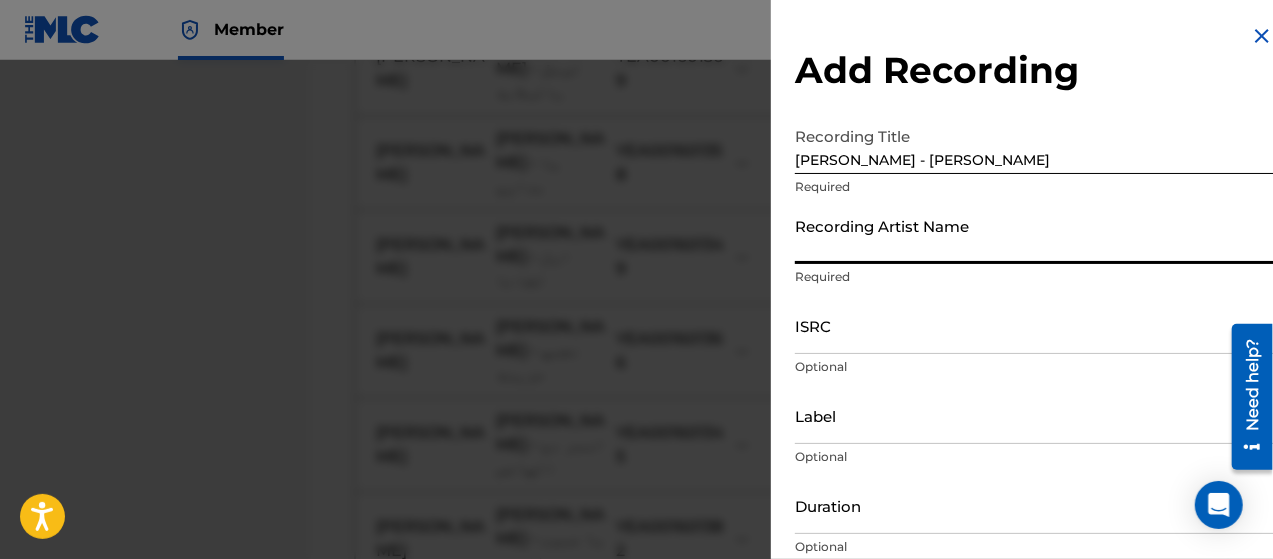 type on "[PERSON_NAME]" 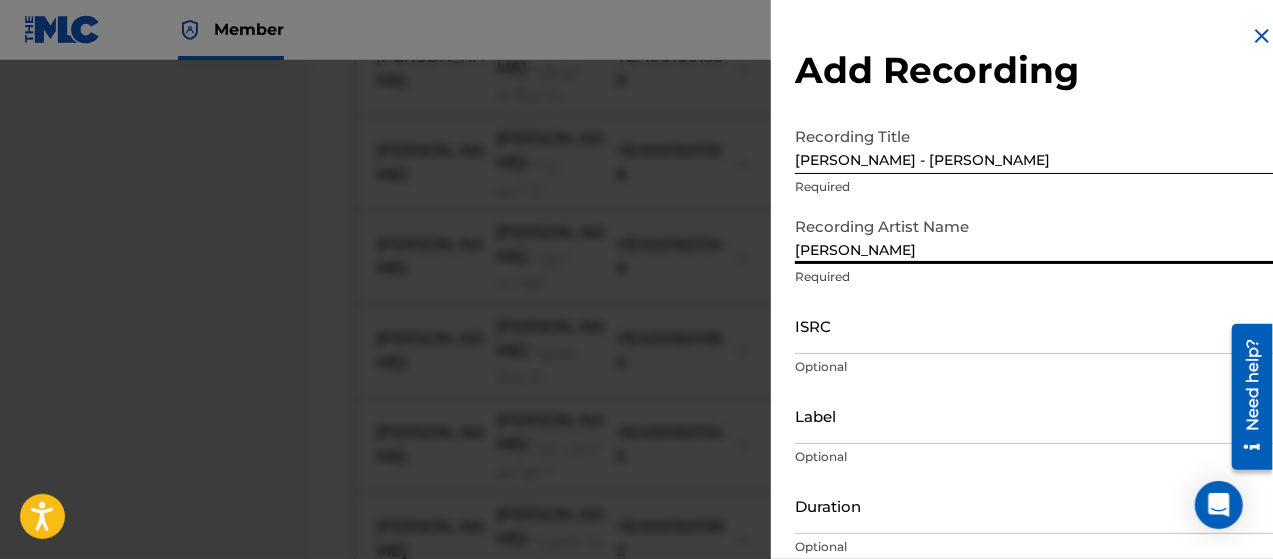 click on "ISRC" at bounding box center (1034, 325) 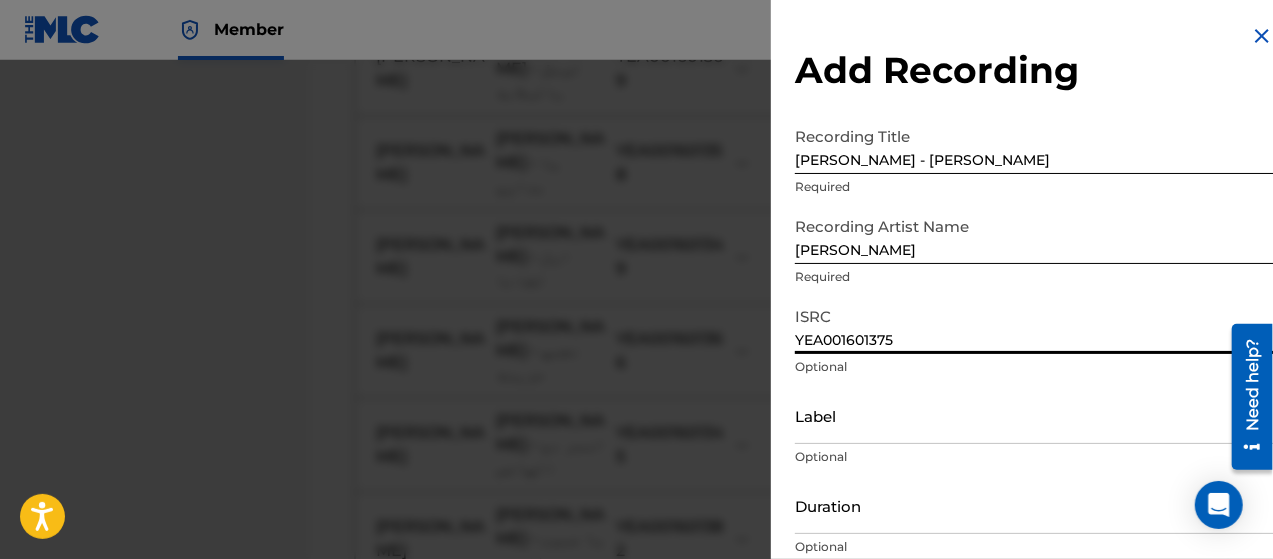 scroll, scrollTop: 172, scrollLeft: 0, axis: vertical 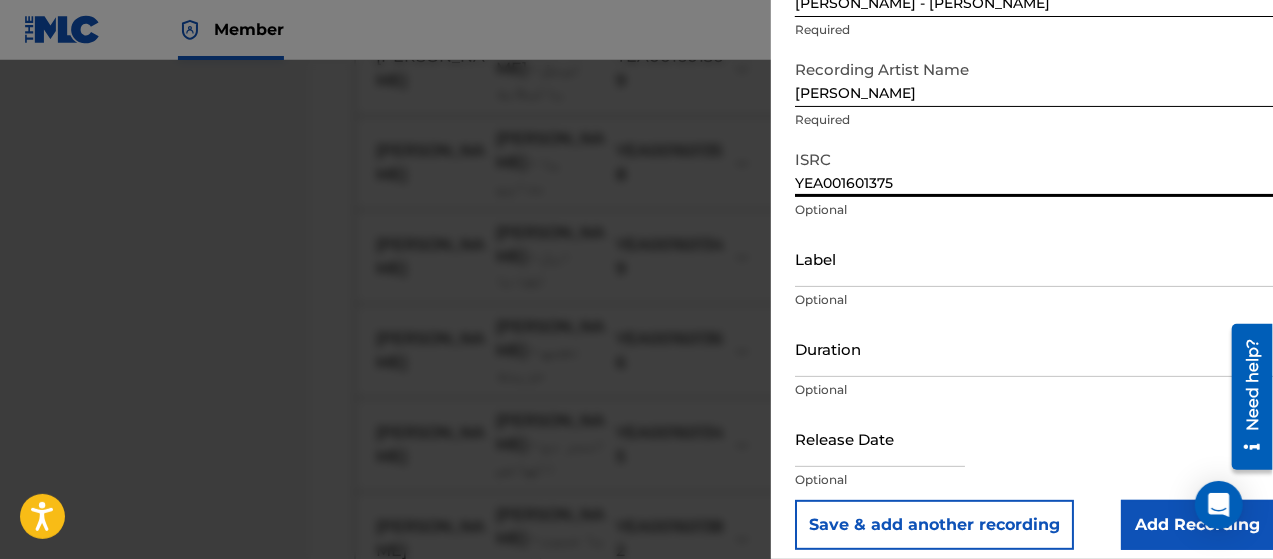 type on "YEA001601375" 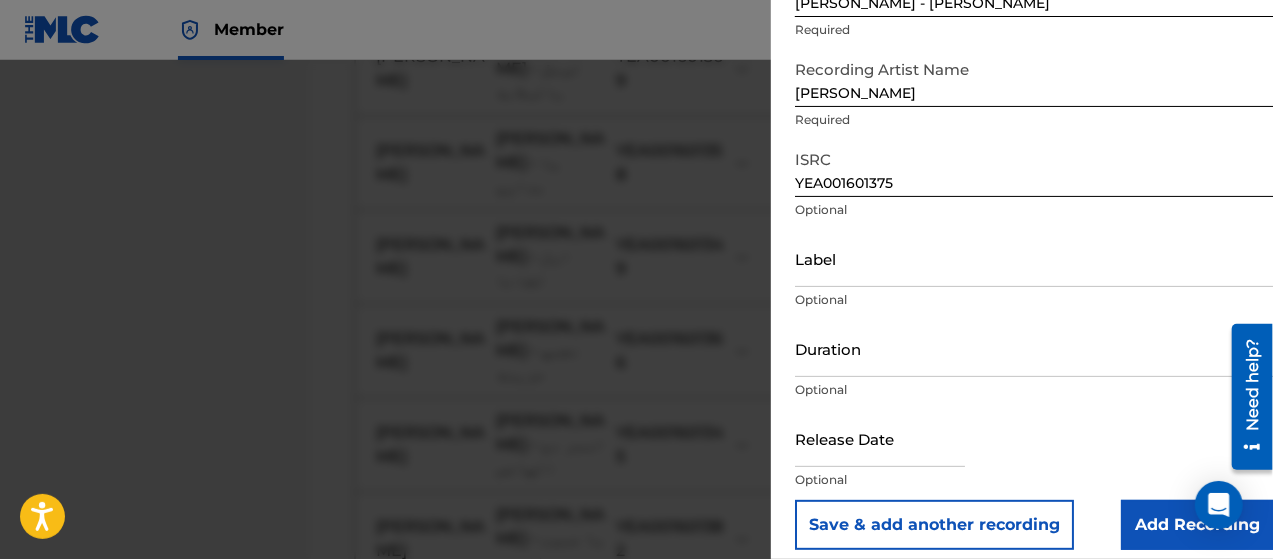 click on "Add Recording" at bounding box center [1197, 525] 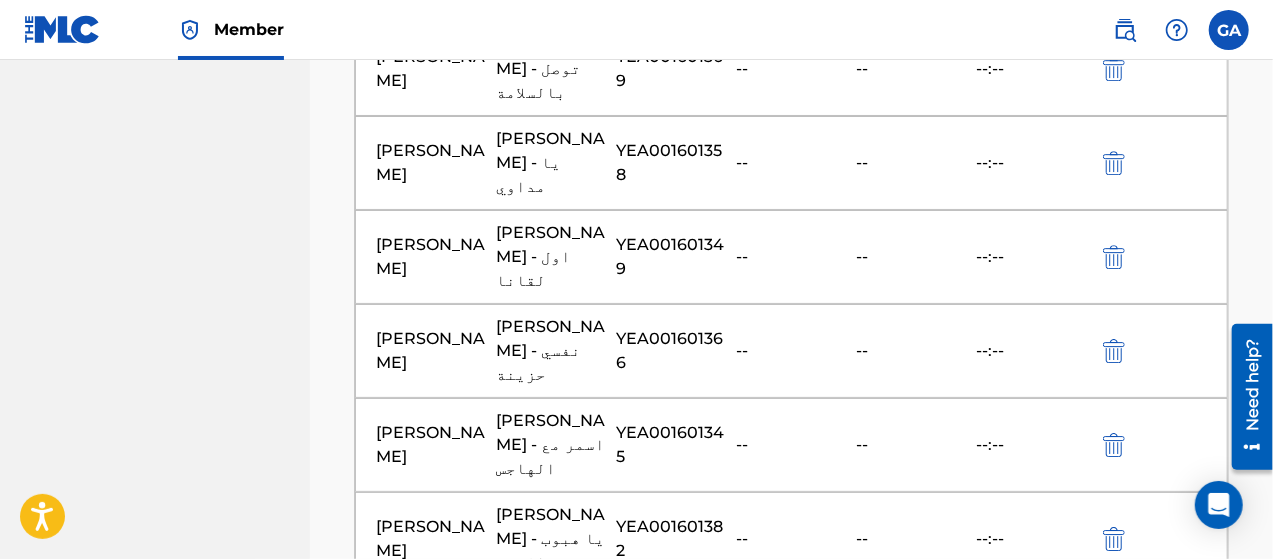 click at bounding box center (792, 1273) 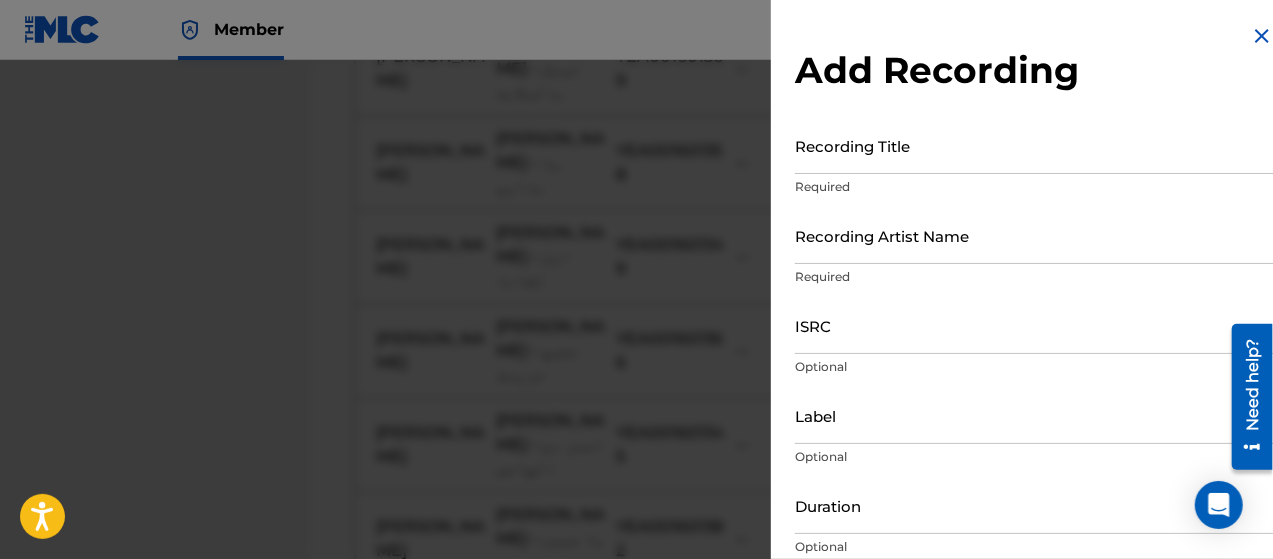 click on "Recording Title" at bounding box center (1034, 145) 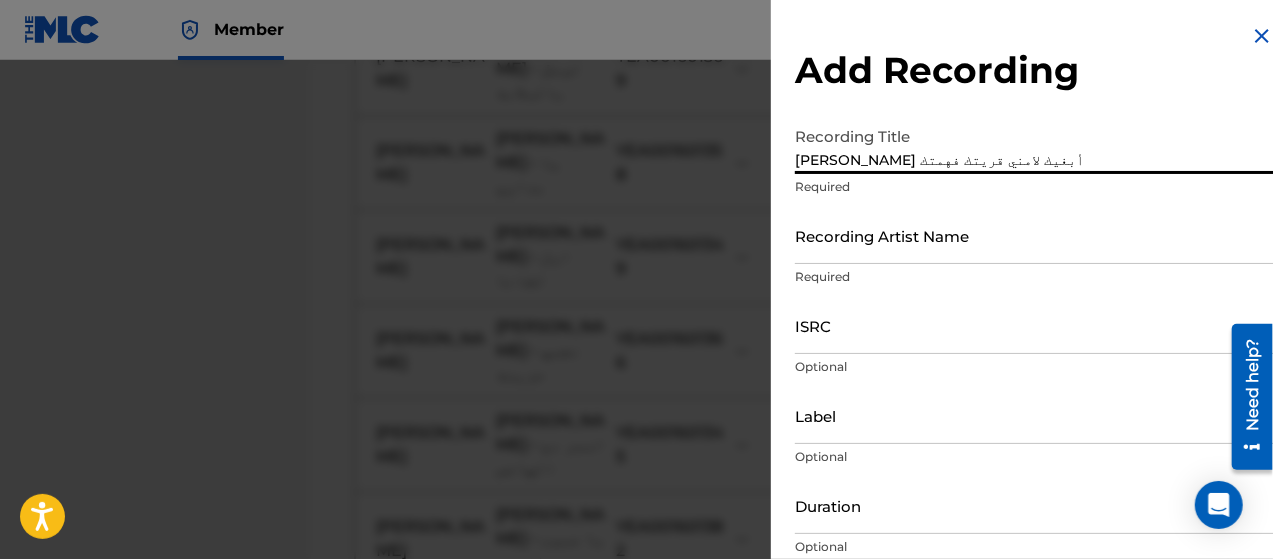 type on "[PERSON_NAME] أبغيك لامني قريتك فهمتك" 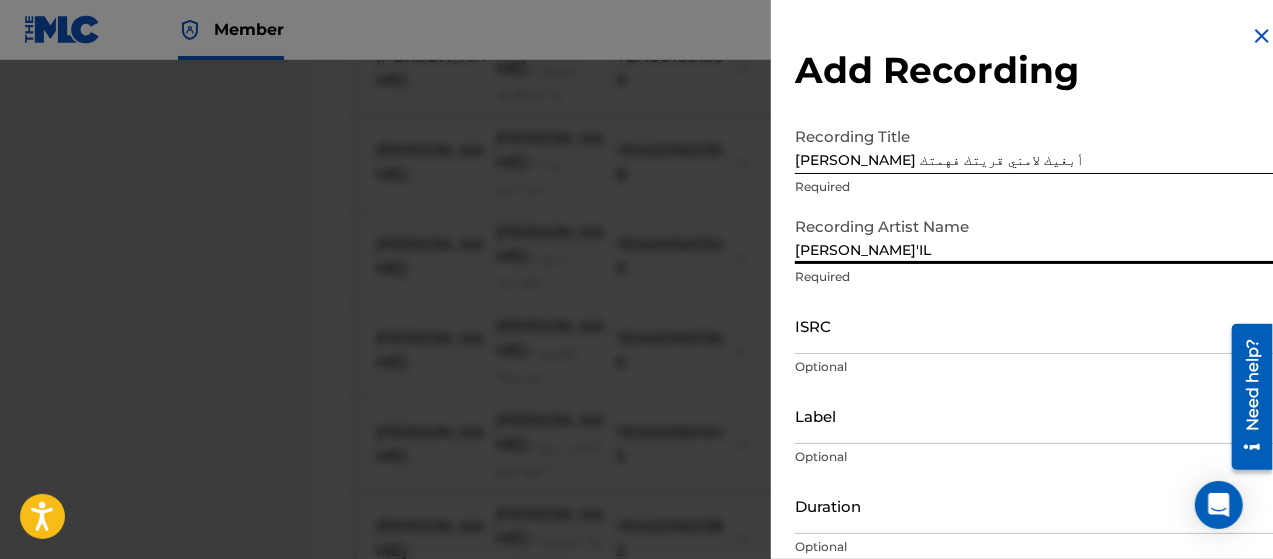 type on "[PERSON_NAME]'IL" 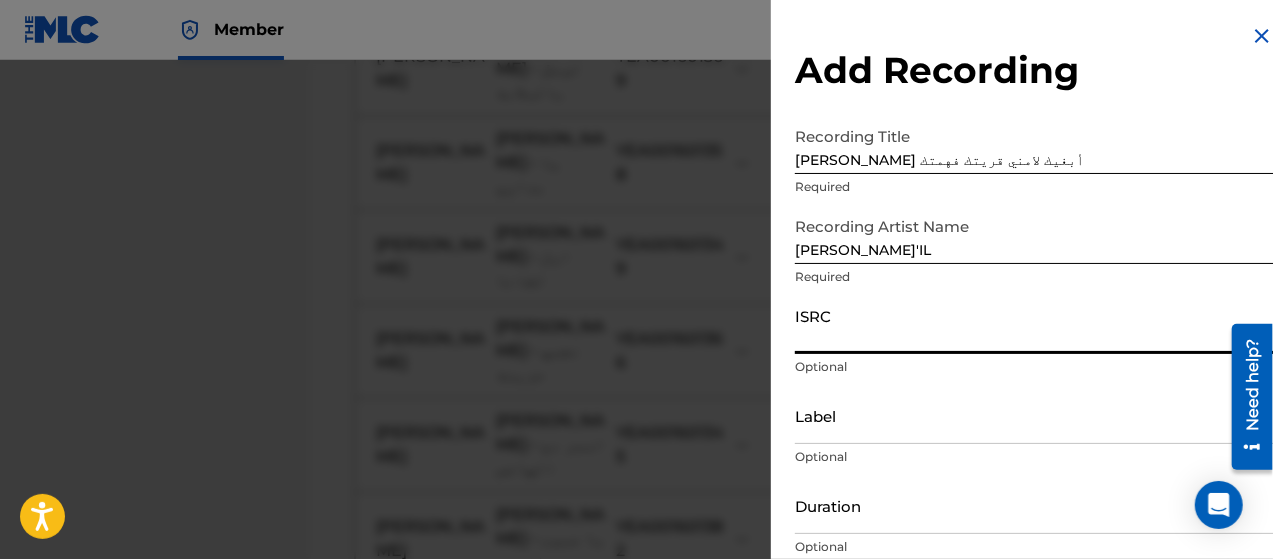 type on "GBSMU9543878" 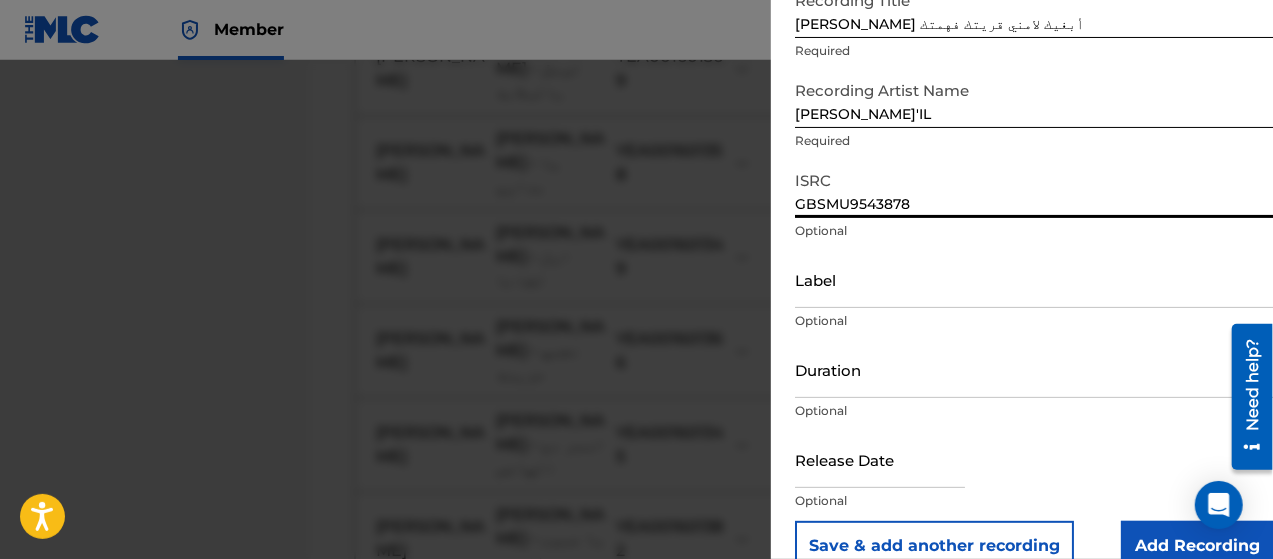 scroll, scrollTop: 172, scrollLeft: 0, axis: vertical 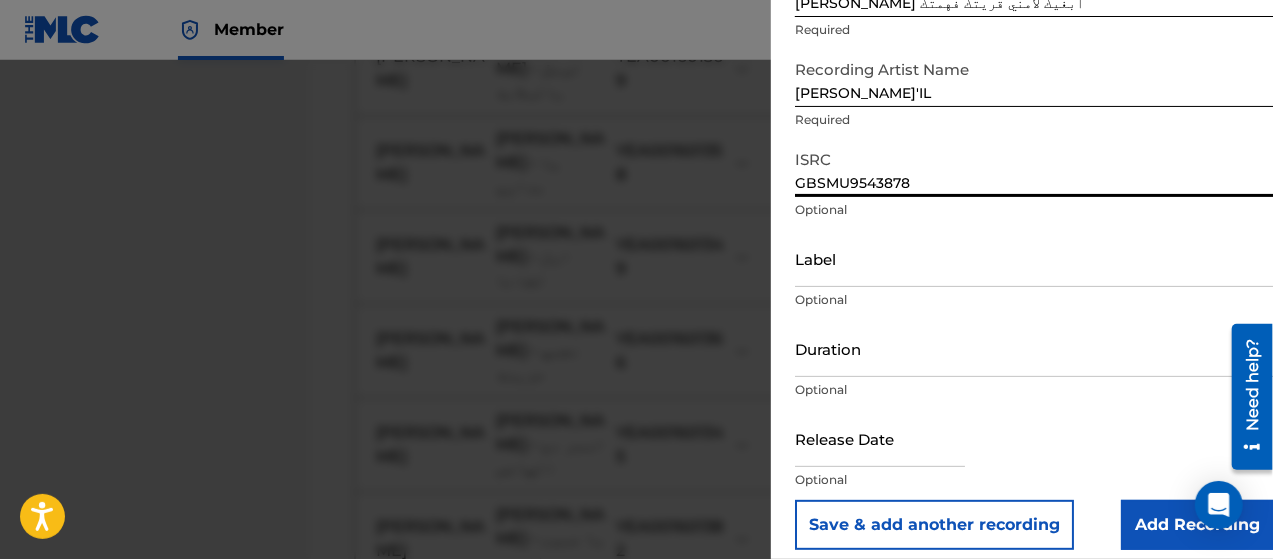 click on "Add Recording" at bounding box center (1197, 525) 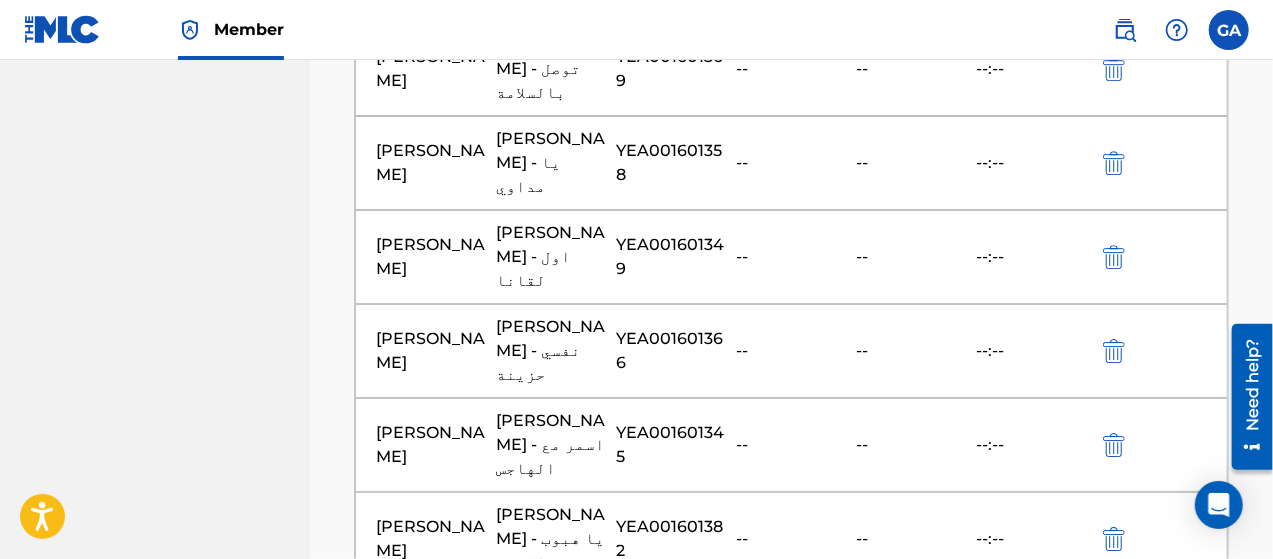 click on "Add Recording" at bounding box center (791, 1403) 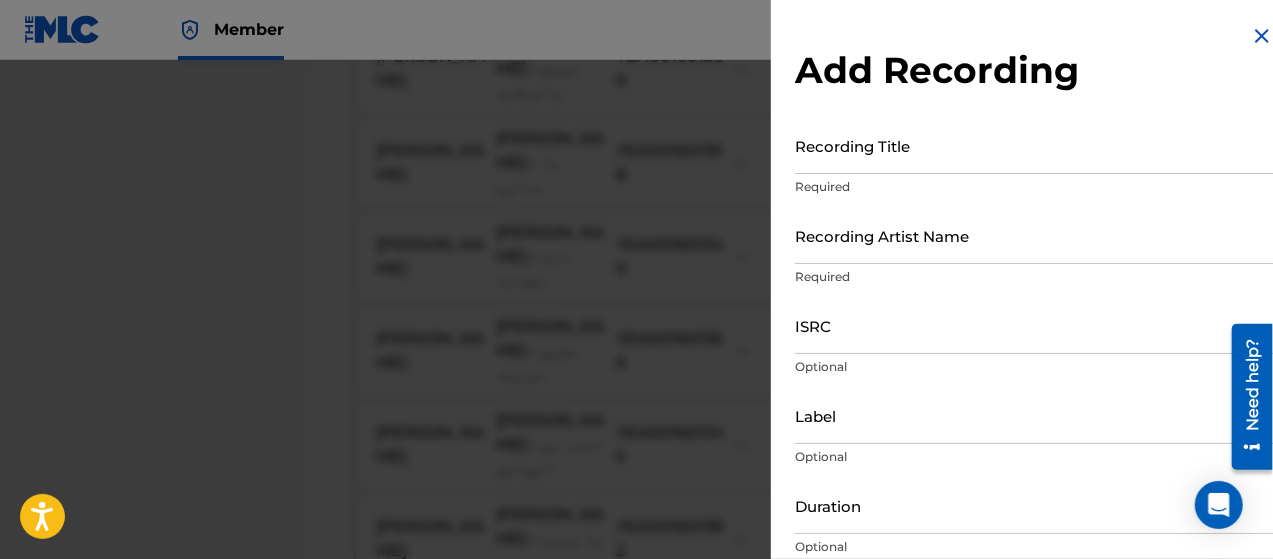 click on "Recording Title" at bounding box center (1034, 145) 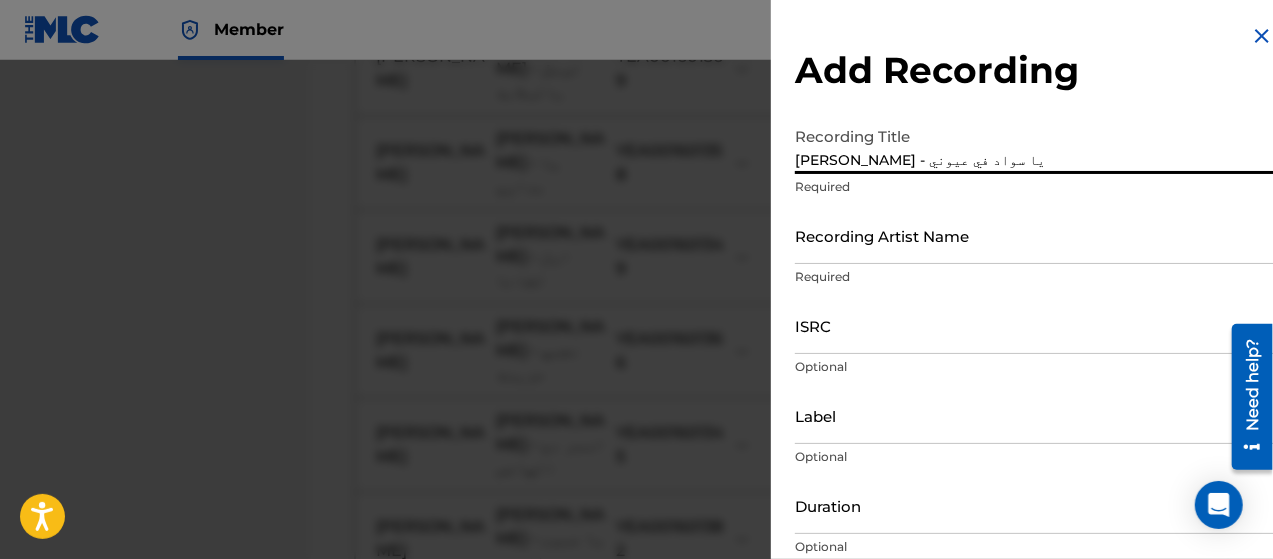 type on "[PERSON_NAME] - يا سواد في عيوني" 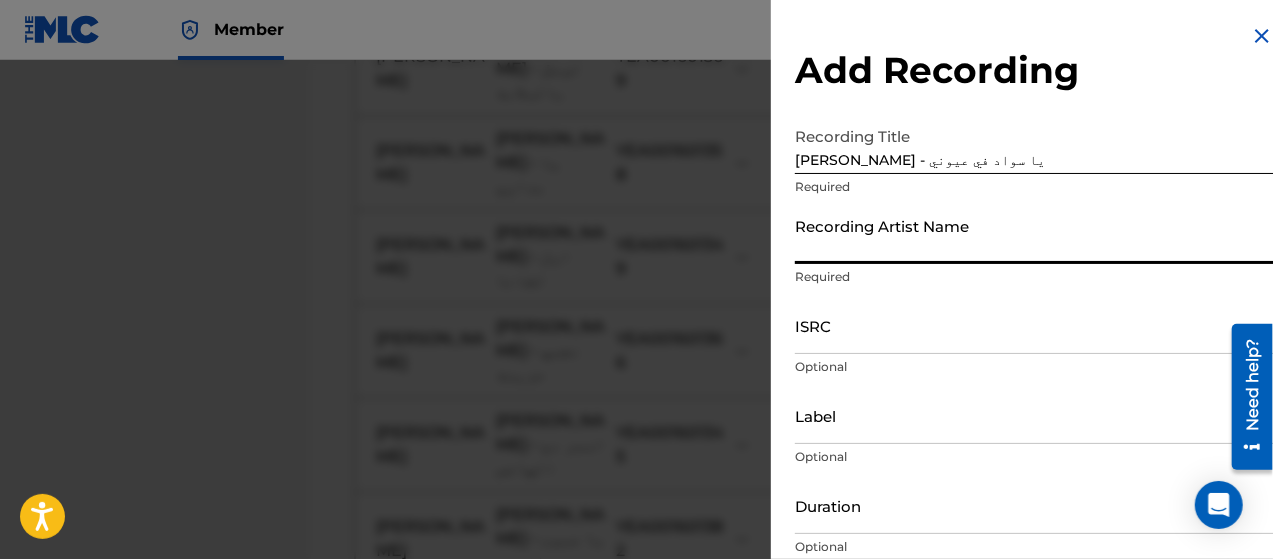 type on "[PERSON_NAME]" 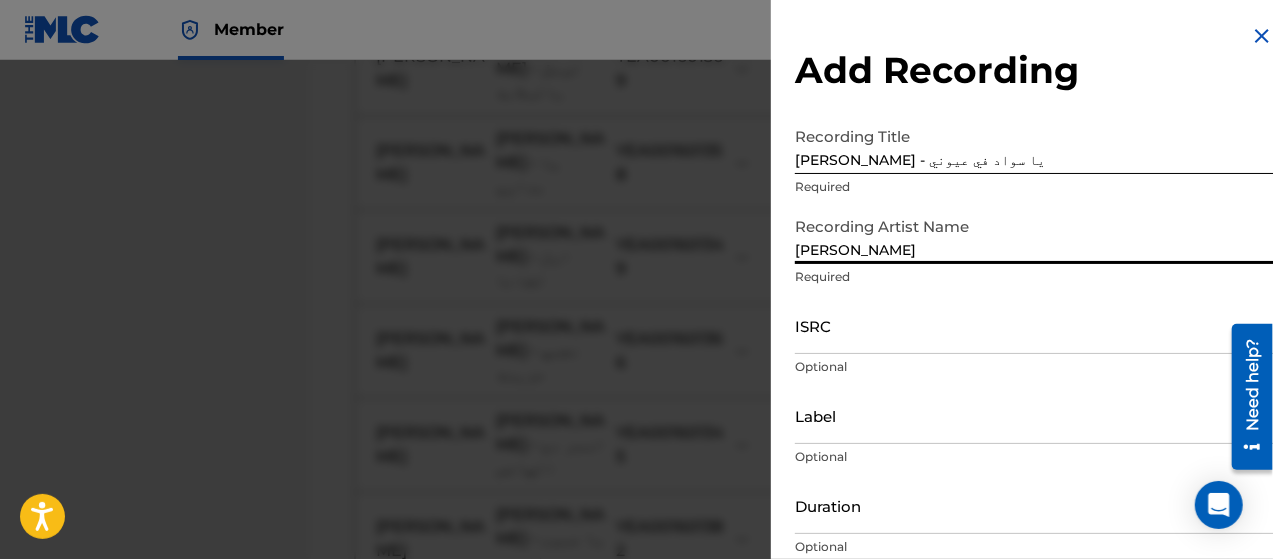 click on "ISRC" at bounding box center [1034, 325] 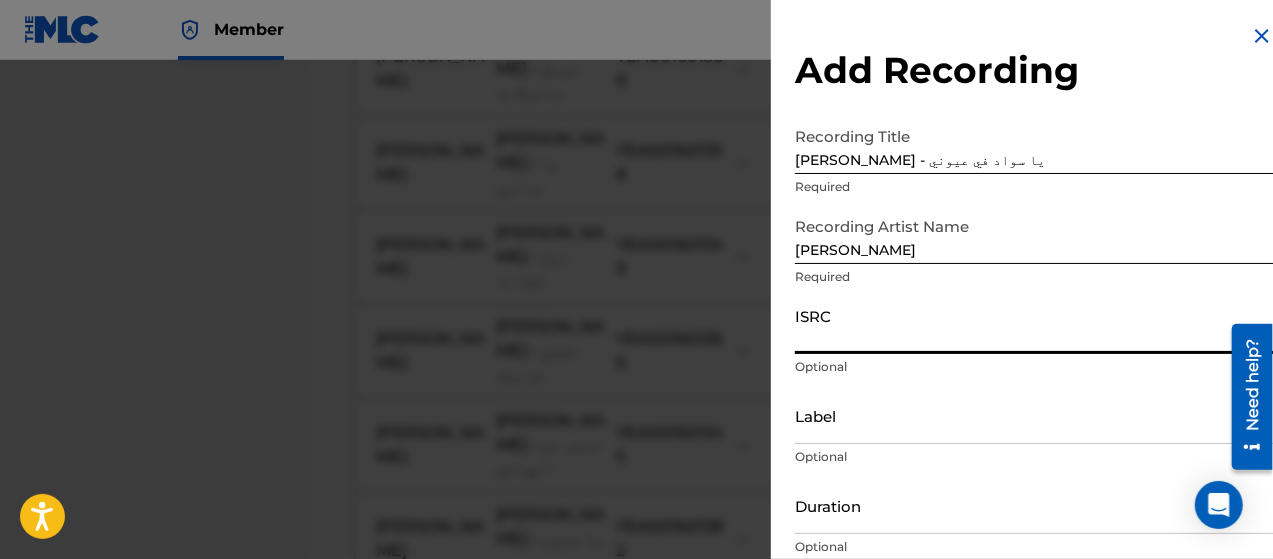 type on "YEA001601347" 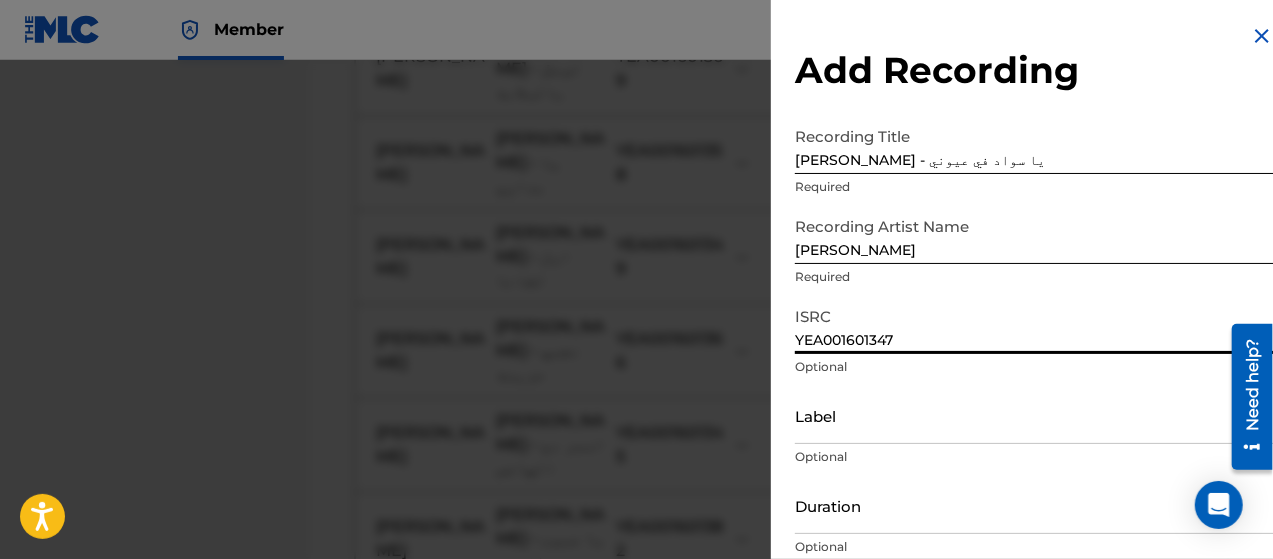 scroll, scrollTop: 172, scrollLeft: 0, axis: vertical 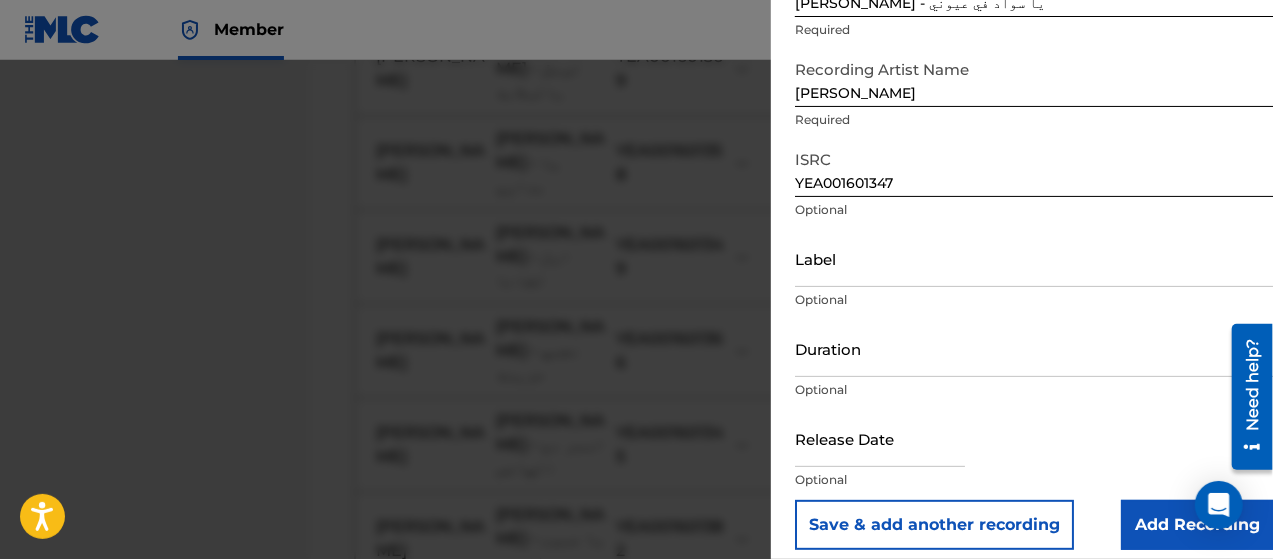 click on "Add Recording" at bounding box center (1197, 525) 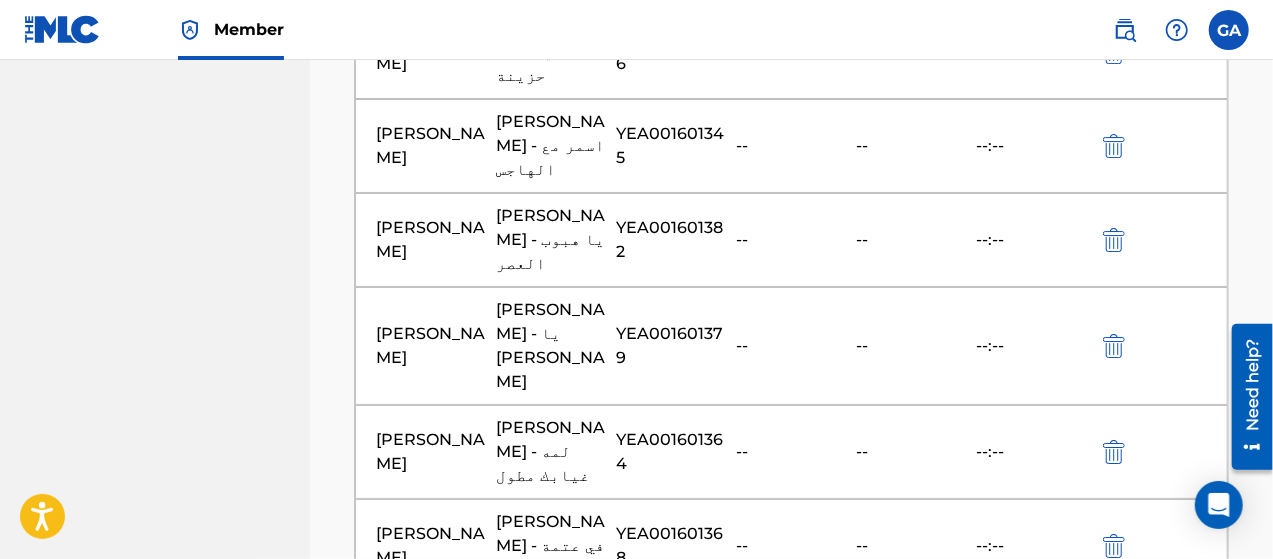 scroll, scrollTop: 3378, scrollLeft: 0, axis: vertical 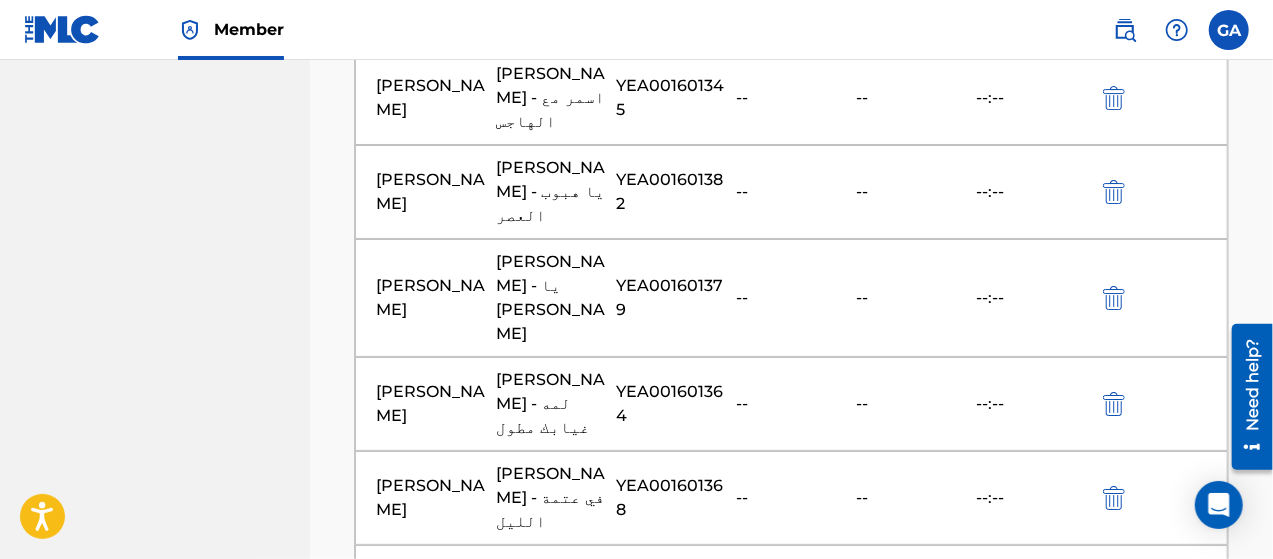 click on "Back" at bounding box center (414, 1334) 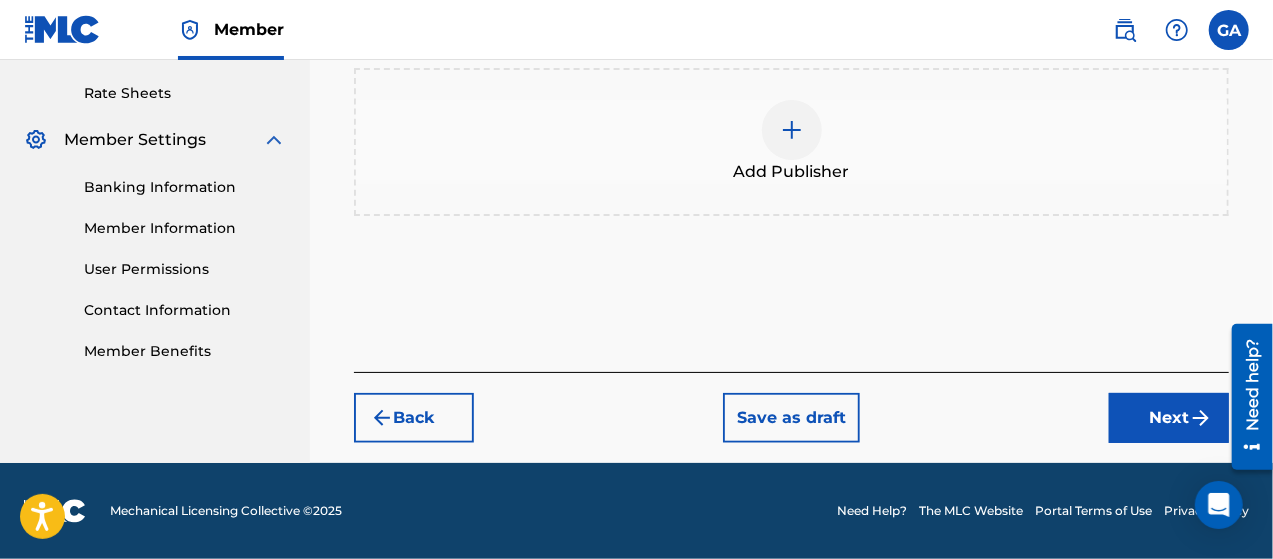 scroll, scrollTop: 708, scrollLeft: 0, axis: vertical 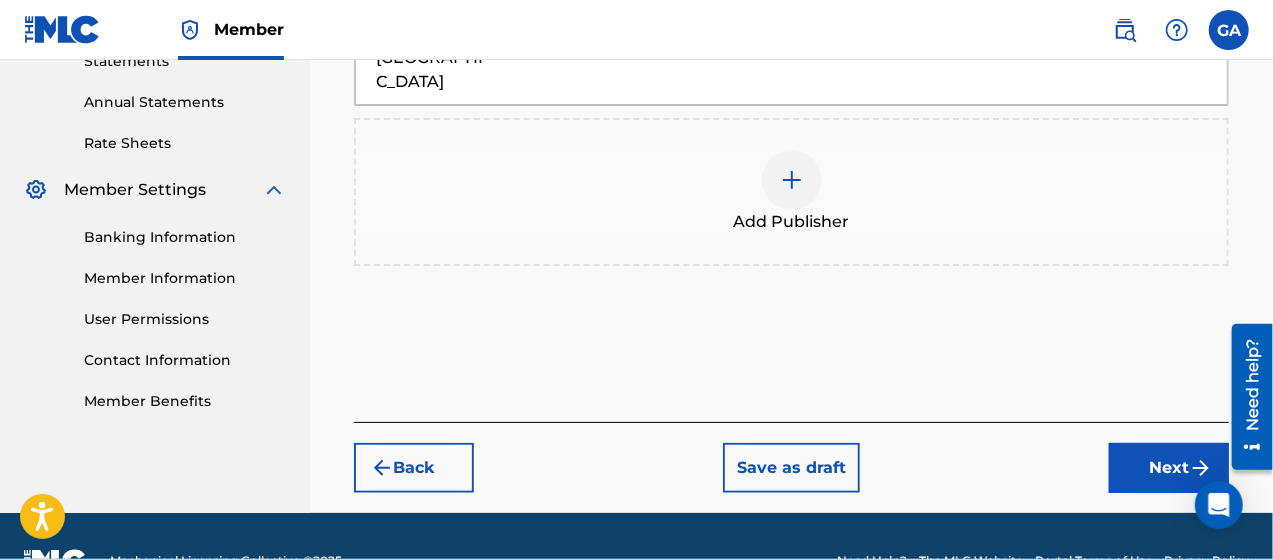 click on "Back" at bounding box center (414, 468) 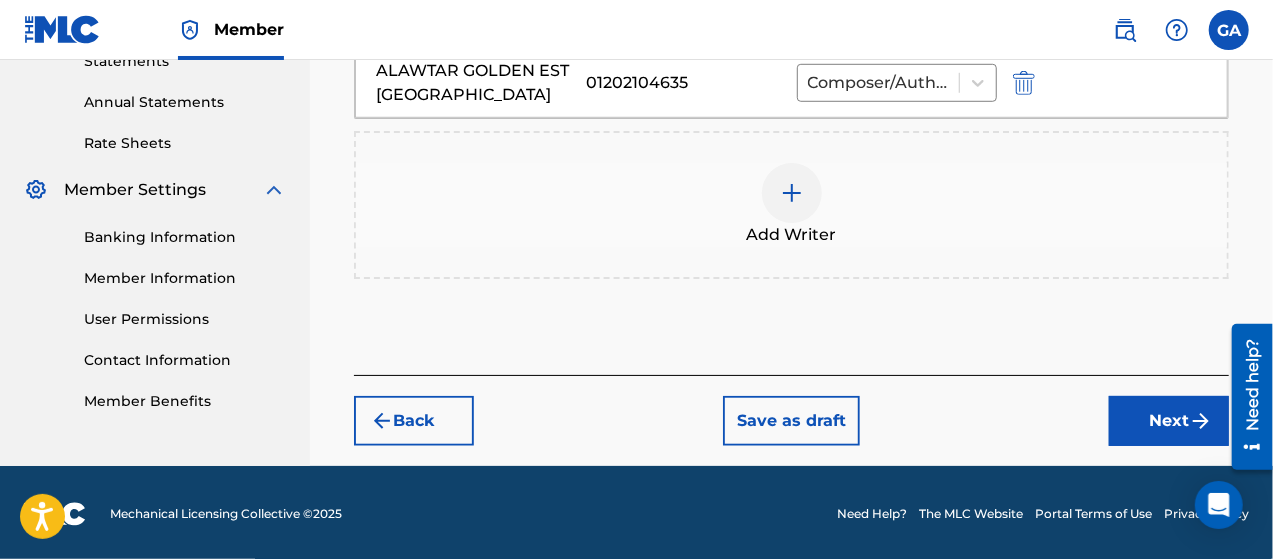 click on "Back" at bounding box center [414, 421] 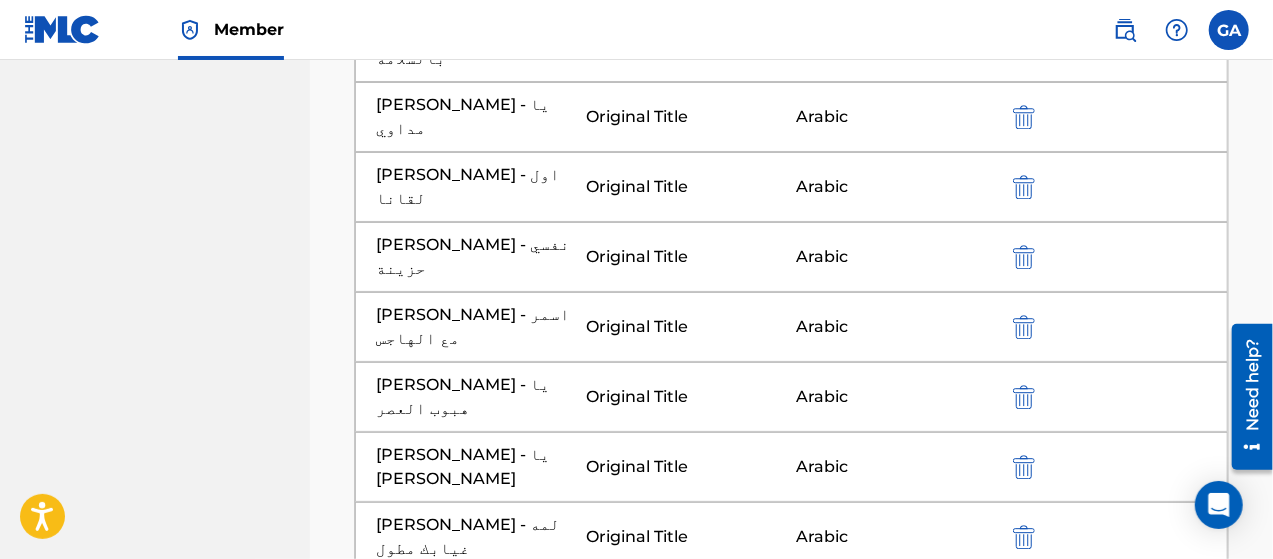 scroll, scrollTop: 2684, scrollLeft: 0, axis: vertical 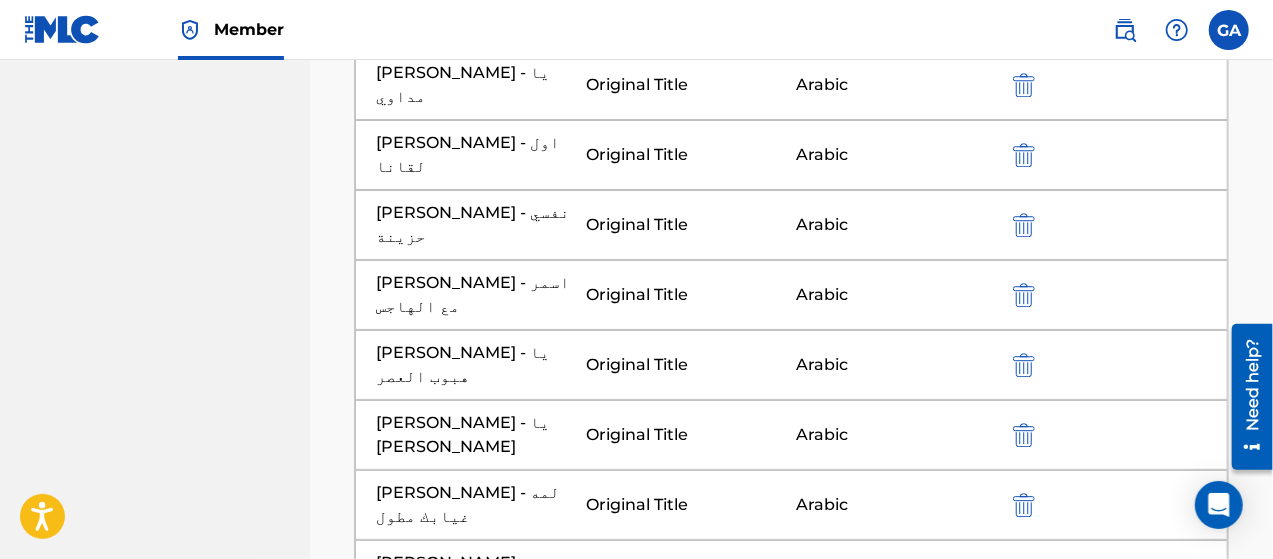 click on "Next" at bounding box center [1169, 1311] 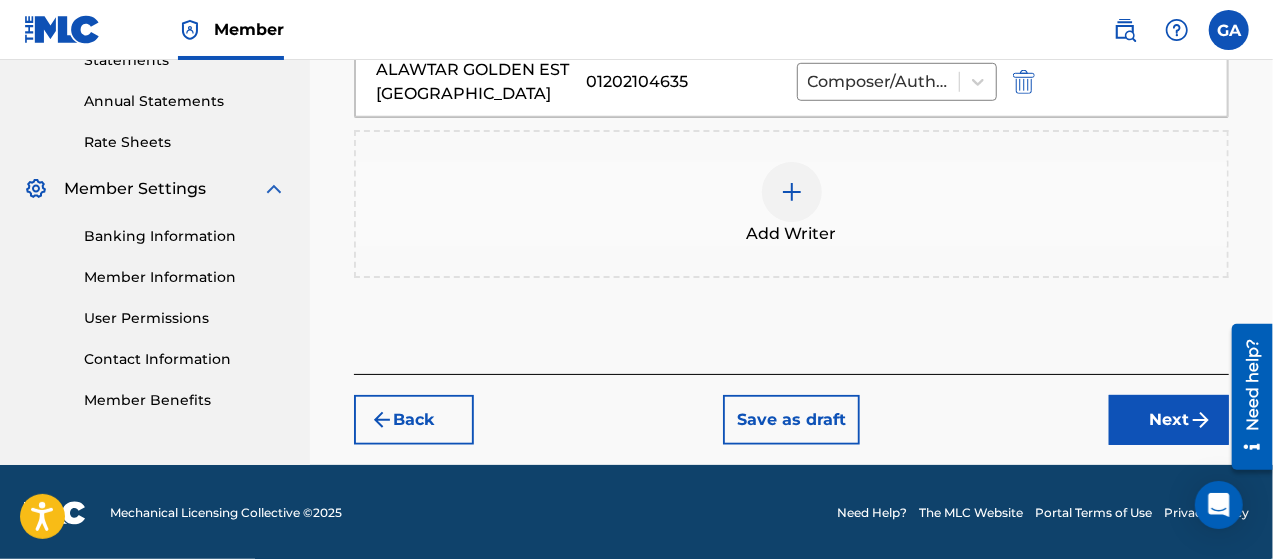 click on "Next" at bounding box center [1169, 420] 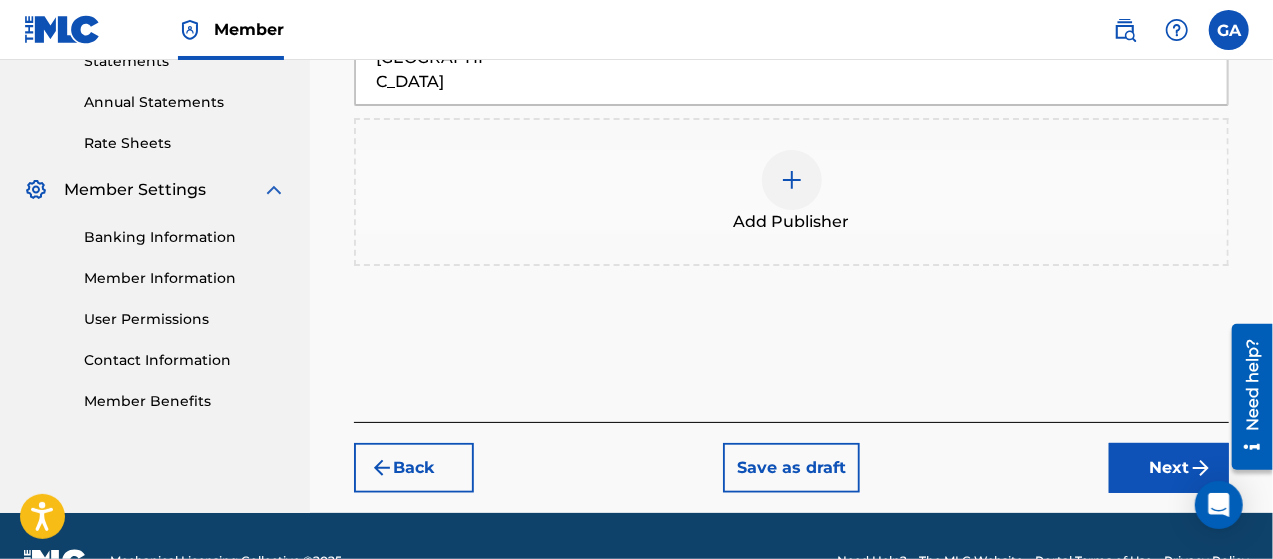 click on "Next" at bounding box center [1169, 468] 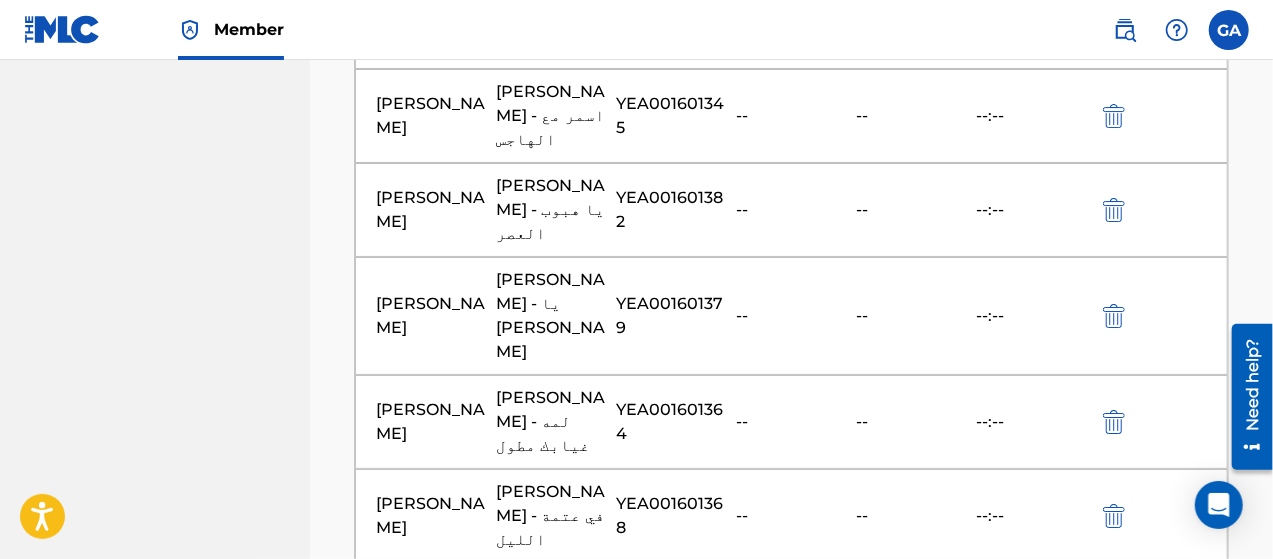 scroll, scrollTop: 3378, scrollLeft: 0, axis: vertical 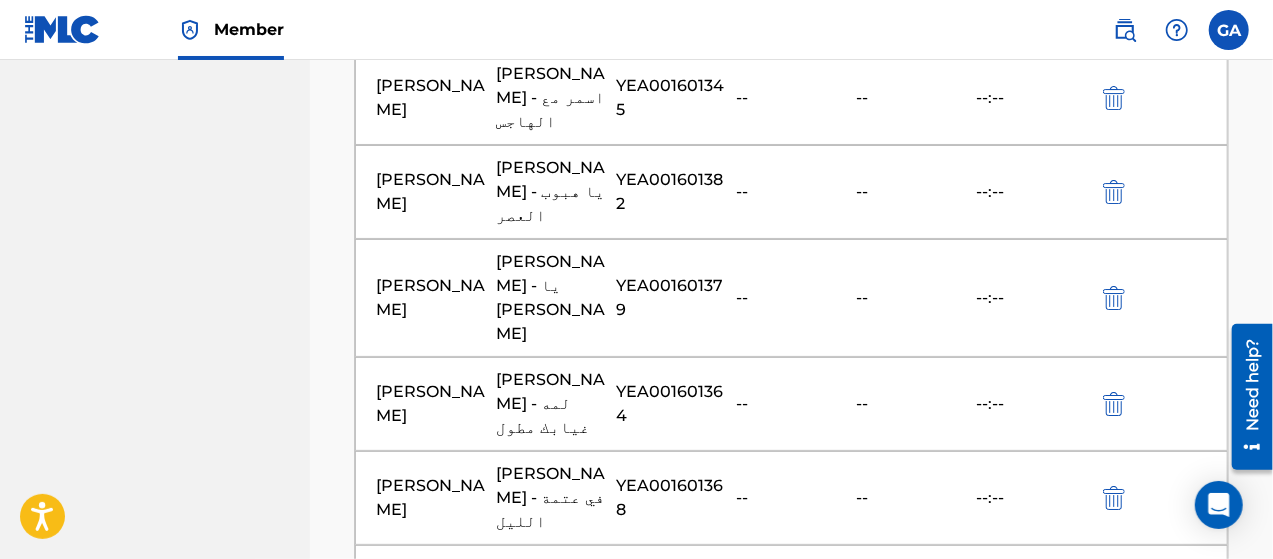 click at bounding box center [792, 1138] 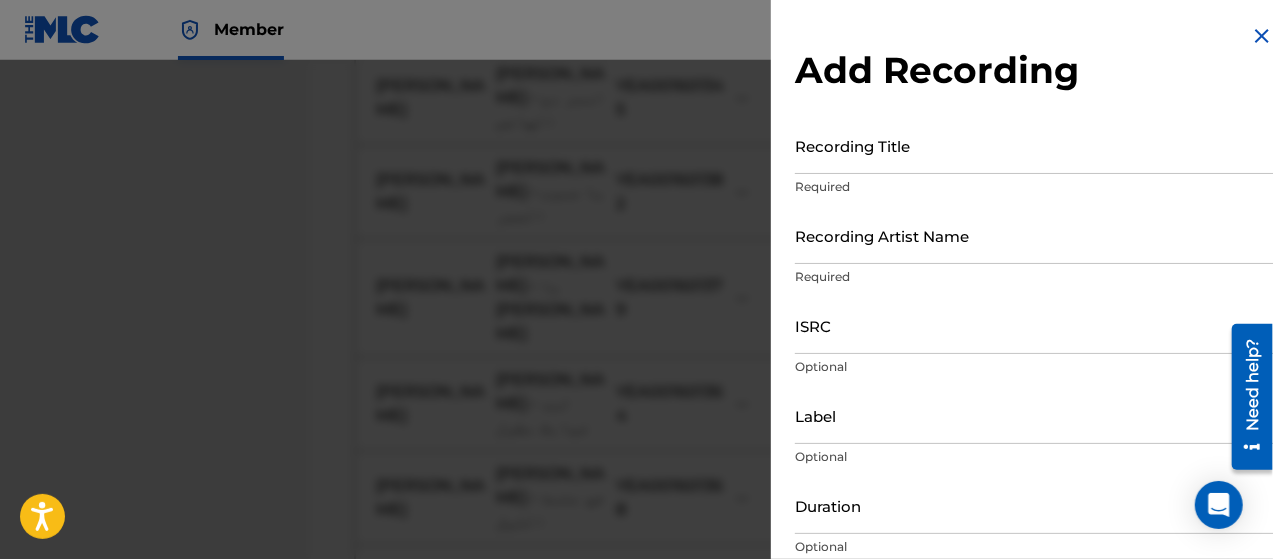 click on "Recording Title" at bounding box center (1034, 145) 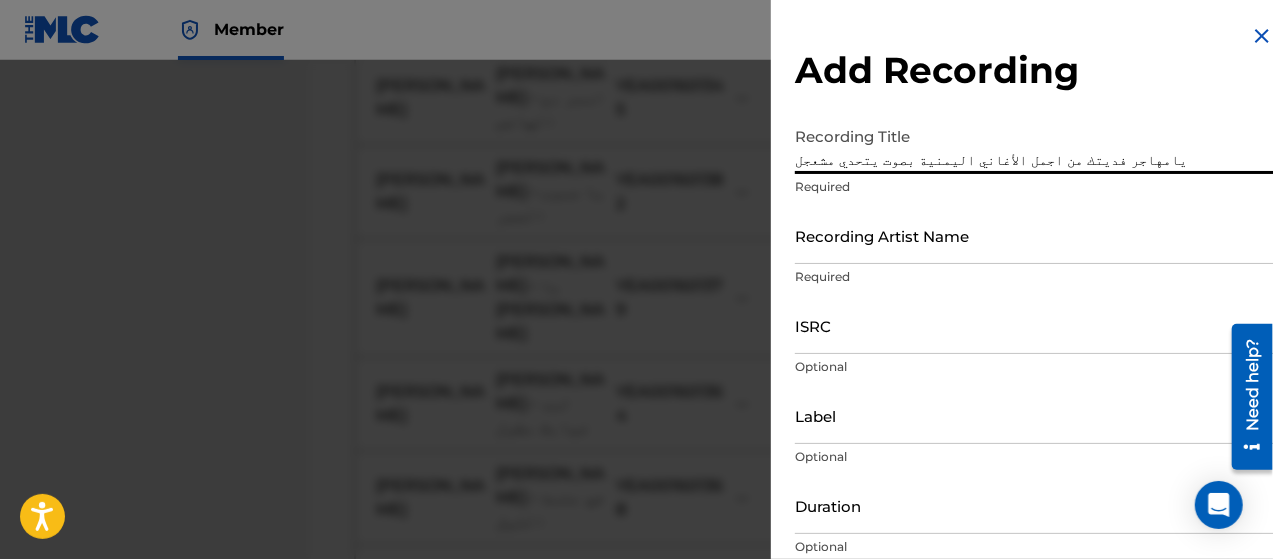 type on "يامهاجر فديتك من اجمل الأغاني اليمنية بصوت يتحدي مشعجل" 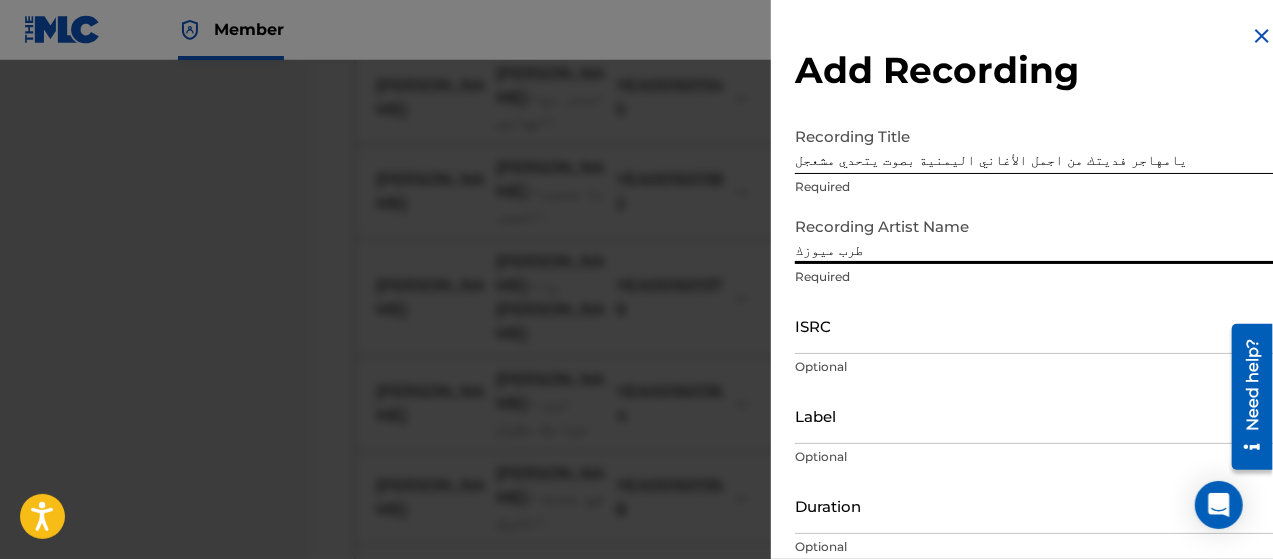 type on "طرب ميوزك" 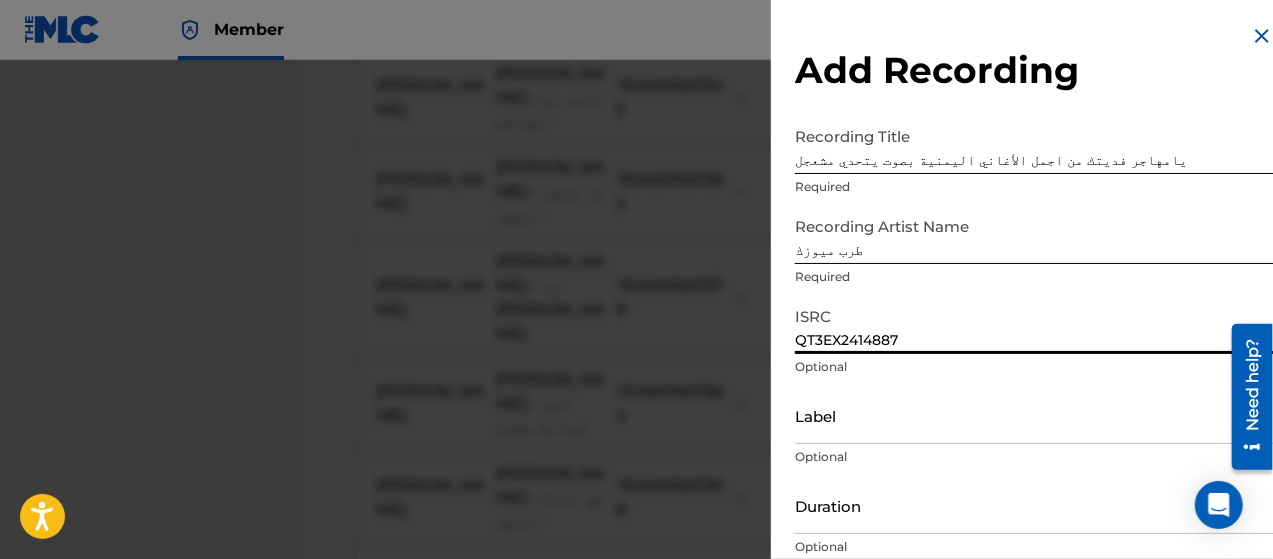 scroll, scrollTop: 172, scrollLeft: 0, axis: vertical 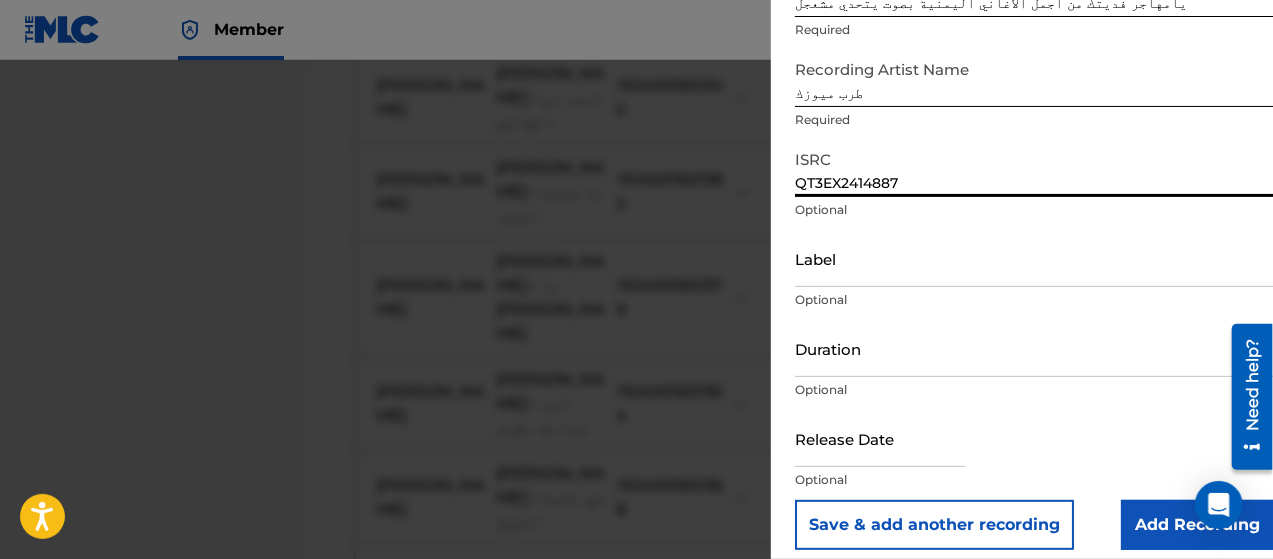 type on "QT3EX2414887" 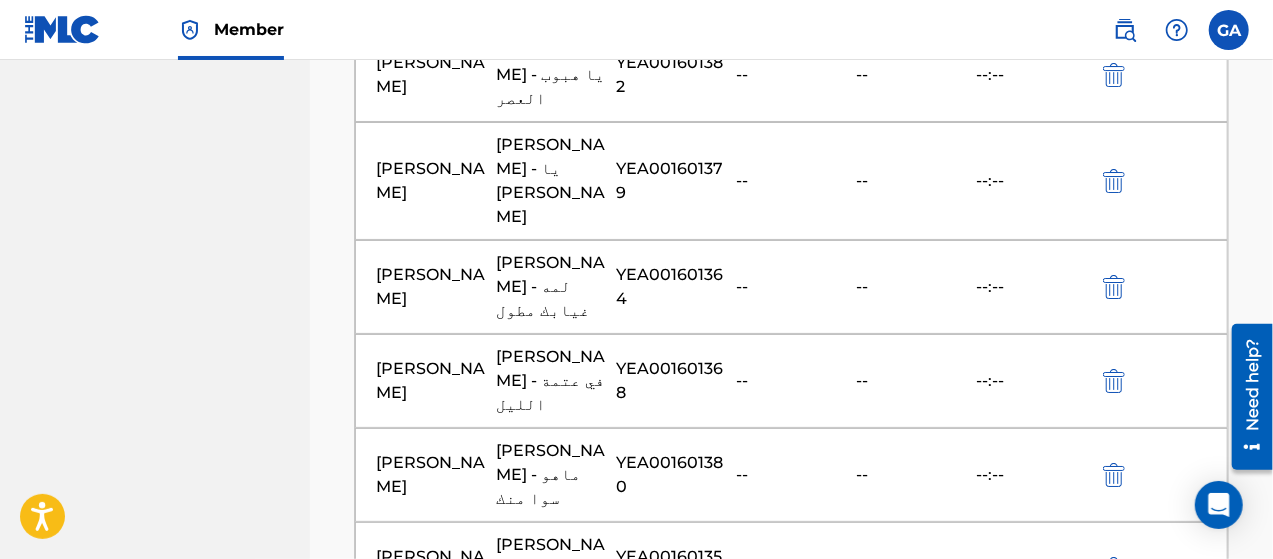click on "Next" at bounding box center [1169, 1383] 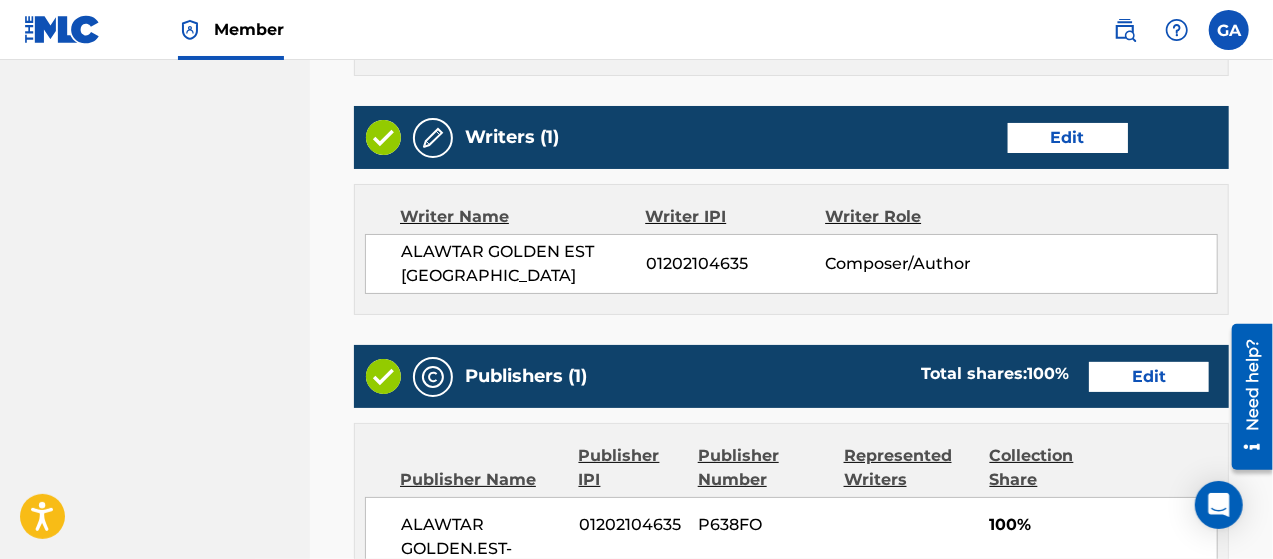 scroll, scrollTop: 4076, scrollLeft: 0, axis: vertical 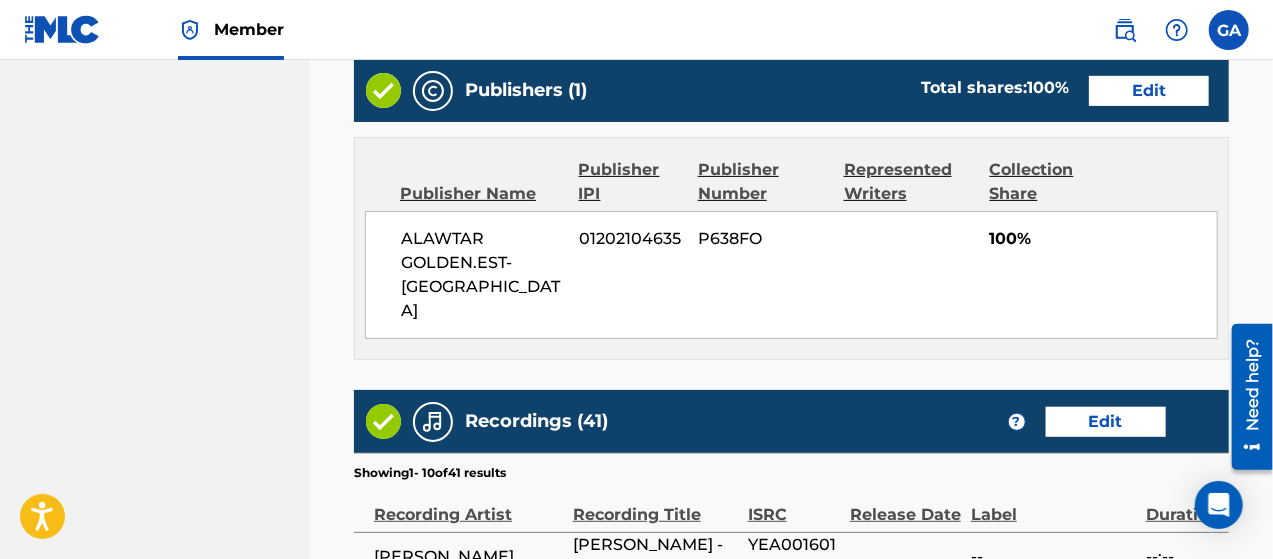 click on "Submit" at bounding box center [1149, 1182] 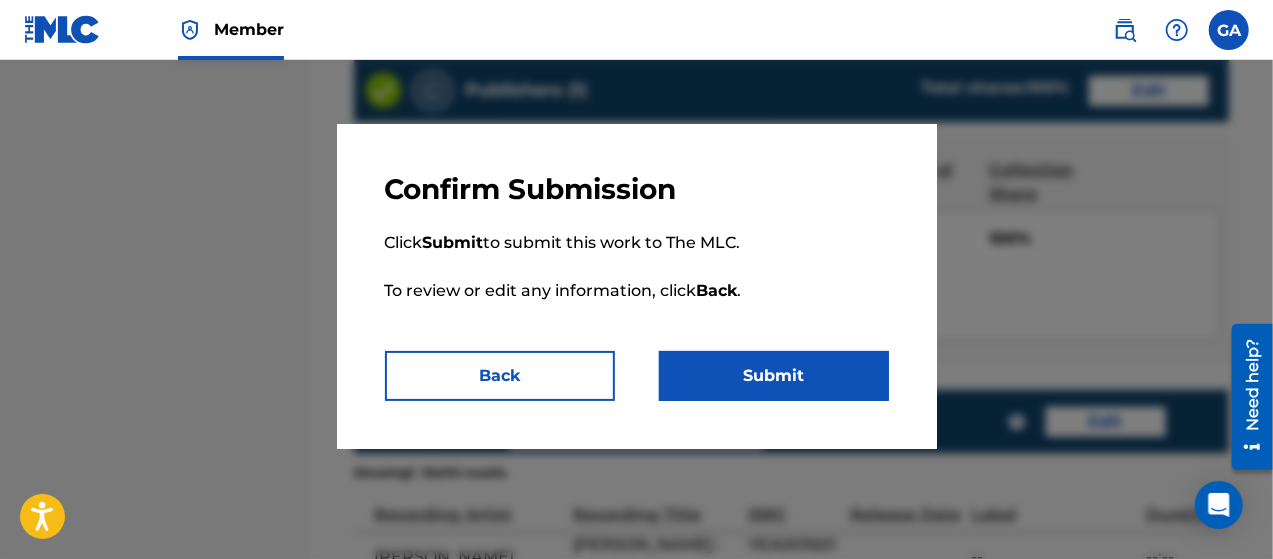 click on "Submit" at bounding box center [774, 376] 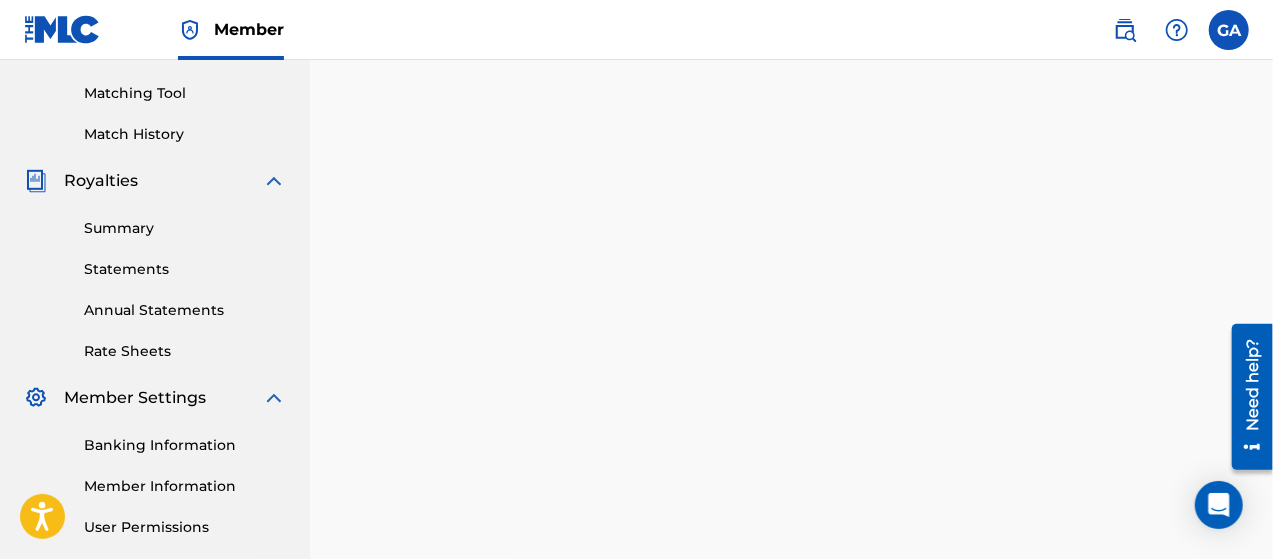 scroll, scrollTop: 100, scrollLeft: 0, axis: vertical 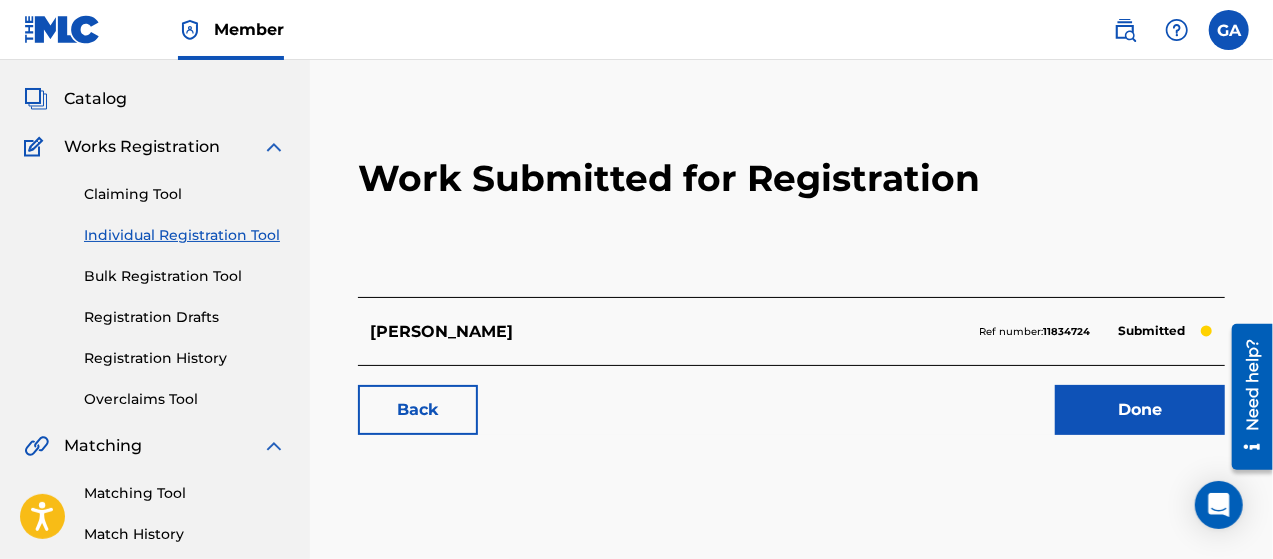 click on "Done" at bounding box center [1140, 410] 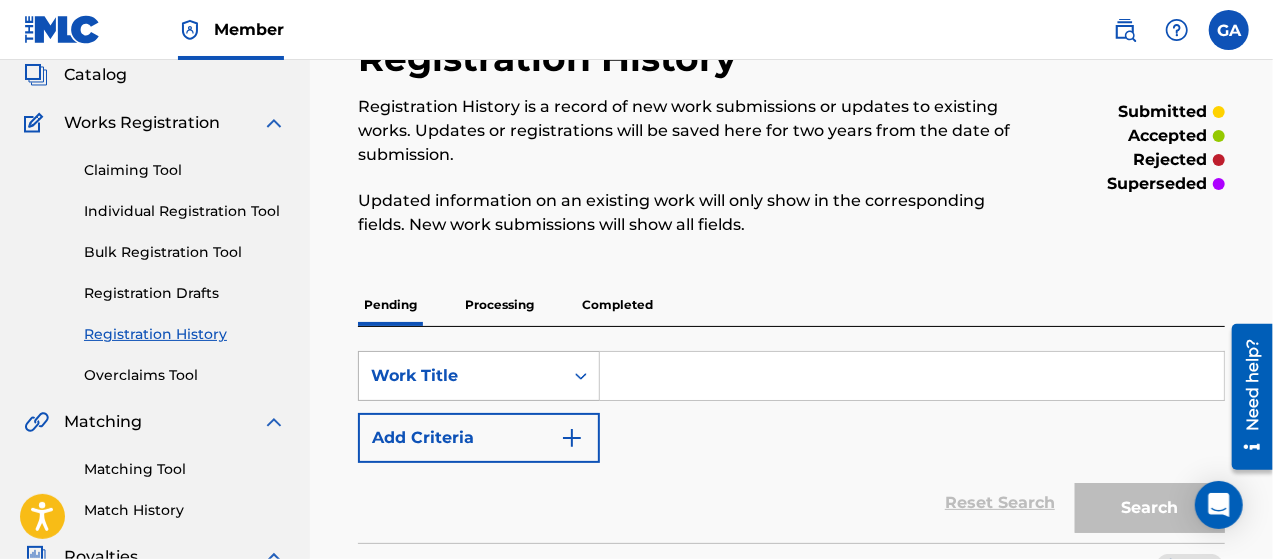 scroll, scrollTop: 100, scrollLeft: 0, axis: vertical 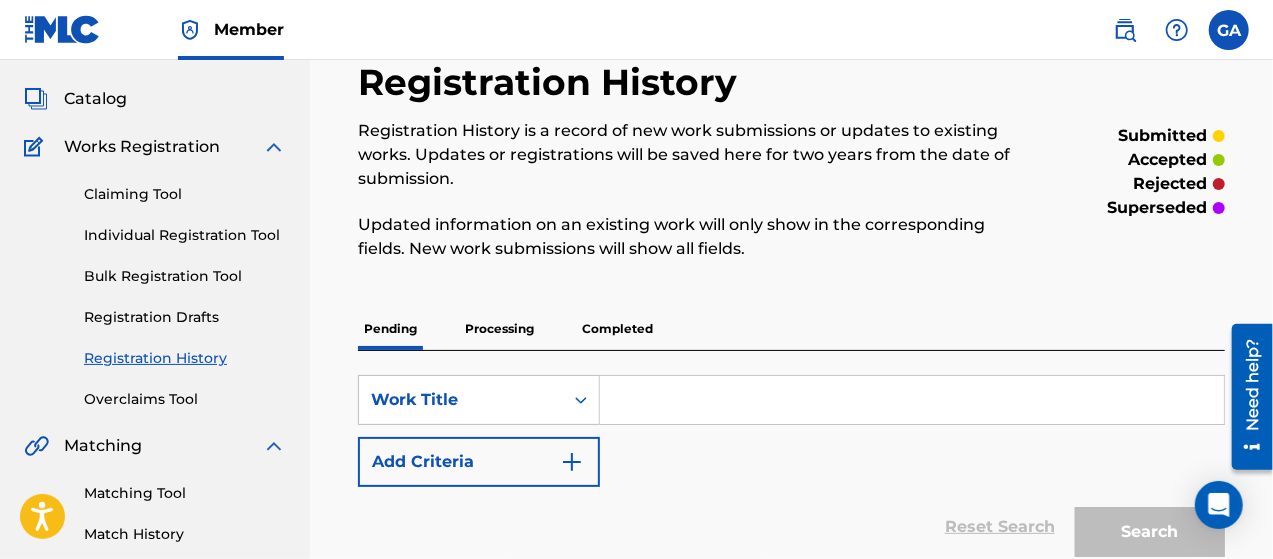 click on "Individual Registration Tool" at bounding box center [185, 235] 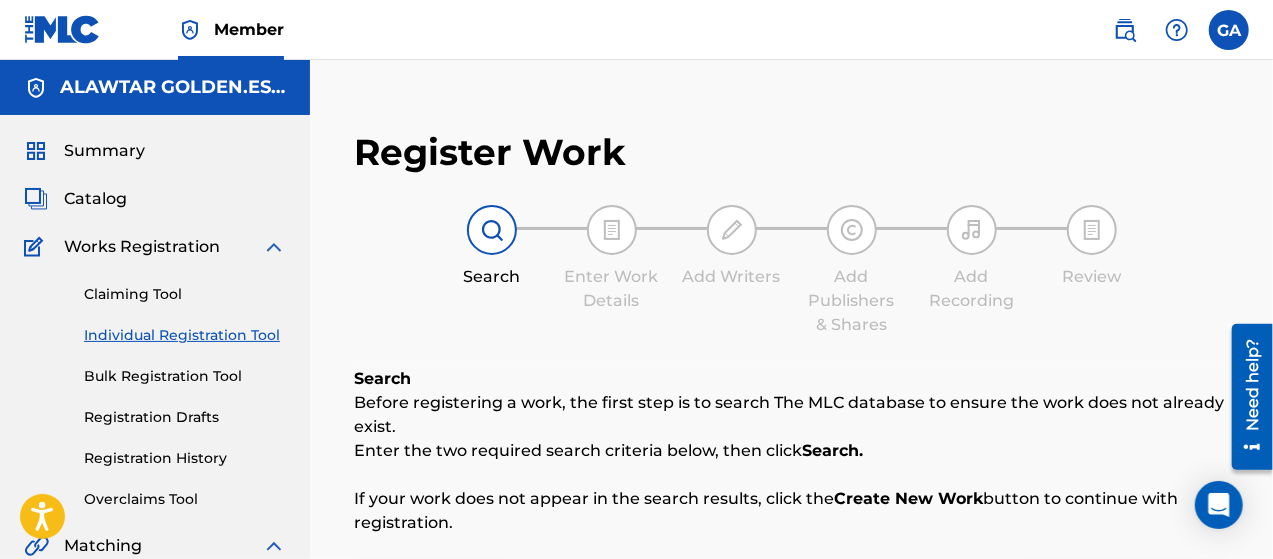 scroll, scrollTop: 400, scrollLeft: 0, axis: vertical 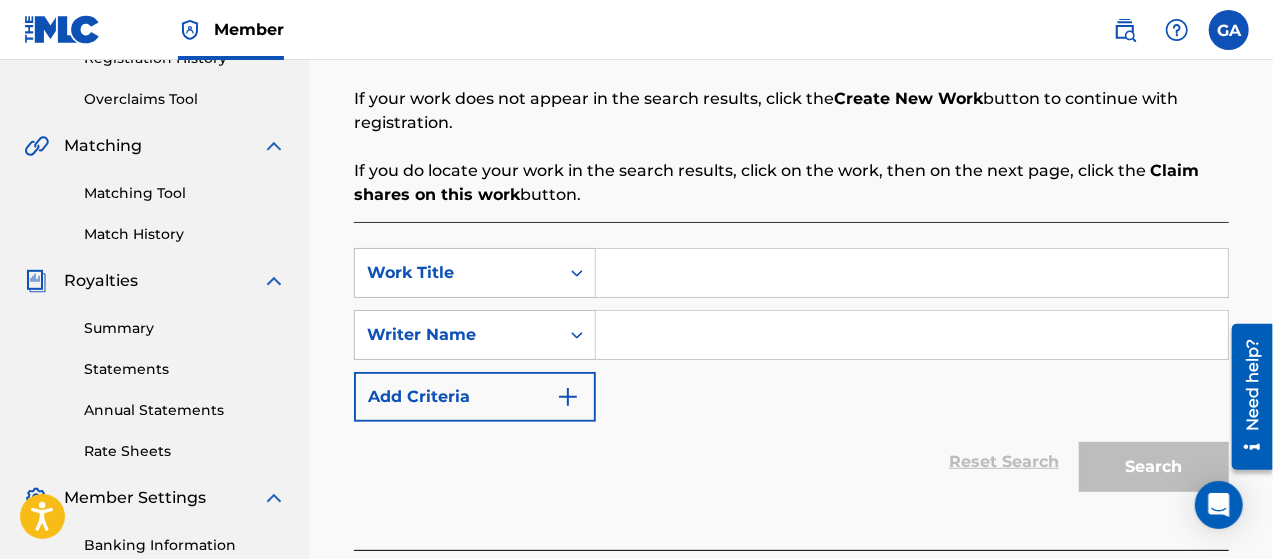 click at bounding box center [912, 273] 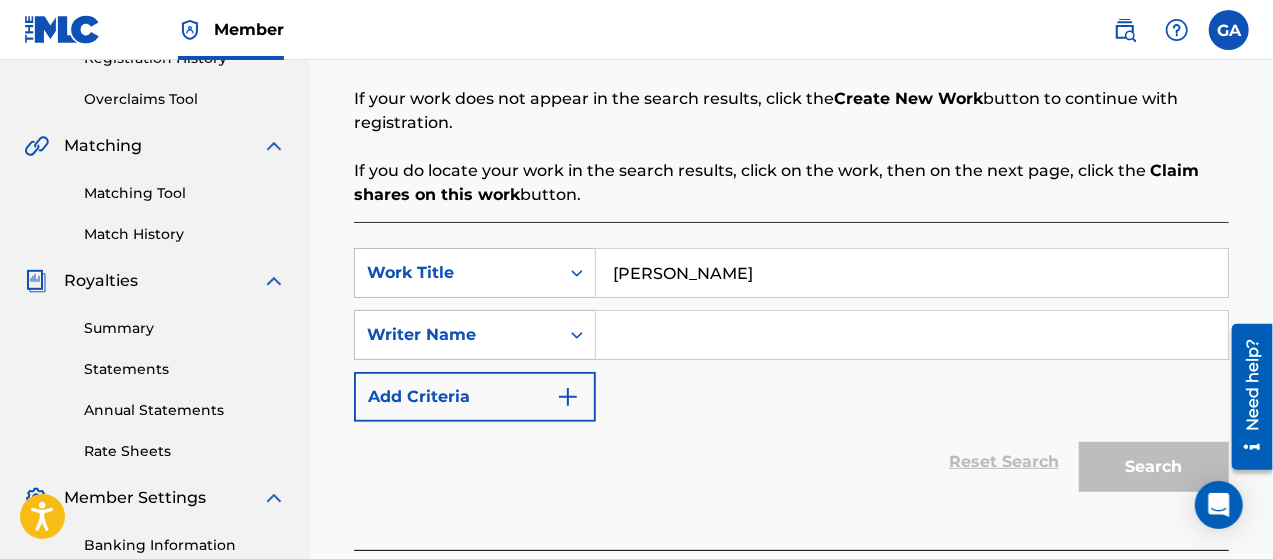 type on "[PERSON_NAME]" 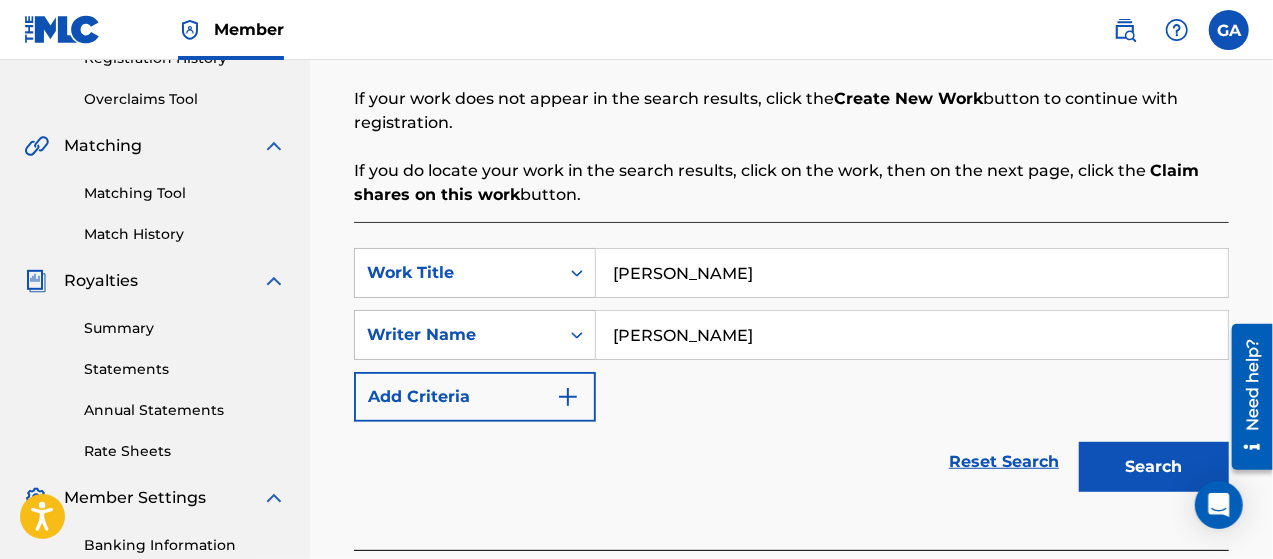 type on "[PERSON_NAME]" 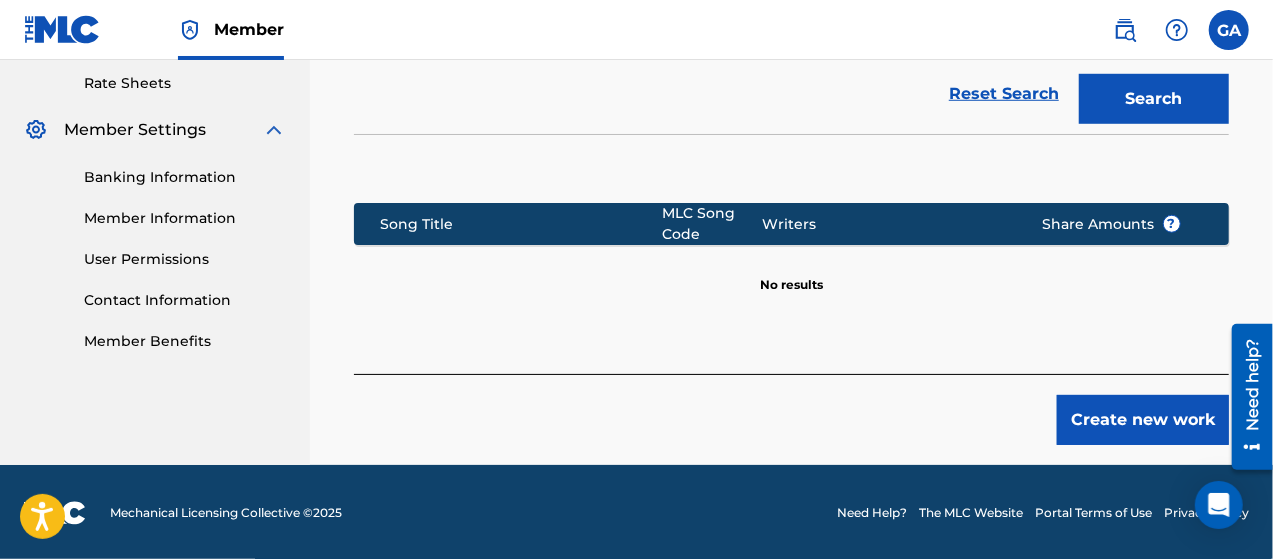 click on "Create new work" at bounding box center [1143, 420] 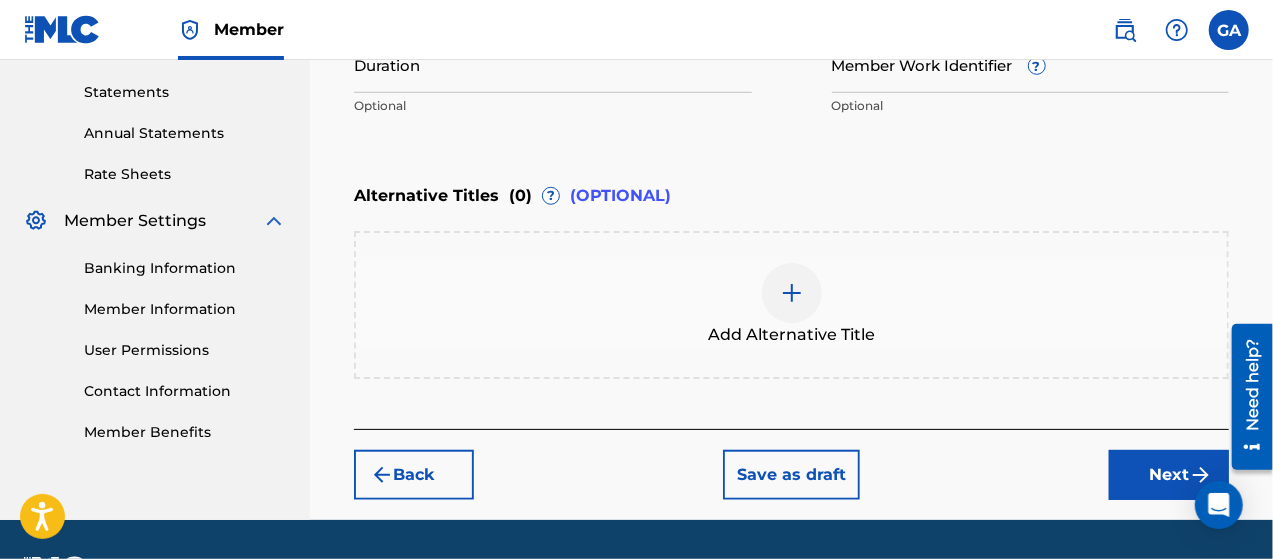 scroll, scrollTop: 732, scrollLeft: 0, axis: vertical 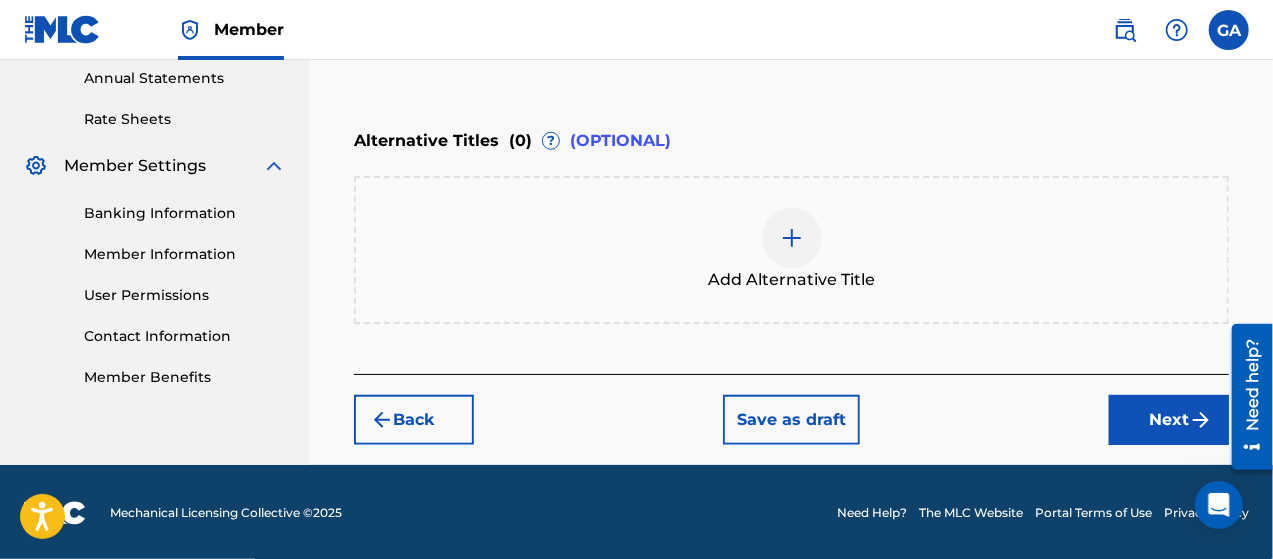 click at bounding box center (792, 238) 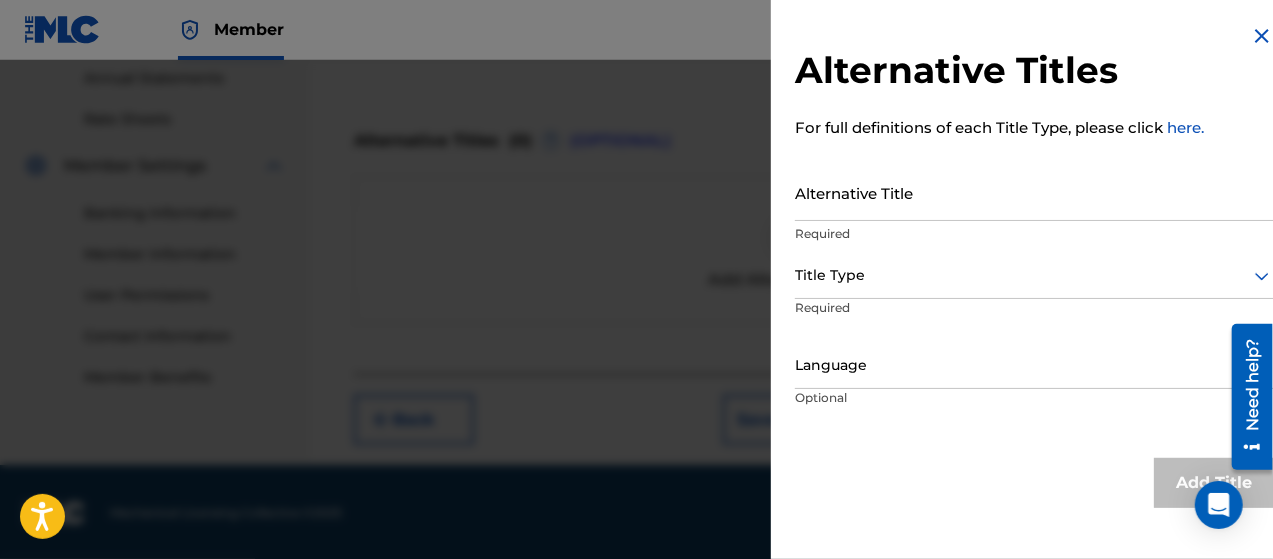 click on "Alternative Title" at bounding box center [1034, 192] 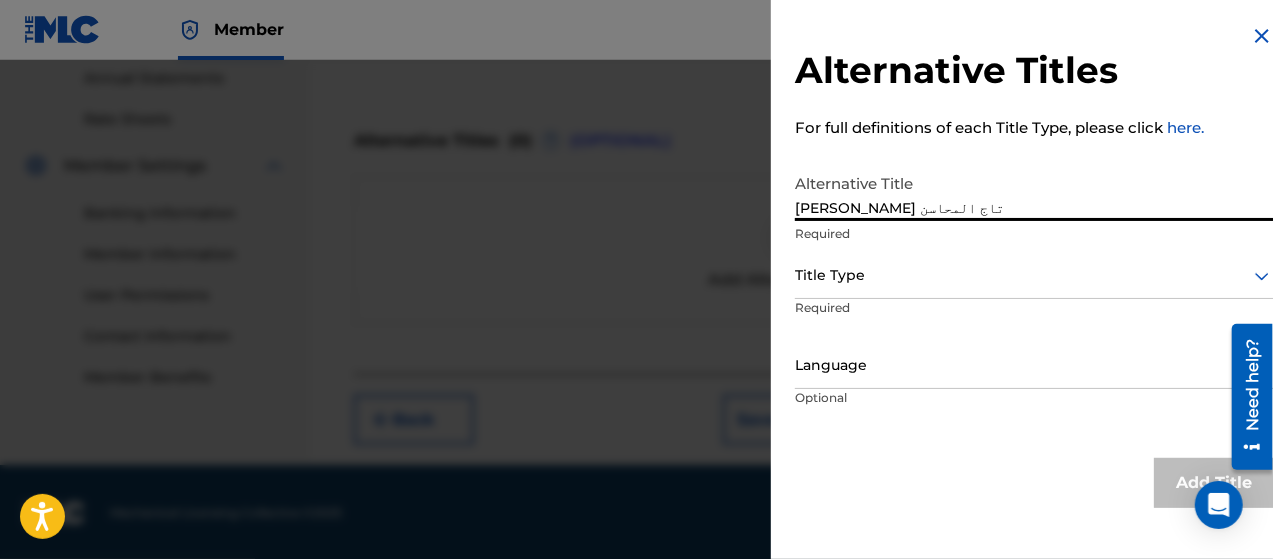 type on "[PERSON_NAME] تاج المحاسن" 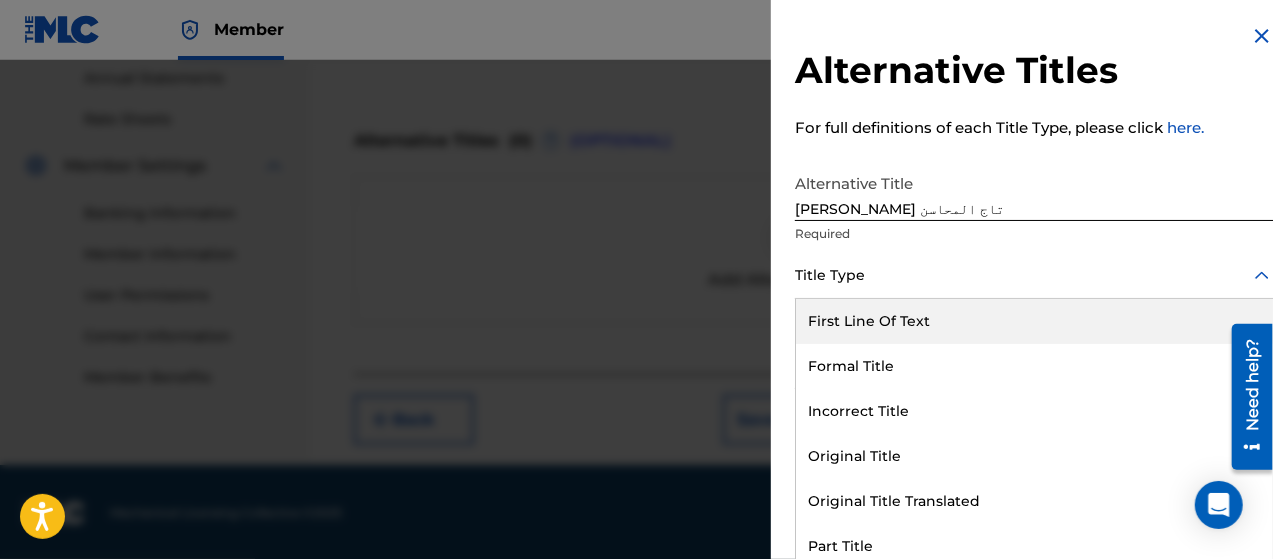 scroll, scrollTop: 16, scrollLeft: 0, axis: vertical 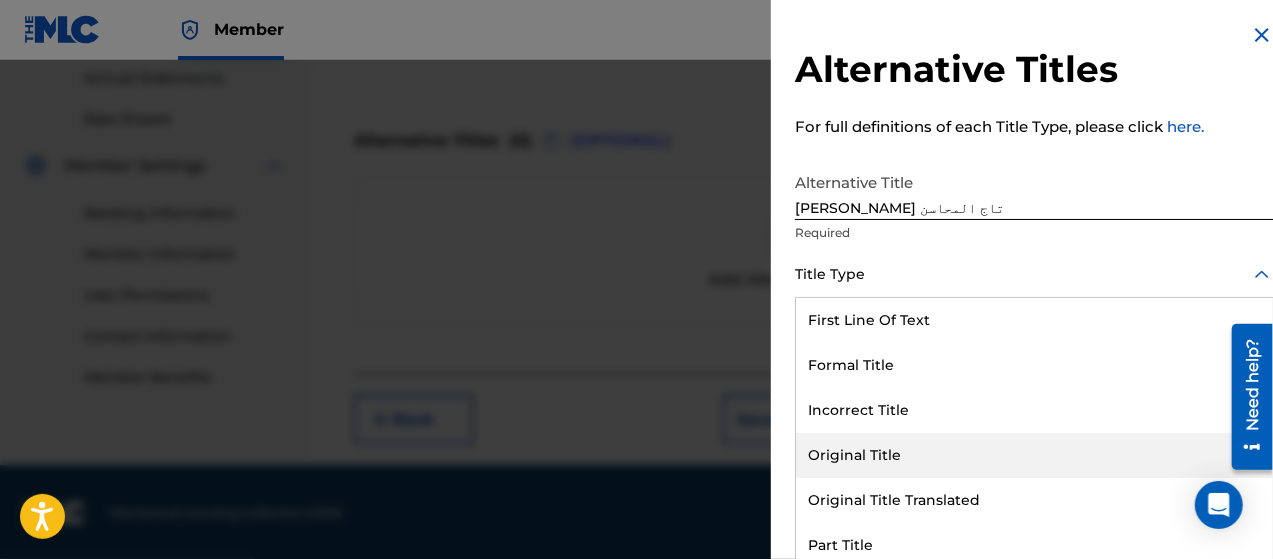 click on "Original Title" at bounding box center [1034, 455] 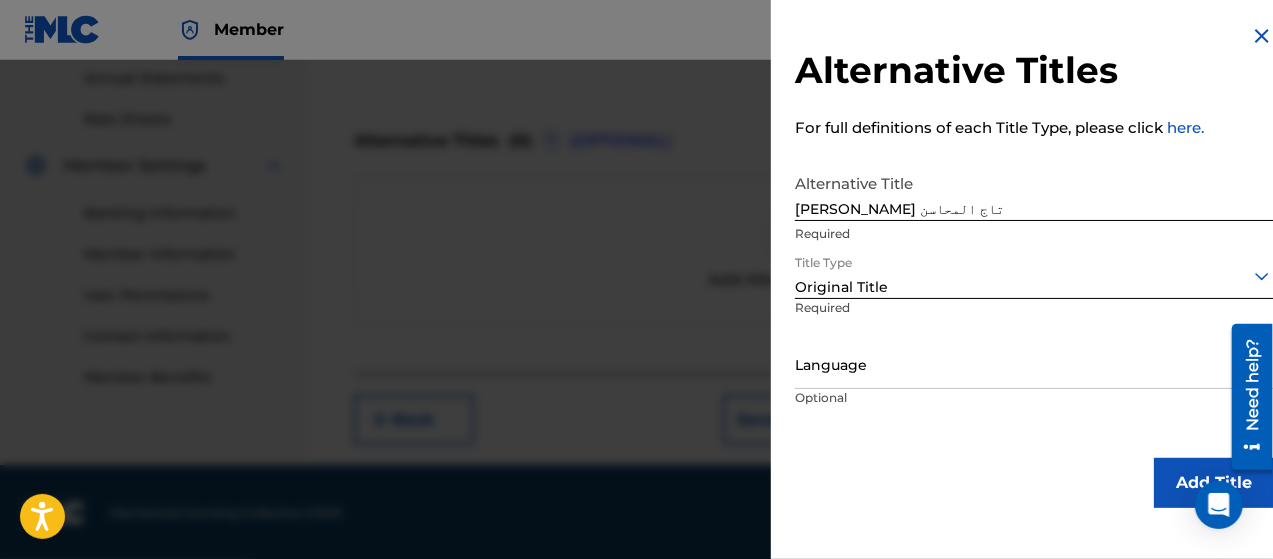 scroll, scrollTop: 0, scrollLeft: 0, axis: both 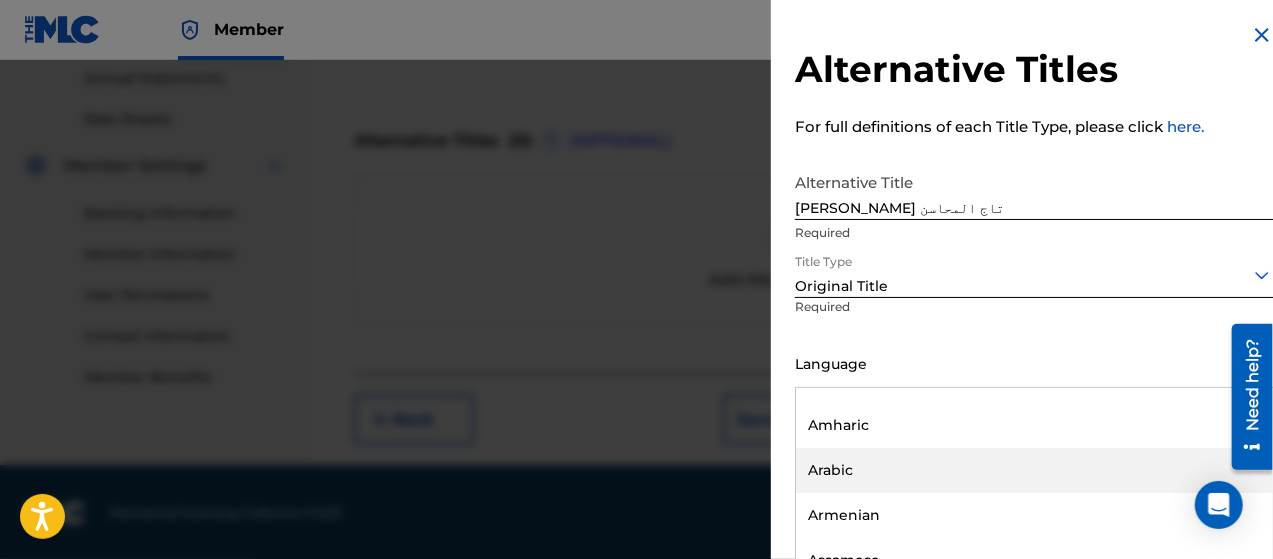click on "Arabic" at bounding box center [1034, 470] 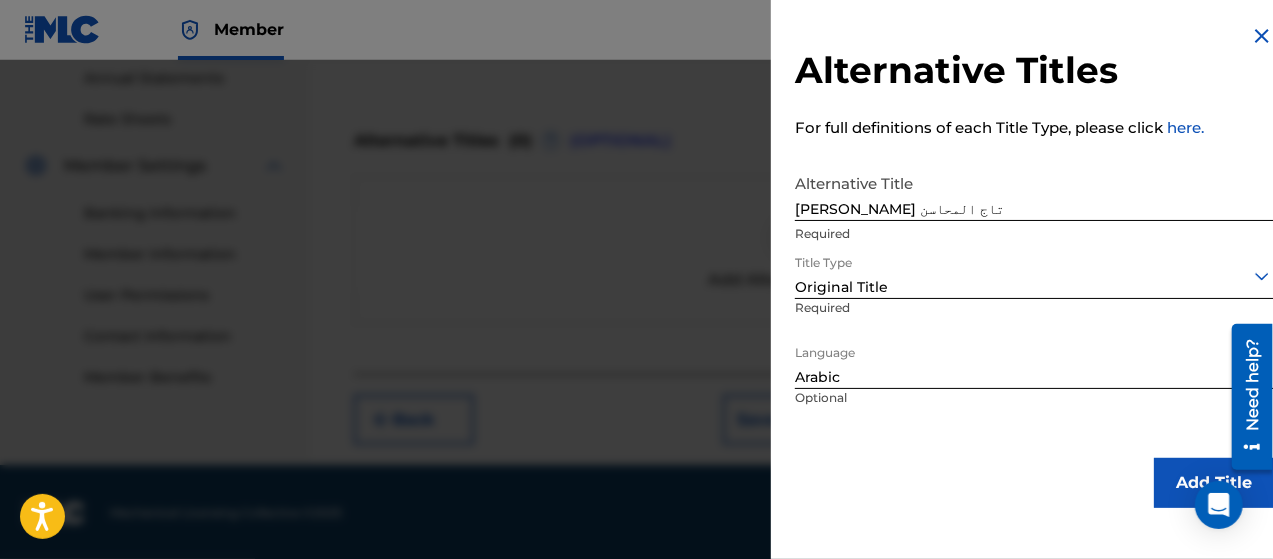scroll, scrollTop: 0, scrollLeft: 0, axis: both 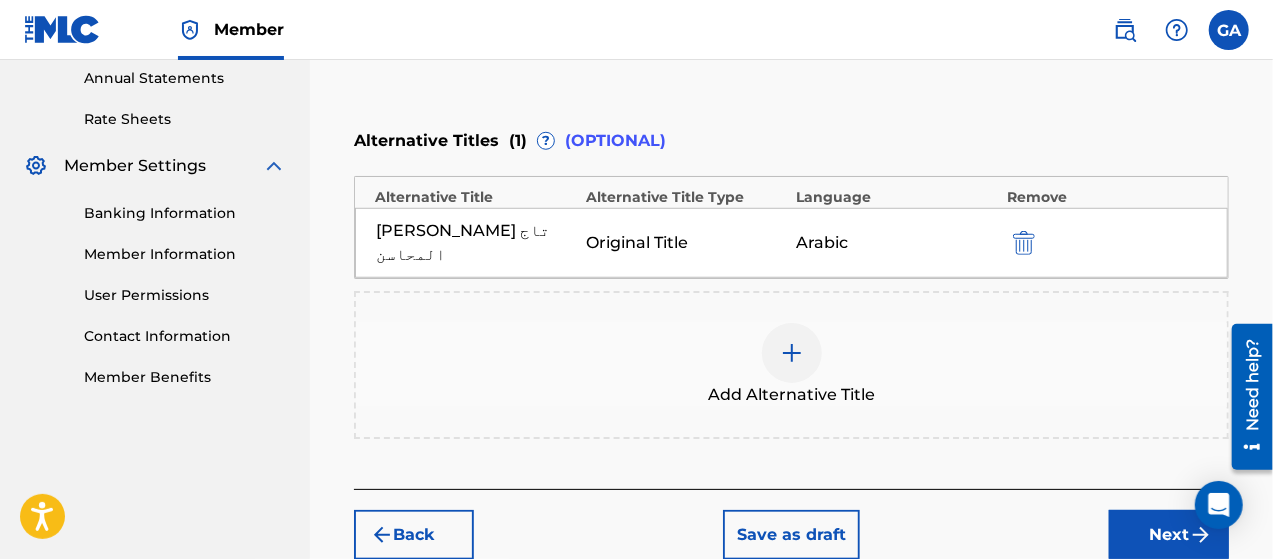 click at bounding box center [792, 353] 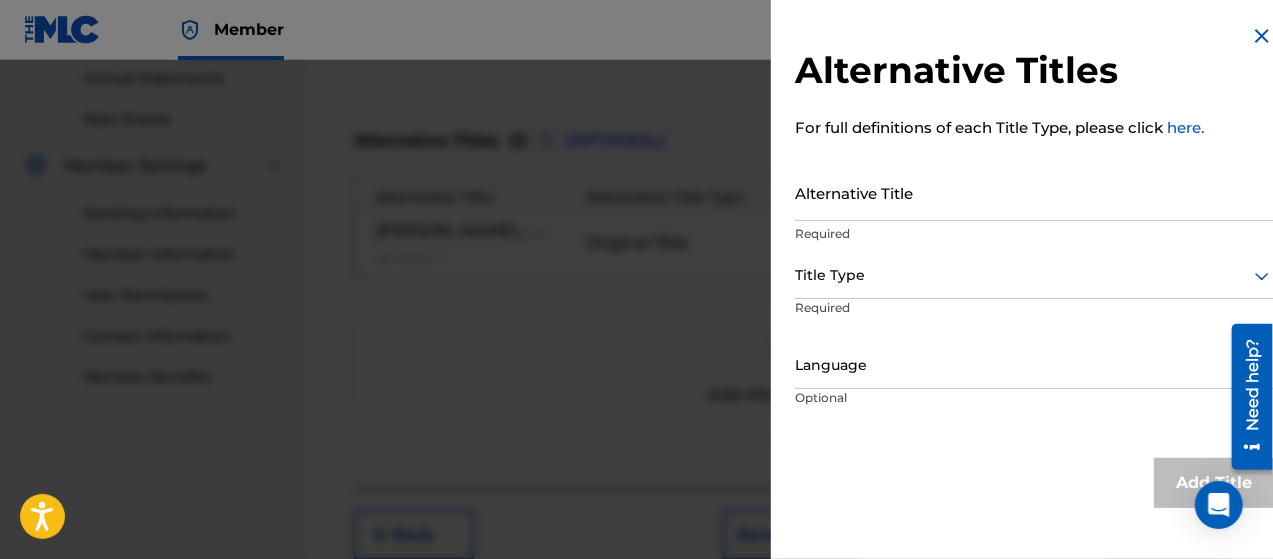 click on "Alternative Title" at bounding box center [1034, 192] 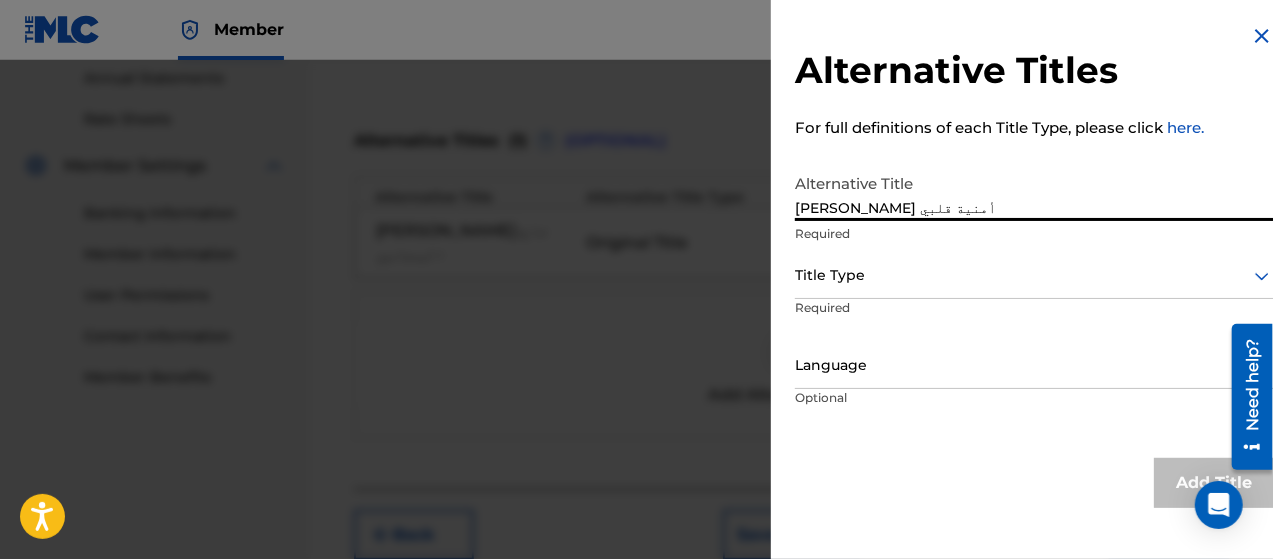 type on "[PERSON_NAME] أمنية قلبي" 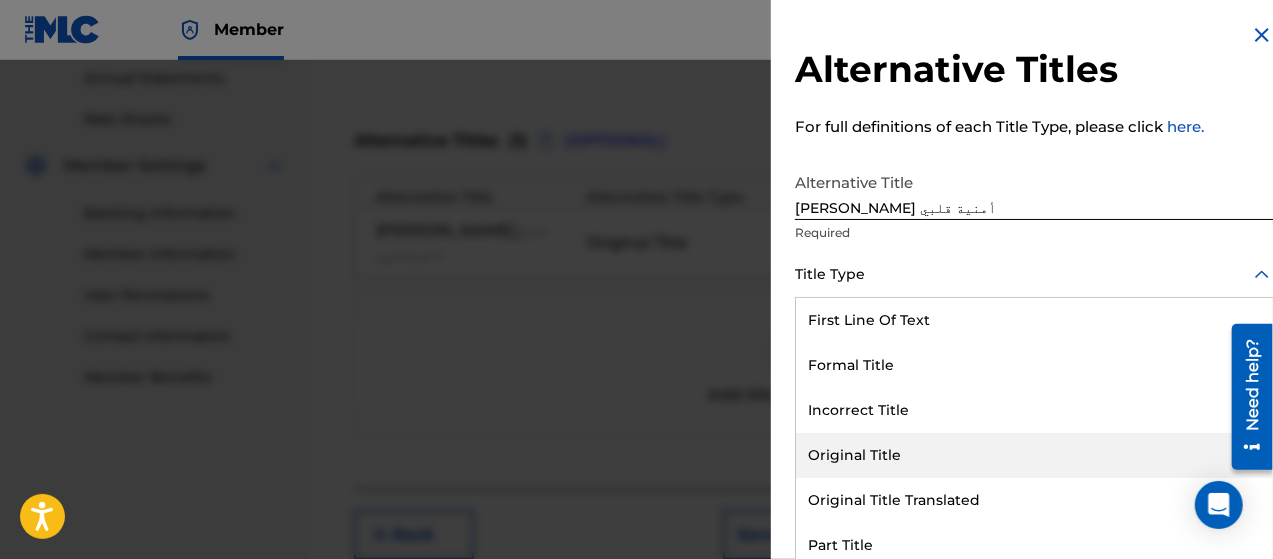 click on "Original Title" at bounding box center [1034, 455] 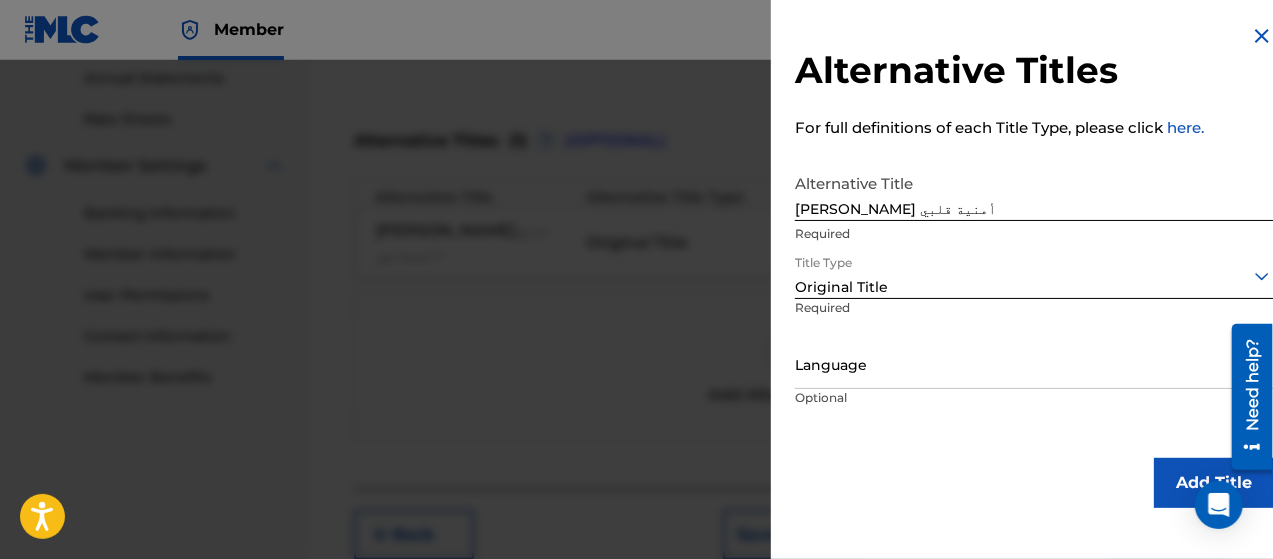 scroll, scrollTop: 0, scrollLeft: 0, axis: both 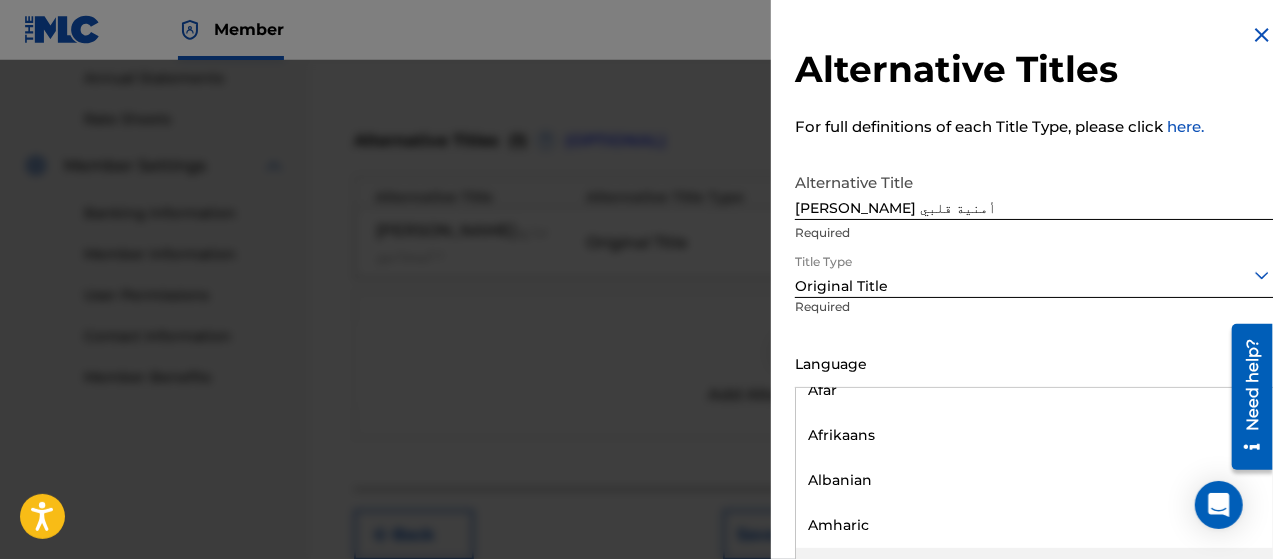 click on "Arabic" at bounding box center [1034, 570] 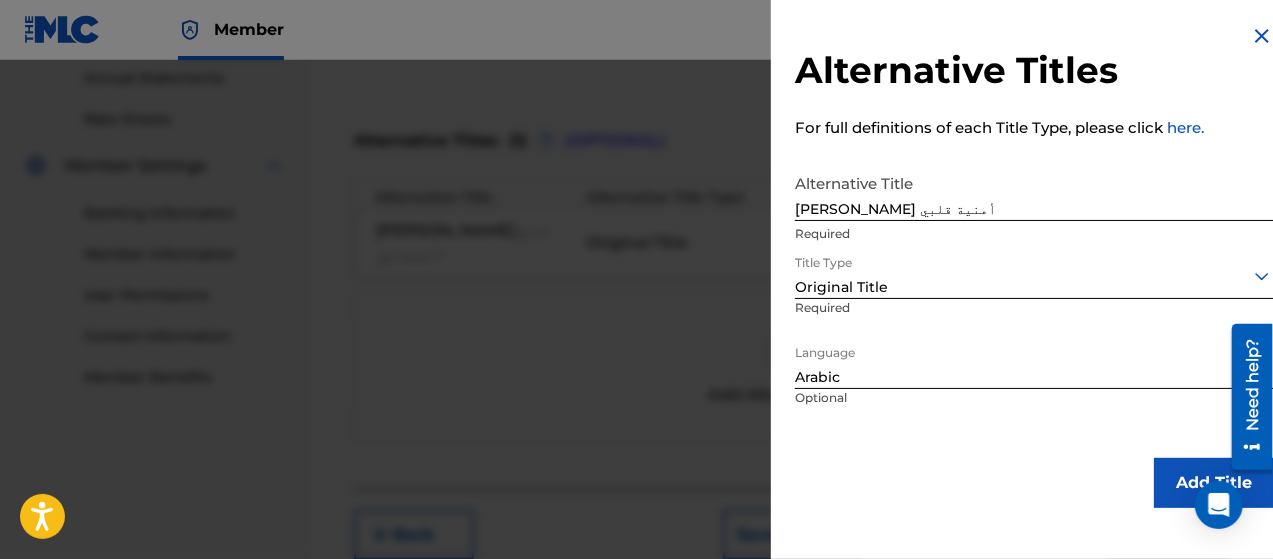 scroll, scrollTop: 0, scrollLeft: 0, axis: both 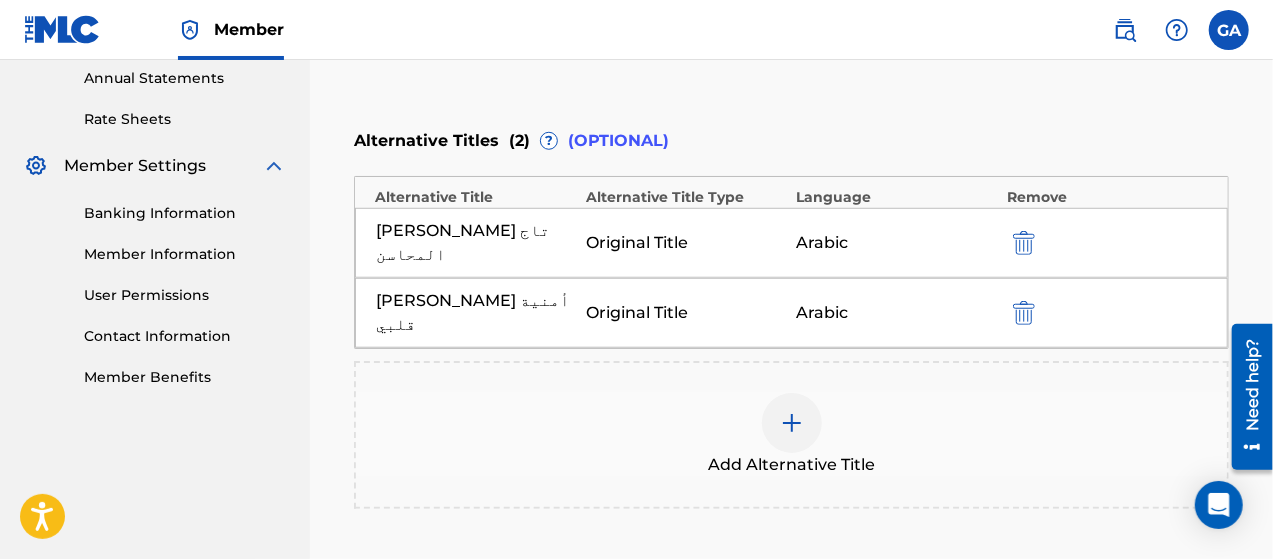 click at bounding box center (792, 423) 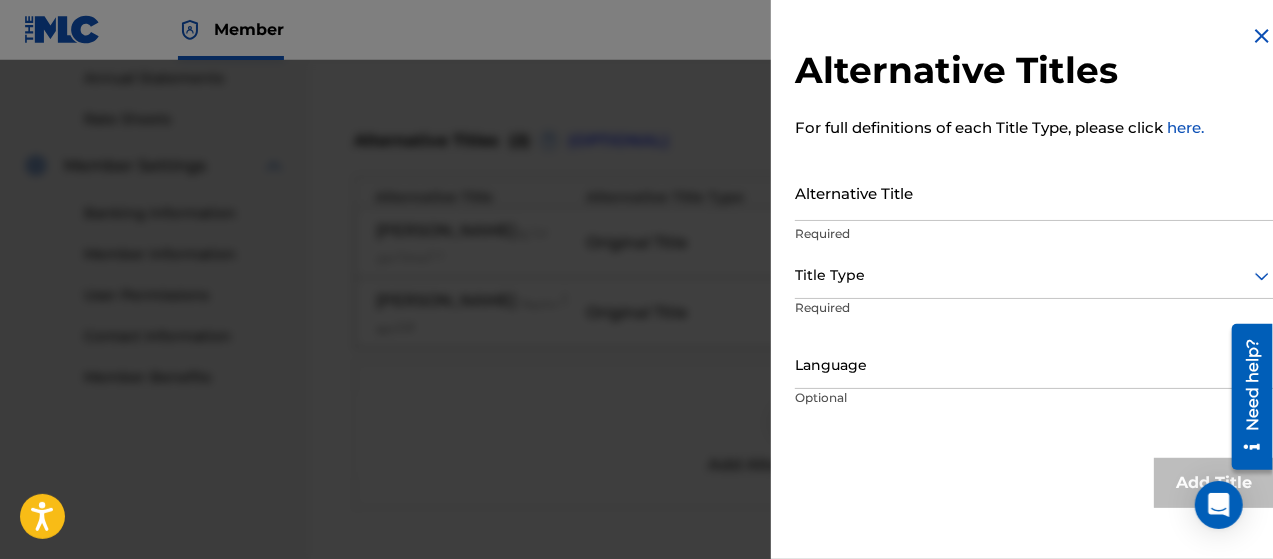 click on "Alternative Title" at bounding box center (1034, 192) 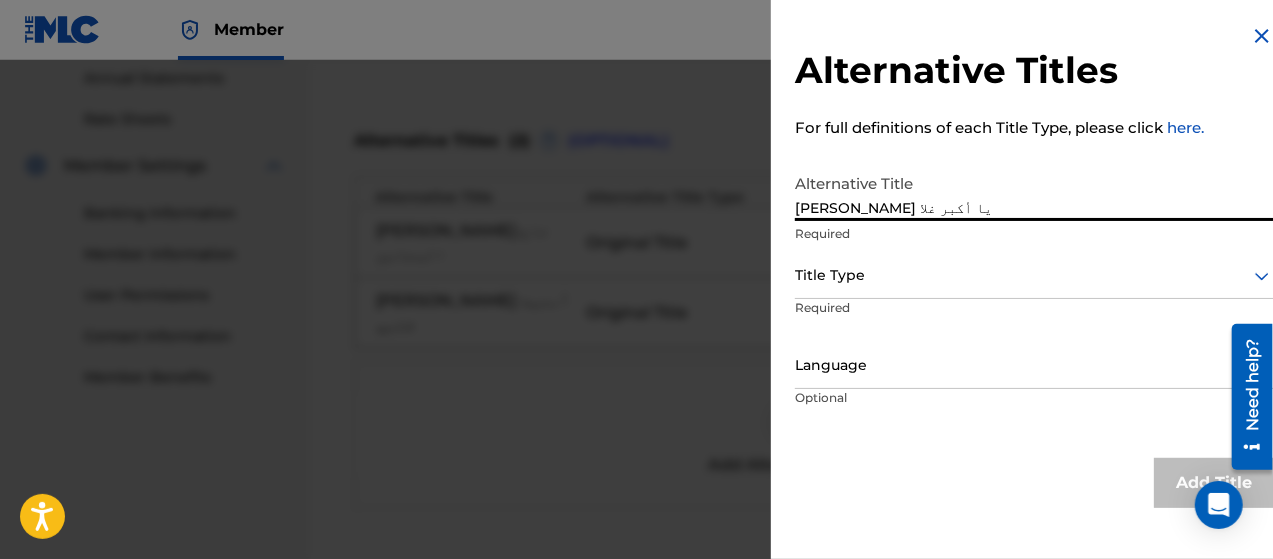 type on "[PERSON_NAME] يا أكبر غلا" 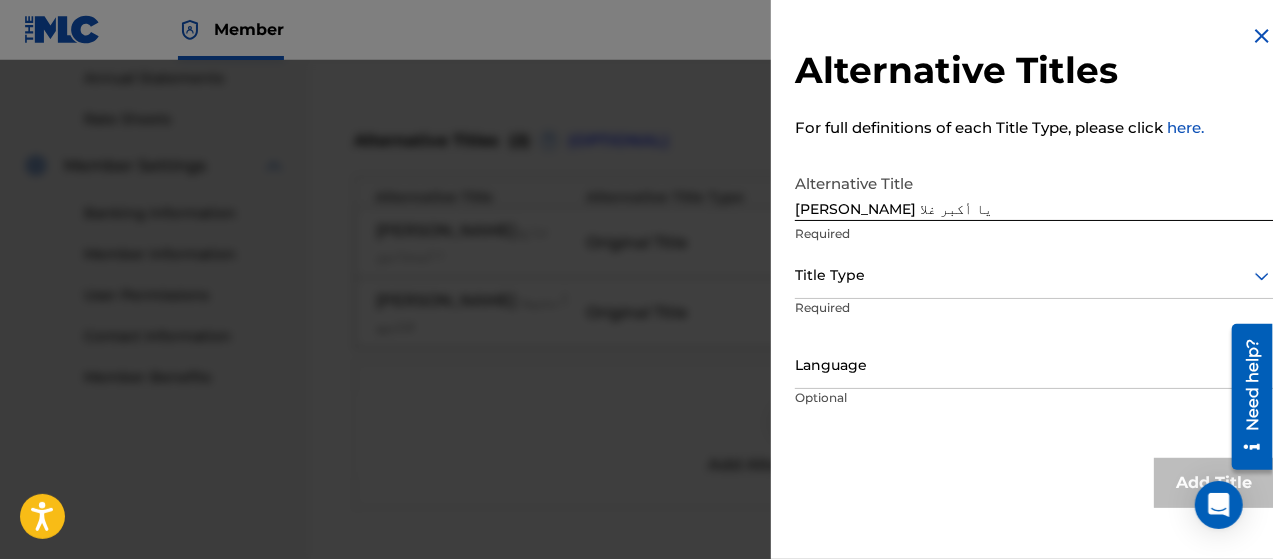 click on "Title Type" at bounding box center [1034, 276] 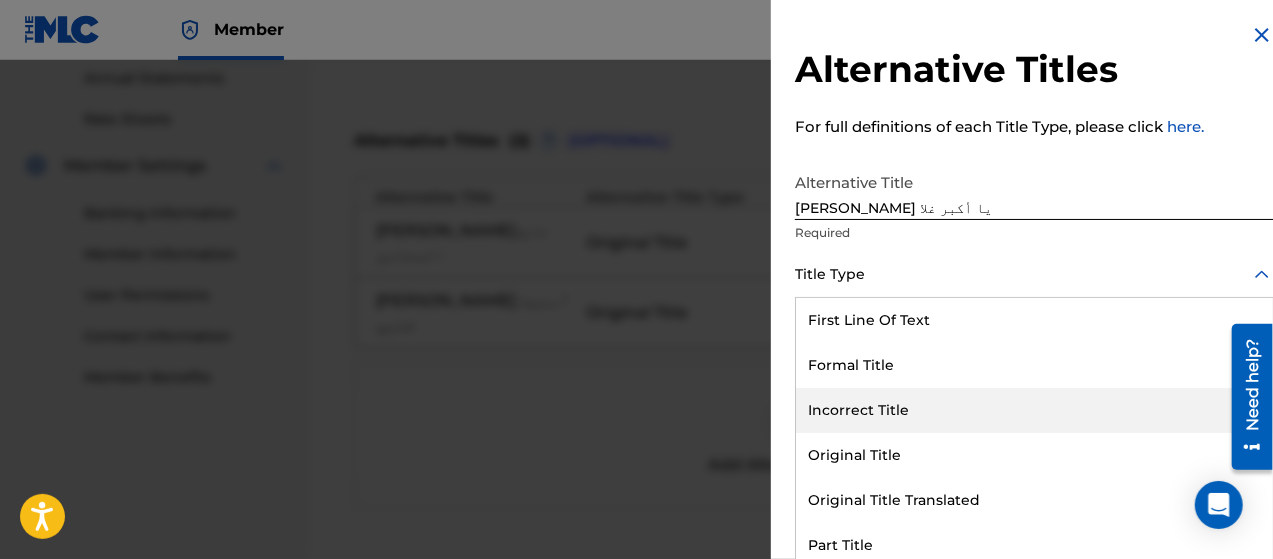 click on "Original Title" at bounding box center [1034, 455] 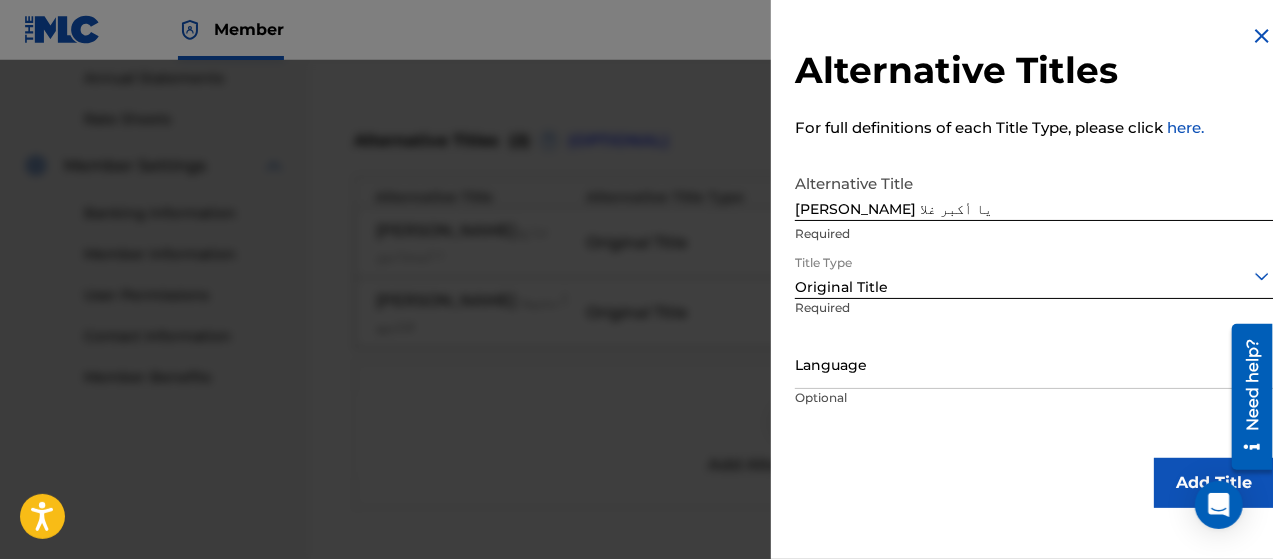 scroll, scrollTop: 0, scrollLeft: 0, axis: both 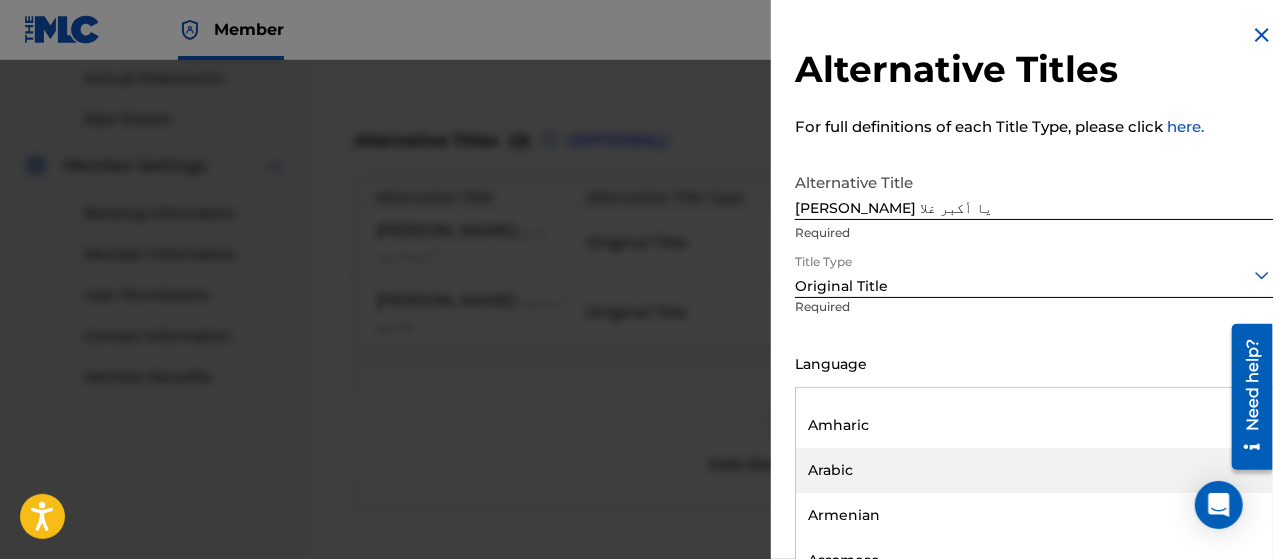 click on "Arabic" at bounding box center [1034, 470] 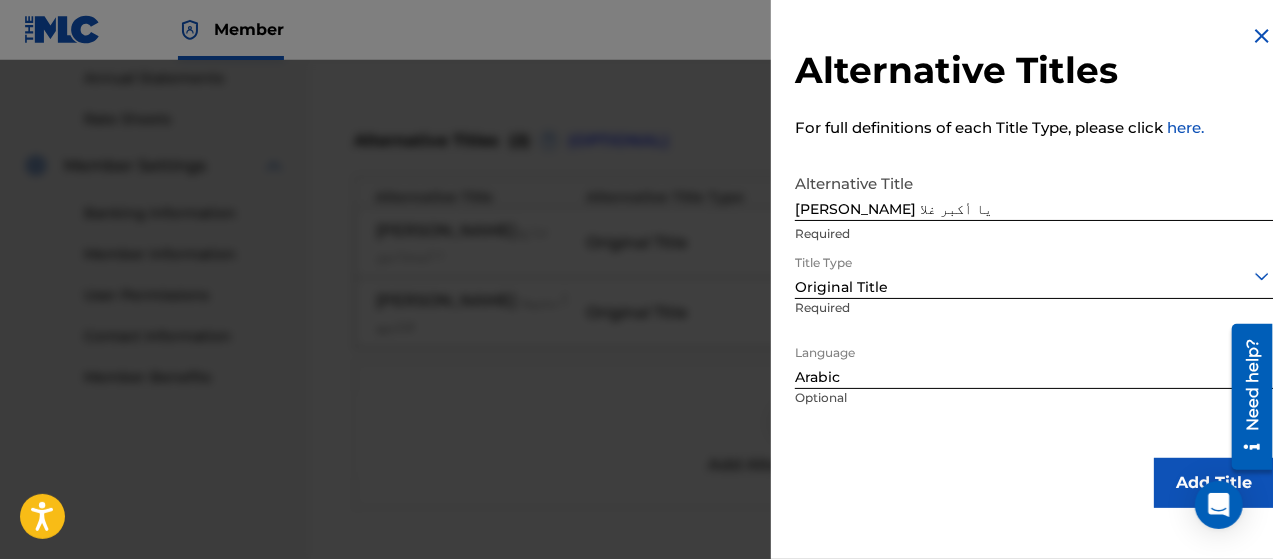 click on "Add Title" at bounding box center (1214, 483) 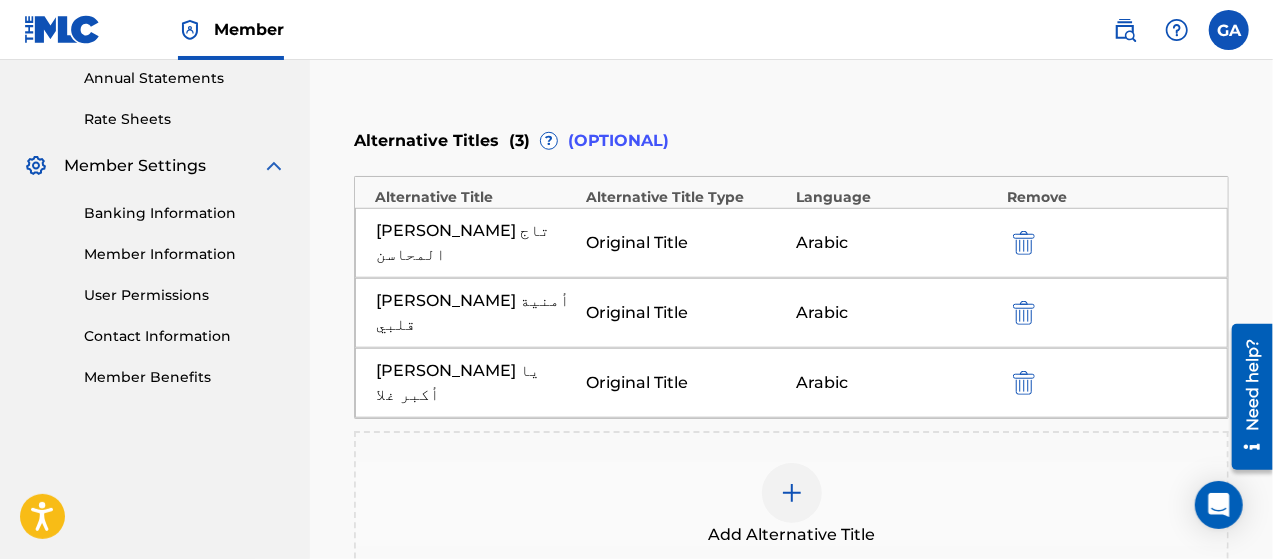 click on "Add Alternative Title" at bounding box center [791, 505] 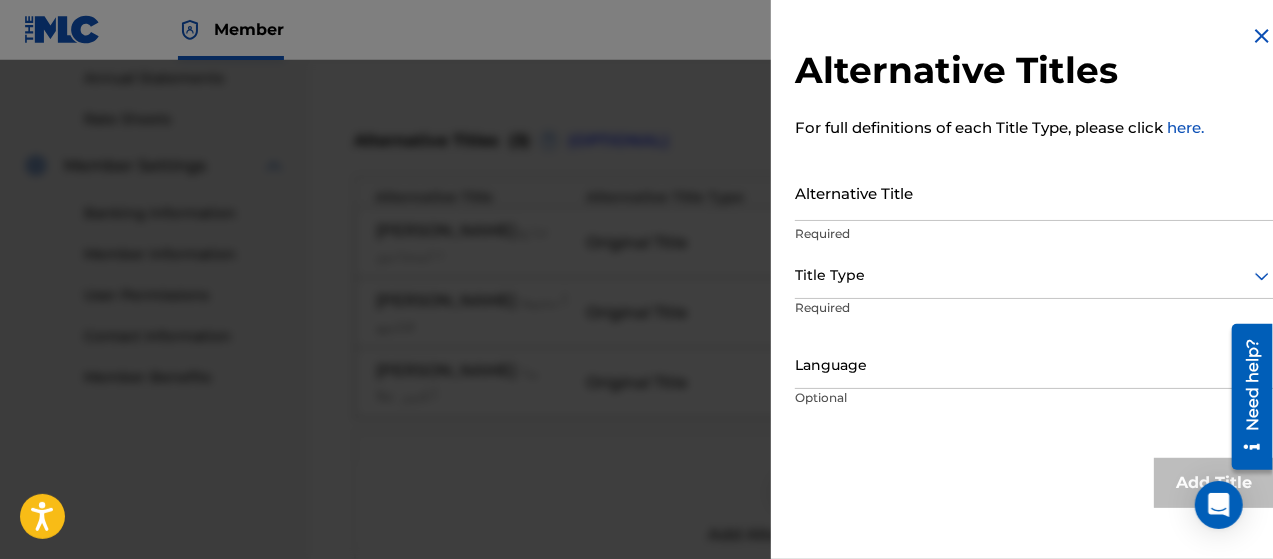 click on "Alternative Title" at bounding box center [1034, 192] 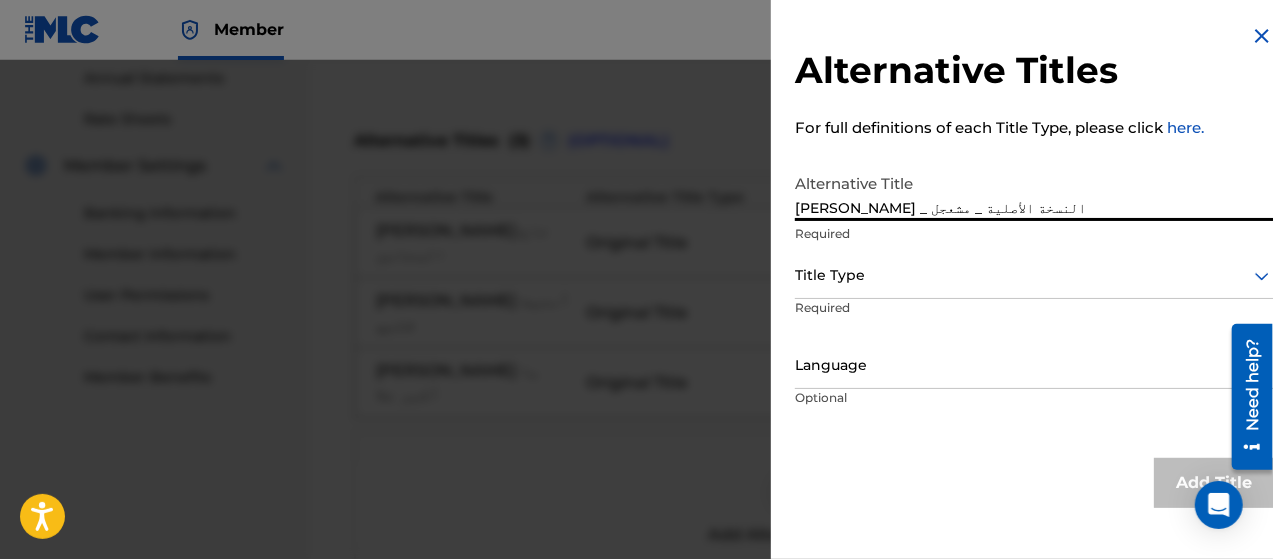 type on "[PERSON_NAME] _ النسخة الأصلية _ مشعجل" 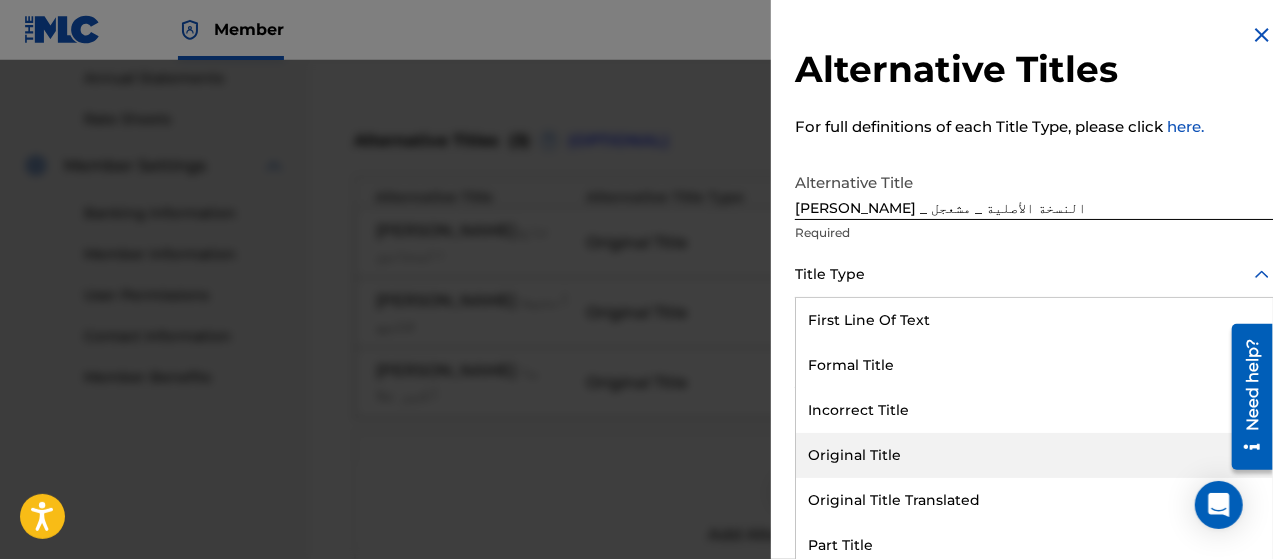 drag, startPoint x: 915, startPoint y: 405, endPoint x: 900, endPoint y: 433, distance: 31.764761 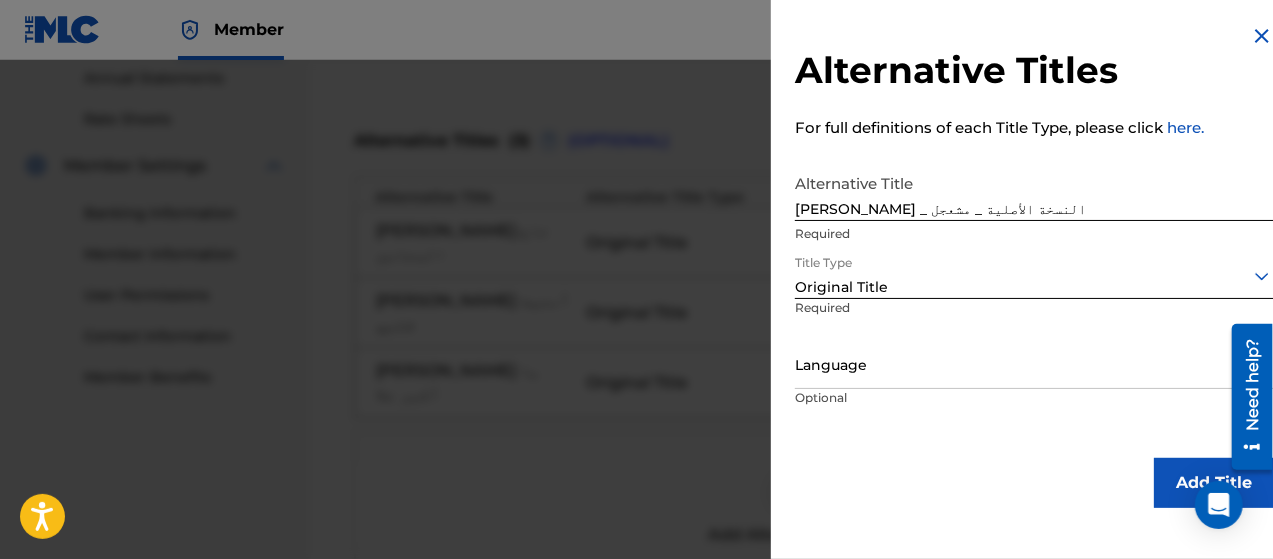 click at bounding box center [1034, 365] 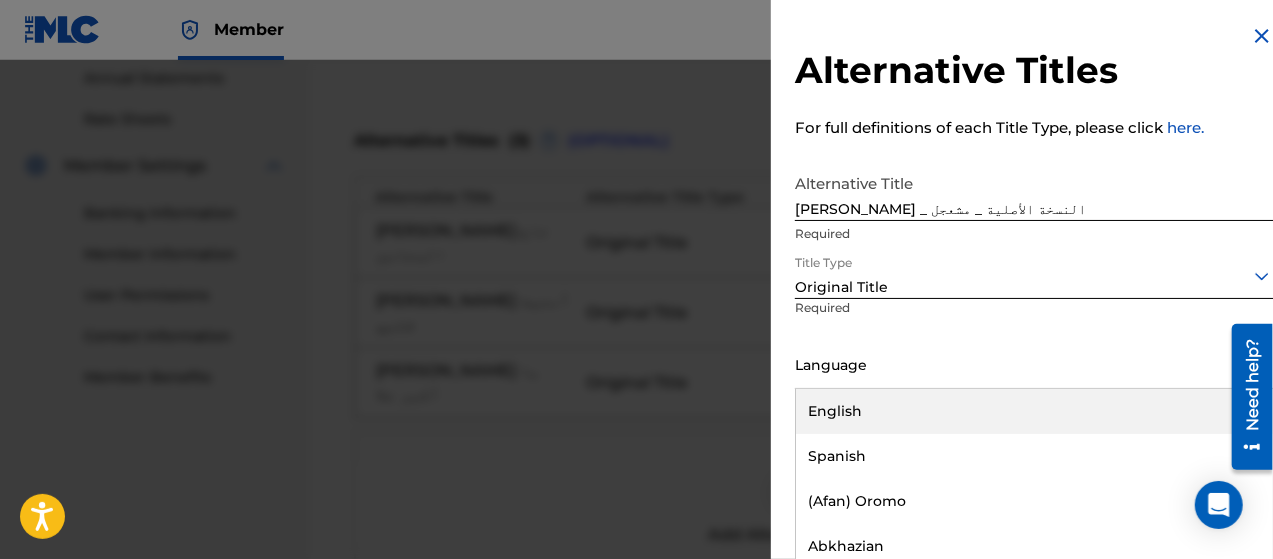 scroll, scrollTop: 16, scrollLeft: 0, axis: vertical 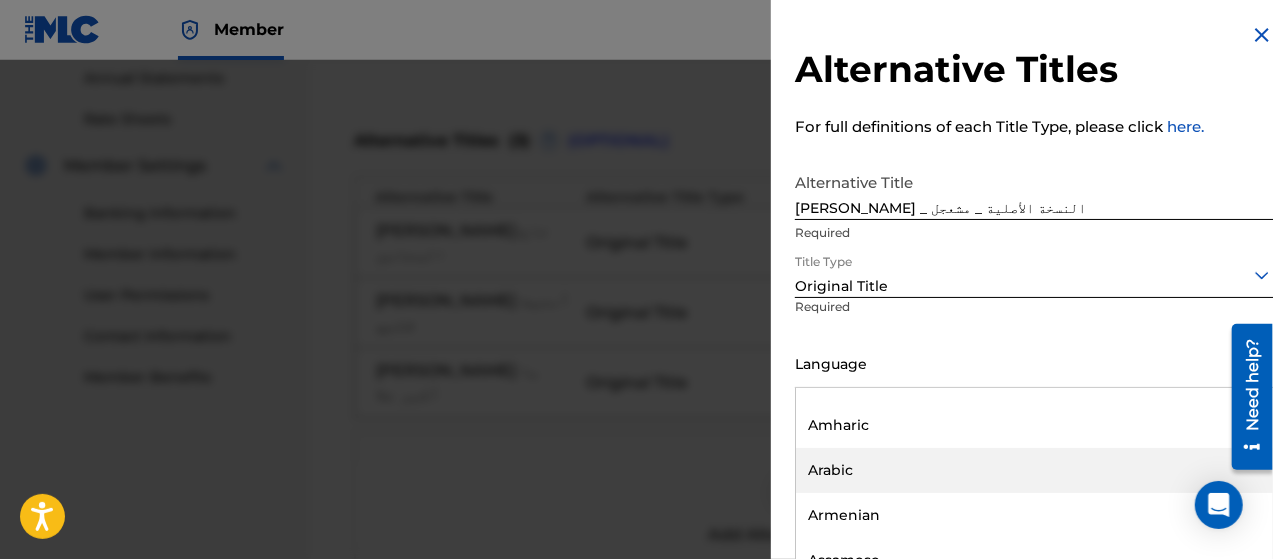 click on "Arabic" at bounding box center [1034, 470] 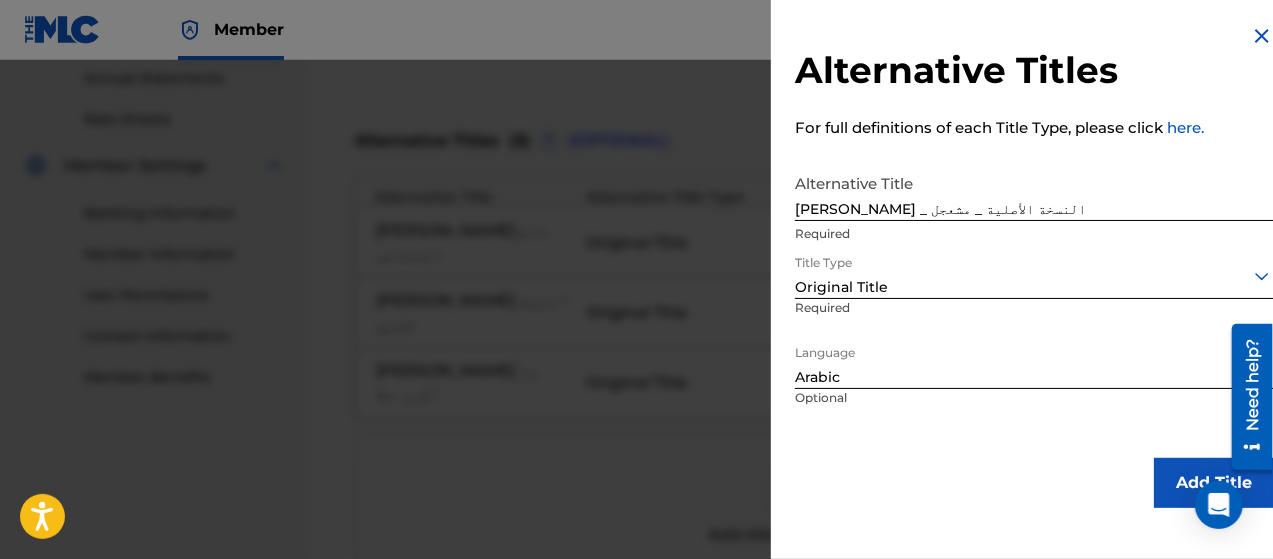 scroll, scrollTop: 0, scrollLeft: 0, axis: both 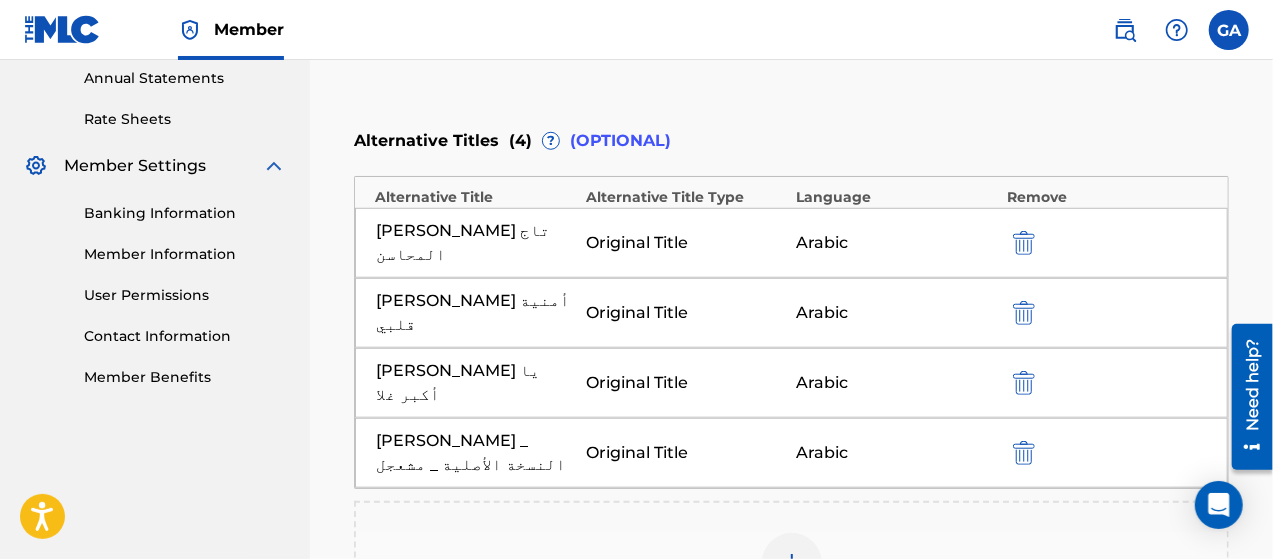 click at bounding box center (792, 563) 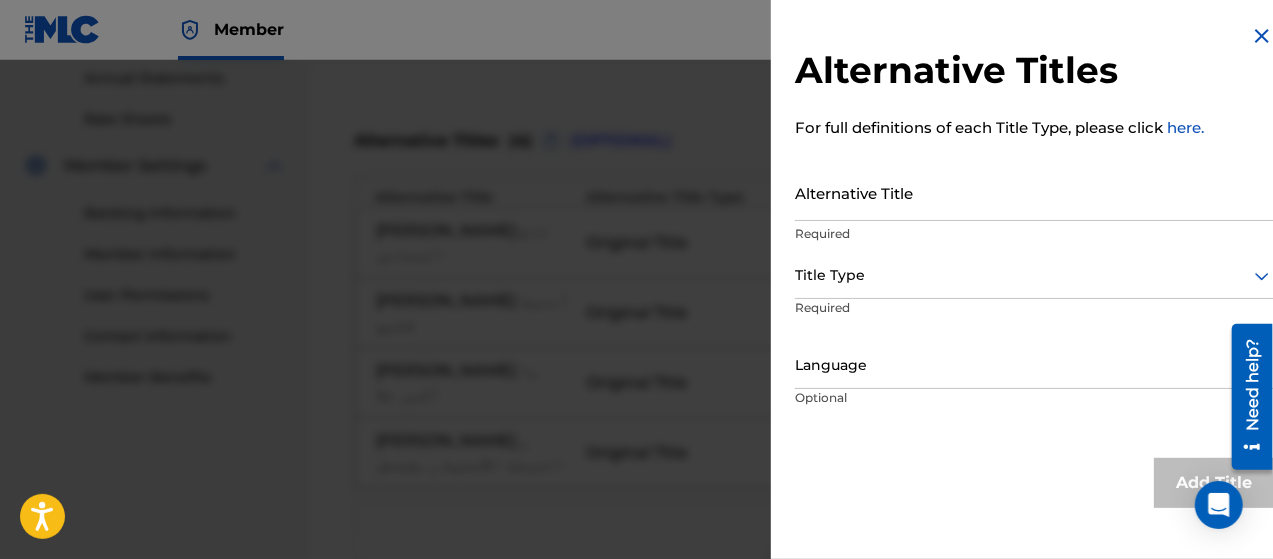 click on "Alternative Title" at bounding box center (1034, 192) 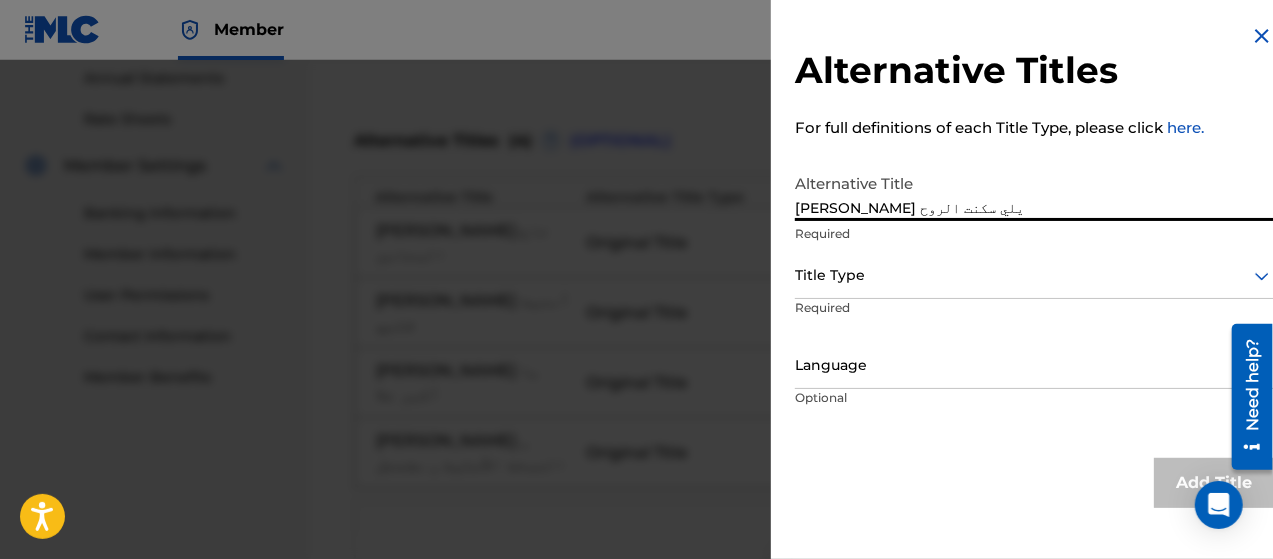 type on "[PERSON_NAME] يلي سكنت الروح" 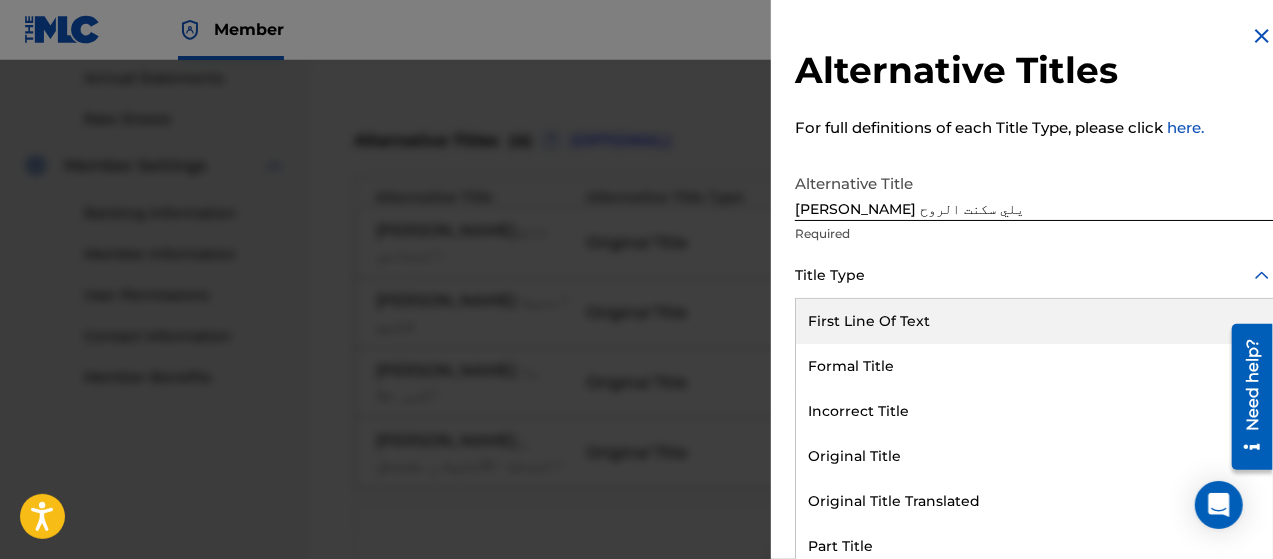 scroll, scrollTop: 16, scrollLeft: 0, axis: vertical 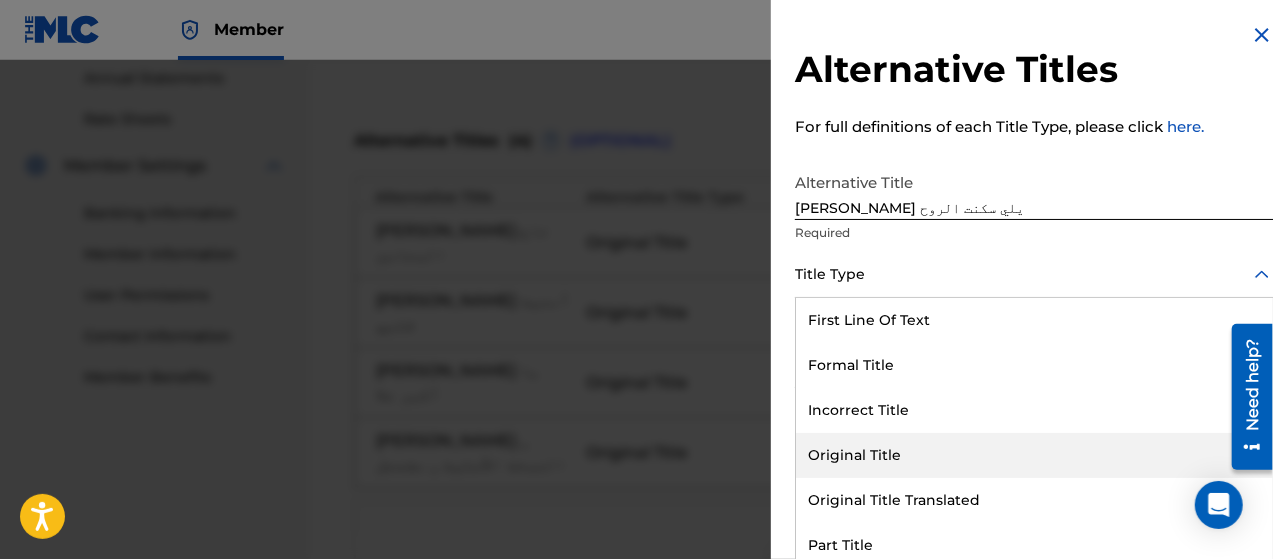 click on "Original Title" at bounding box center [1034, 455] 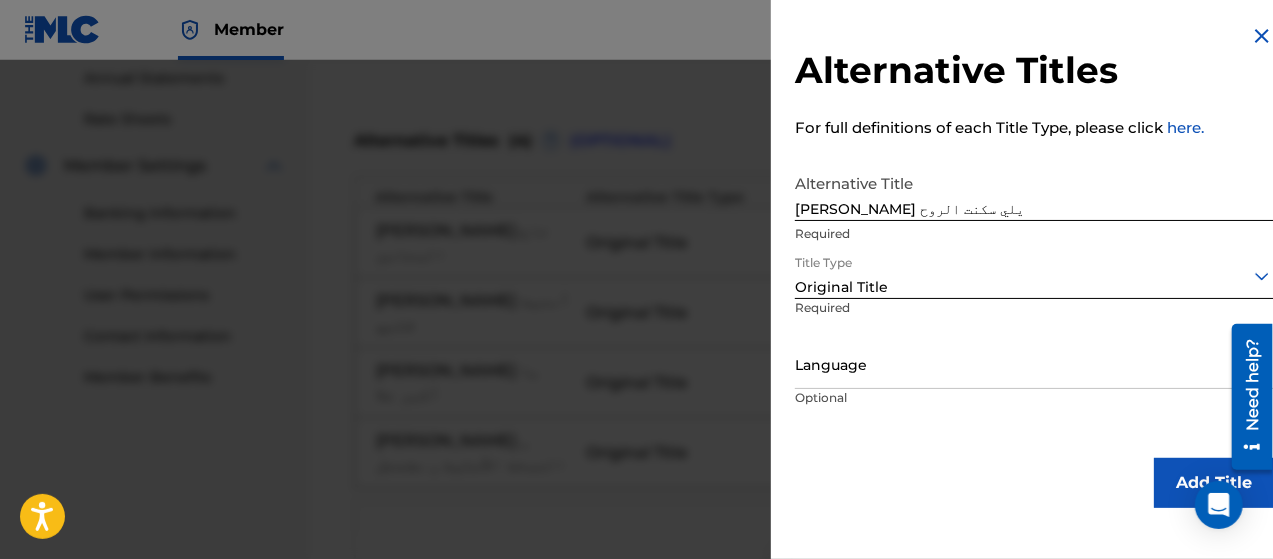 scroll, scrollTop: 0, scrollLeft: 0, axis: both 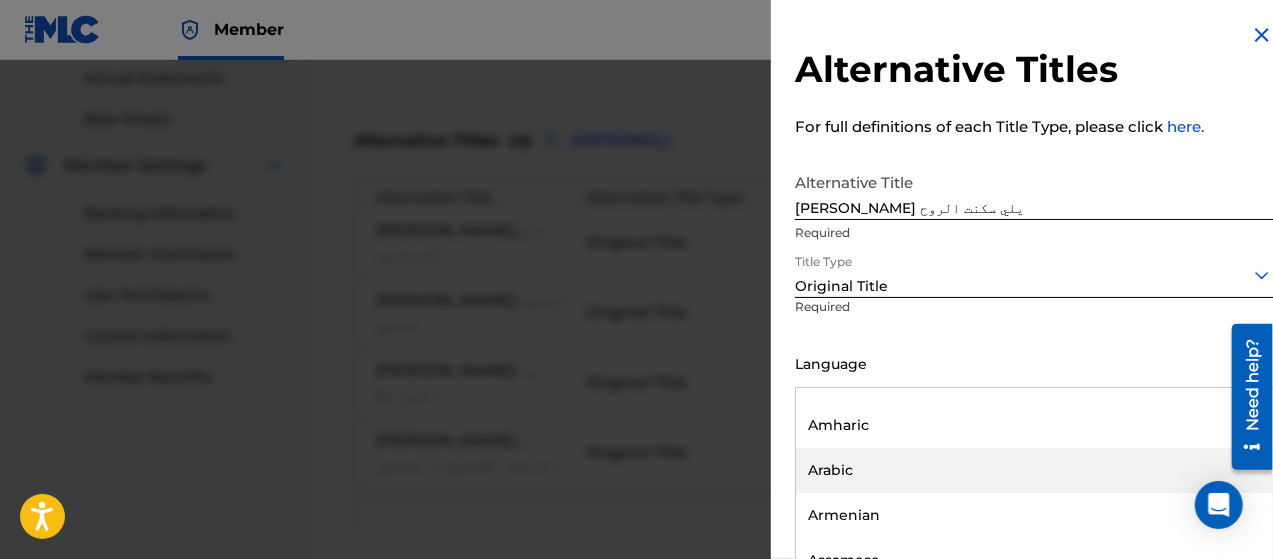 click on "Arabic" at bounding box center (1034, 470) 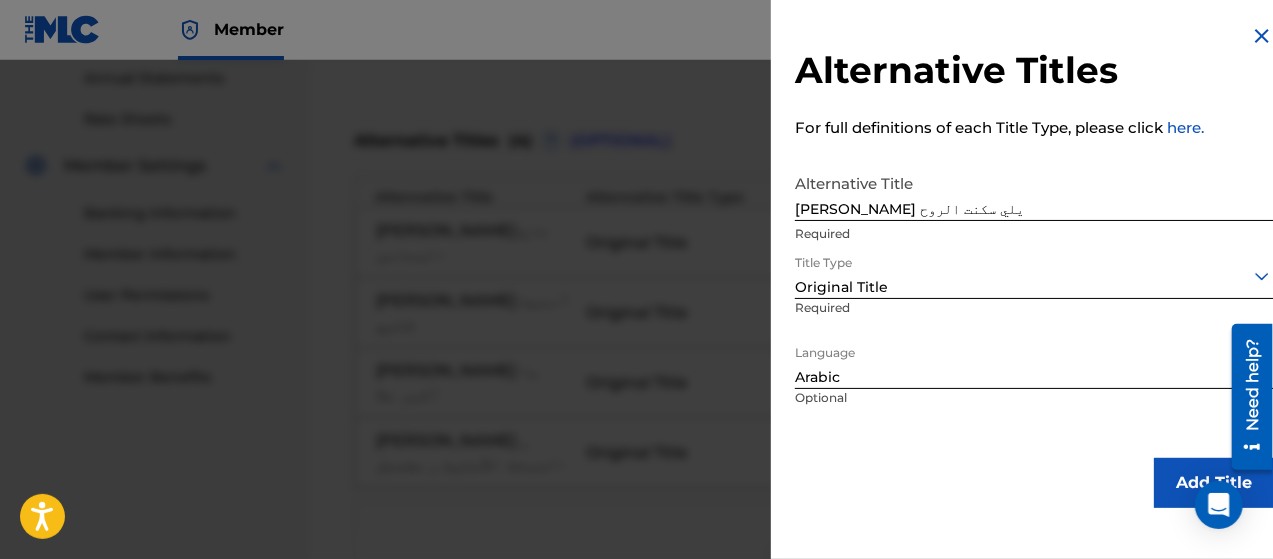click on "Add Title" at bounding box center (1214, 483) 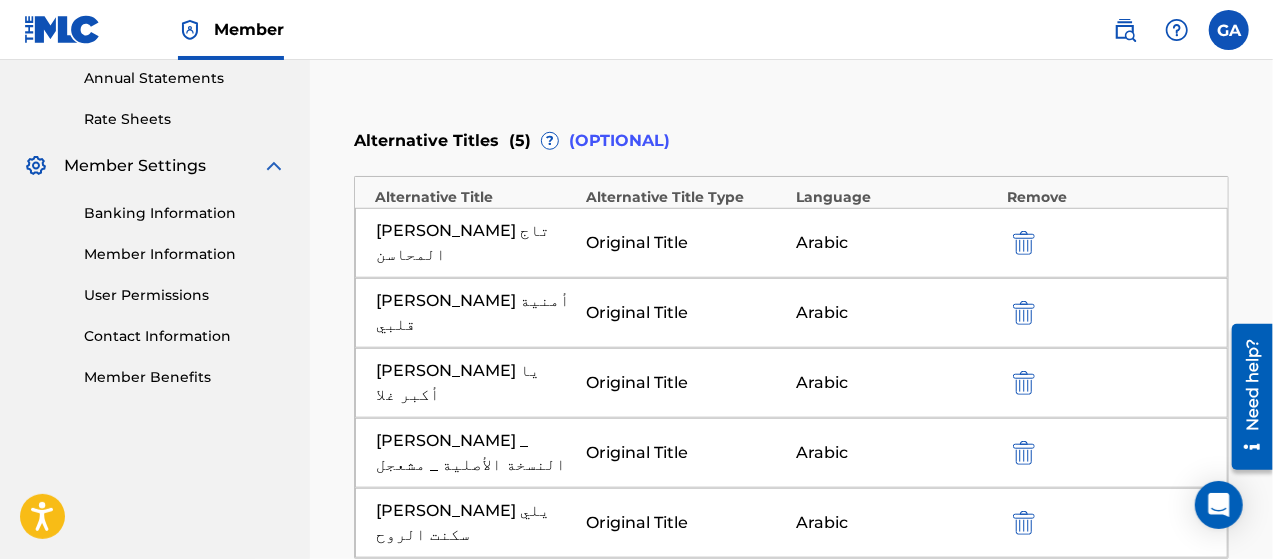click at bounding box center (1024, 453) 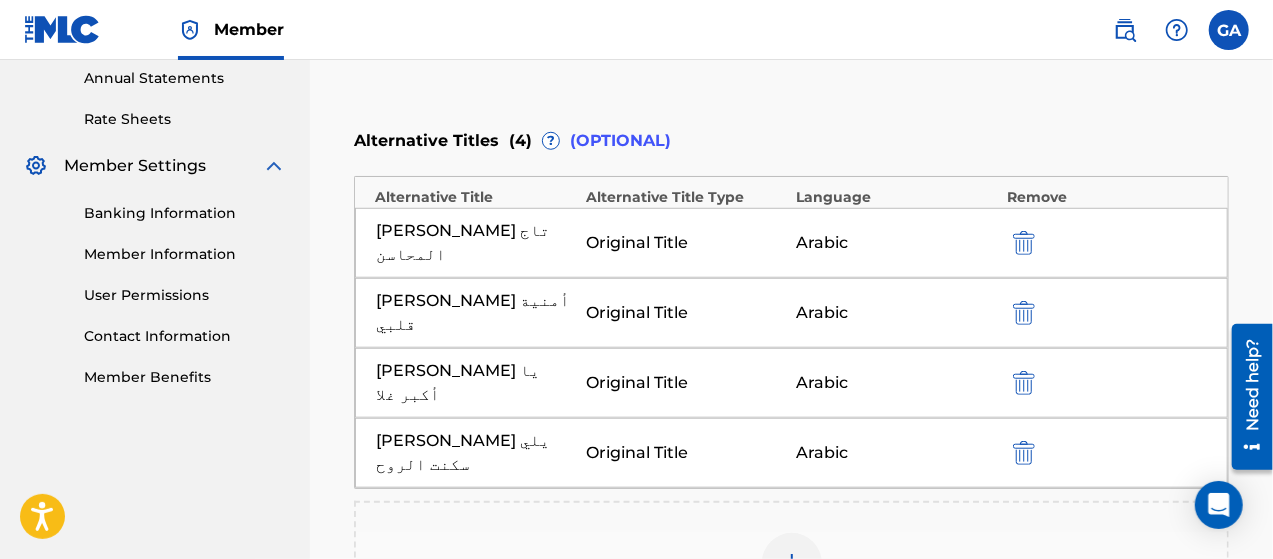 click at bounding box center (792, 563) 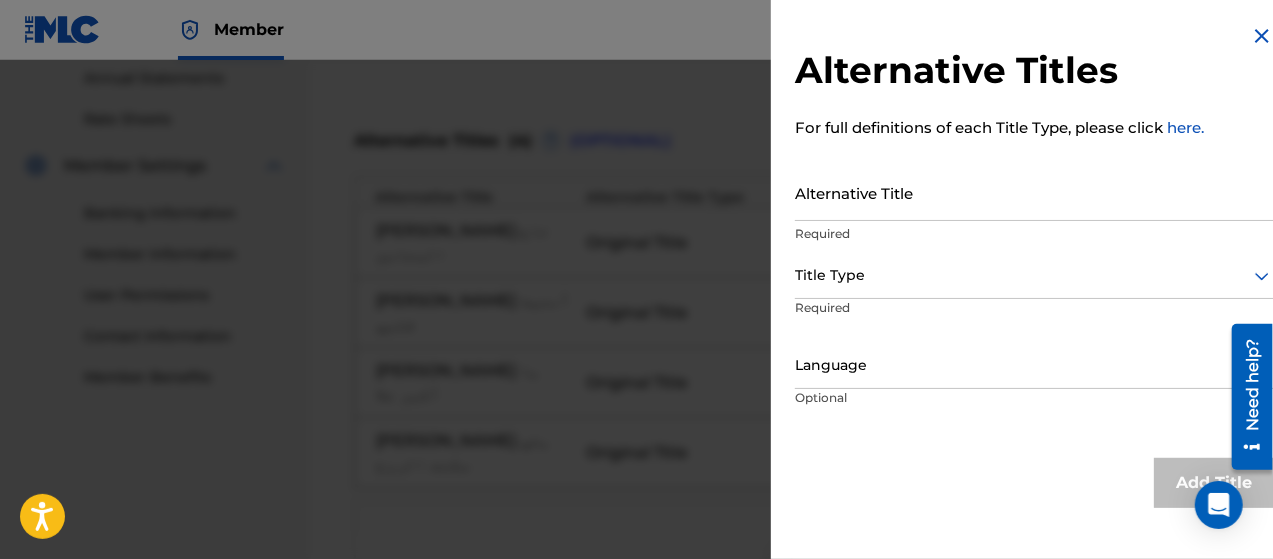 click on "Alternative Title" at bounding box center (1034, 192) 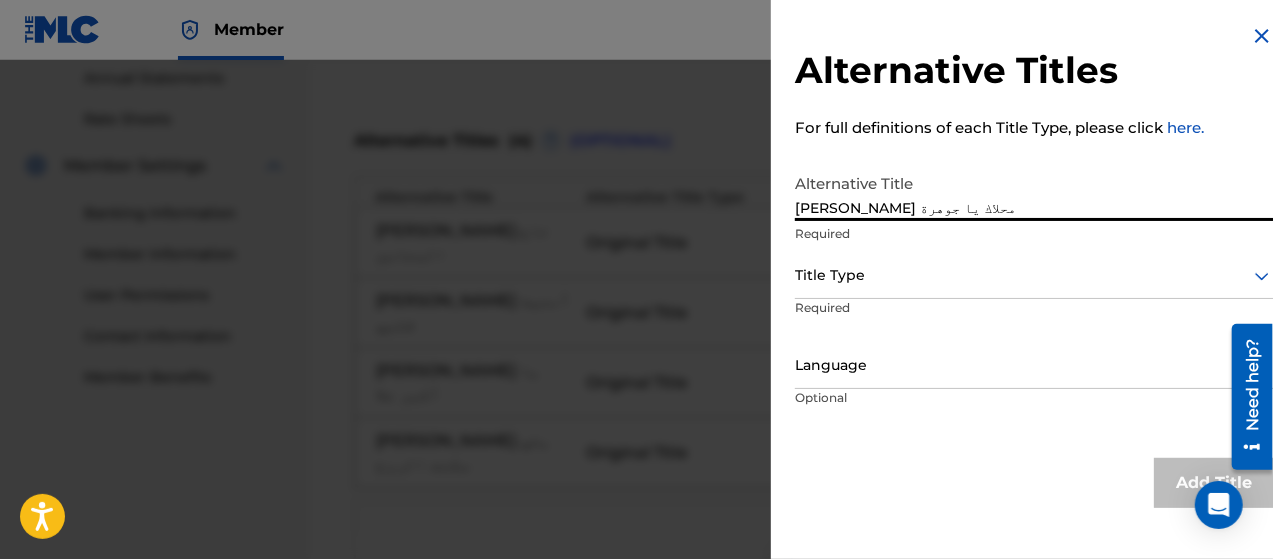 type on "[PERSON_NAME] محلاك يا جوهرة" 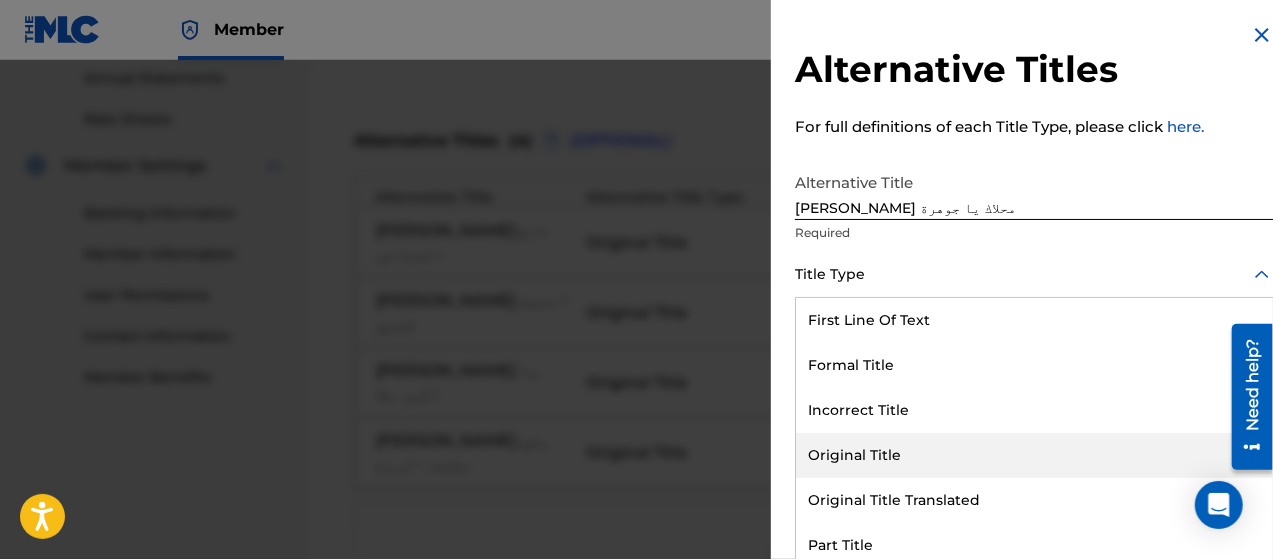 click on "Original Title" at bounding box center (1034, 455) 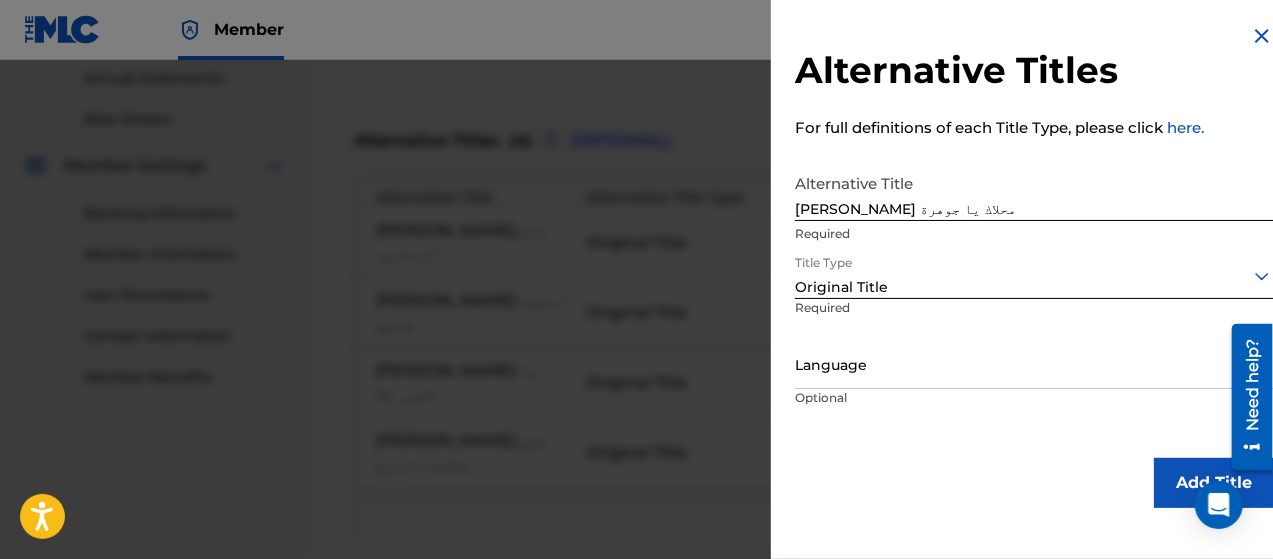 click on "Language Optional" at bounding box center (1034, 389) 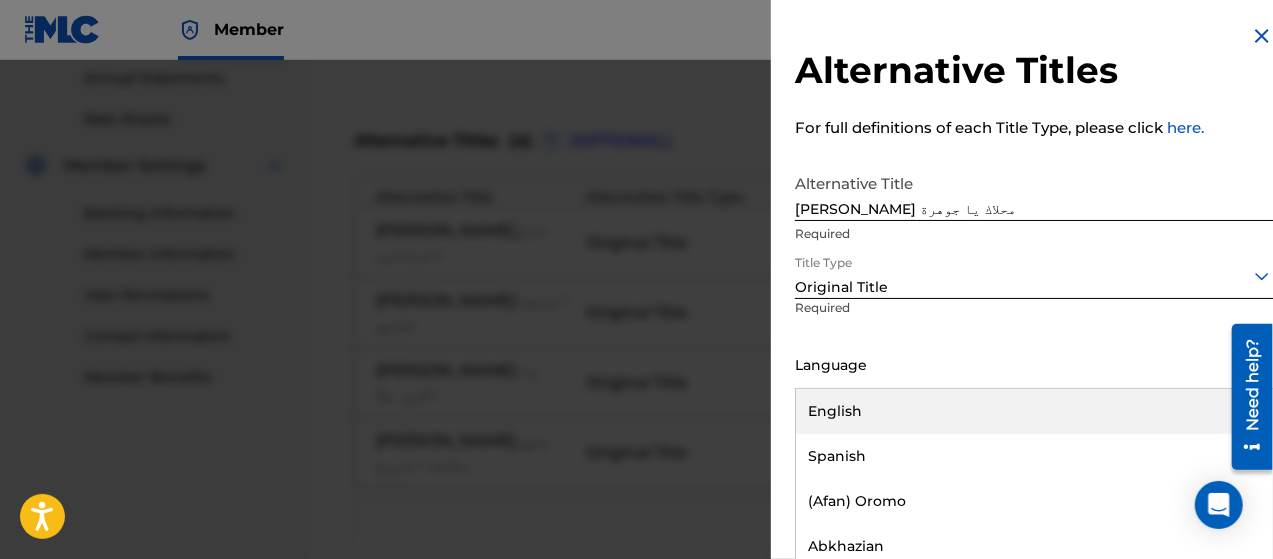 scroll, scrollTop: 16, scrollLeft: 0, axis: vertical 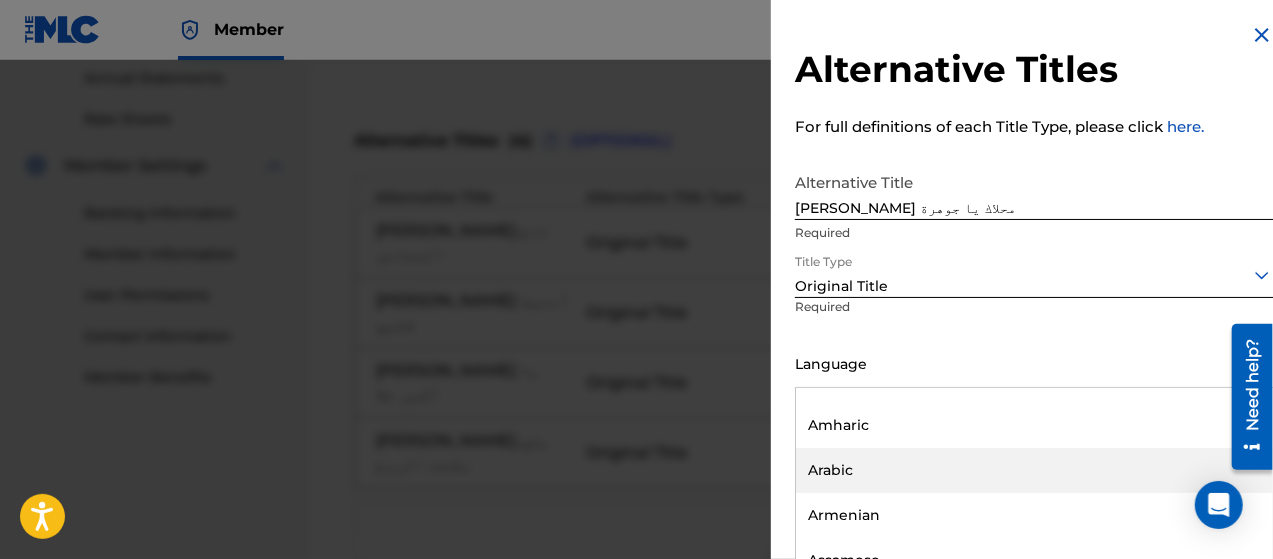 click on "Arabic" at bounding box center (1034, 470) 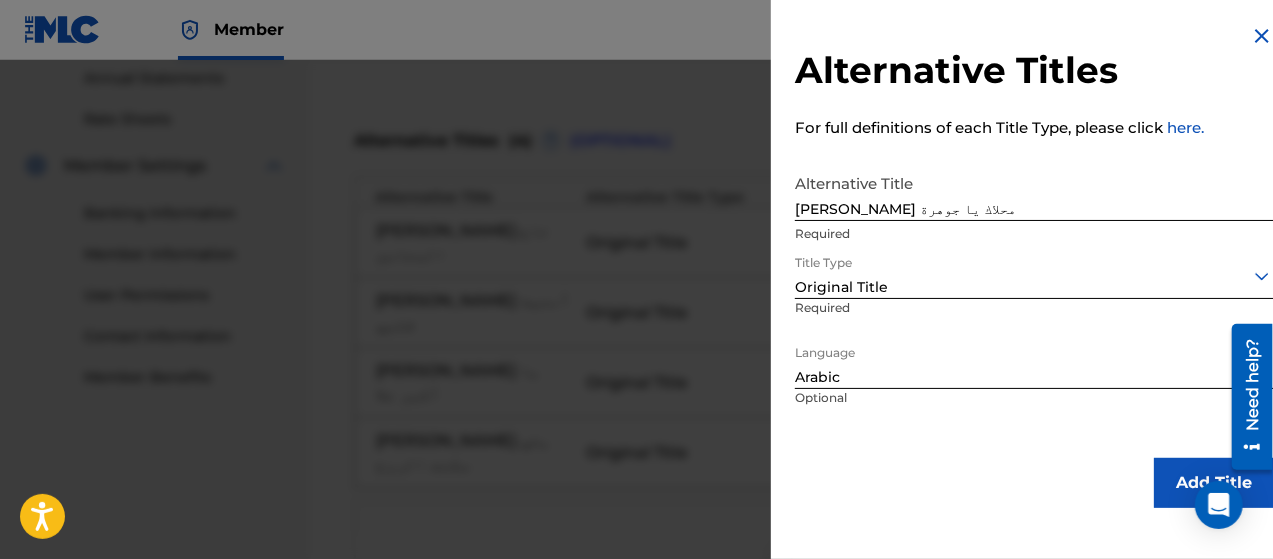 click on "Add Title" at bounding box center (1214, 483) 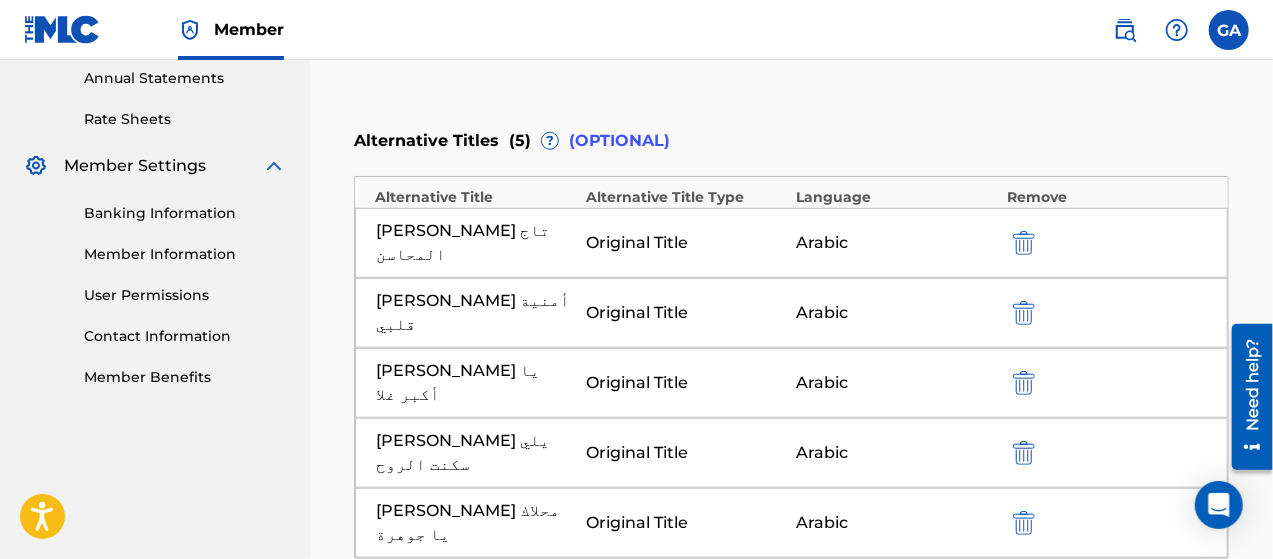 click at bounding box center (792, 633) 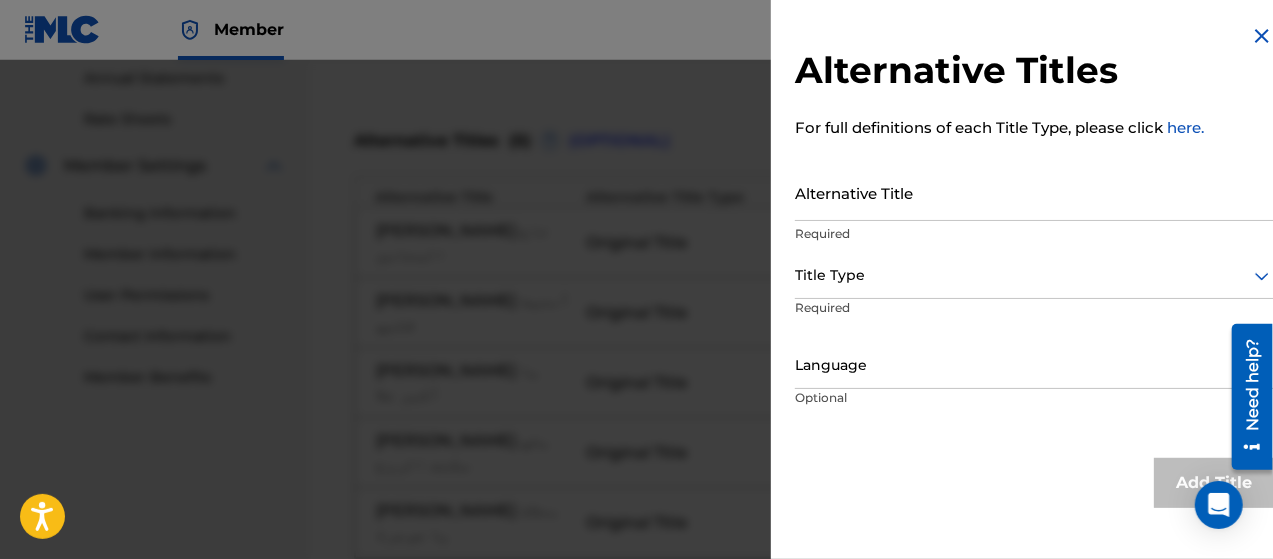 click on "Alternative Title" at bounding box center [1034, 192] 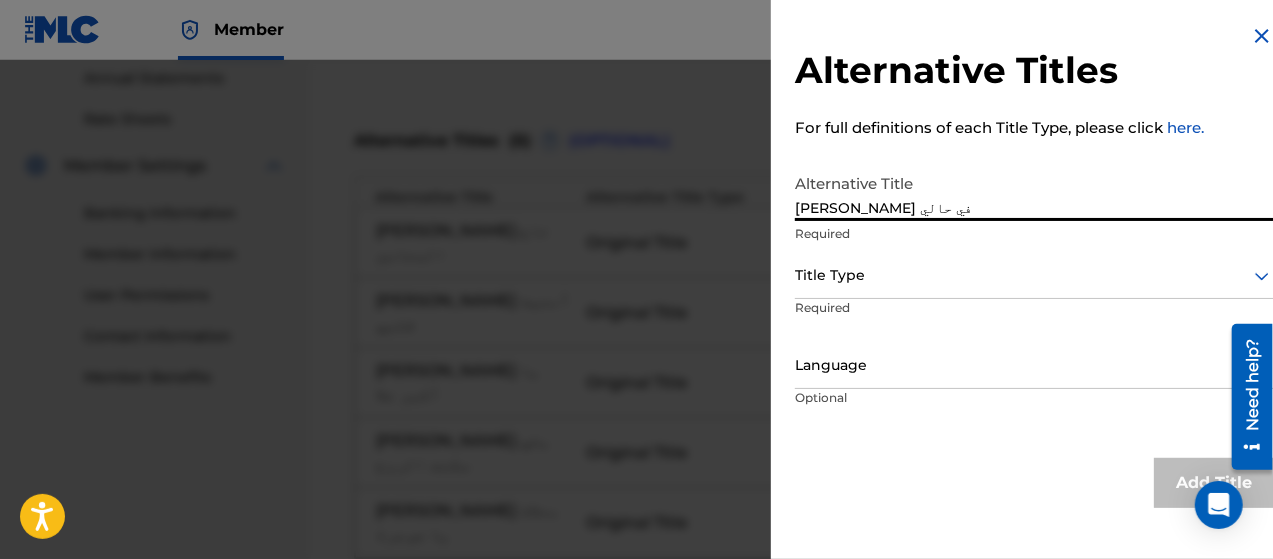 type on "[PERSON_NAME] في حالي" 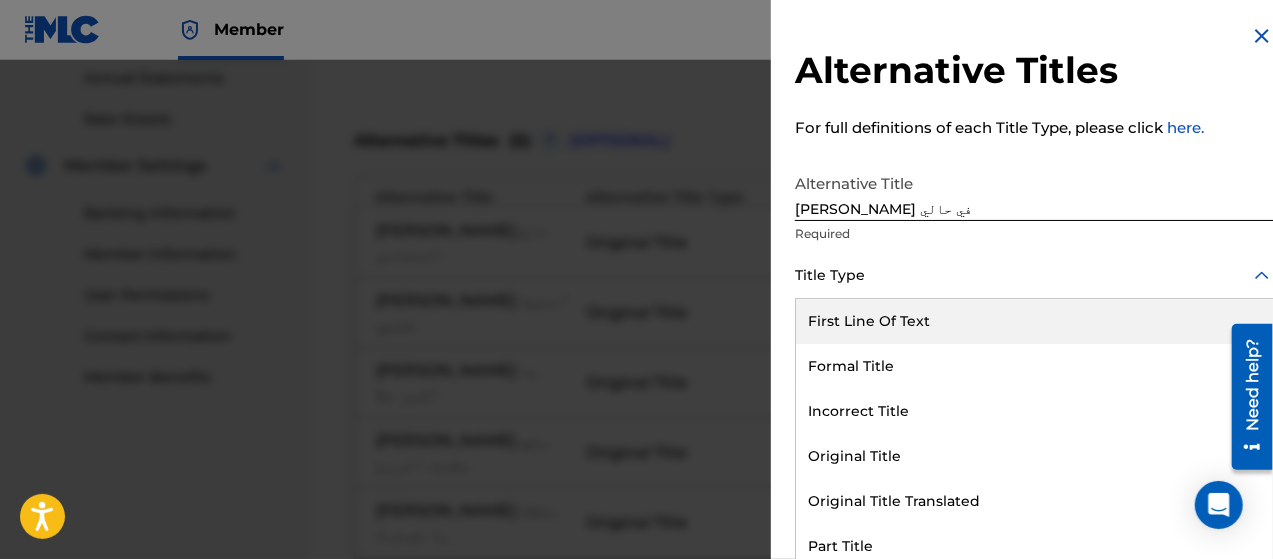 scroll, scrollTop: 16, scrollLeft: 0, axis: vertical 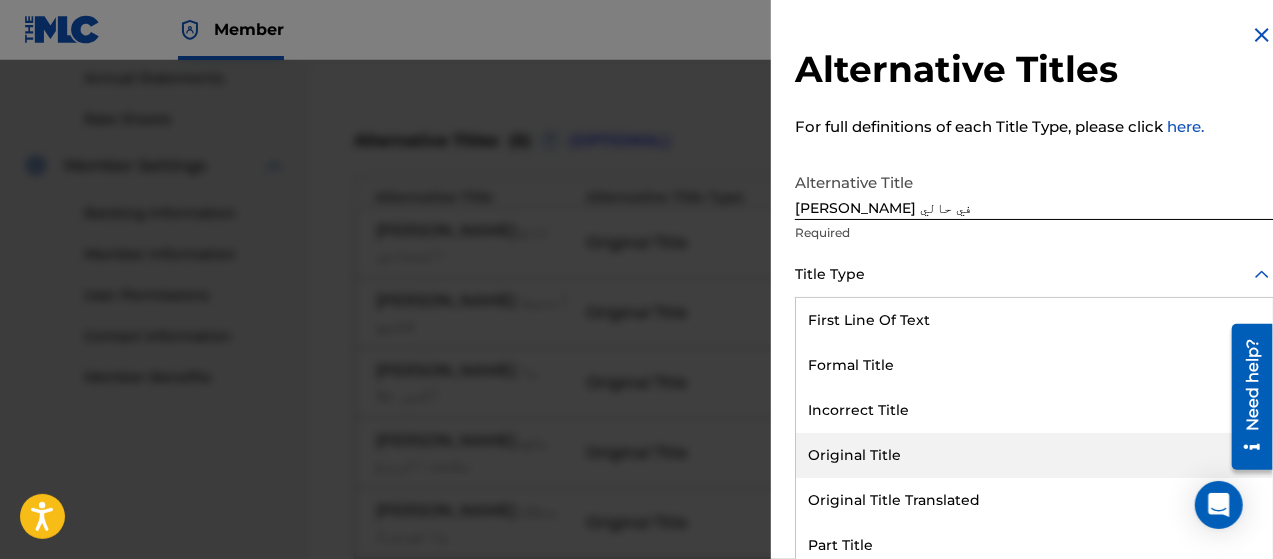 click on "Original Title" at bounding box center (1034, 455) 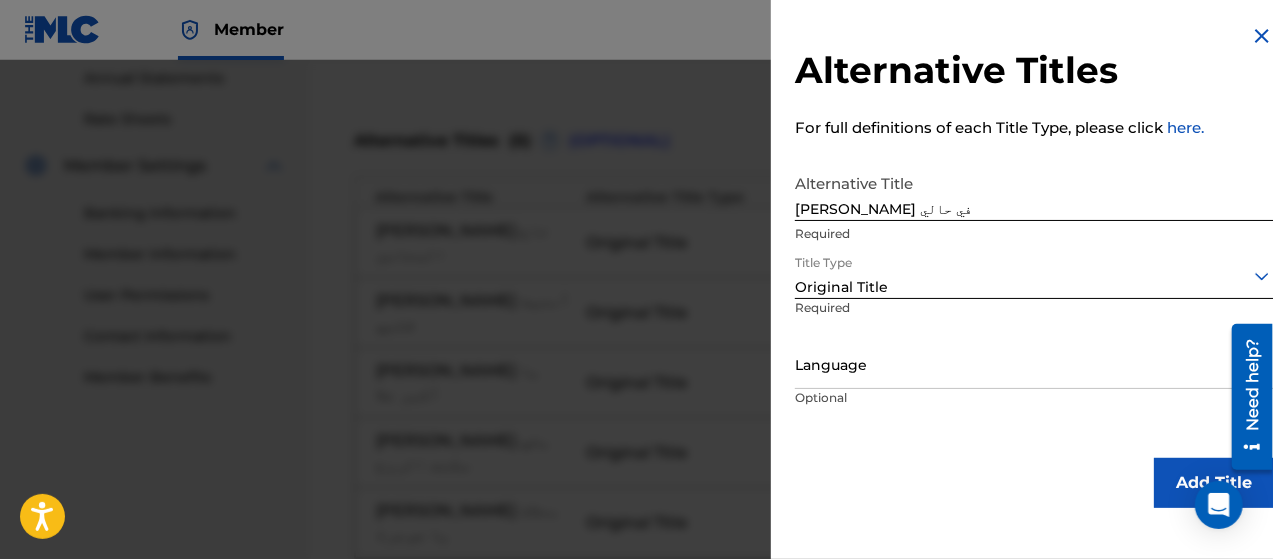 click at bounding box center (1034, 365) 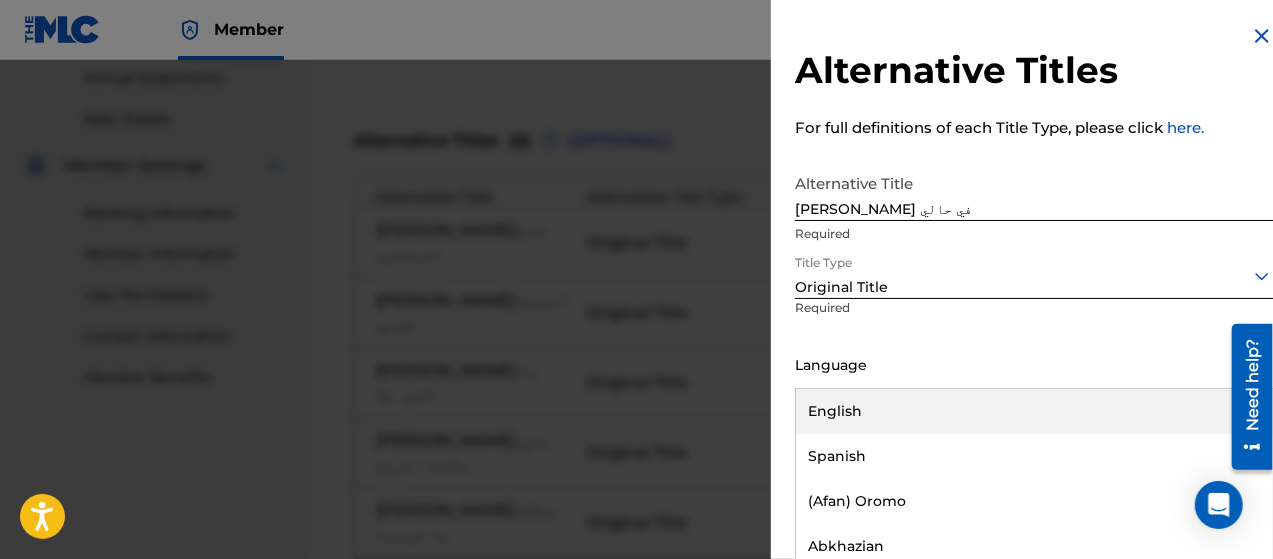 scroll, scrollTop: 16, scrollLeft: 0, axis: vertical 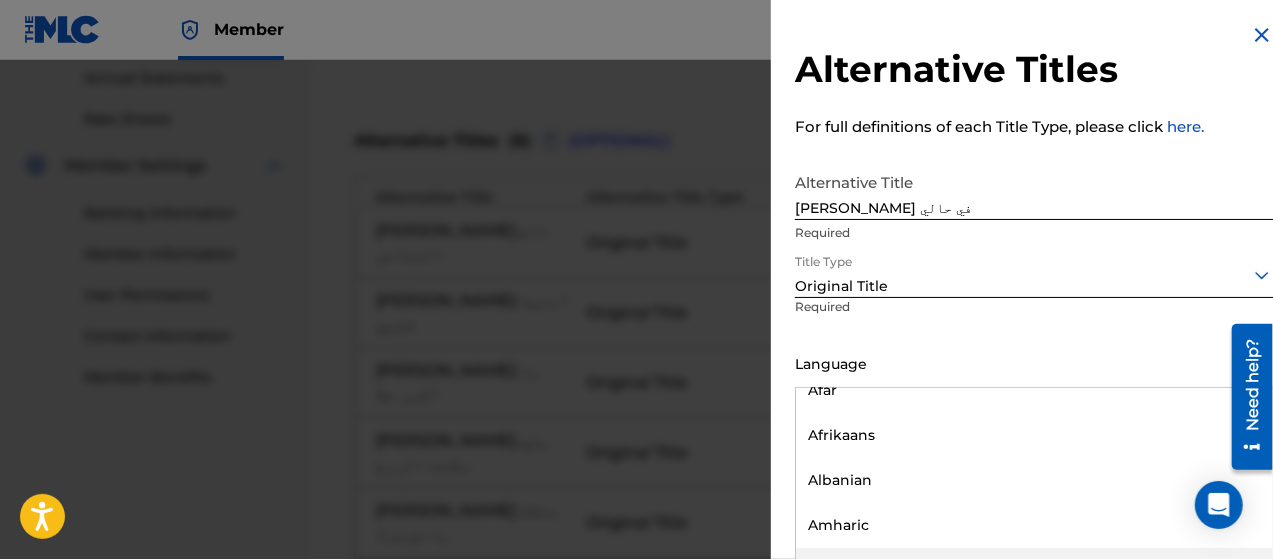 click on "Arabic" at bounding box center [1034, 570] 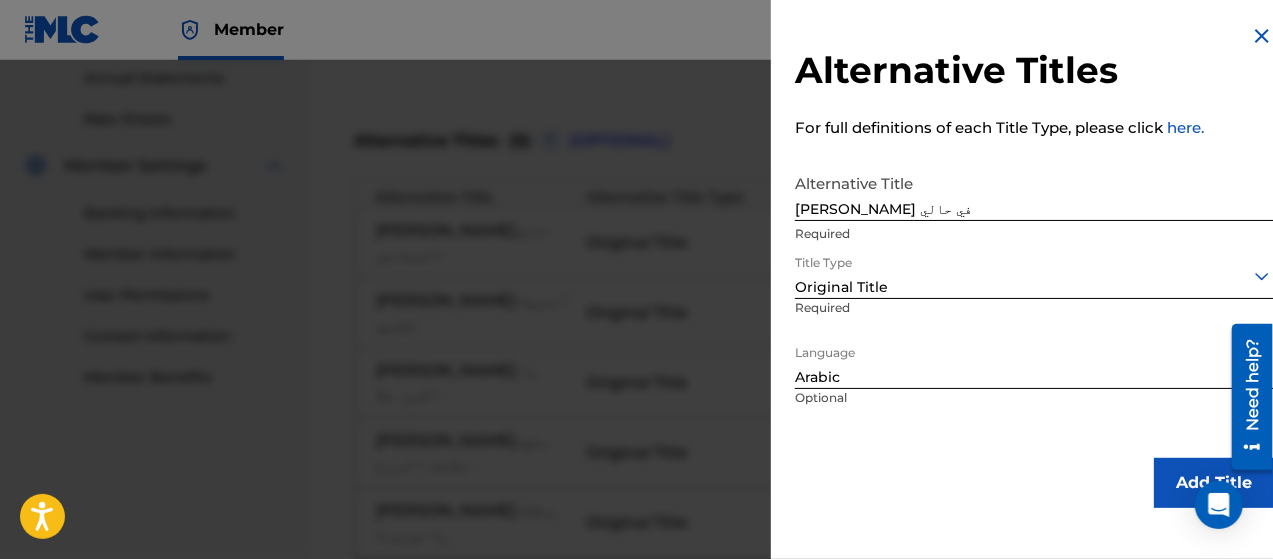 click on "Add Title" at bounding box center [1214, 483] 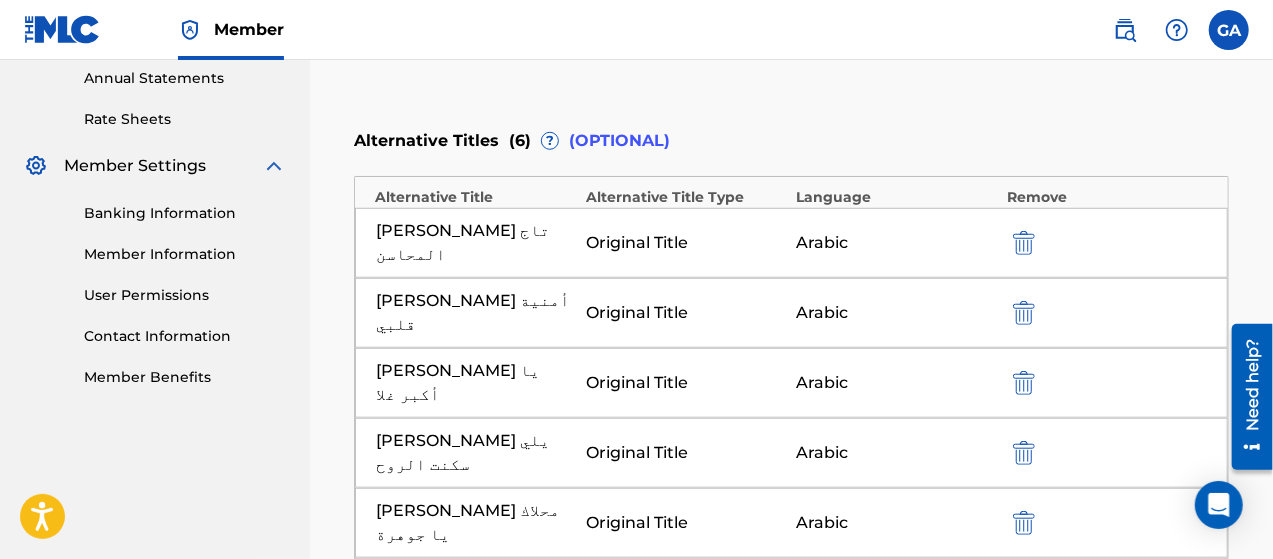 click on "Add Alternative Title" at bounding box center [791, 715] 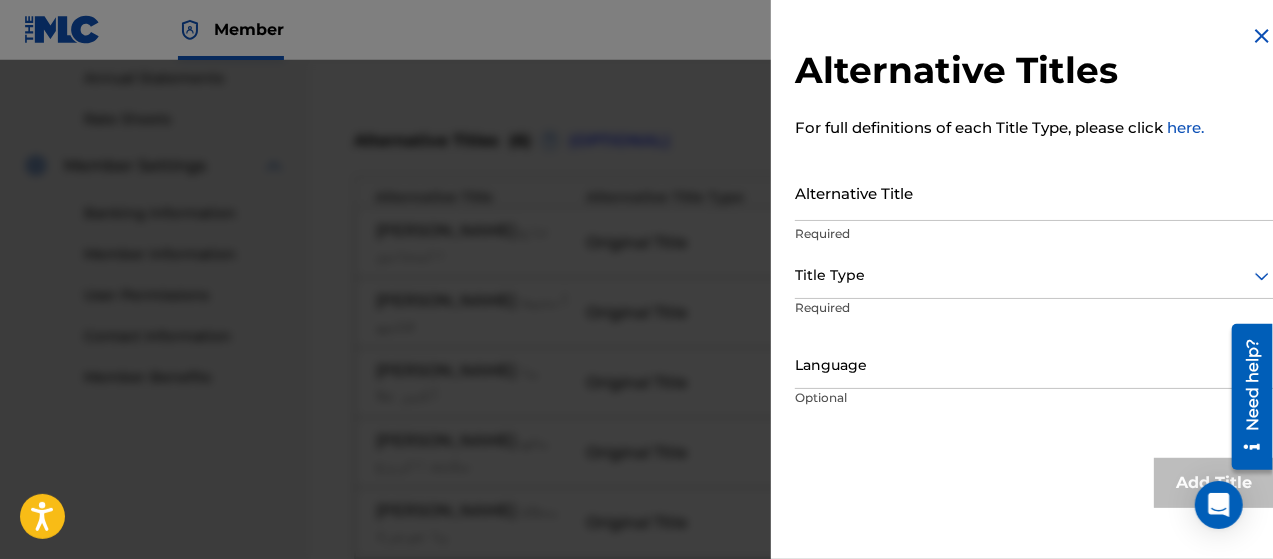 click on "Alternative Title" at bounding box center [1034, 192] 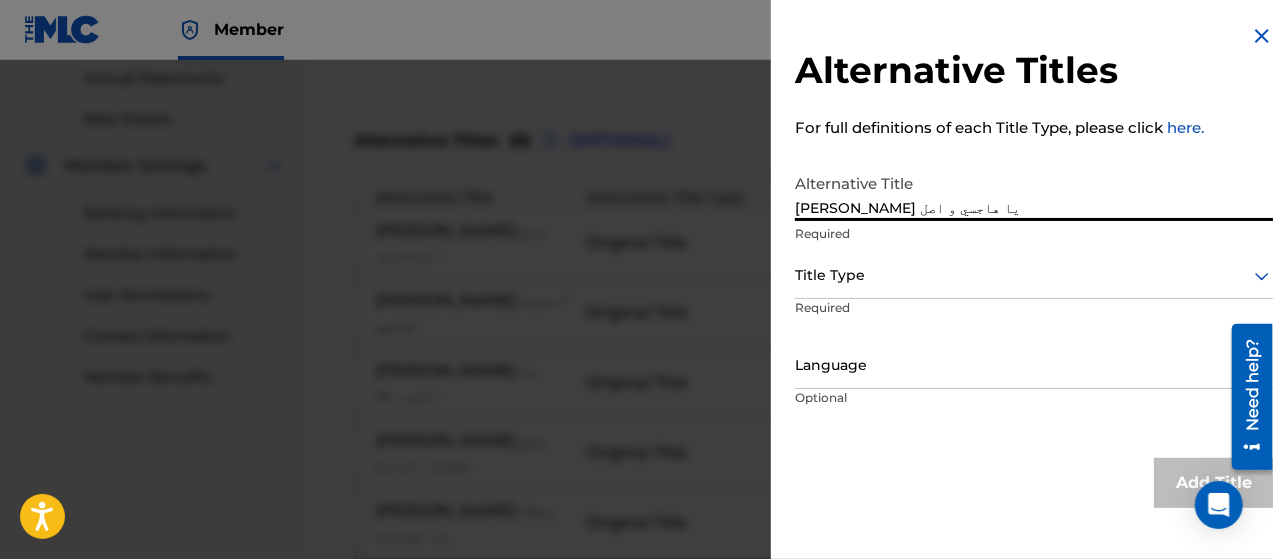 type on "[PERSON_NAME] يا هاجسي و اصل" 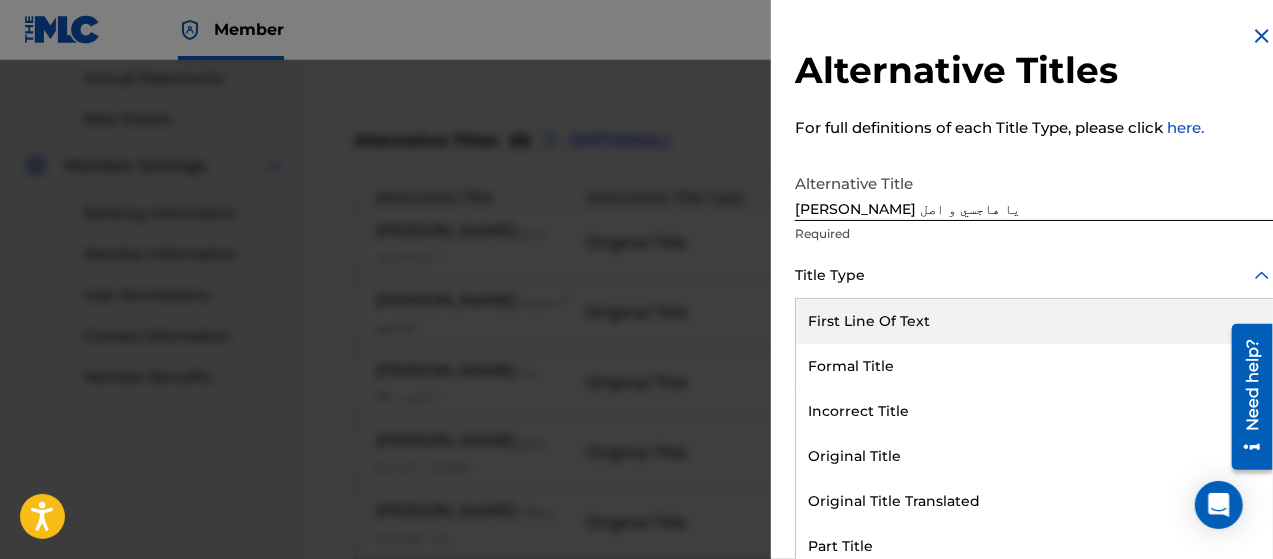 scroll, scrollTop: 16, scrollLeft: 0, axis: vertical 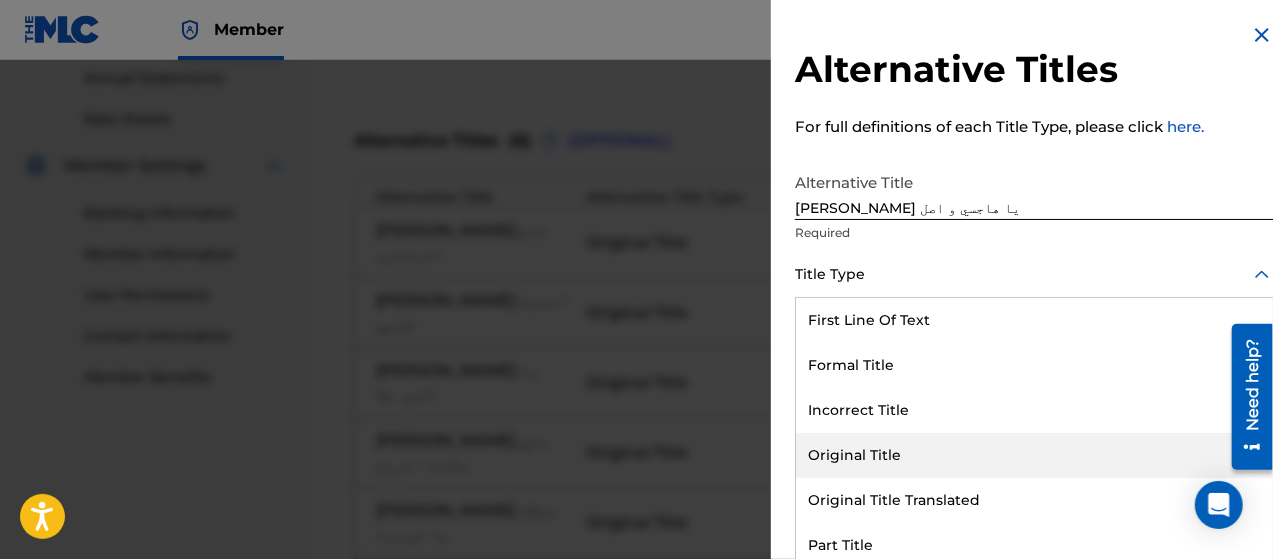 click on "Original Title" at bounding box center [1034, 455] 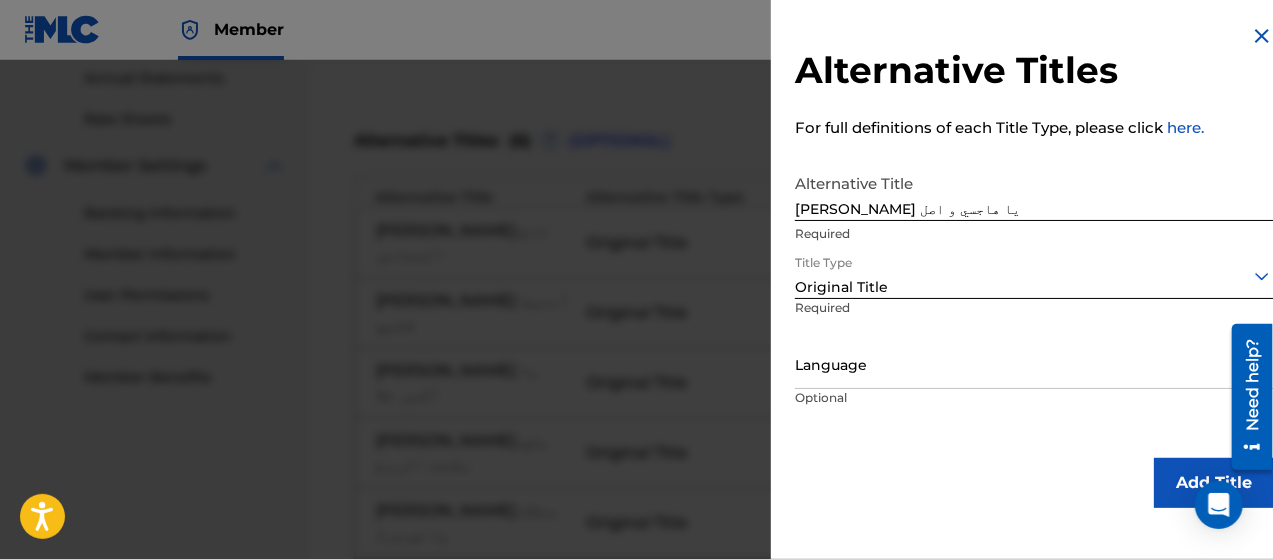 click on "Language" at bounding box center (1034, 366) 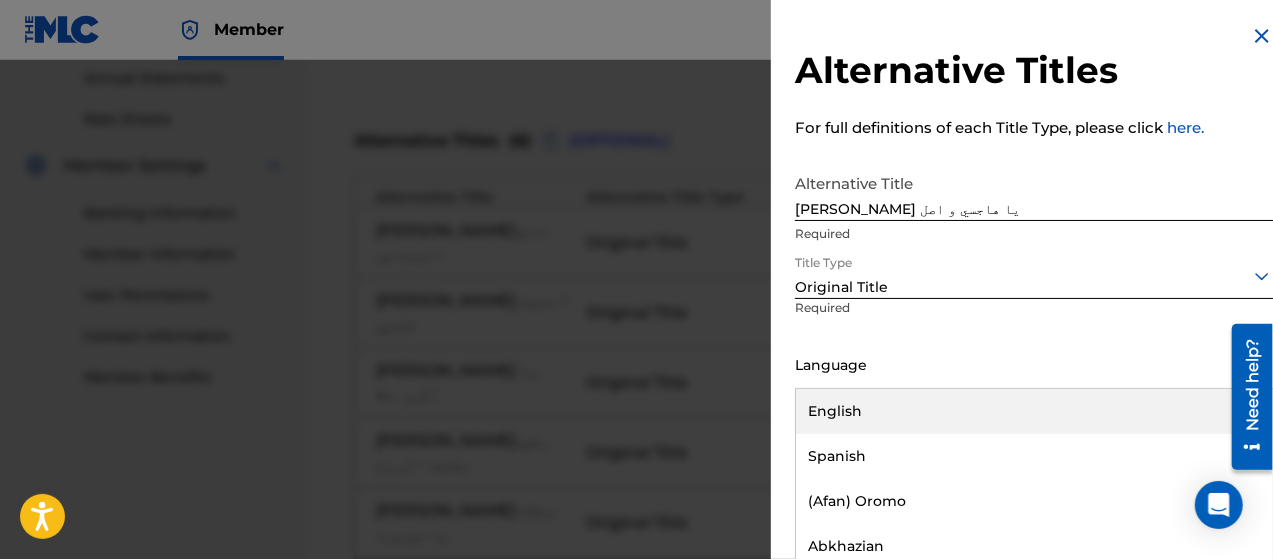 scroll, scrollTop: 16, scrollLeft: 0, axis: vertical 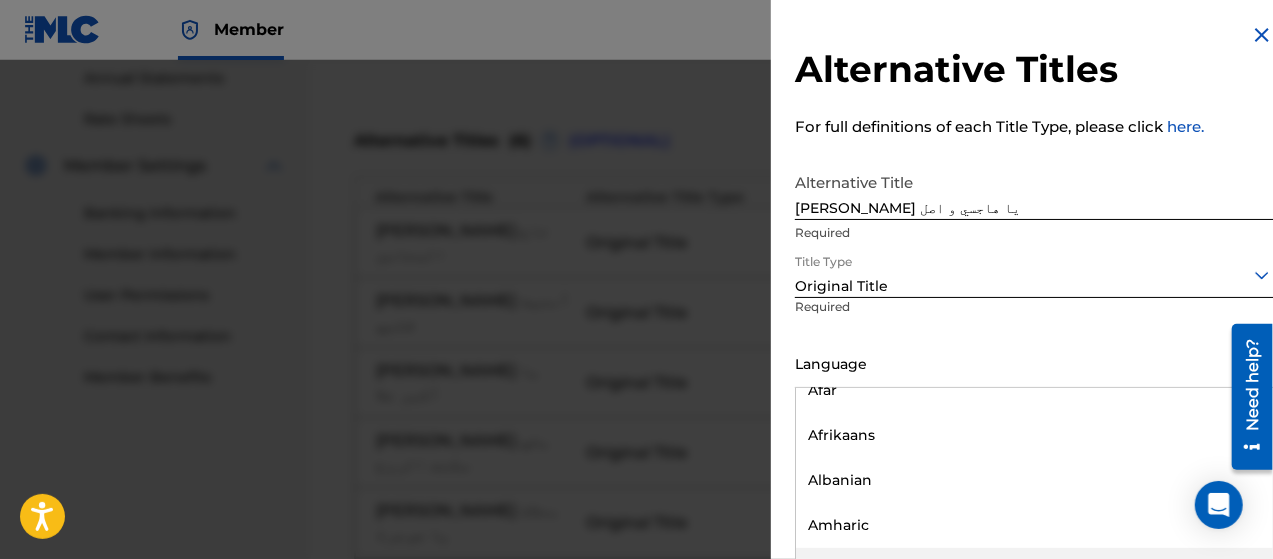 click on "Arabic" at bounding box center [1034, 570] 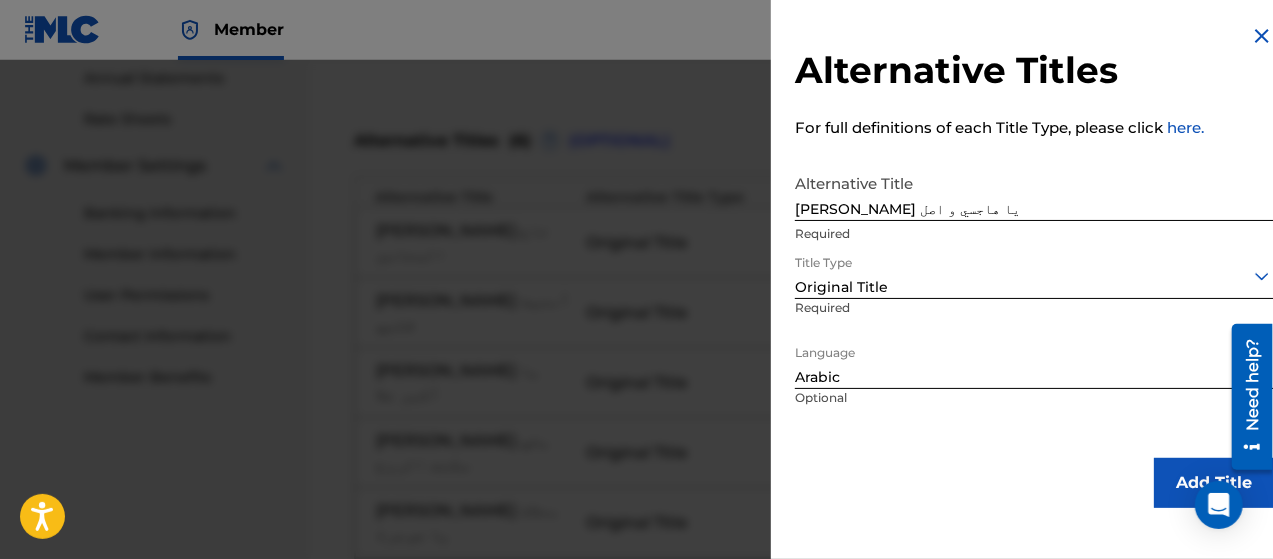 scroll, scrollTop: 0, scrollLeft: 0, axis: both 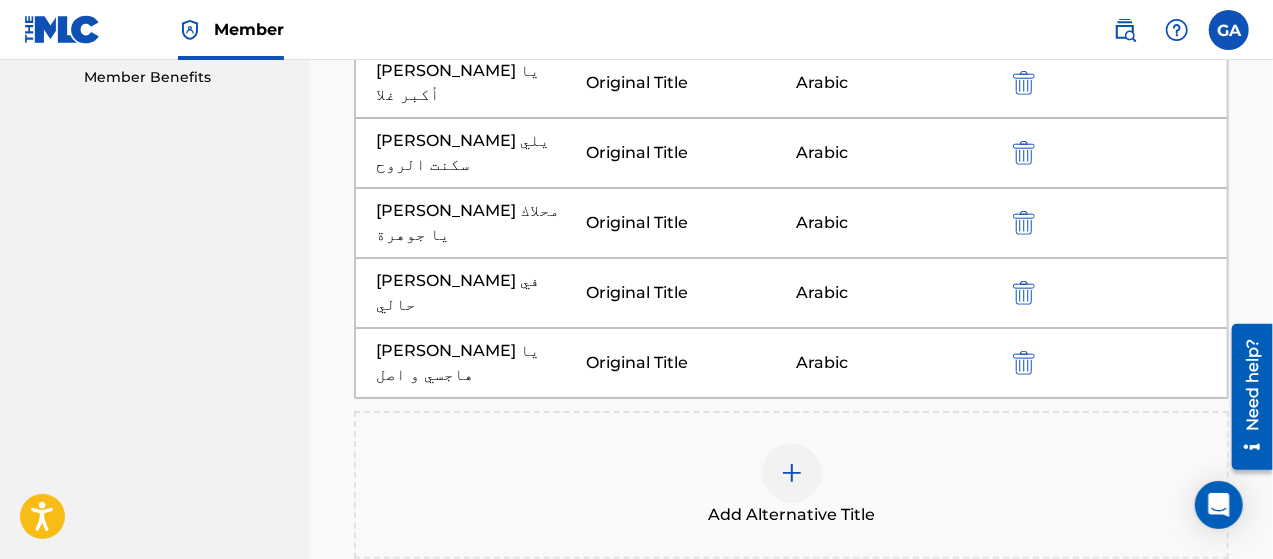 click at bounding box center (792, 473) 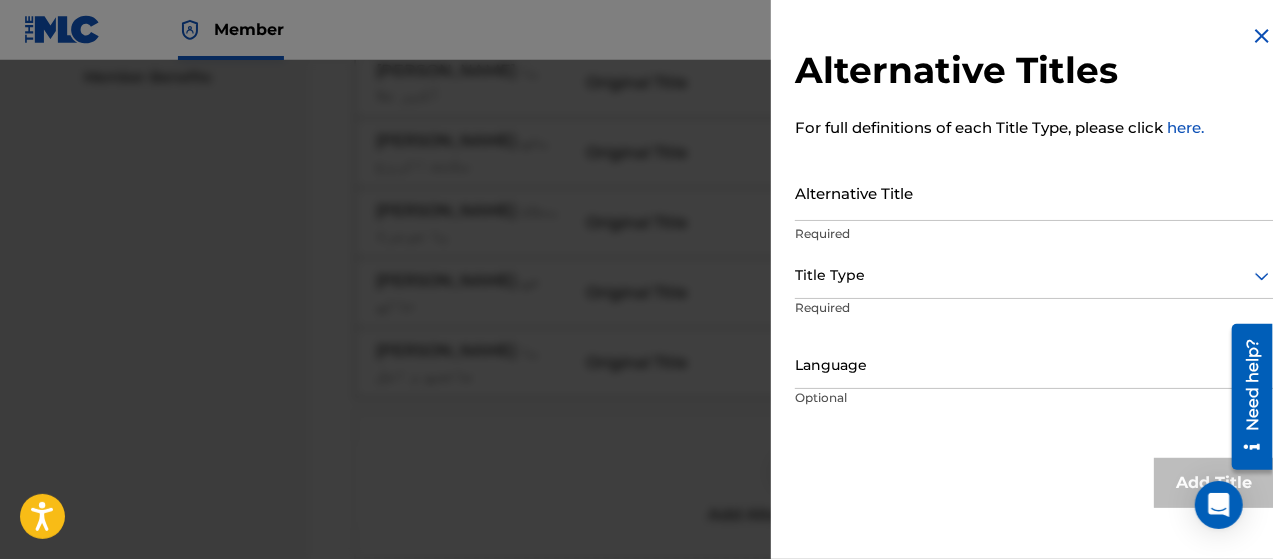 click at bounding box center (1262, 36) 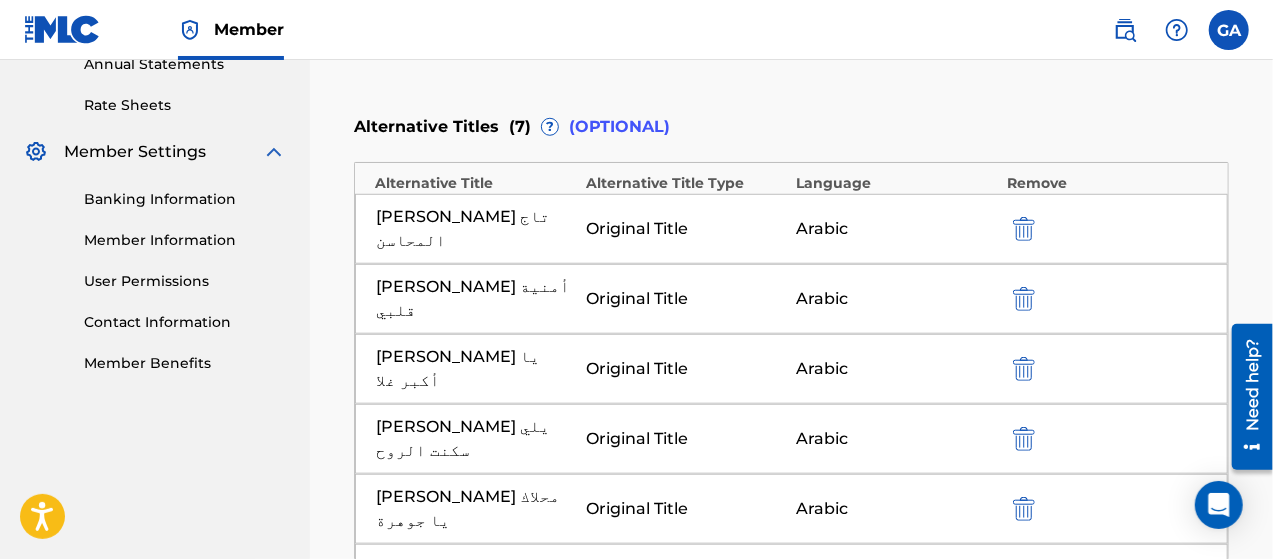 scroll, scrollTop: 732, scrollLeft: 0, axis: vertical 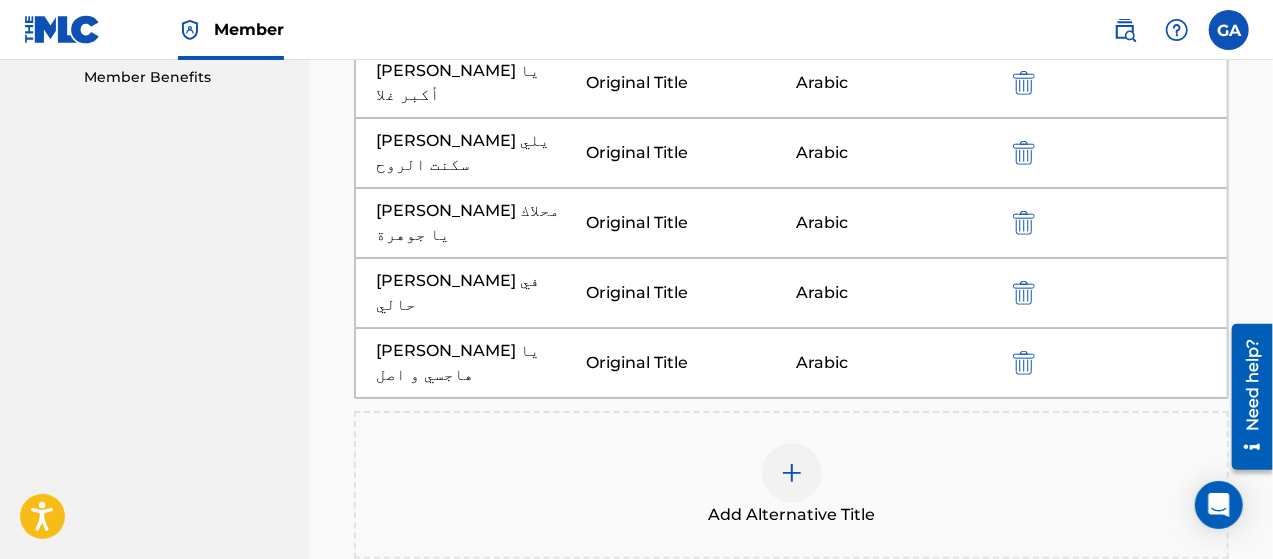 click on "Next" at bounding box center [1169, 655] 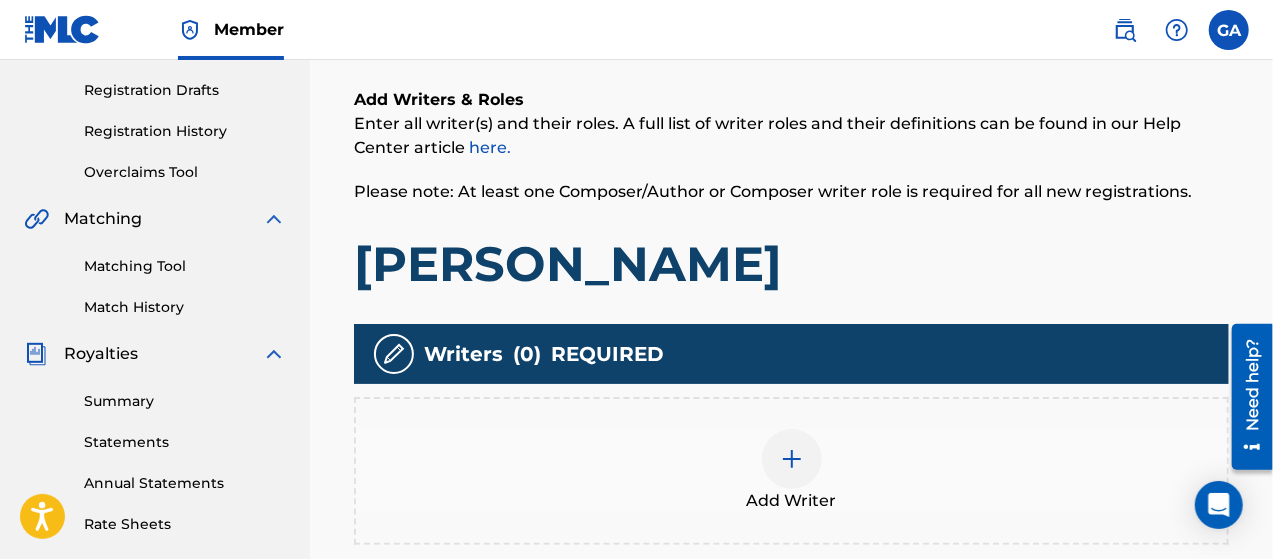 scroll, scrollTop: 490, scrollLeft: 0, axis: vertical 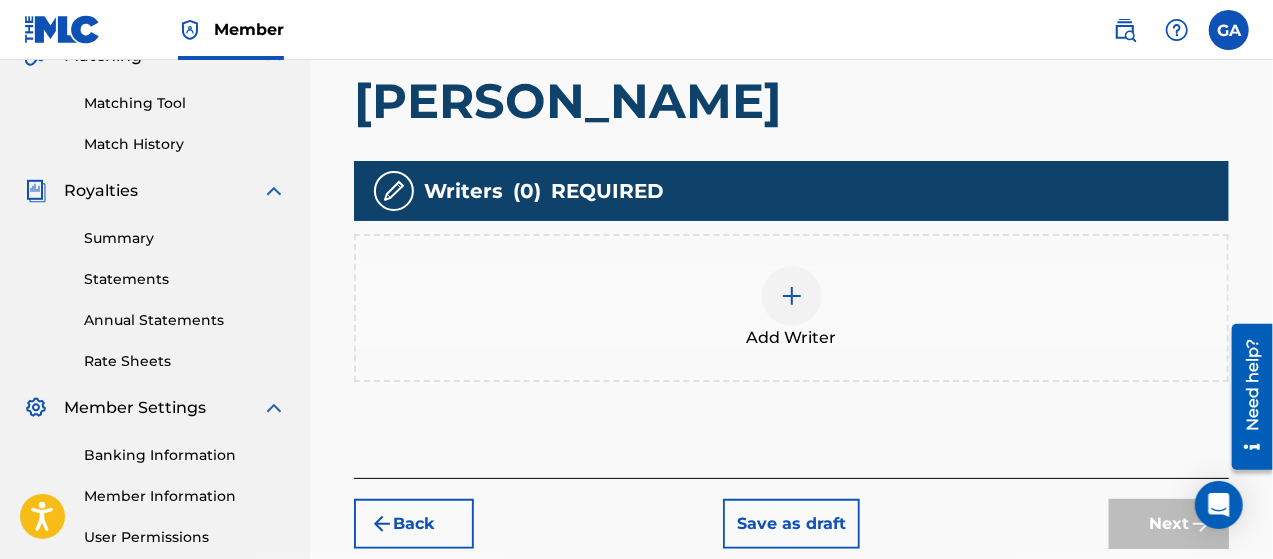 click at bounding box center (792, 296) 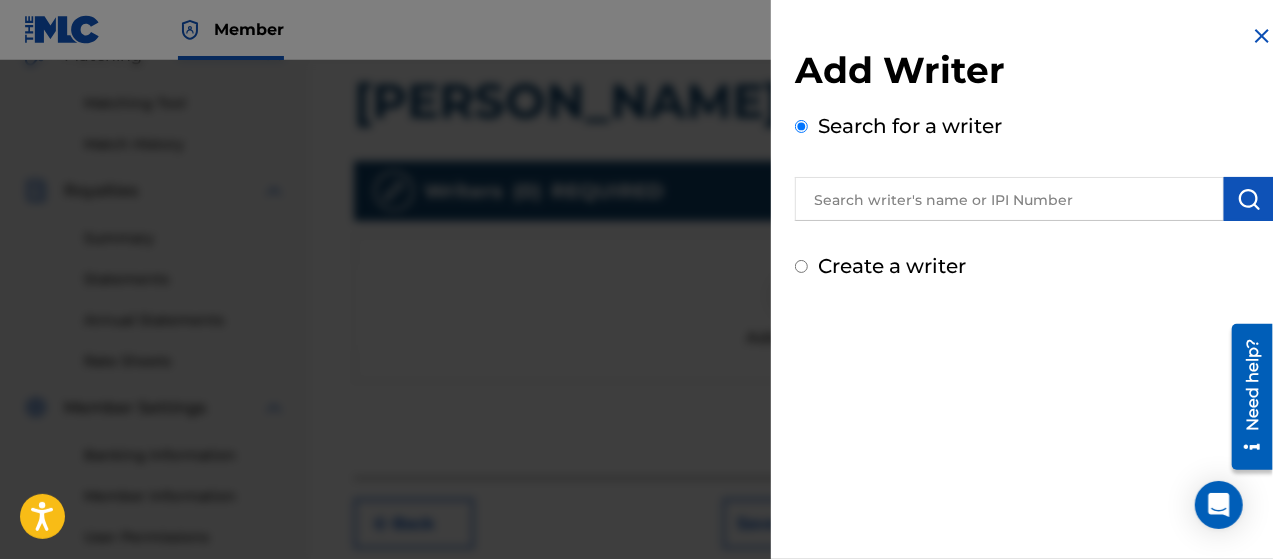 click at bounding box center (1009, 199) 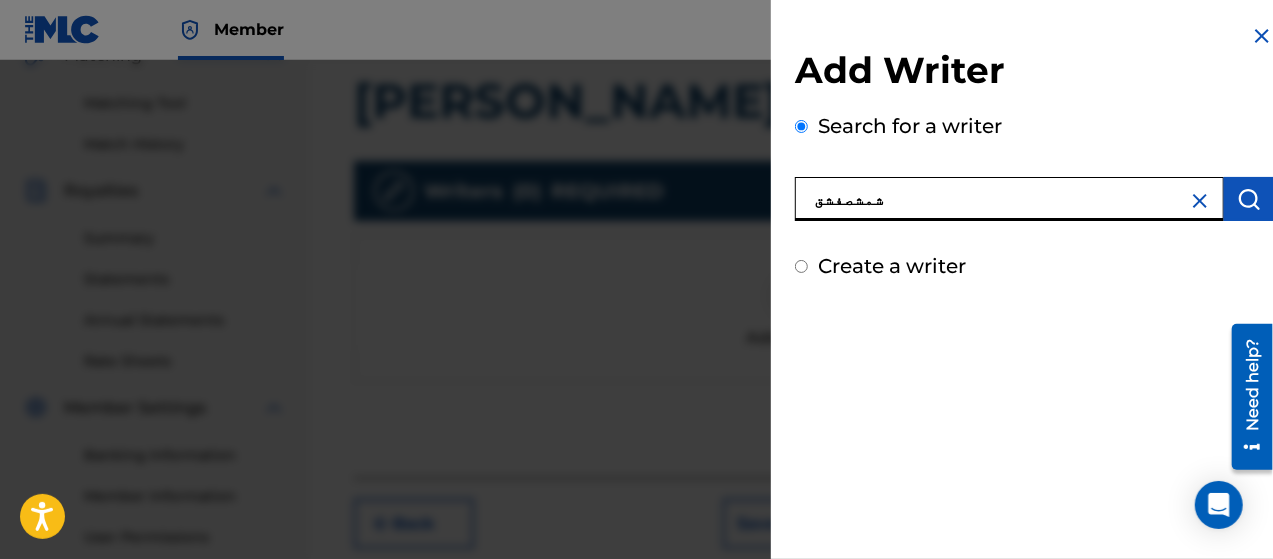 click on "شمشصفشق" at bounding box center [1009, 199] 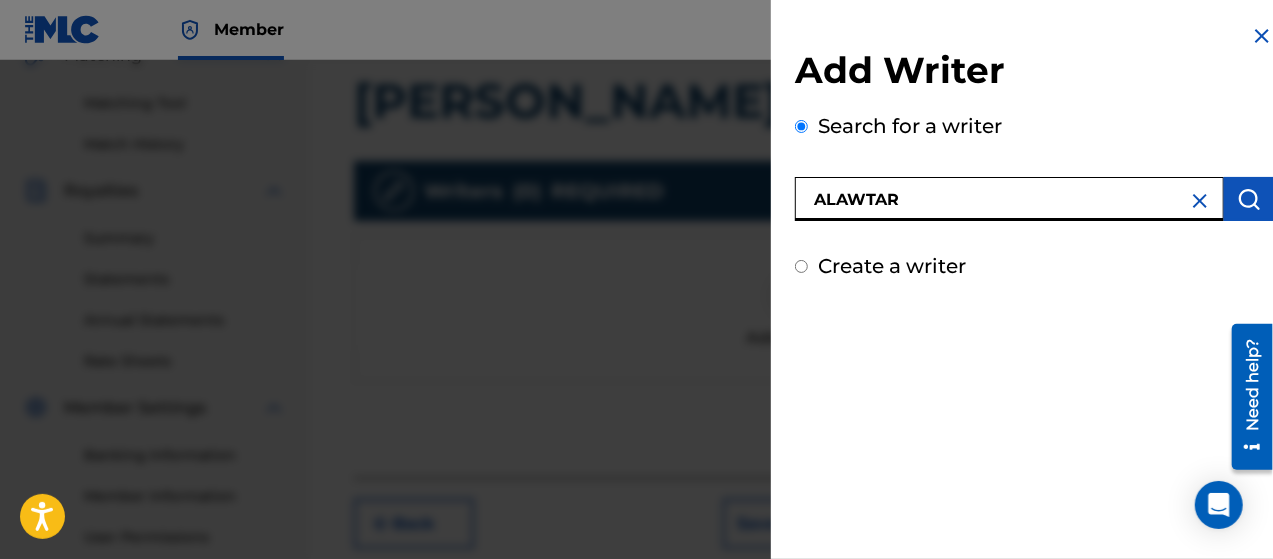 type on "ALAWTAR" 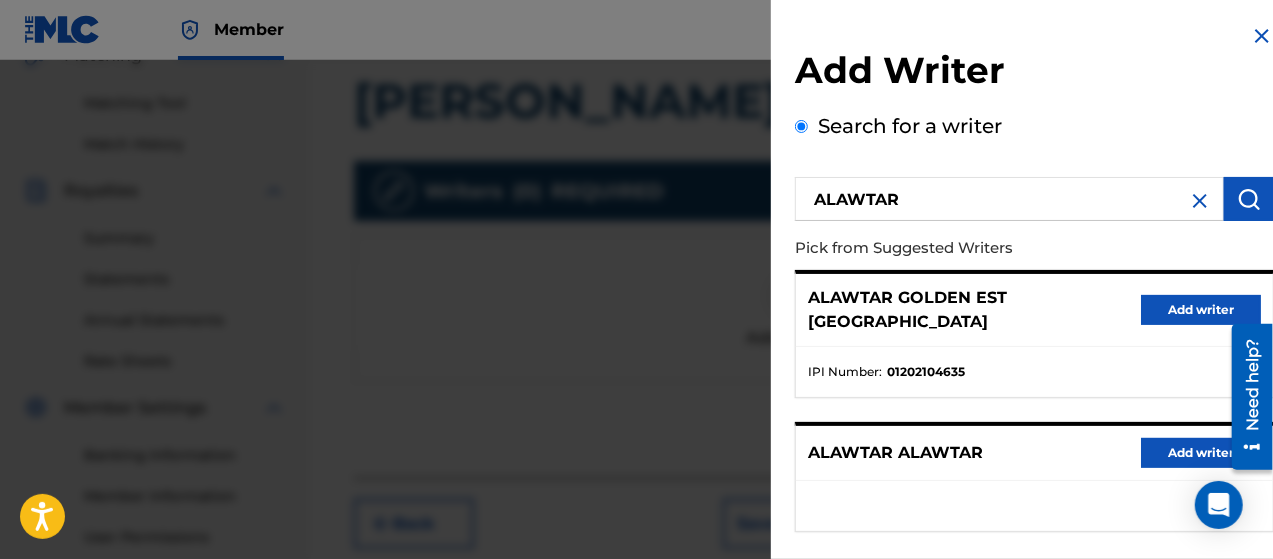 click on "Add writer" at bounding box center [1201, 310] 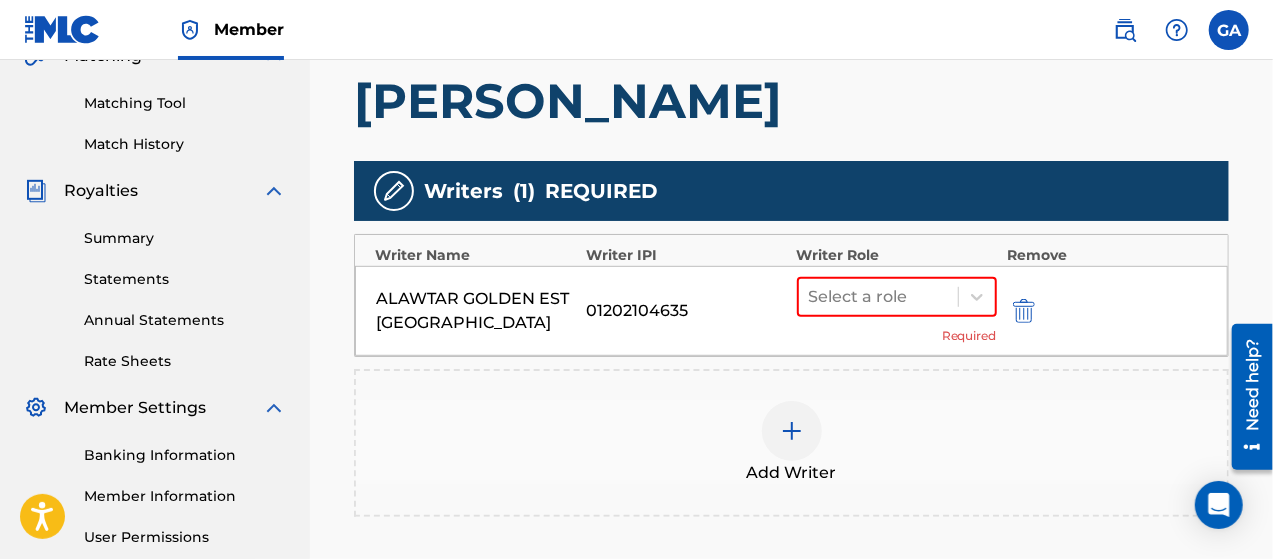 click on "ALAWTAR GOLDEN EST YEMEN 01202104635 Select a role Required" at bounding box center (791, 311) 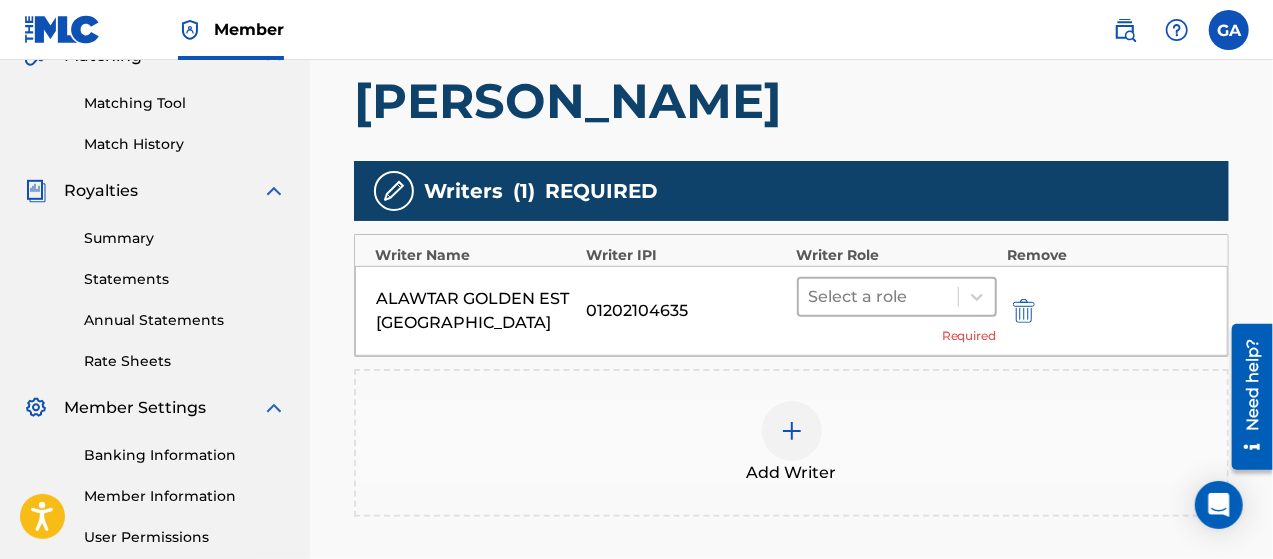 click at bounding box center (878, 297) 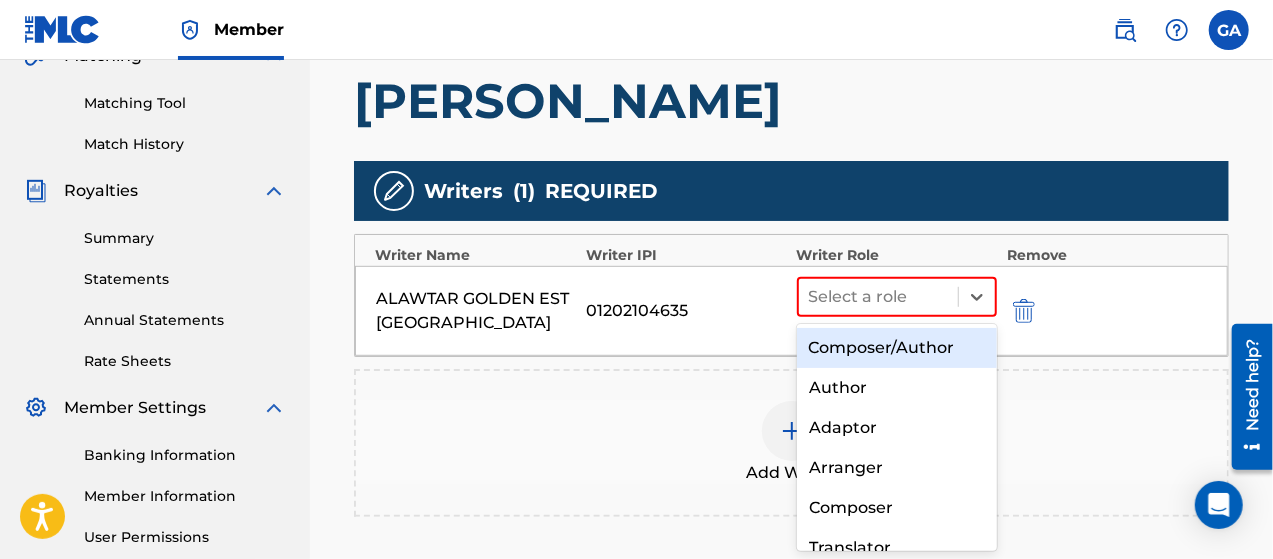 click on "Composer/Author" at bounding box center [897, 348] 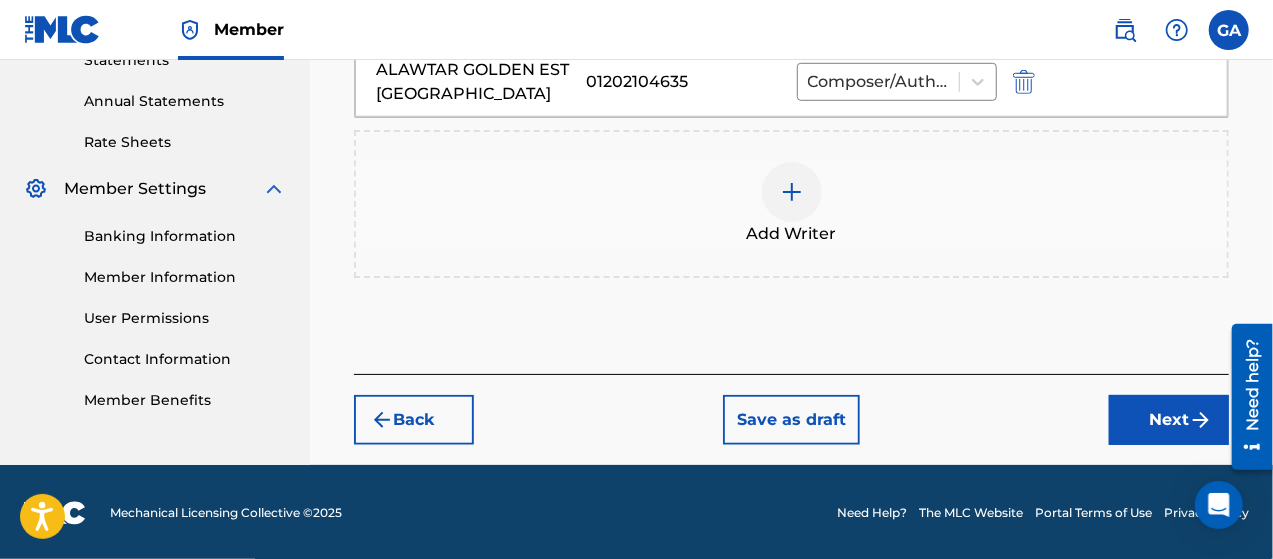 click on "Next" at bounding box center [1169, 420] 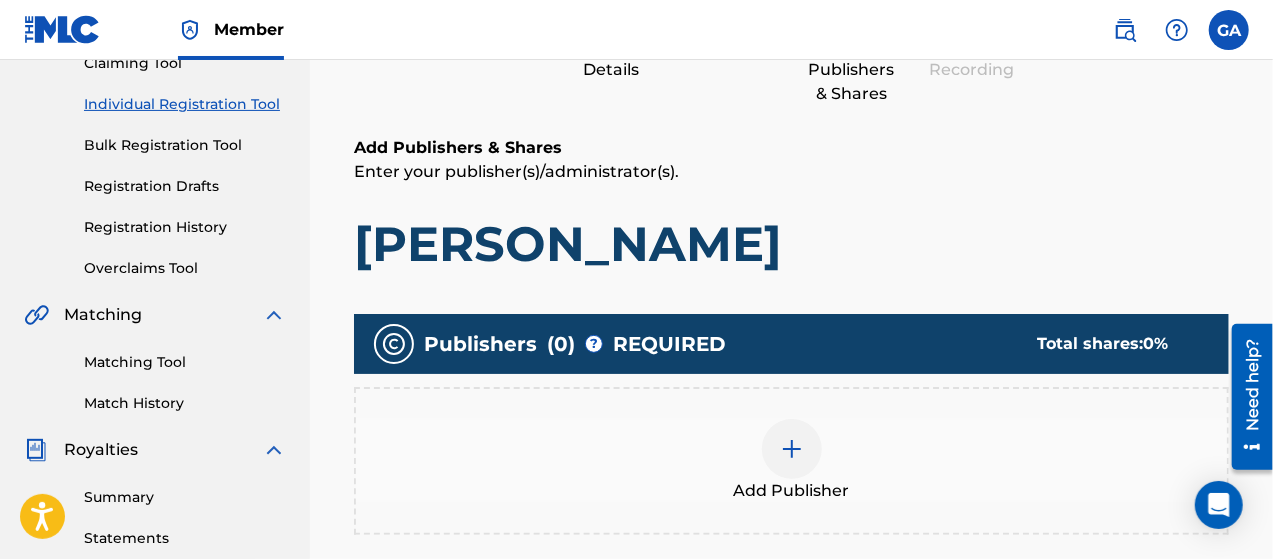 scroll, scrollTop: 390, scrollLeft: 0, axis: vertical 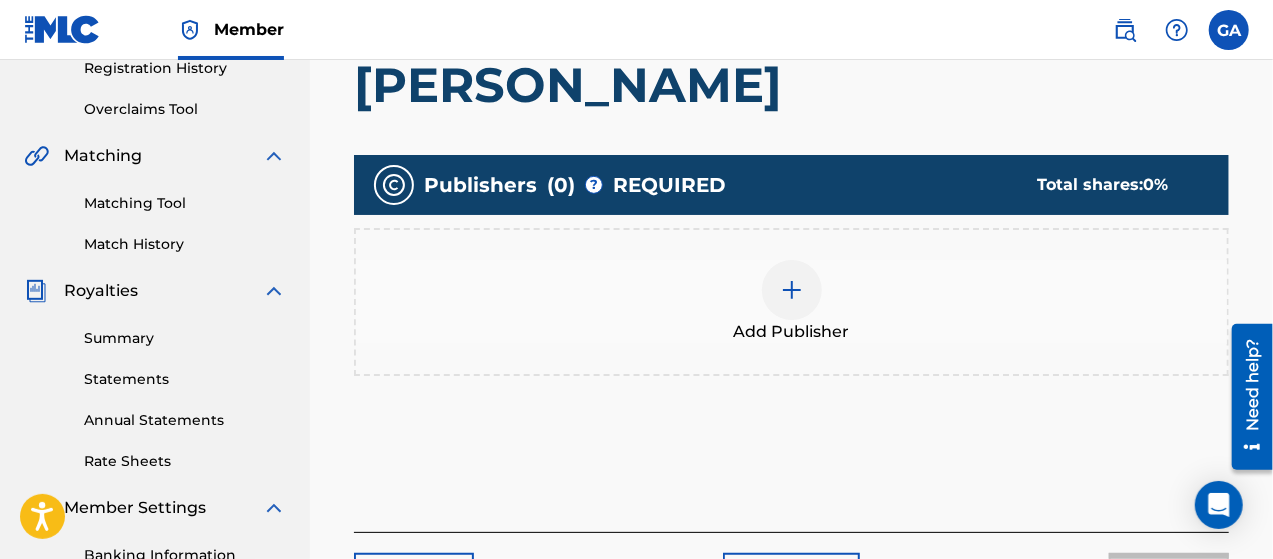 click at bounding box center [792, 290] 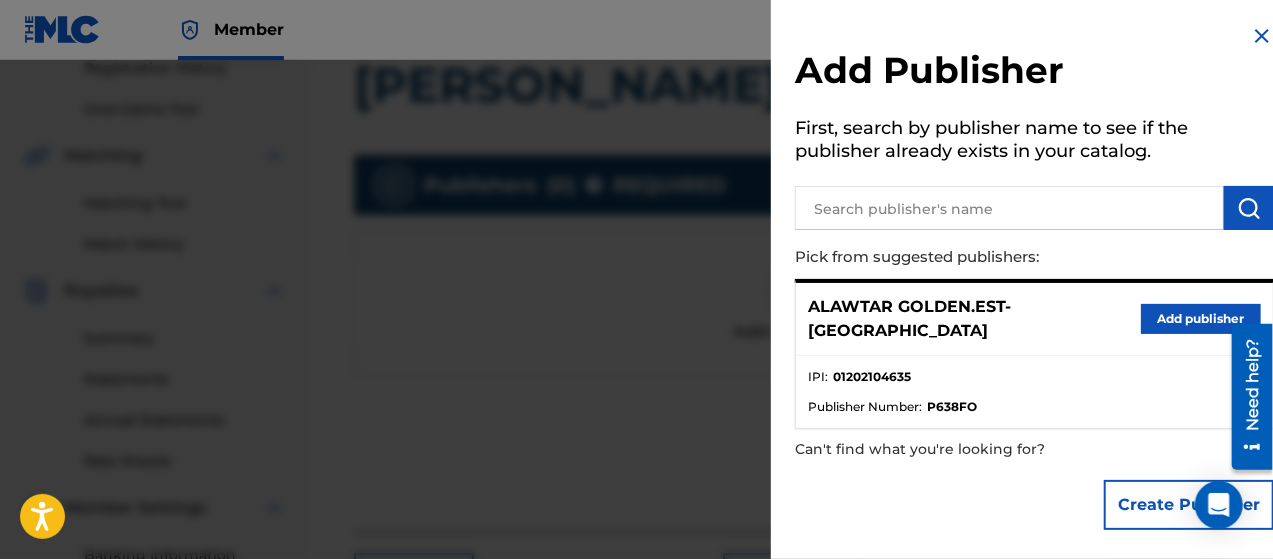 click at bounding box center [1009, 208] 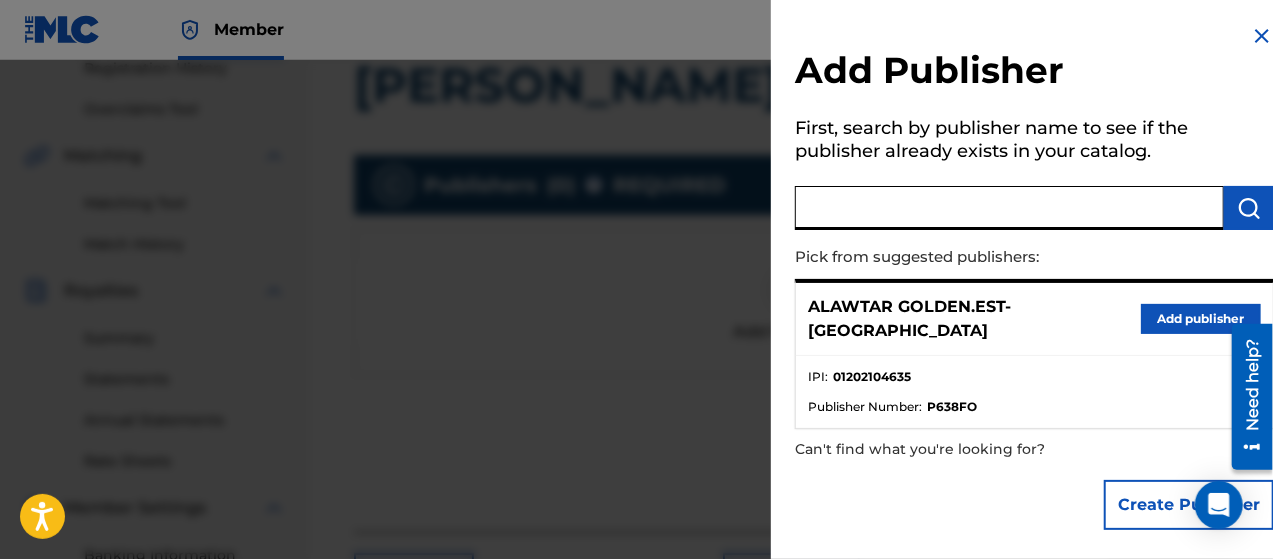 click on "Add publisher" at bounding box center [1201, 319] 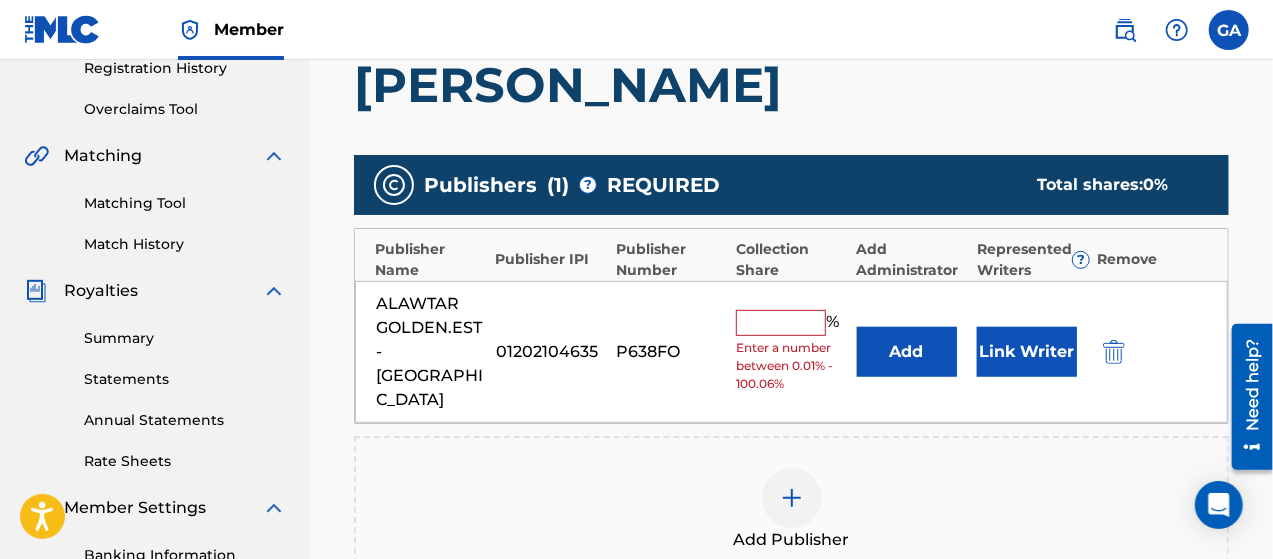 click at bounding box center [781, 323] 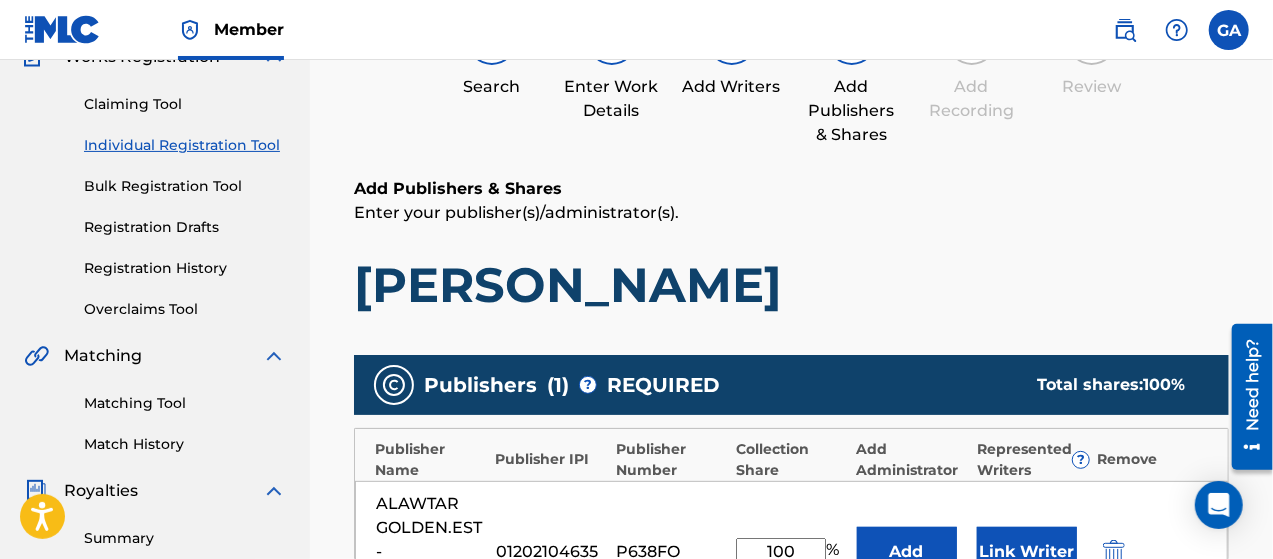scroll, scrollTop: 490, scrollLeft: 0, axis: vertical 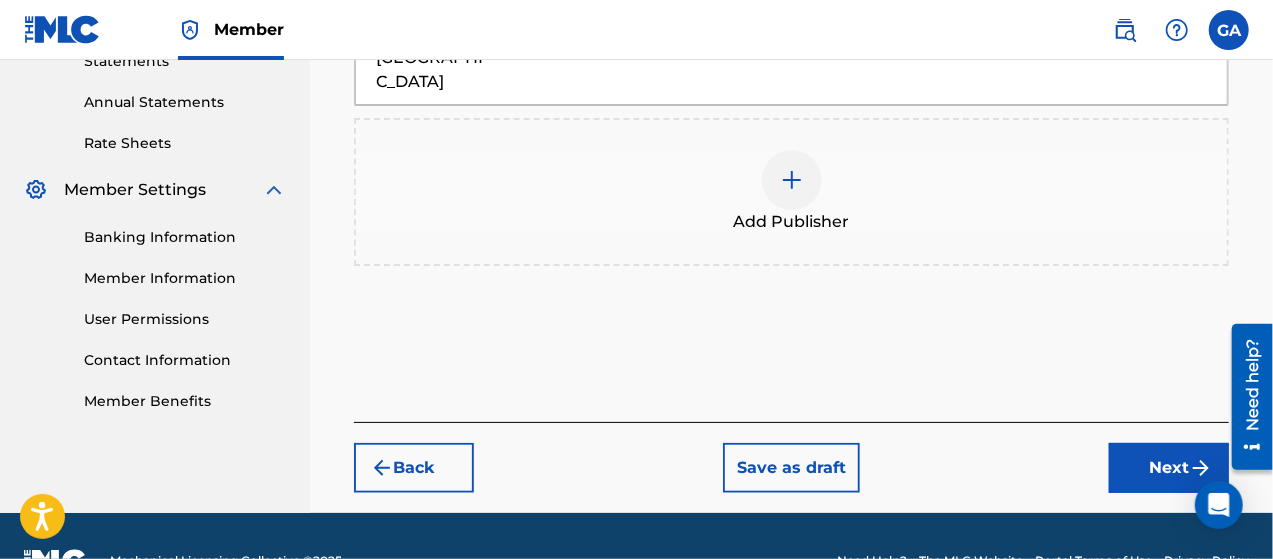 click on "Next" at bounding box center [1169, 468] 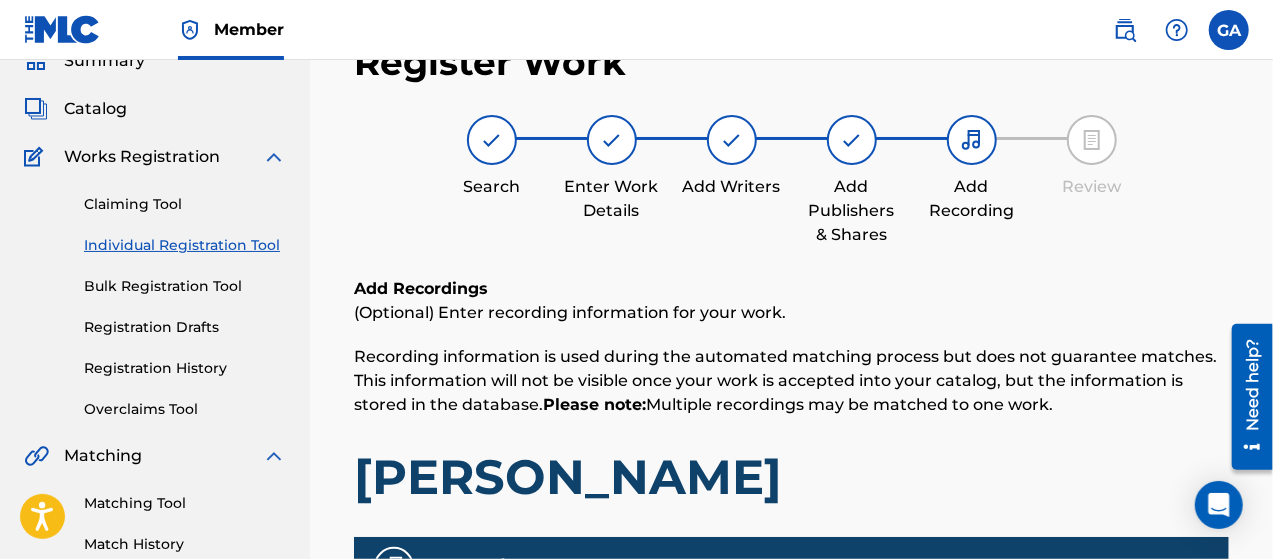 scroll, scrollTop: 390, scrollLeft: 0, axis: vertical 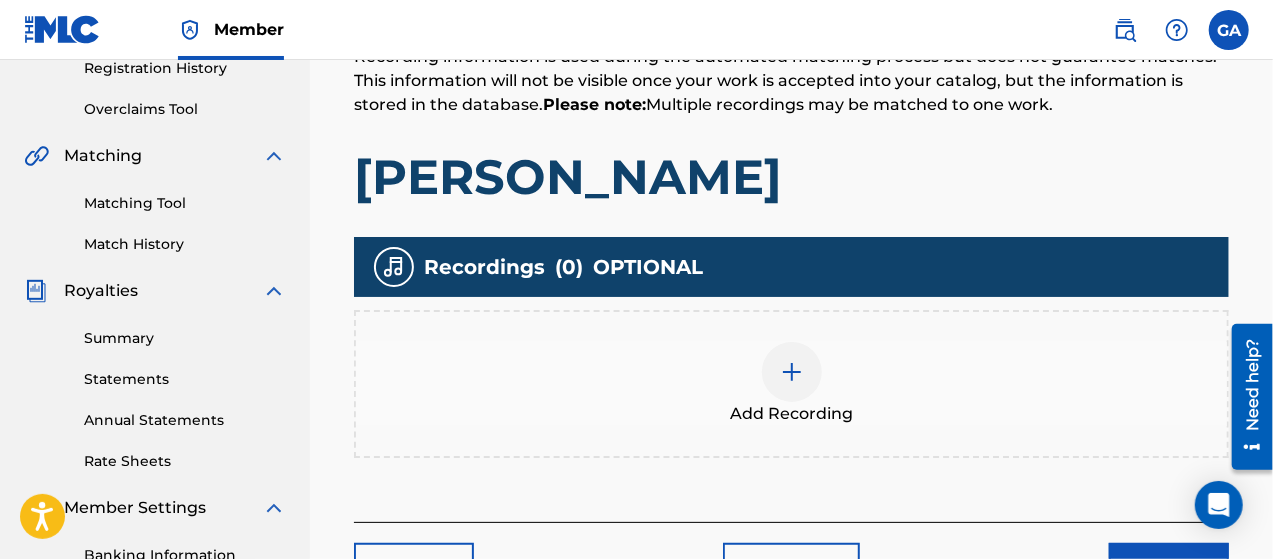 click at bounding box center (792, 372) 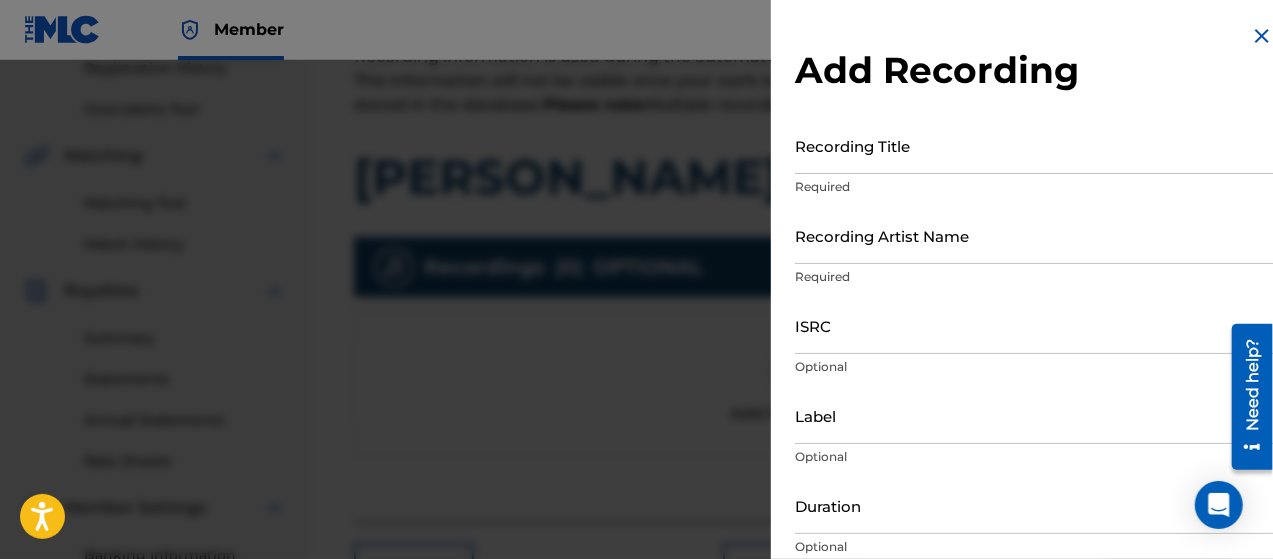 click on "Recording Title" at bounding box center [1034, 145] 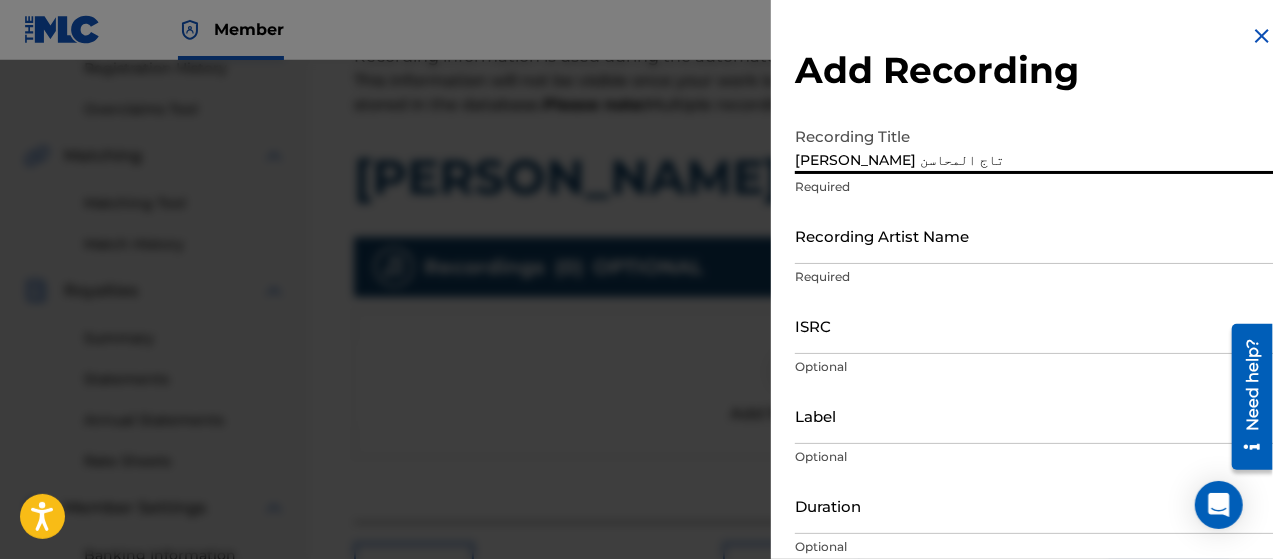 type on "[PERSON_NAME] تاج المحاسن" 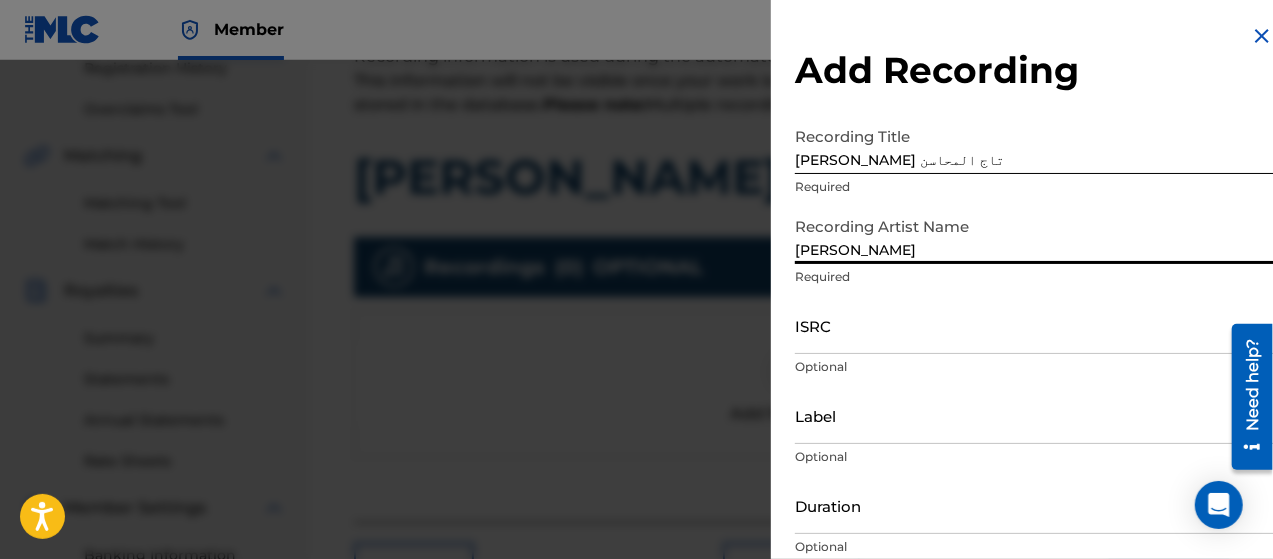 type on "[PERSON_NAME]" 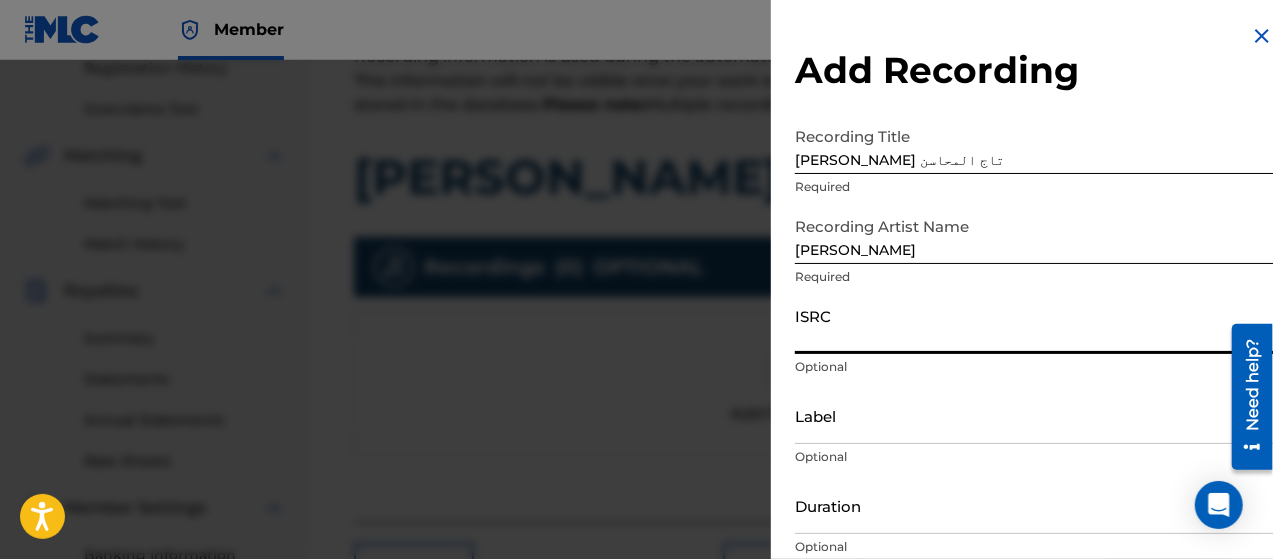type on "GBSMU9306361" 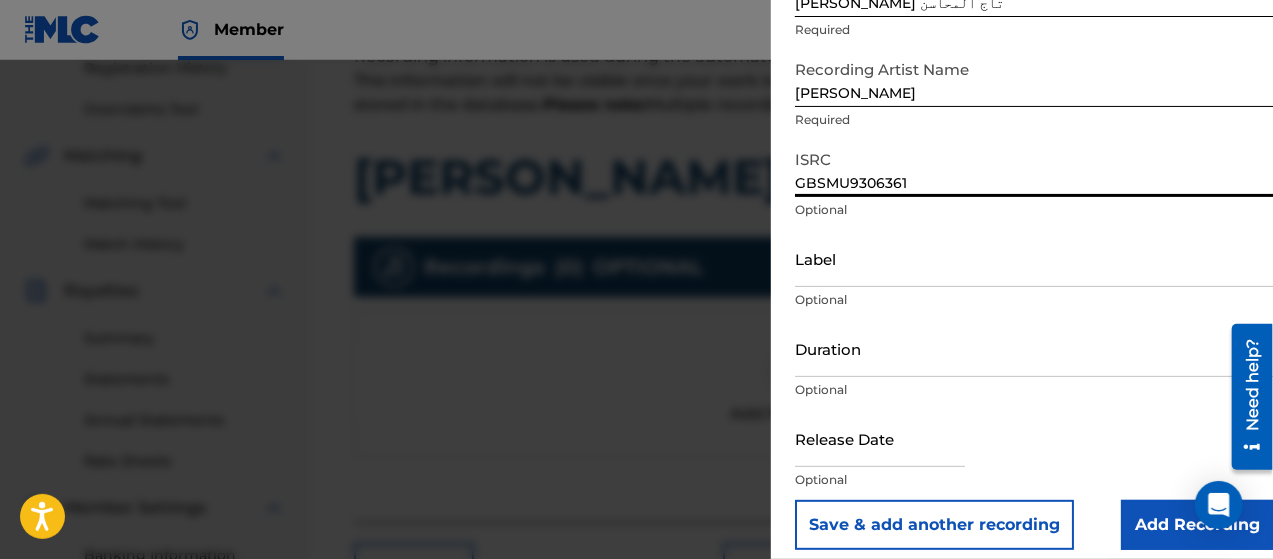 scroll, scrollTop: 172, scrollLeft: 0, axis: vertical 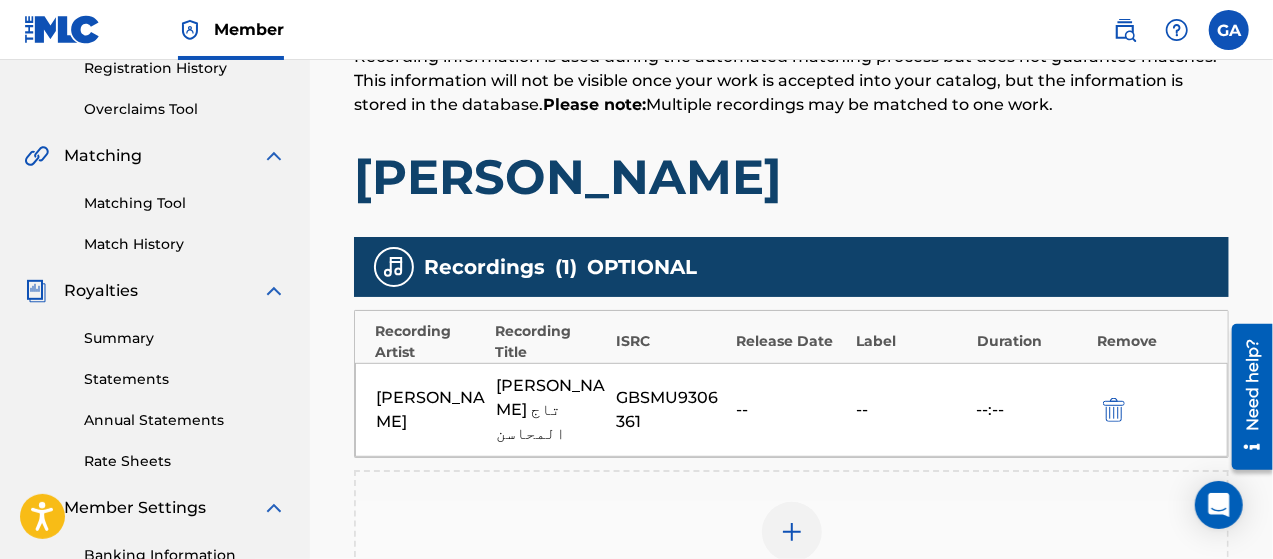 click at bounding box center (792, 532) 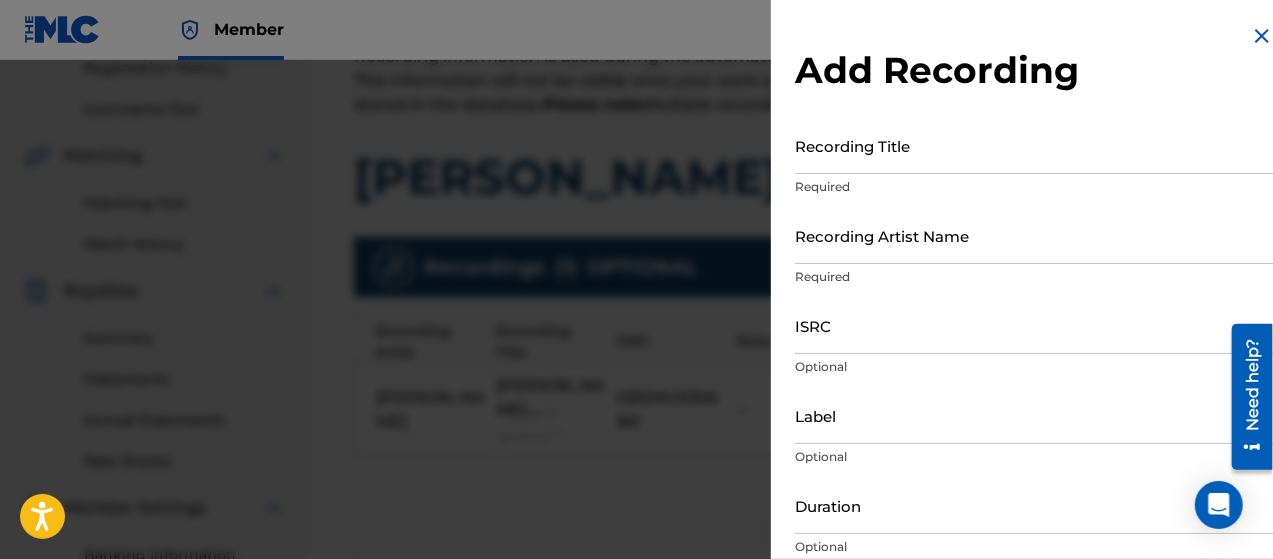 click on "Recording Title" at bounding box center [1034, 145] 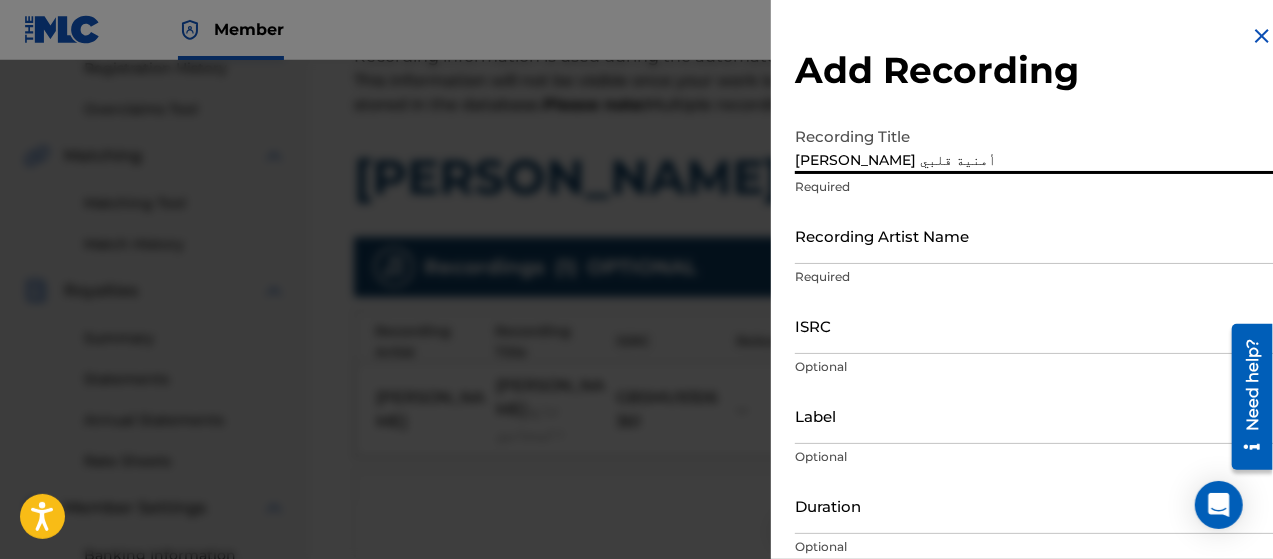 type on "[PERSON_NAME] أمنية قلبي" 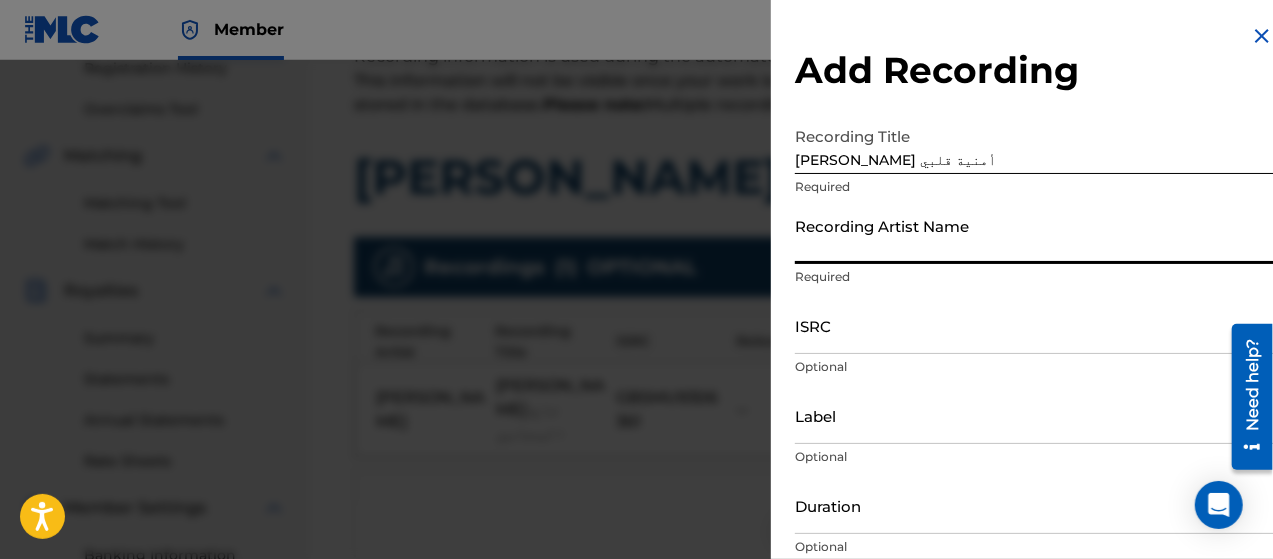 click on "ISRC" at bounding box center (1034, 325) 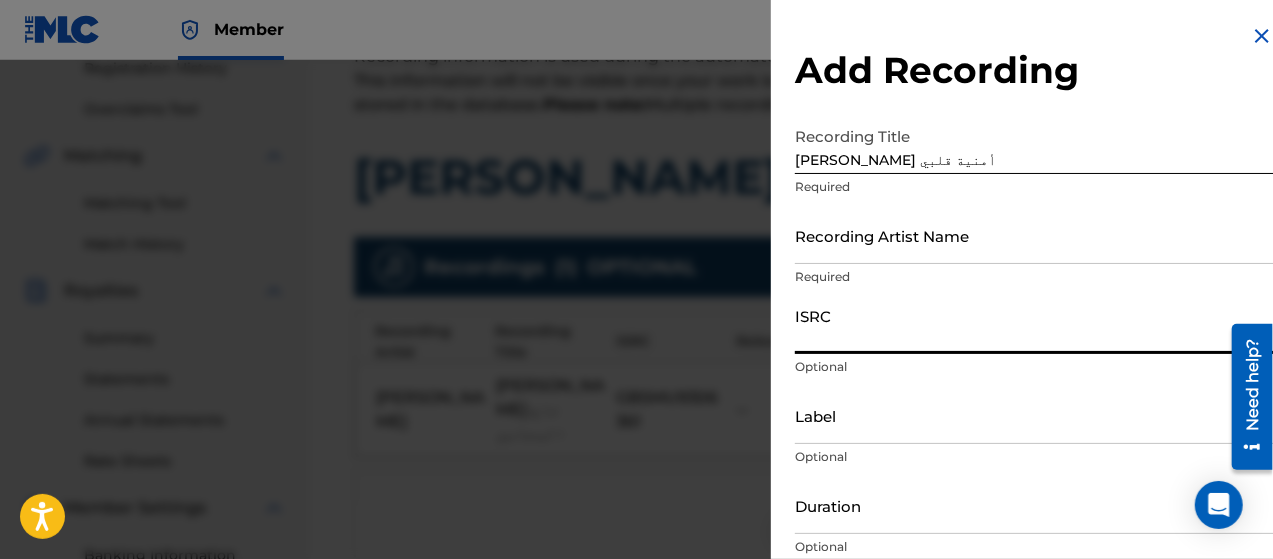 click on "Recording Artist Name" at bounding box center [1034, 235] 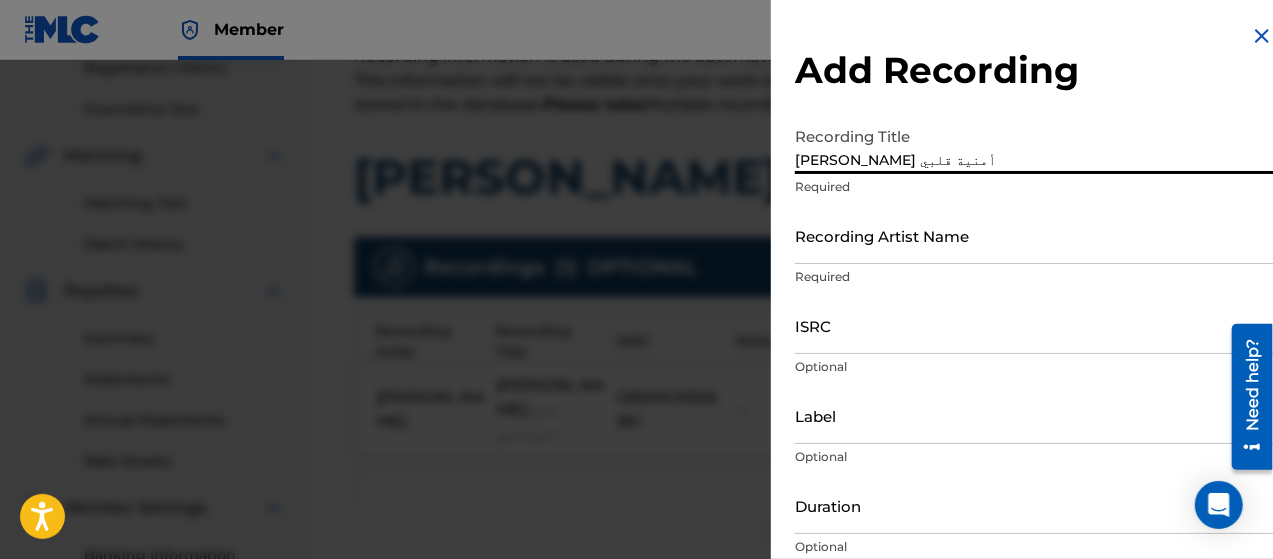 drag, startPoint x: 844, startPoint y: 162, endPoint x: 911, endPoint y: 156, distance: 67.26812 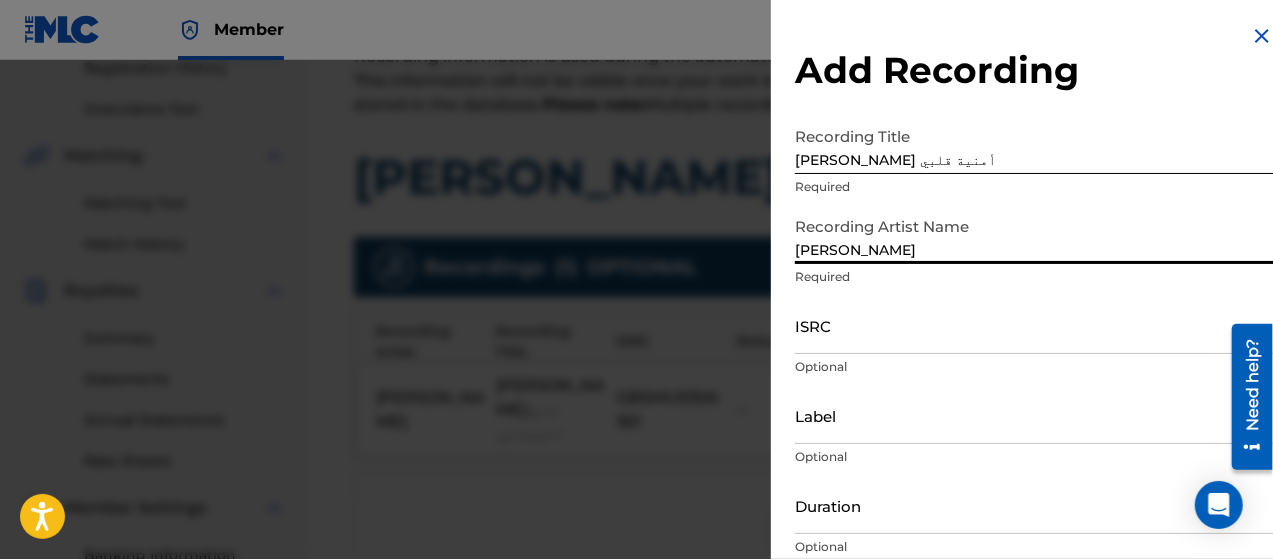 type on "[PERSON_NAME]" 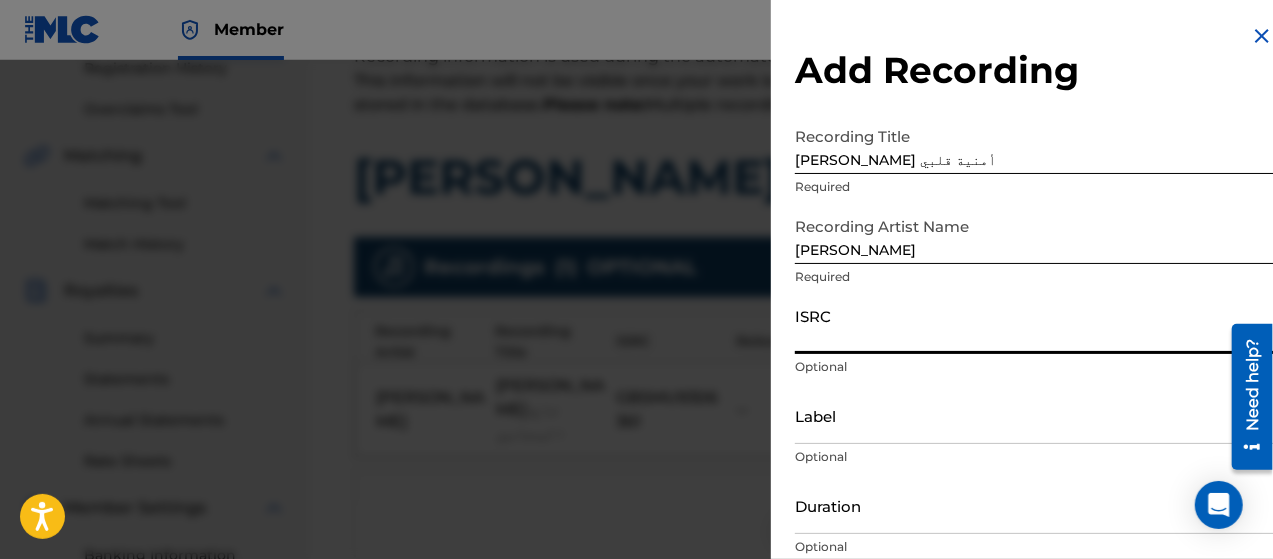 type on "GBSMU9295109" 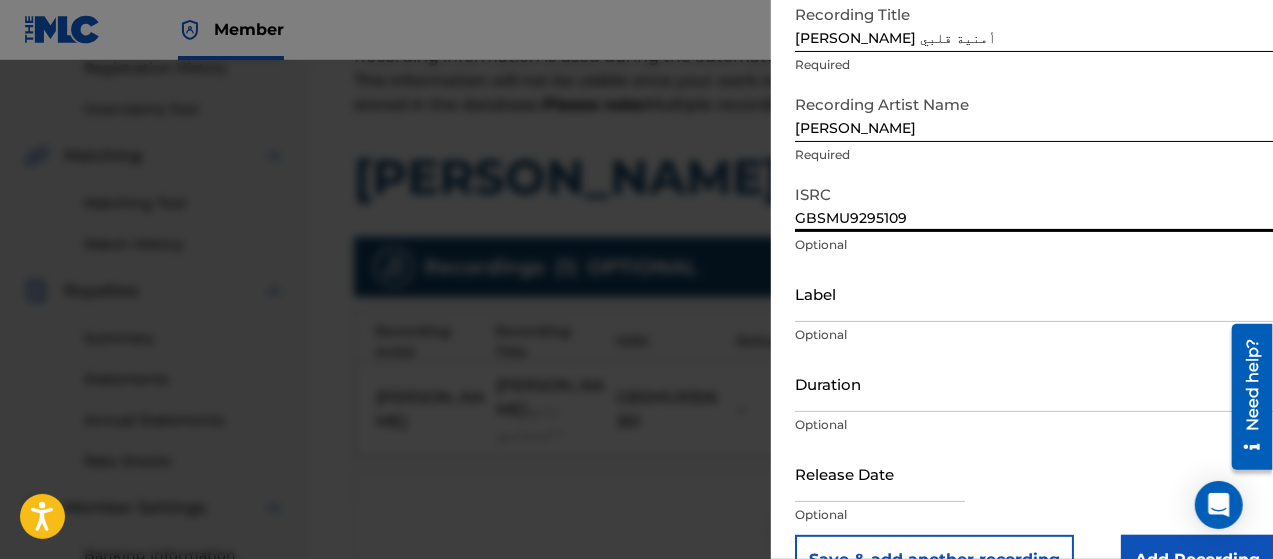 scroll, scrollTop: 172, scrollLeft: 0, axis: vertical 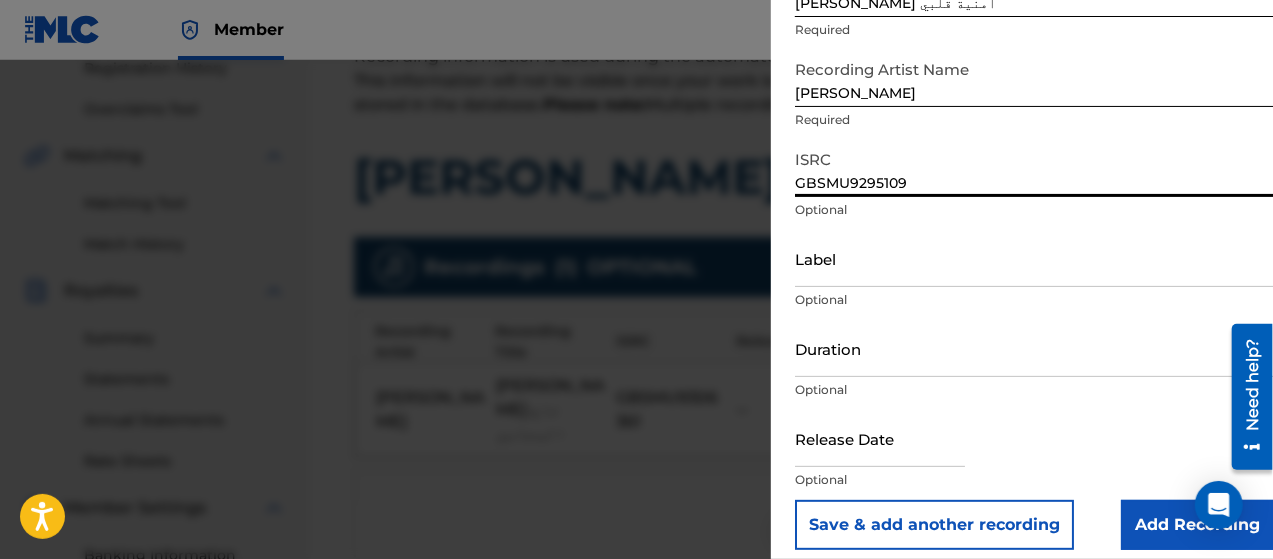 click on "Add Recording" at bounding box center (1197, 525) 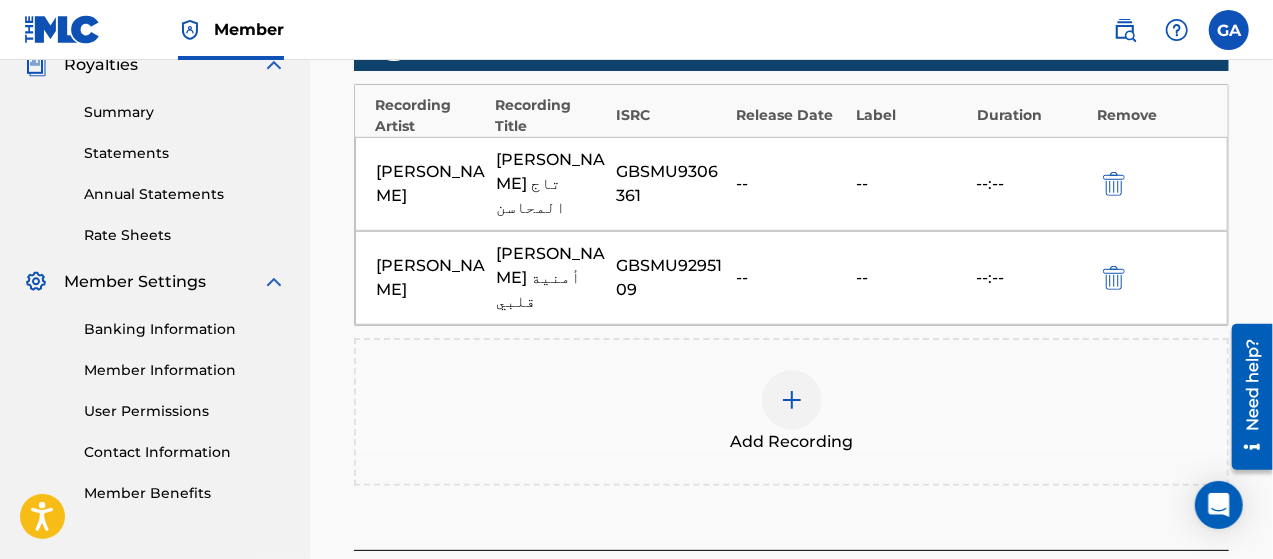 scroll, scrollTop: 690, scrollLeft: 0, axis: vertical 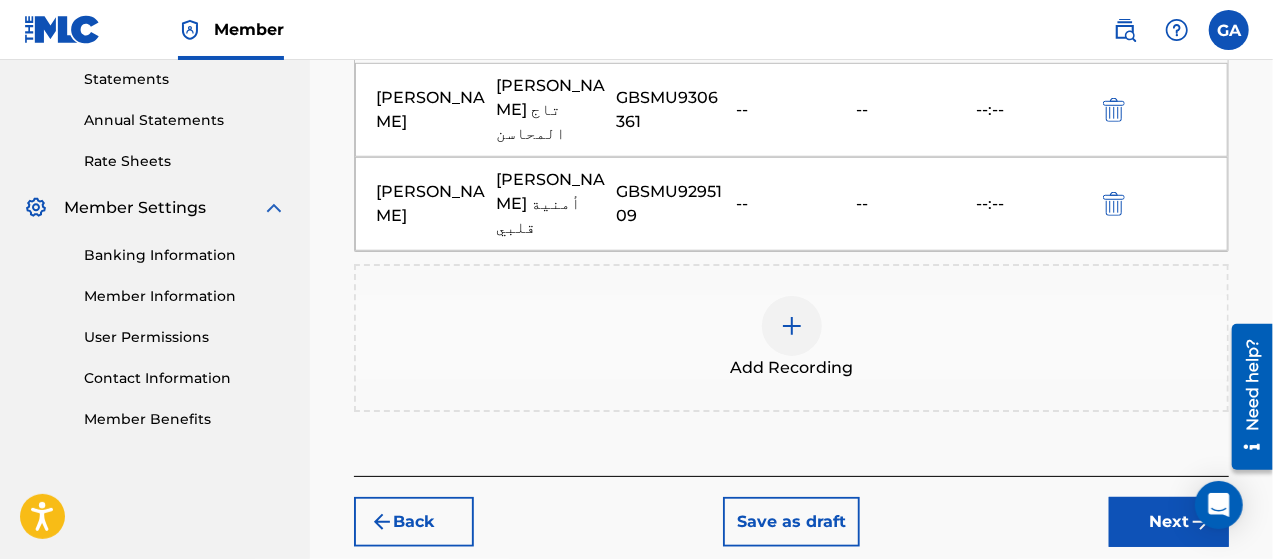 click on "Add Recording" at bounding box center (791, 368) 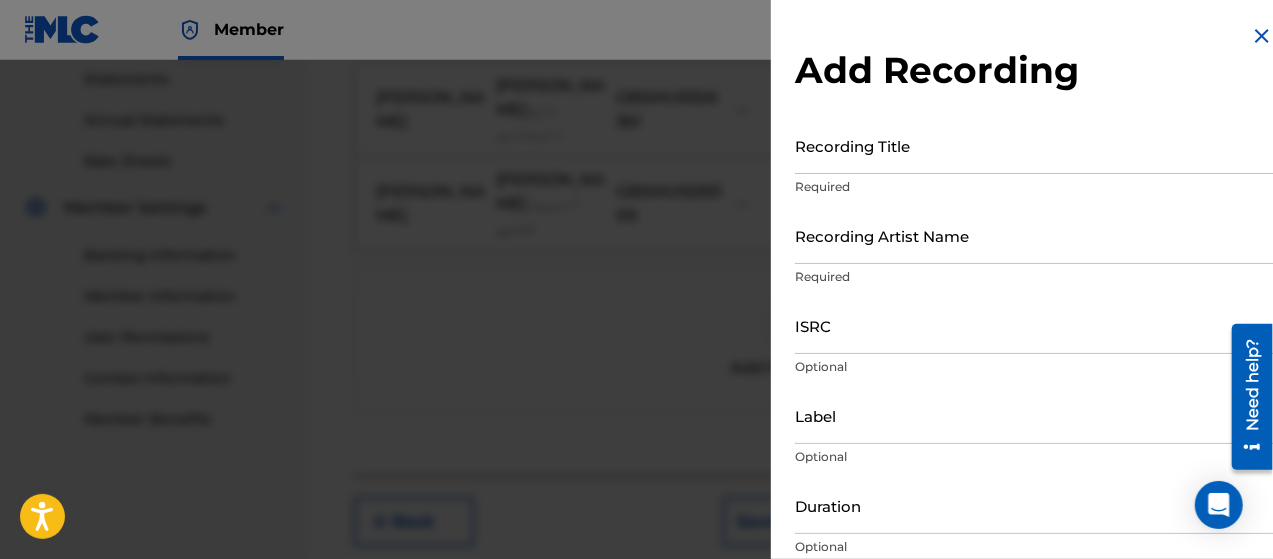 click on "Recording Title" at bounding box center (1034, 145) 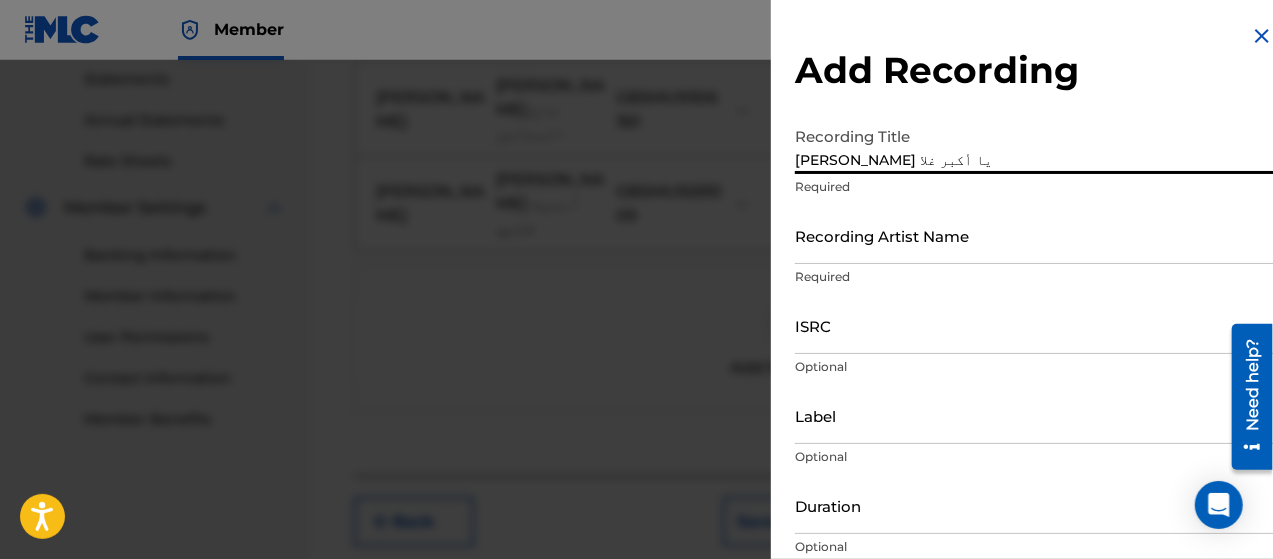 type on "[PERSON_NAME] يا أكبر غلا" 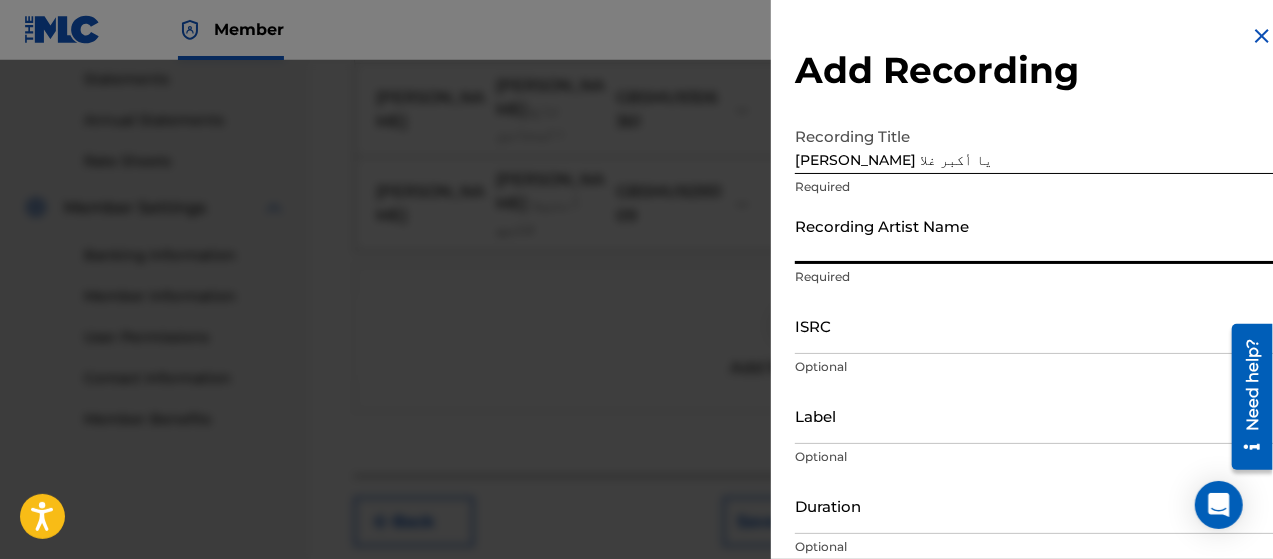 type on "[PERSON_NAME]" 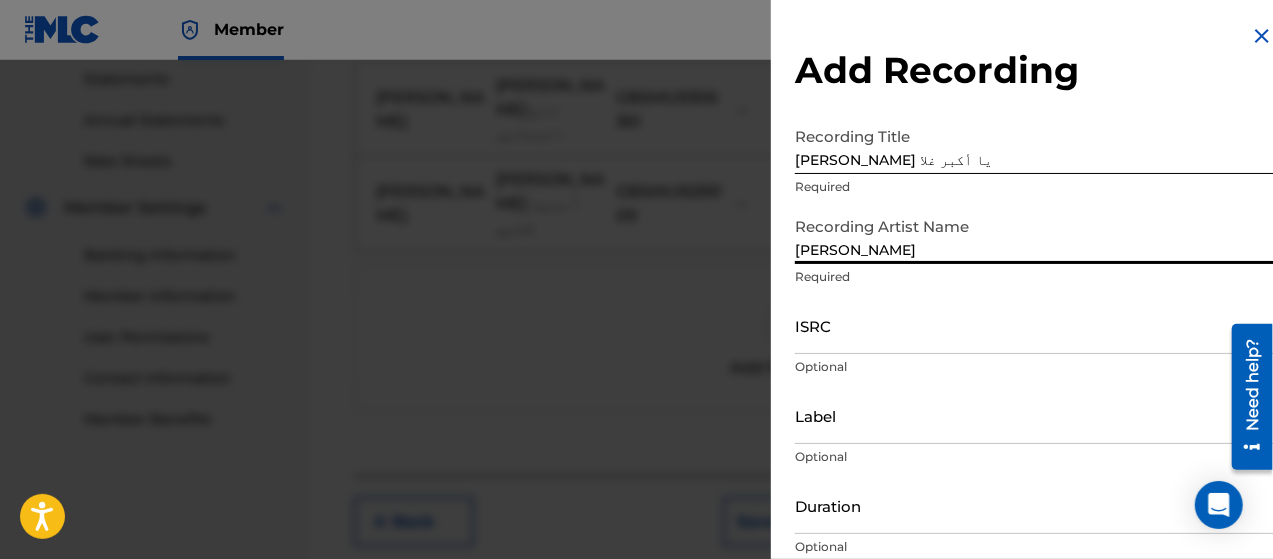click on "ISRC" at bounding box center (1034, 325) 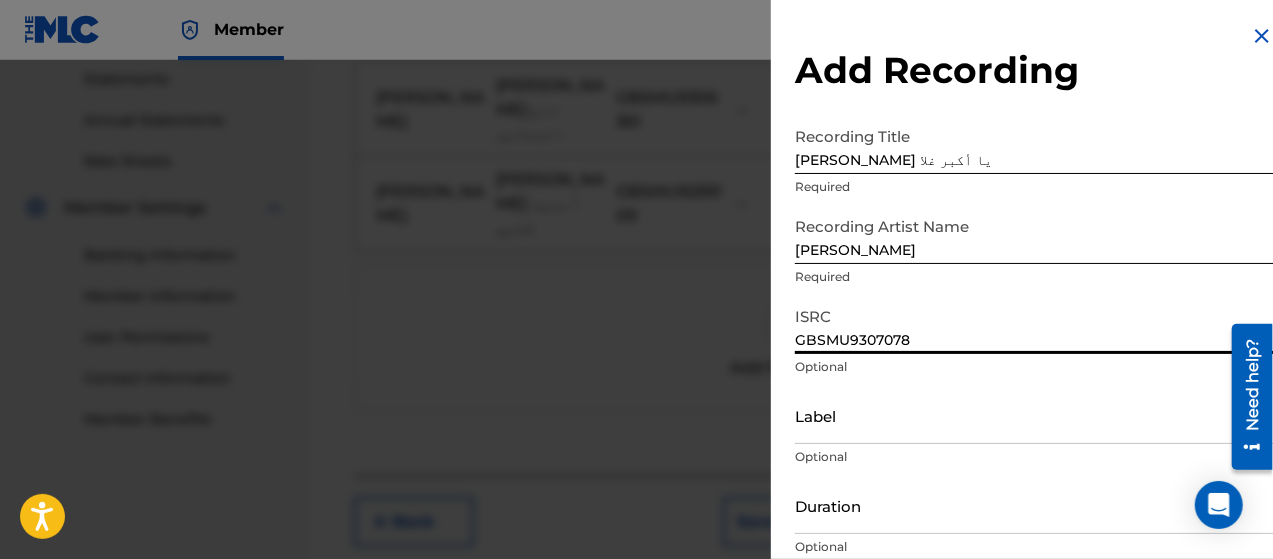 scroll, scrollTop: 172, scrollLeft: 0, axis: vertical 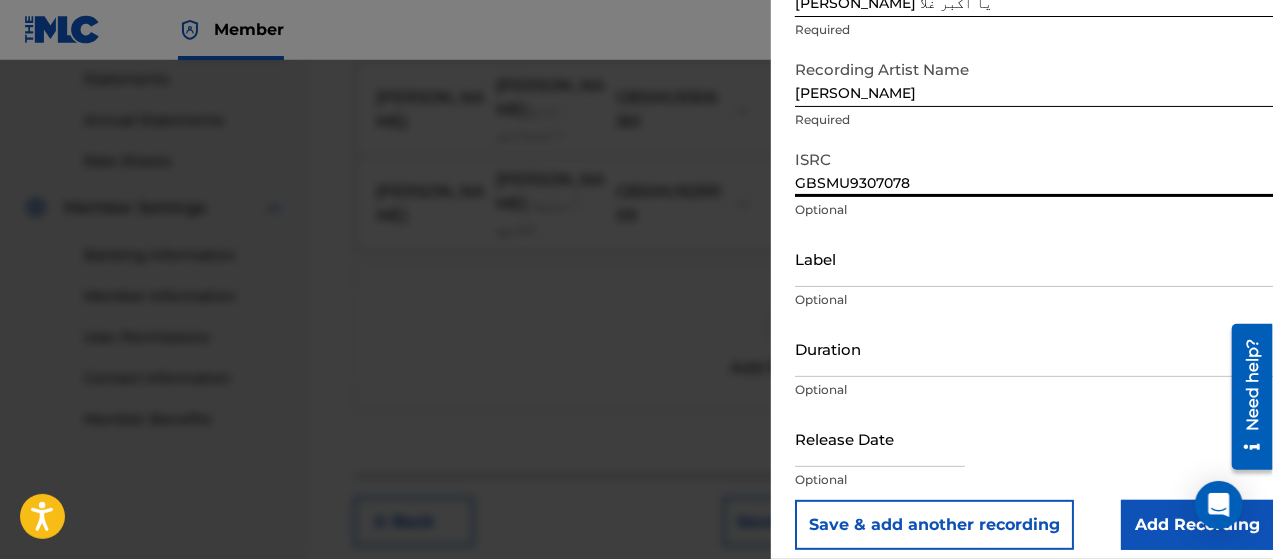 type 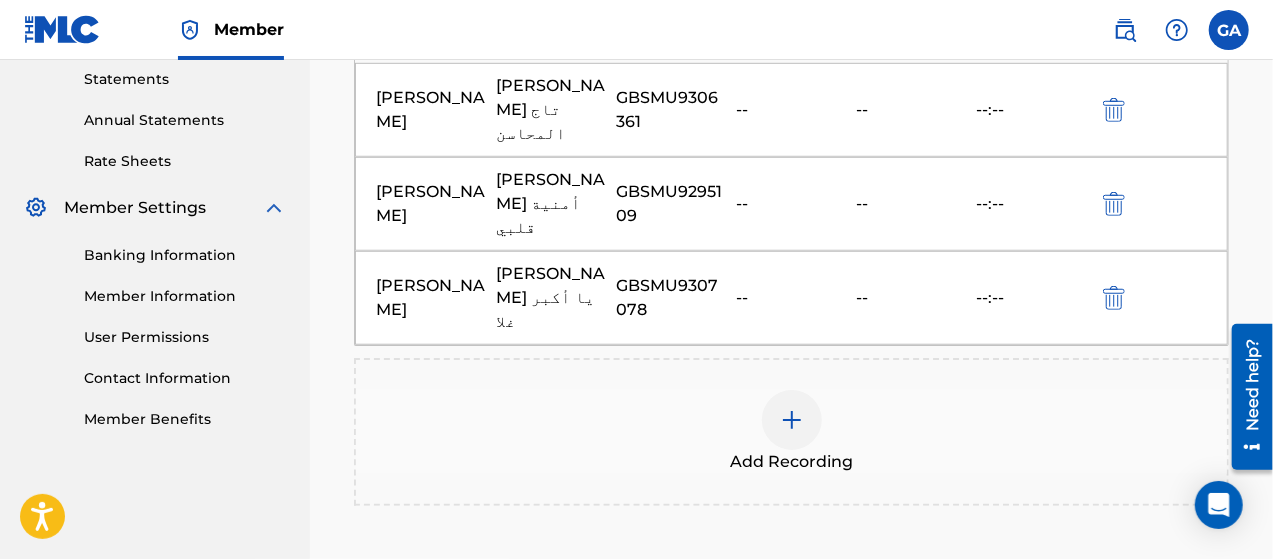 click at bounding box center (792, 420) 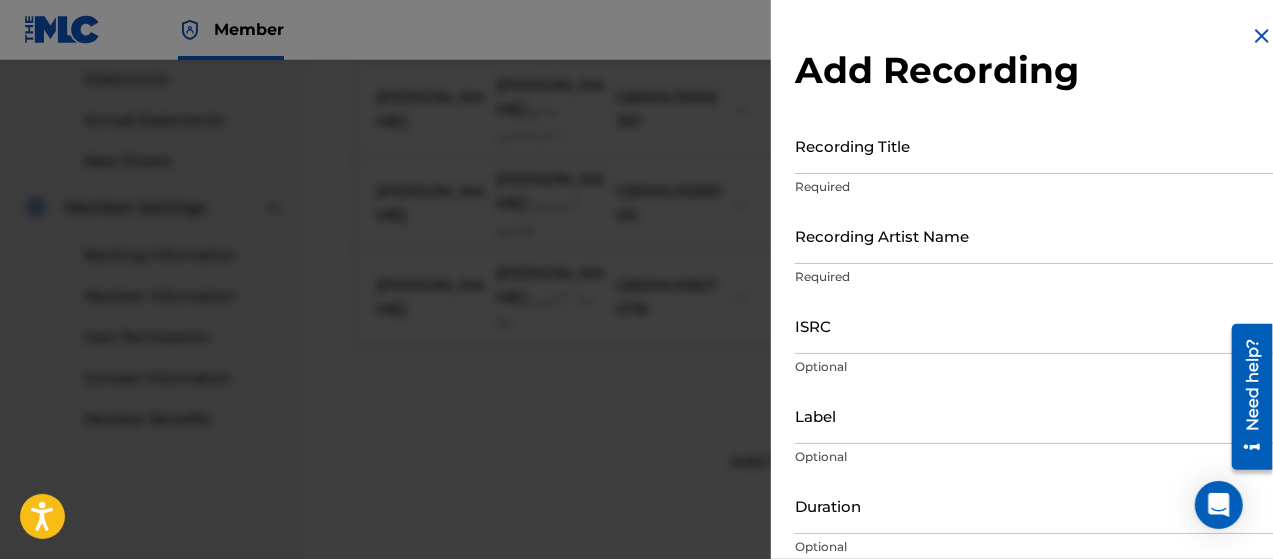 click on "Recording Title" at bounding box center (1034, 145) 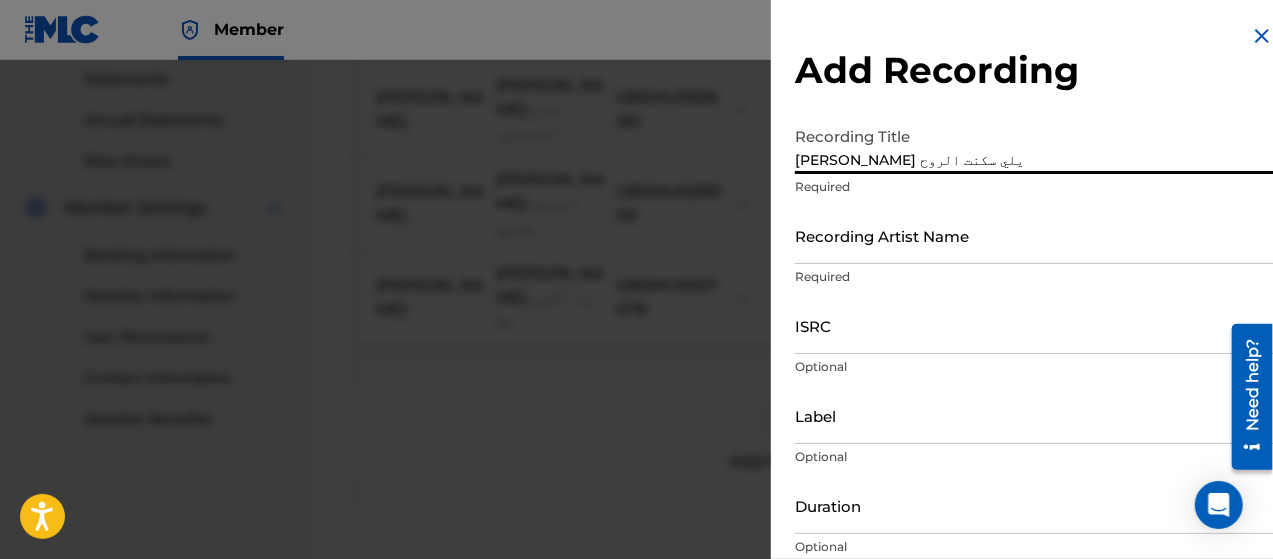 click on "Recording Artist Name" at bounding box center (1034, 235) 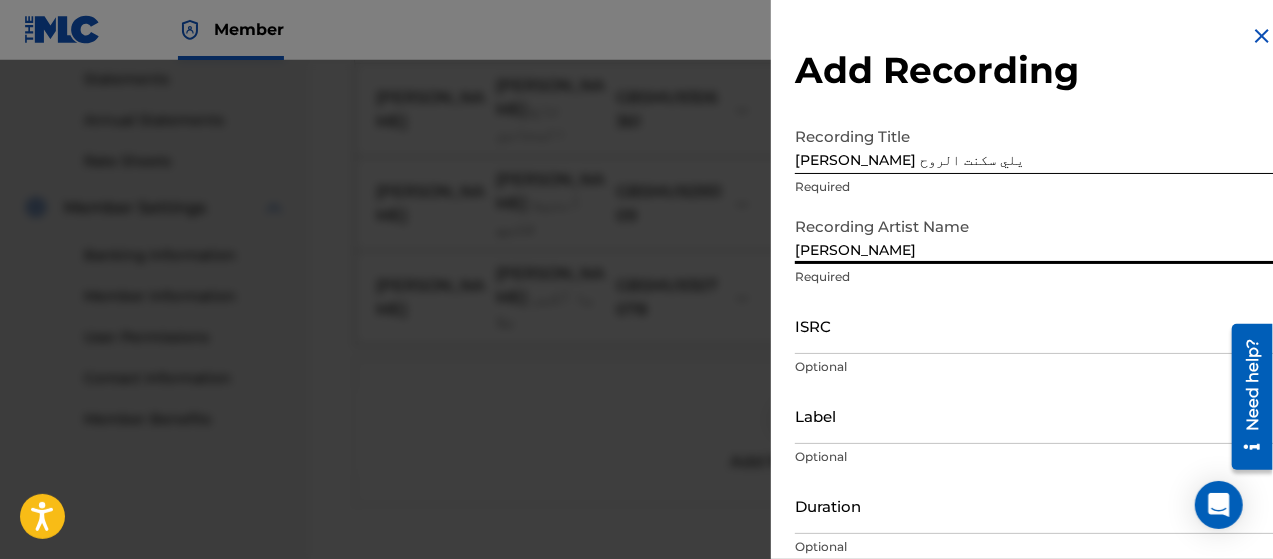 click on "ISRC" at bounding box center (1034, 325) 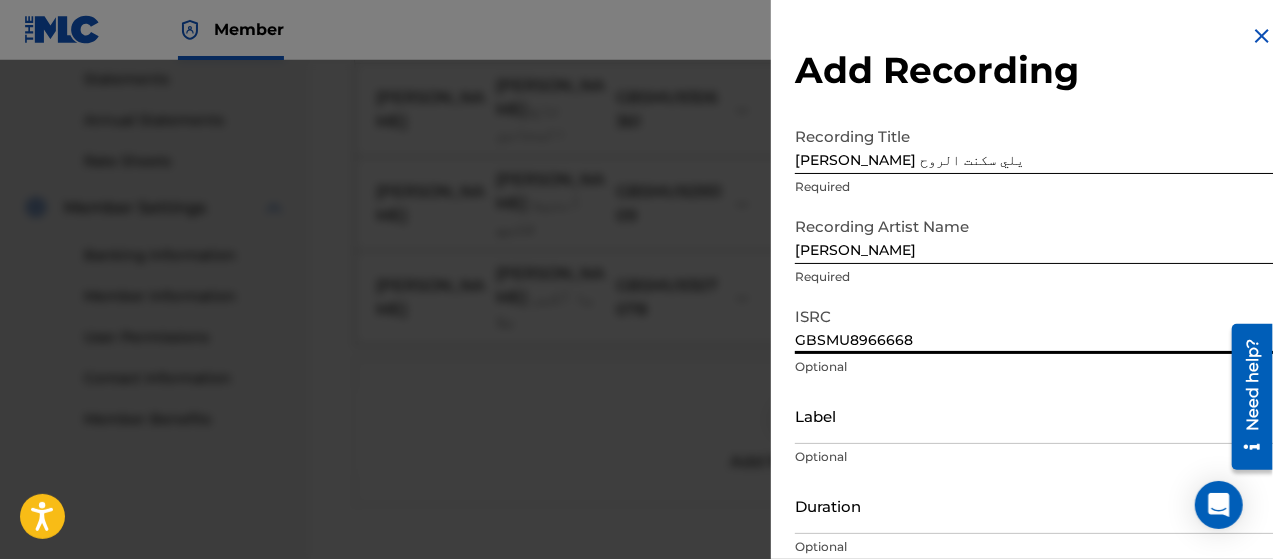 scroll, scrollTop: 172, scrollLeft: 0, axis: vertical 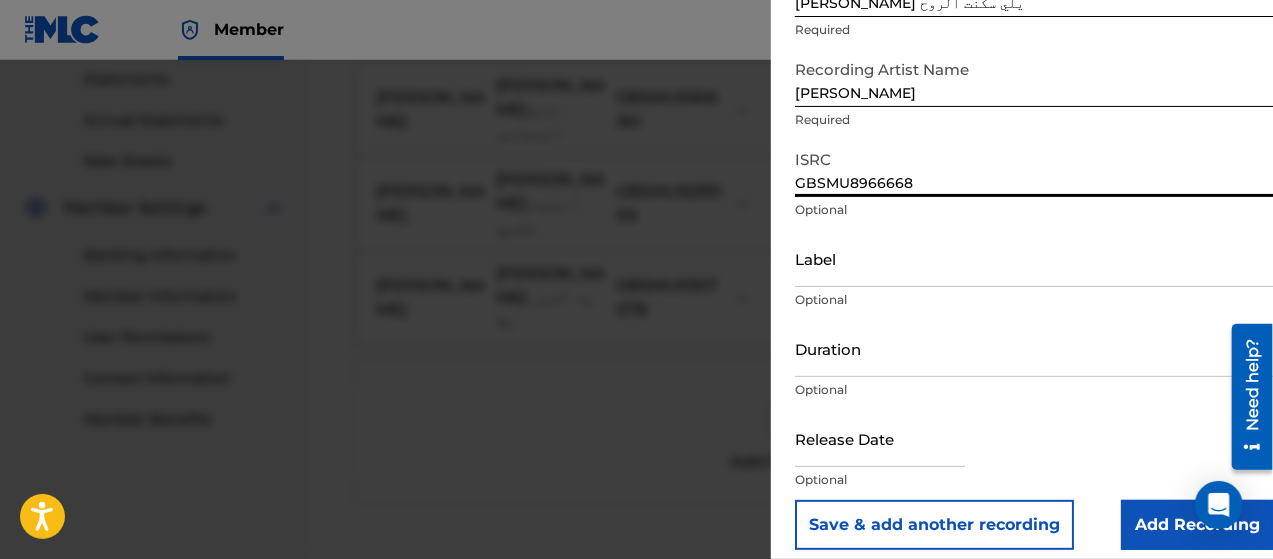 click on "Add Recording" at bounding box center [1197, 525] 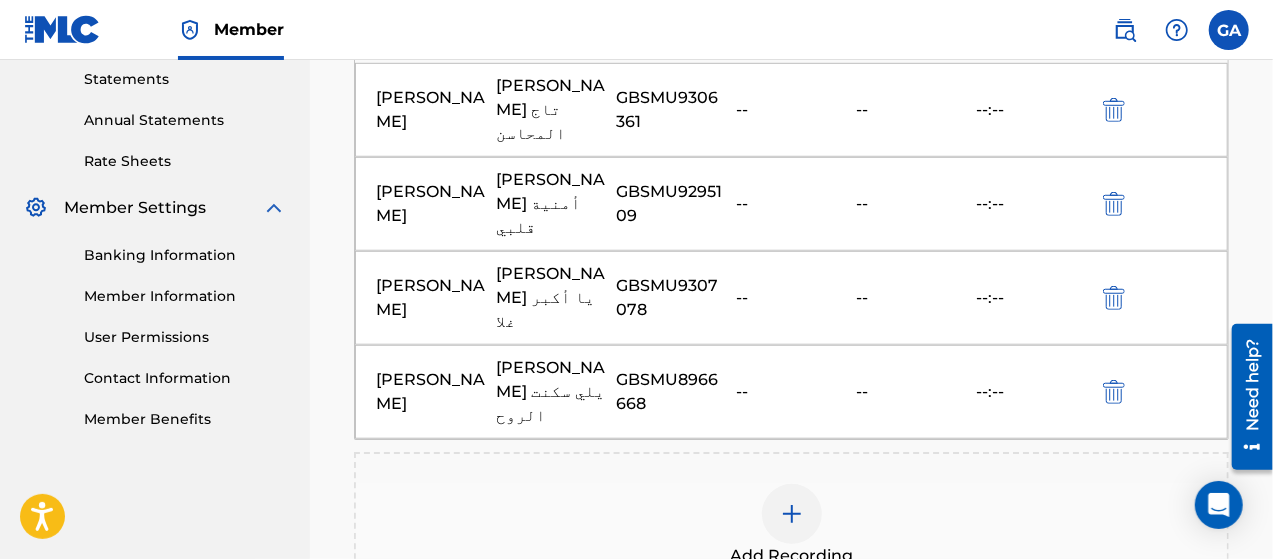 click at bounding box center [792, 514] 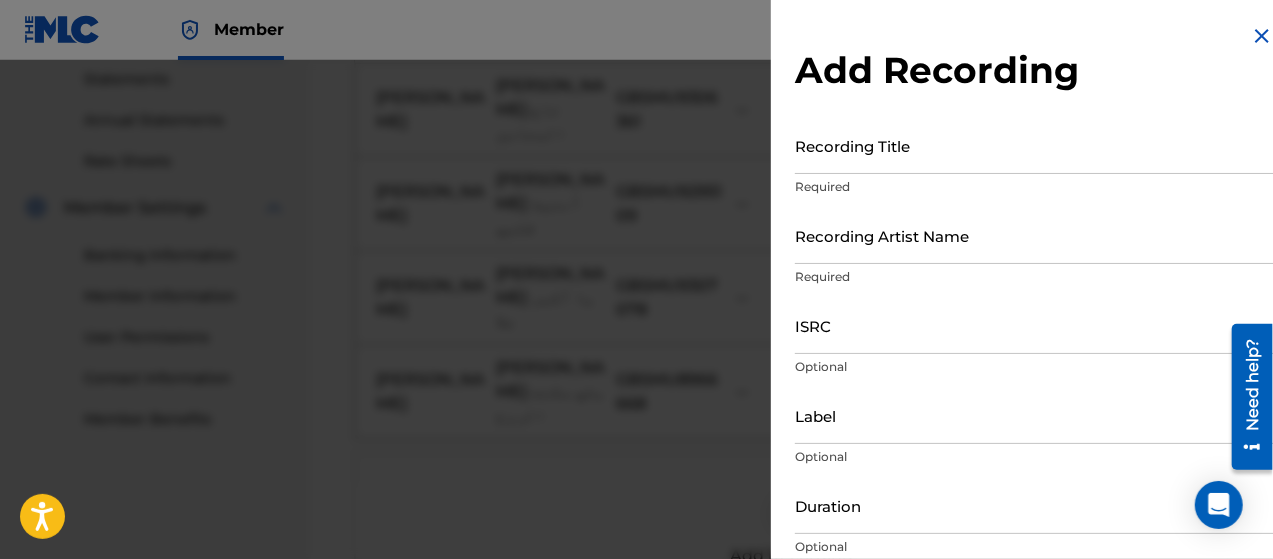 click on "Recording Title" at bounding box center (1034, 145) 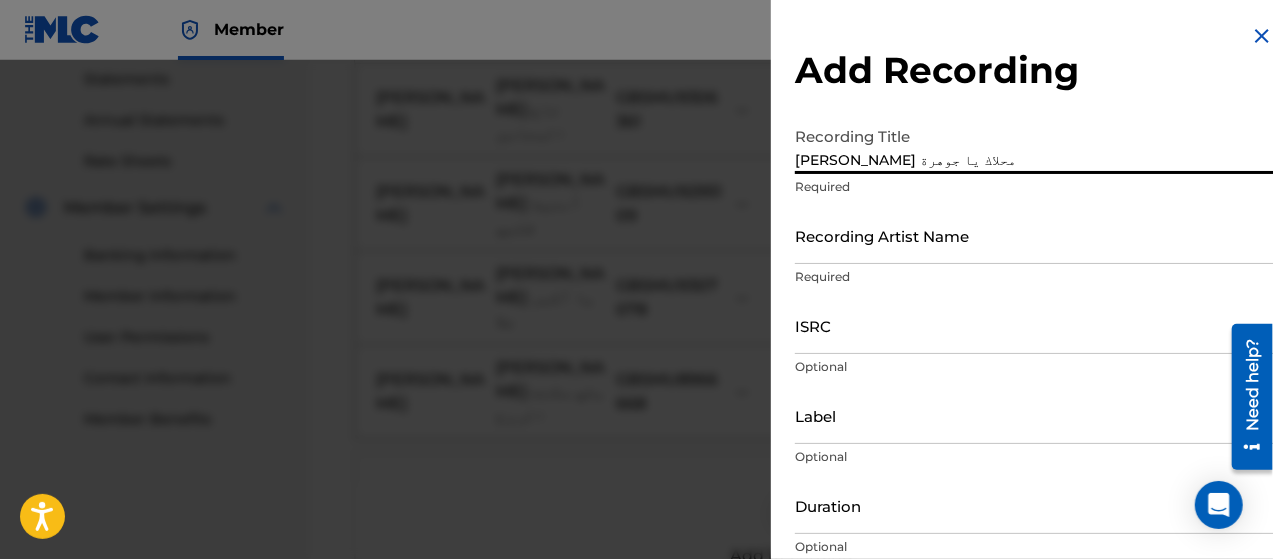 click on "Recording Artist Name" at bounding box center [1034, 235] 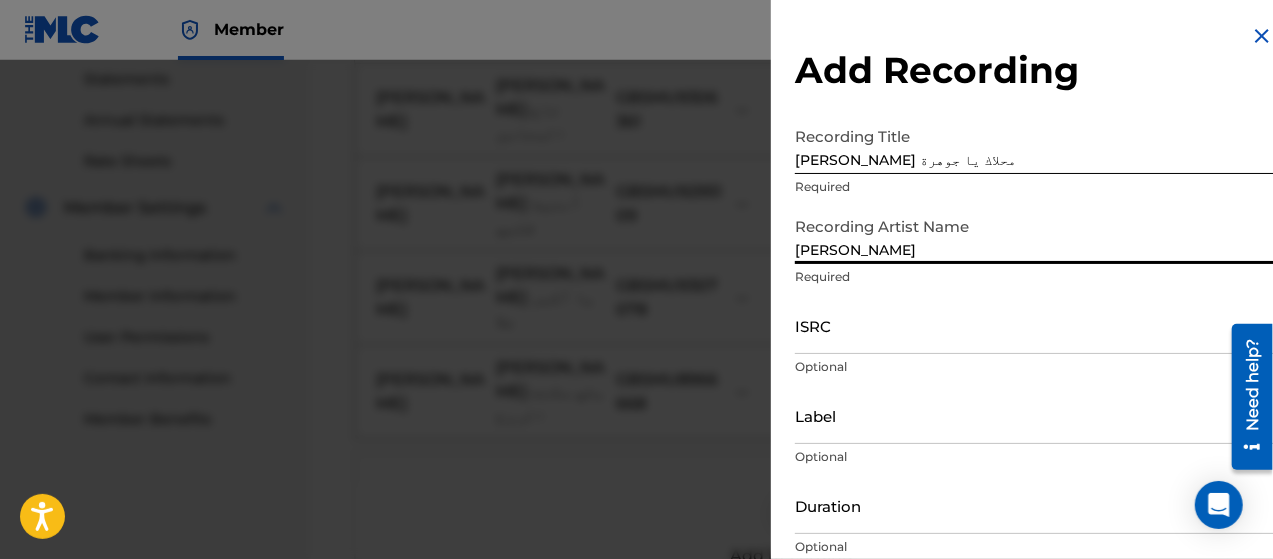 click on "ISRC" at bounding box center [1034, 325] 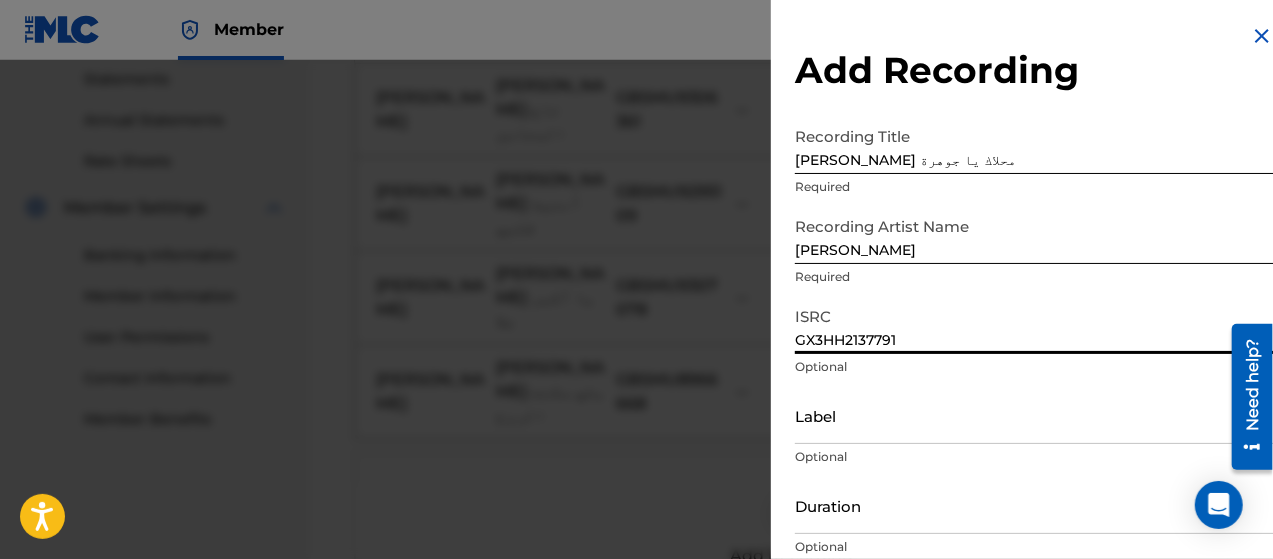 scroll, scrollTop: 172, scrollLeft: 0, axis: vertical 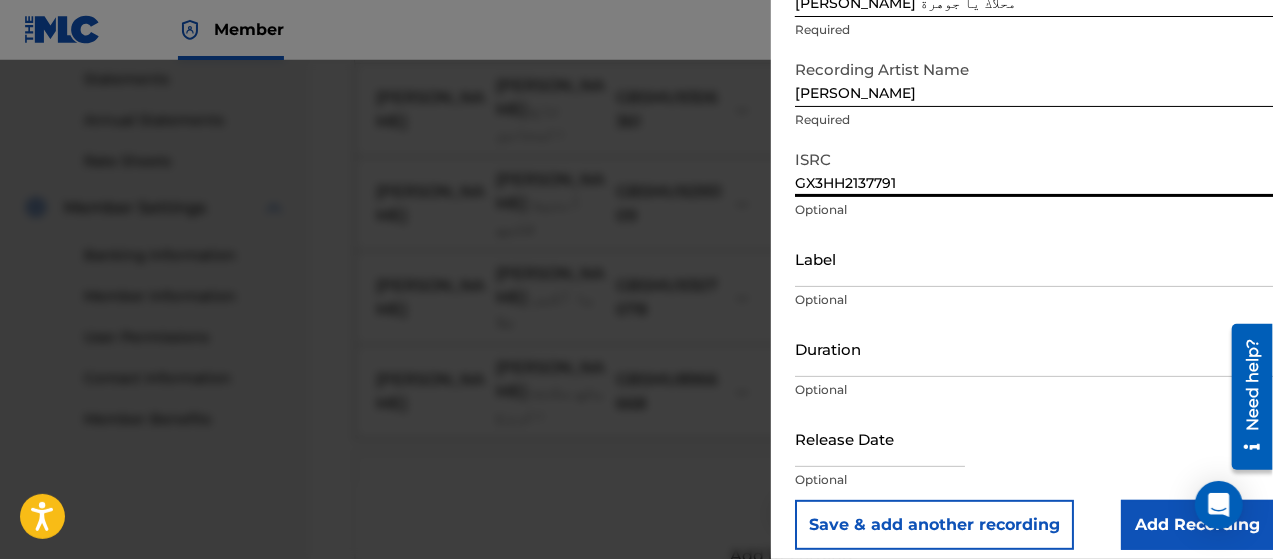 click on "Add Recording" at bounding box center [1197, 525] 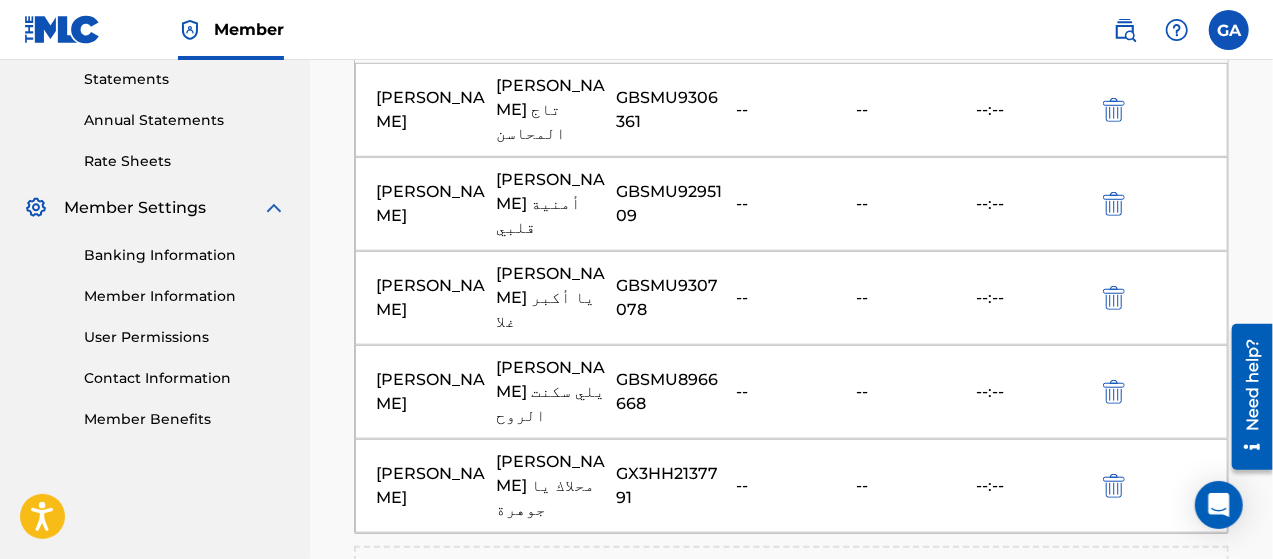 click on "Add Recording" at bounding box center (791, 620) 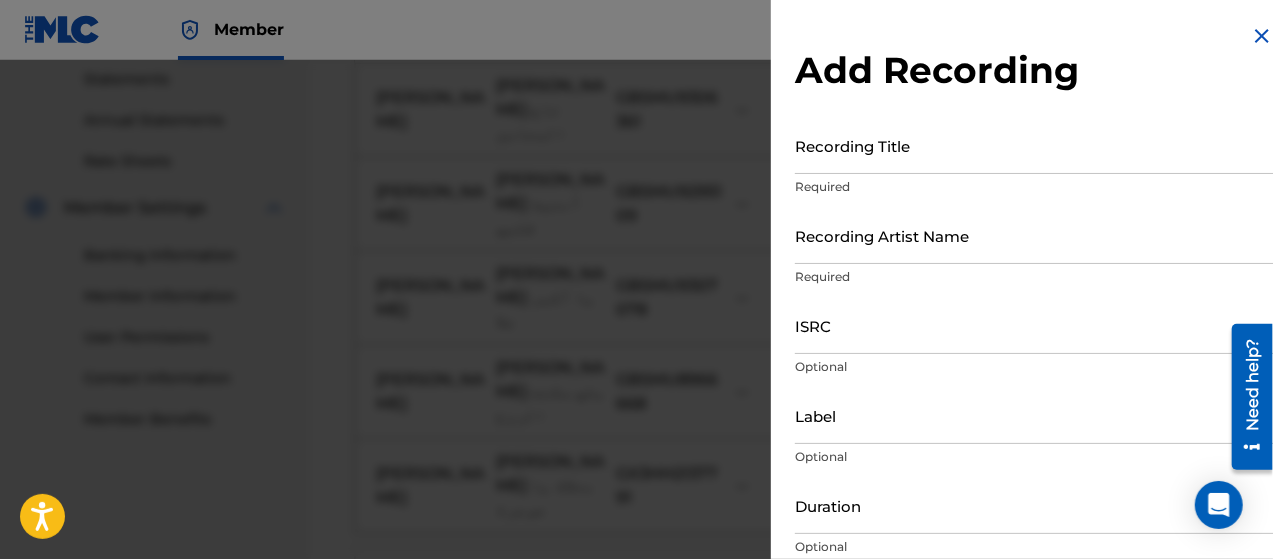 click on "Recording Title" at bounding box center [1034, 145] 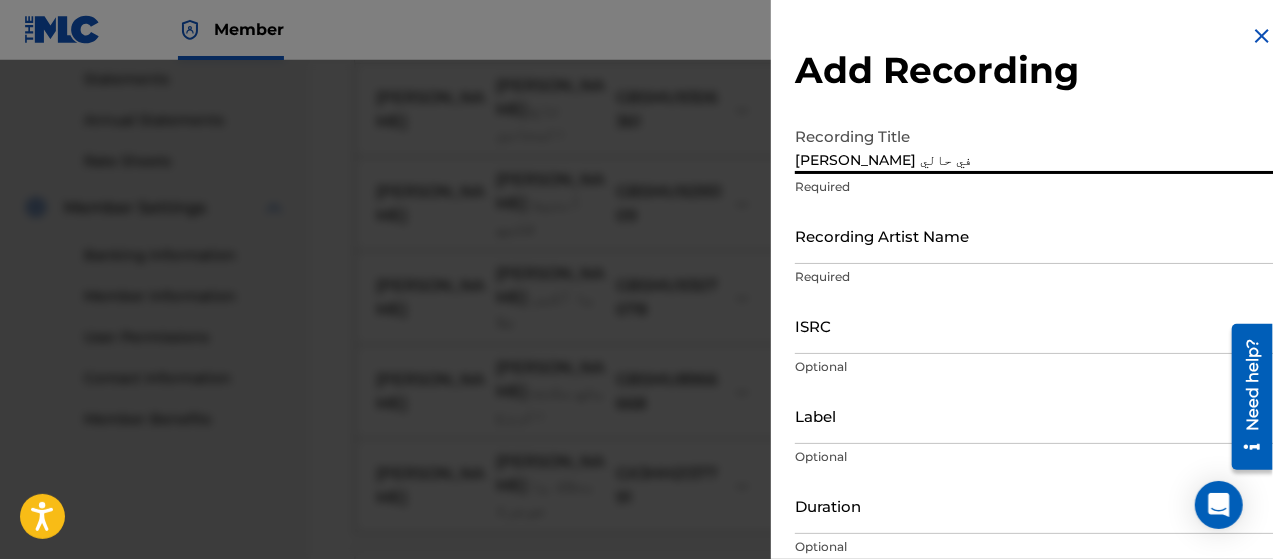 click on "Recording Artist Name" at bounding box center [1034, 235] 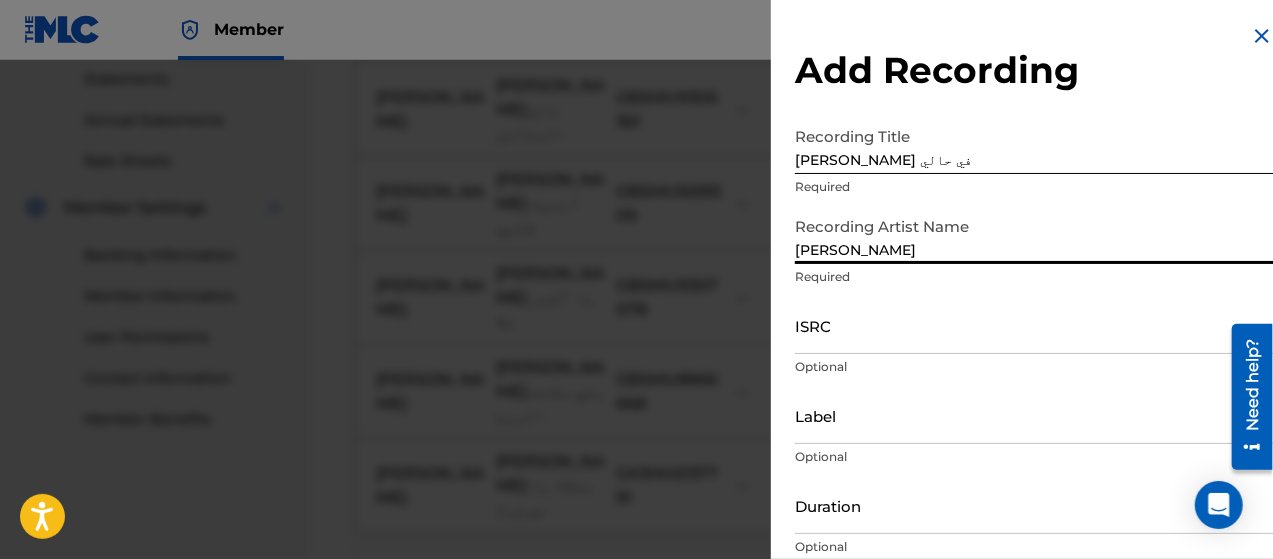 click on "ISRC" at bounding box center (1034, 325) 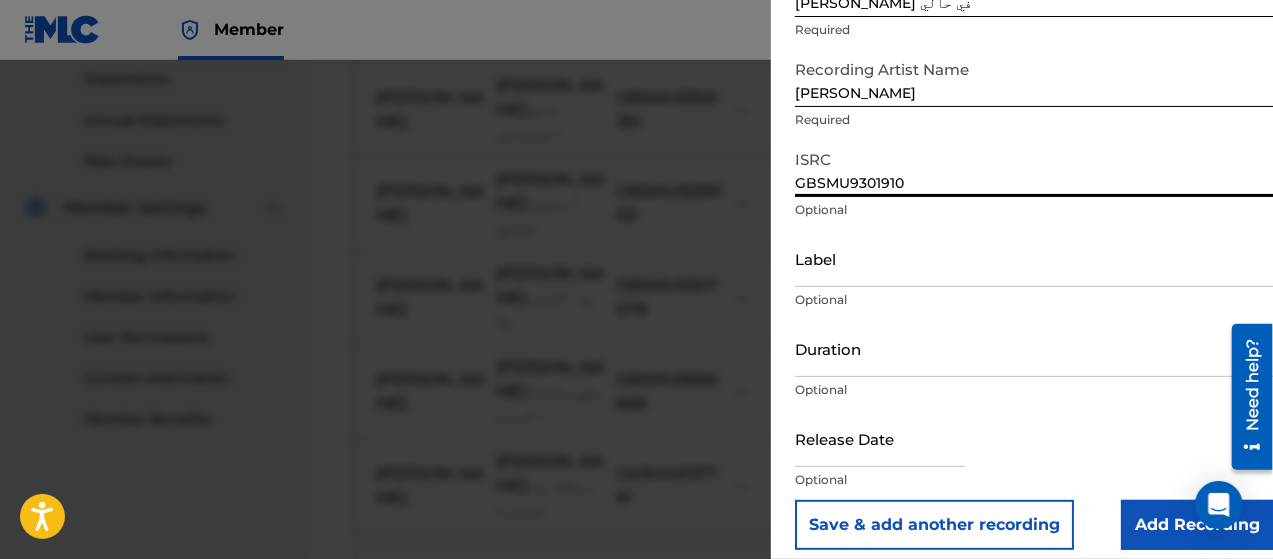 scroll, scrollTop: 172, scrollLeft: 0, axis: vertical 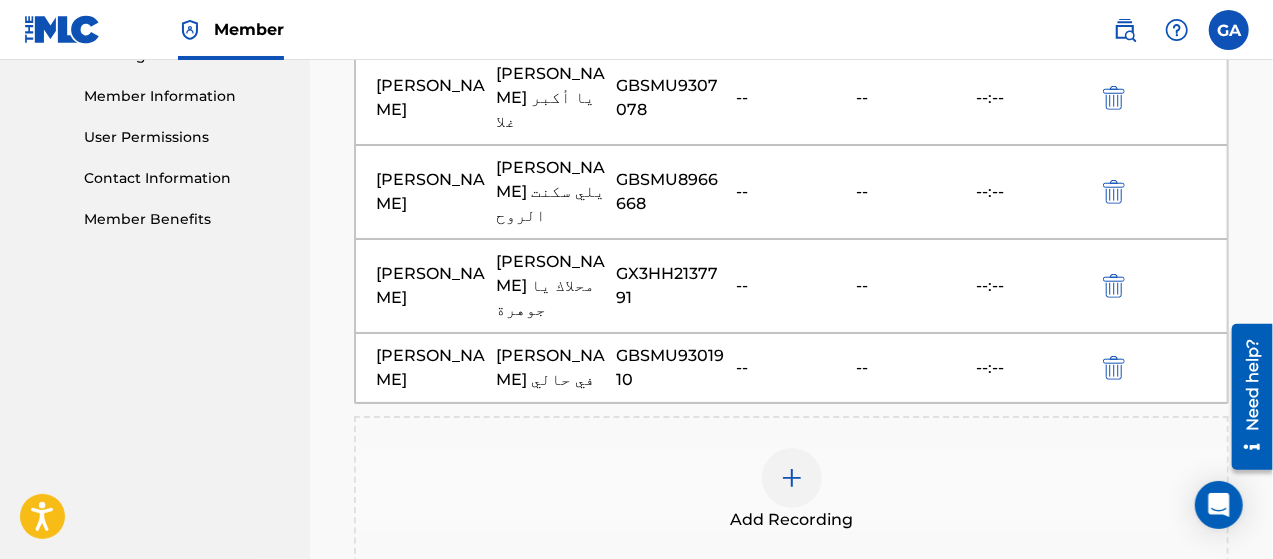 click at bounding box center (792, 478) 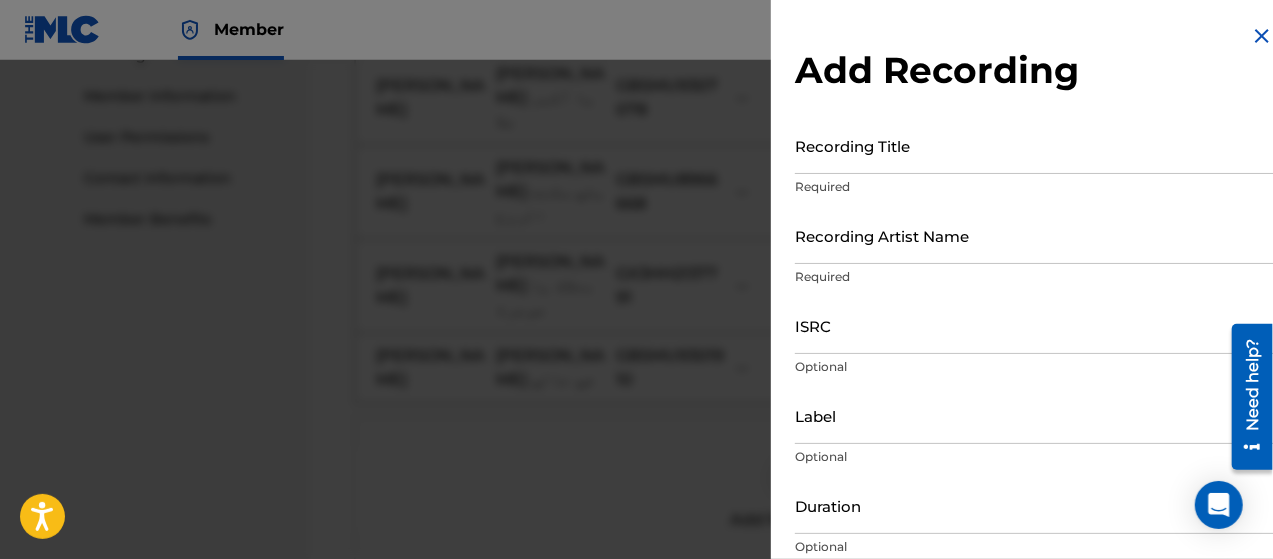 click on "Recording Title" at bounding box center [1034, 145] 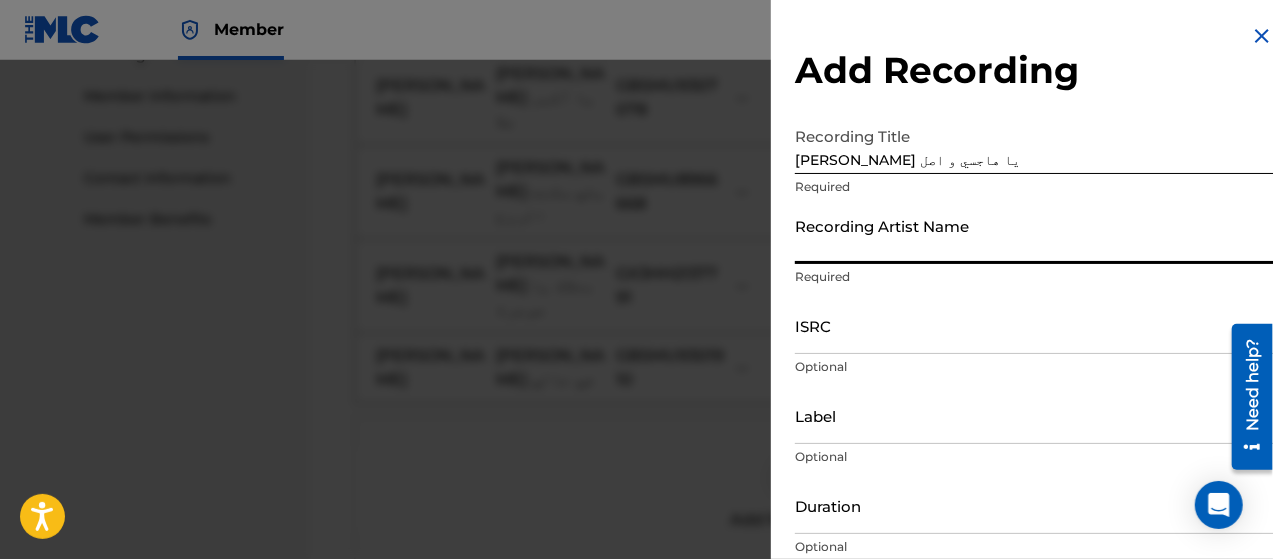 drag, startPoint x: 892, startPoint y: 261, endPoint x: 898, endPoint y: 249, distance: 13.416408 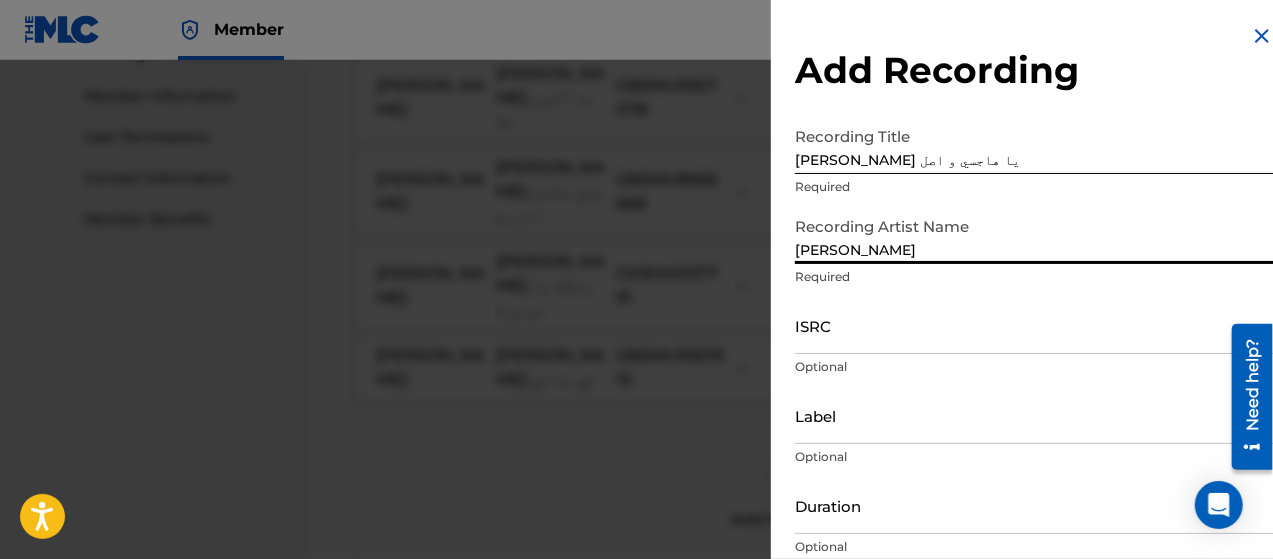 click on "ISRC" at bounding box center [1034, 325] 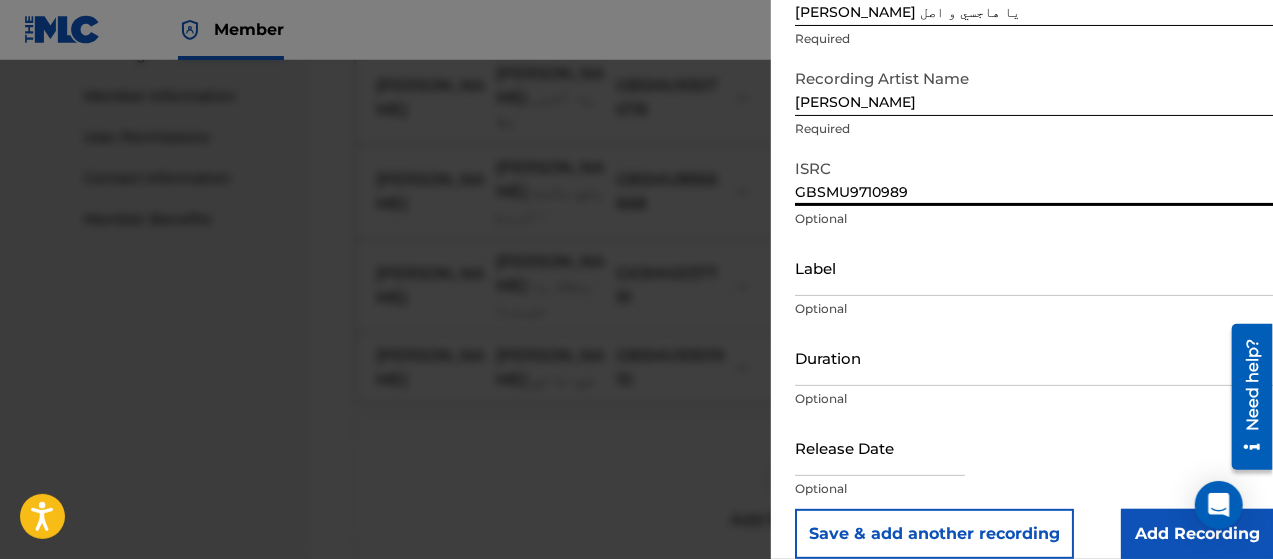 scroll, scrollTop: 172, scrollLeft: 0, axis: vertical 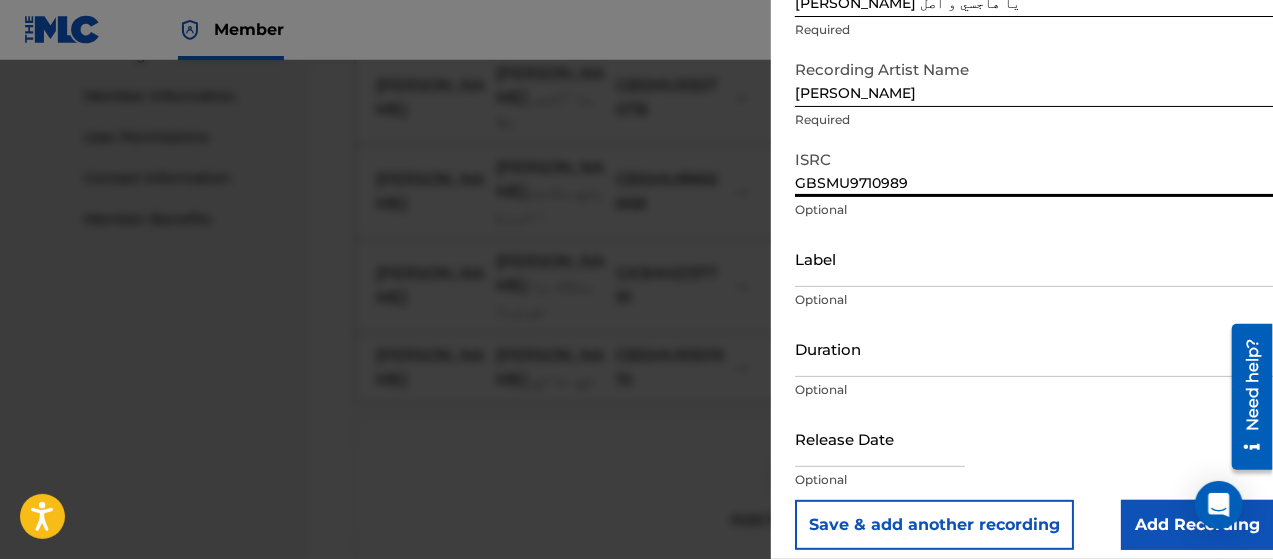 click on "Add Recording" at bounding box center [1197, 525] 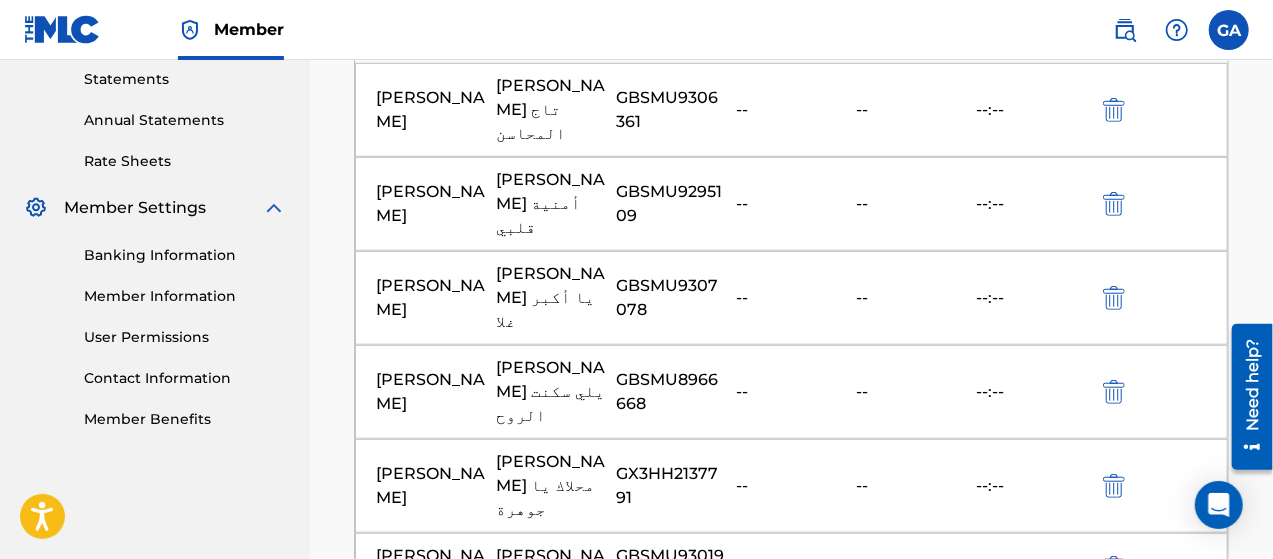 scroll, scrollTop: 590, scrollLeft: 0, axis: vertical 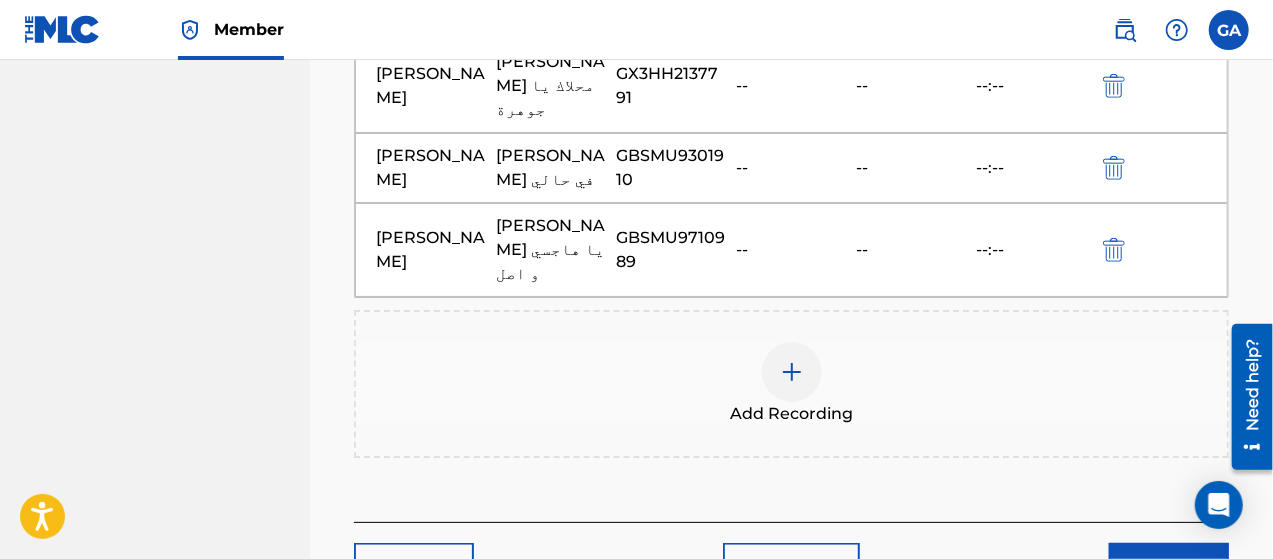 click on "Next" at bounding box center (1169, 568) 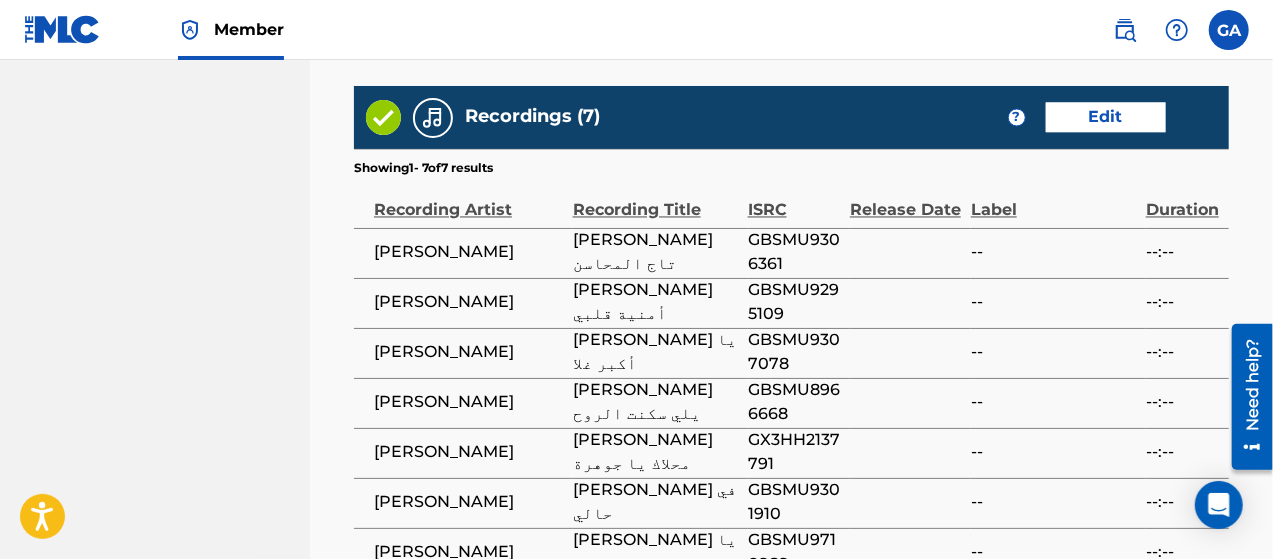 scroll, scrollTop: 1999, scrollLeft: 0, axis: vertical 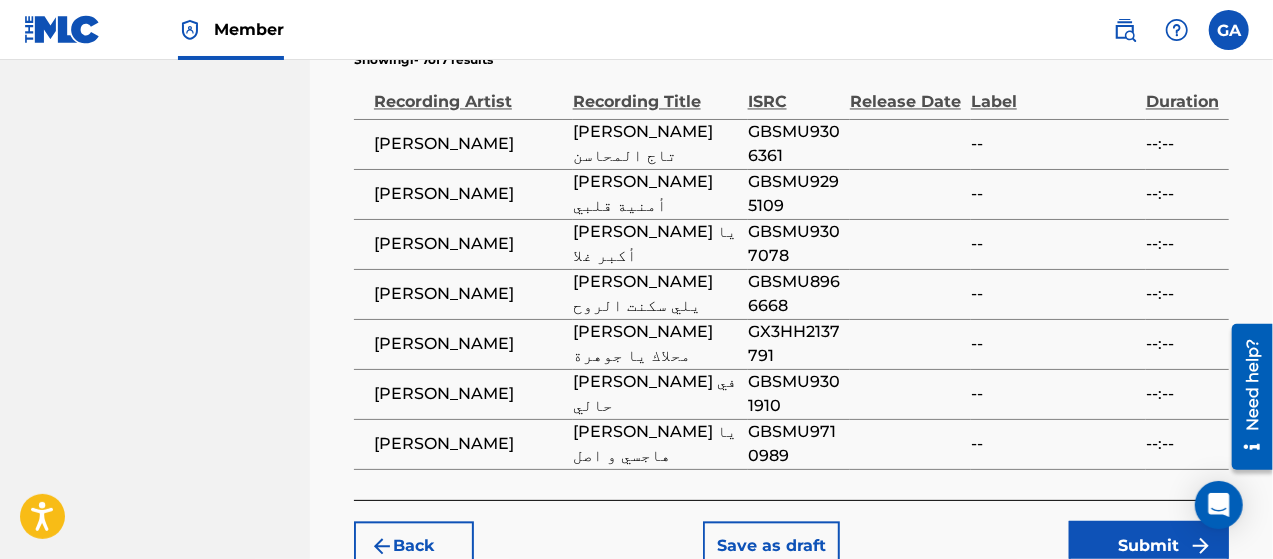 click on "Register Work Search Enter Work Details Add Writers Add Publishers & Shares Add Recording Review Review Please review the information you have entered for this work. If you need to edit any information, click the  Edit  button. Once all information is correct, click the   Submit  button. [PERSON_NAME] Work Detail   Edit Member Work Identifier -- ISWC -- Duration --:-- Language -- Alternative Titles Alternative Title Alternative Title Type Language [PERSON_NAME] تاج المحاسن Original Title Arabic [PERSON_NAME] أمنية قلبي Original Title Arabic [PERSON_NAME] يا أكبر غلا Original Title Arabic [PERSON_NAME] يلي سكنت الروح Original Title Arabic [PERSON_NAME] محلاك يا جوهرة Original Title Arabic [PERSON_NAME] خليني في حالي Original Title Arabic [PERSON_NAME] يا هاجسي و اصل Original Title Arabic Writers   (1) Edit Writer Name Writer IPI Writer Role ALAWTAR GOLDEN EST YEMEN 01202104635 Publishers" at bounding box center [791, -649] 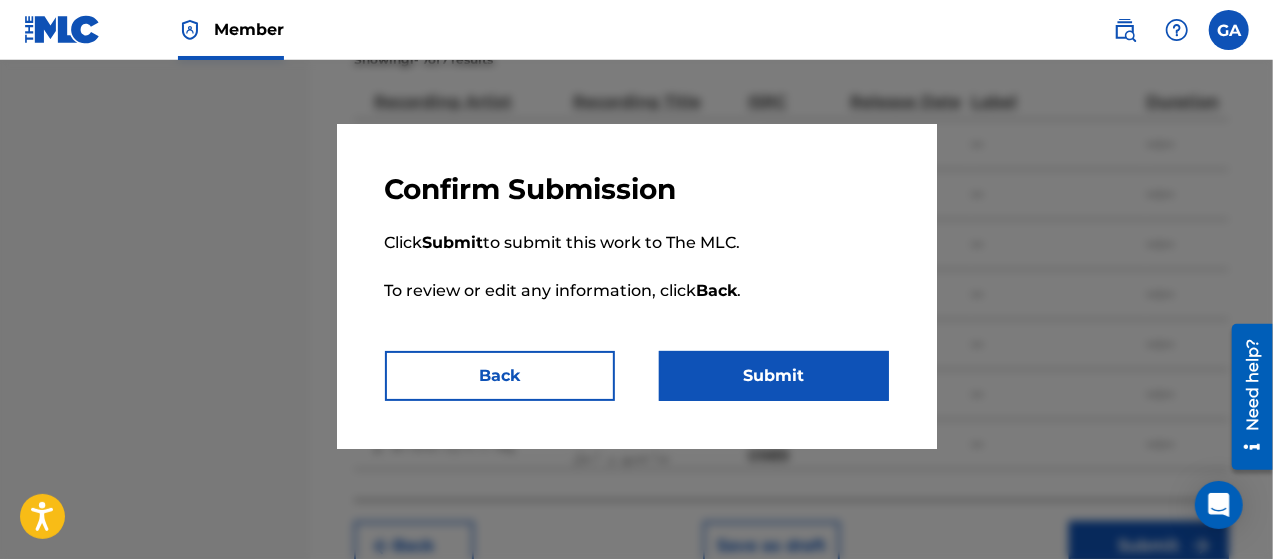 click on "Submit" at bounding box center (774, 376) 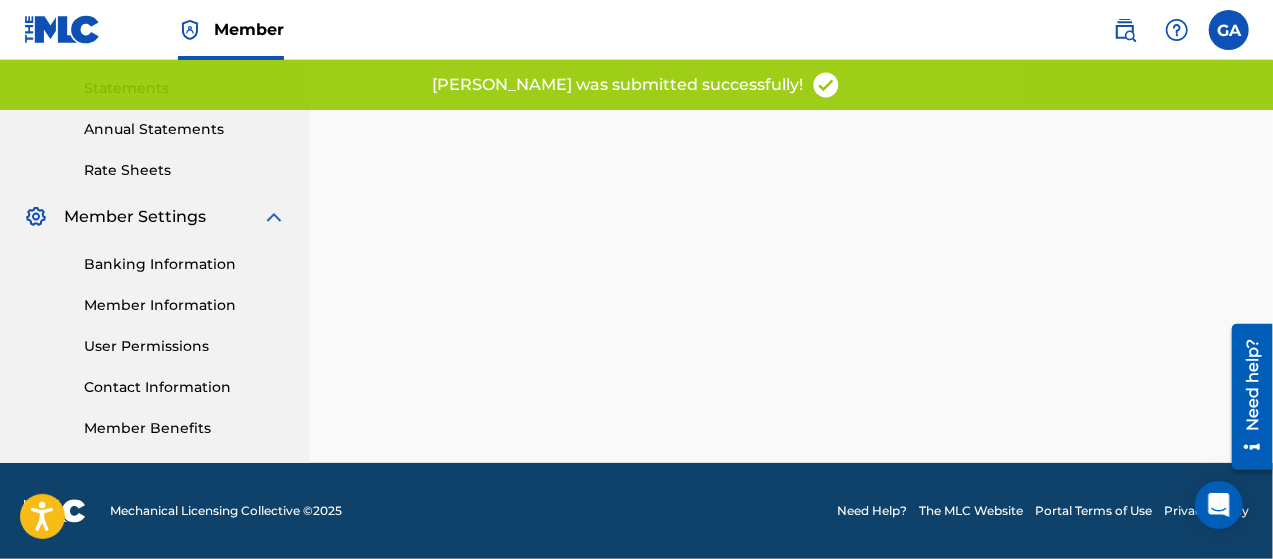 scroll, scrollTop: 0, scrollLeft: 0, axis: both 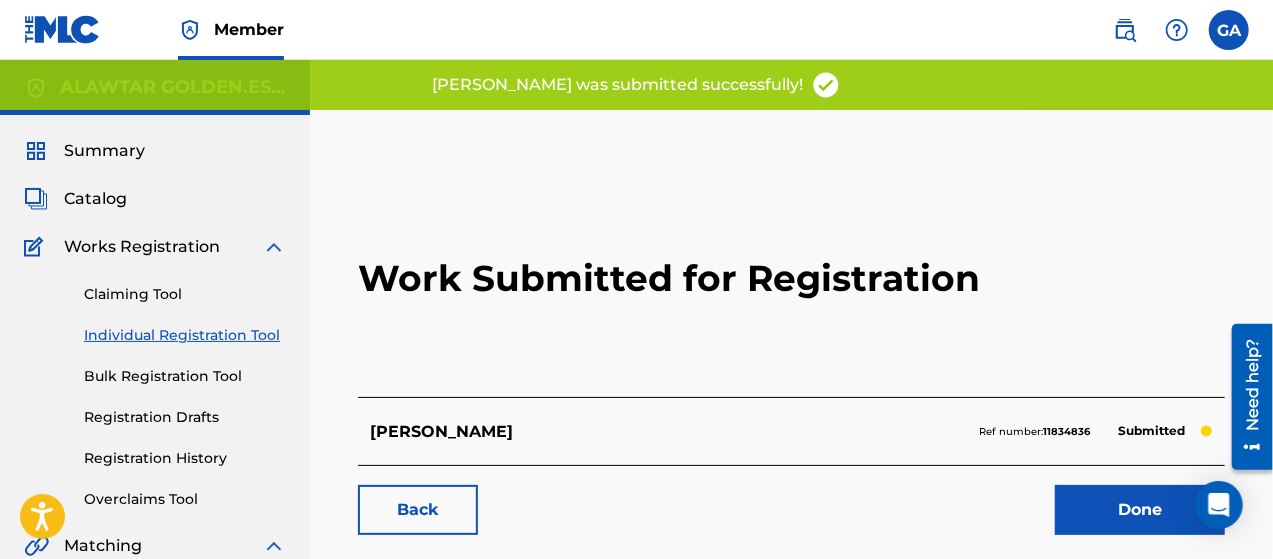click on "Work Submitted for Registration" at bounding box center (791, 278) 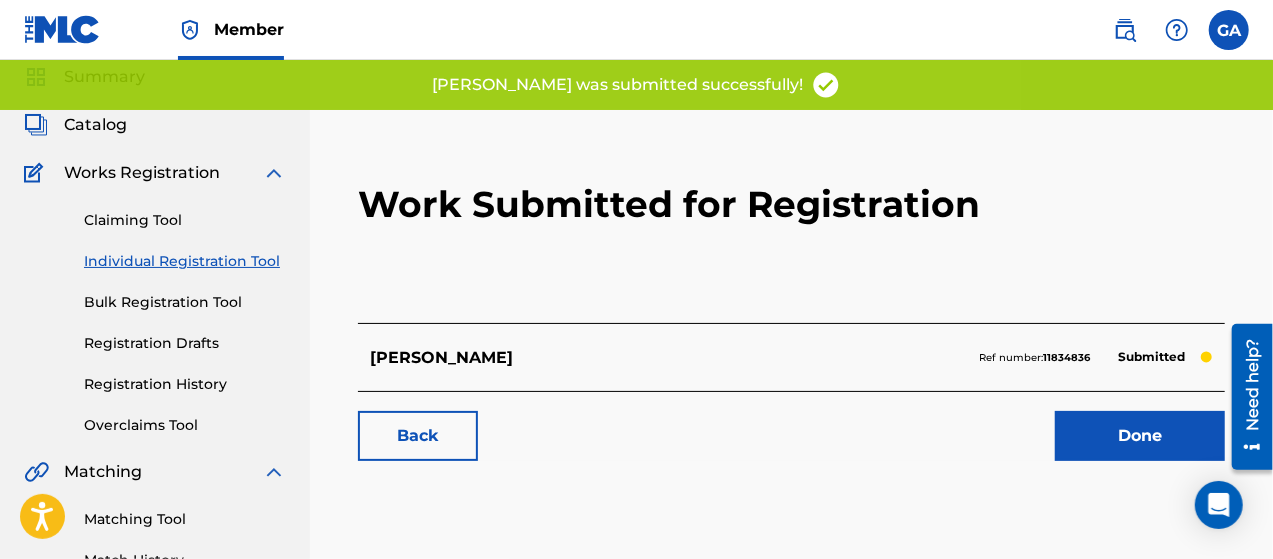 scroll, scrollTop: 200, scrollLeft: 0, axis: vertical 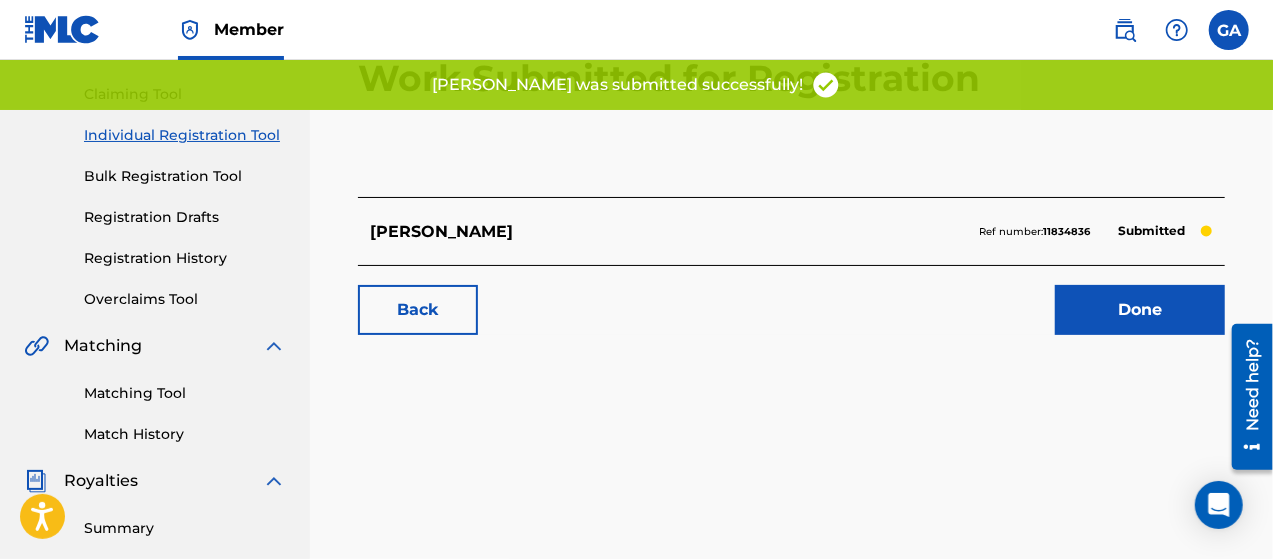click on "Done" at bounding box center (1140, 310) 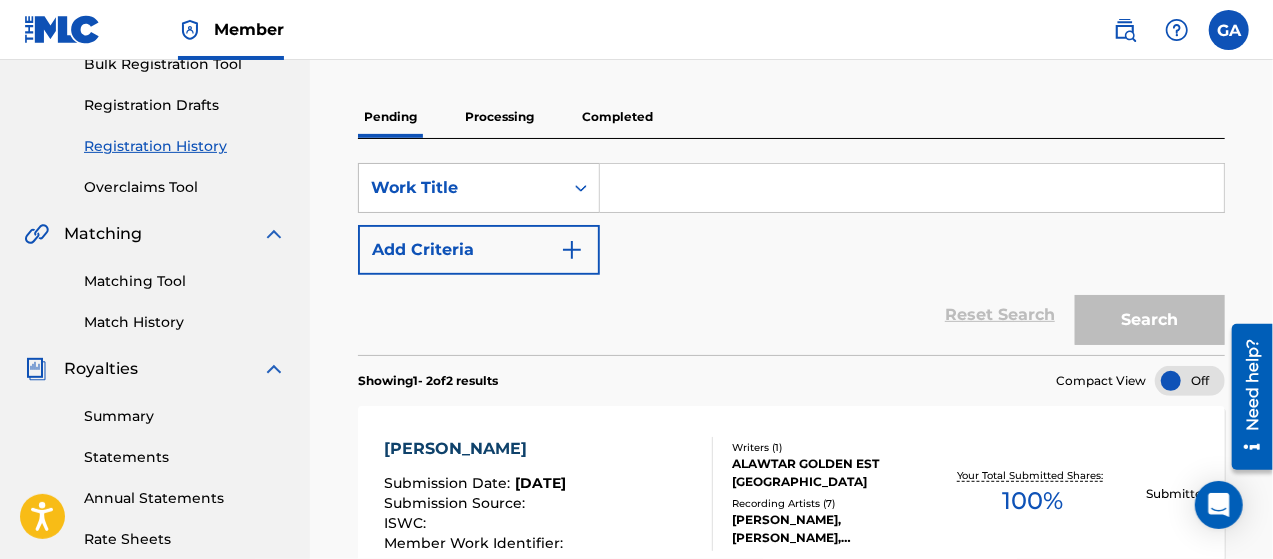 scroll, scrollTop: 237, scrollLeft: 0, axis: vertical 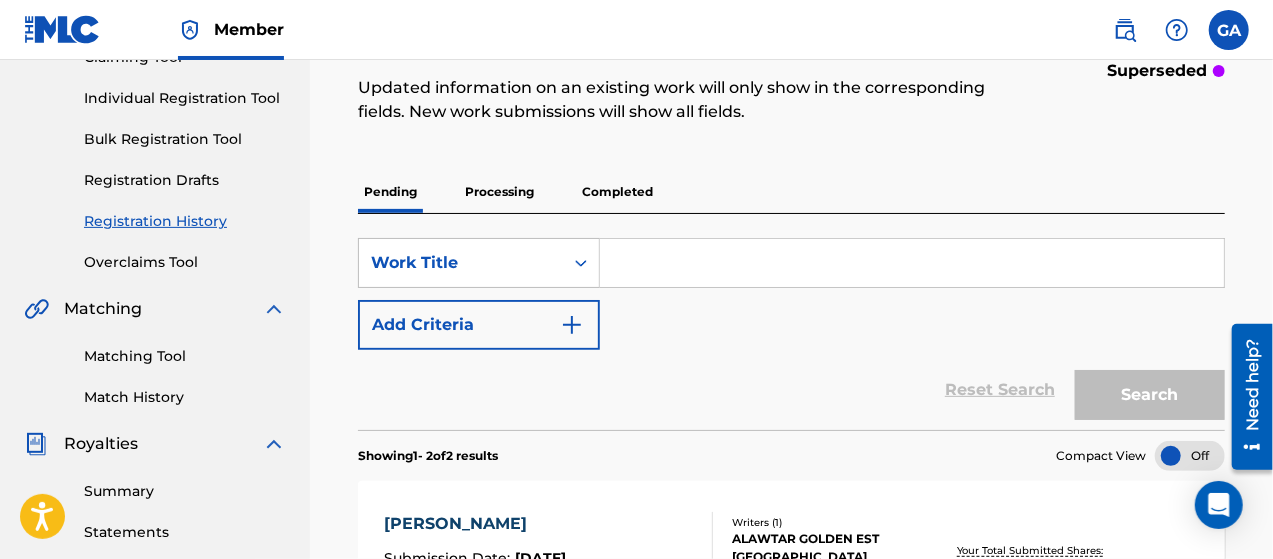 click on "Processing" at bounding box center (499, 192) 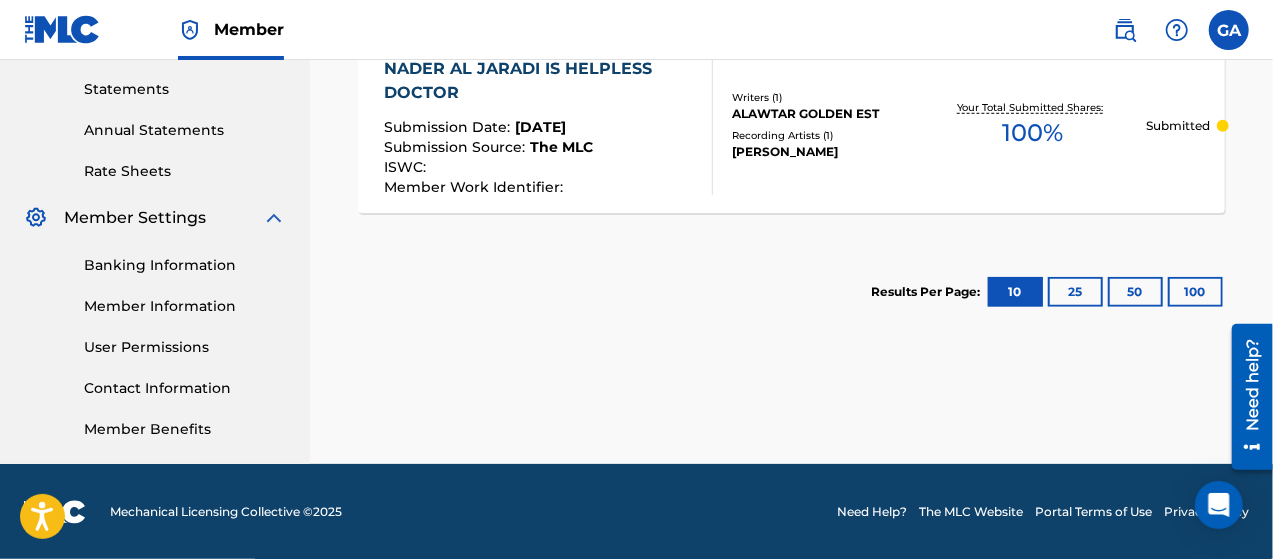 scroll, scrollTop: 680, scrollLeft: 0, axis: vertical 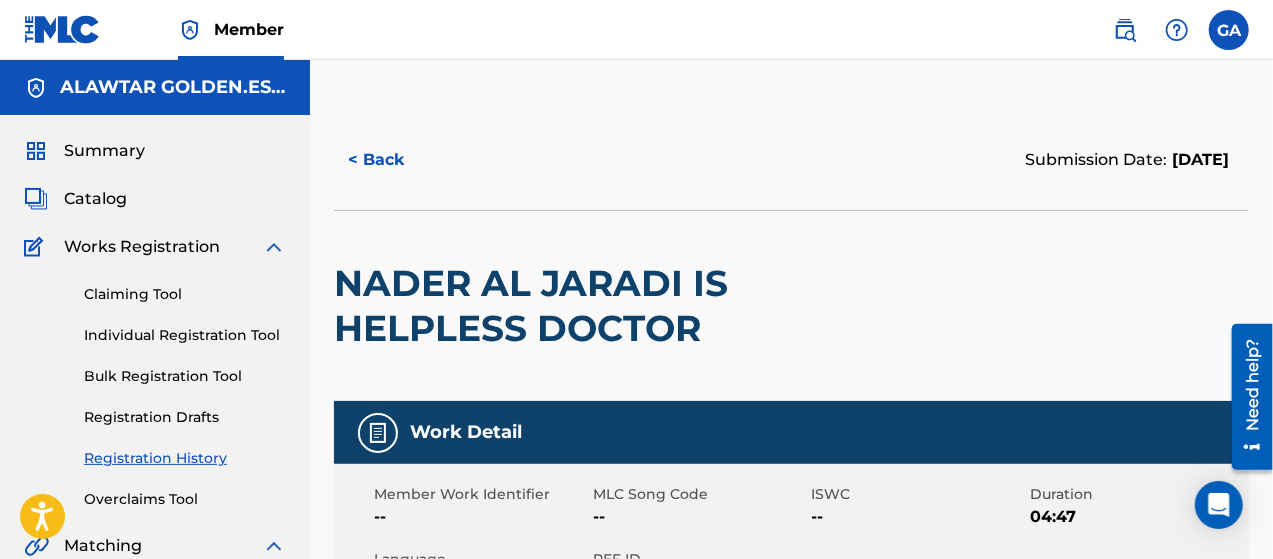 click on "< Back" at bounding box center (394, 160) 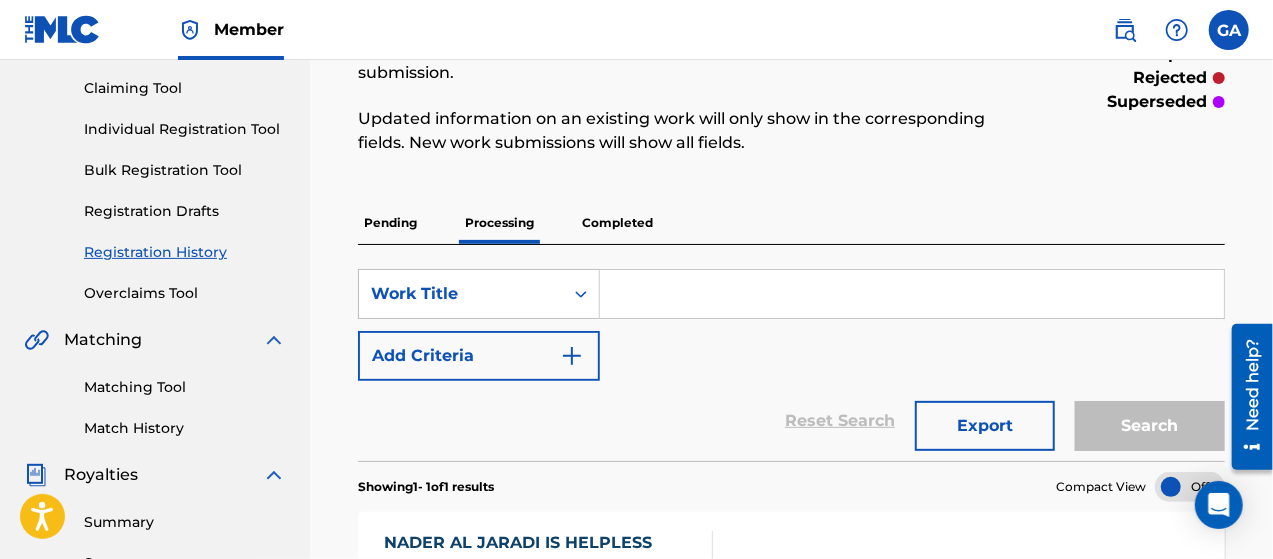 scroll, scrollTop: 180, scrollLeft: 0, axis: vertical 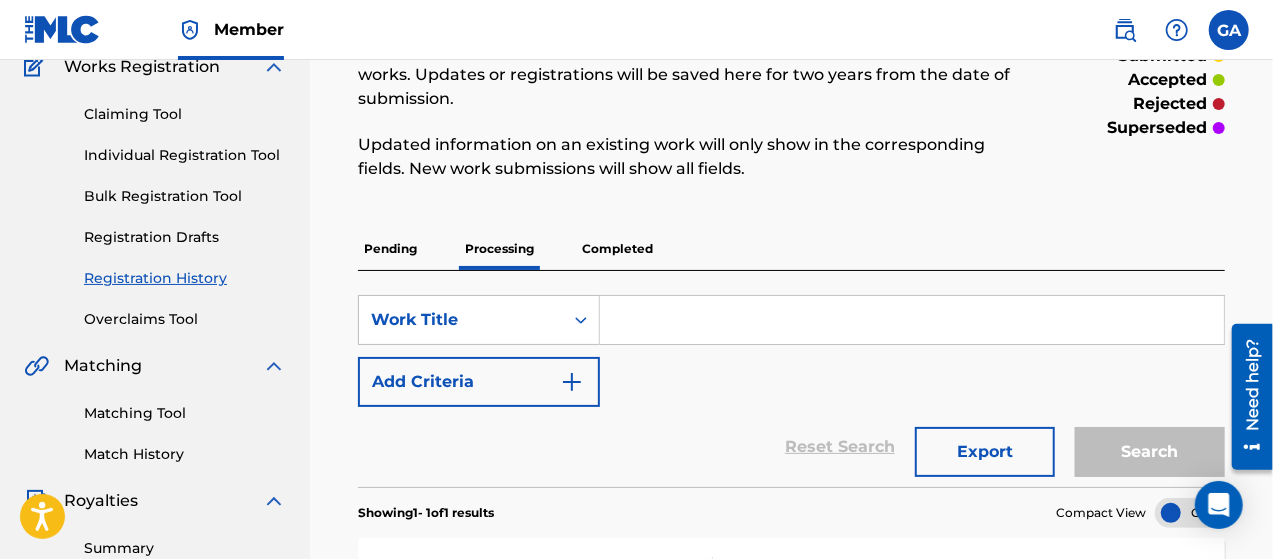 click on "Registration History Registration History is a record of new work submissions or updates to existing works. Updates or registrations will be saved here for two years from the date of submission. Updated information on an existing work will only show in the corresponding fields. New work submissions will show all fields.   submitted   accepted   rejected   superseded Pending Processing Completed SearchWithCriteriae7b35864-7c81-48c8-8f8b-6fe94324d20a Work Title Add Criteria Reset Search Export Search Showing  1  -   1  of  1   results   Compact View NADER AL JARADI IS HELPLESS DOCTOR Submission Date : [DATE] Submission Source : The MLC ISWC : Member Work Identifier : Writers ( 1 ) ALAWTAR GOLDEN EST Recording Artists ( 1 ) [PERSON_NAME] Your Total Submitted Shares: 100 %   Submitted Results Per Page: 10 25 50 100" at bounding box center (791, 409) 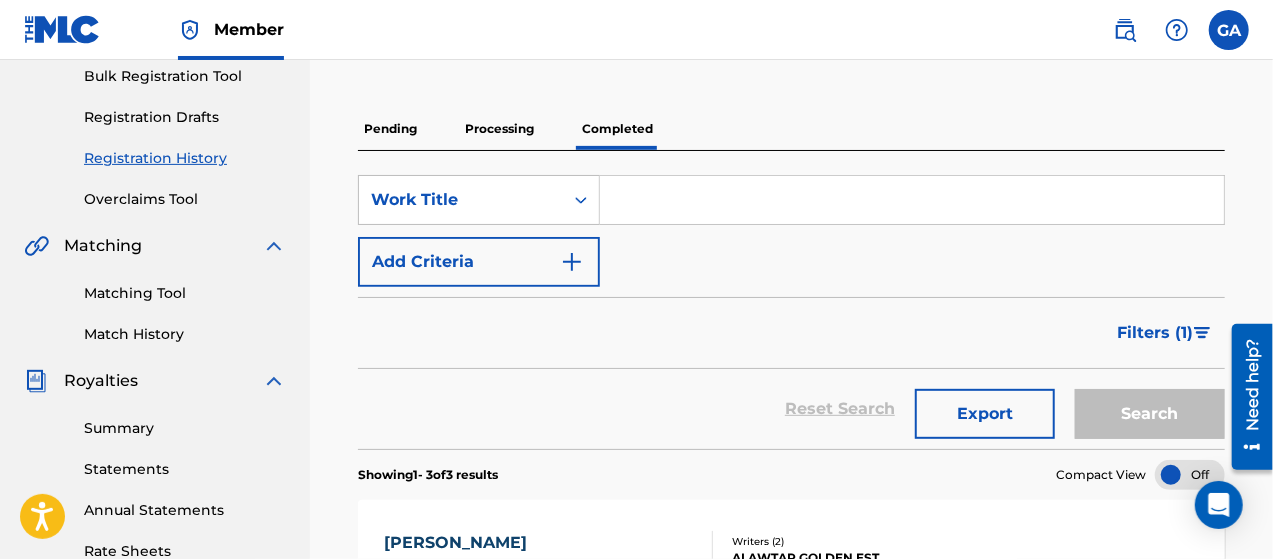 scroll, scrollTop: 700, scrollLeft: 0, axis: vertical 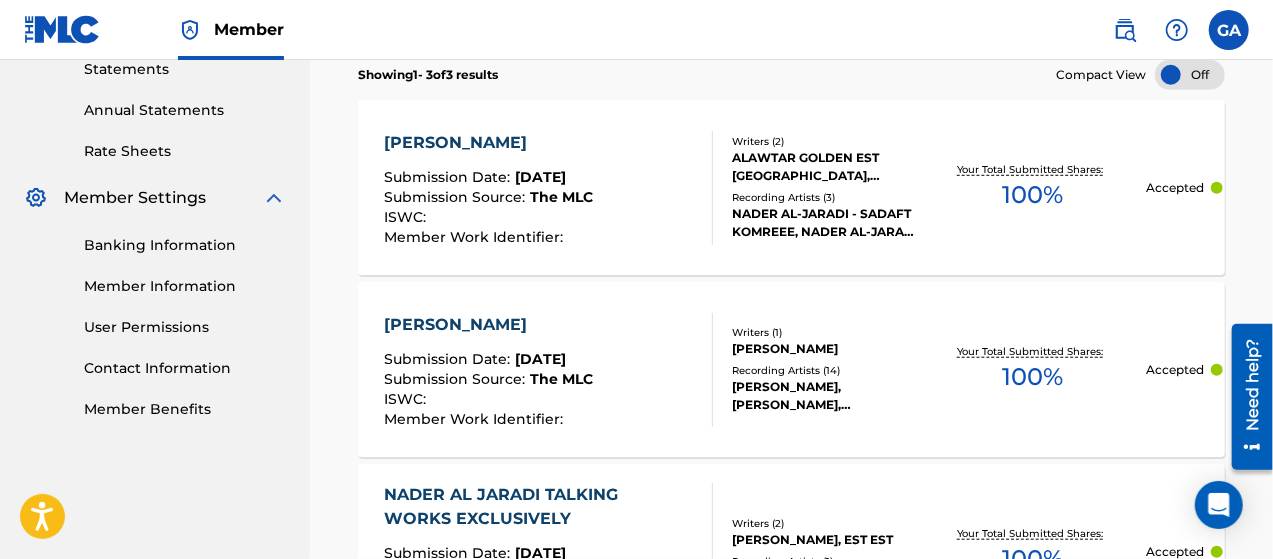 click on "Accepted" at bounding box center [1176, 188] 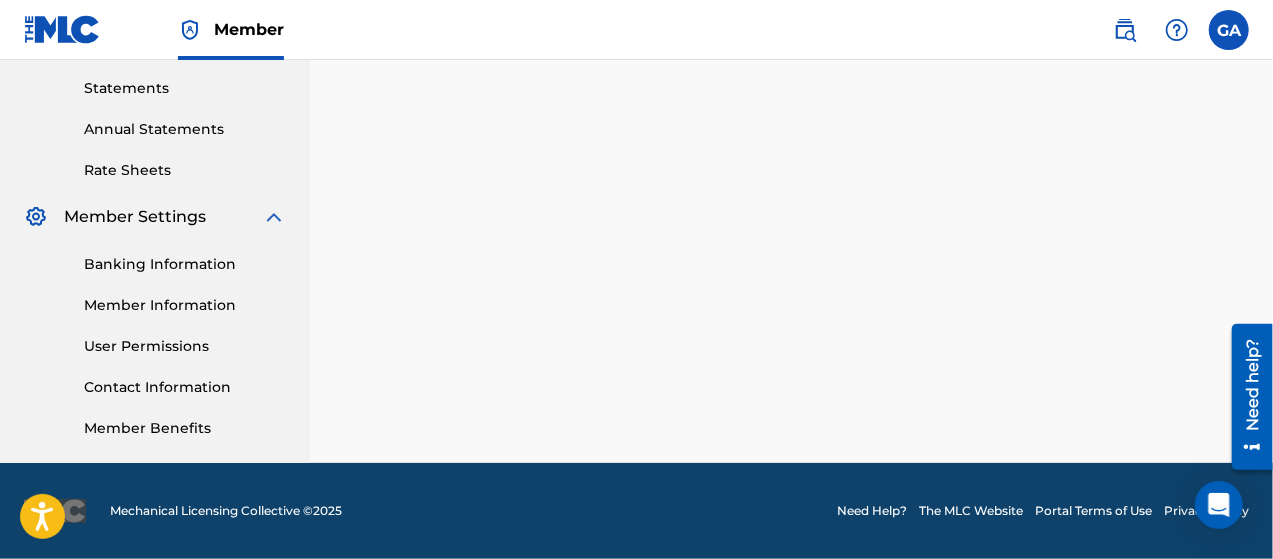 scroll, scrollTop: 0, scrollLeft: 0, axis: both 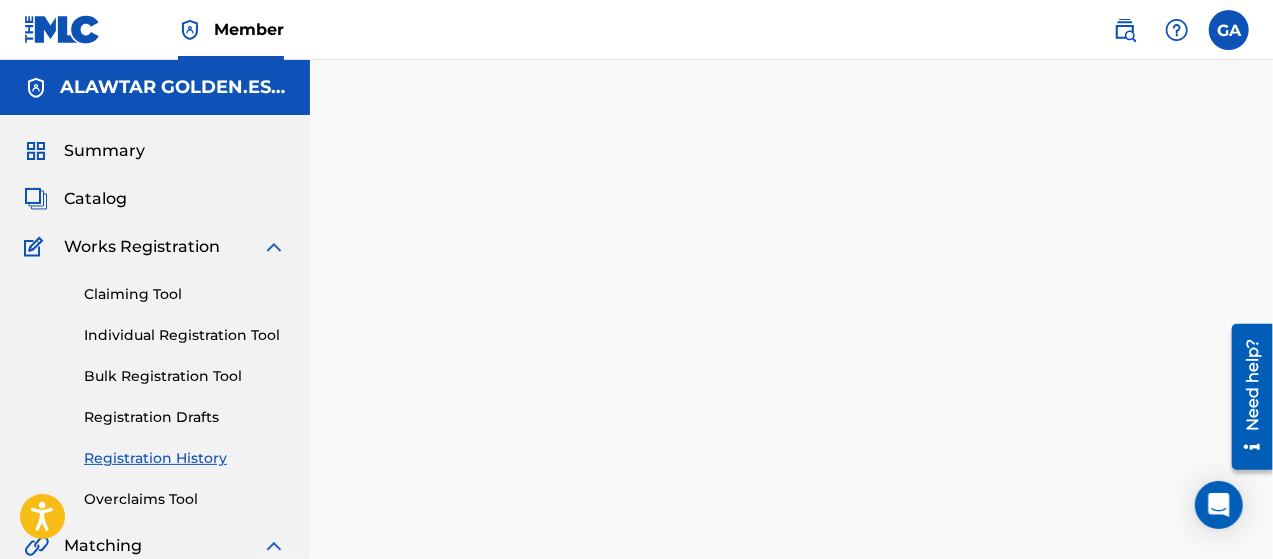 click at bounding box center [791, 627] 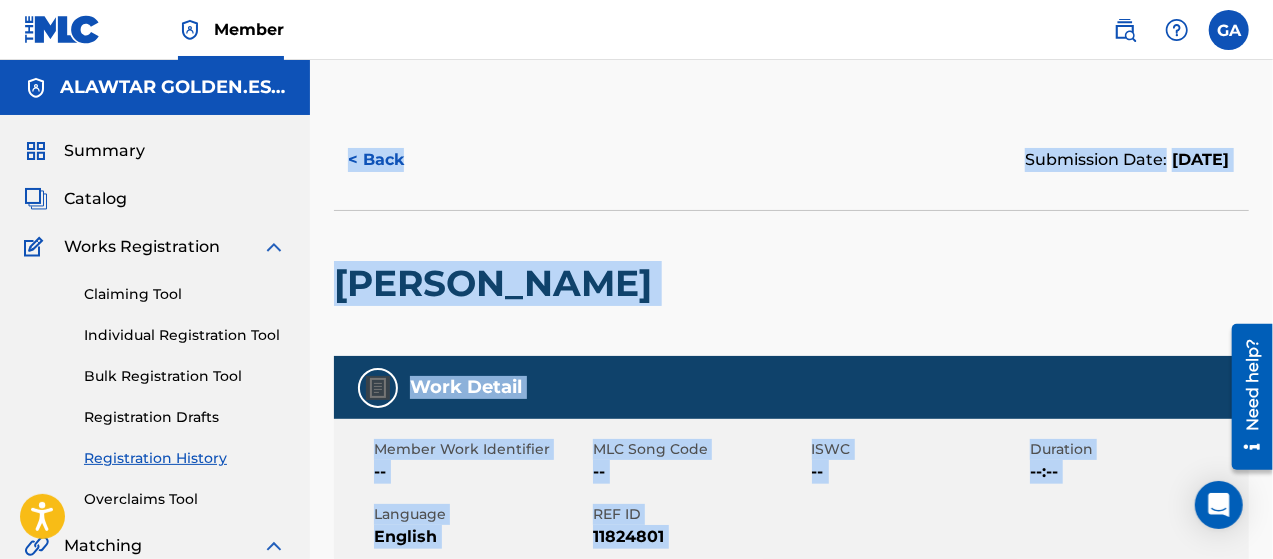 click on "< Back" at bounding box center (394, 160) 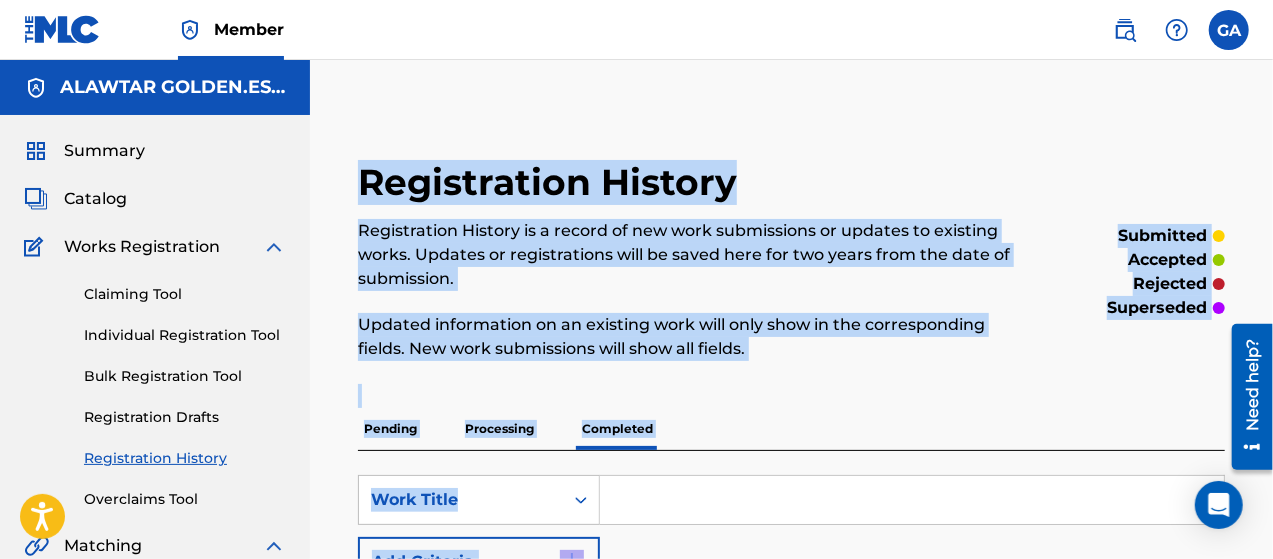 scroll, scrollTop: 685, scrollLeft: 0, axis: vertical 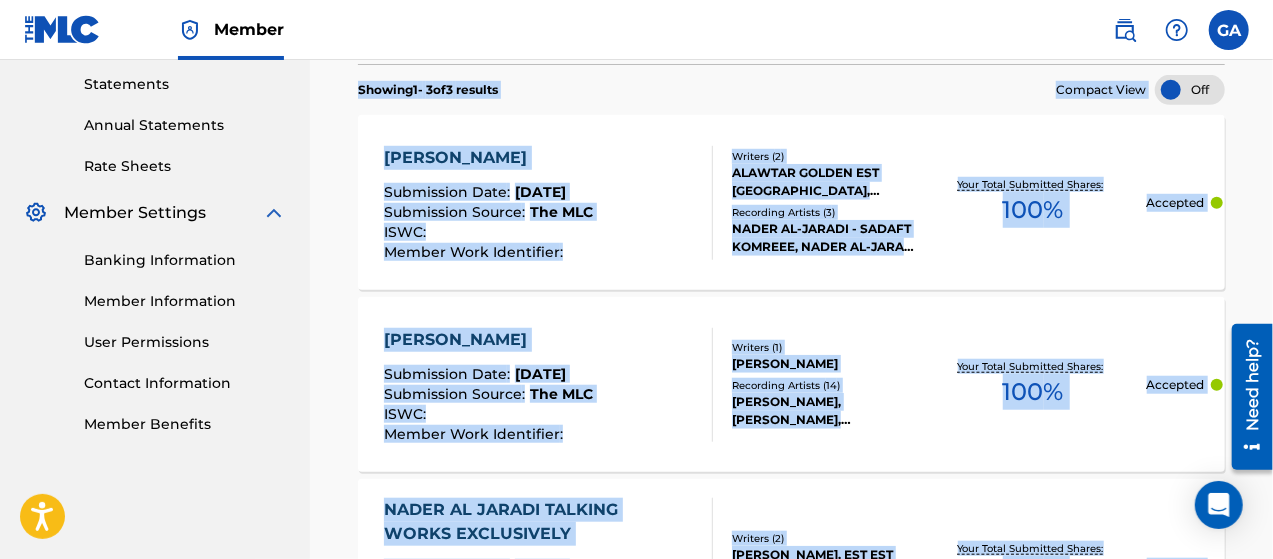 click on "Registration History Registration History is a record of new work submissions or updates to existing works. Updates or registrations will be saved here for two years from the date of submission. Updated information on an existing work will only show in the corresponding fields. New work submissions will show all fields.   submitted   accepted   rejected   superseded Pending Processing Completed SearchWithCriteriae7b35864-7c81-48c8-8f8b-6fe94324d20a Work Title Add Criteria Filter Submission Status   accepted   rejected   superseded Submission Source  CWR   eSong   The MLC  Sort Submission Date Last Updated Remove Filters Apply Filters Filters ( 1 ) Reset Search Export Search Showing  1  -   3  of  3   results   Compact View NADER AL-JARADI Submission Date : [DATE] Submission Source : The MLC ISWC : Member Work Identifier : Writers ( 2 ) ALAWTAR GOLDEN EST YEMEN, ALAWTAR ALAWTAR Recording Artists ( 3 ) NADER AL-JARADI - SADAFT KOMREEE, NADER AL-JARADI - SADAFT KOMREEE, NADER AL-JARADI 100 %   Accepted :" at bounding box center [791, 127] 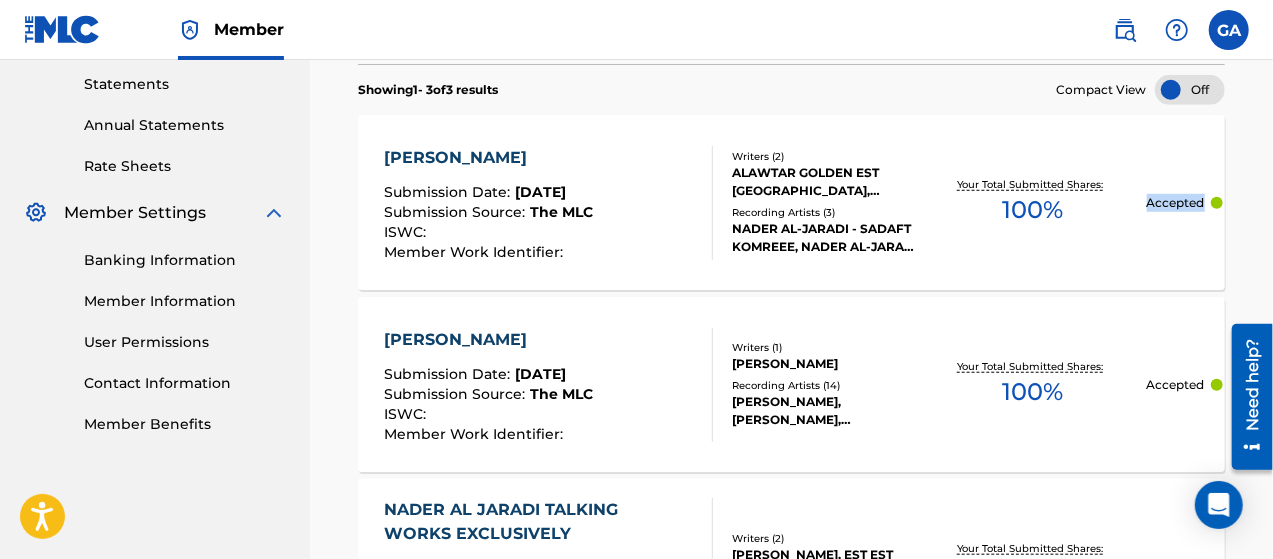 drag, startPoint x: 1239, startPoint y: 178, endPoint x: 1148, endPoint y: 204, distance: 94.641426 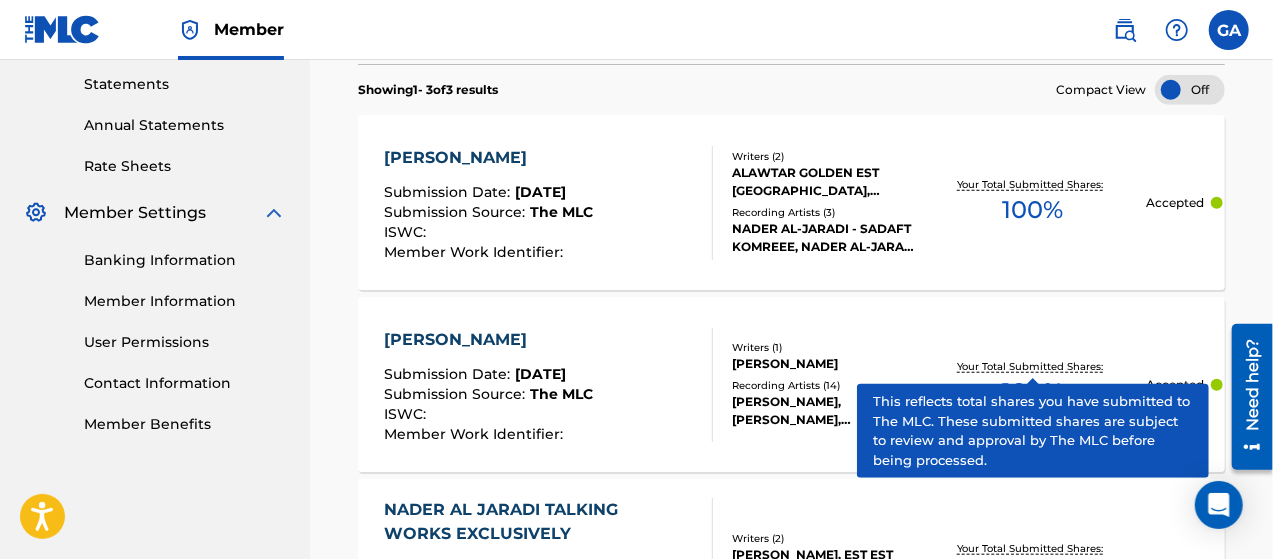 scroll, scrollTop: 1000, scrollLeft: 0, axis: vertical 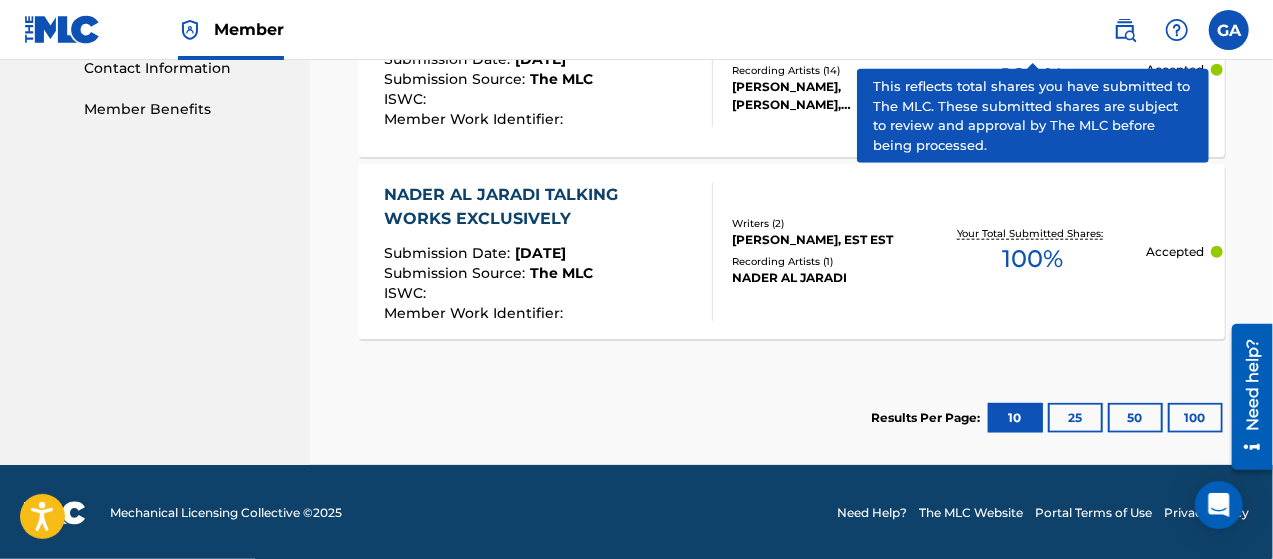 click on "Results Per Page: 10 25 50 100" at bounding box center [791, 418] 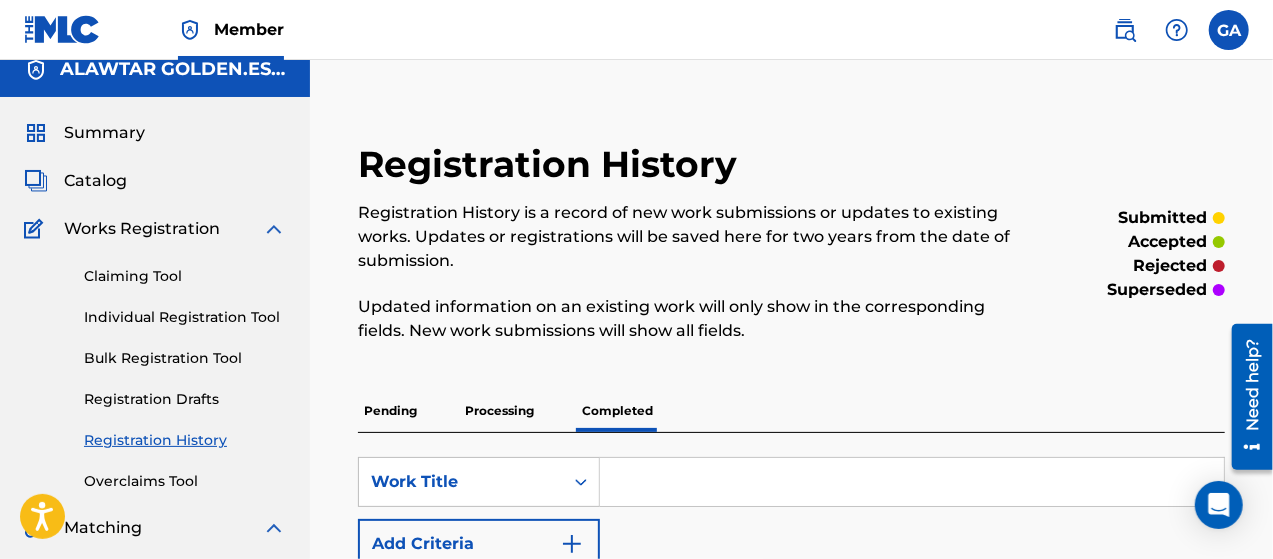 scroll, scrollTop: 0, scrollLeft: 0, axis: both 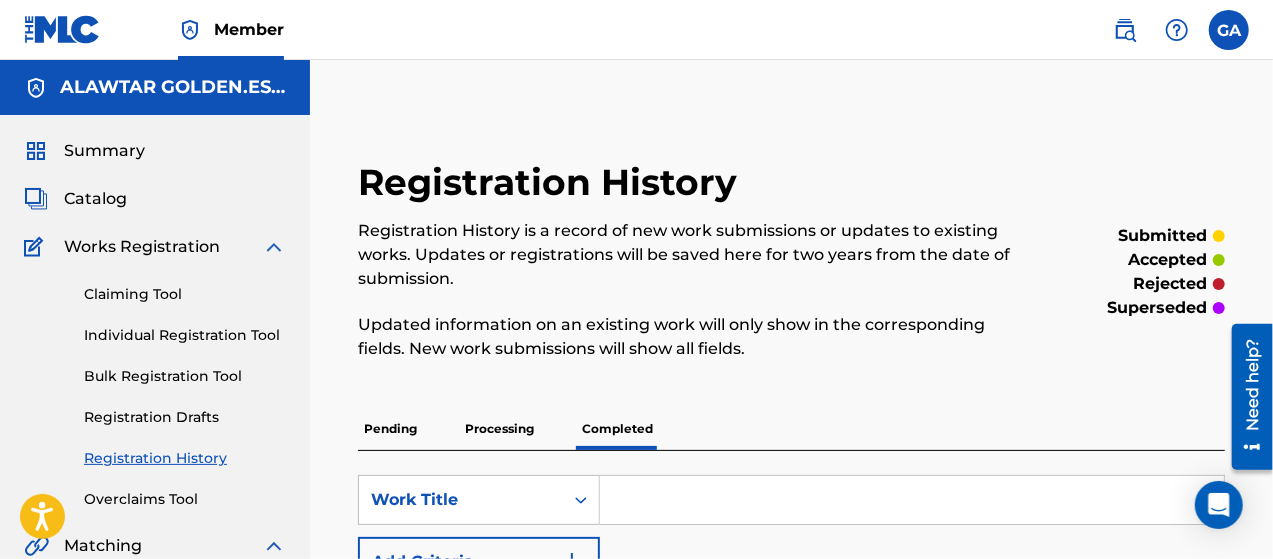 click on "Catalog" at bounding box center (95, 199) 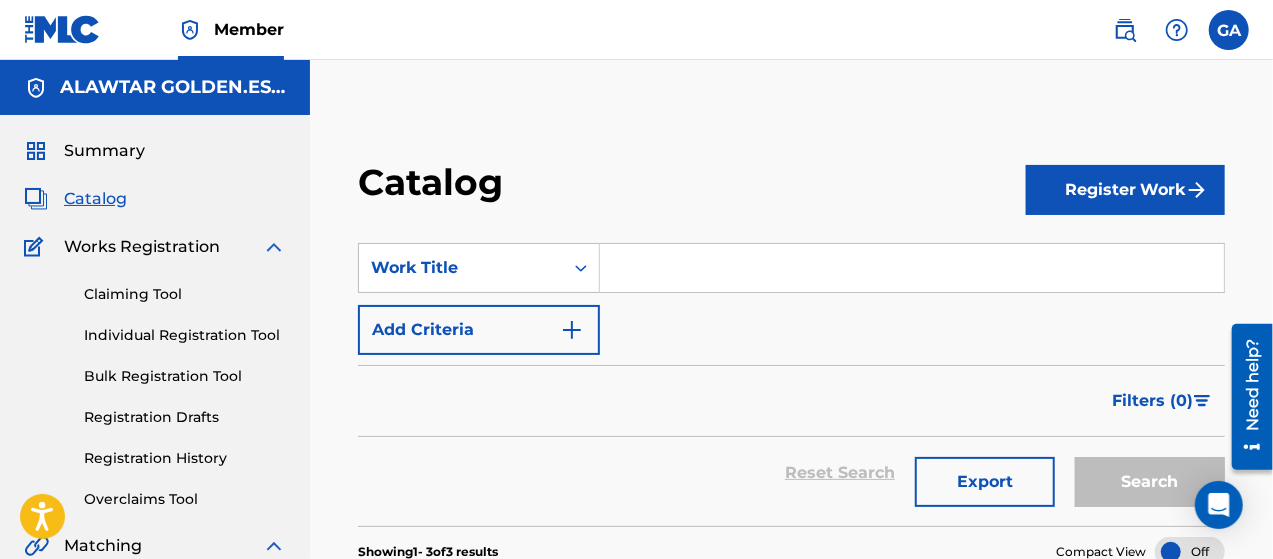 click on "Summary" at bounding box center [104, 151] 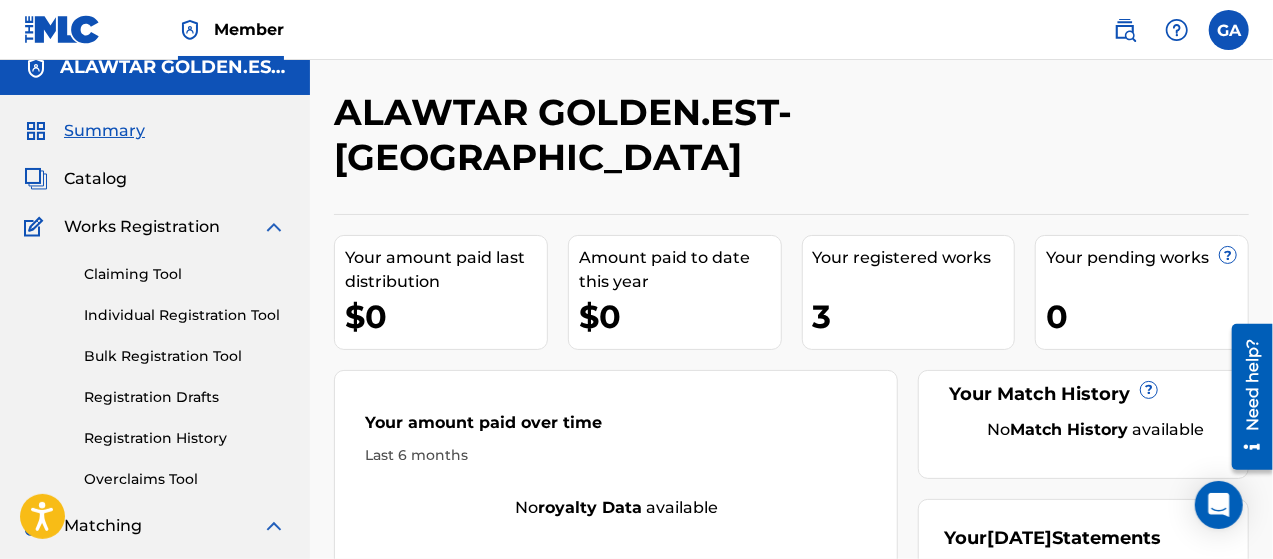 scroll, scrollTop: 0, scrollLeft: 0, axis: both 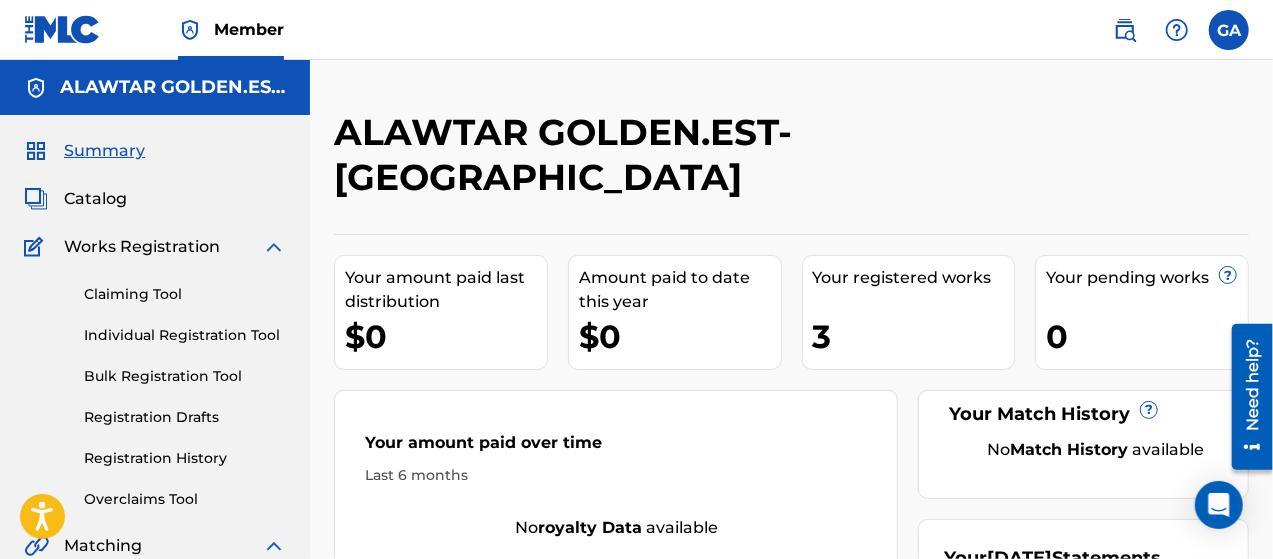 click on "Registration History" at bounding box center [185, 458] 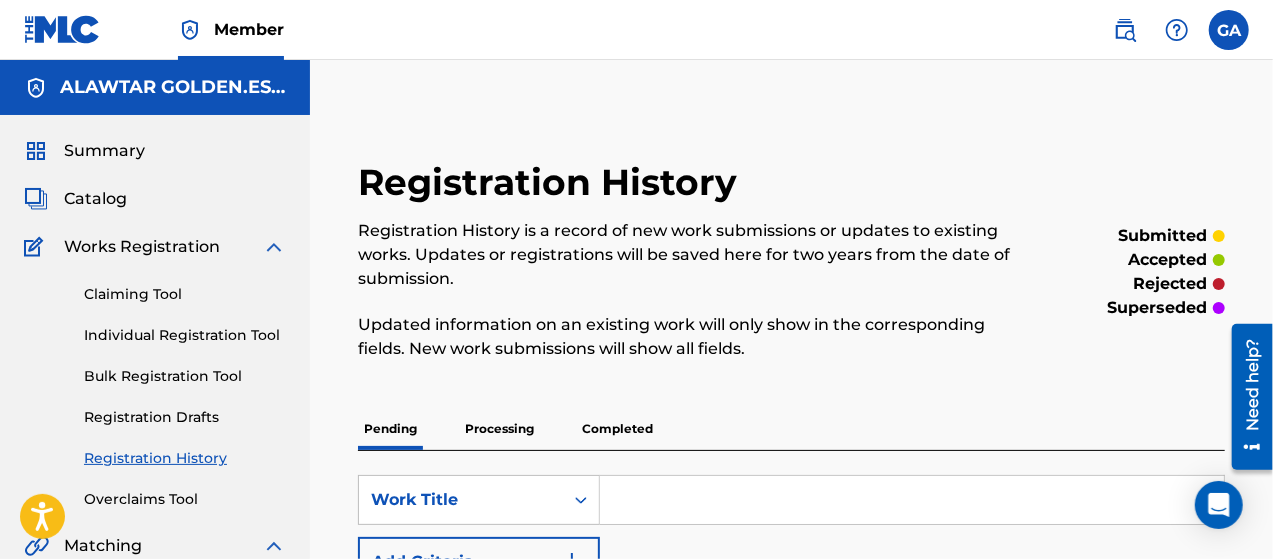 click on "Completed" at bounding box center [617, 429] 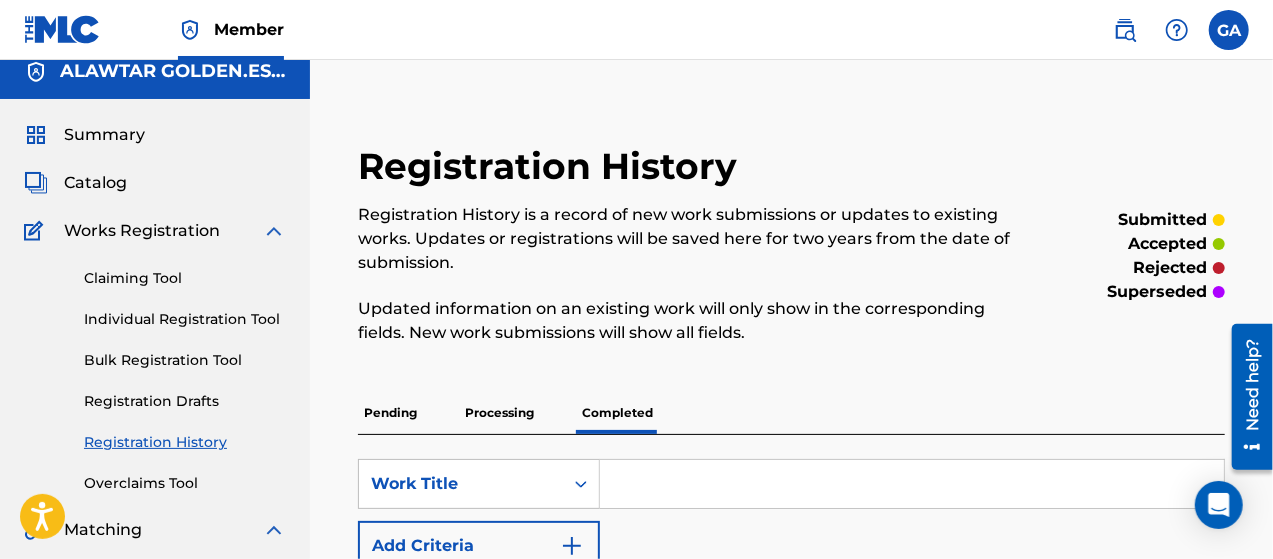 scroll, scrollTop: 0, scrollLeft: 0, axis: both 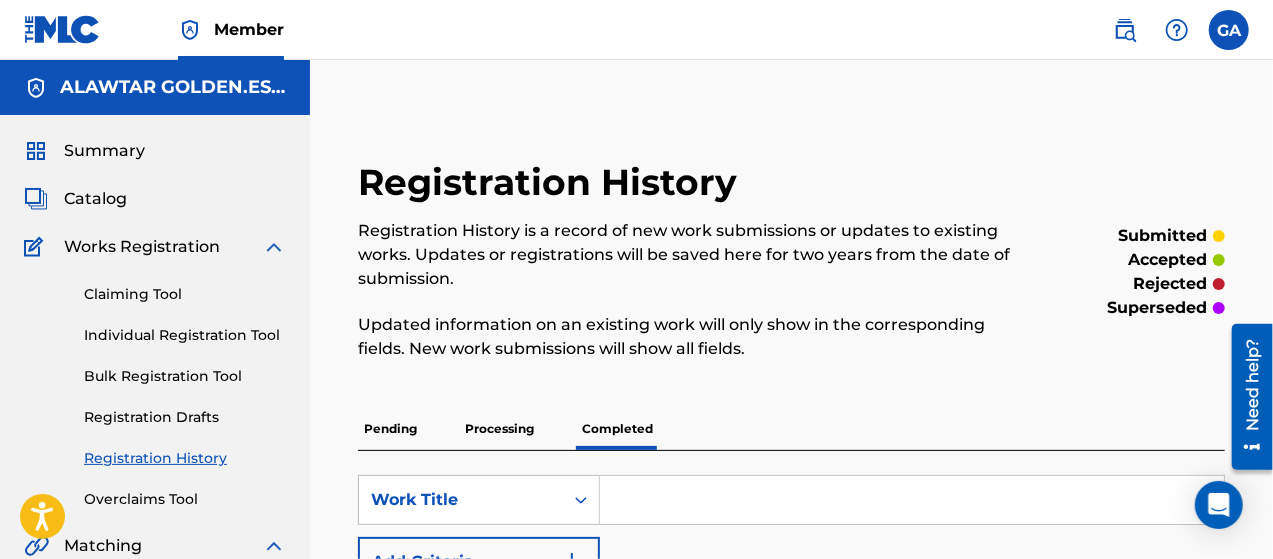 click on "Claiming Tool" at bounding box center (185, 294) 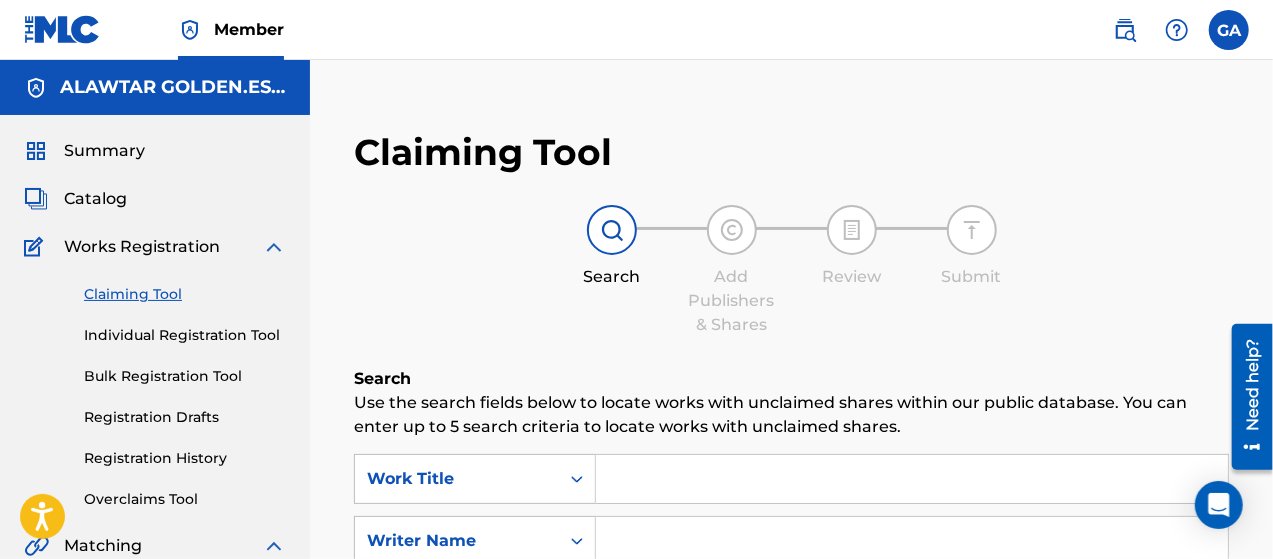 click on "Catalog" at bounding box center [95, 199] 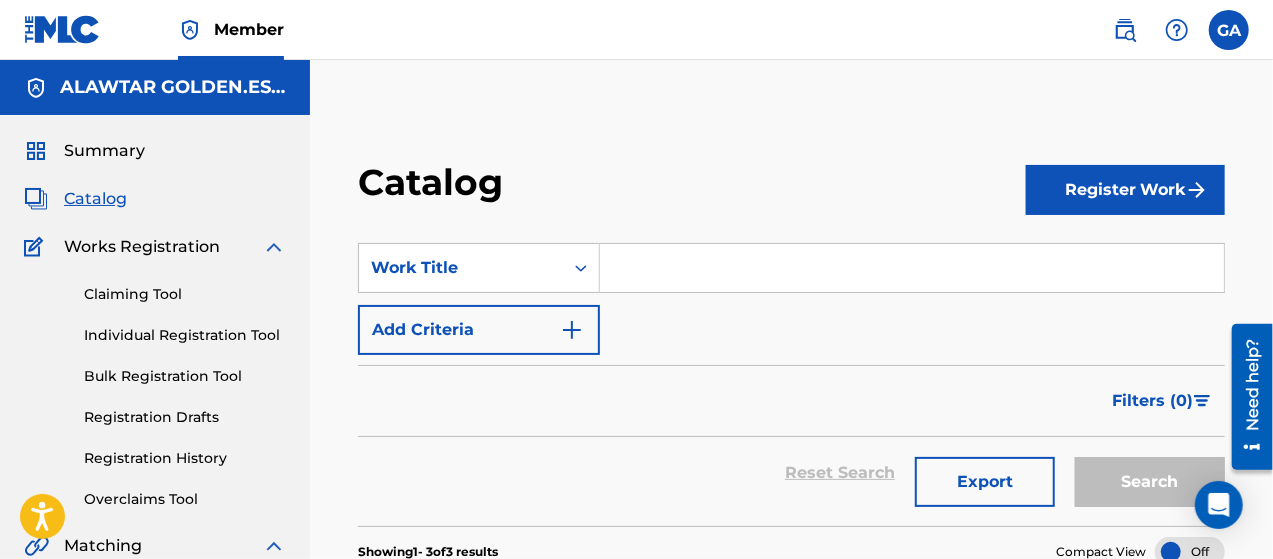 click on "Summary" at bounding box center (104, 151) 